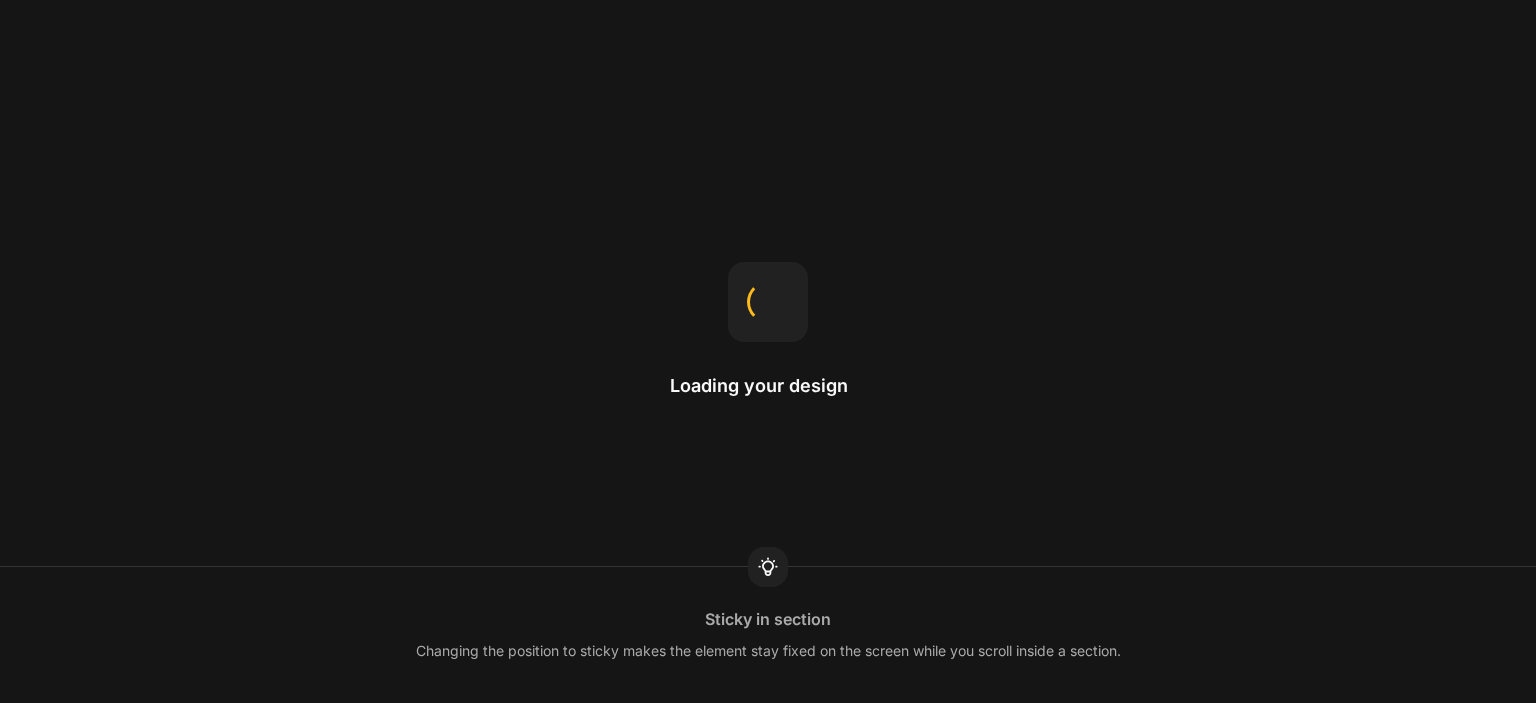 scroll, scrollTop: 0, scrollLeft: 0, axis: both 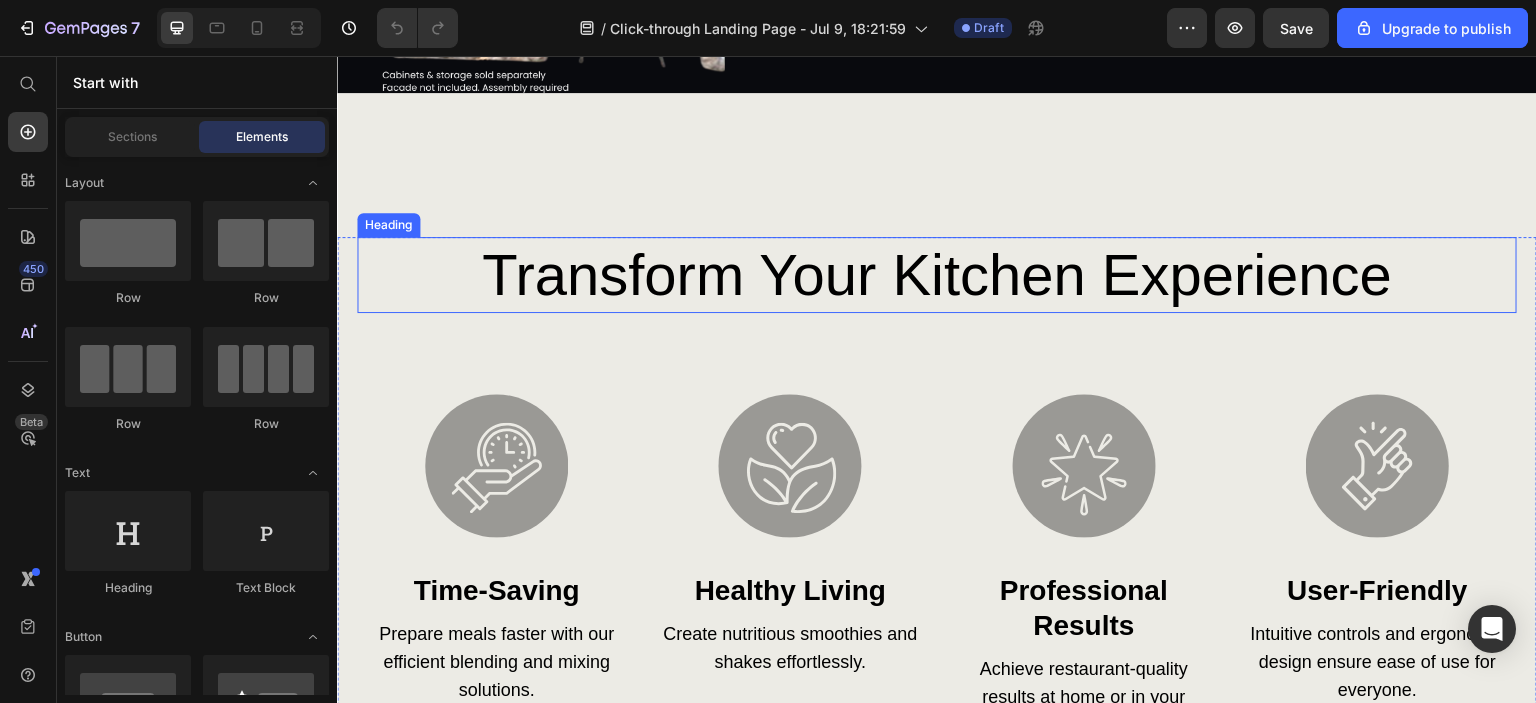 click on "transform your kitchen experience" at bounding box center [937, 275] 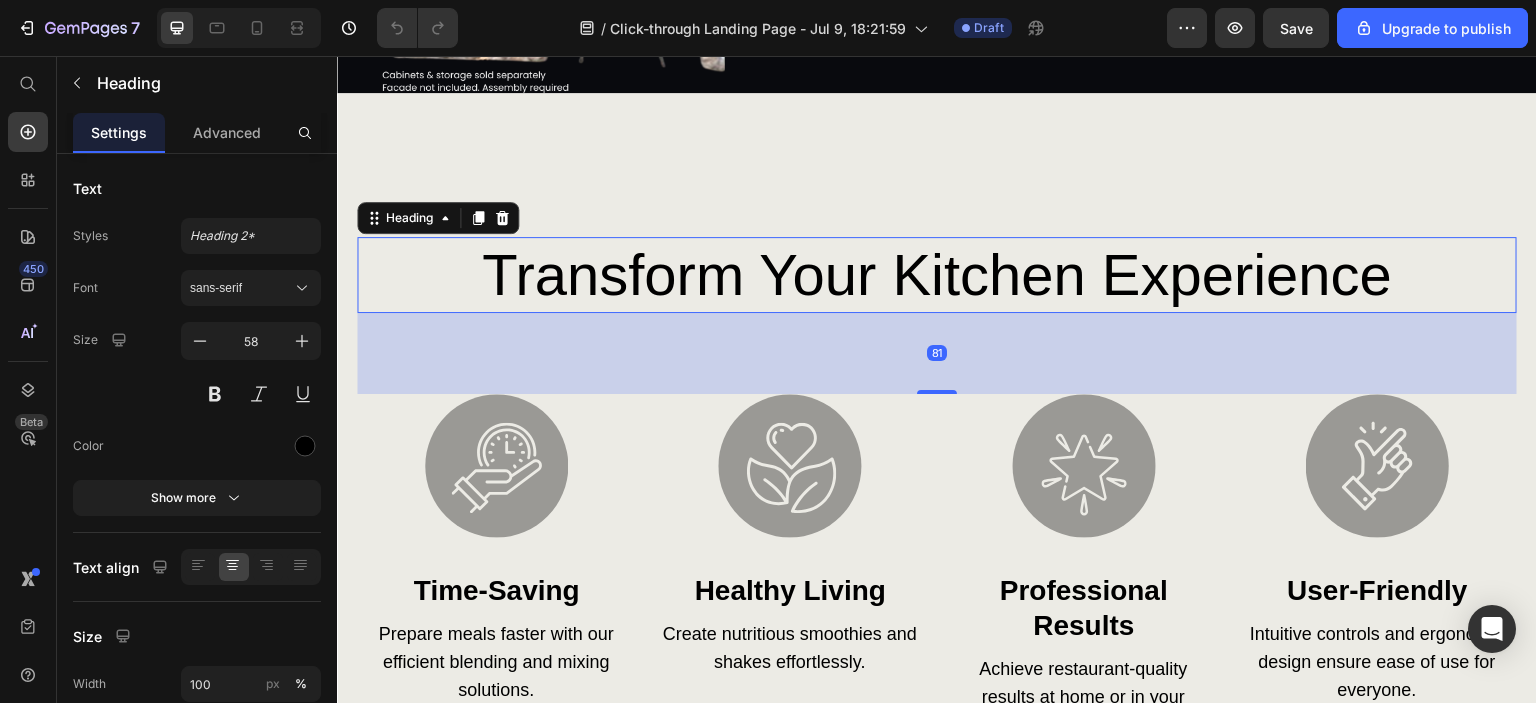 click on "transform your kitchen experience" at bounding box center [937, 275] 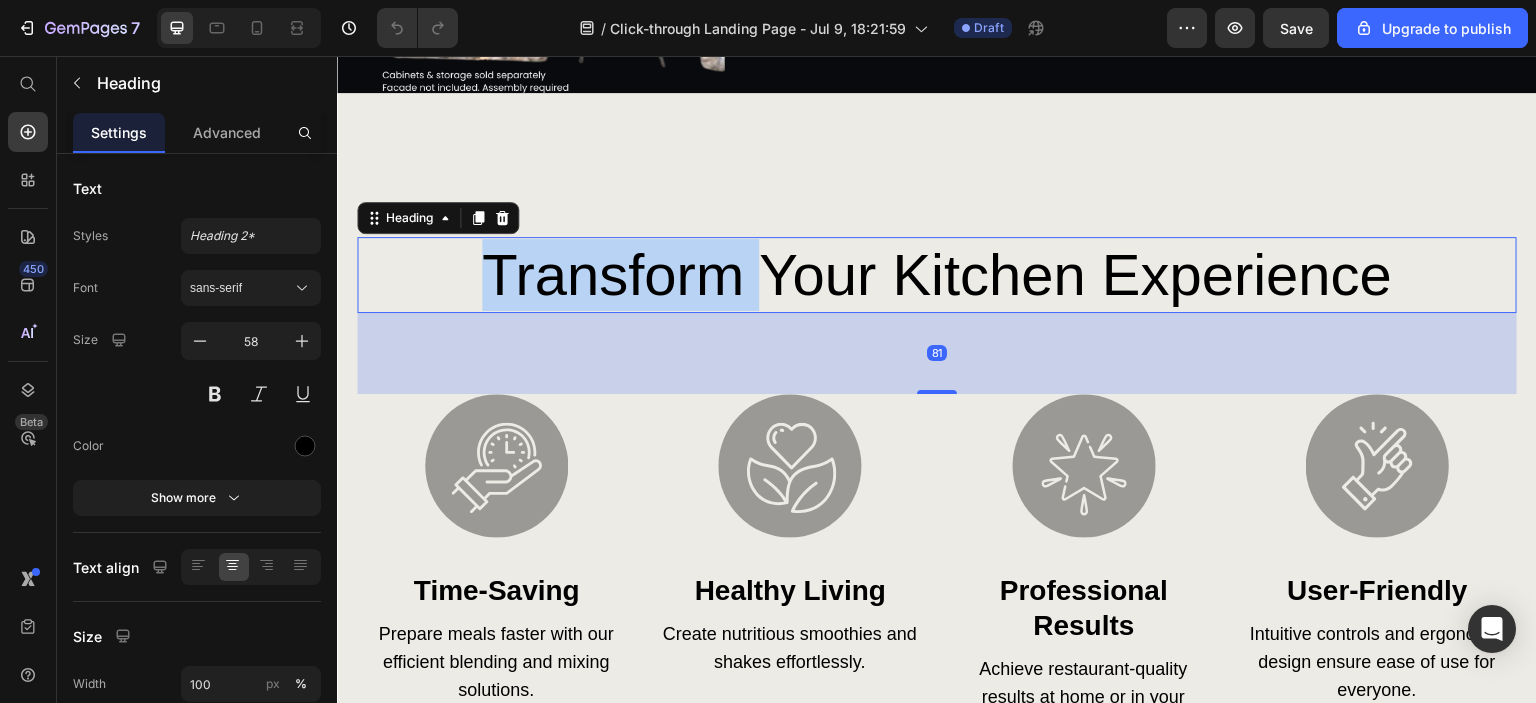 click on "transform your kitchen experience" at bounding box center (937, 275) 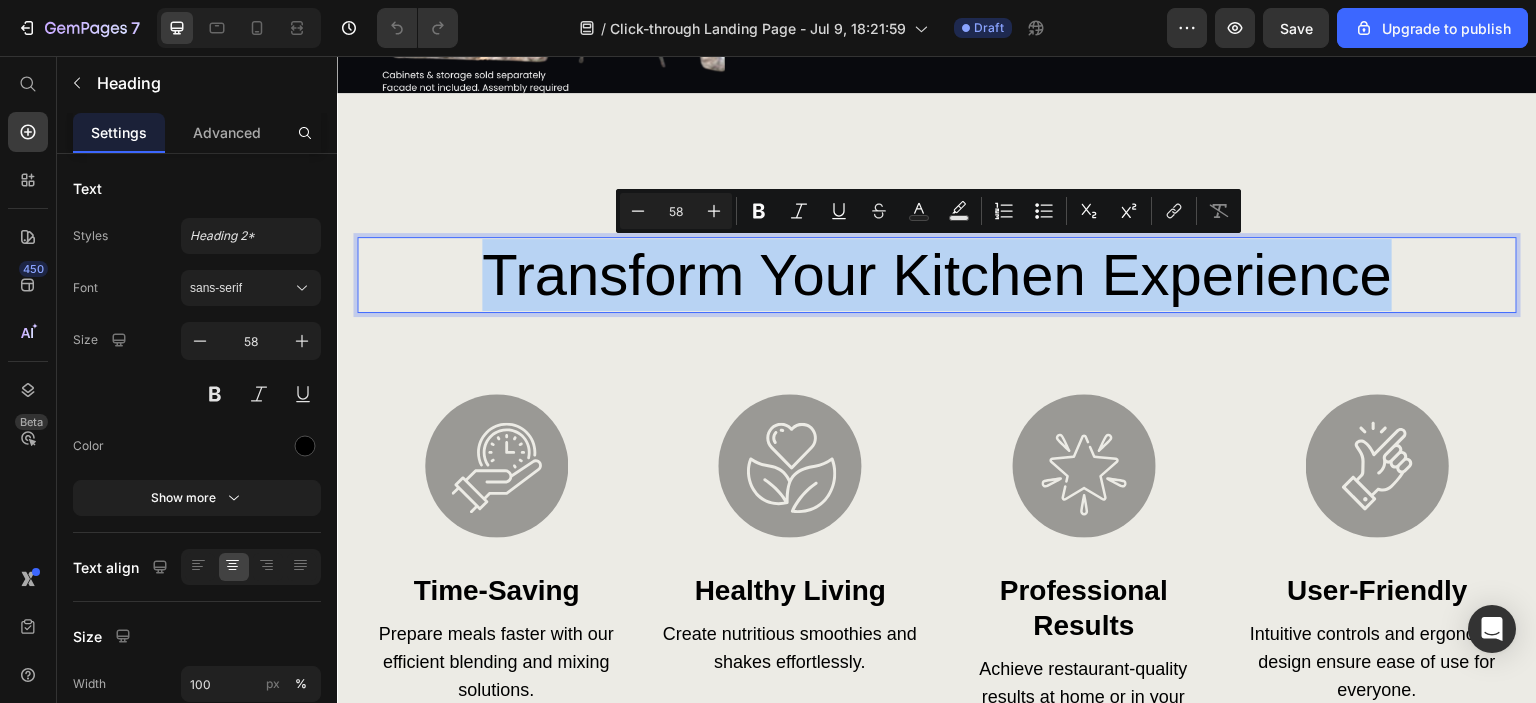 click on "transform your kitchen experience" at bounding box center [937, 275] 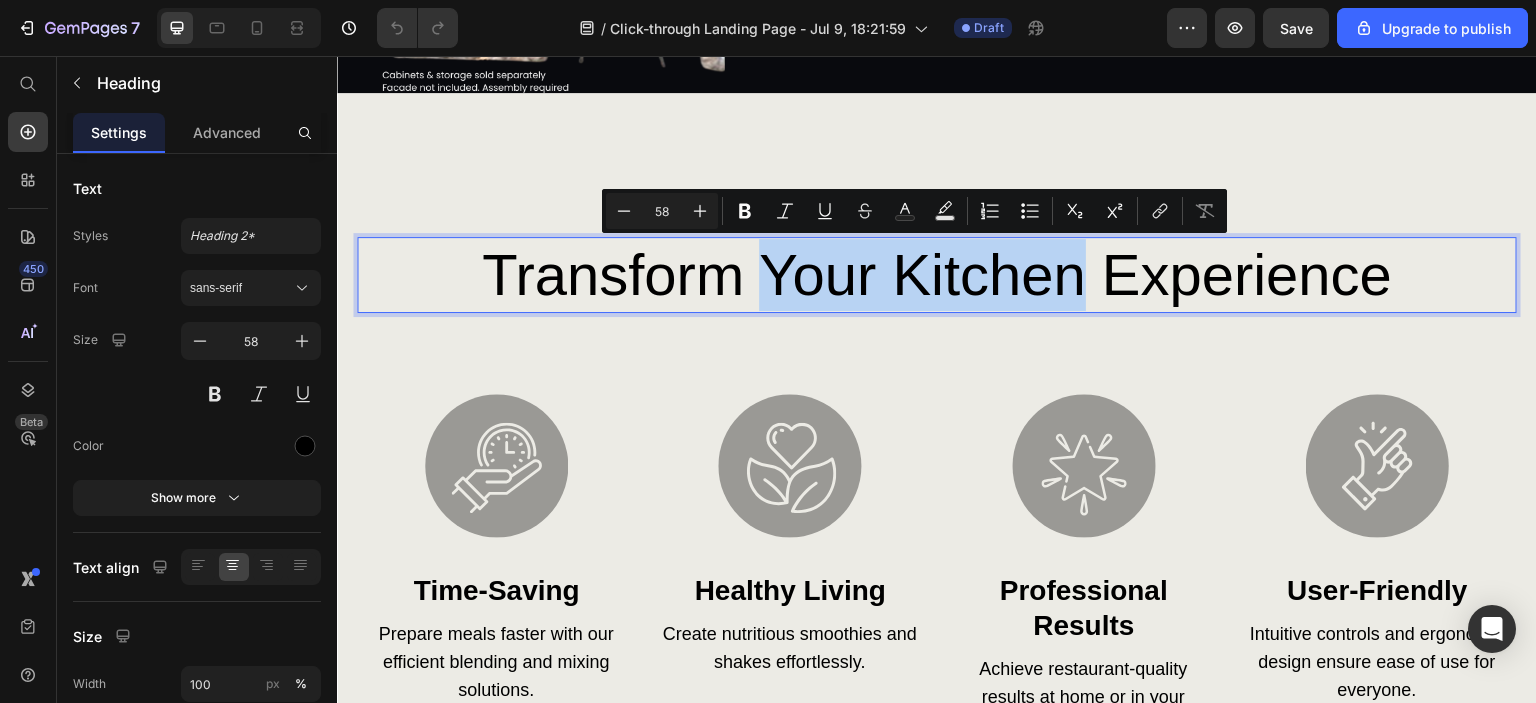 drag, startPoint x: 1075, startPoint y: 267, endPoint x: 765, endPoint y: 277, distance: 310.16125 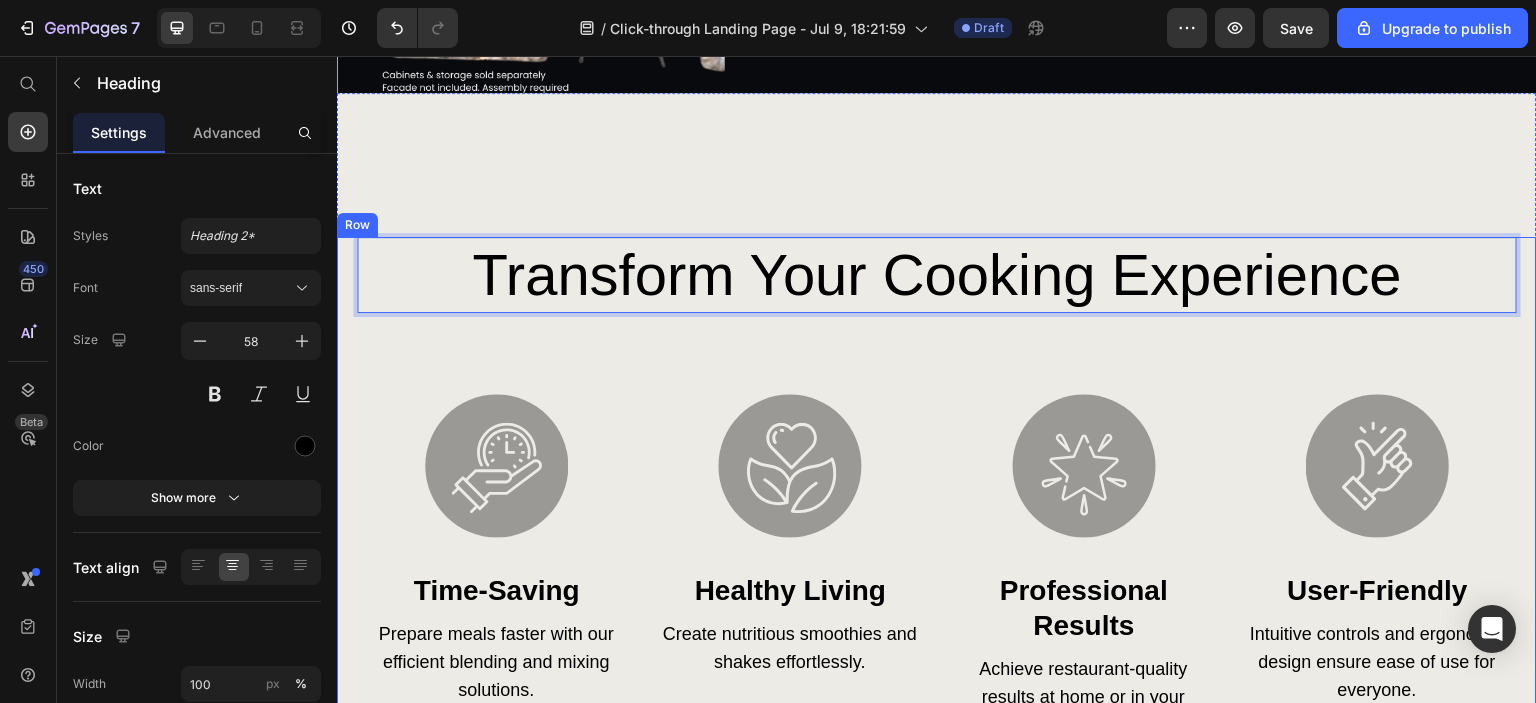 scroll, scrollTop: 3500, scrollLeft: 0, axis: vertical 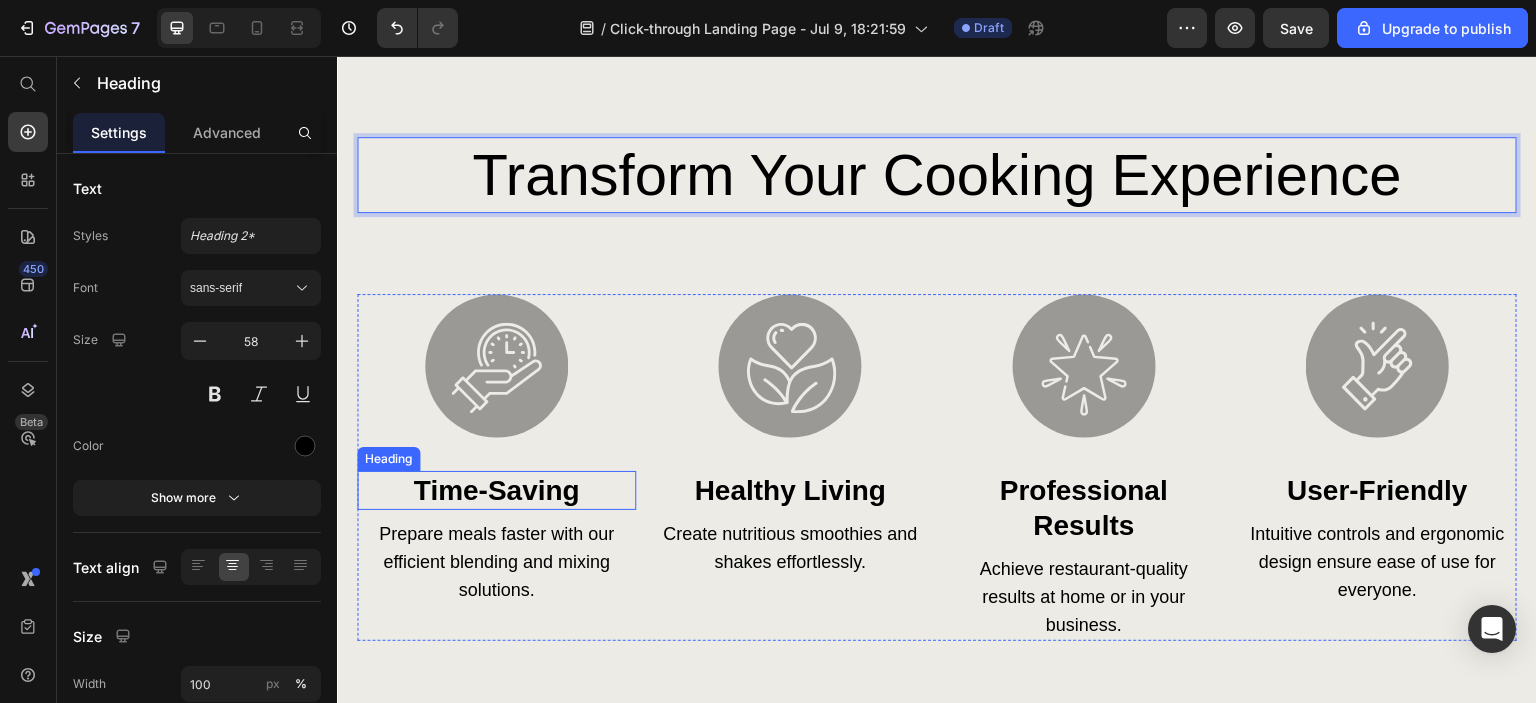 click on "Time-Saving" at bounding box center (496, 490) 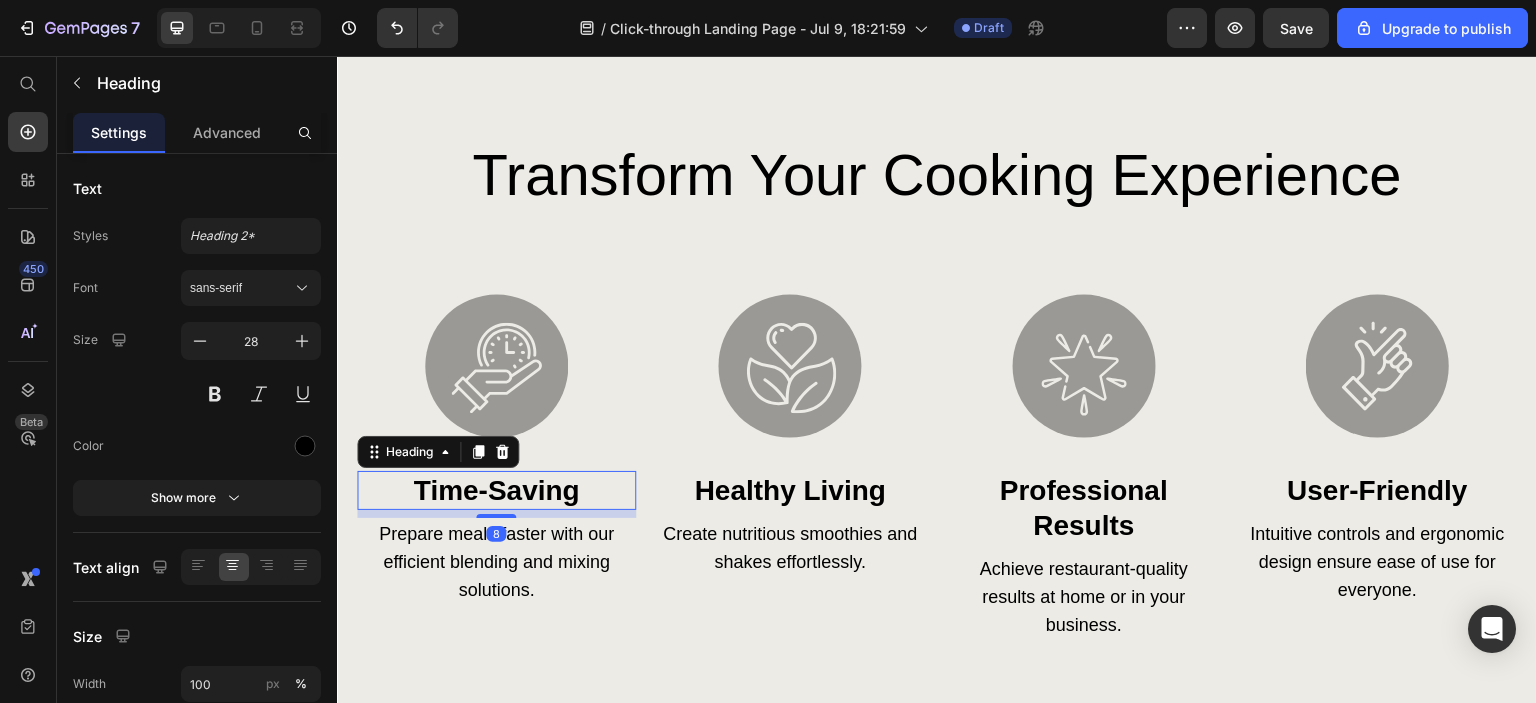 click on "Time-Saving" at bounding box center (496, 490) 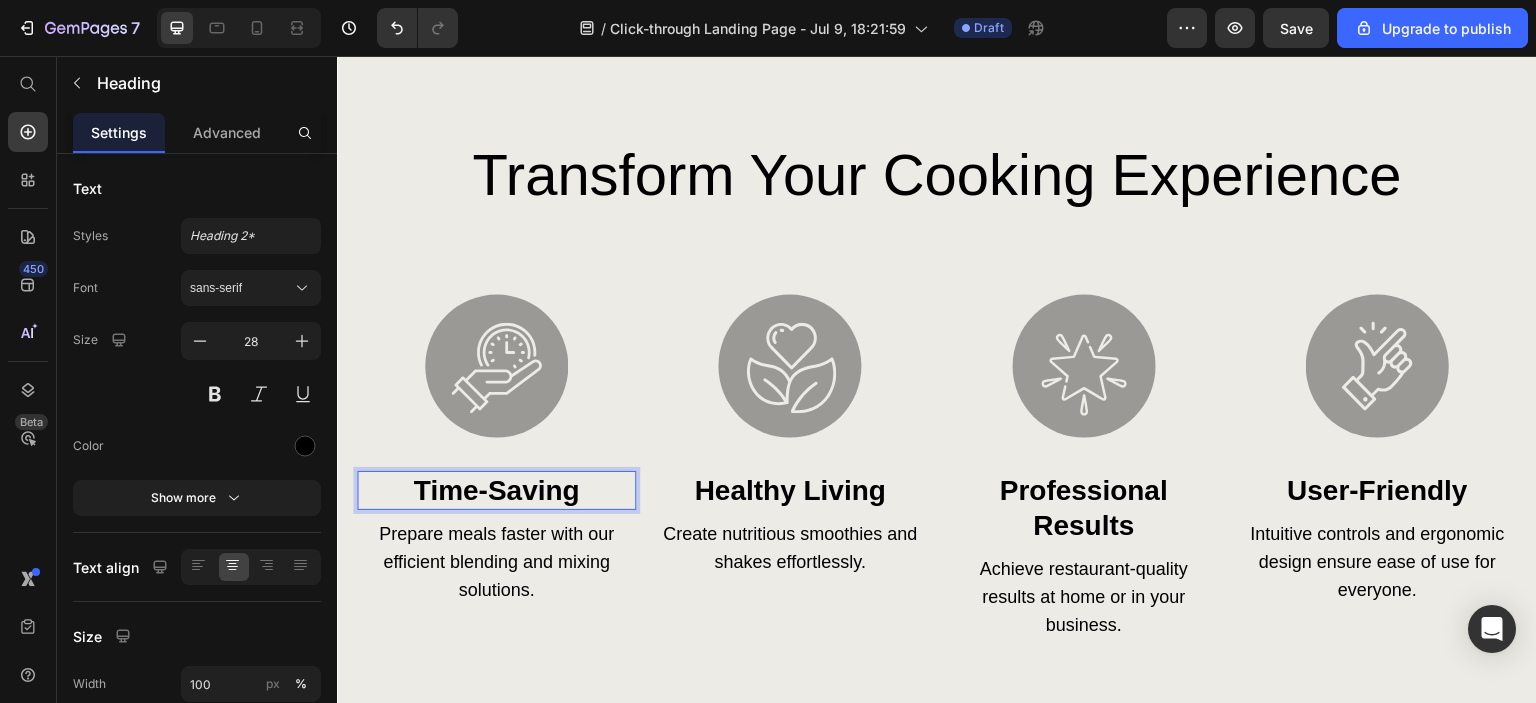 click on "Time-Saving" at bounding box center [496, 490] 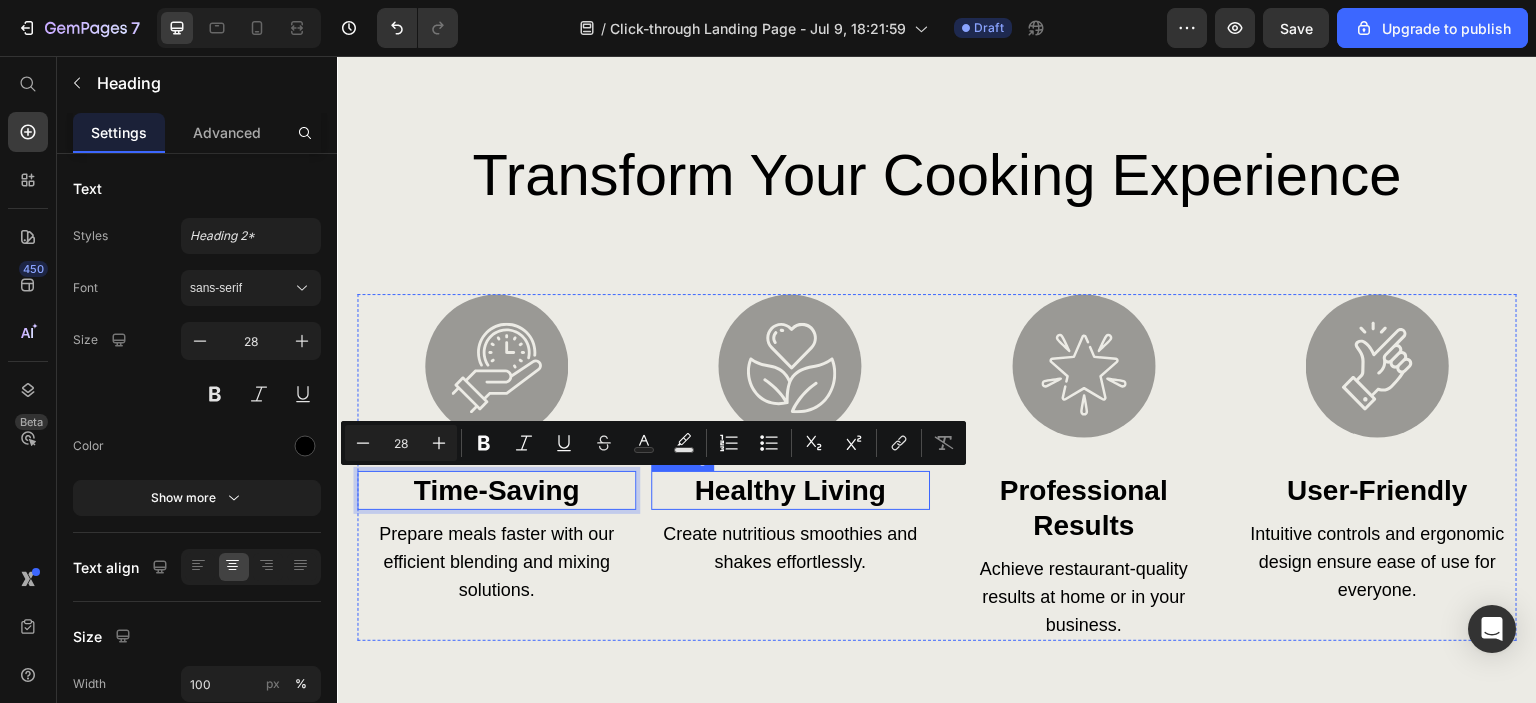 click on "Healthy Living" at bounding box center (790, 490) 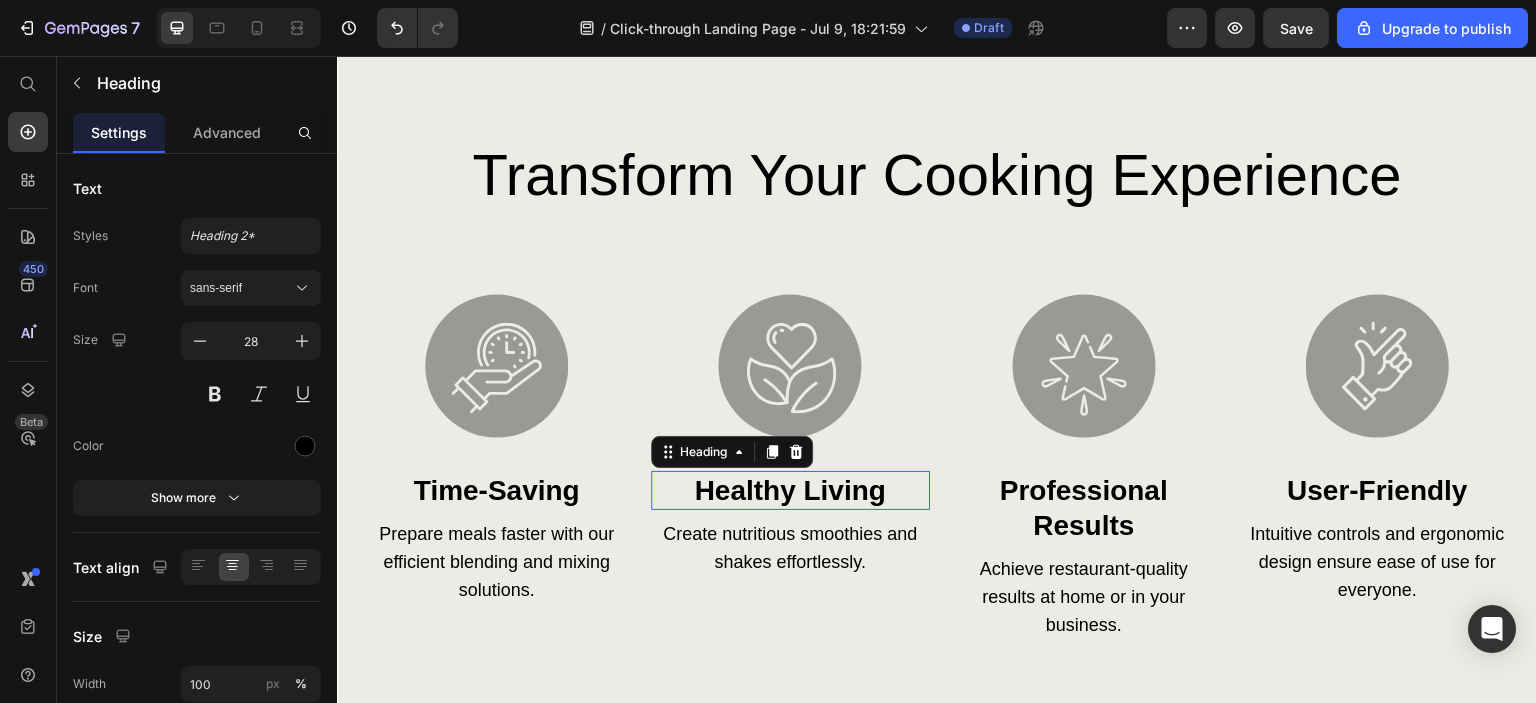 click on "Healthy Living" at bounding box center [790, 490] 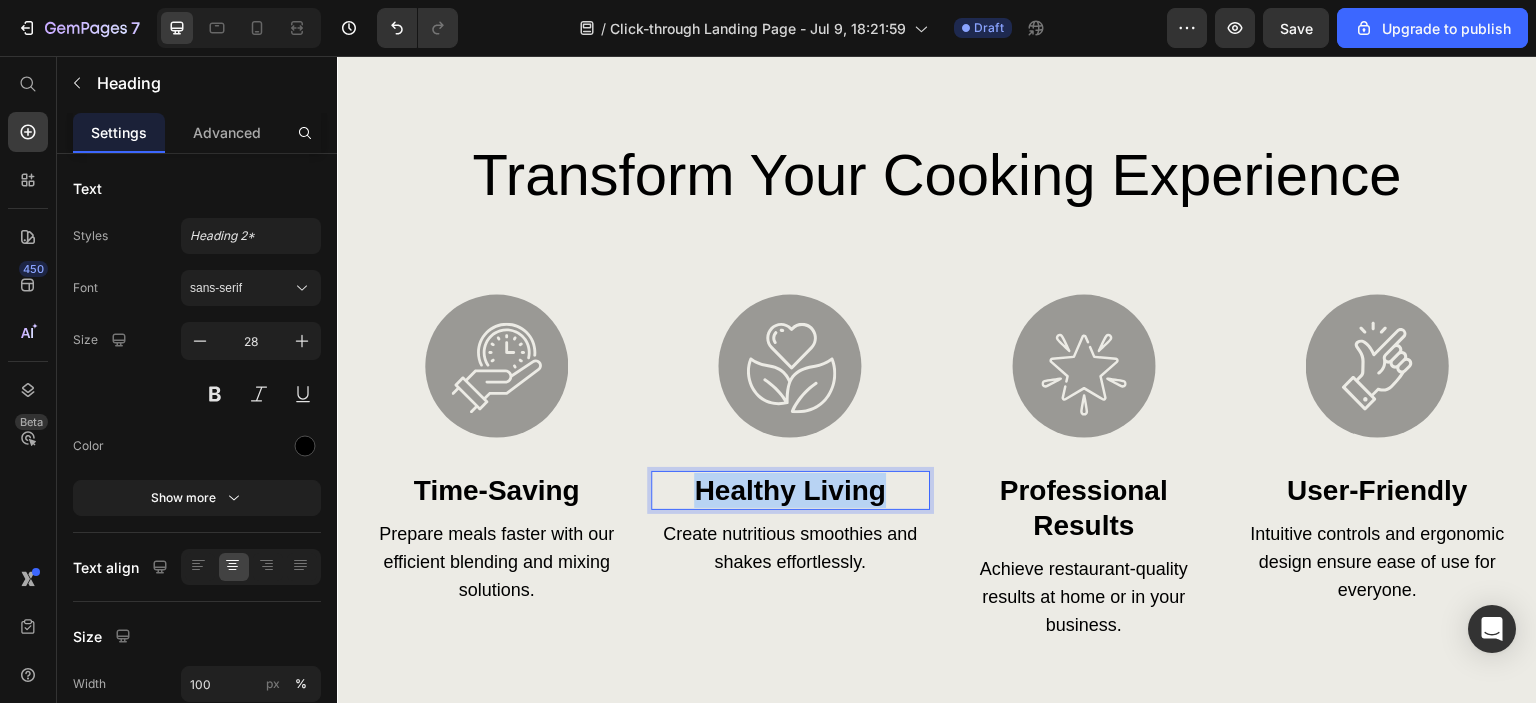 click on "Healthy Living" at bounding box center [790, 490] 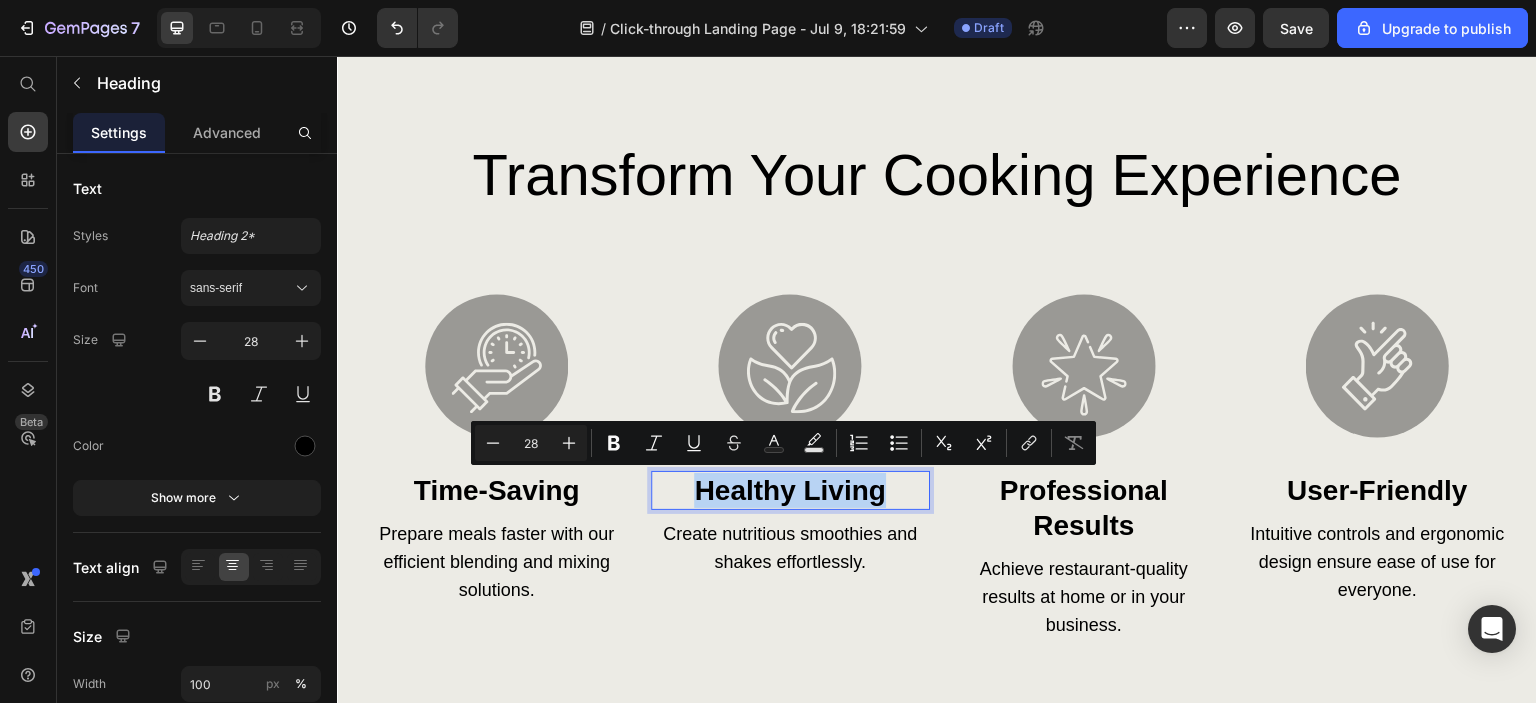 click on "Healthy Living" at bounding box center (790, 490) 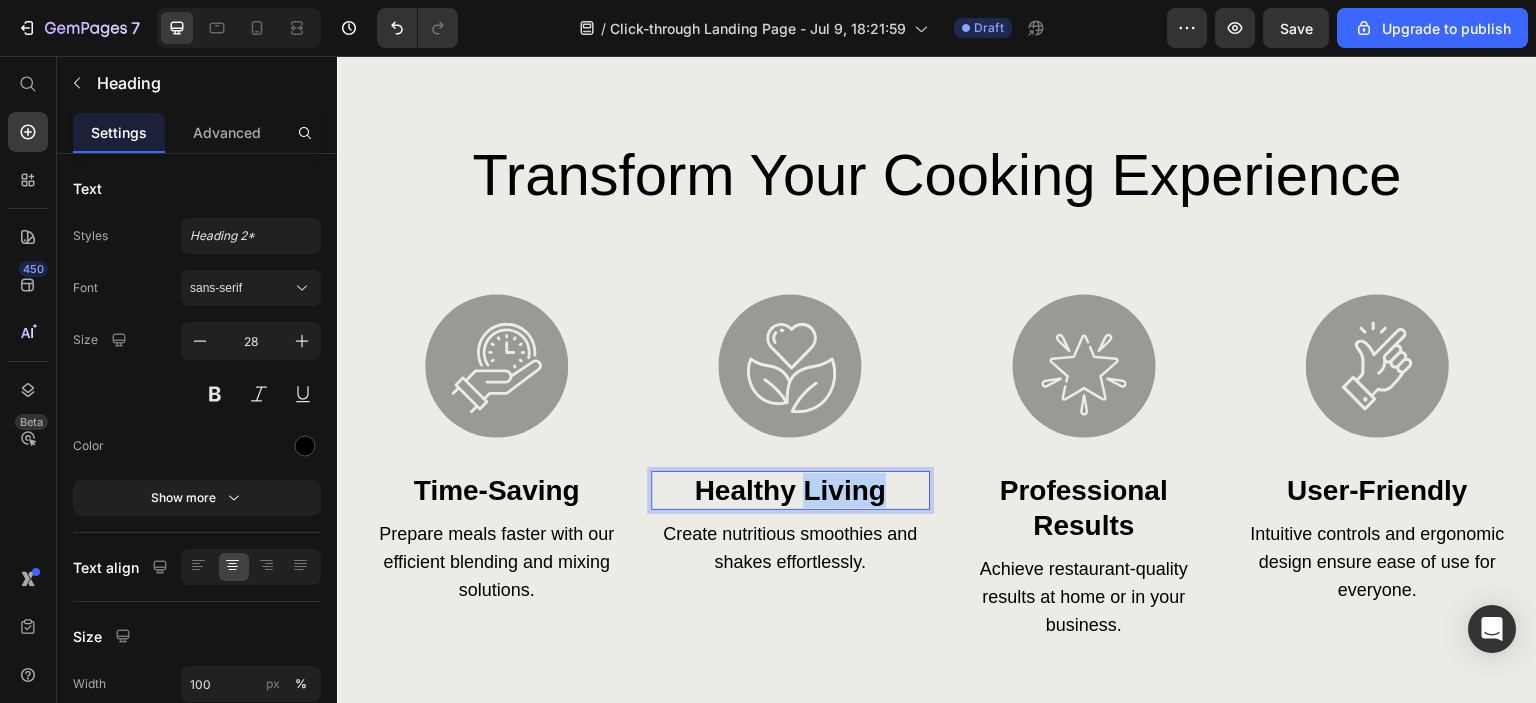 click on "Healthy Living" at bounding box center [790, 490] 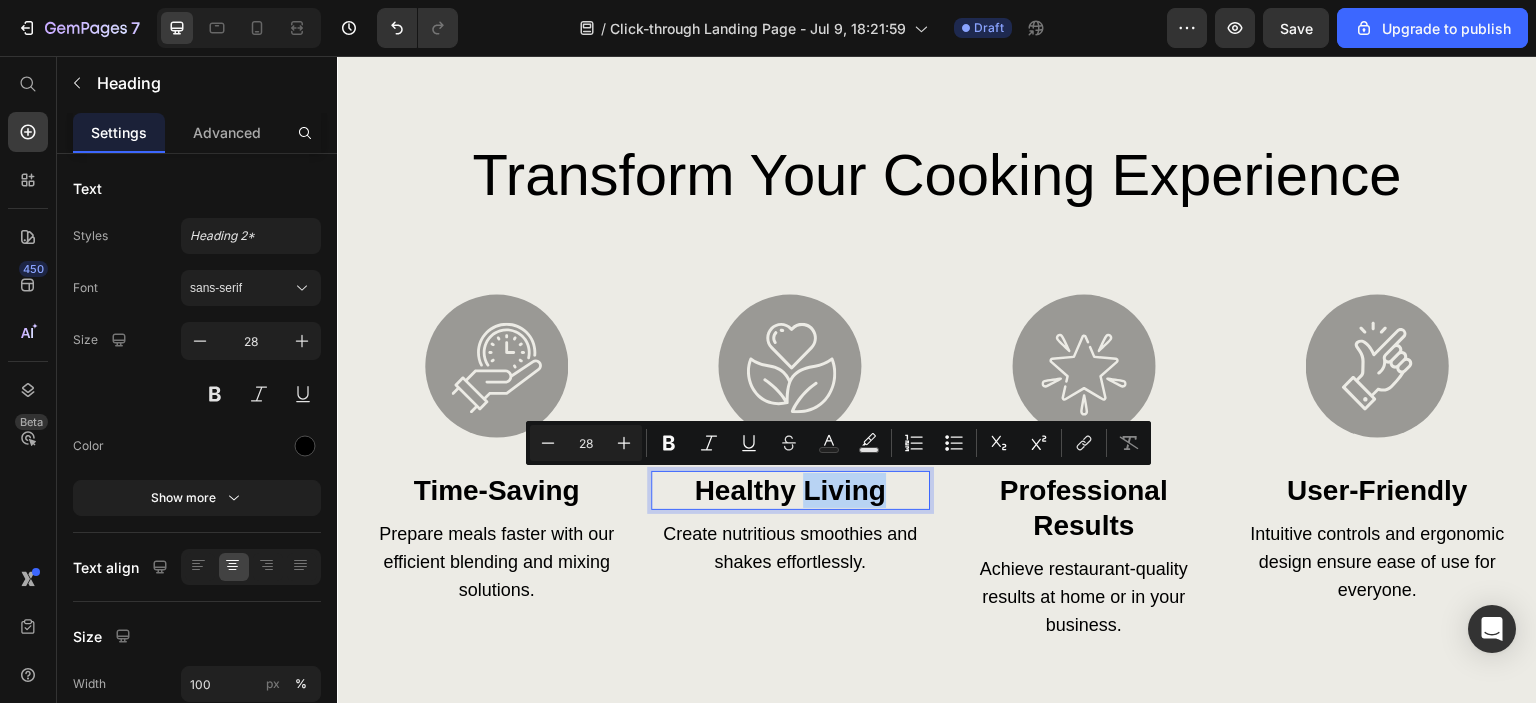 click on "Healthy Living" at bounding box center (790, 490) 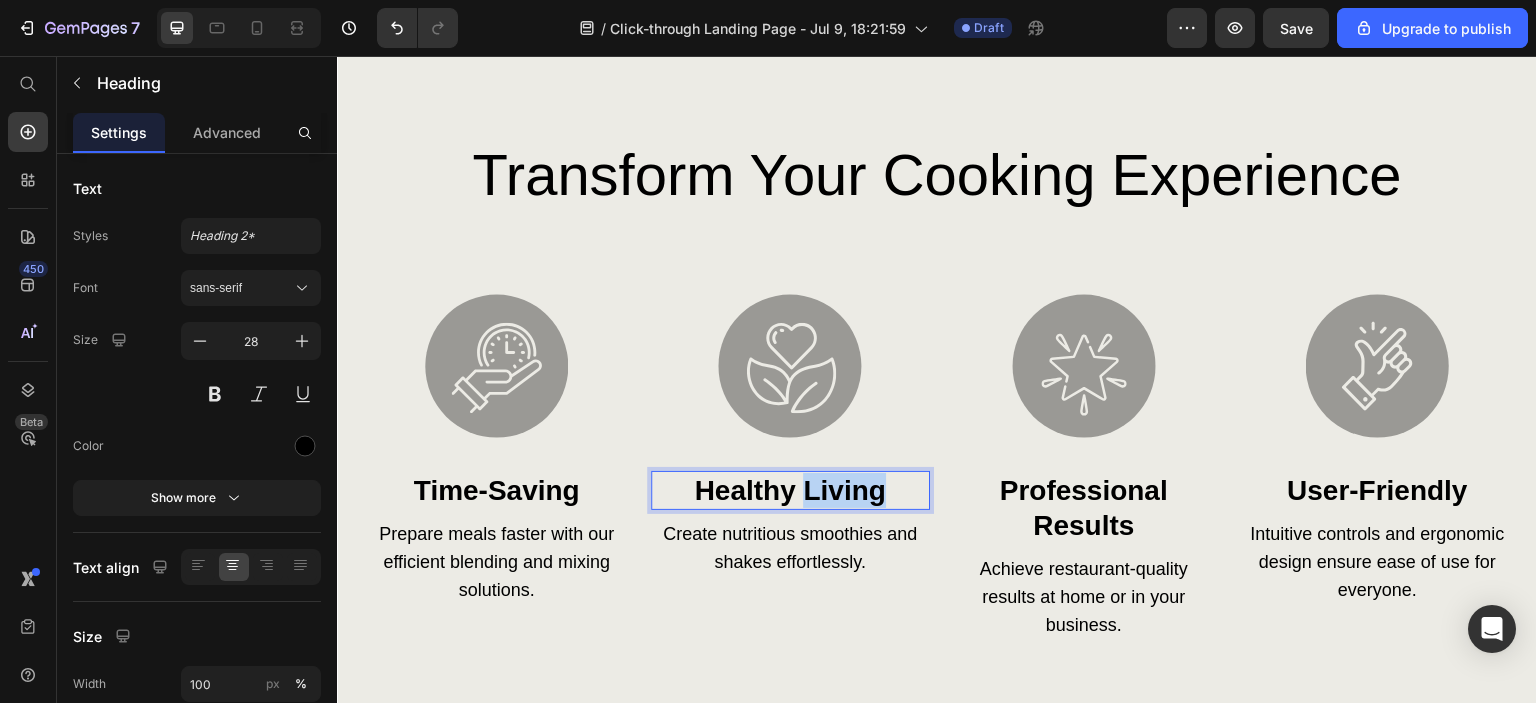 click on "Healthy Living" at bounding box center [790, 490] 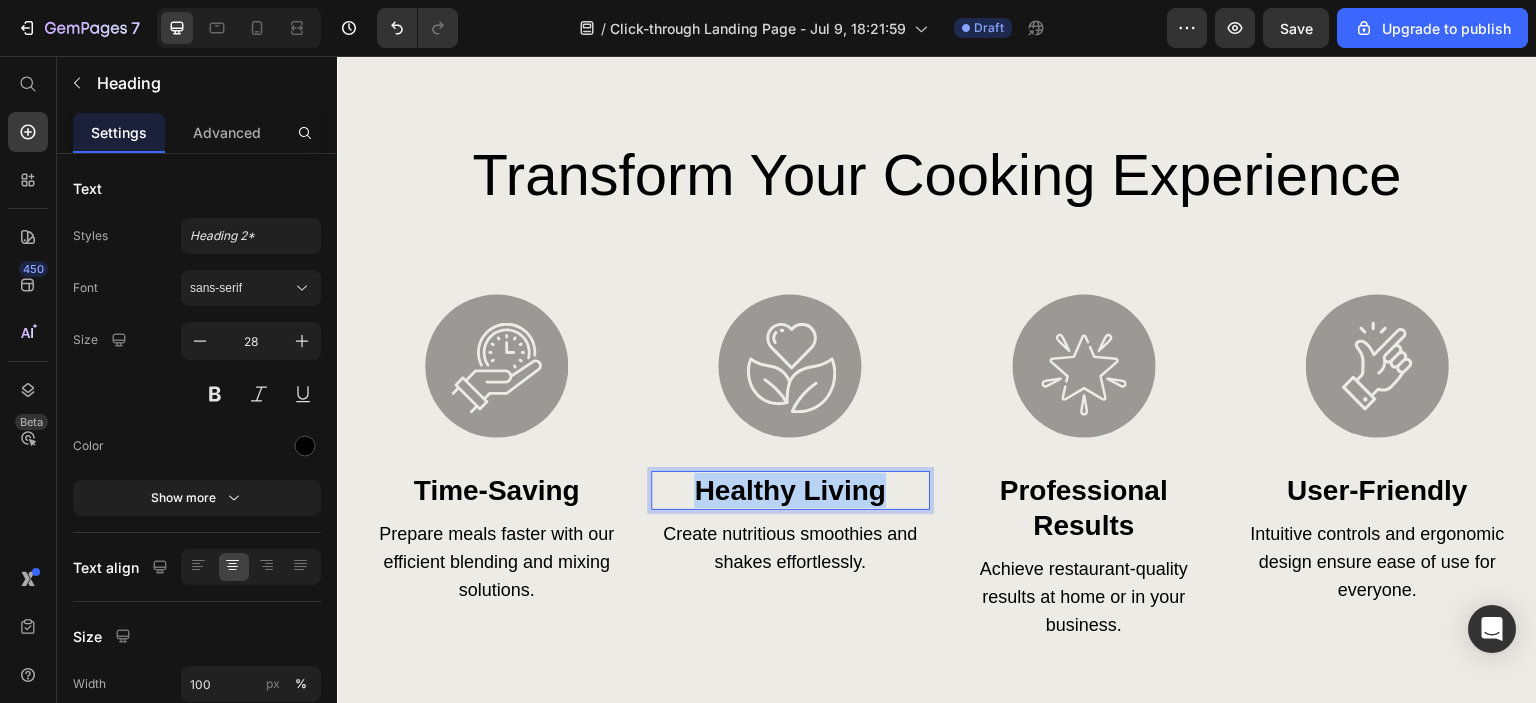 click on "Healthy Living" at bounding box center [790, 490] 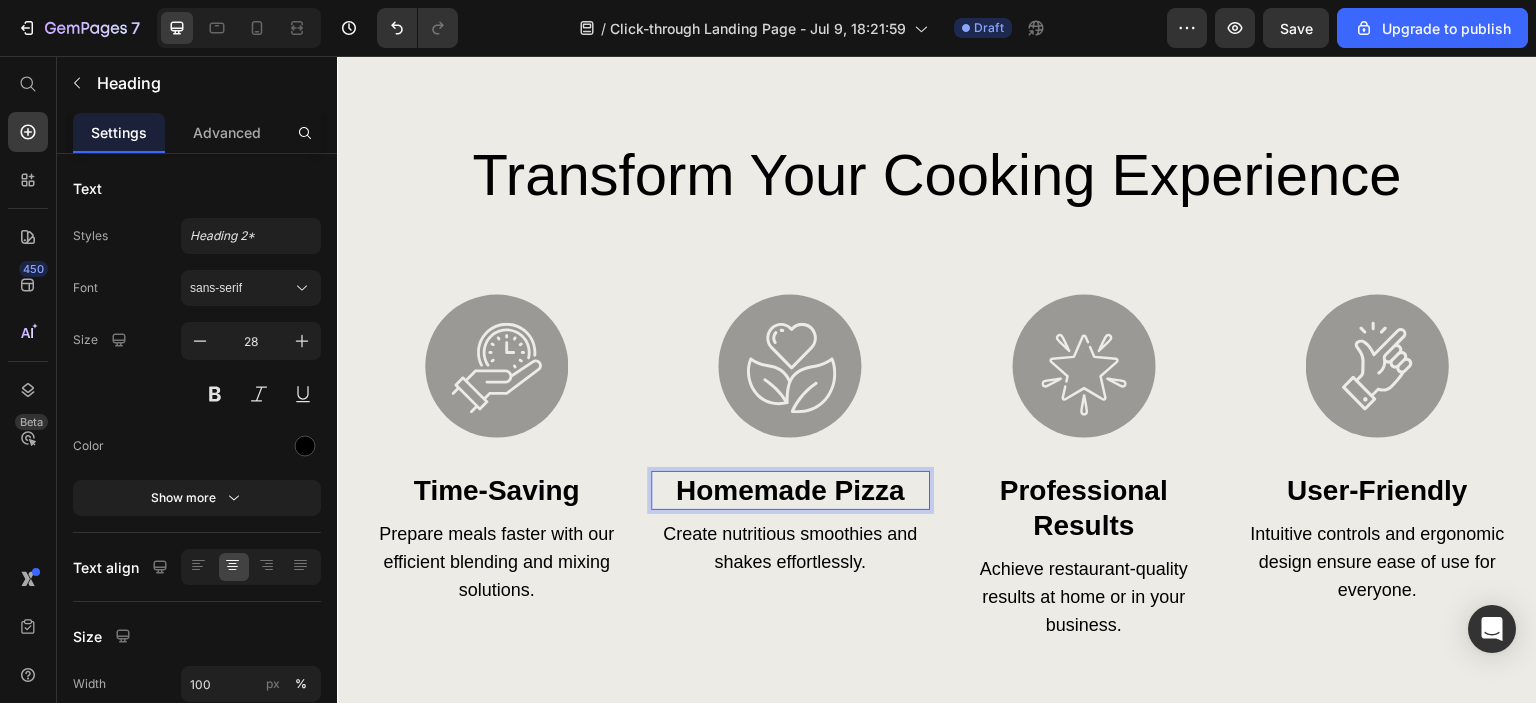 click on "Image Homemade Pizza Heading   8 Create nutritious smoothies and shakes effortlessly. Text Block" at bounding box center [790, 467] 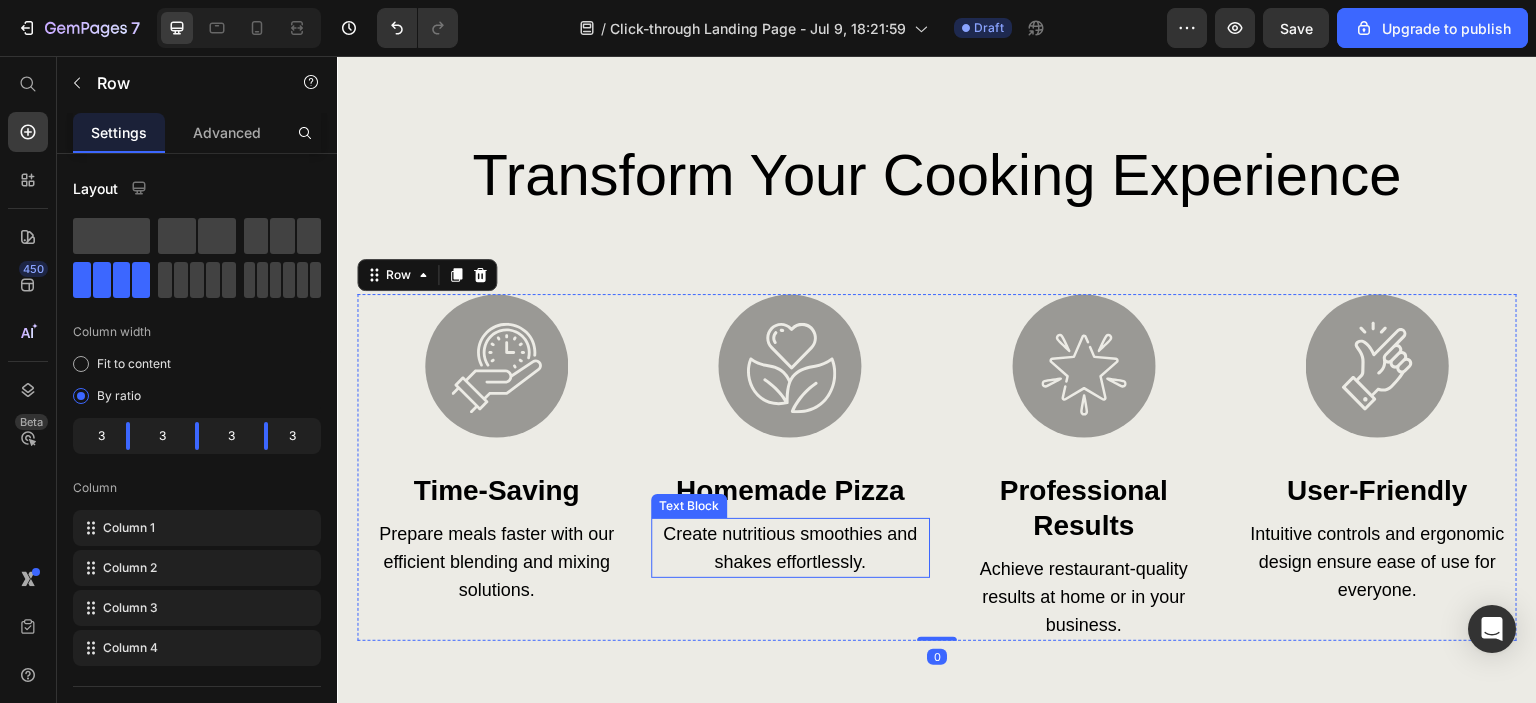 click on "Create nutritious smoothies and shakes effortlessly." at bounding box center [790, 548] 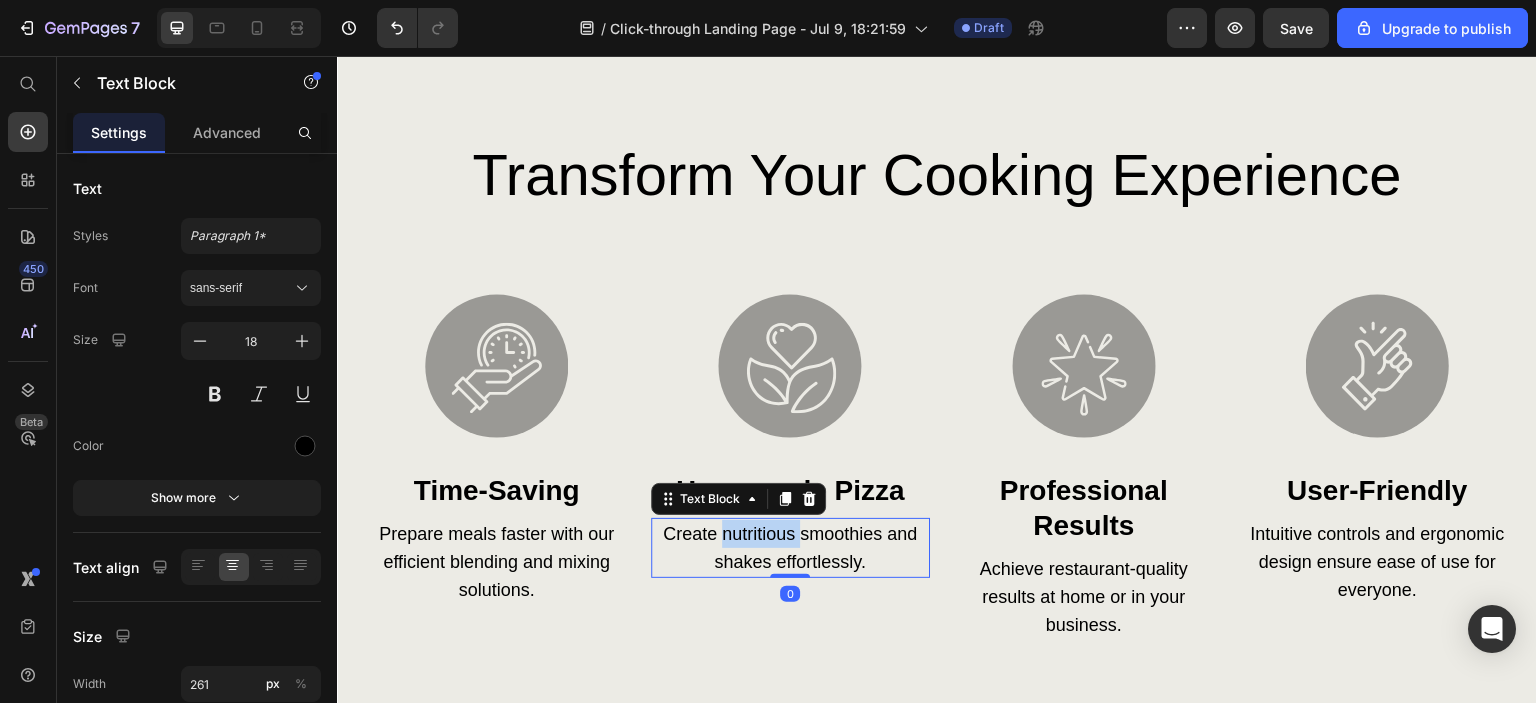 click on "Create nutritious smoothies and shakes effortlessly." at bounding box center [790, 548] 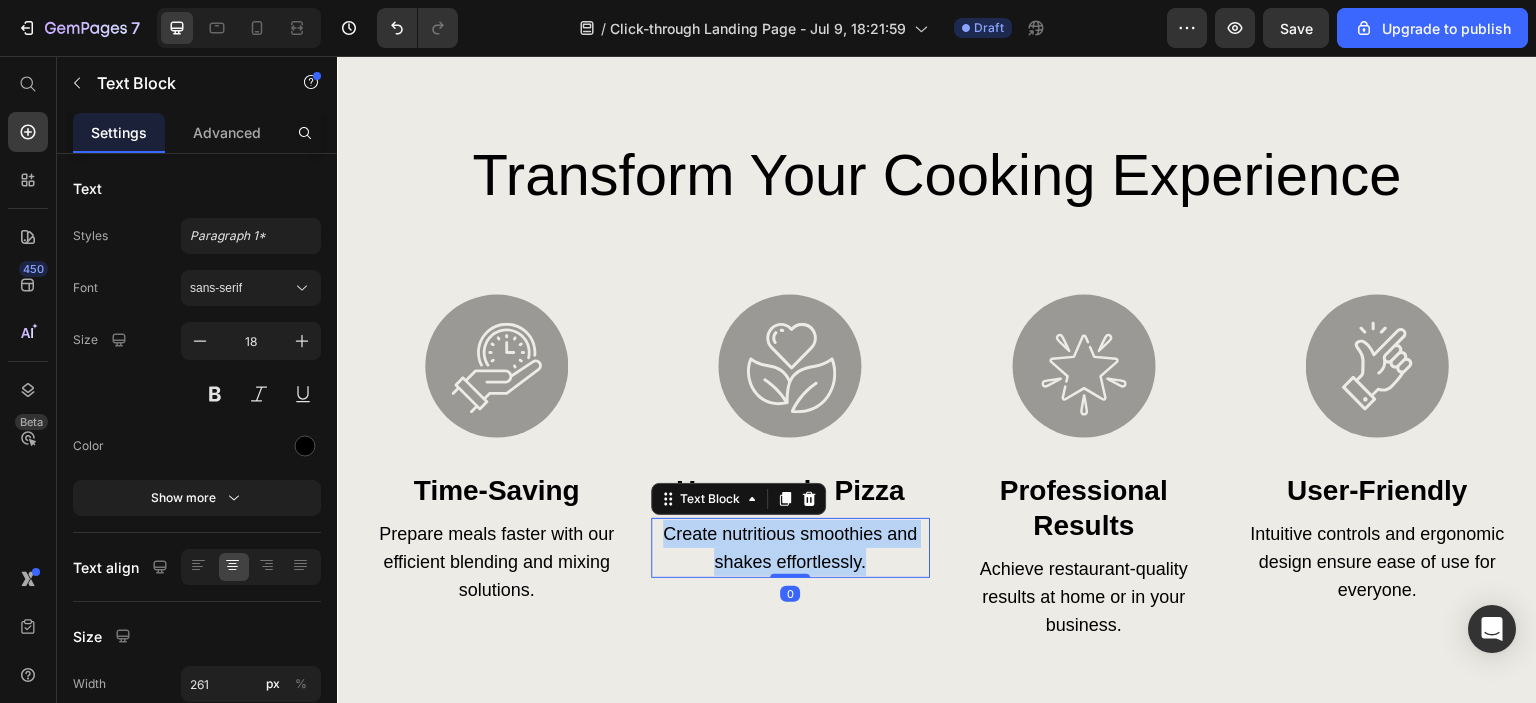 click on "Create nutritious smoothies and shakes effortlessly." at bounding box center (790, 548) 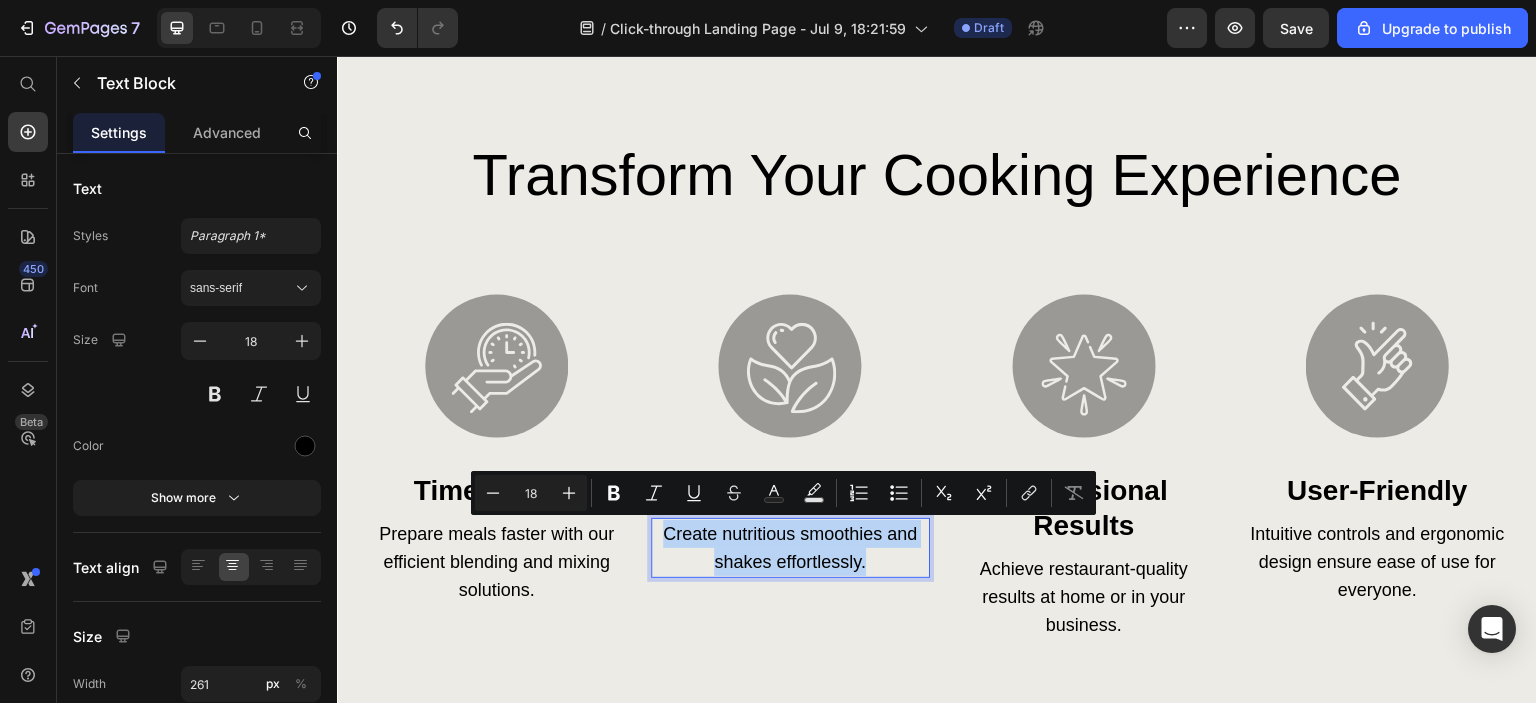 click on "Create nutritious smoothies and shakes effortlessly." at bounding box center [790, 548] 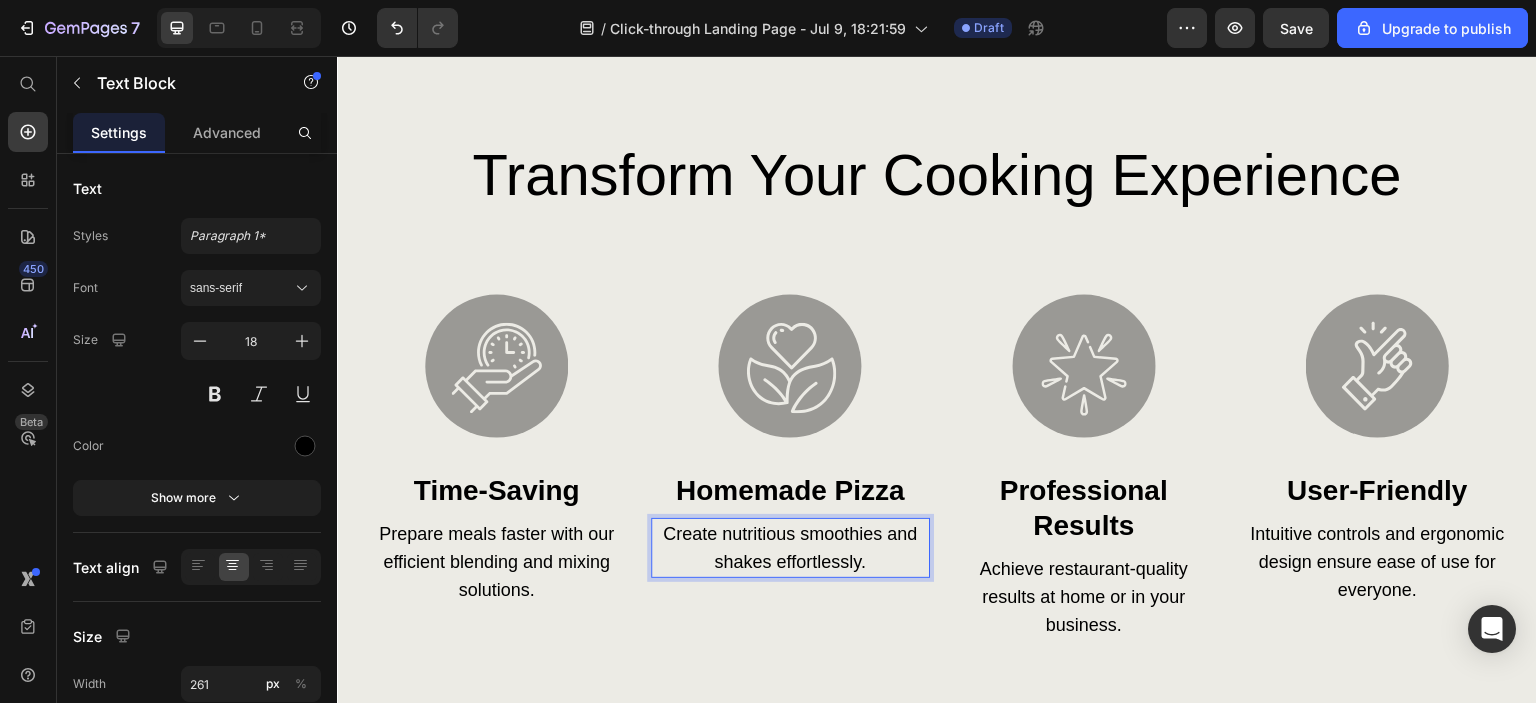 drag, startPoint x: 719, startPoint y: 531, endPoint x: 735, endPoint y: 542, distance: 19.416489 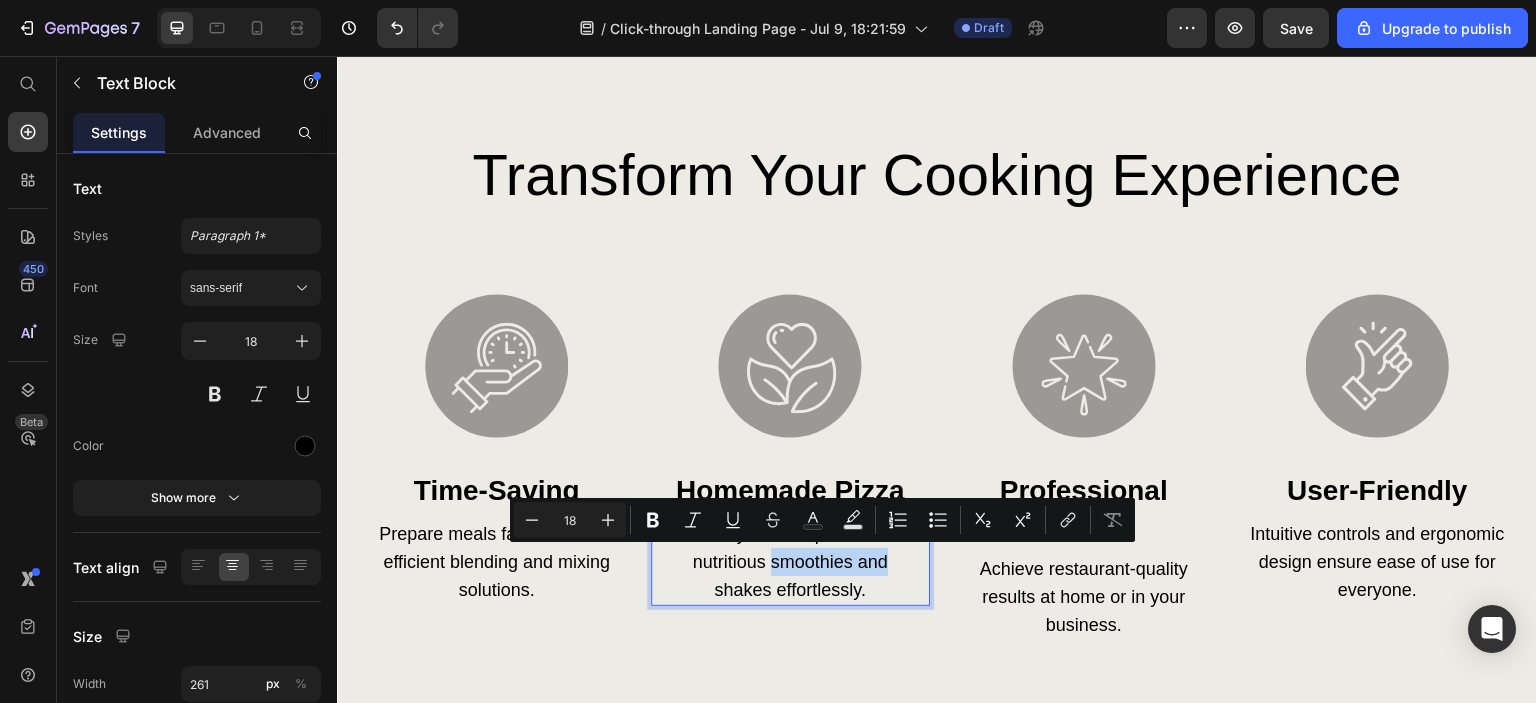 drag, startPoint x: 886, startPoint y: 553, endPoint x: 762, endPoint y: 561, distance: 124.2578 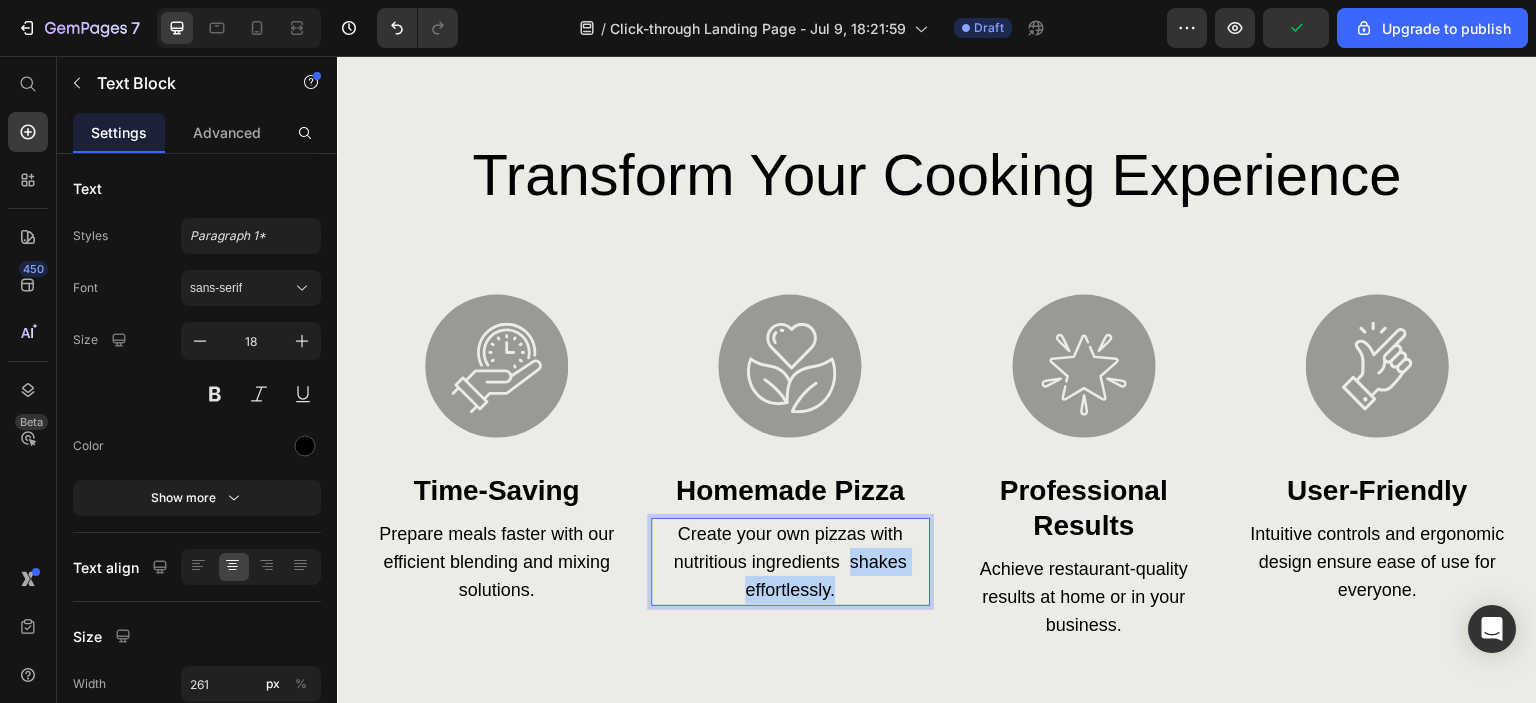 drag, startPoint x: 833, startPoint y: 585, endPoint x: 844, endPoint y: 563, distance: 24.596748 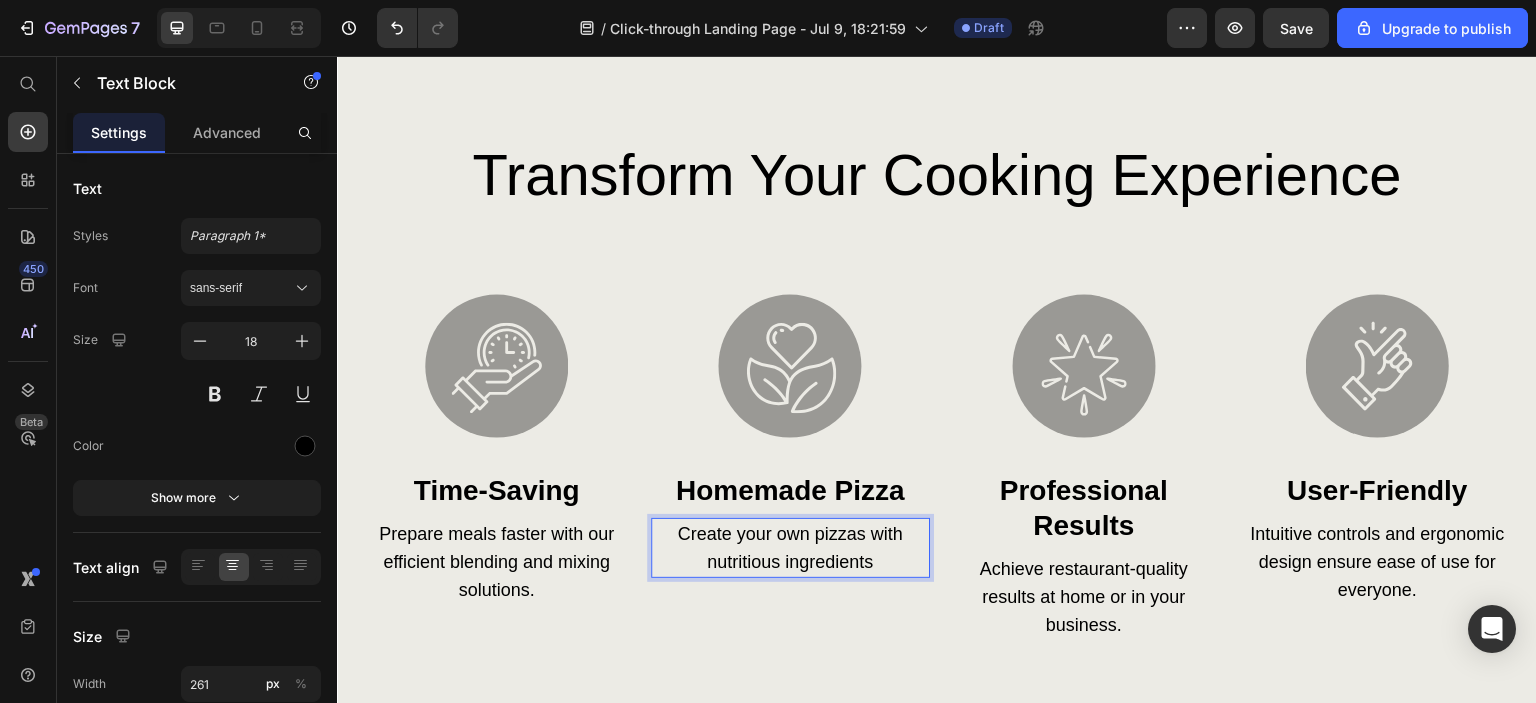 click on "Create your own pizzas with nutritious ingredients" at bounding box center (790, 548) 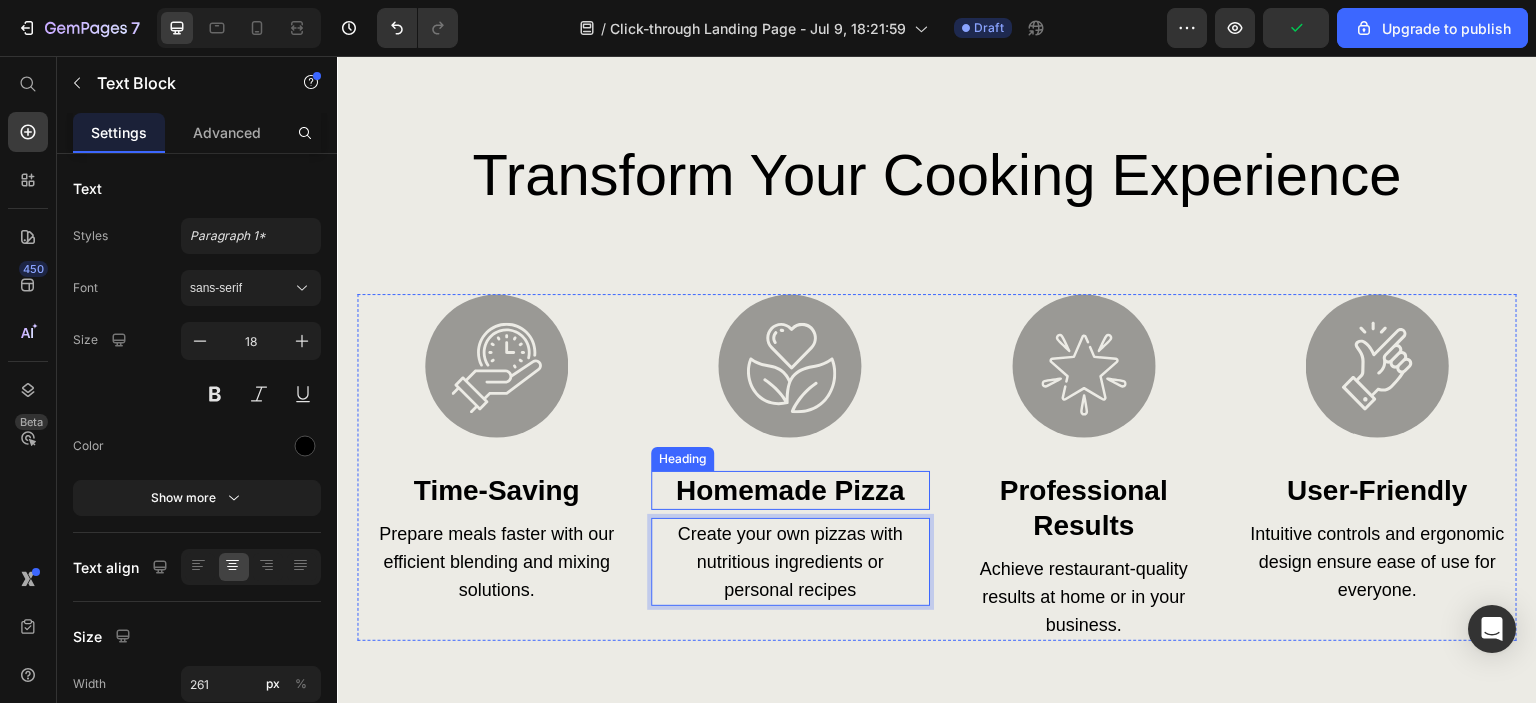 click on "Homemade Pizza" at bounding box center (790, 490) 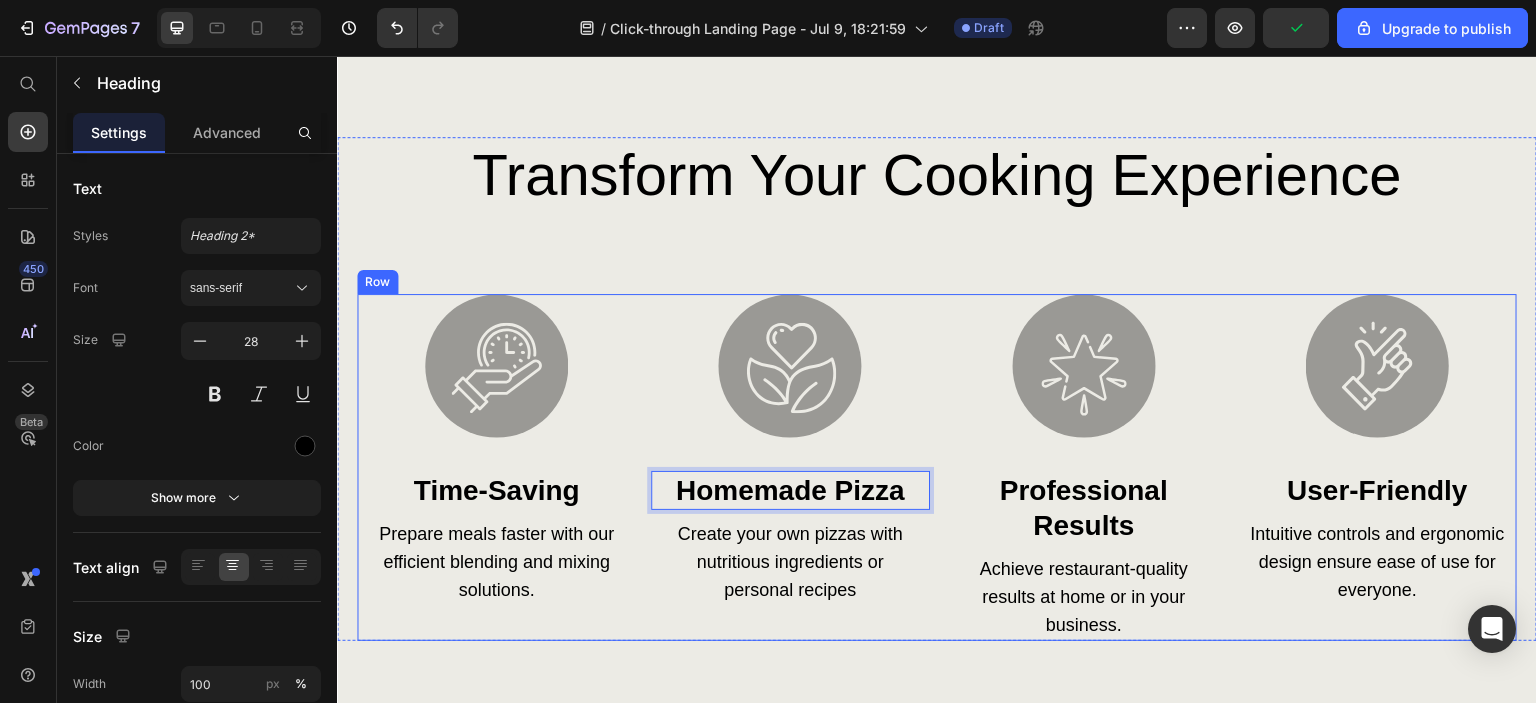 click on "Image Time-Saving Heading Prepare meals faster with our efficient blending and mixing solutions. Text Block Image Homemade Pizza Heading   8 Create your own pizzas with nutritious ingredients or personal recipes Text Block Image Professional Results Heading Achieve restaurant-quality results at home or in your business. Text Block Image User-Friendly Heading Intuitive controls and ergonomic design ensure ease of use for everyone. Text Block Row" at bounding box center [937, 467] 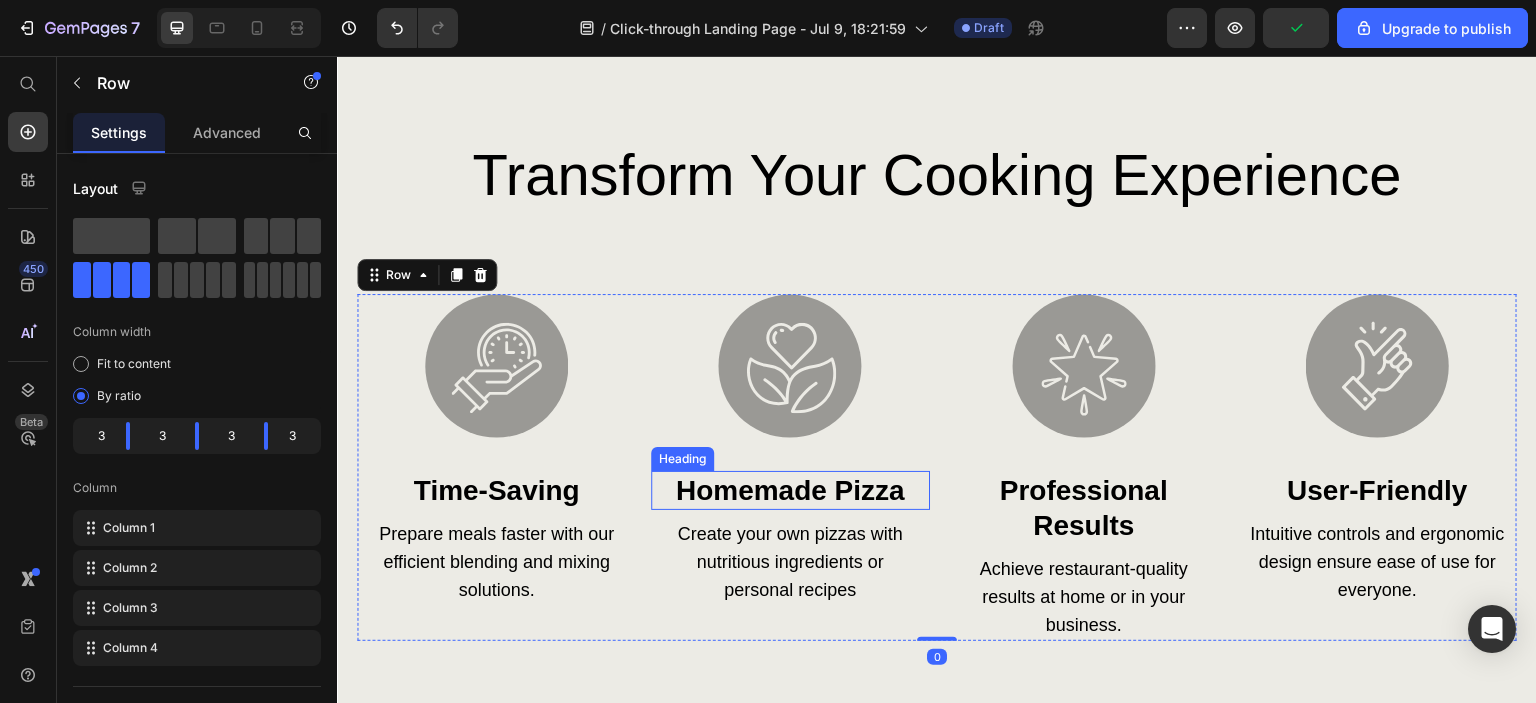 click on "Homemade Pizza" at bounding box center (790, 490) 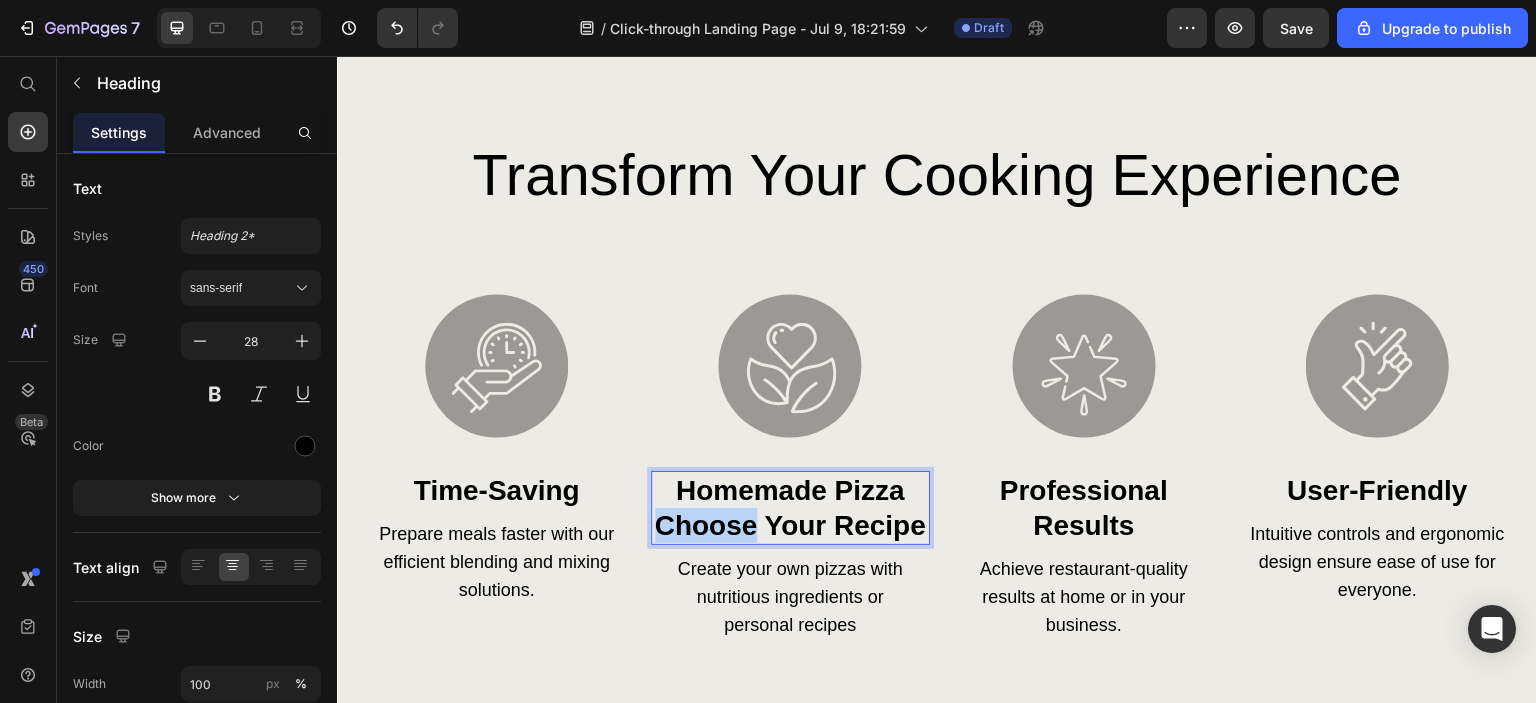 drag, startPoint x: 801, startPoint y: 524, endPoint x: 705, endPoint y: 527, distance: 96.04687 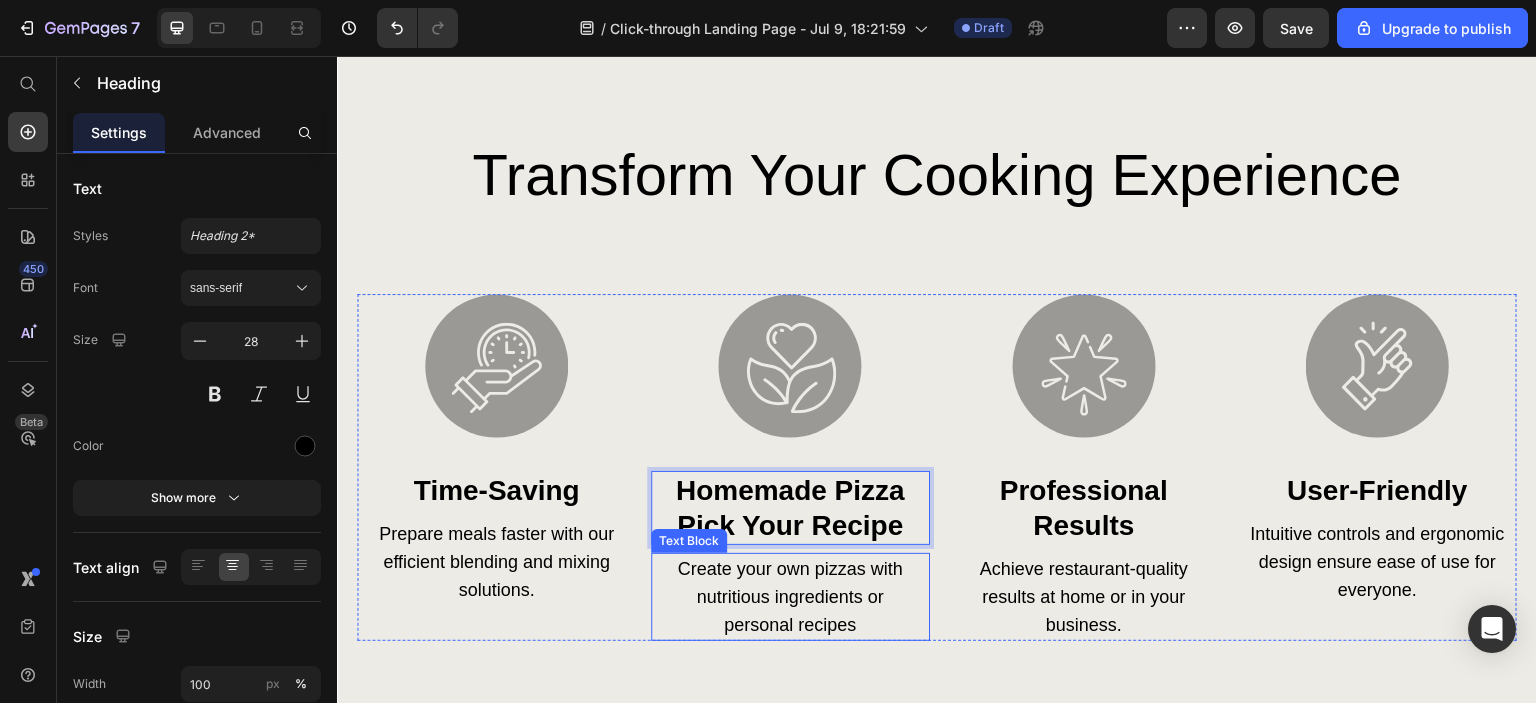 click on "Create your own pizzas with nutritious ingredients or personal recipes" at bounding box center (790, 597) 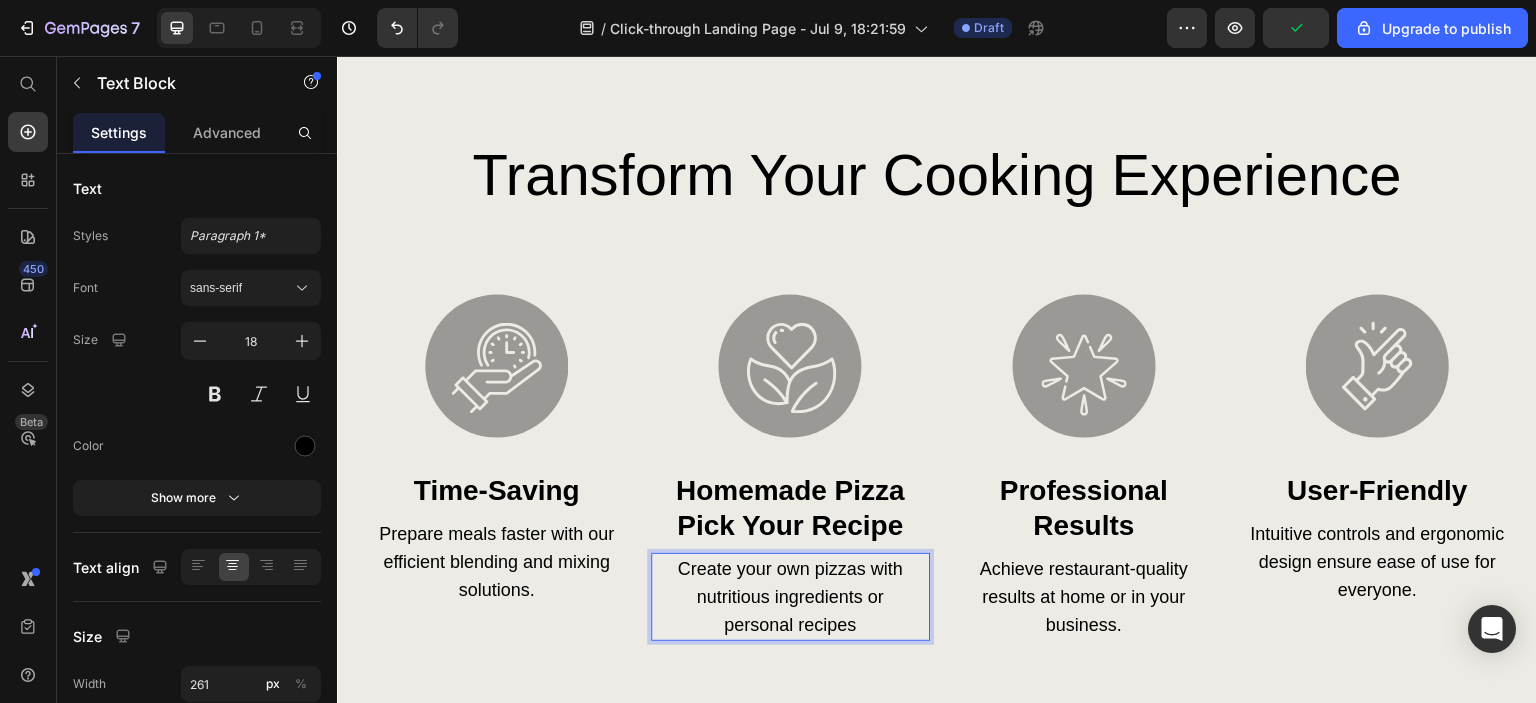 click on "Create your own pizzas with nutritious ingredients or personal recipes" at bounding box center (790, 597) 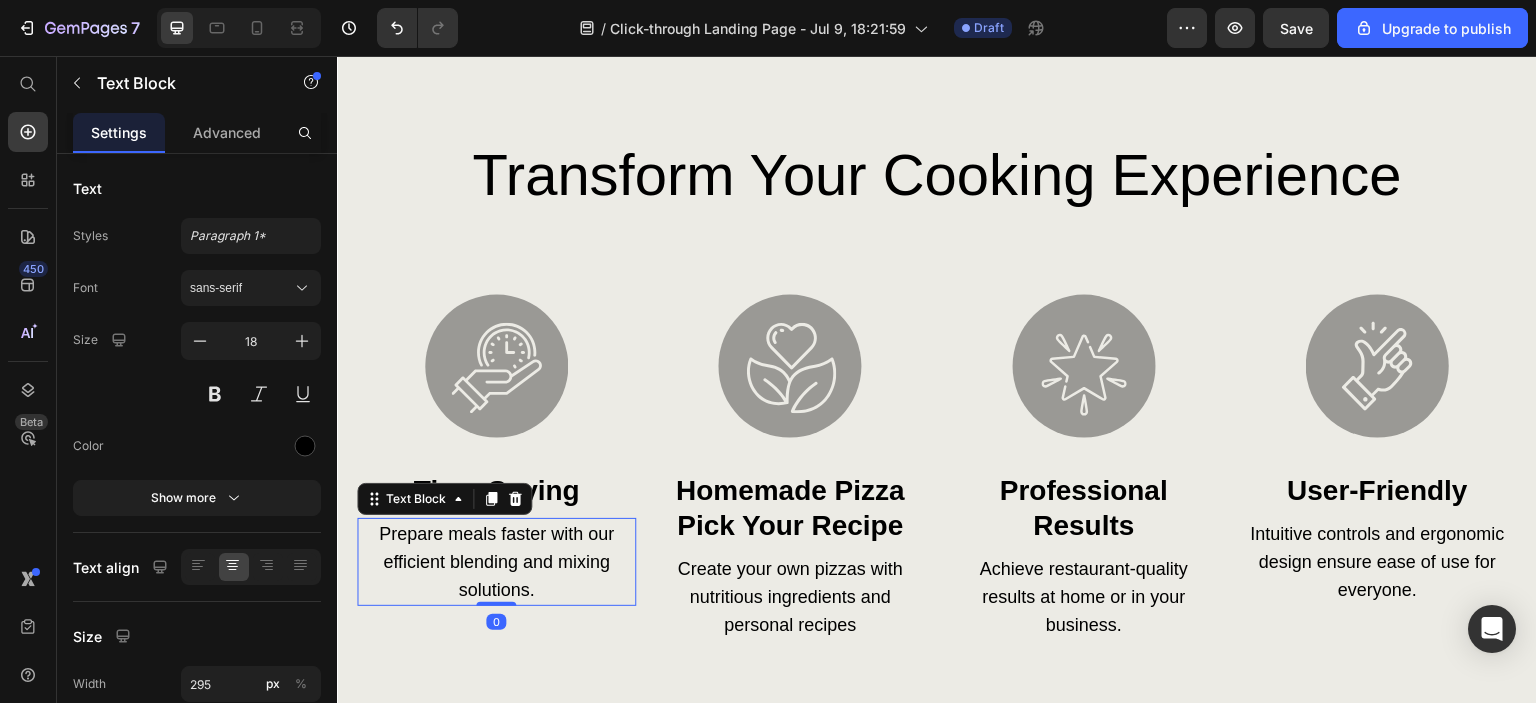 click on "Prepare meals faster with our efficient blending and mixing solutions." at bounding box center [496, 562] 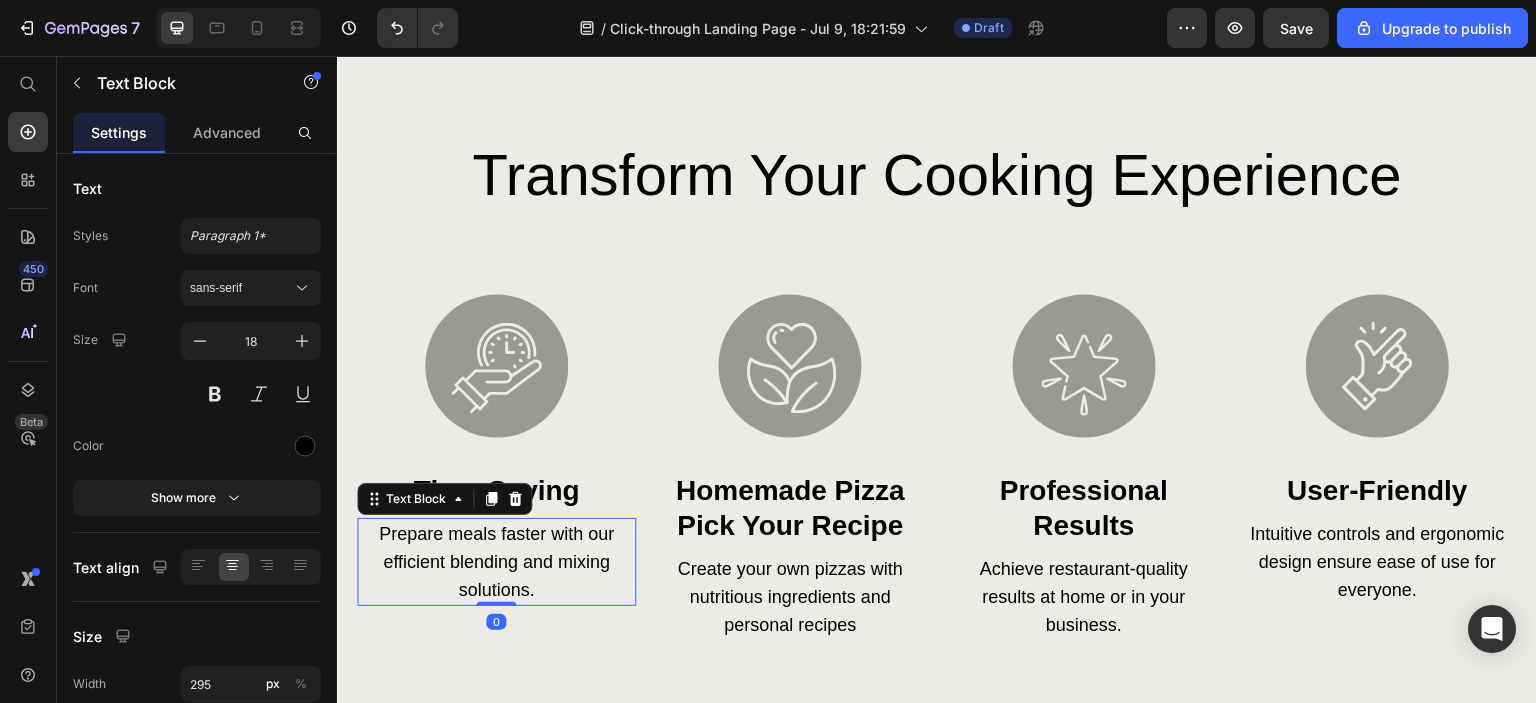click on "Prepare meals faster with our efficient blending and mixing solutions." at bounding box center [496, 562] 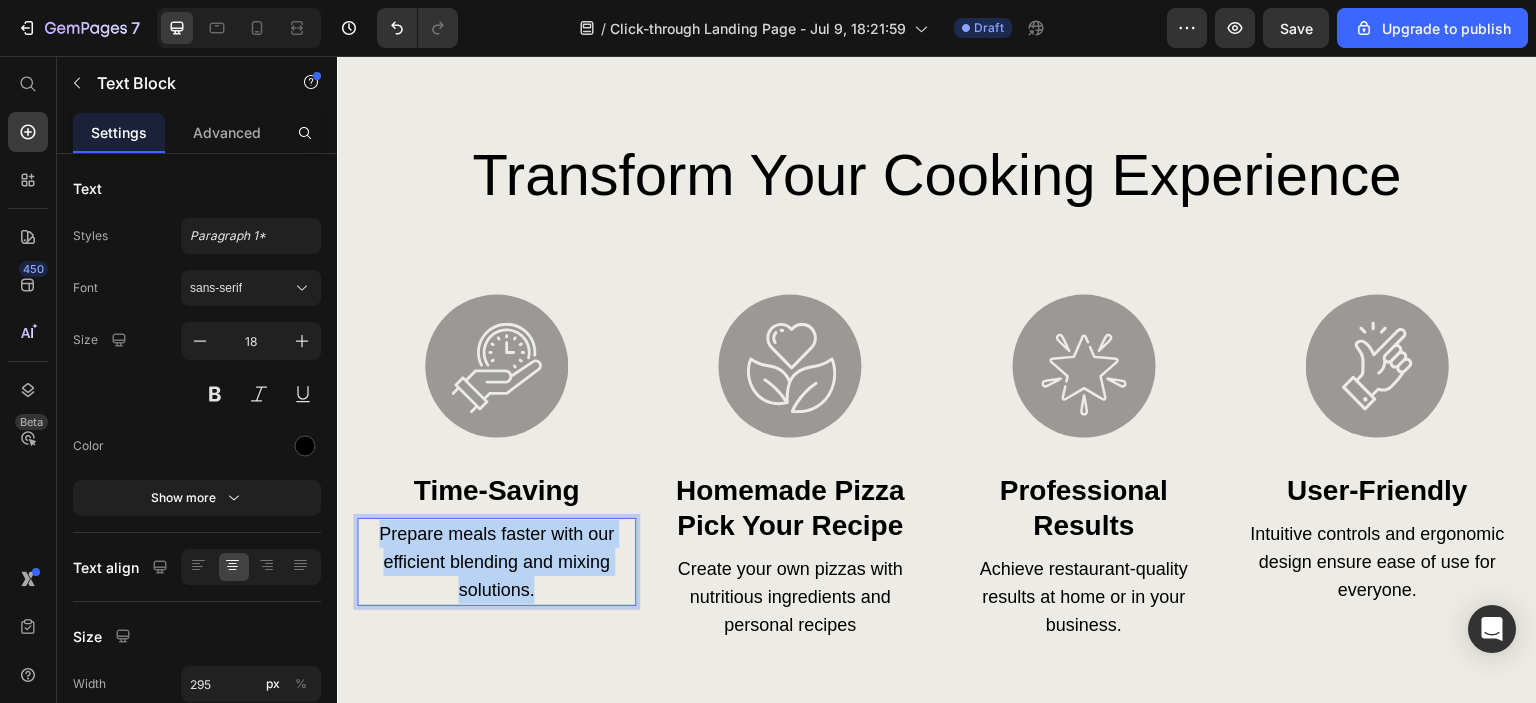 click on "Prepare meals faster with our efficient blending and mixing solutions." at bounding box center (496, 562) 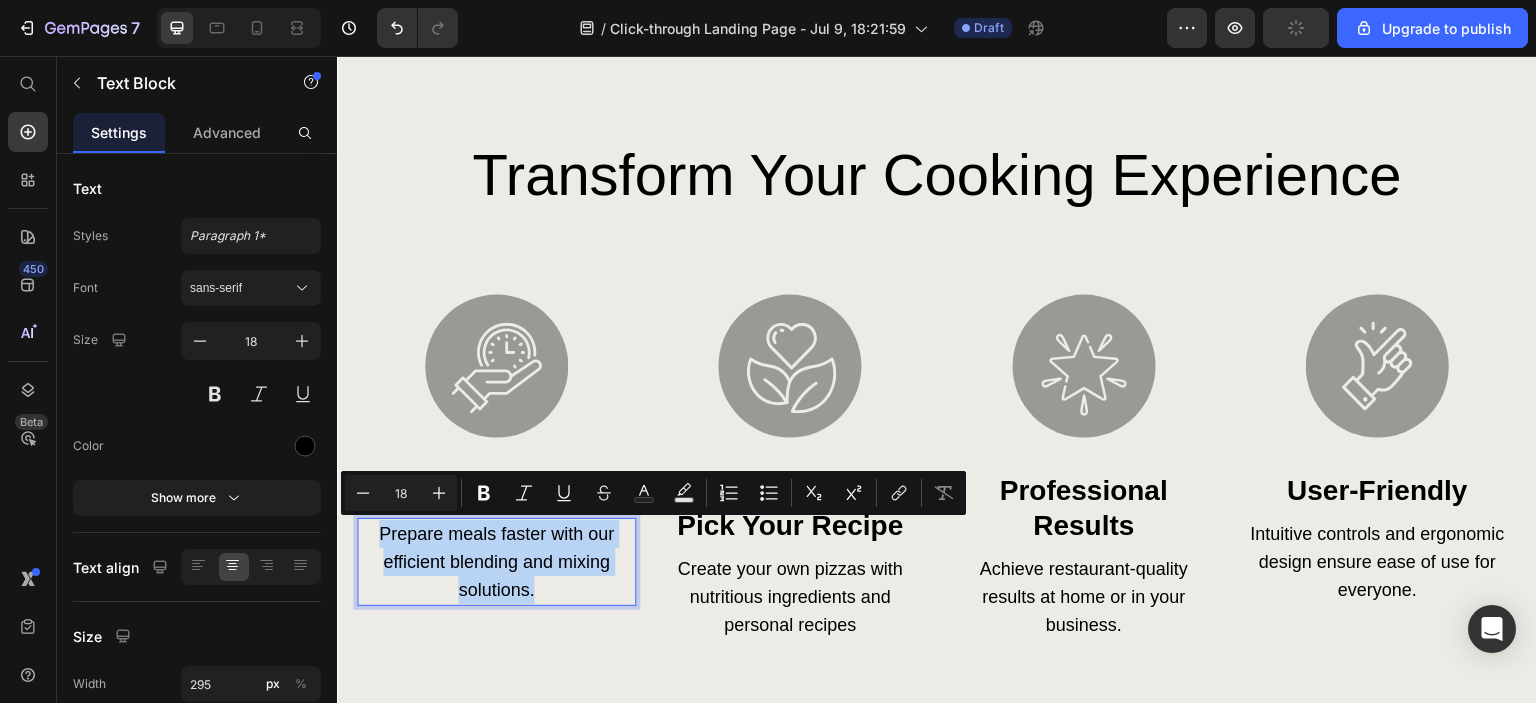 click on "Prepare meals faster with our efficient blending and mixing solutions." at bounding box center (496, 562) 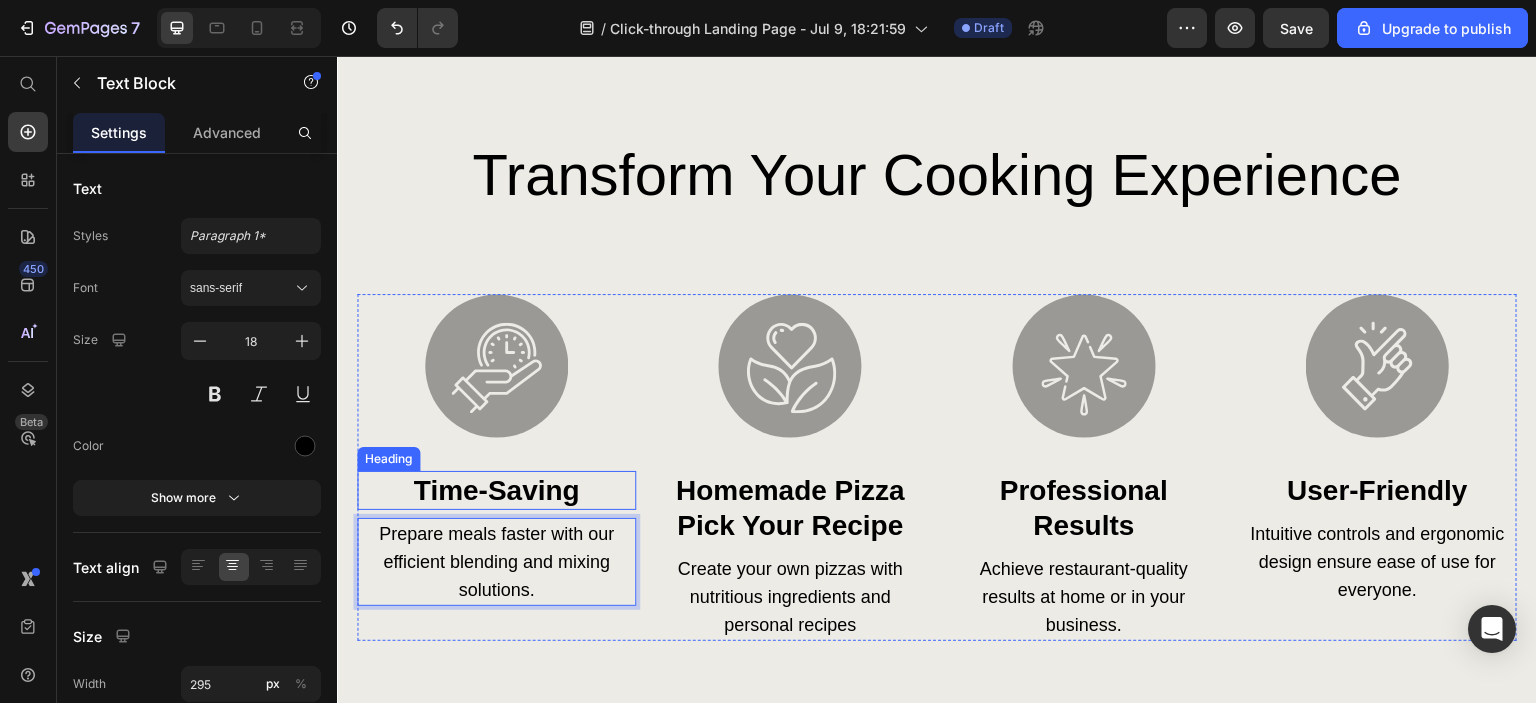 click on "Time-Saving" at bounding box center [496, 490] 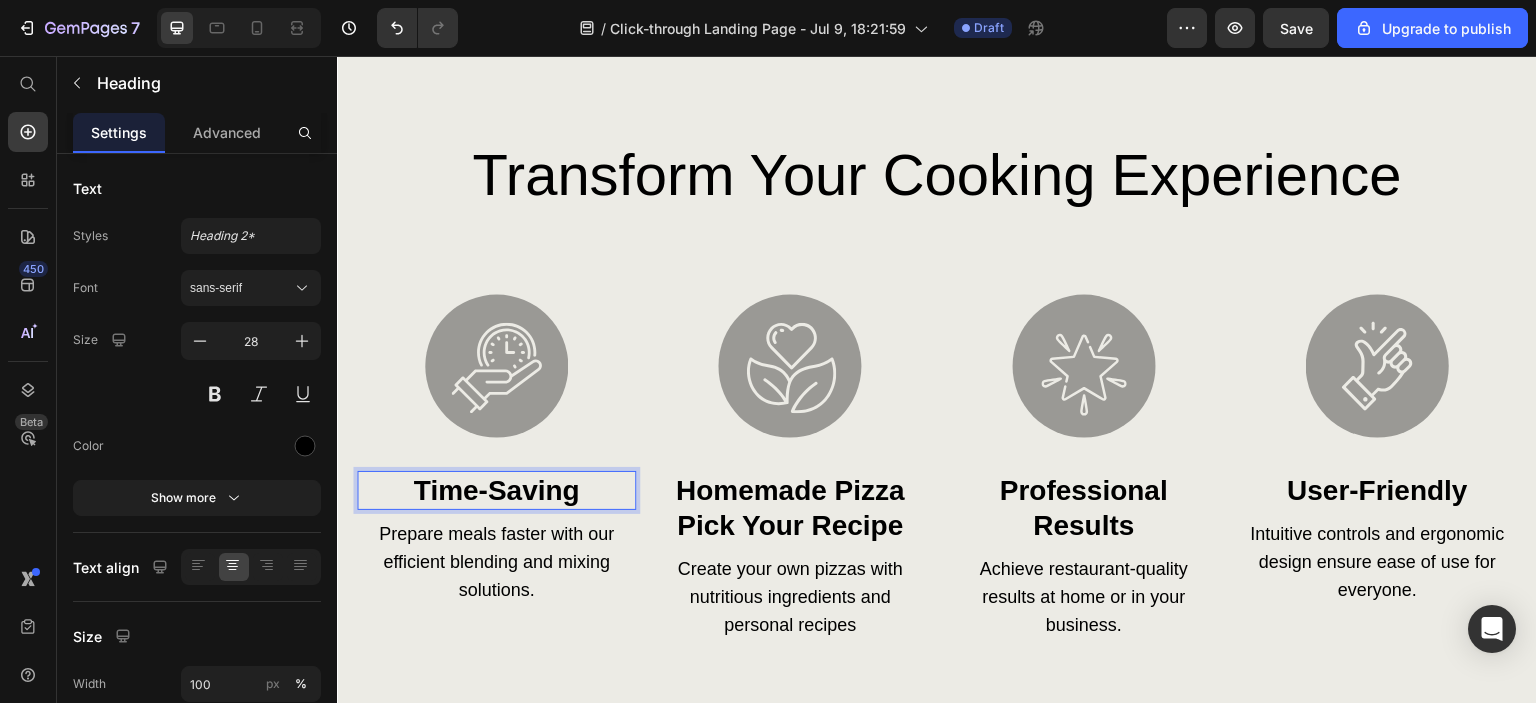 click on "Time-Saving" at bounding box center [496, 490] 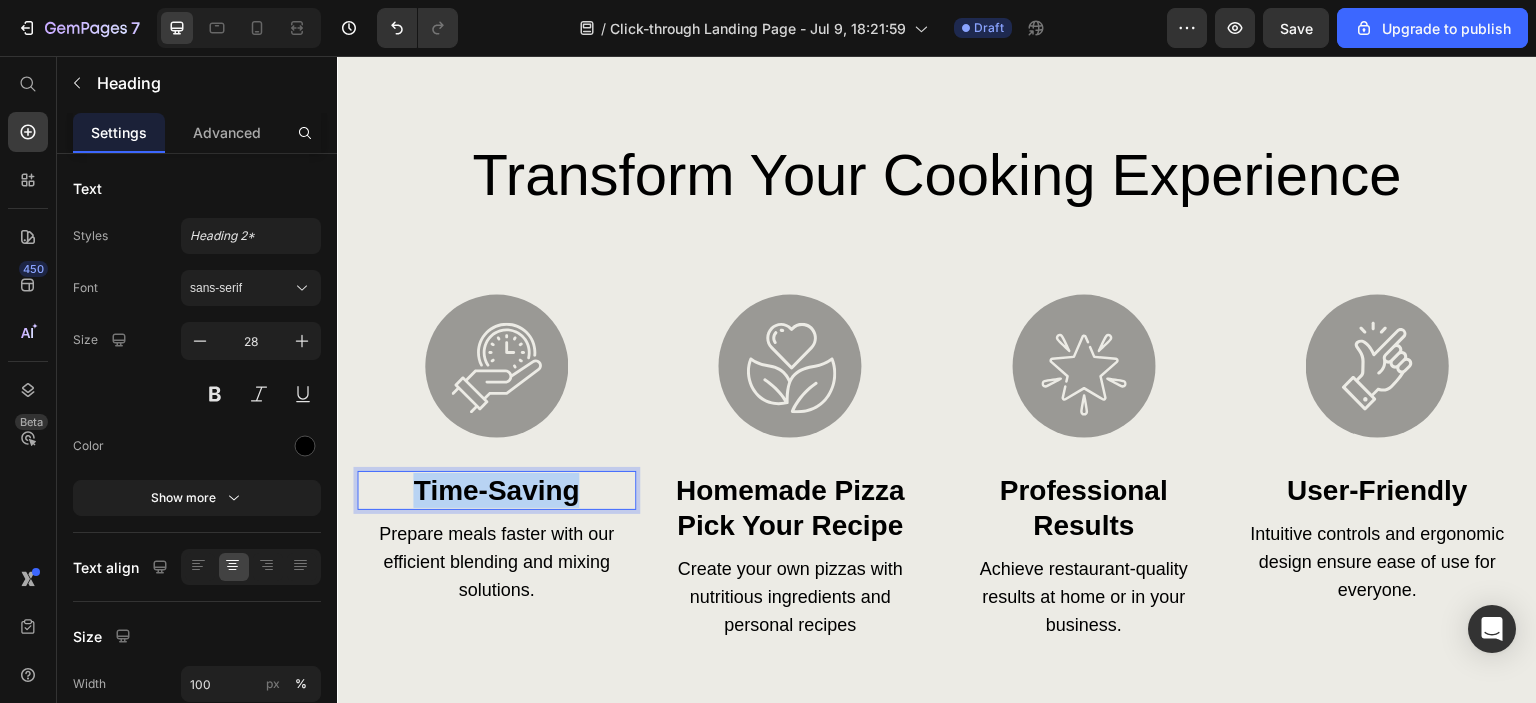 drag, startPoint x: 584, startPoint y: 484, endPoint x: 408, endPoint y: 484, distance: 176 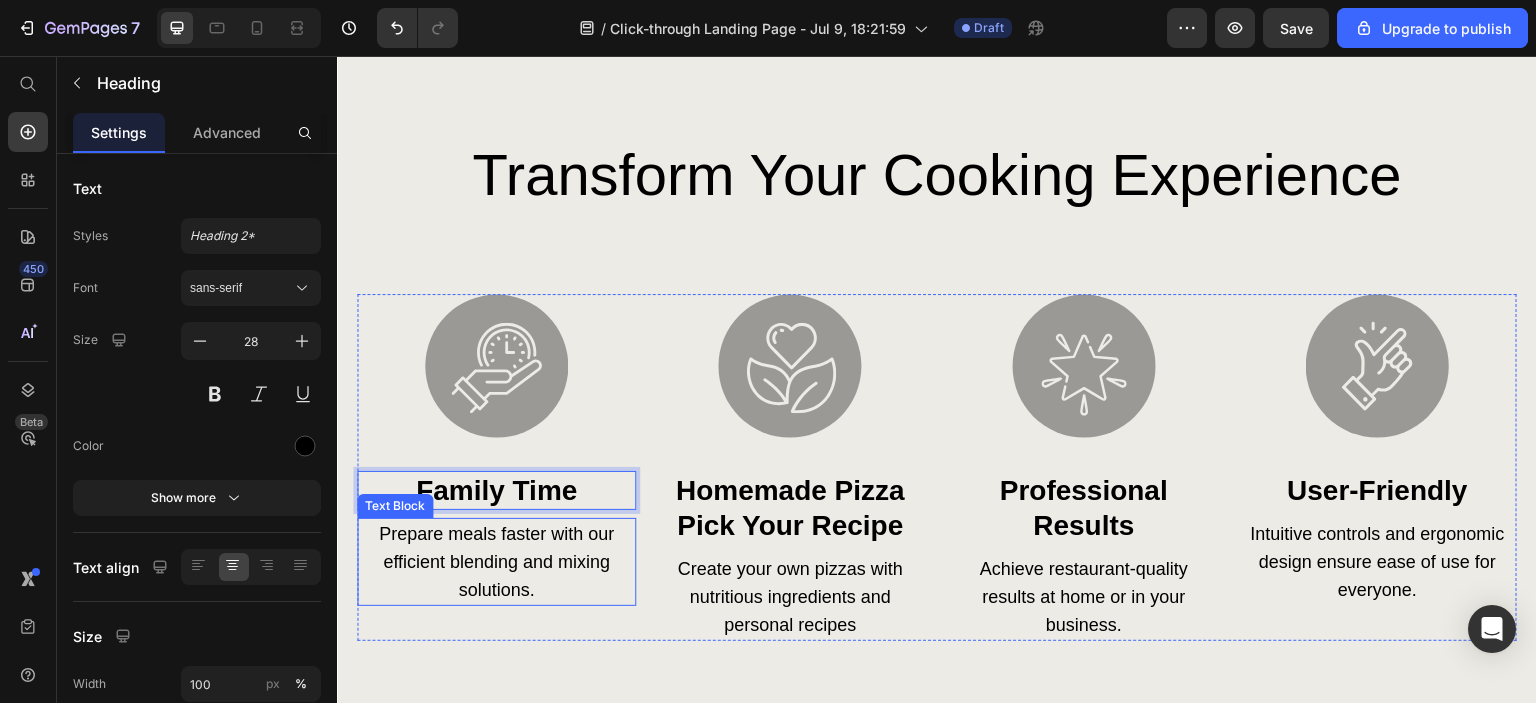 click on "Prepare meals faster with our efficient blending and mixing solutions." at bounding box center (496, 562) 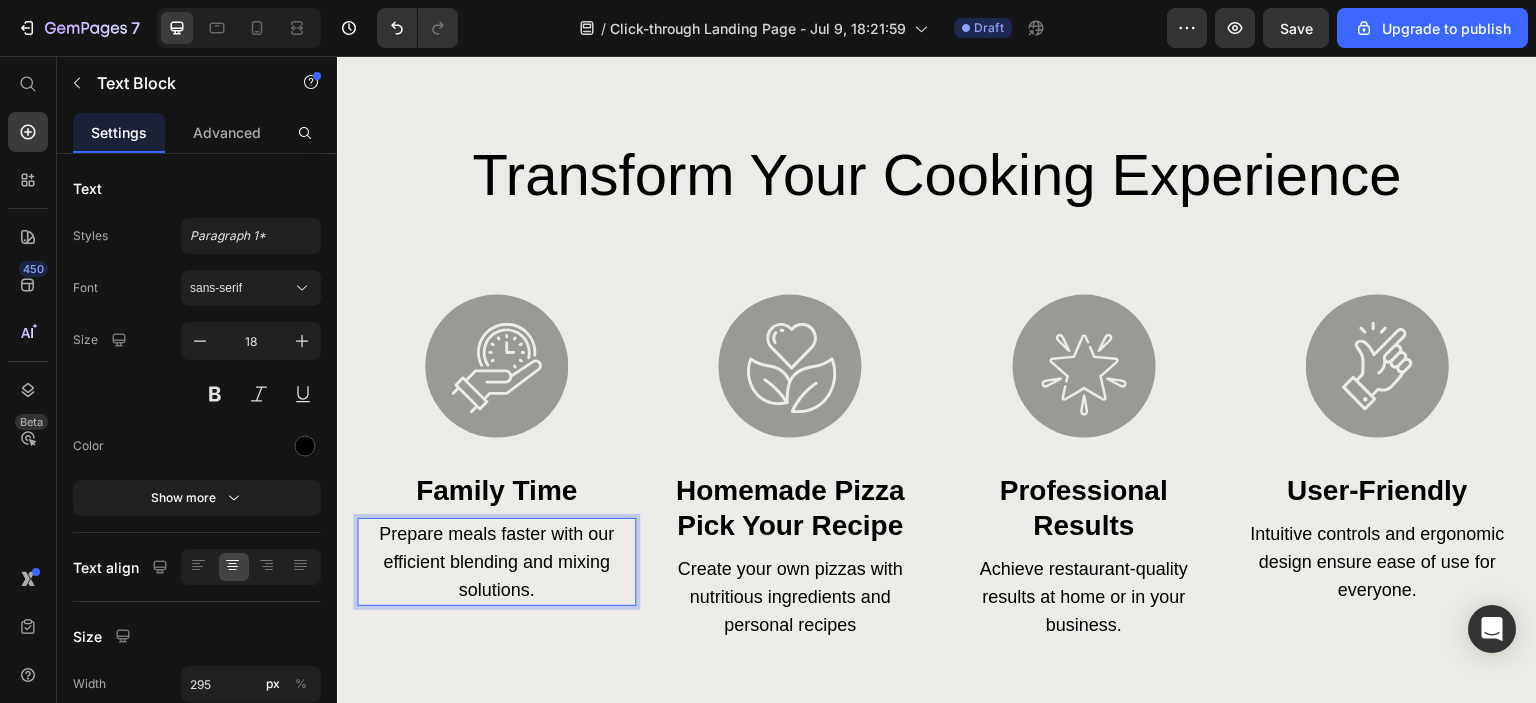 click on "Prepare meals faster with our efficient blending and mixing solutions." at bounding box center (496, 562) 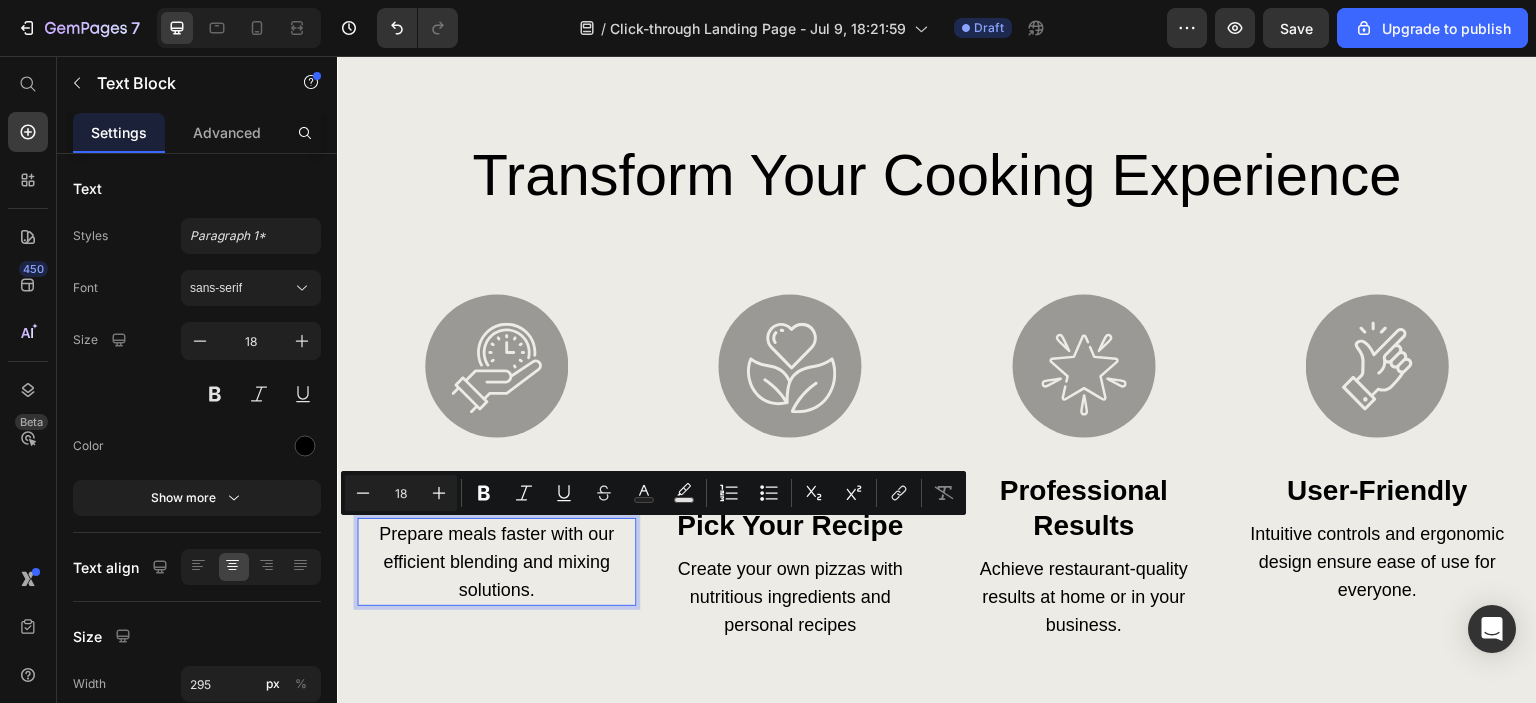 click on "Prepare meals faster with our efficient blending and mixing solutions." at bounding box center [496, 562] 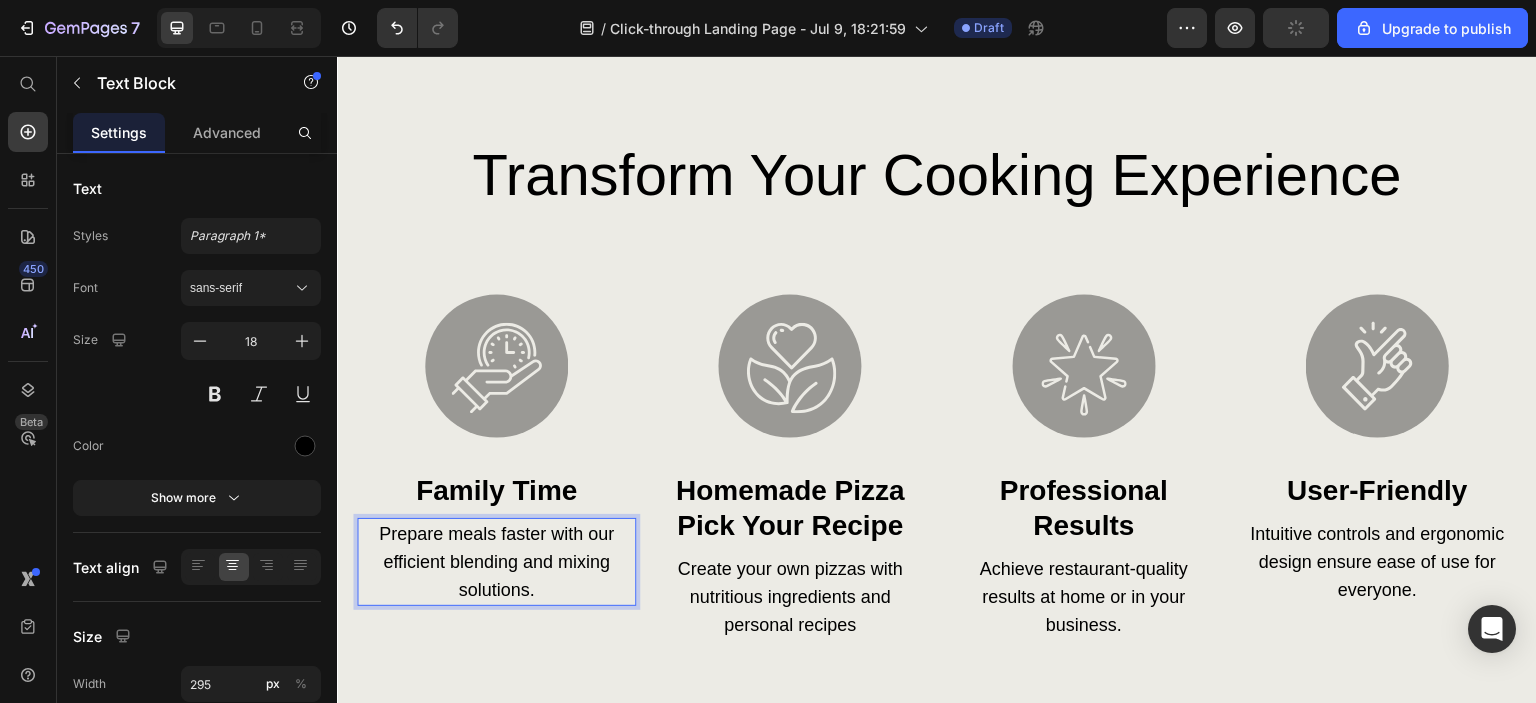 click on "Prepare meals faster with our efficient blending and mixing solutions." at bounding box center [496, 562] 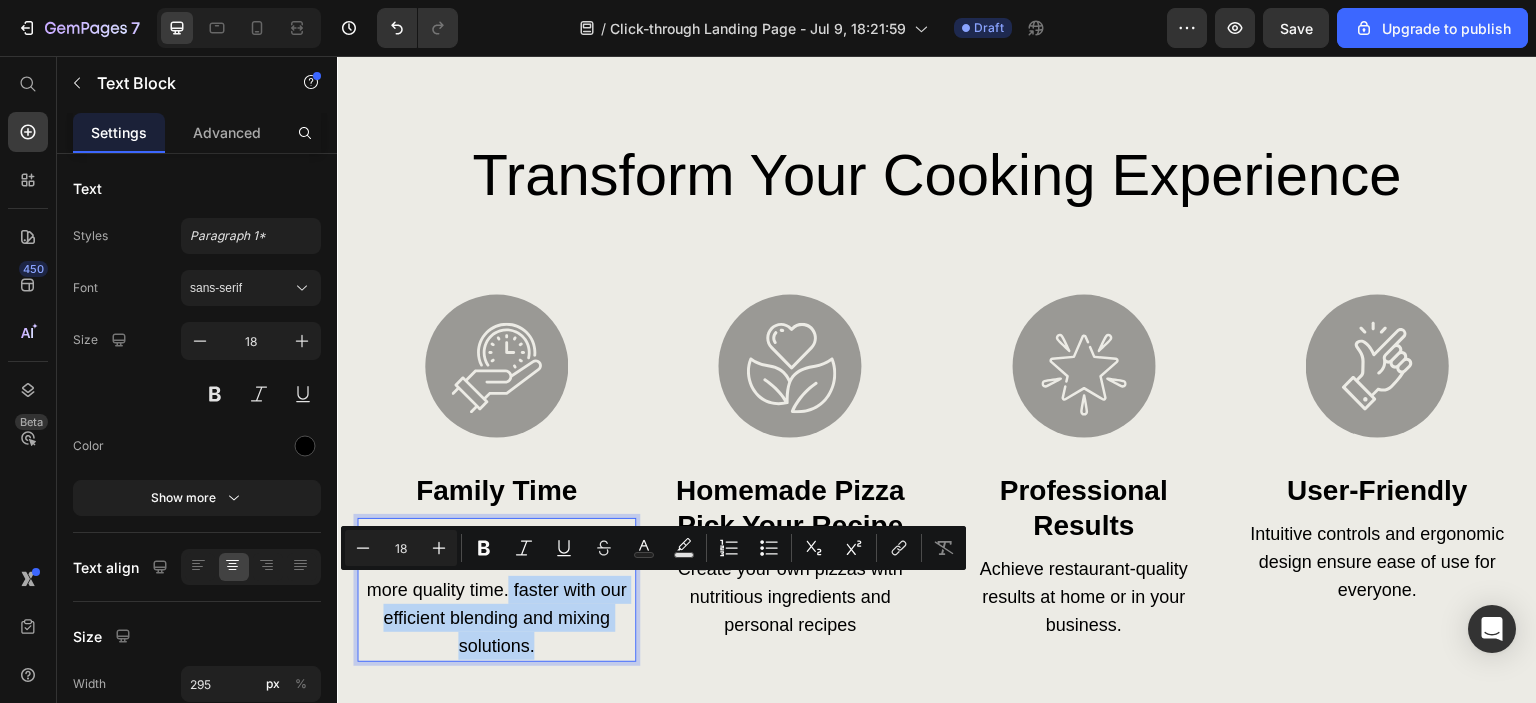 drag, startPoint x: 576, startPoint y: 644, endPoint x: 563, endPoint y: 592, distance: 53.600372 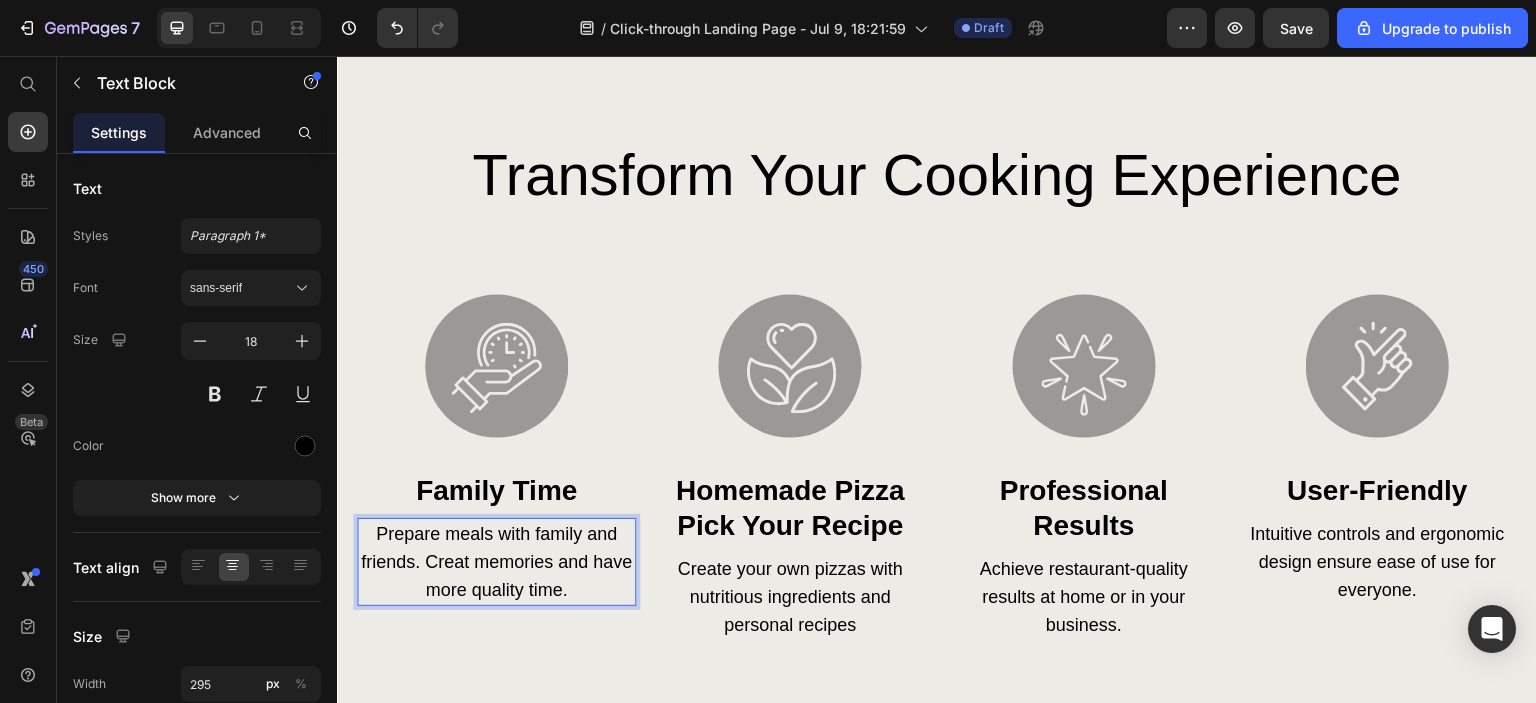 click on "Prepare meals with family and friends. Creat memories and have more quality time." at bounding box center (496, 562) 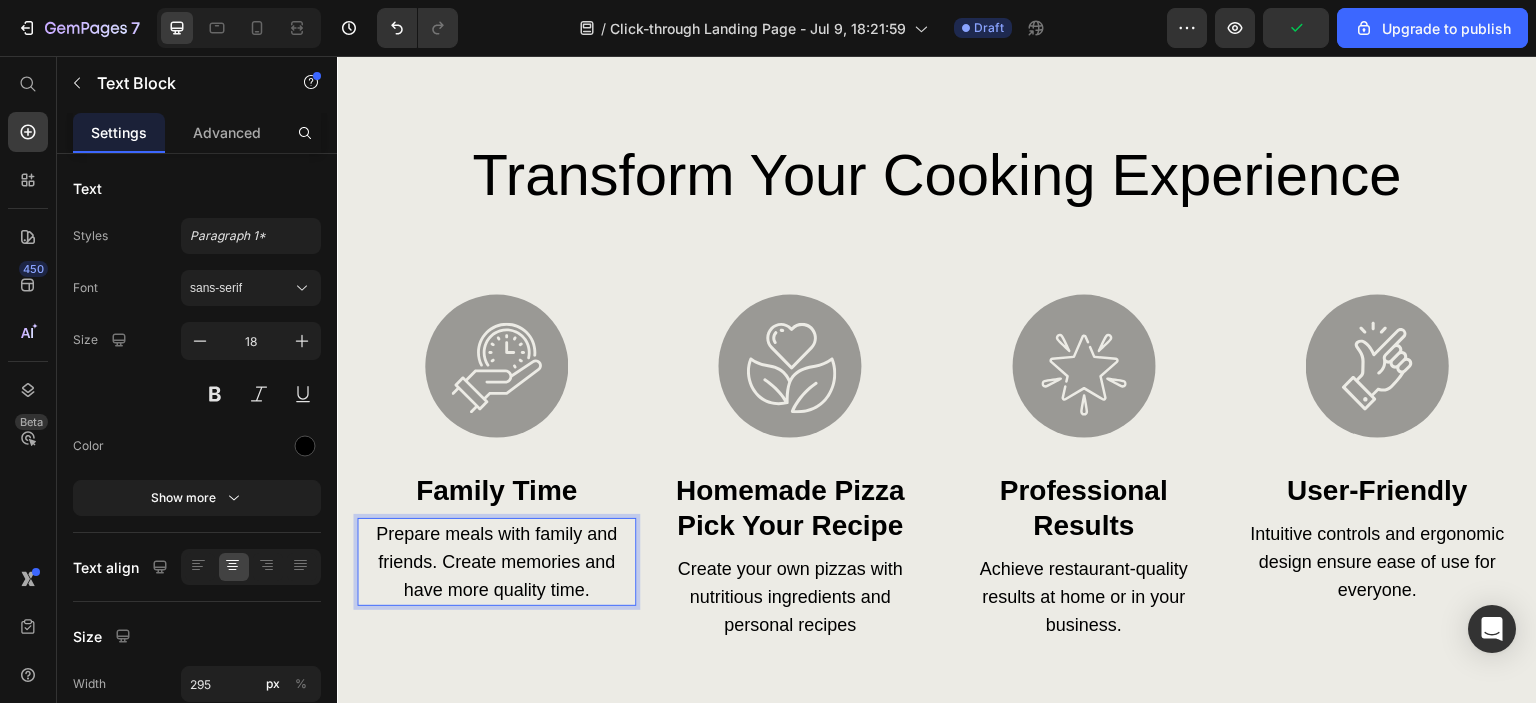 click on "Prepare meals with family and friends. Create memories and have more quality time." at bounding box center [496, 562] 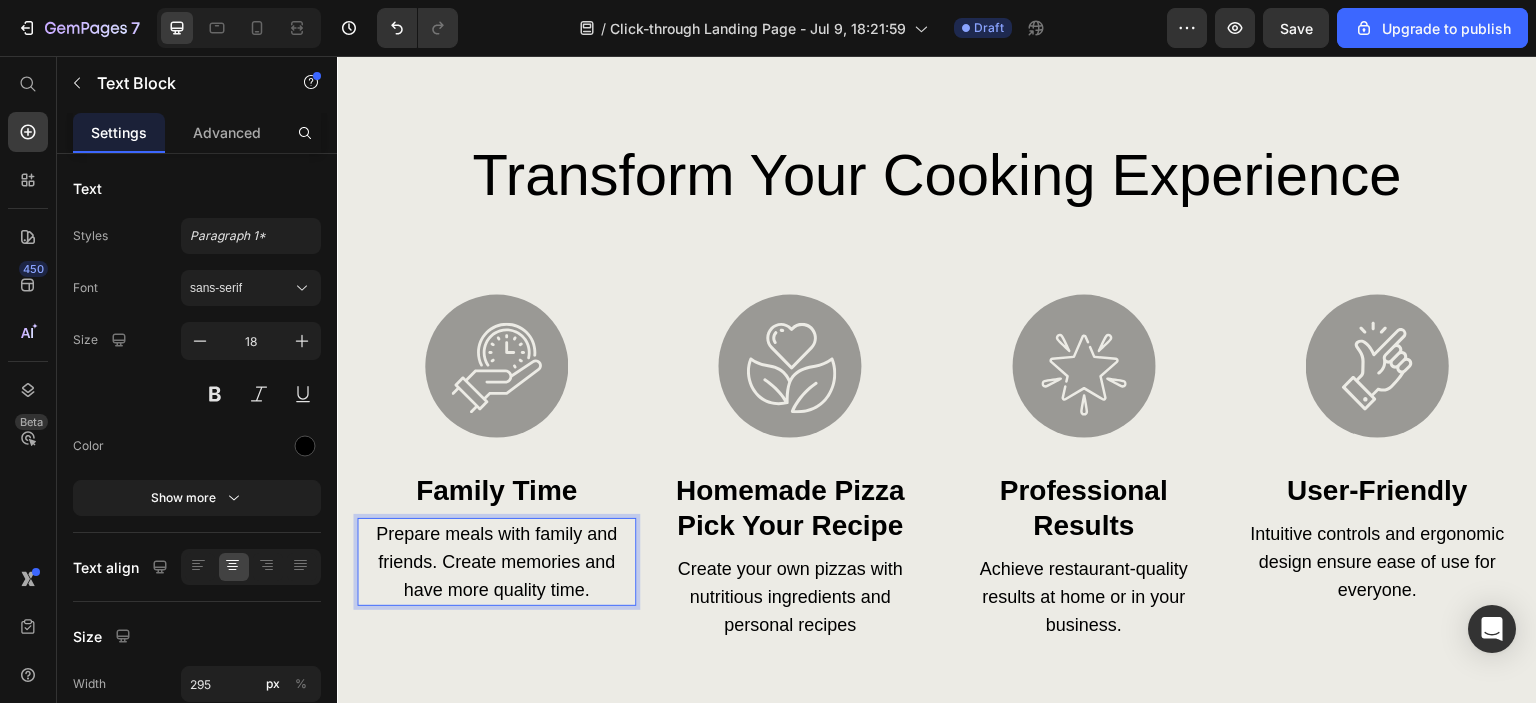 click on "Prepare meals with family and friends. Create memories and have more quality time." at bounding box center [496, 562] 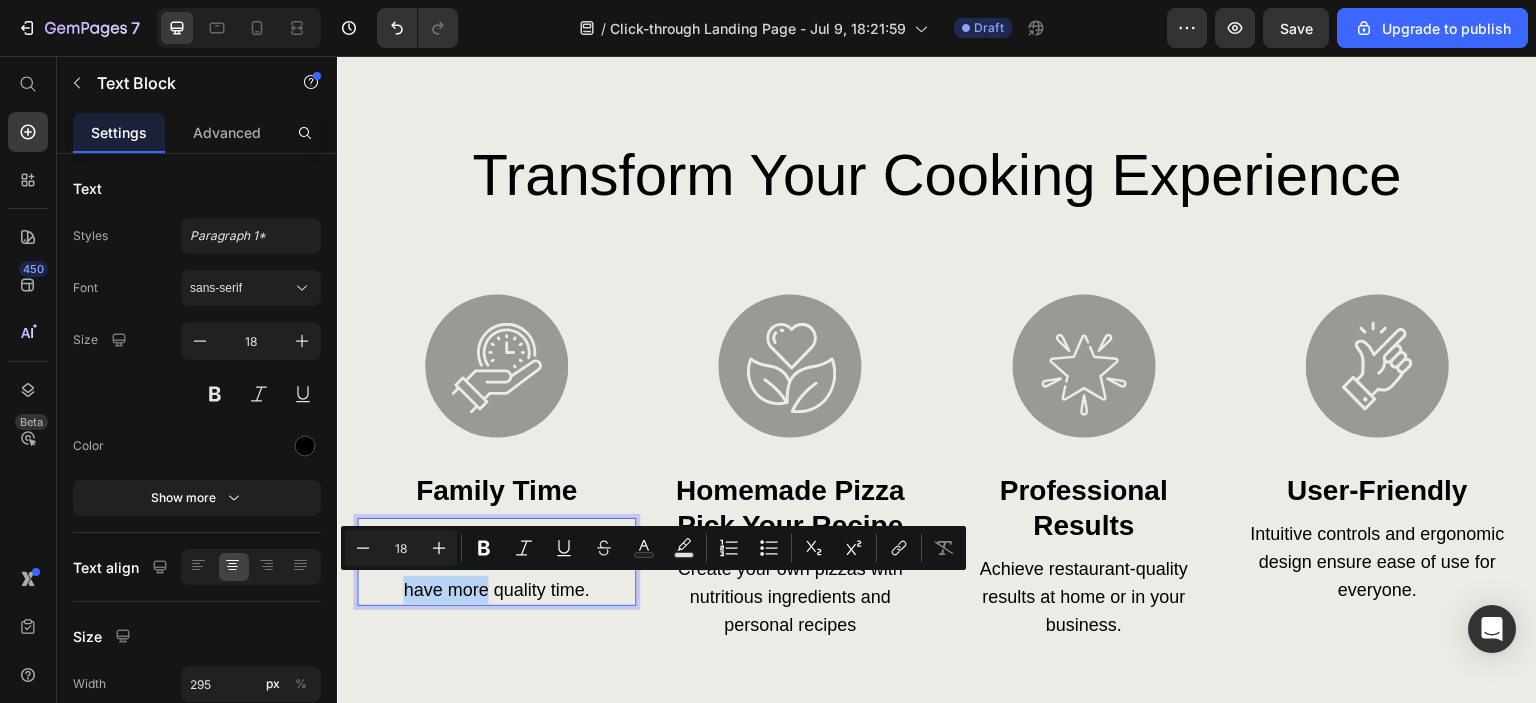 drag, startPoint x: 483, startPoint y: 589, endPoint x: 403, endPoint y: 595, distance: 80.224686 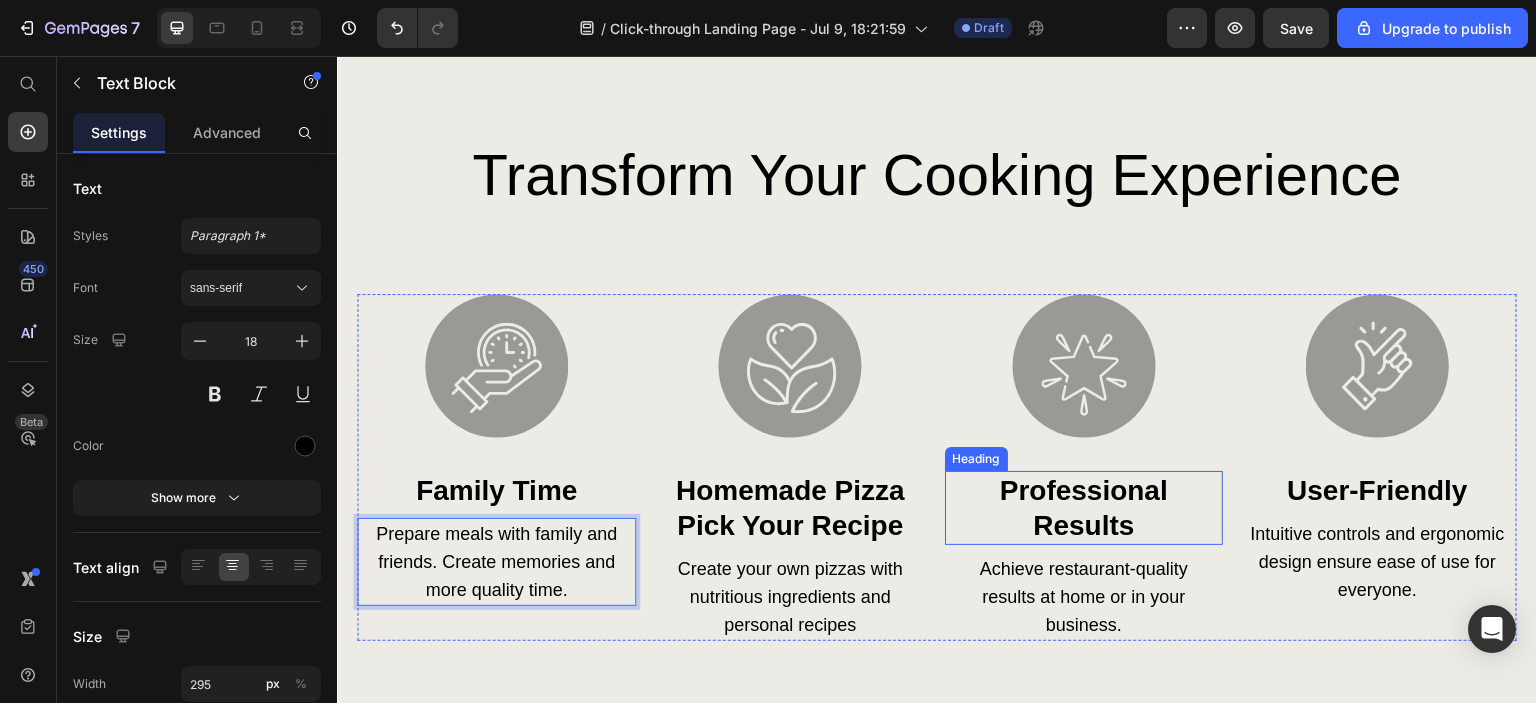 click on "Professional Results" at bounding box center (1084, 508) 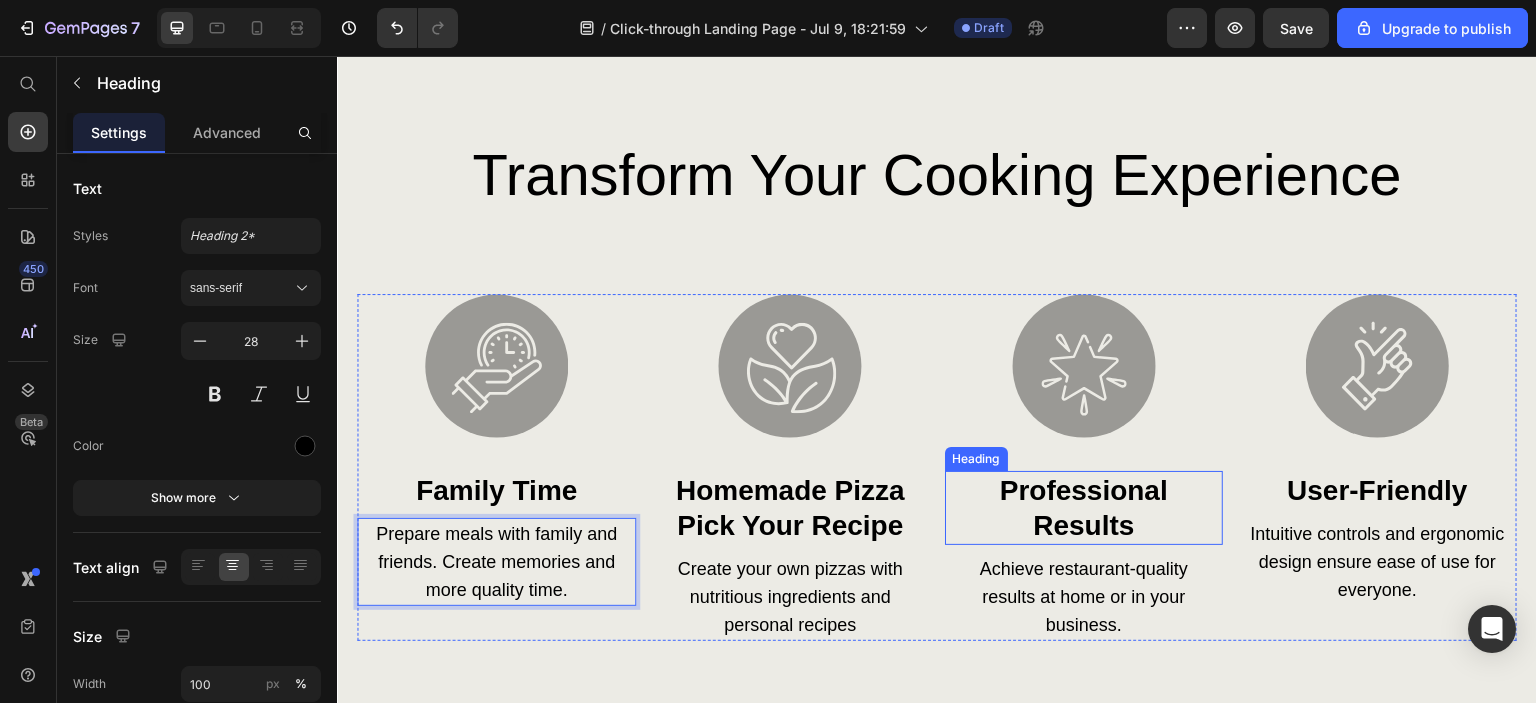 click on "Professional Results" at bounding box center (1084, 508) 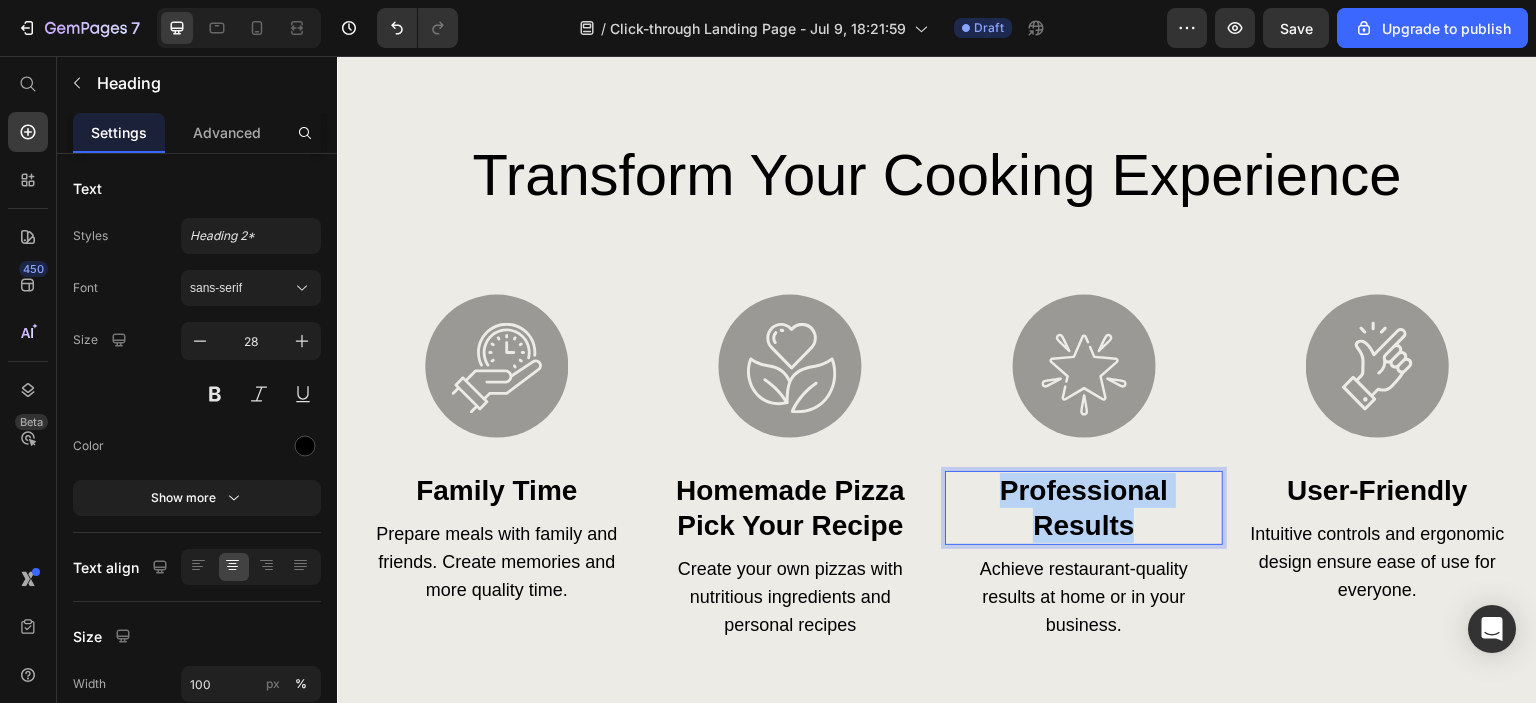 click on "Professional Results" at bounding box center [1084, 508] 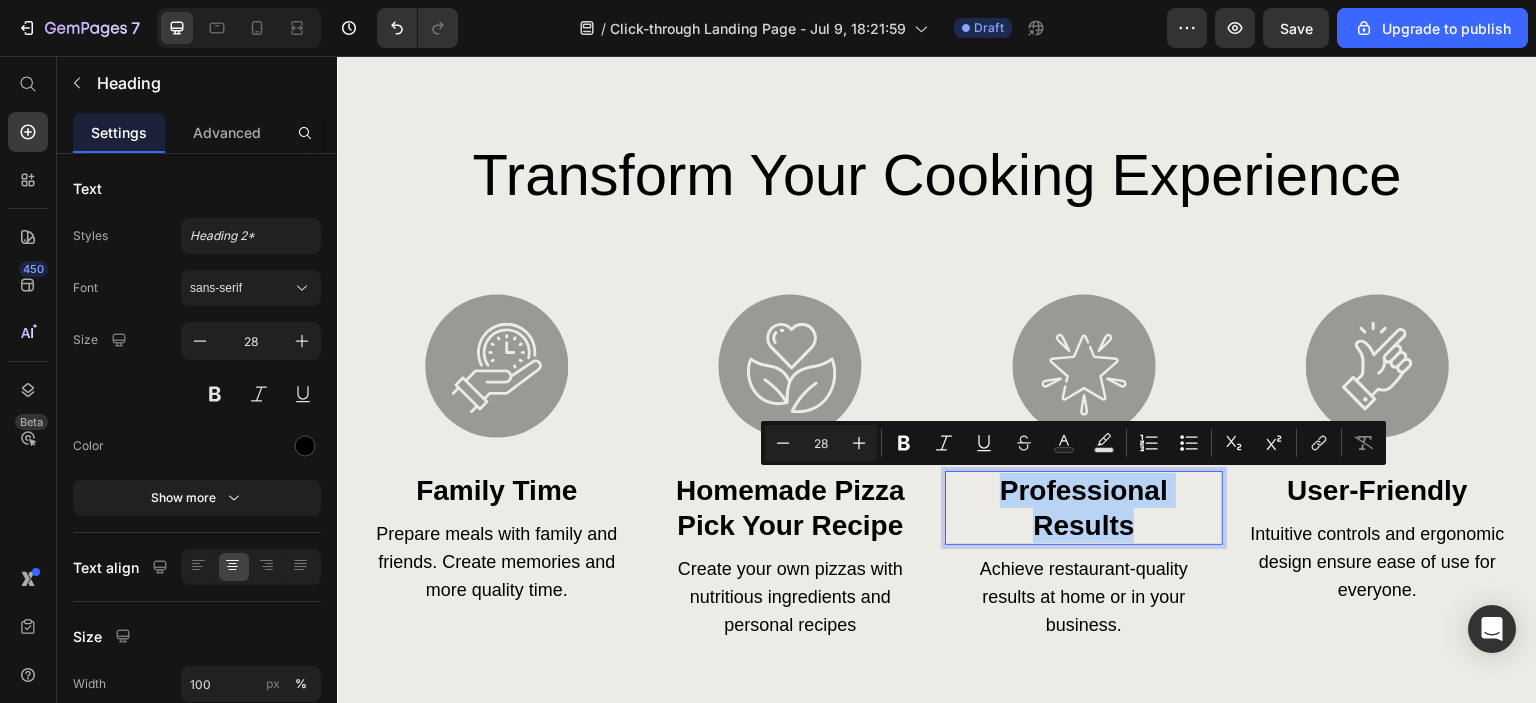 click on "Professional Results" at bounding box center [1084, 508] 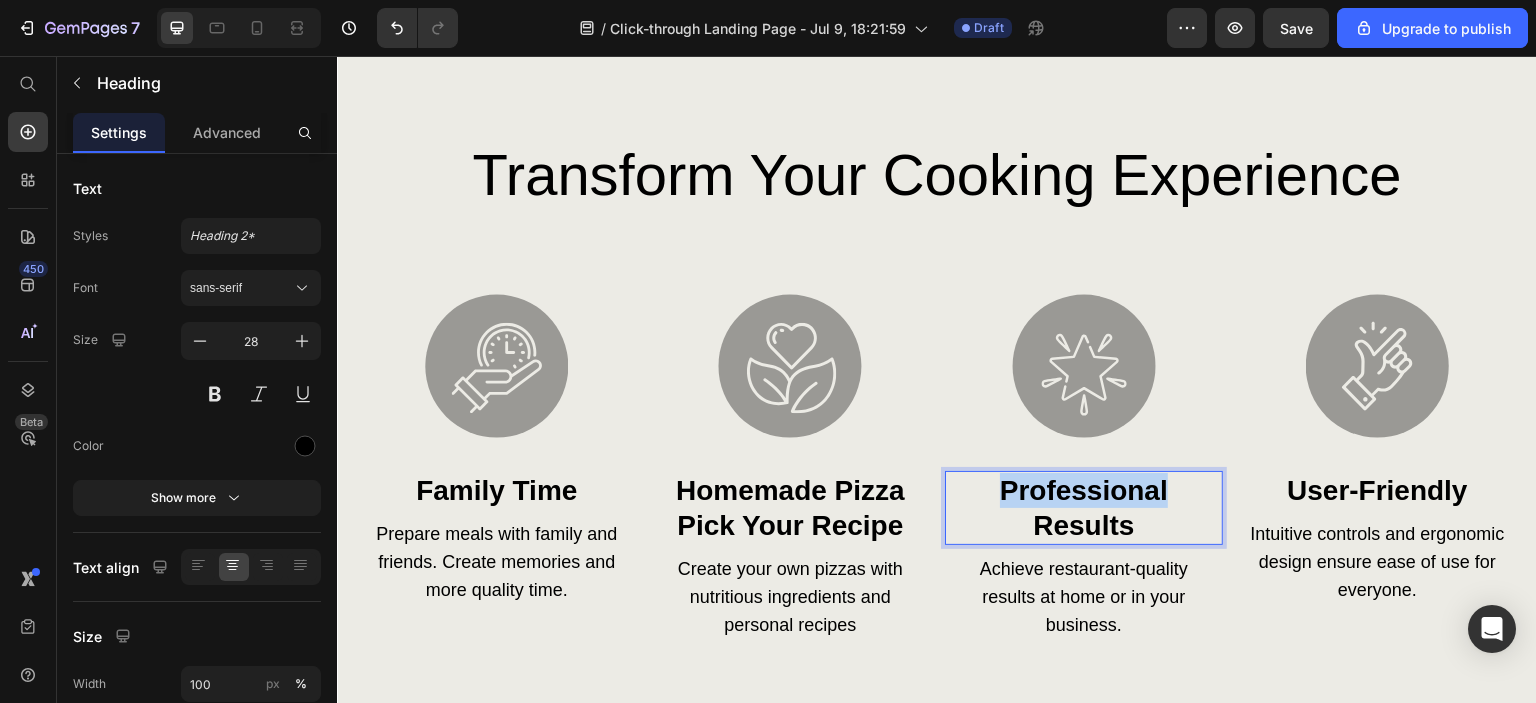 drag, startPoint x: 1159, startPoint y: 476, endPoint x: 955, endPoint y: 486, distance: 204.24495 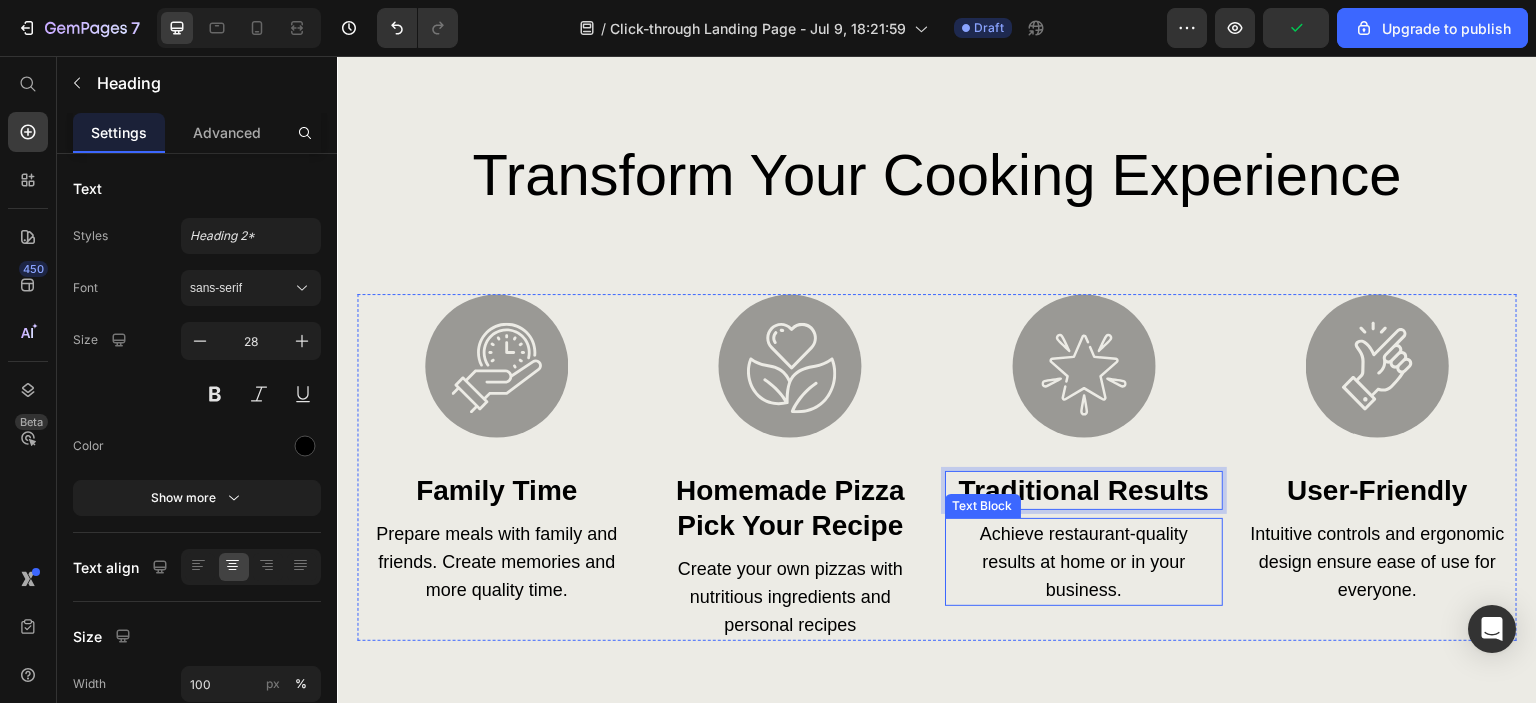 click on "Achieve restaurant-quality results at home or in your business." at bounding box center (1083, 562) 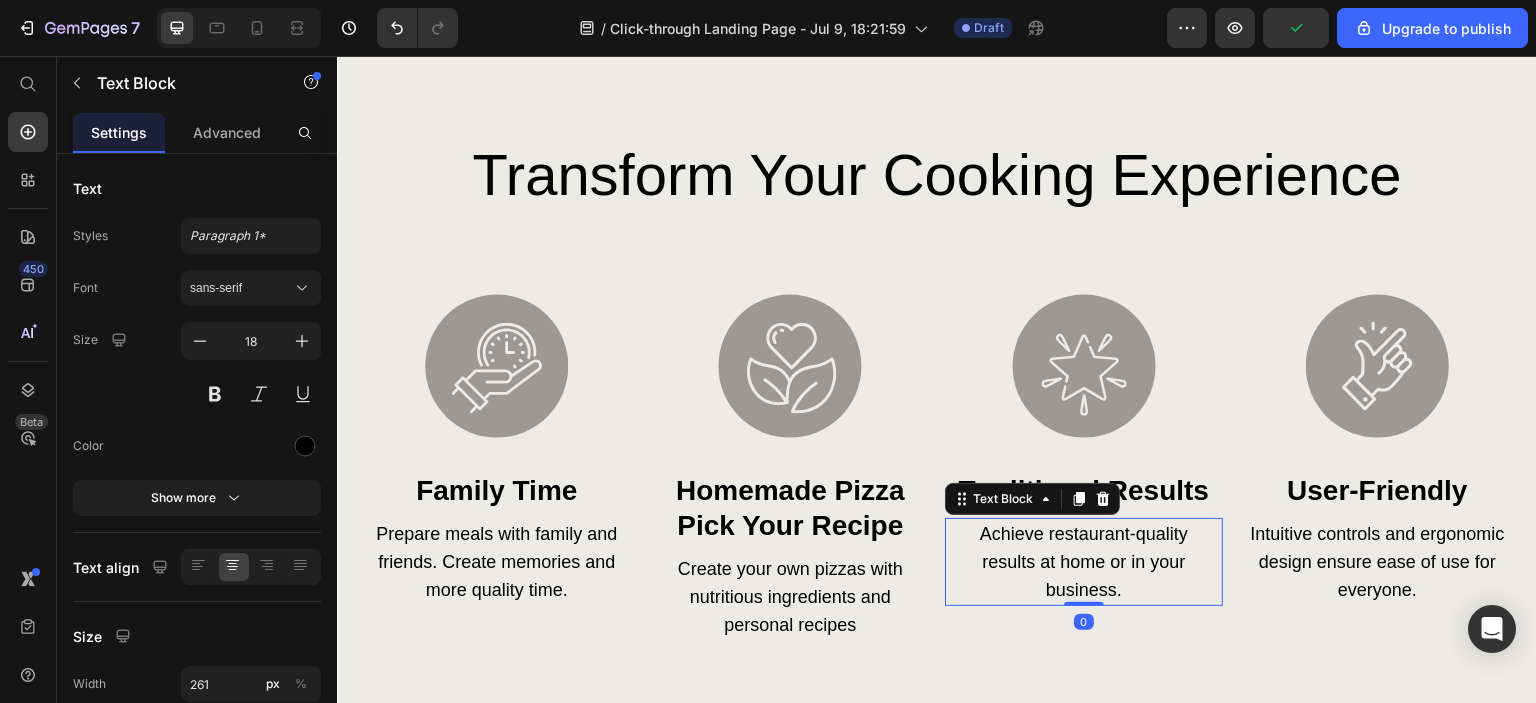 click on "Achieve restaurant-quality results at home or in your business." at bounding box center [1083, 562] 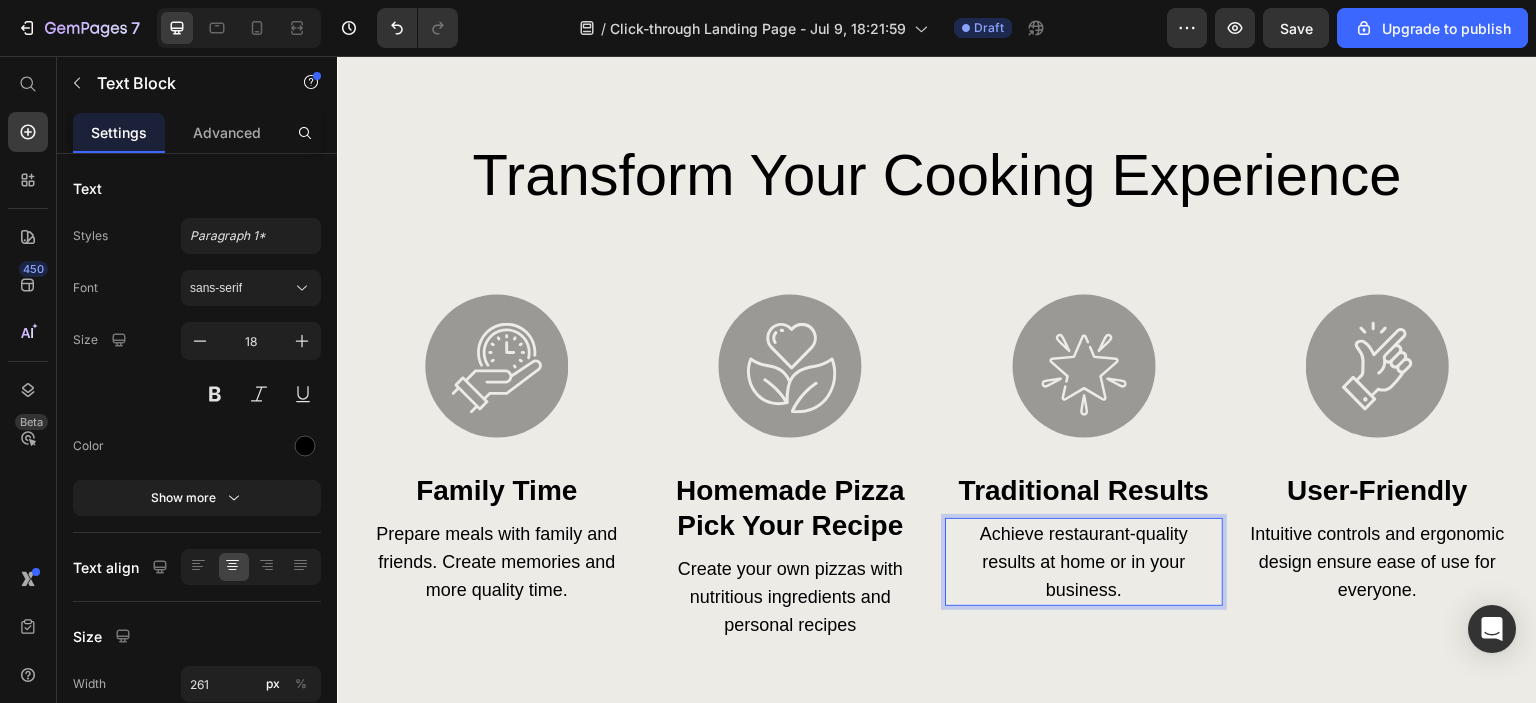 click on "Achieve restaurant-quality results at home or in your business." at bounding box center (1083, 562) 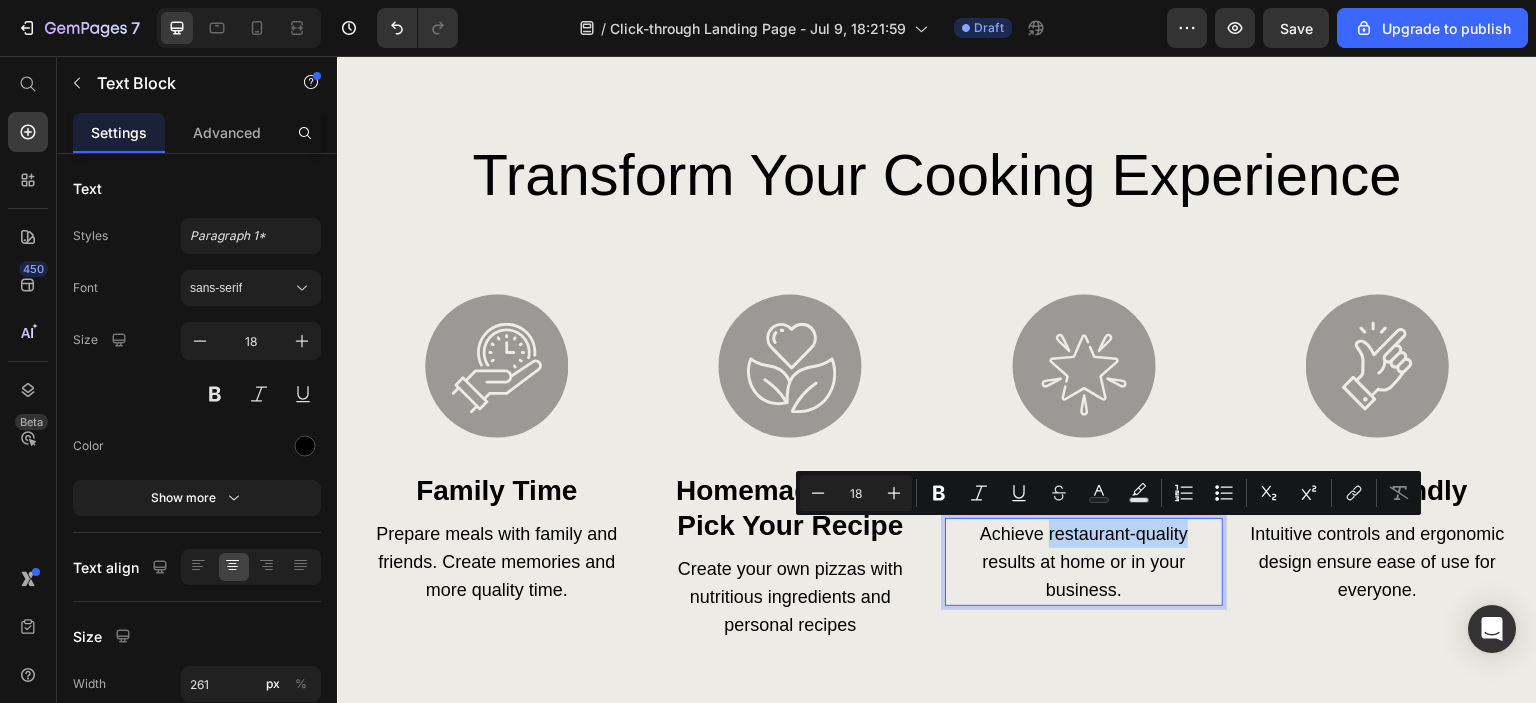 drag, startPoint x: 1184, startPoint y: 530, endPoint x: 1040, endPoint y: 538, distance: 144.22205 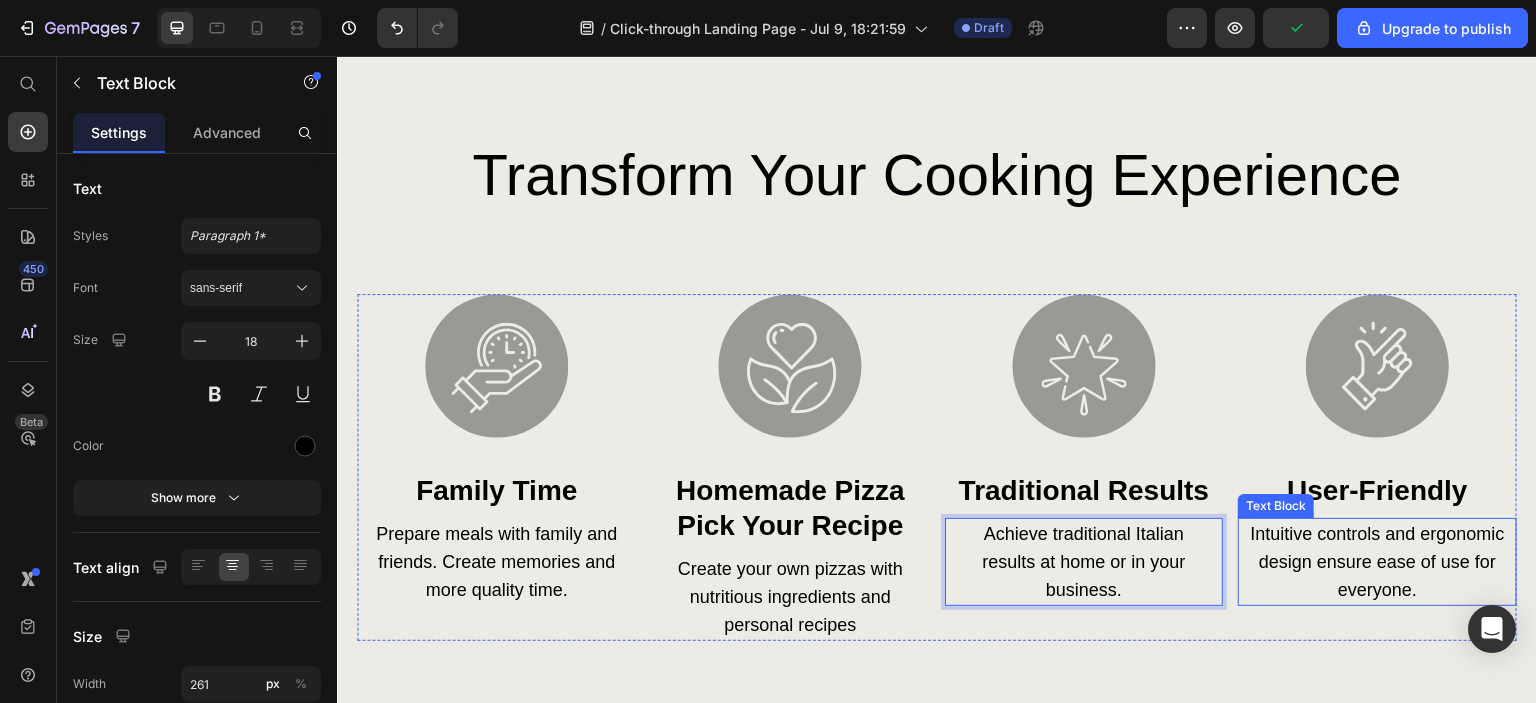 click on "Intuitive controls and ergonomic design ensure ease of use for everyone." at bounding box center [1377, 562] 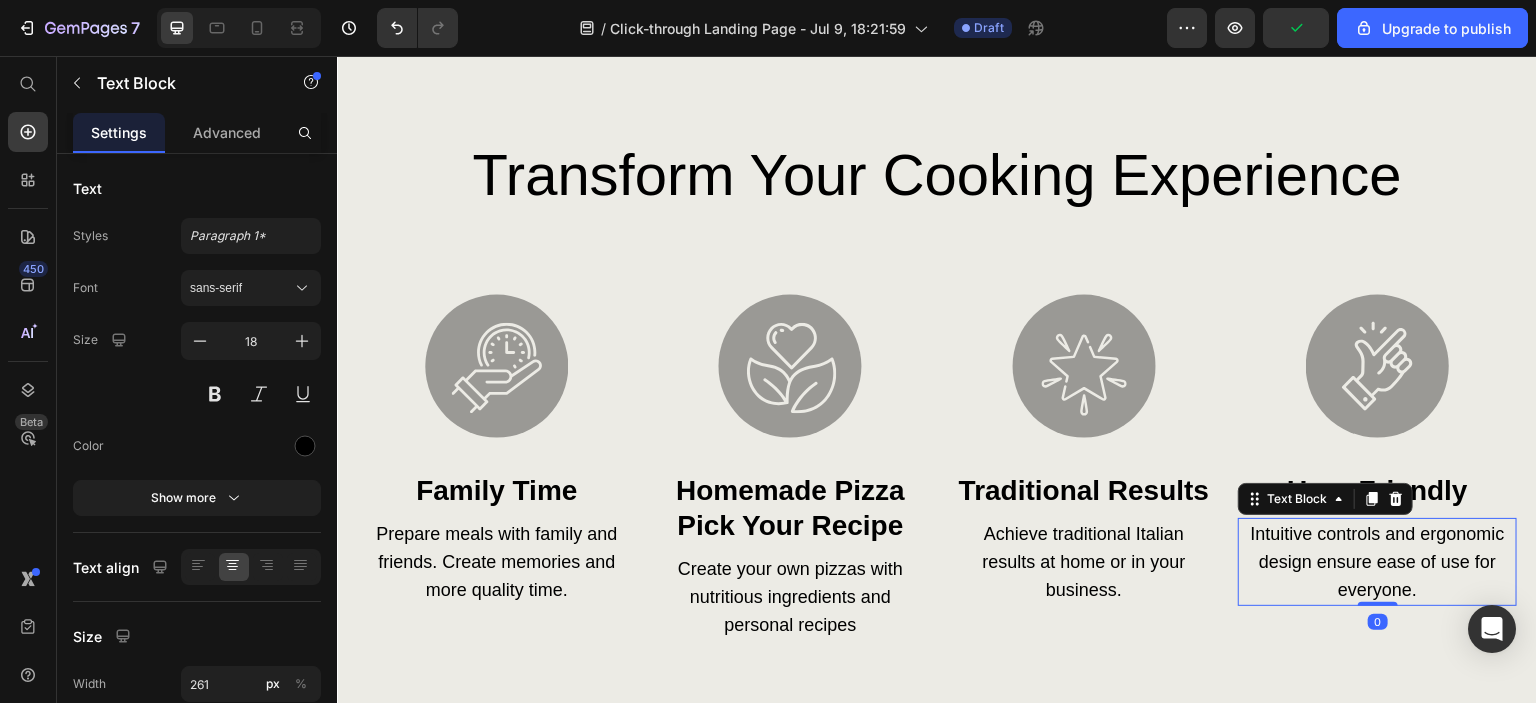click on "Intuitive controls and ergonomic design ensure ease of use for everyone." at bounding box center [1377, 562] 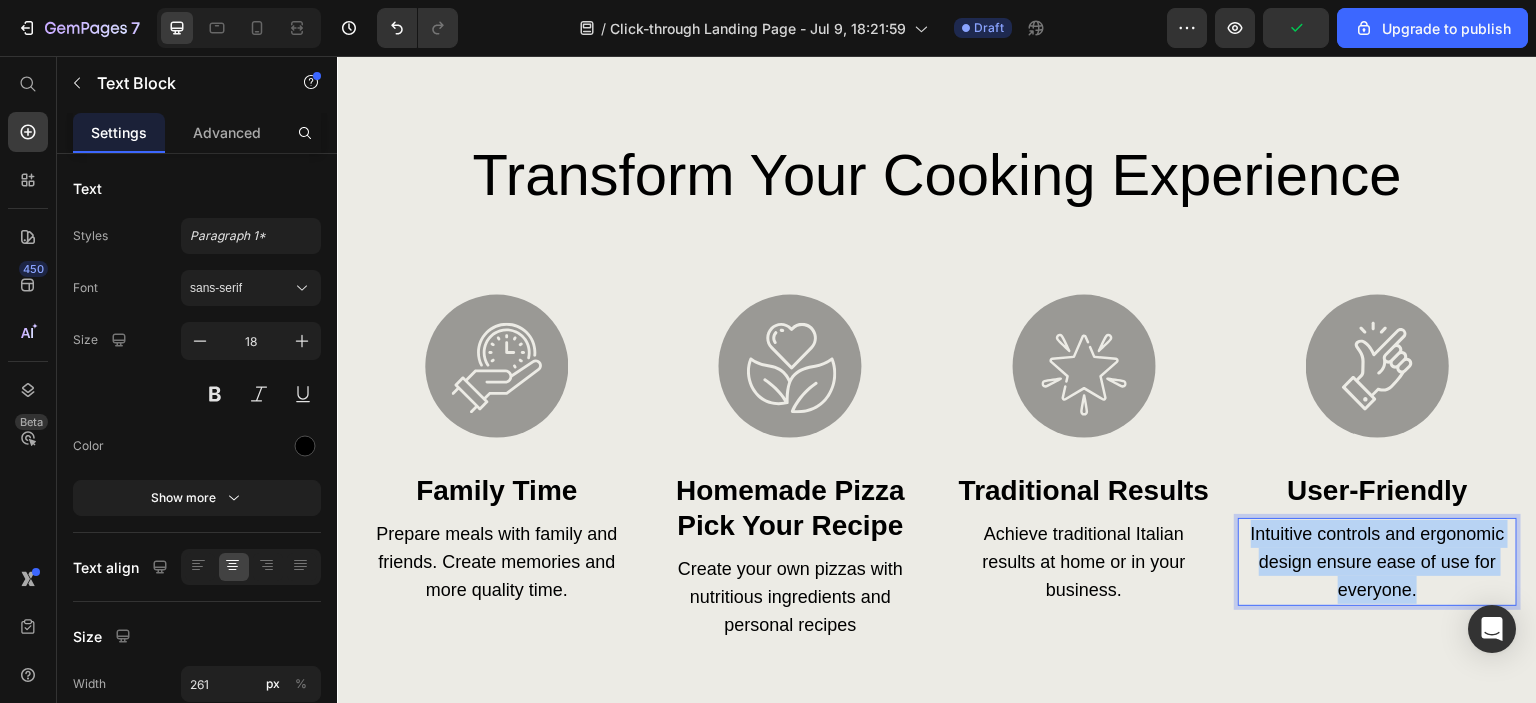 click on "Intuitive controls and ergonomic design ensure ease of use for everyone." at bounding box center (1377, 562) 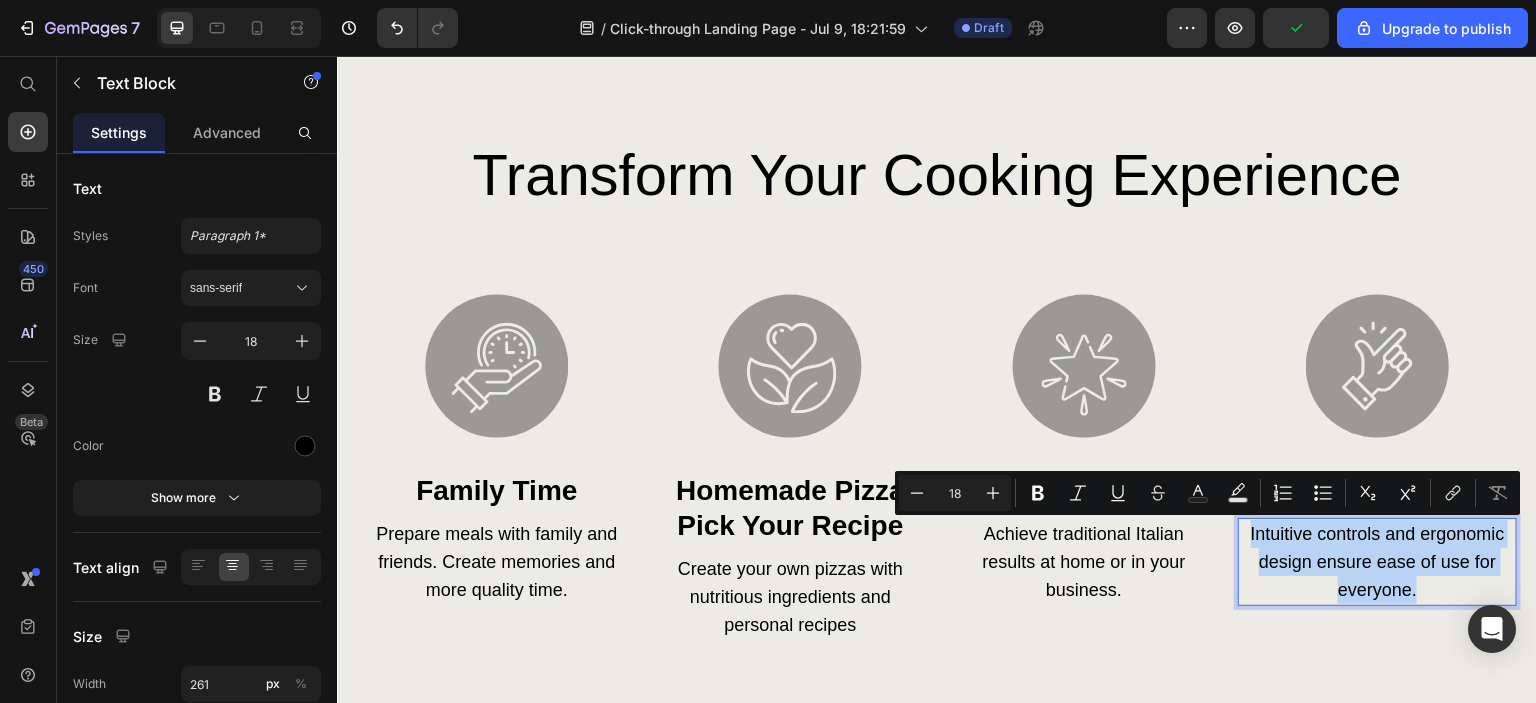 click on "Intuitive controls and ergonomic design ensure ease of use for everyone." at bounding box center (1377, 562) 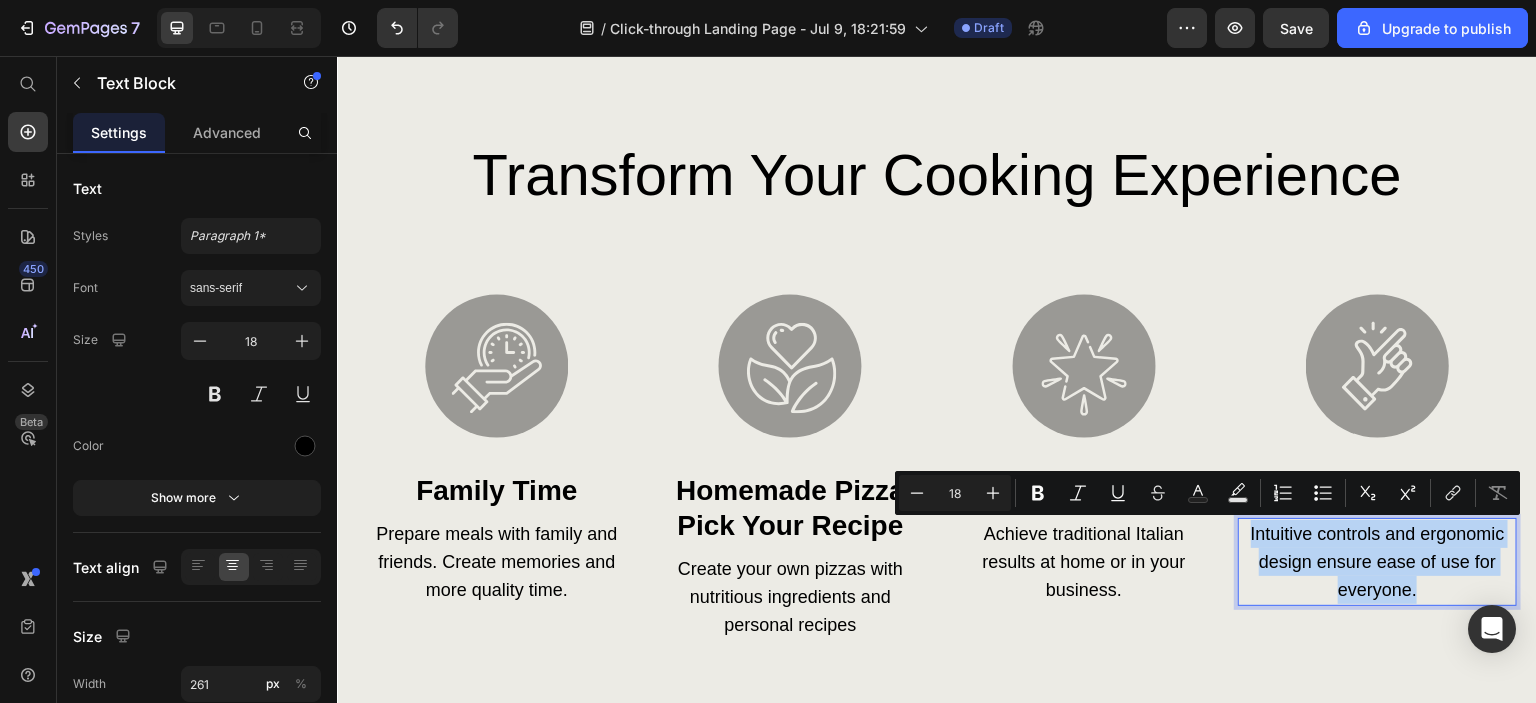 drag, startPoint x: 1408, startPoint y: 584, endPoint x: 1236, endPoint y: 541, distance: 177.29355 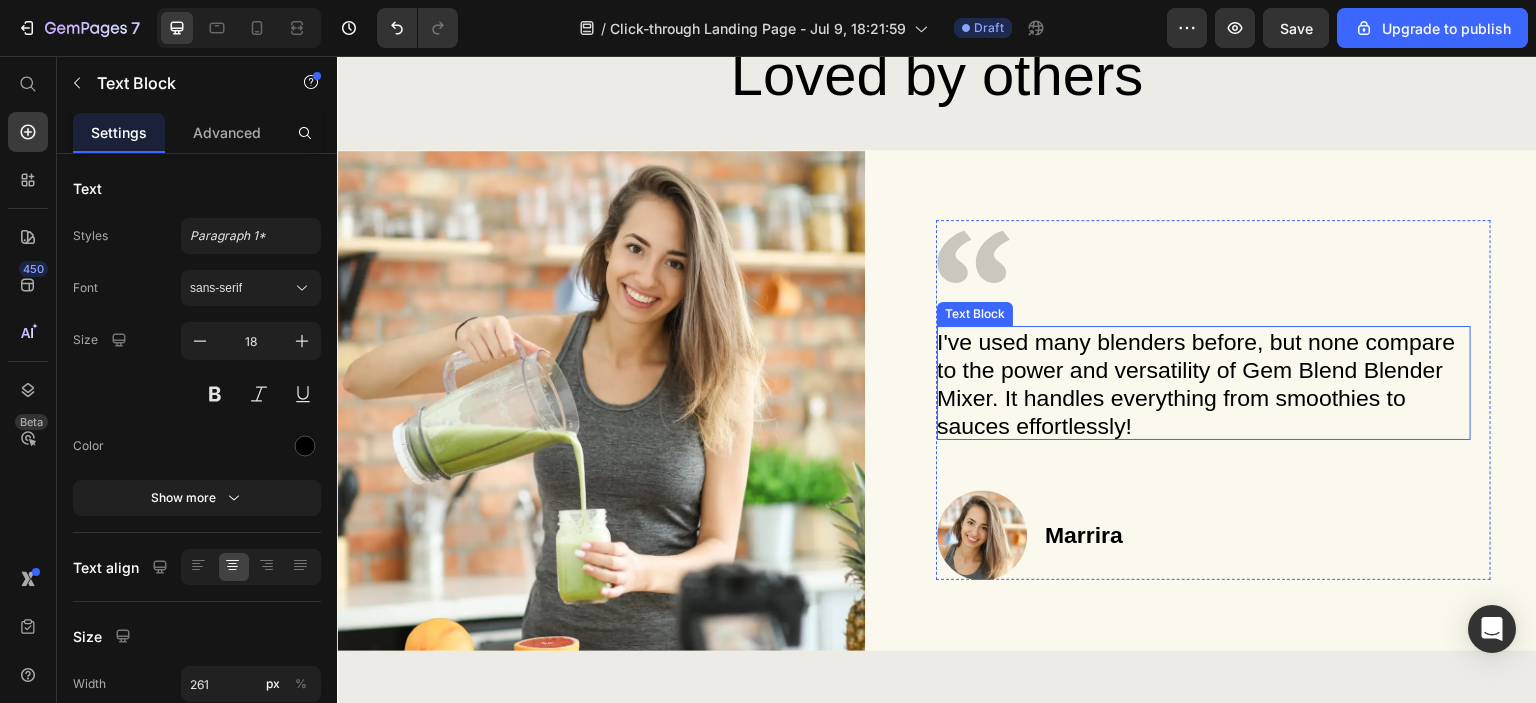 scroll, scrollTop: 4300, scrollLeft: 0, axis: vertical 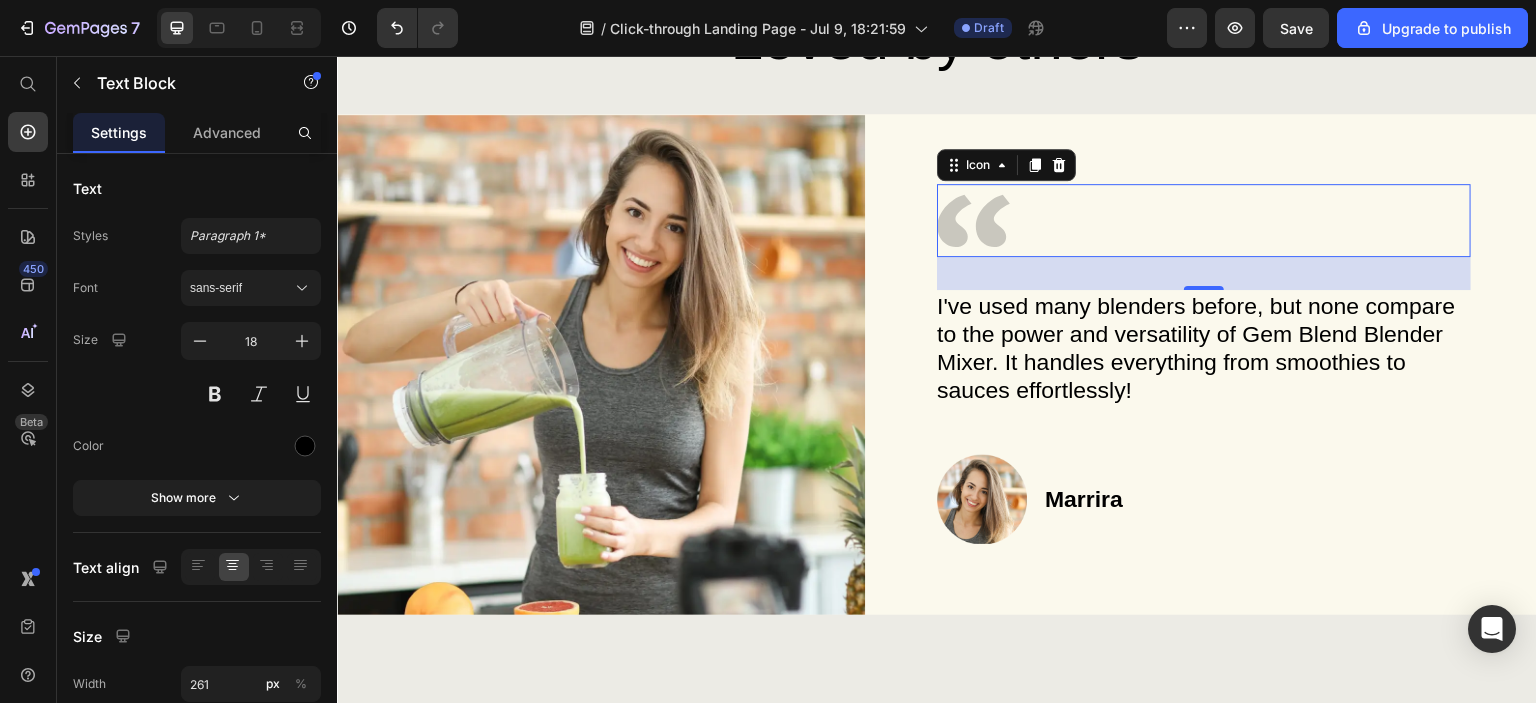 click 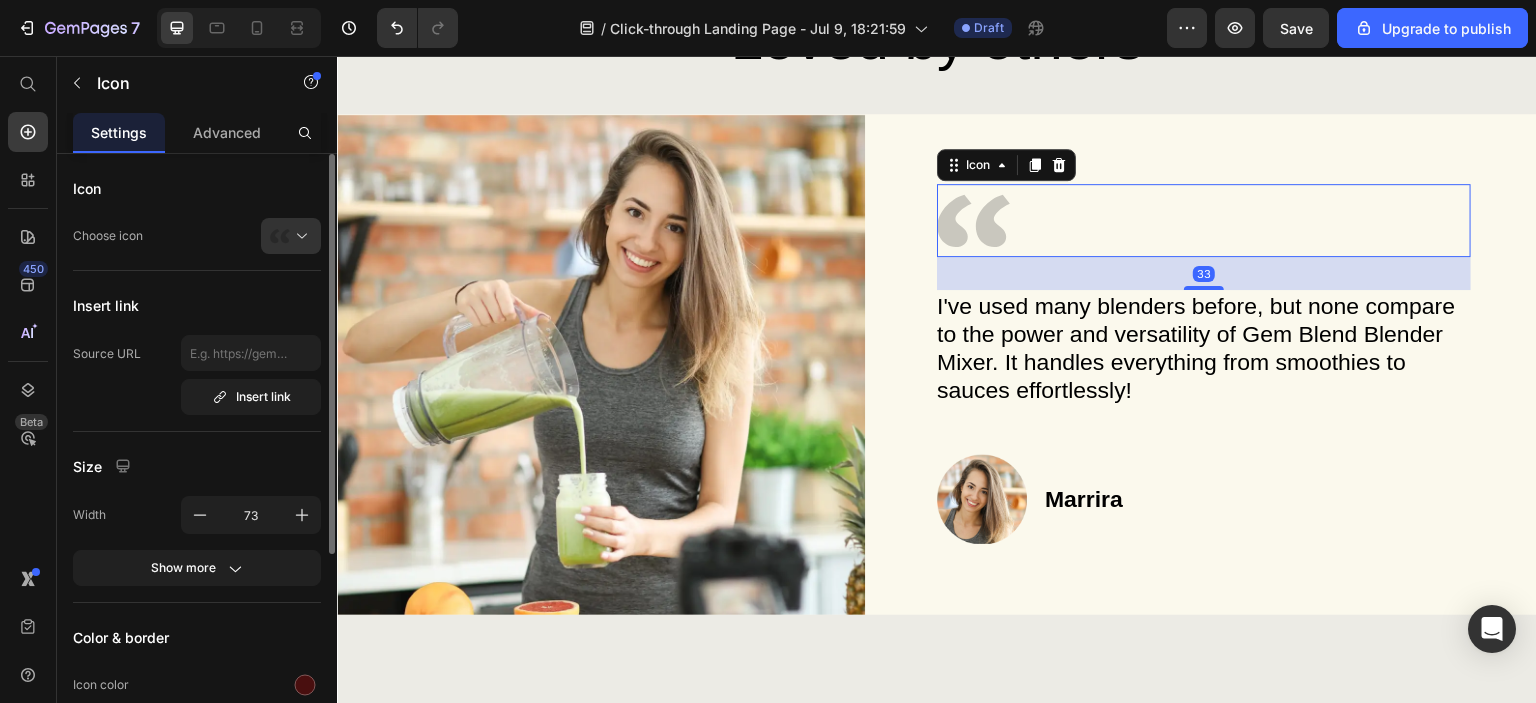 scroll, scrollTop: 200, scrollLeft: 0, axis: vertical 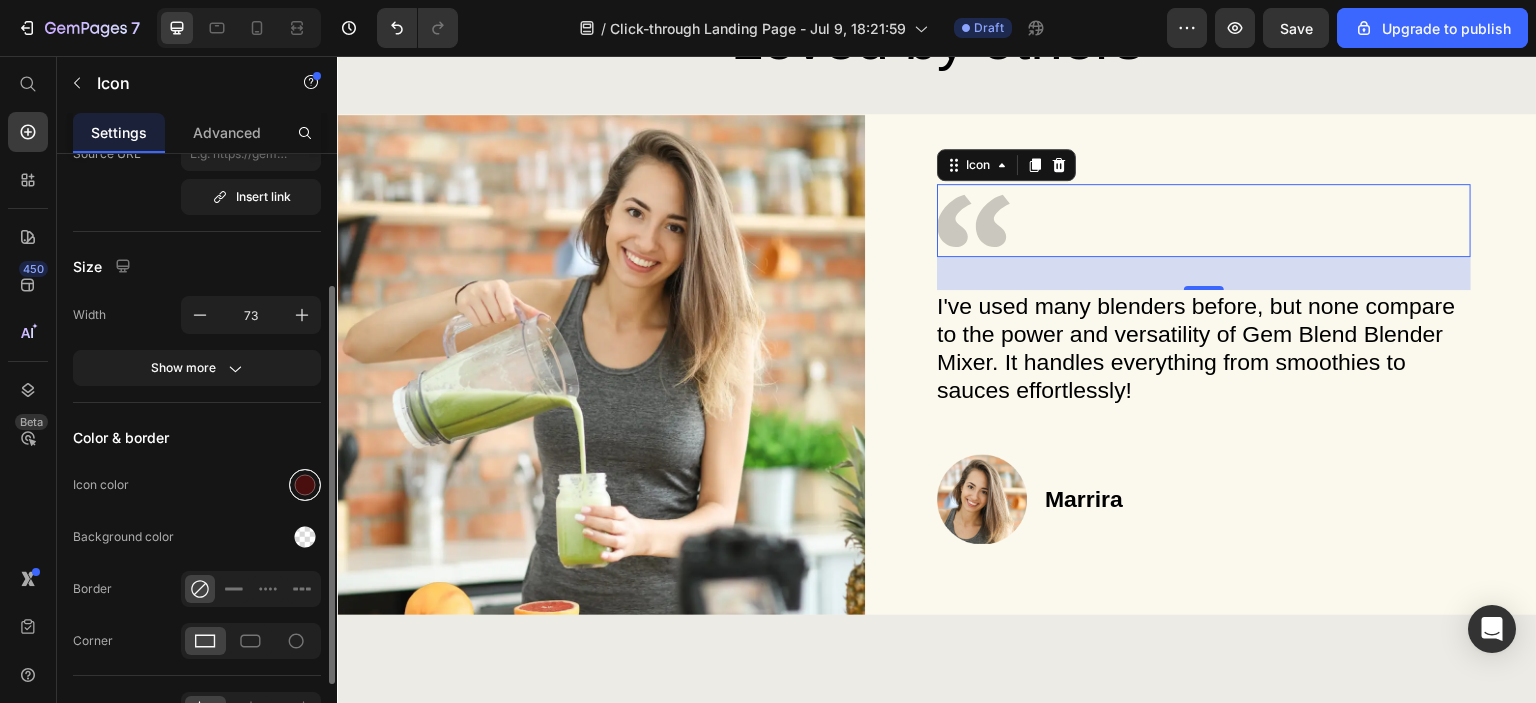 click at bounding box center (305, 485) 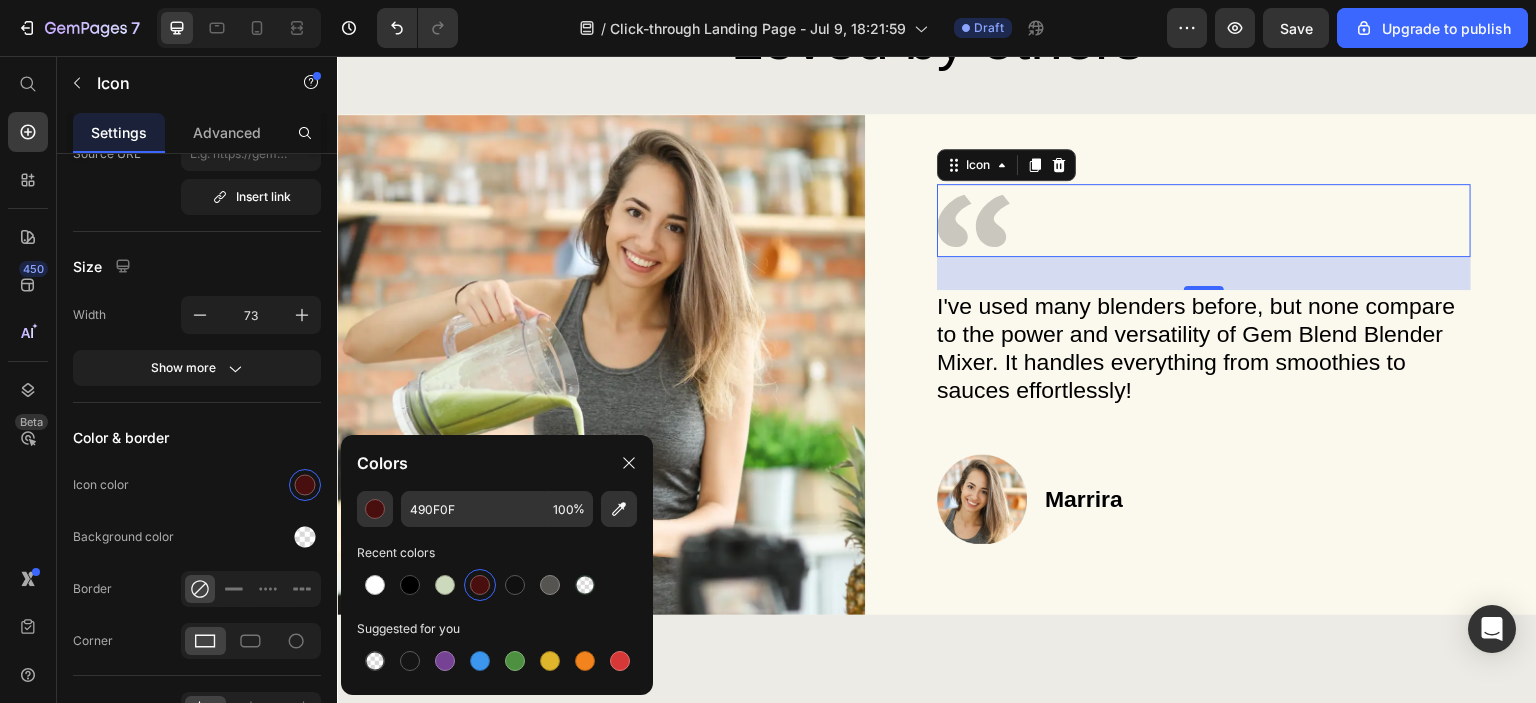 click at bounding box center (480, 585) 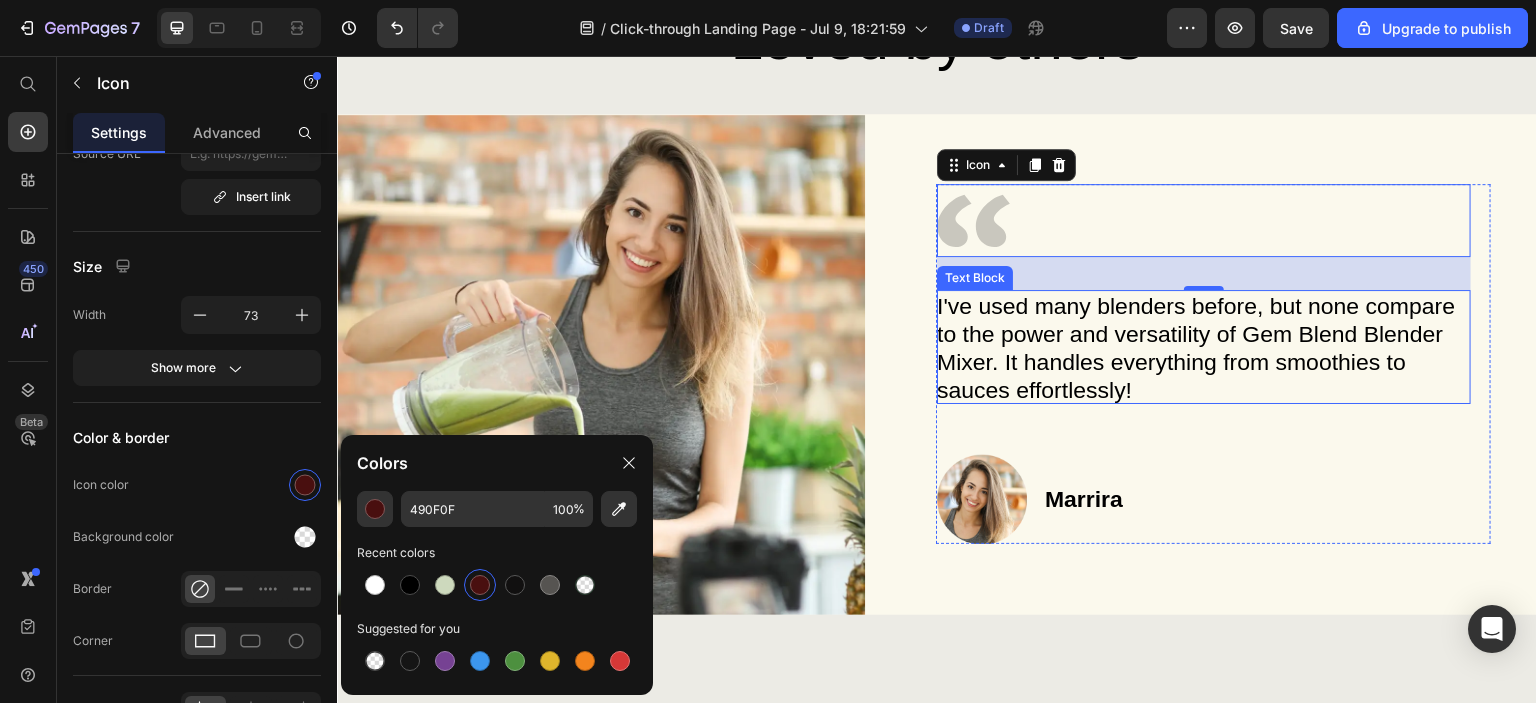 click 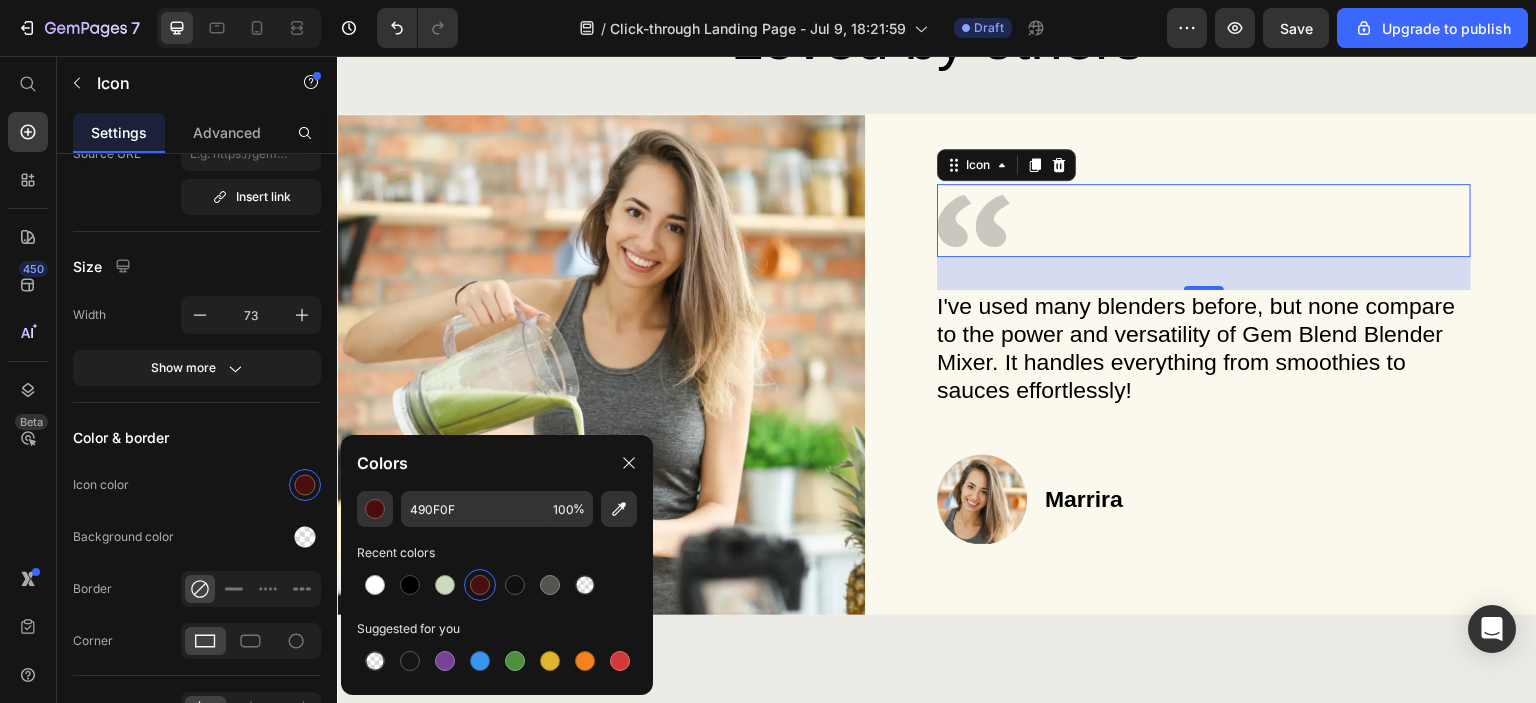 click 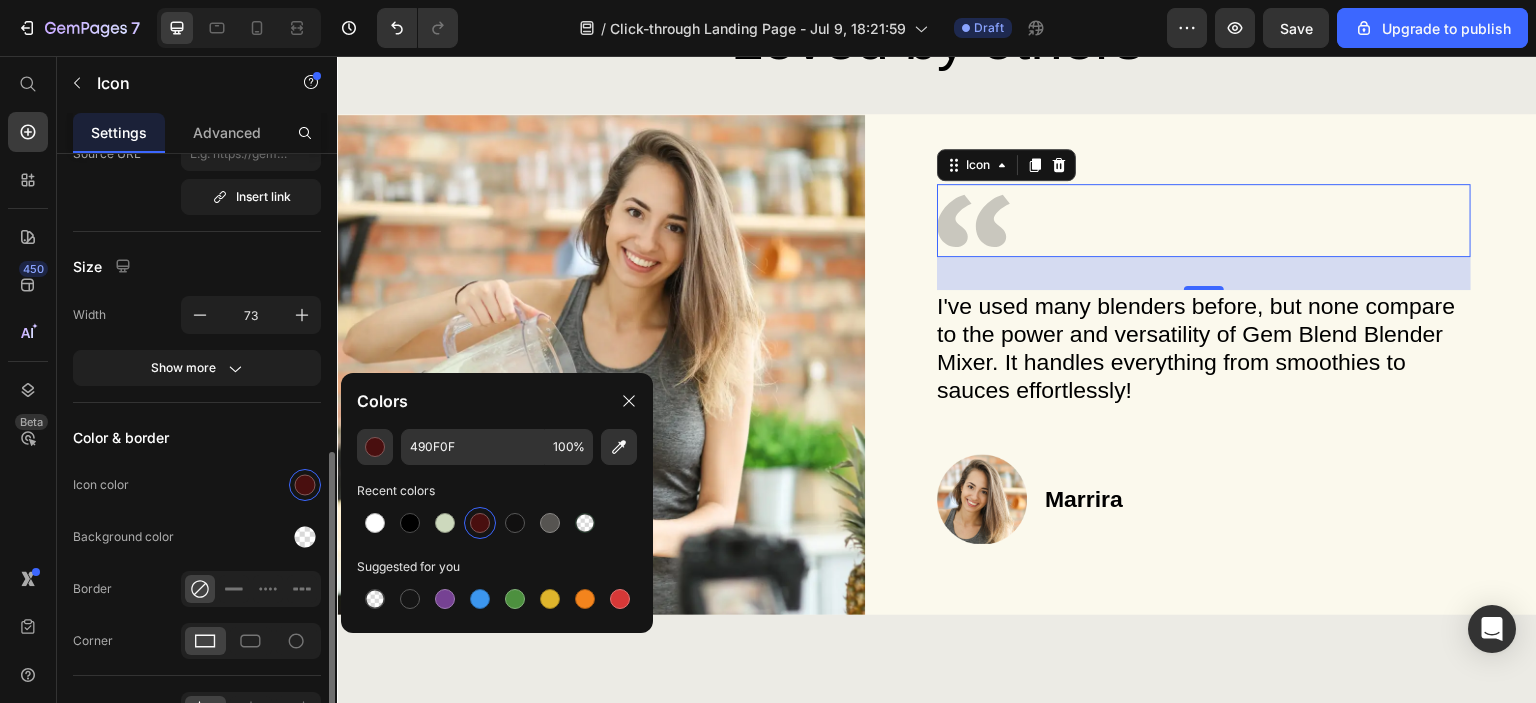 scroll, scrollTop: 314, scrollLeft: 0, axis: vertical 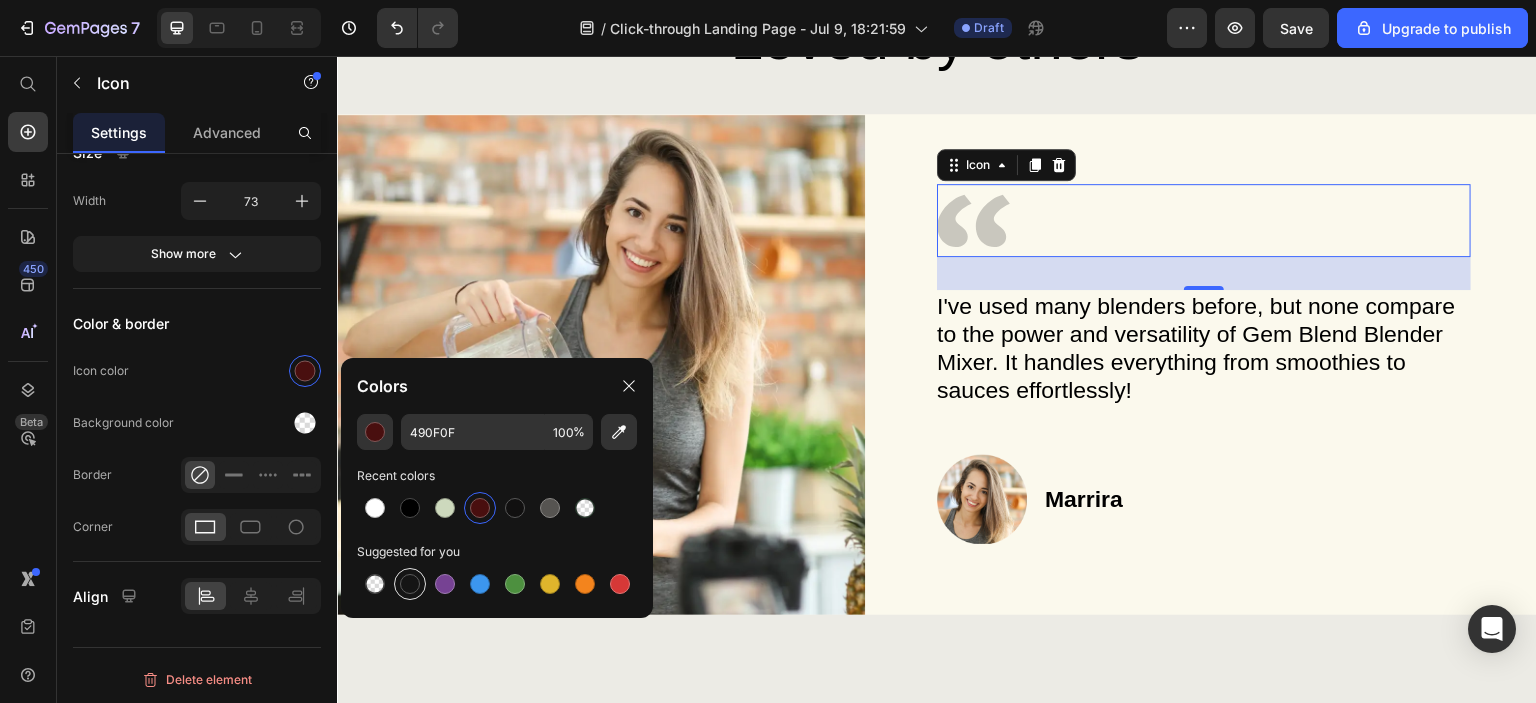 click at bounding box center (410, 584) 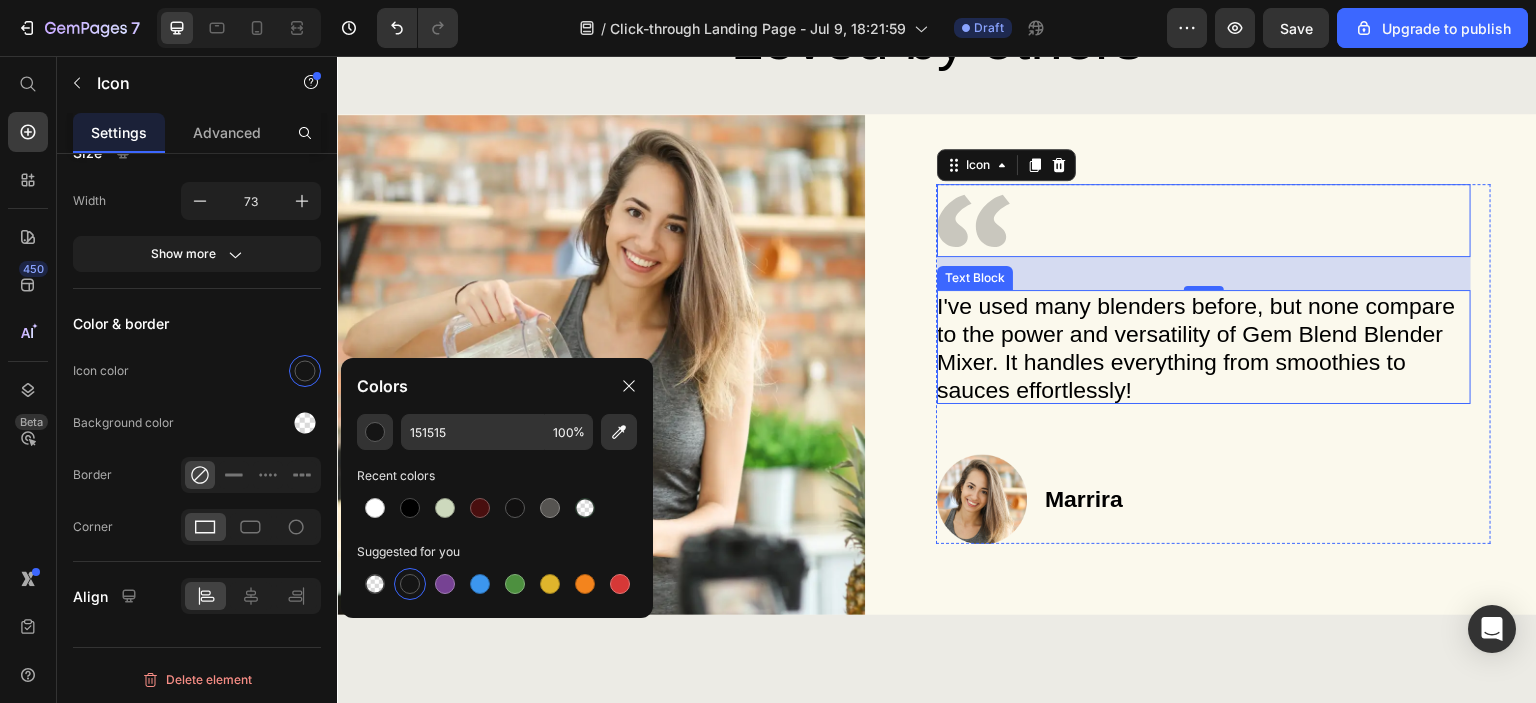 click on "I've used many blenders before, but none compare to the power and versatility of Gem Blend Blender Mixer. It handles everything from smoothies to sauces effortlessly!" at bounding box center (1203, 348) 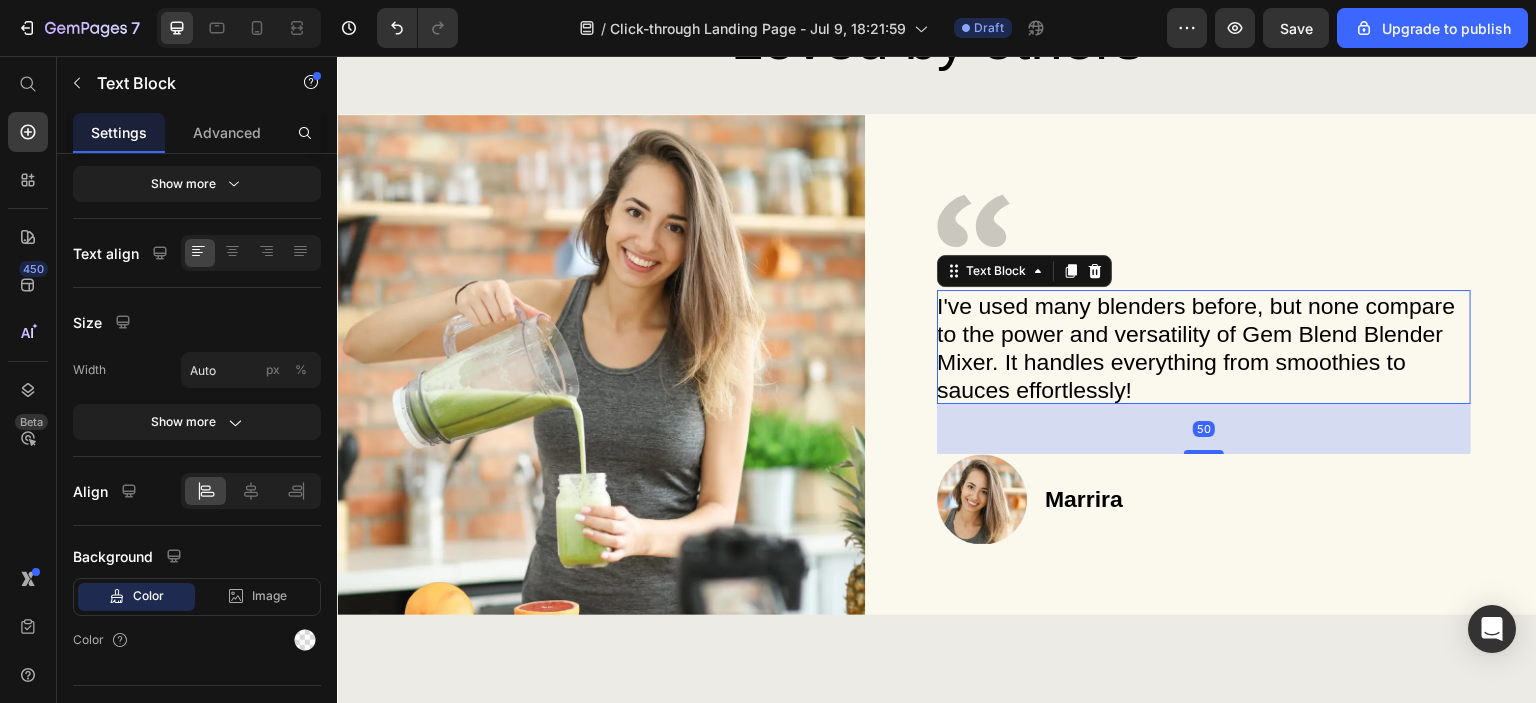 scroll, scrollTop: 0, scrollLeft: 0, axis: both 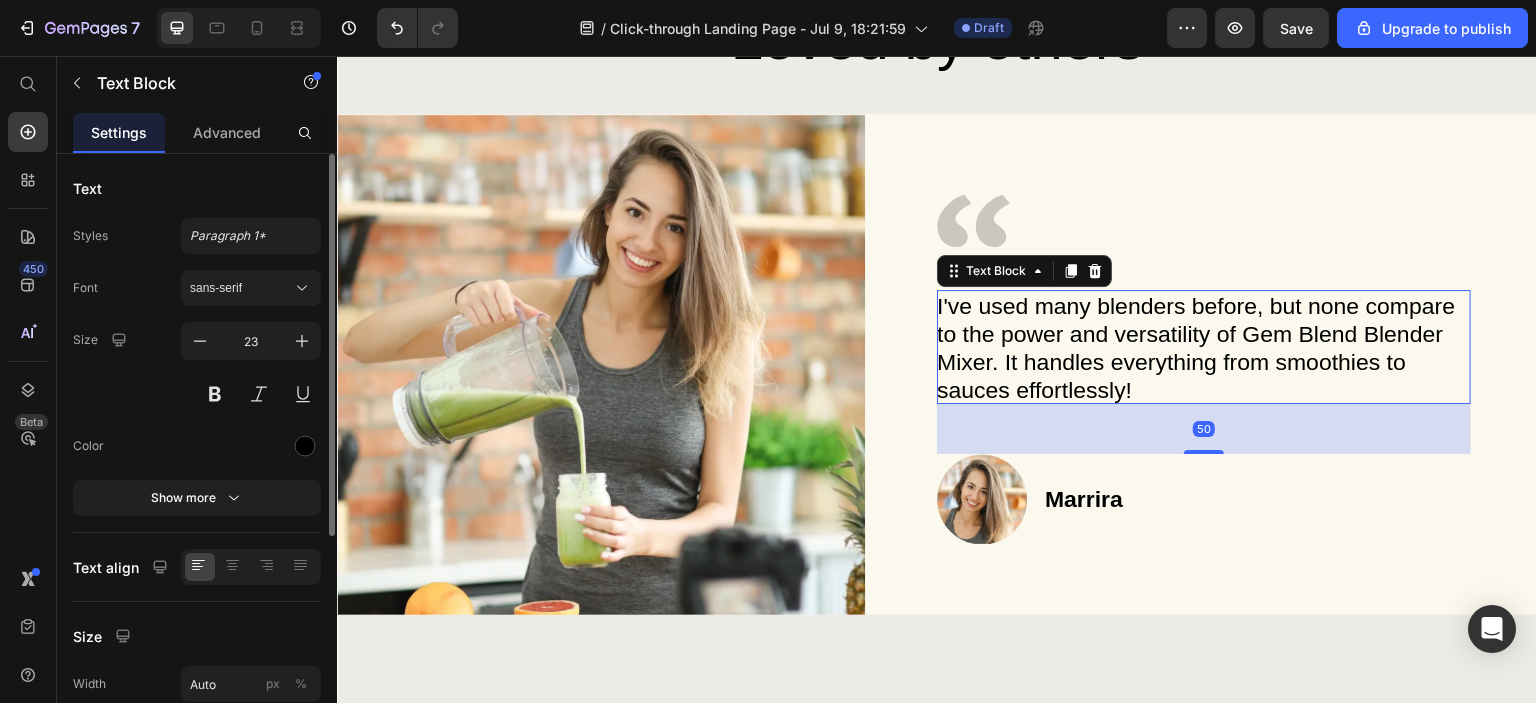 click on "50" at bounding box center (1204, 429) 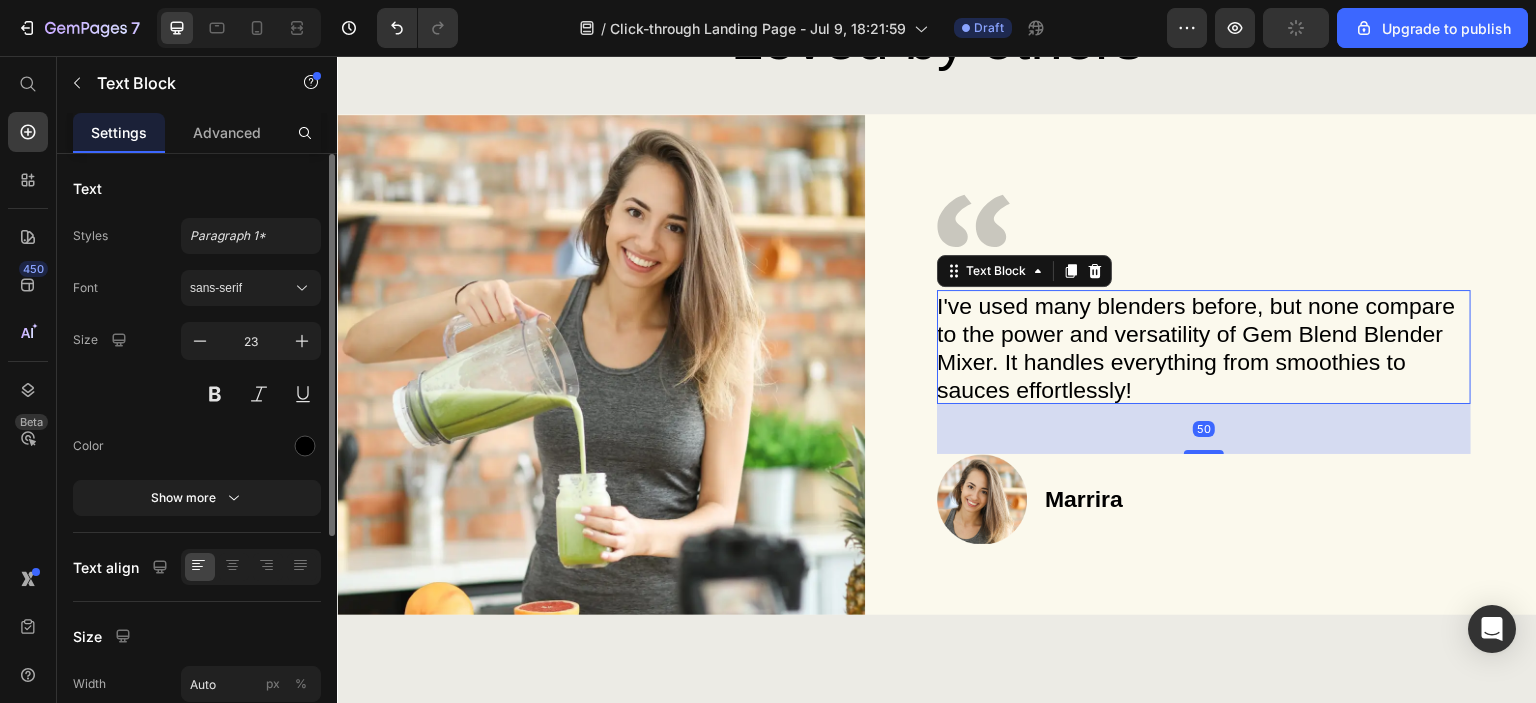 click on "I've used many blenders before, but none compare to the power and versatility of Gem Blend Blender Mixer. It handles everything from smoothies to sauces effortlessly!" at bounding box center [1203, 348] 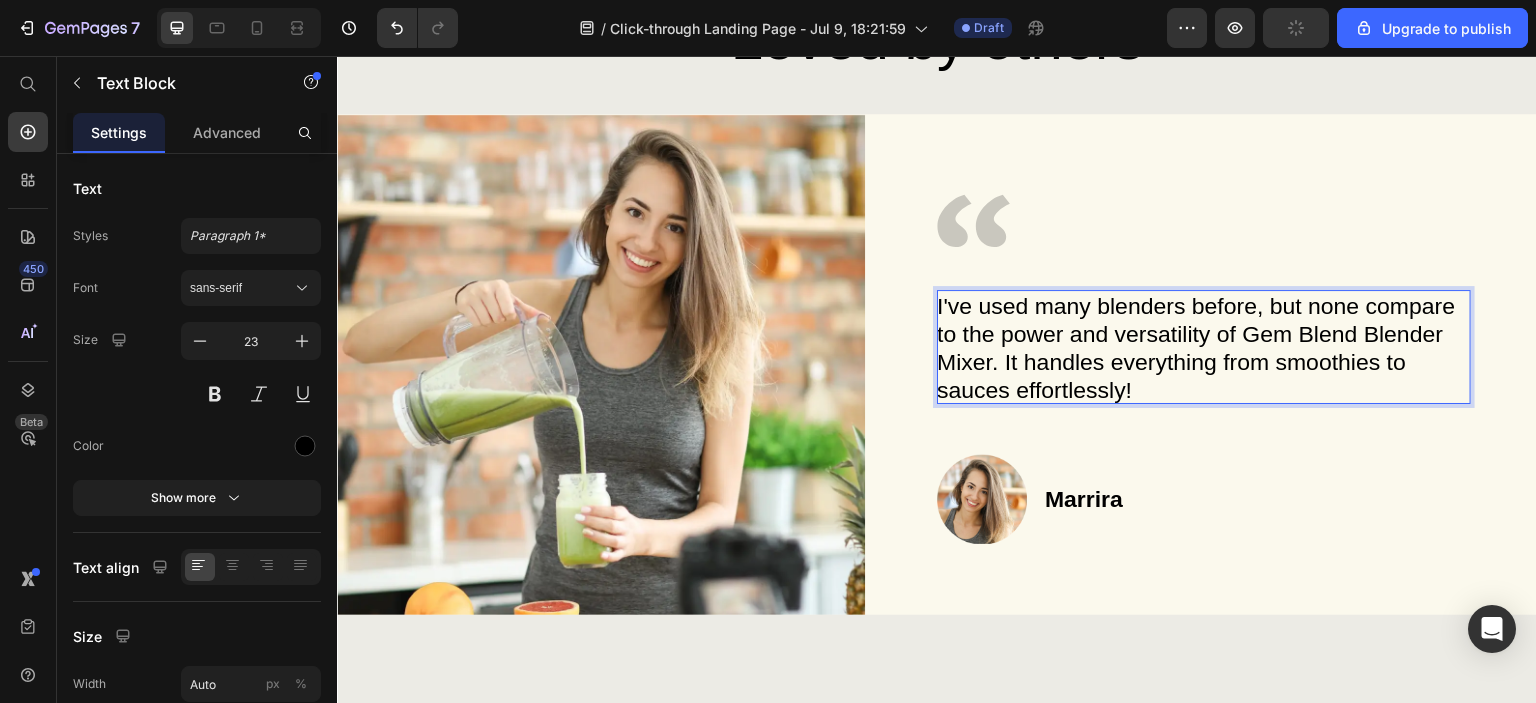 click on "I've used many blenders before, but none compare to the power and versatility of Gem Blend Blender Mixer. It handles everything from smoothies to sauces effortlessly!" at bounding box center (1203, 348) 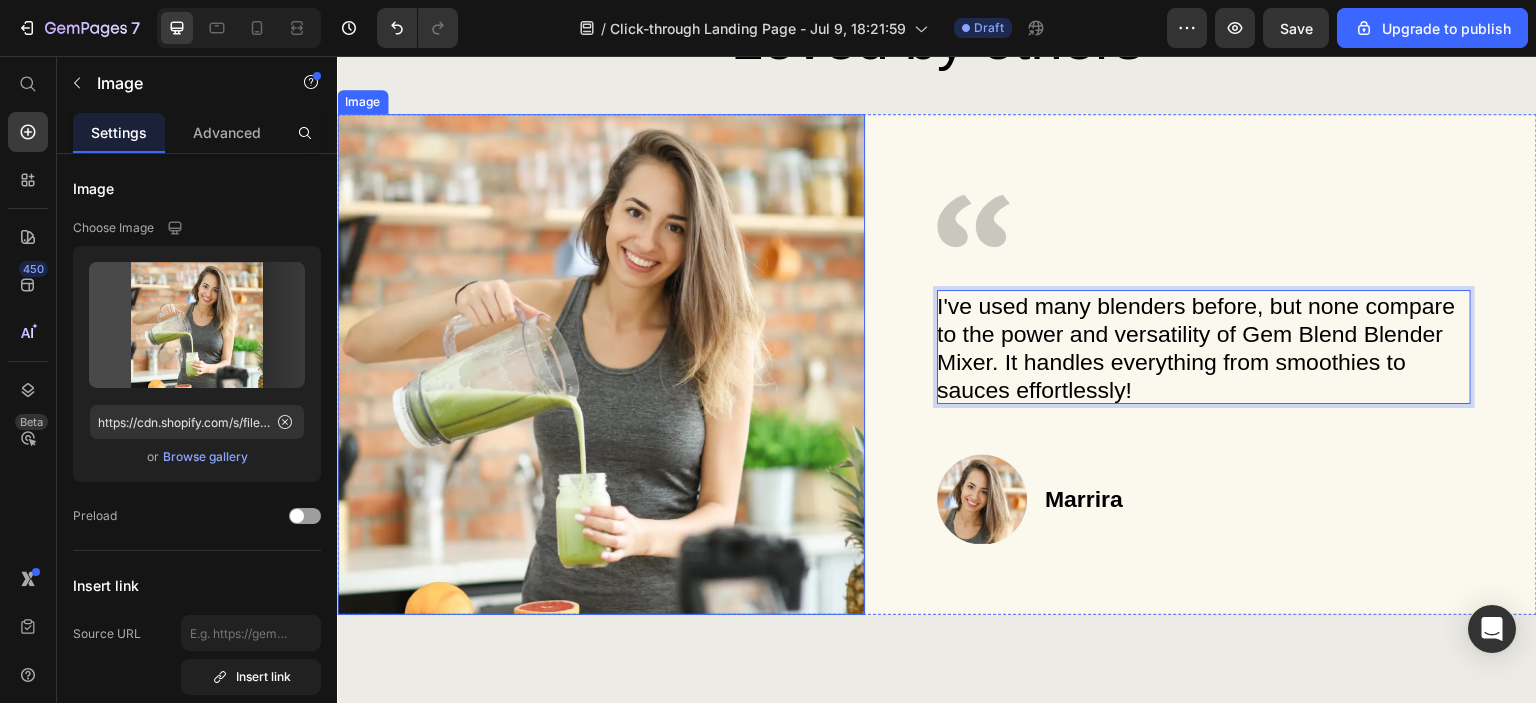 click at bounding box center [601, 364] 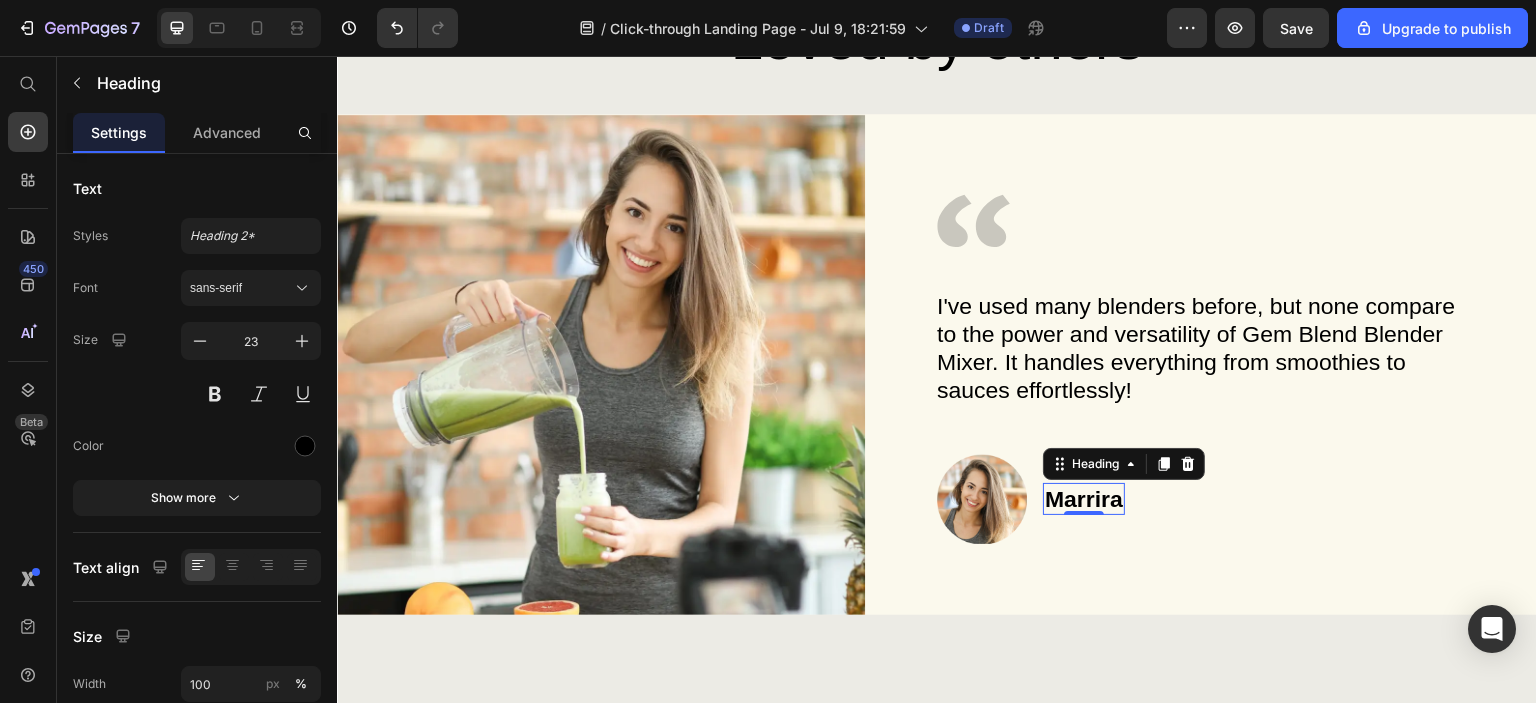 click on "Marrira" at bounding box center [1084, 499] 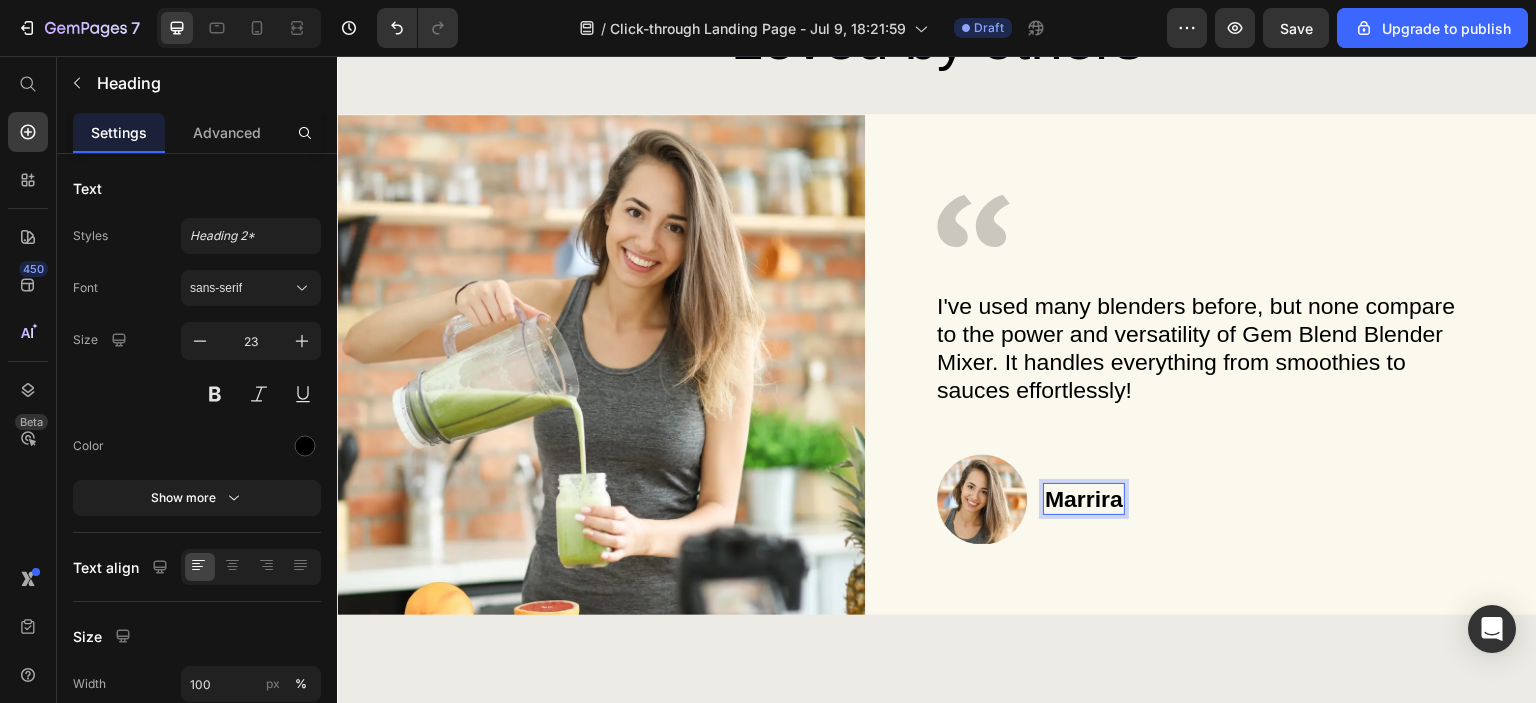 click on "Marrira" at bounding box center [1084, 499] 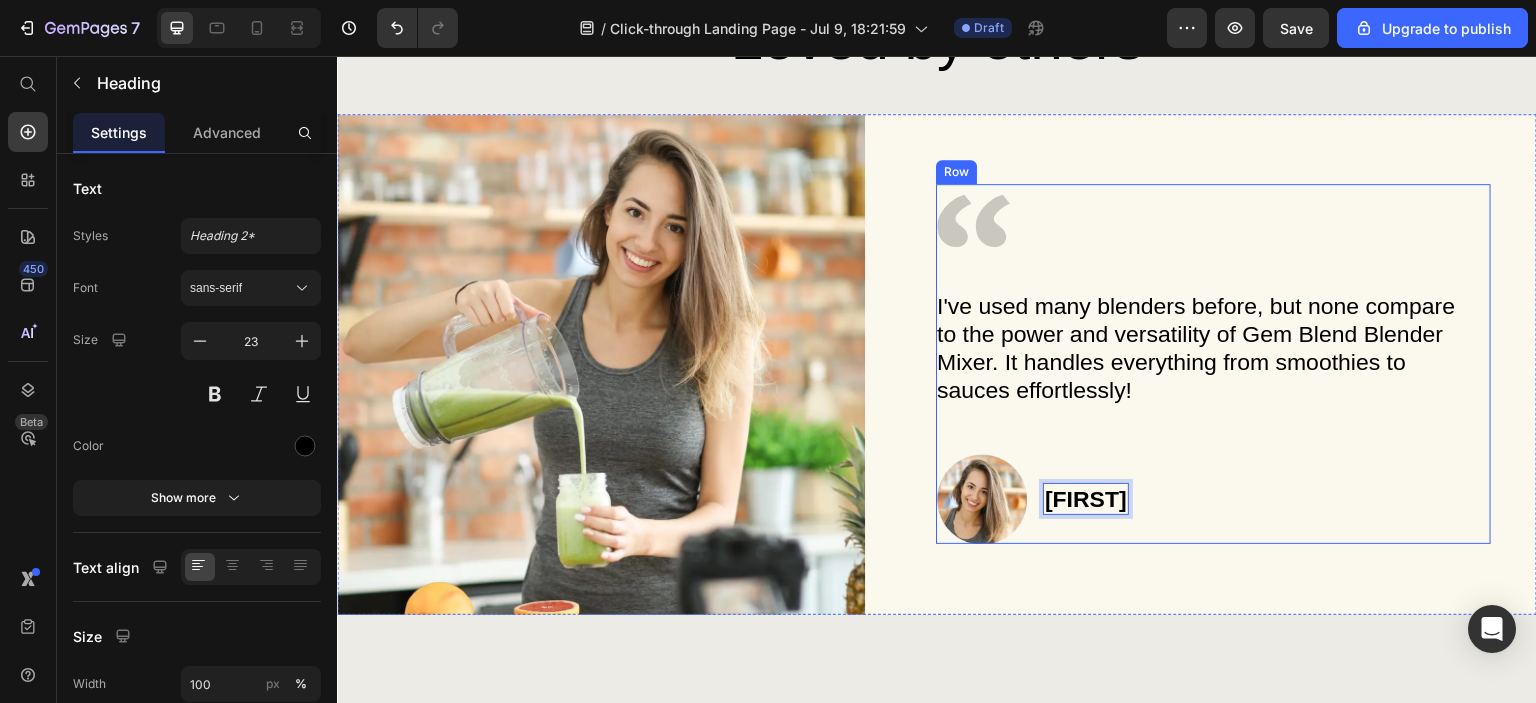 click on "I've used many blenders before, but none compare to the power and versatility of Gem Blend Blender Mixer. It handles everything from smoothies to sauces effortlessly!" at bounding box center (1203, 348) 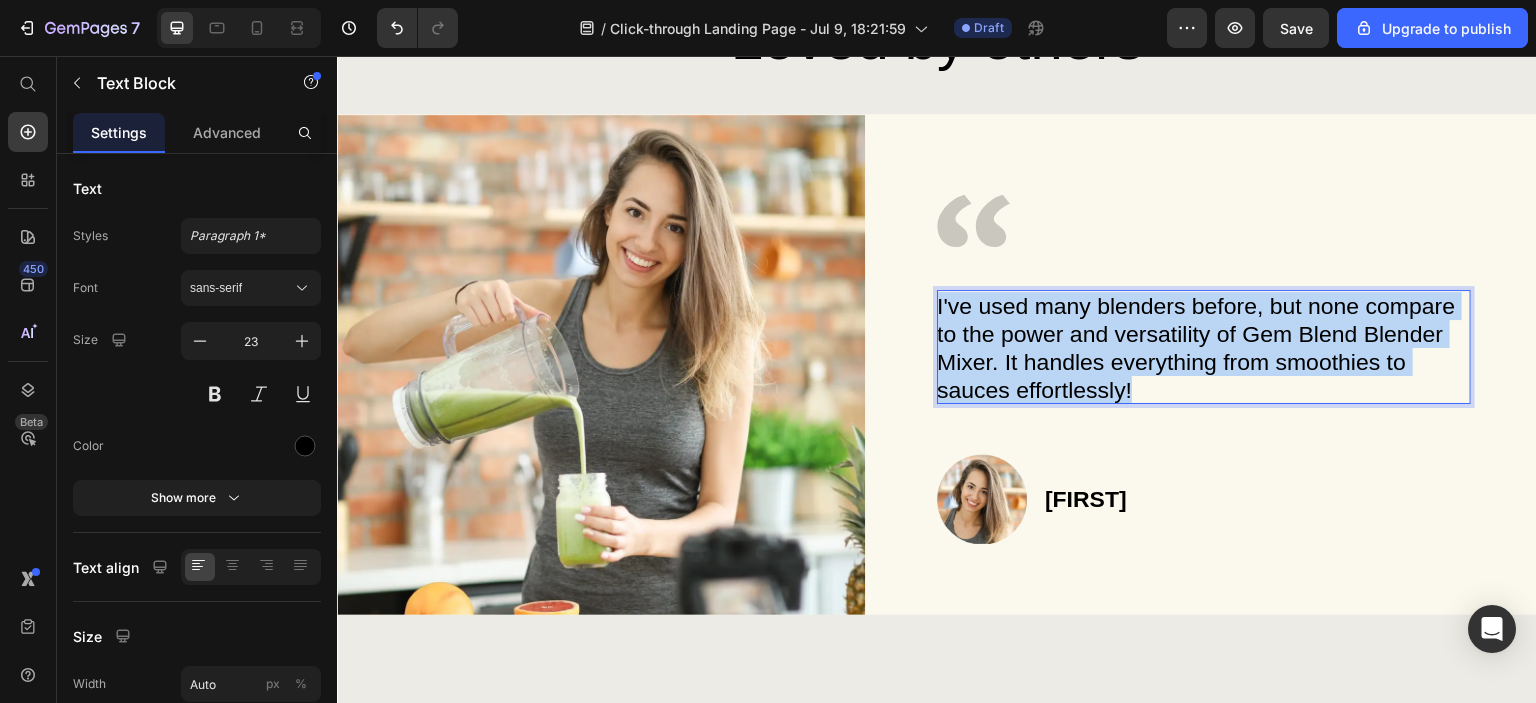 click on "I've used many blenders before, but none compare to the power and versatility of Gem Blend Blender Mixer. It handles everything from smoothies to sauces effortlessly!" at bounding box center [1203, 348] 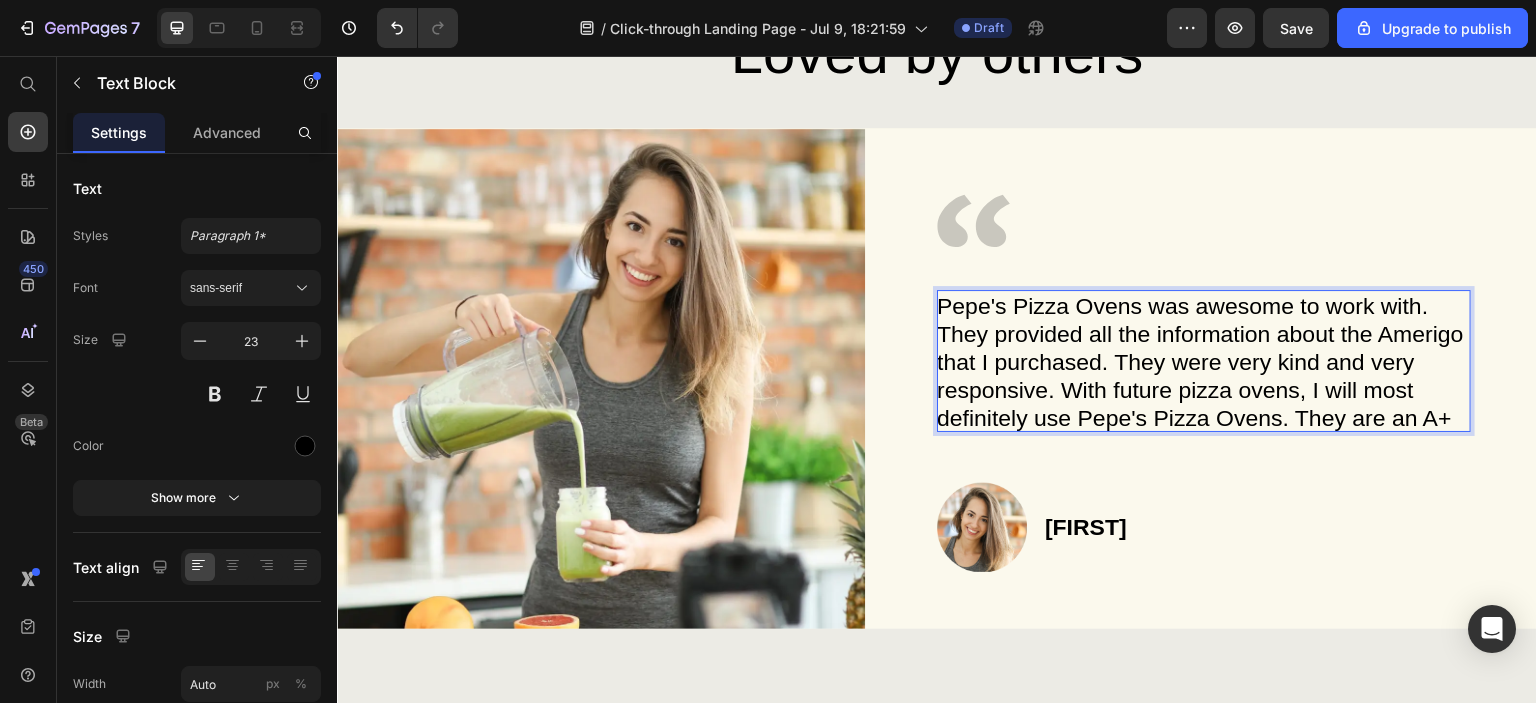 scroll, scrollTop: 4272, scrollLeft: 0, axis: vertical 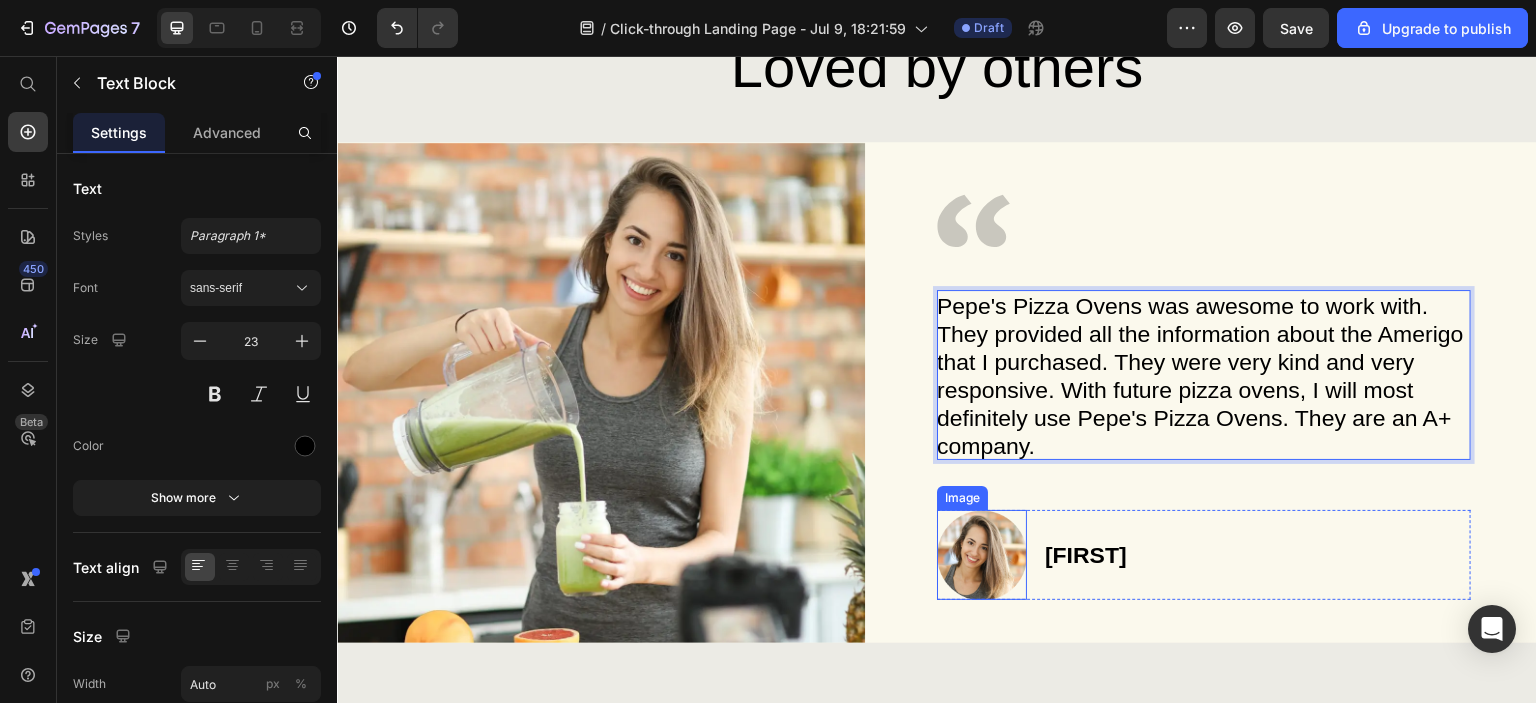 click at bounding box center [982, 555] 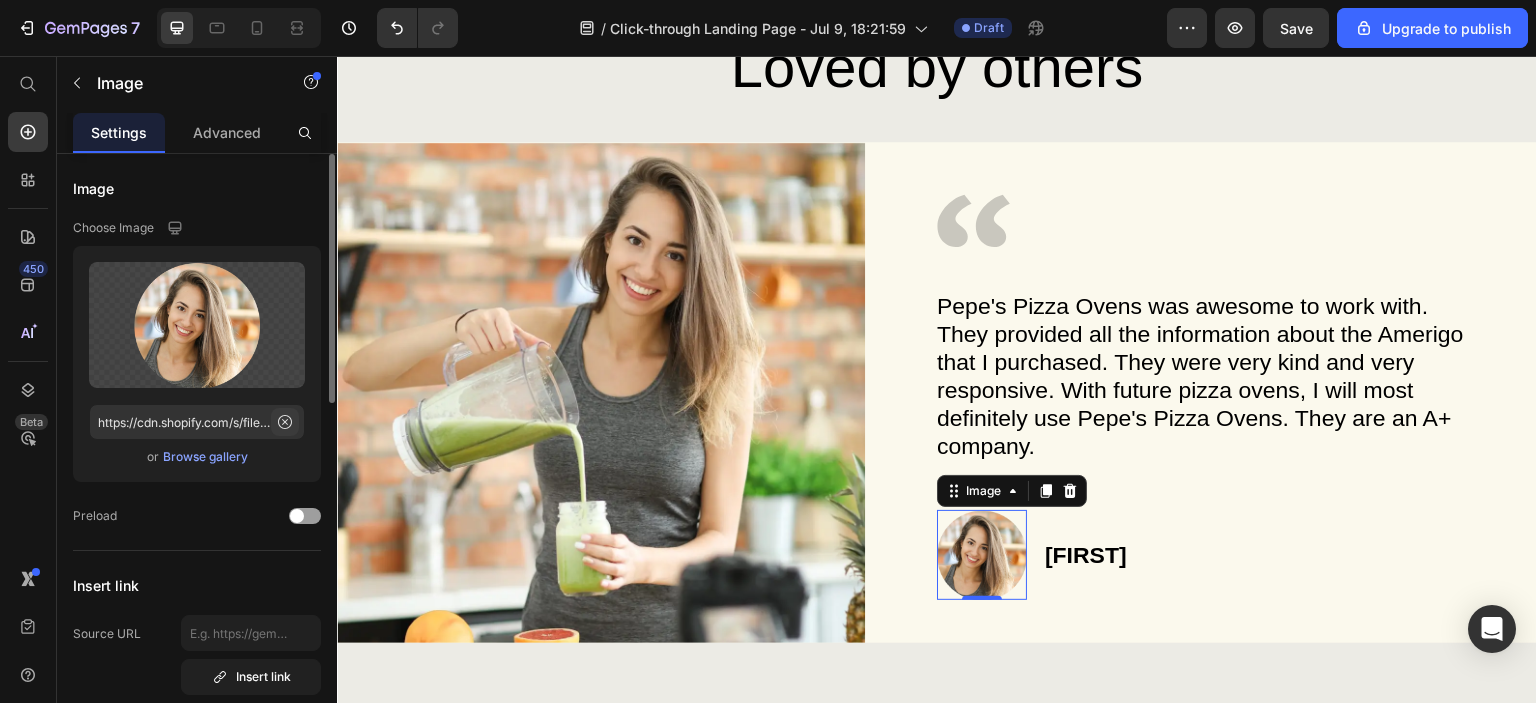 click 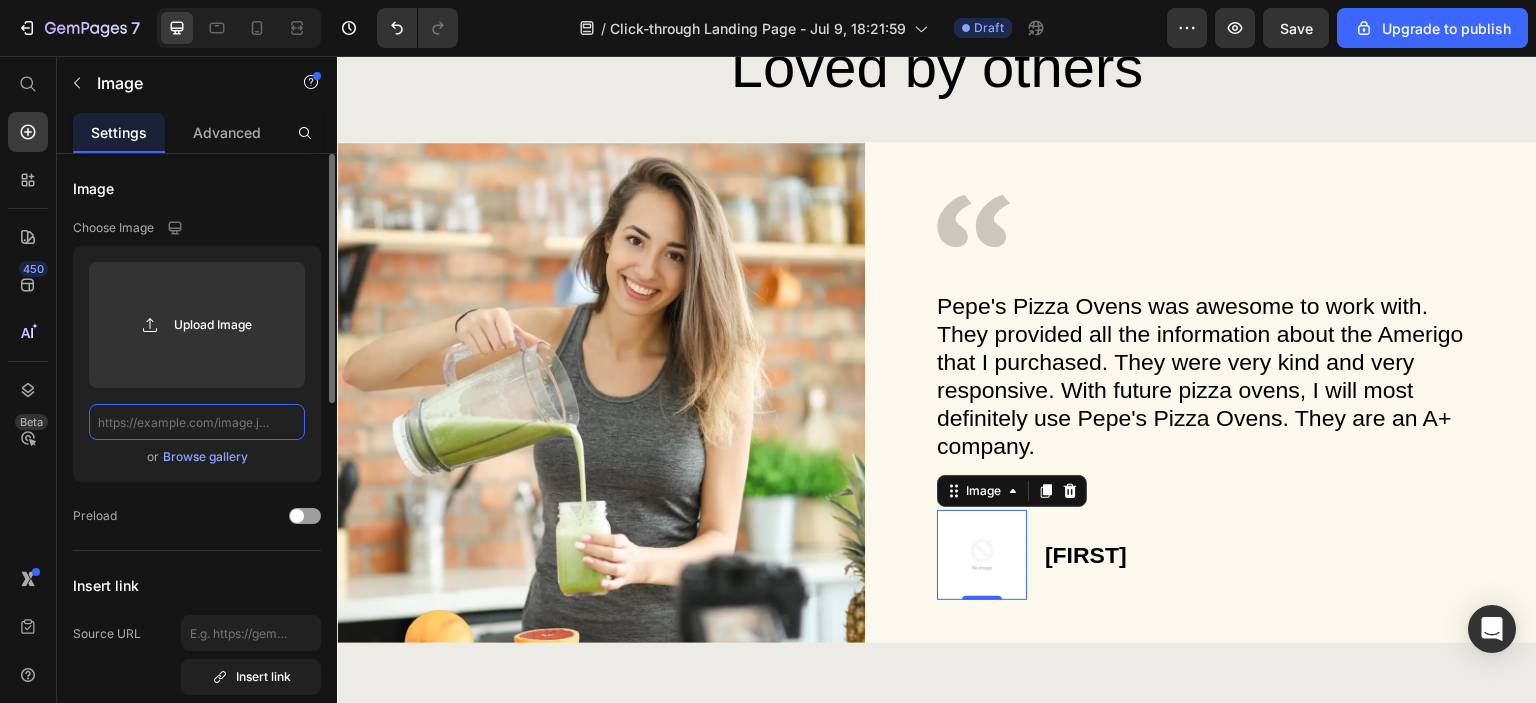 scroll, scrollTop: 0, scrollLeft: 0, axis: both 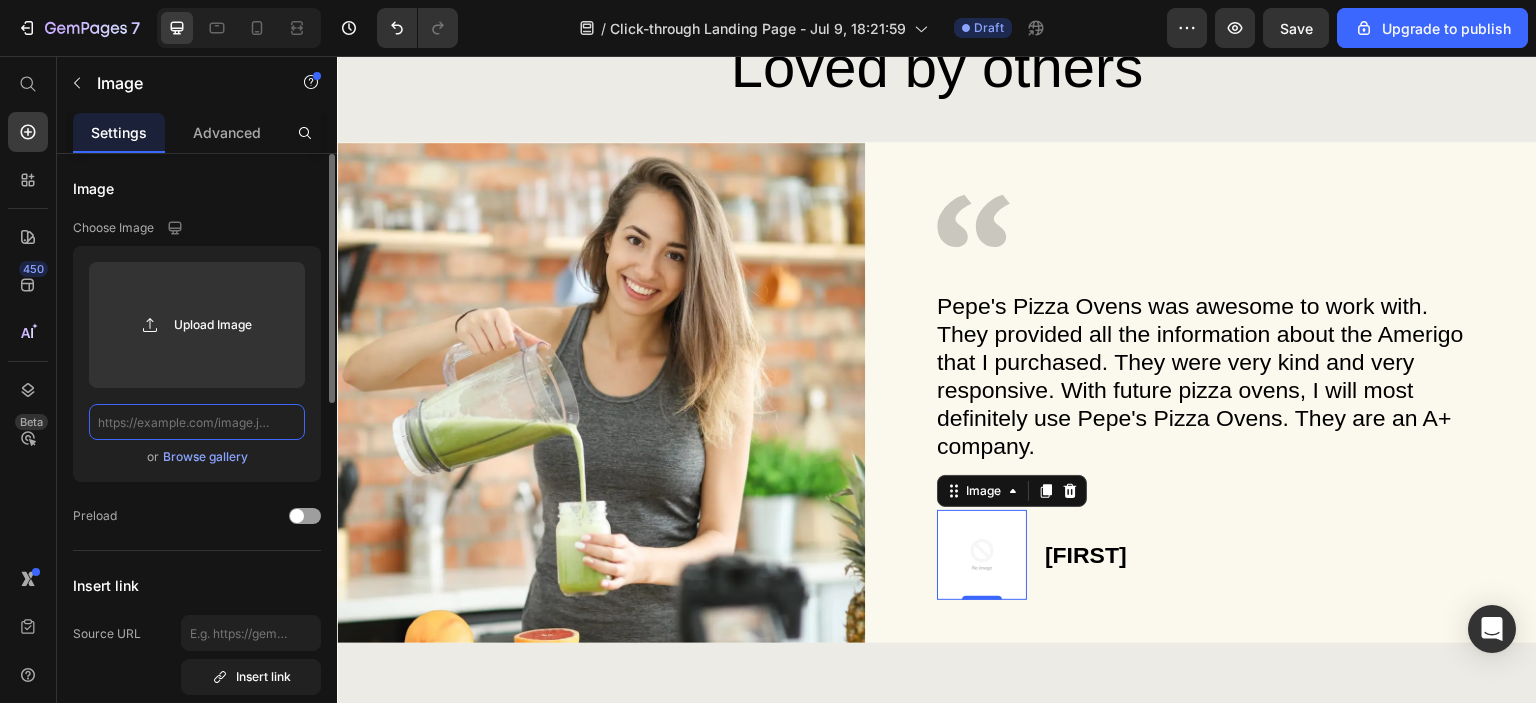 paste on "https://cdn.shopify.com/s/files/1/0658/7138/0659/files/white_amerigo_pizza_oven.jpg?v=1752502037" 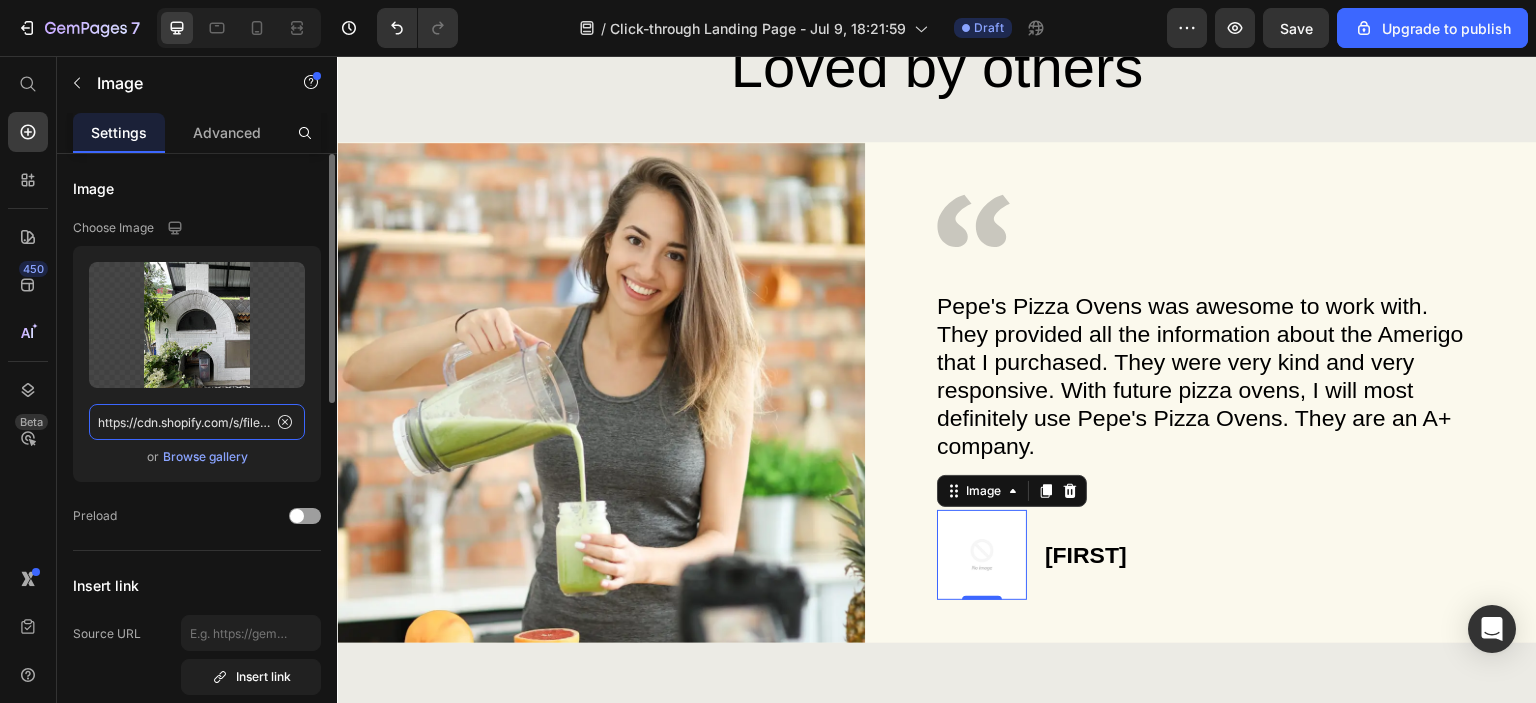 scroll, scrollTop: 0, scrollLeft: 402, axis: horizontal 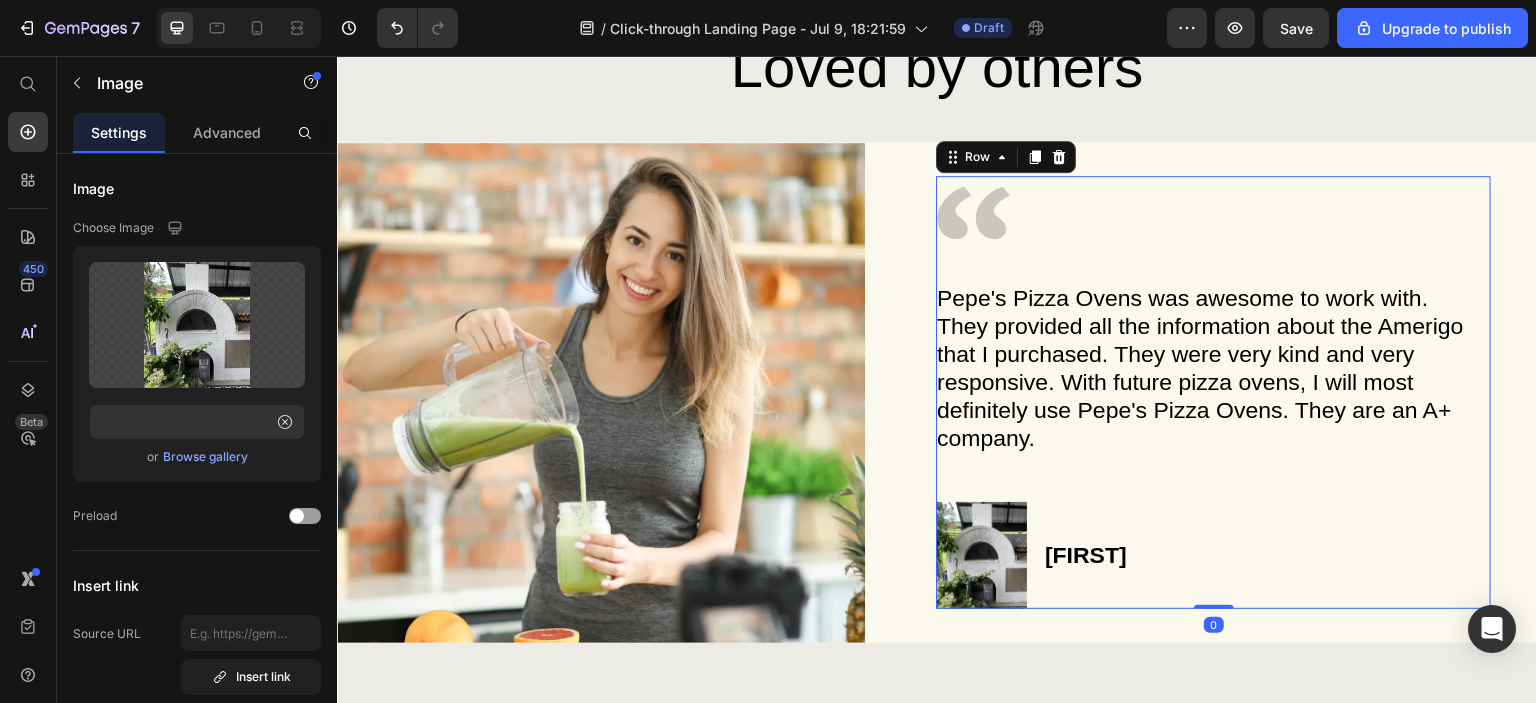 click on "Icon Pepe's Pizza Ovens was awesome to work with. They provided all the information about the Amerigo that I purchased. They were very kind and very responsive. With future pizza ovens, I will most definitely use Pepe's Pizza Ovens. They are an A+ company. Text Block Image [FIRST] [LAST] - [CITY] - [STATE] USA Heading Row" at bounding box center [1204, 392] 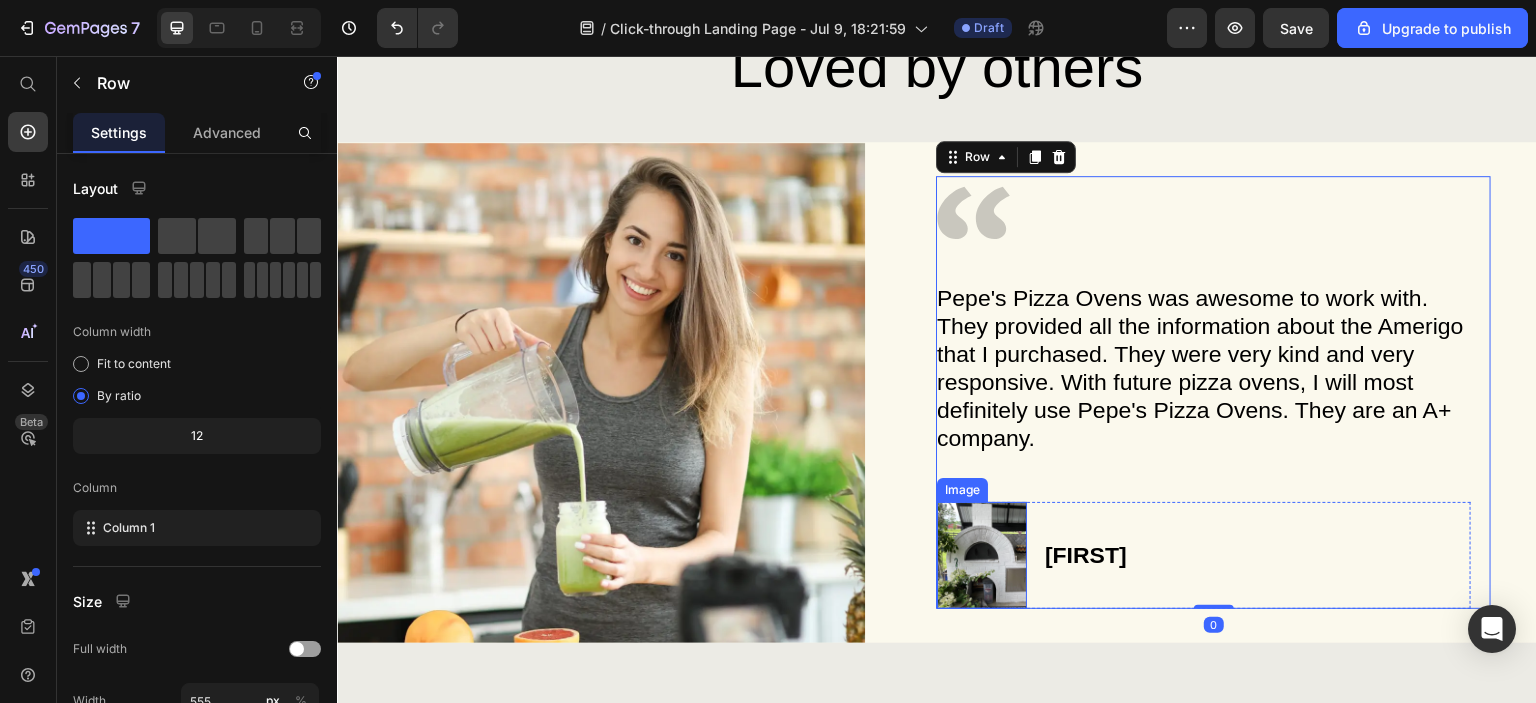 click at bounding box center [982, 555] 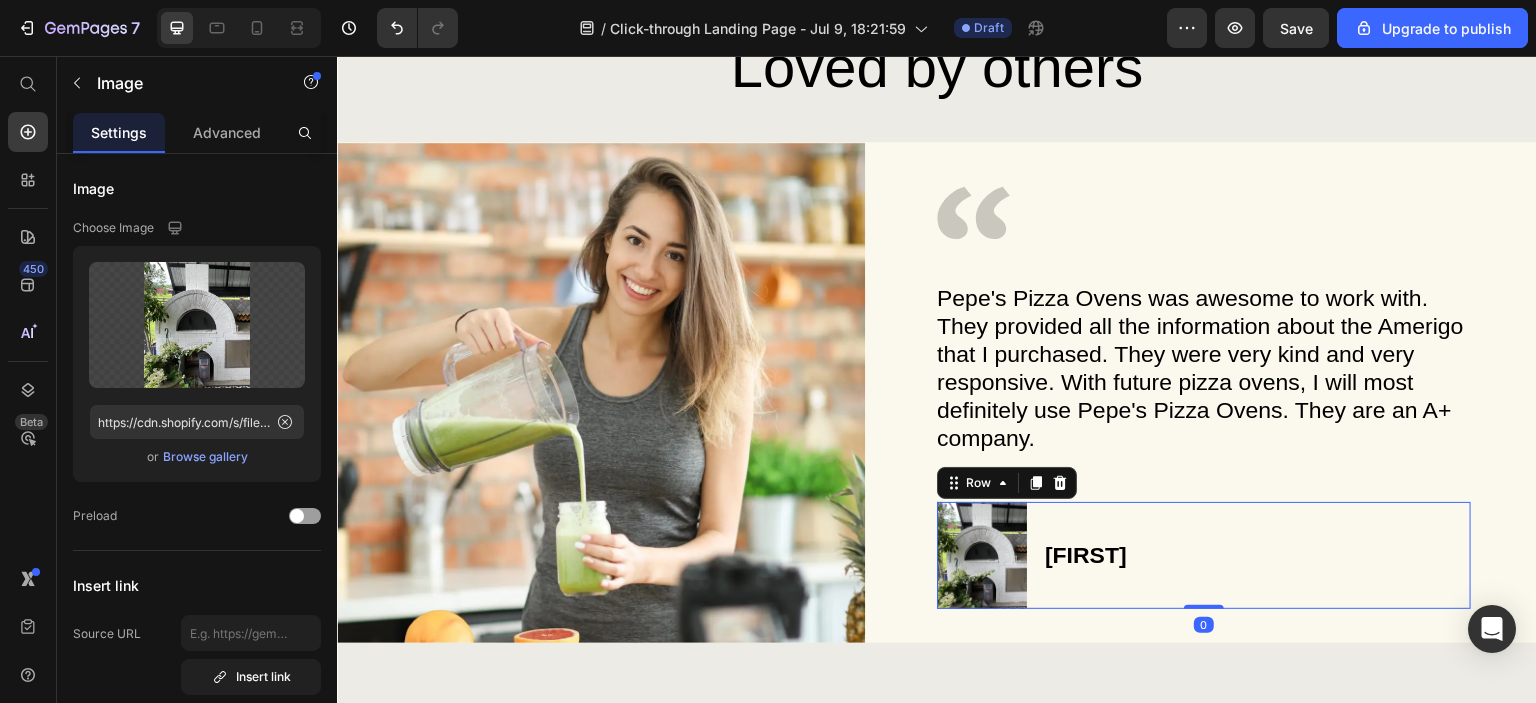 click on "Image Eric Heading Row   0" at bounding box center (1204, 555) 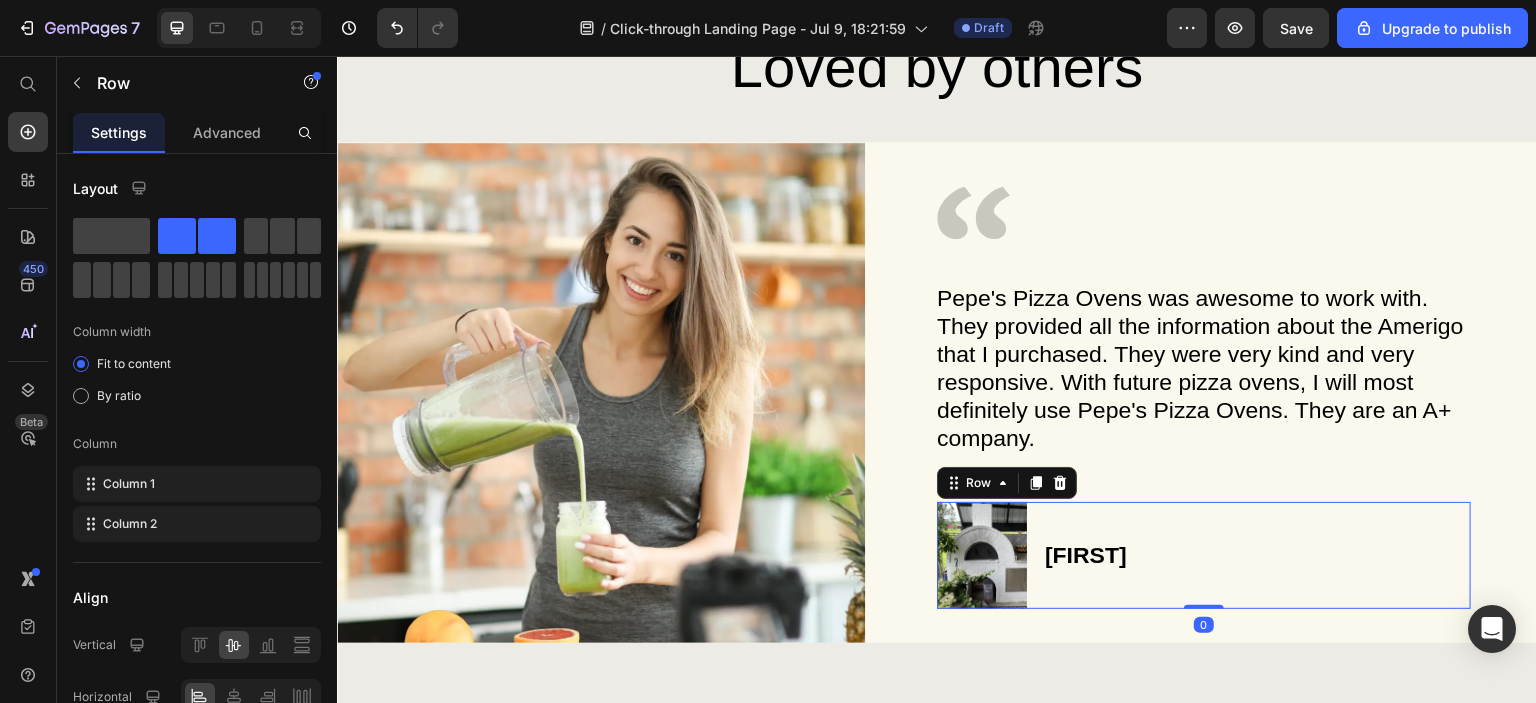 click on "Image Eric Heading Row   0" at bounding box center (1204, 555) 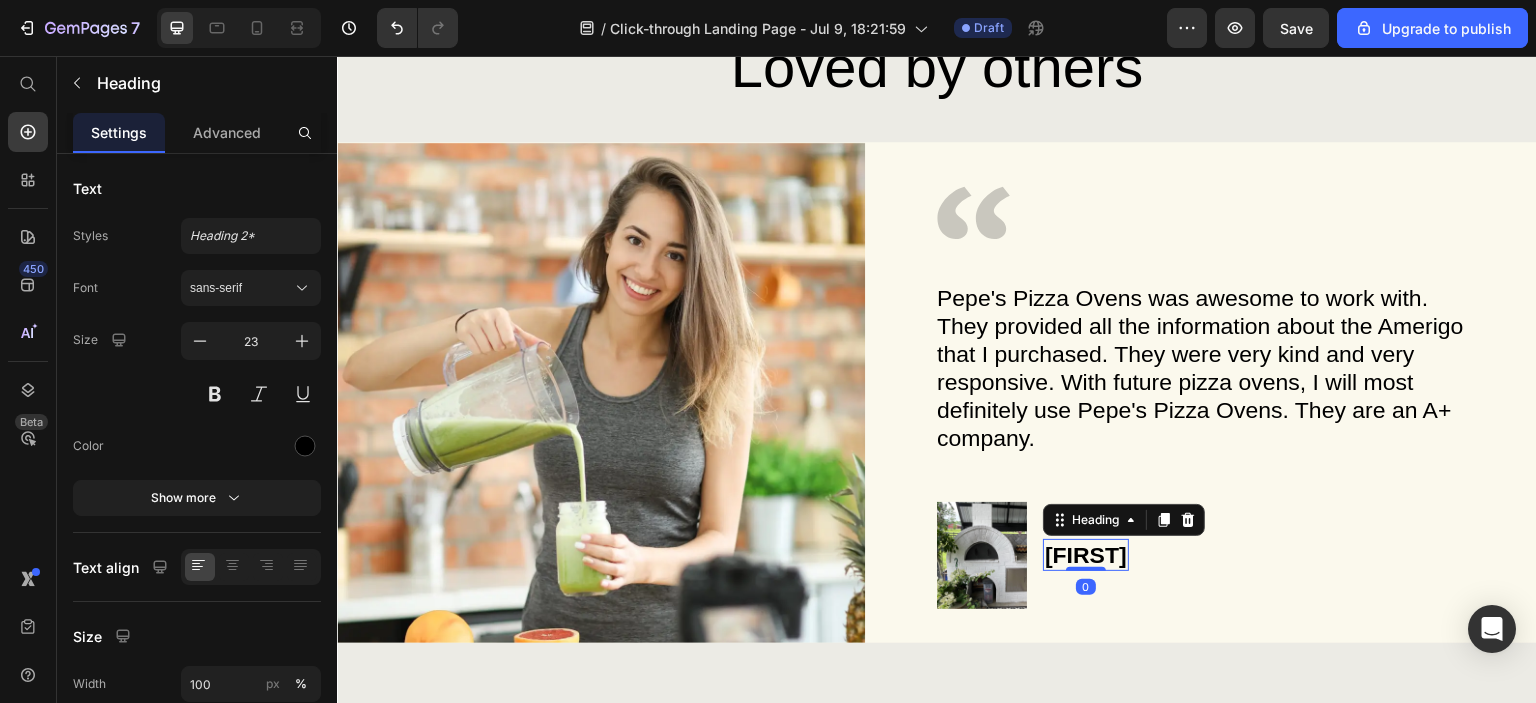 click on "[FIRST]" at bounding box center [1086, 555] 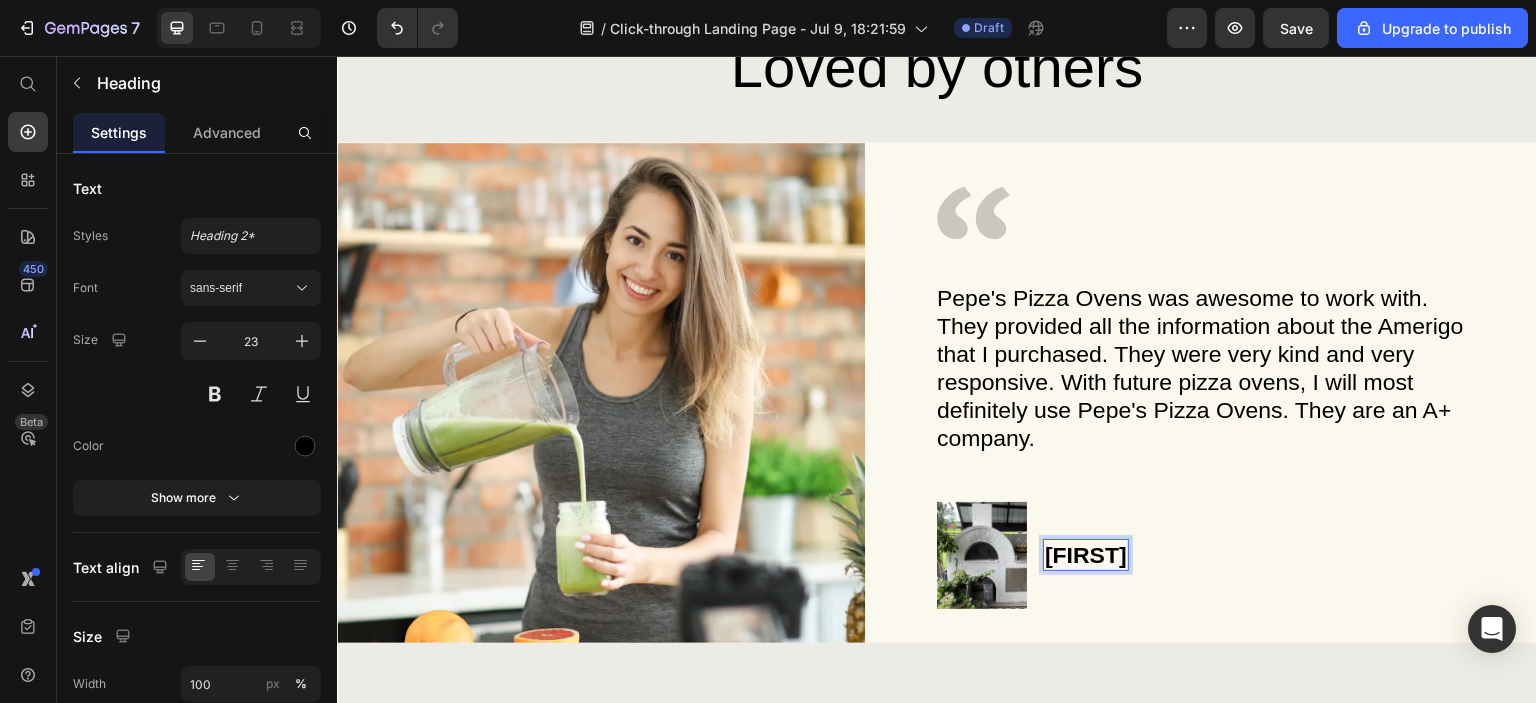 click on "[FIRST]" at bounding box center (1086, 555) 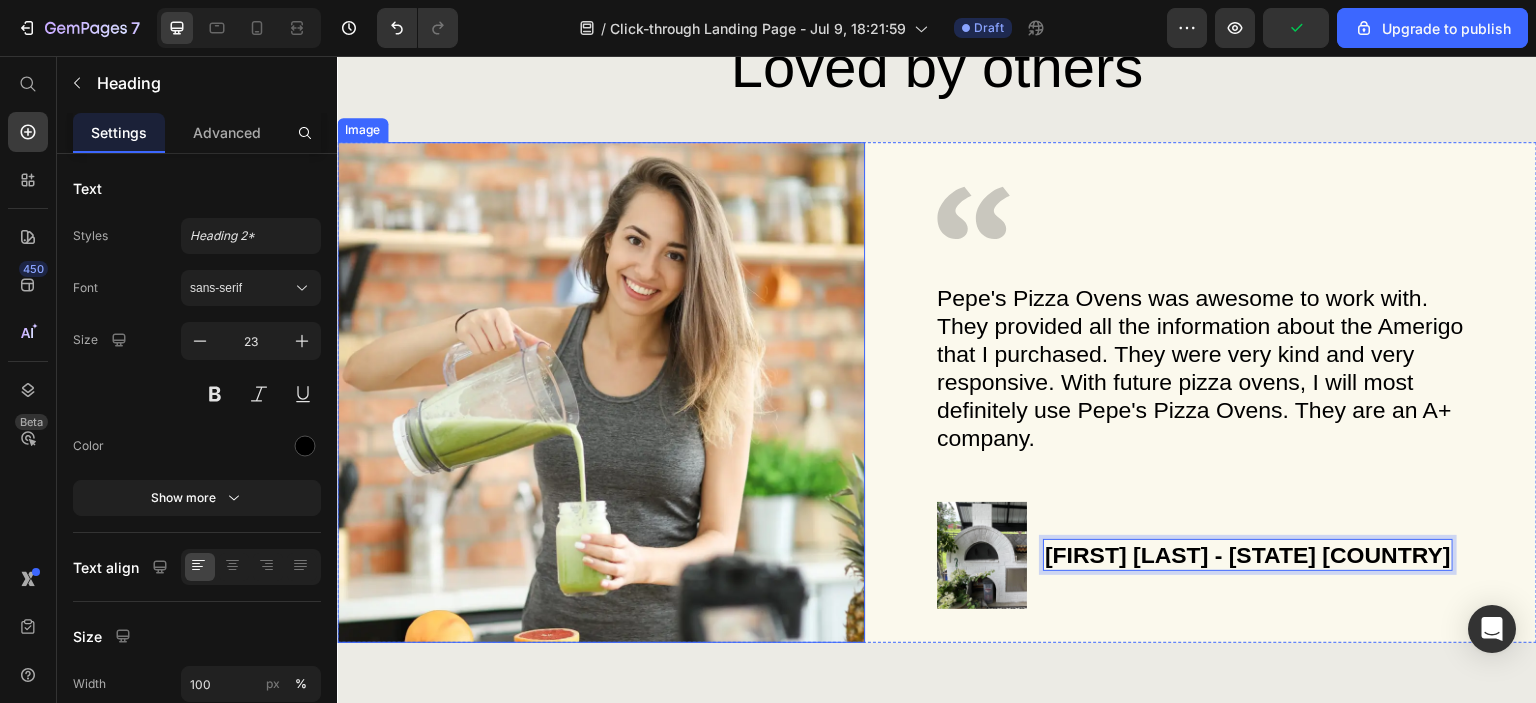 click at bounding box center [601, 392] 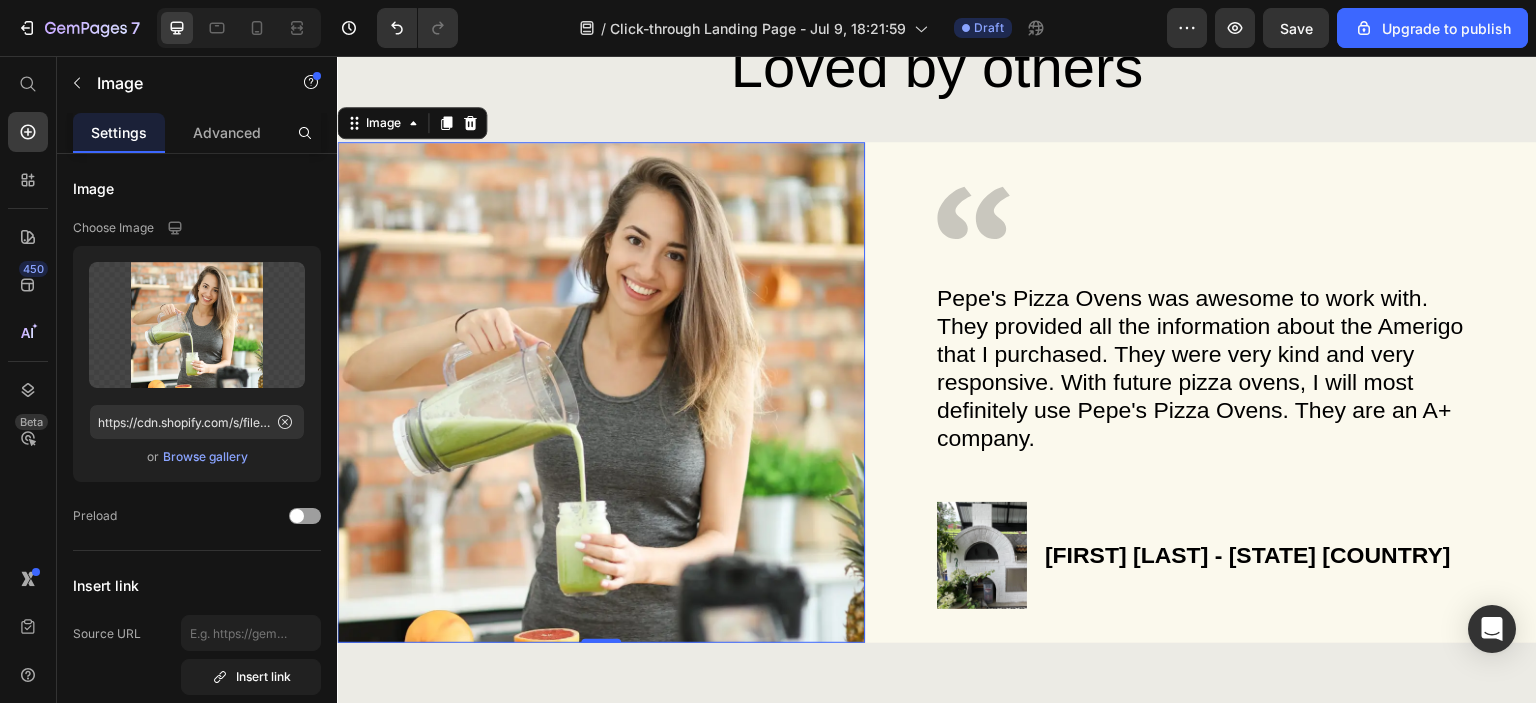 click at bounding box center [601, 392] 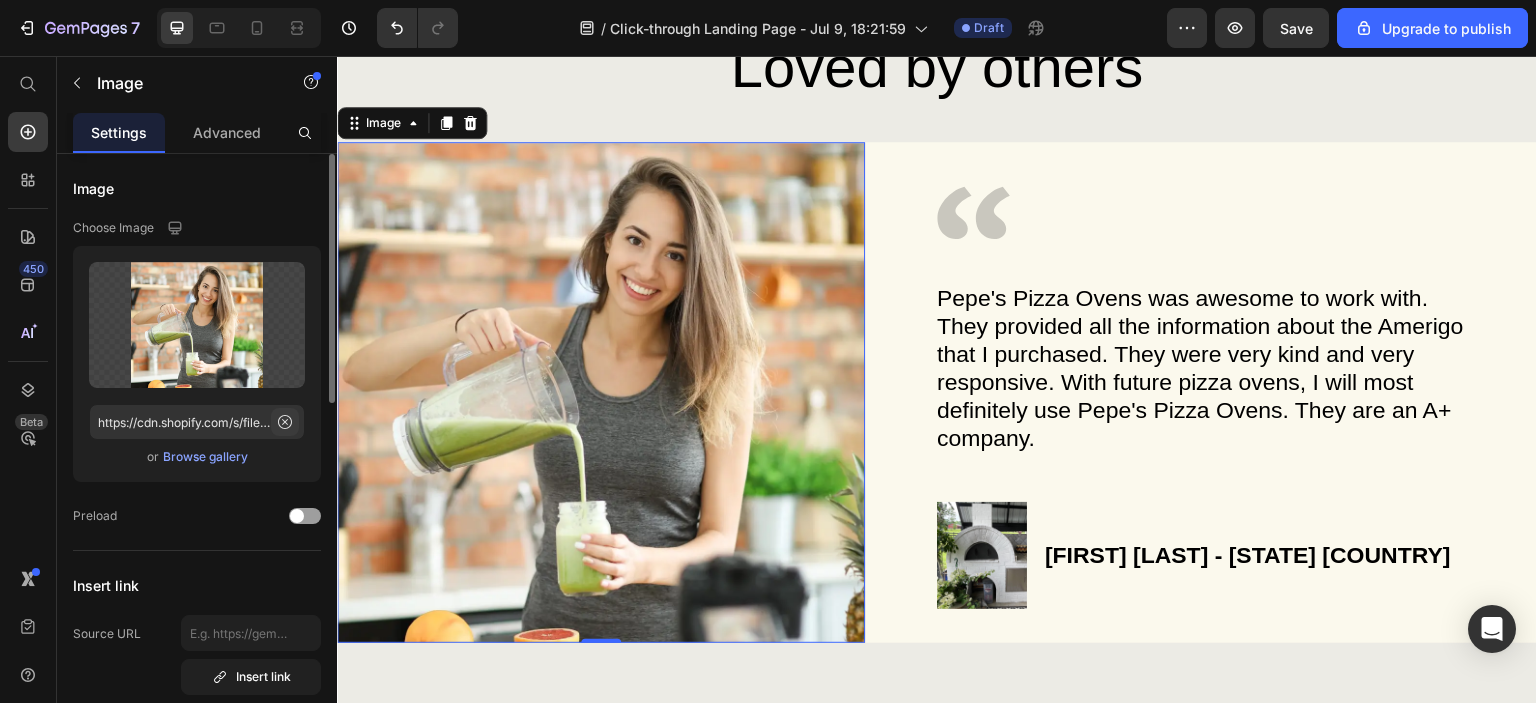 click 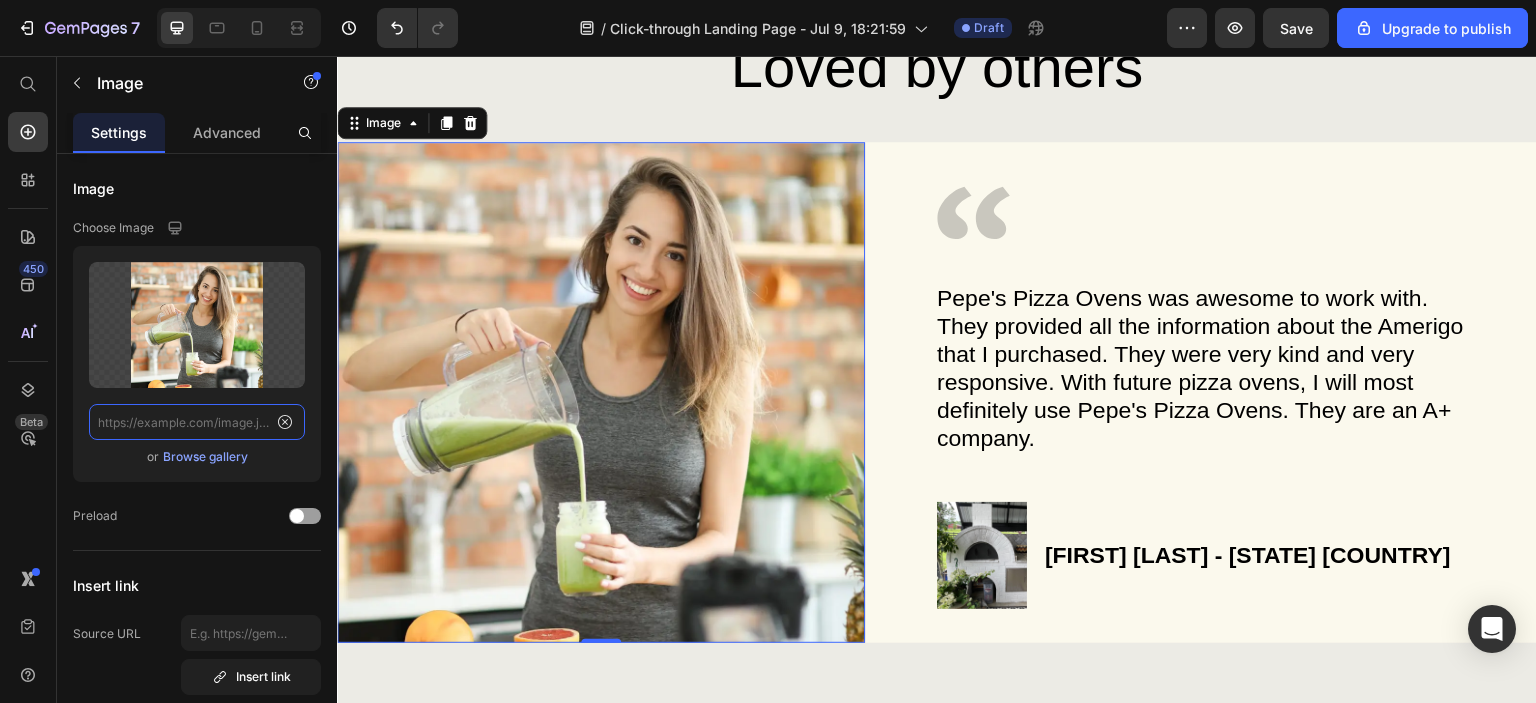 scroll, scrollTop: 0, scrollLeft: 0, axis: both 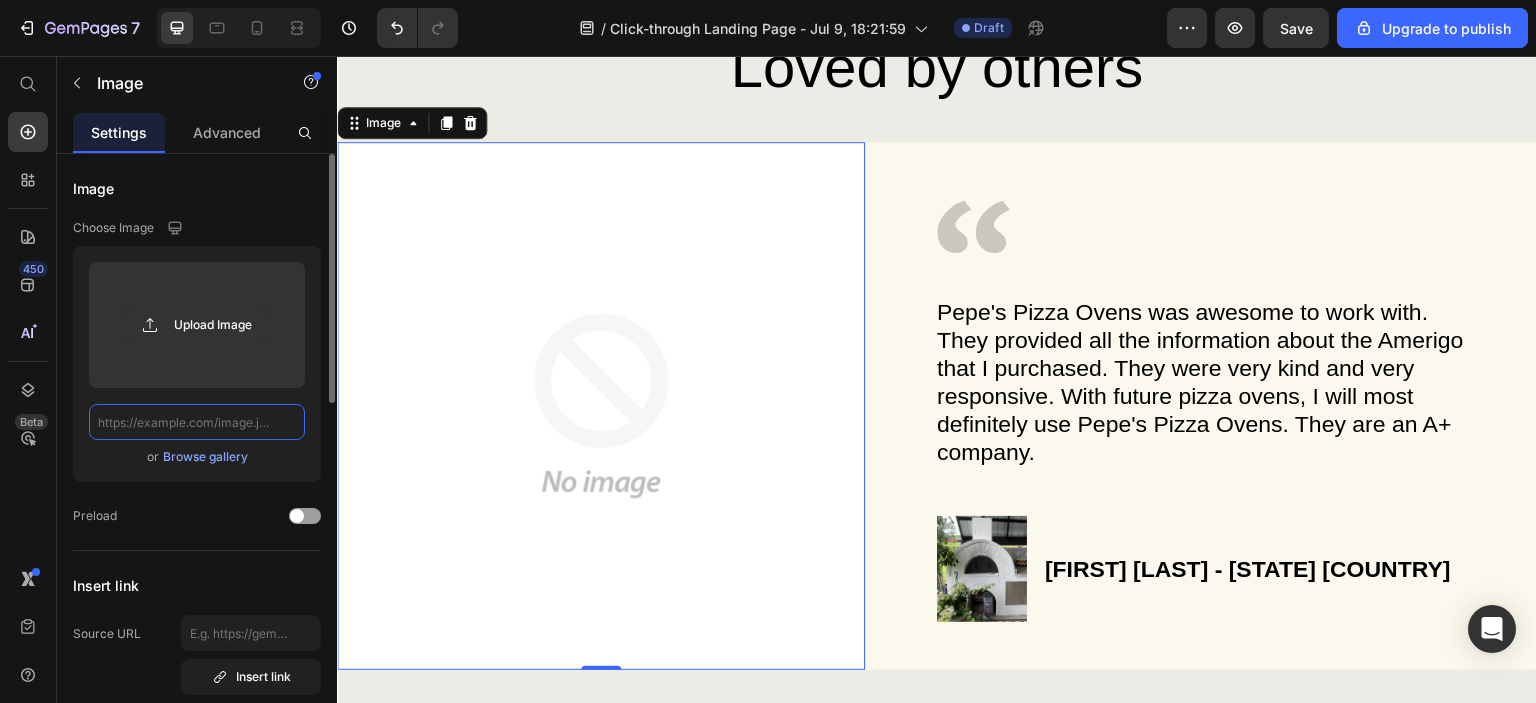 click 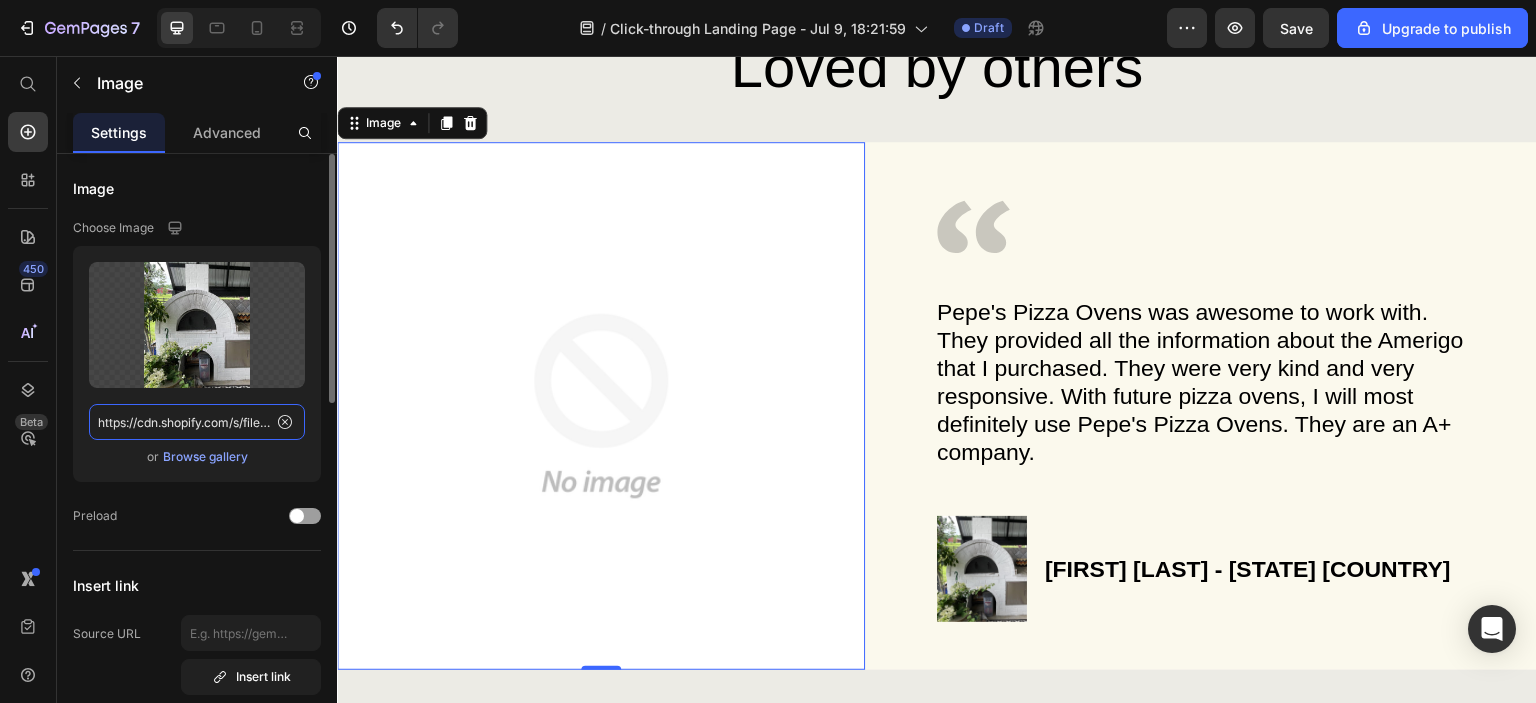 scroll, scrollTop: 0, scrollLeft: 402, axis: horizontal 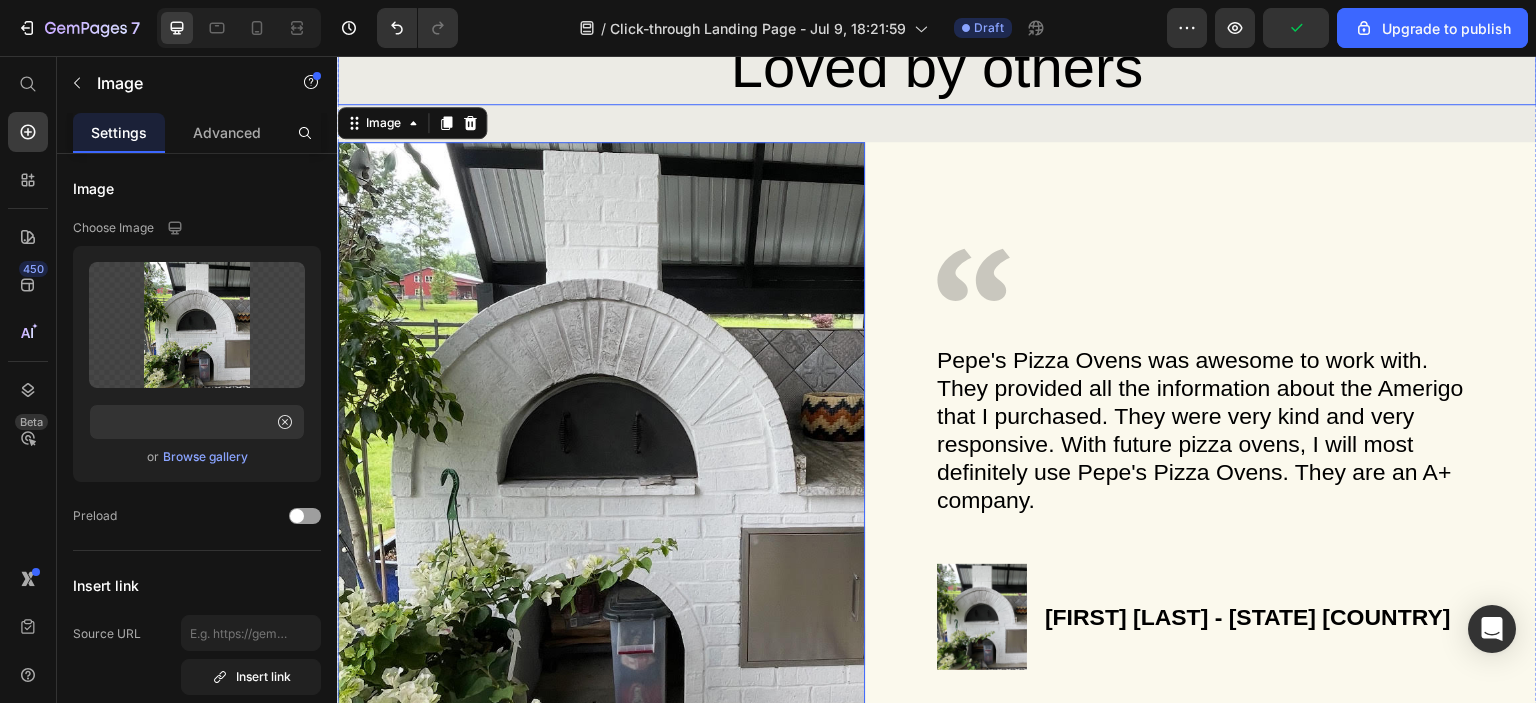click on "Loved by others" at bounding box center (937, 67) 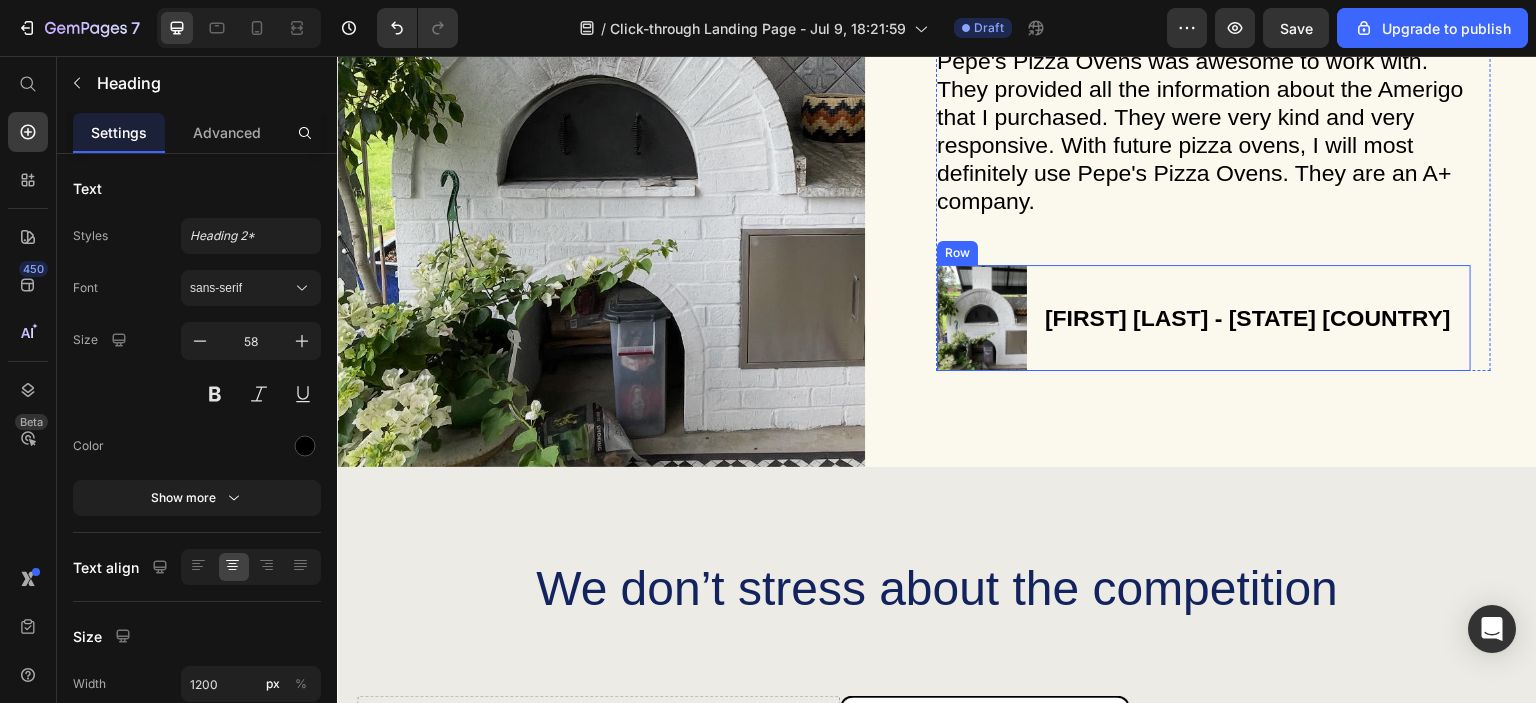scroll, scrollTop: 4572, scrollLeft: 0, axis: vertical 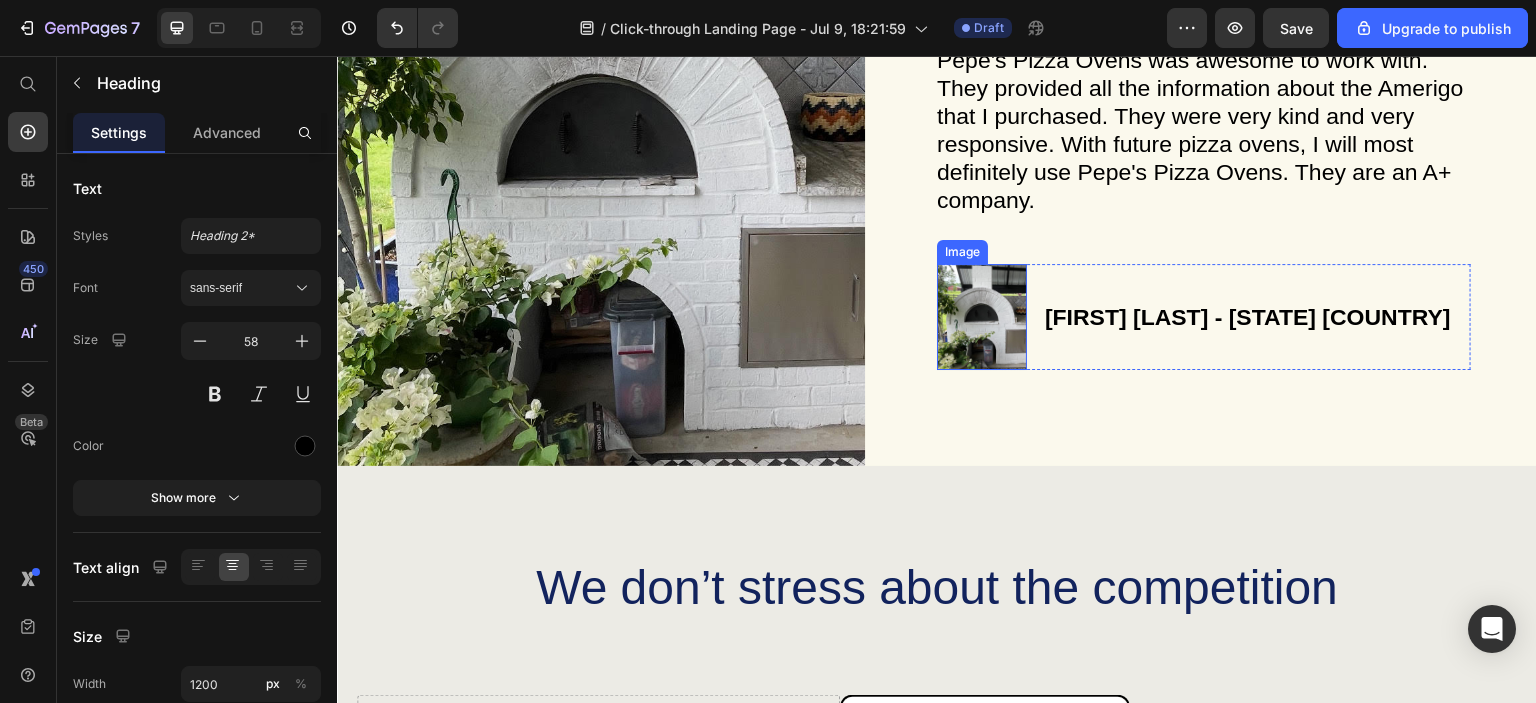 click at bounding box center (982, 317) 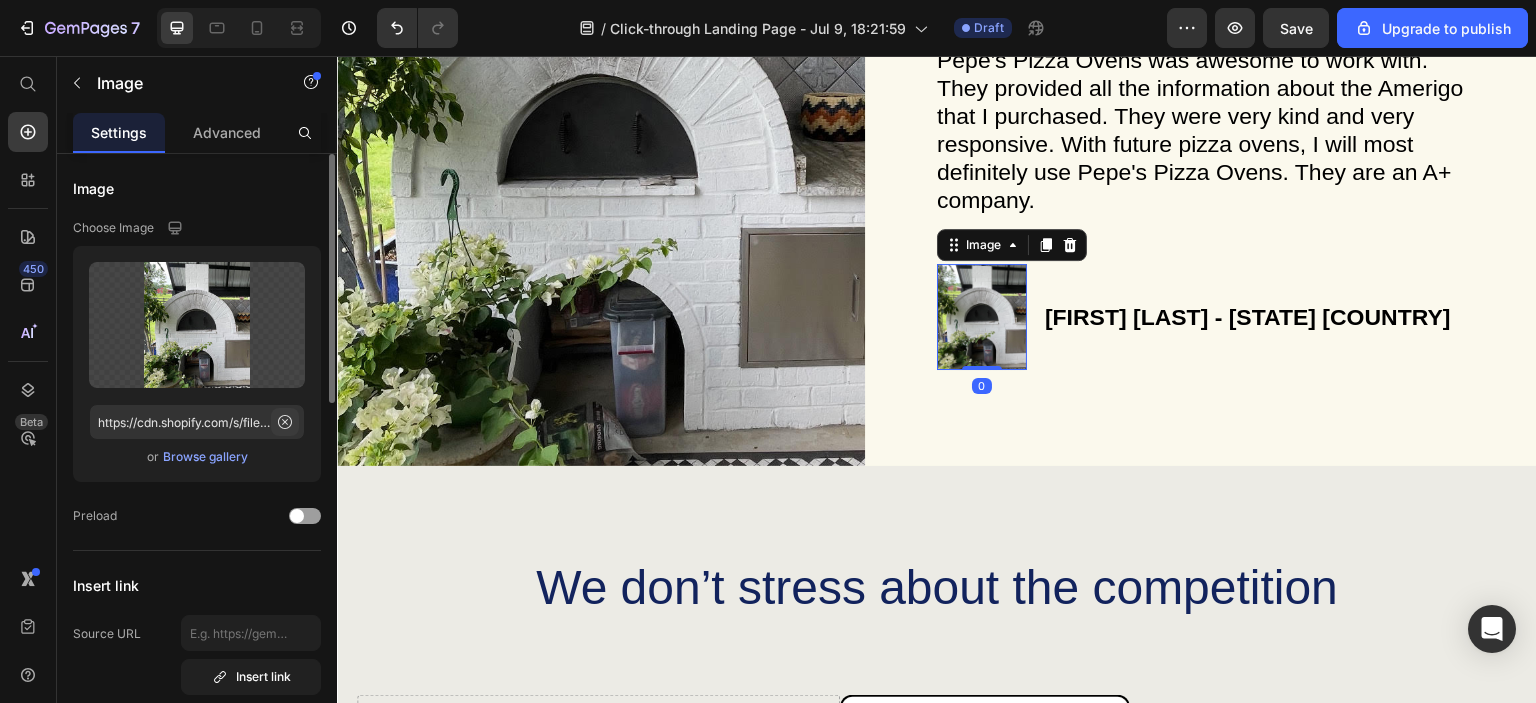 drag, startPoint x: 7, startPoint y: 222, endPoint x: 280, endPoint y: 422, distance: 338.42133 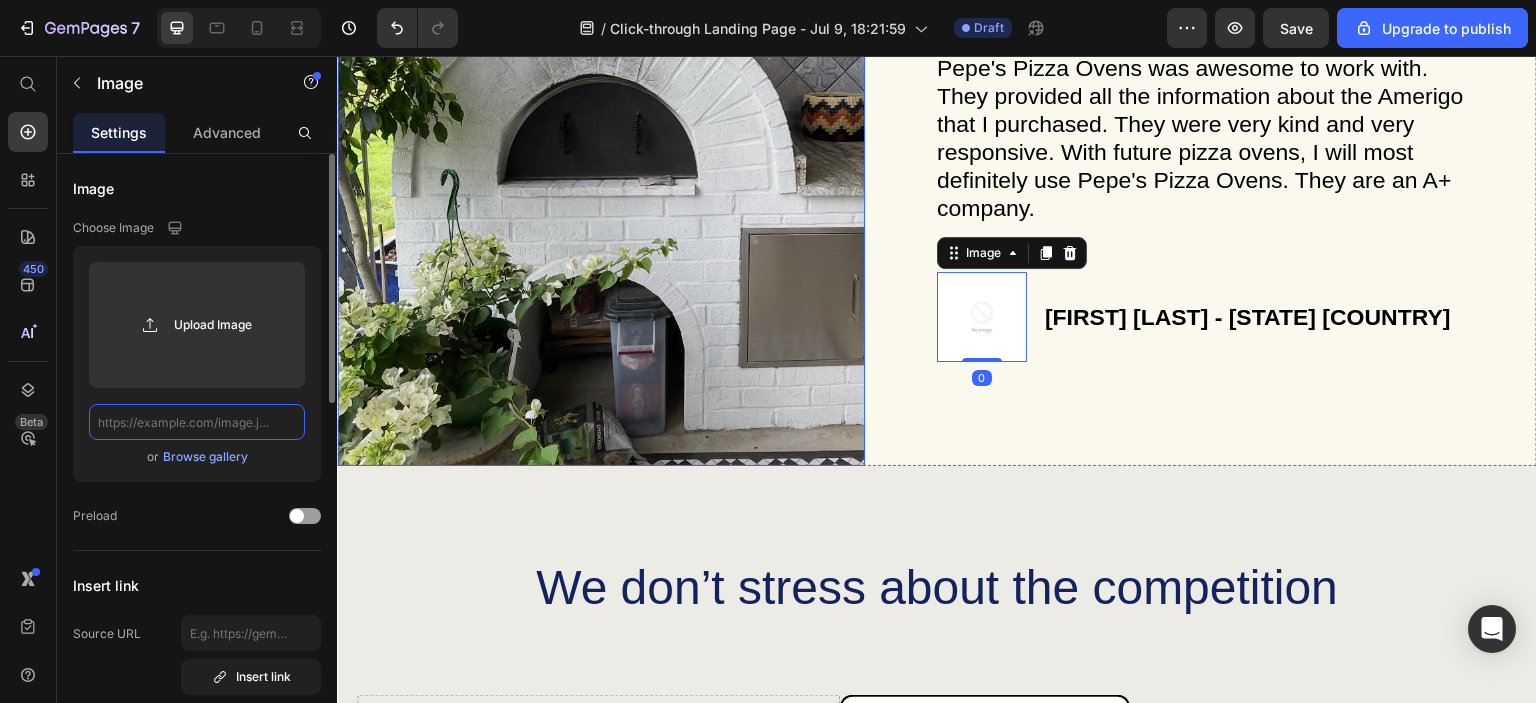 scroll, scrollTop: 0, scrollLeft: 0, axis: both 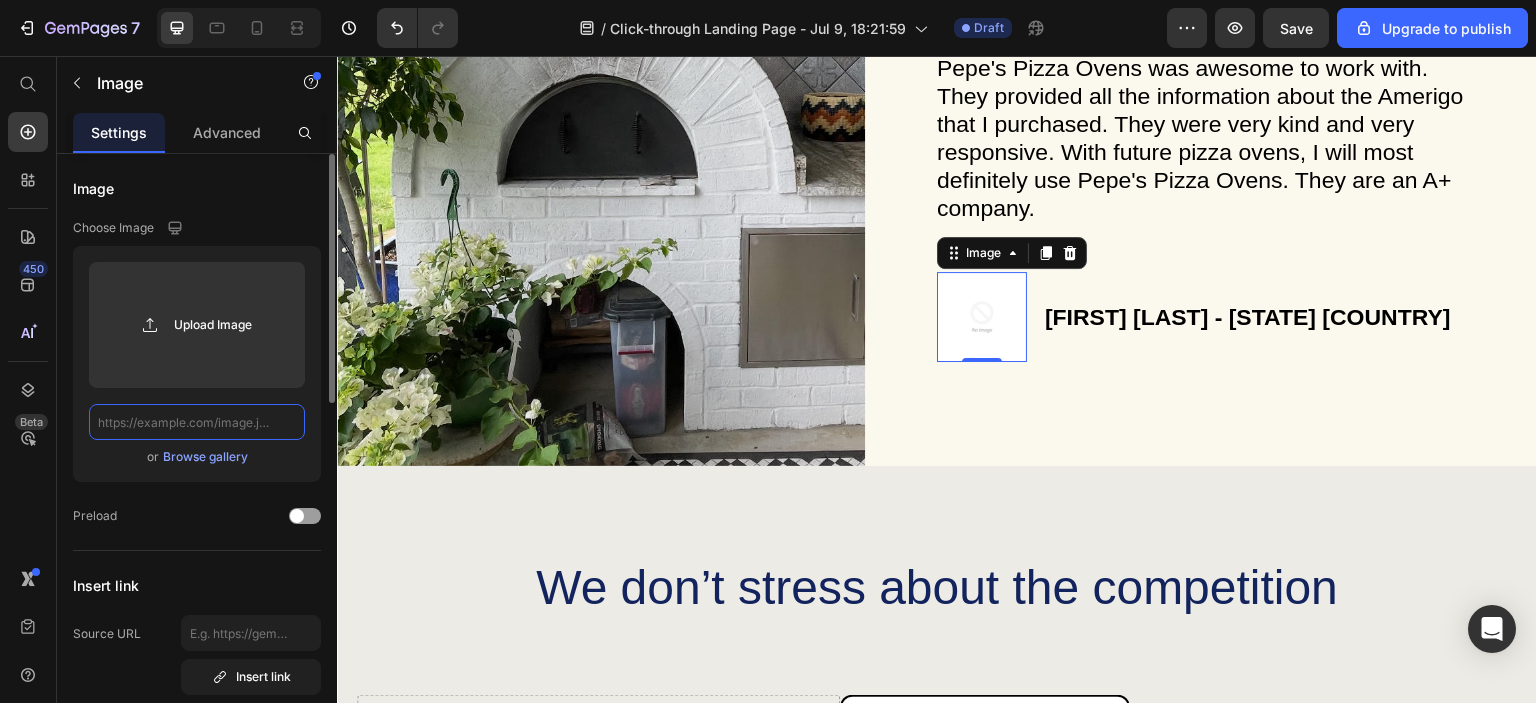 click 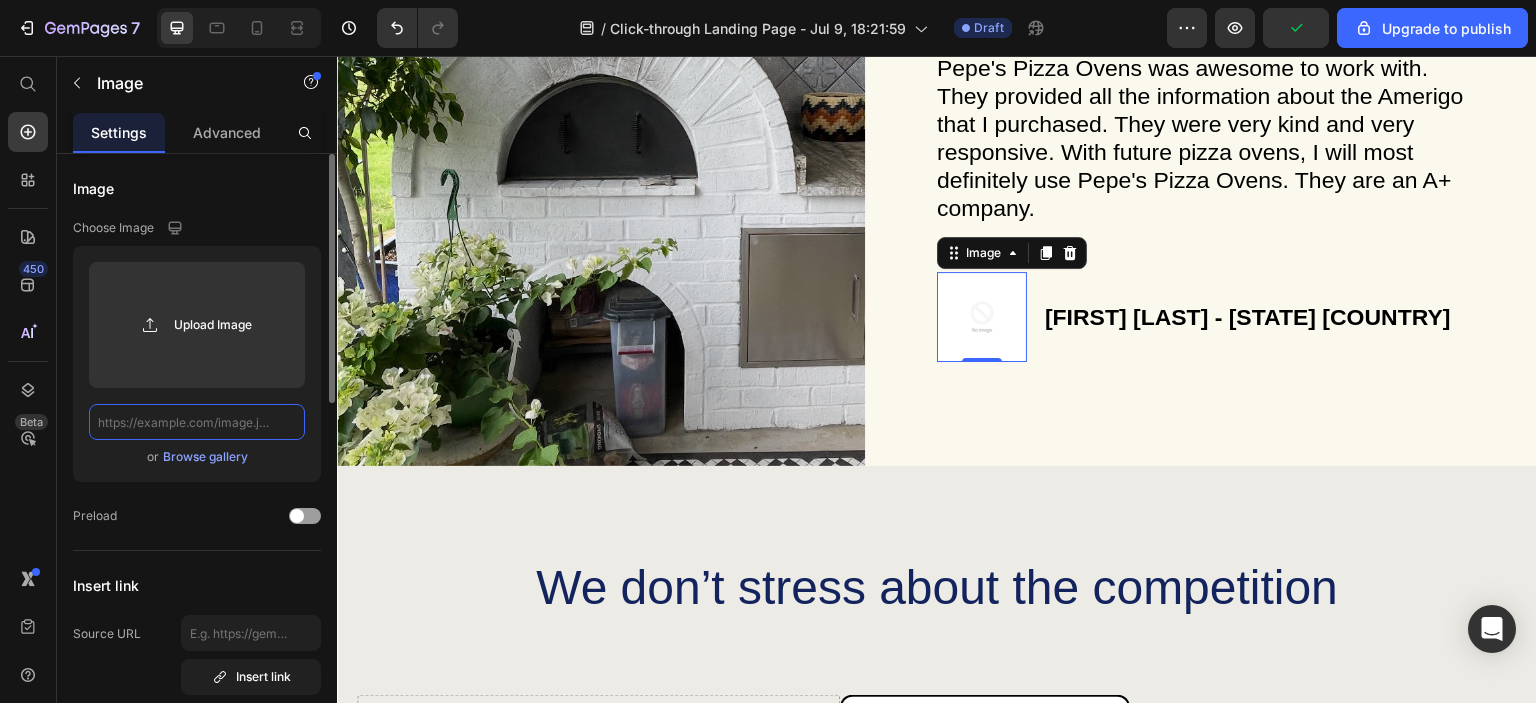 paste on "https://cdn.shopify.com/s/files/1/0658/7138/0659/files/Rock_amerigo_pizza_oven.jpg?v=1752502037" 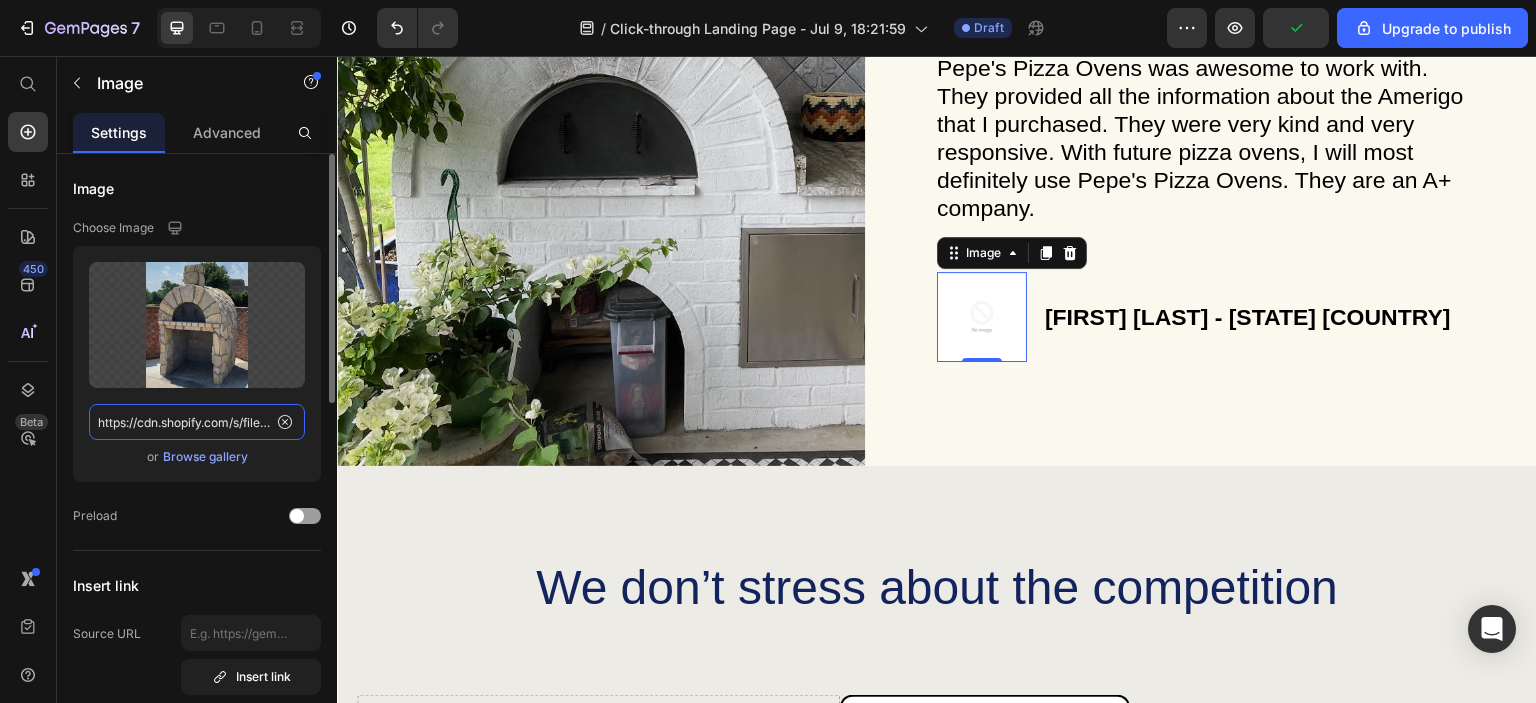 scroll, scrollTop: 0, scrollLeft: 400, axis: horizontal 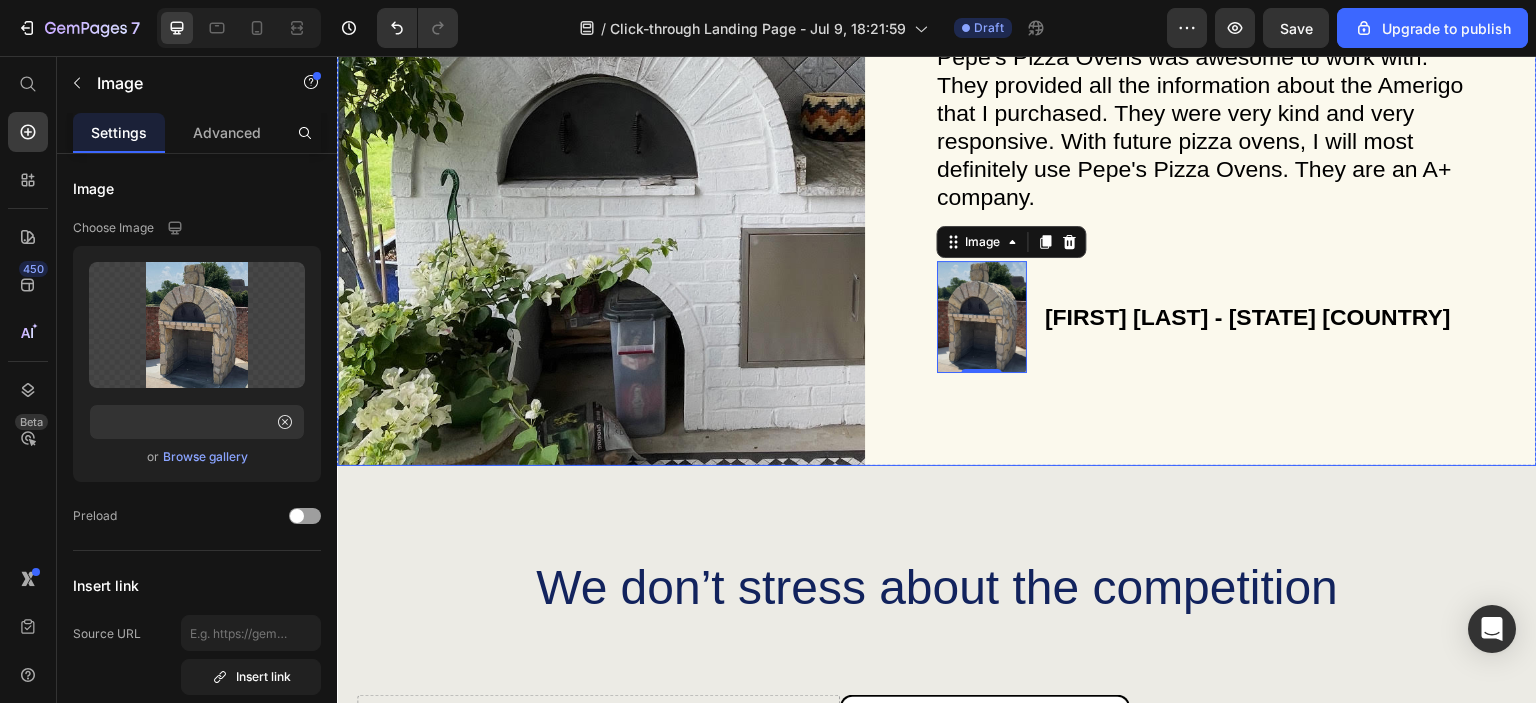 click on "Icon Pepe's Pizza Ovens was awesome to work with. They provided all the information about the Amerigo that I purchased. They were very kind and very responsive. With future pizza ovens, I will most definitely use Pepe's Pizza Ovens. They are an A+ company. Text Block Image [FIRST] [LAST] - [CITY] - [STATE] [COUNTRY] Heading Row Row" at bounding box center (1237, 154) 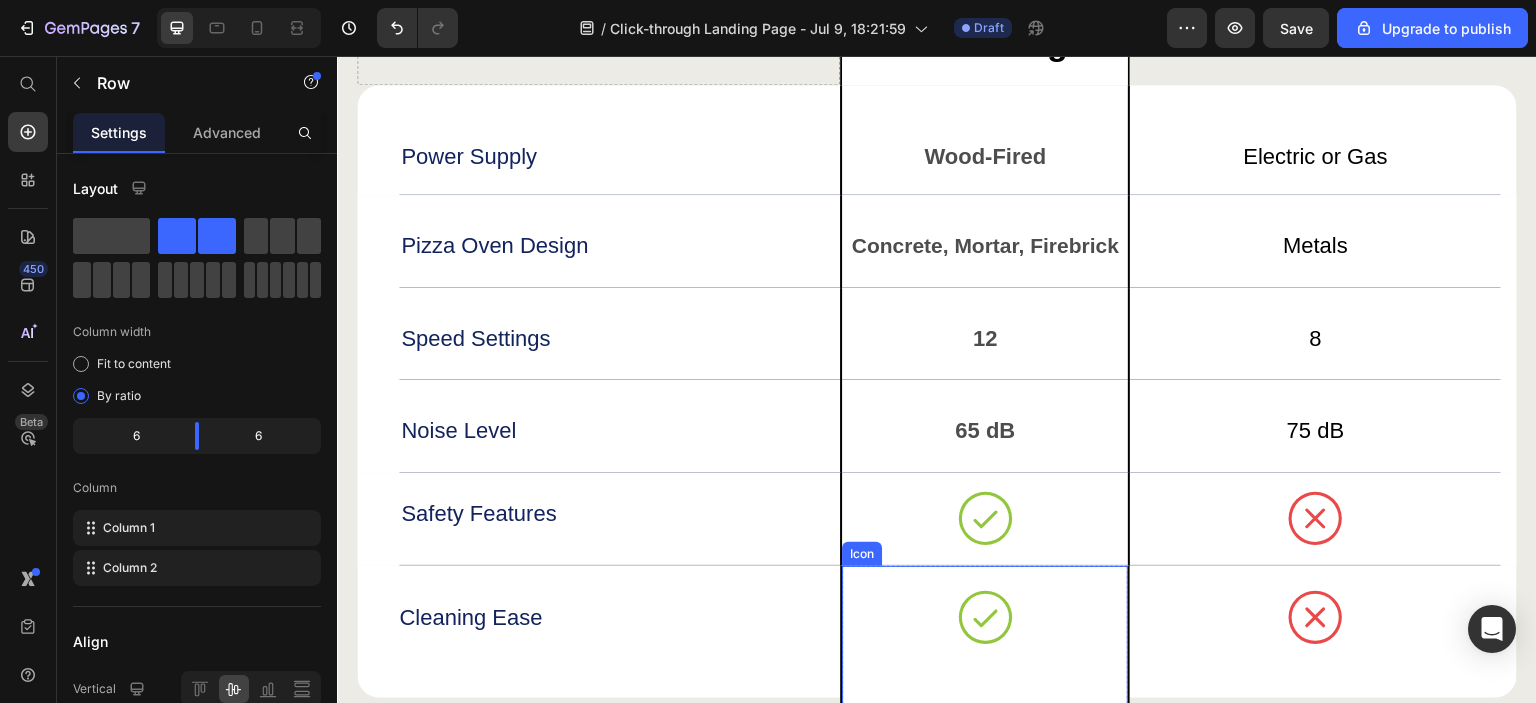 scroll, scrollTop: 5072, scrollLeft: 0, axis: vertical 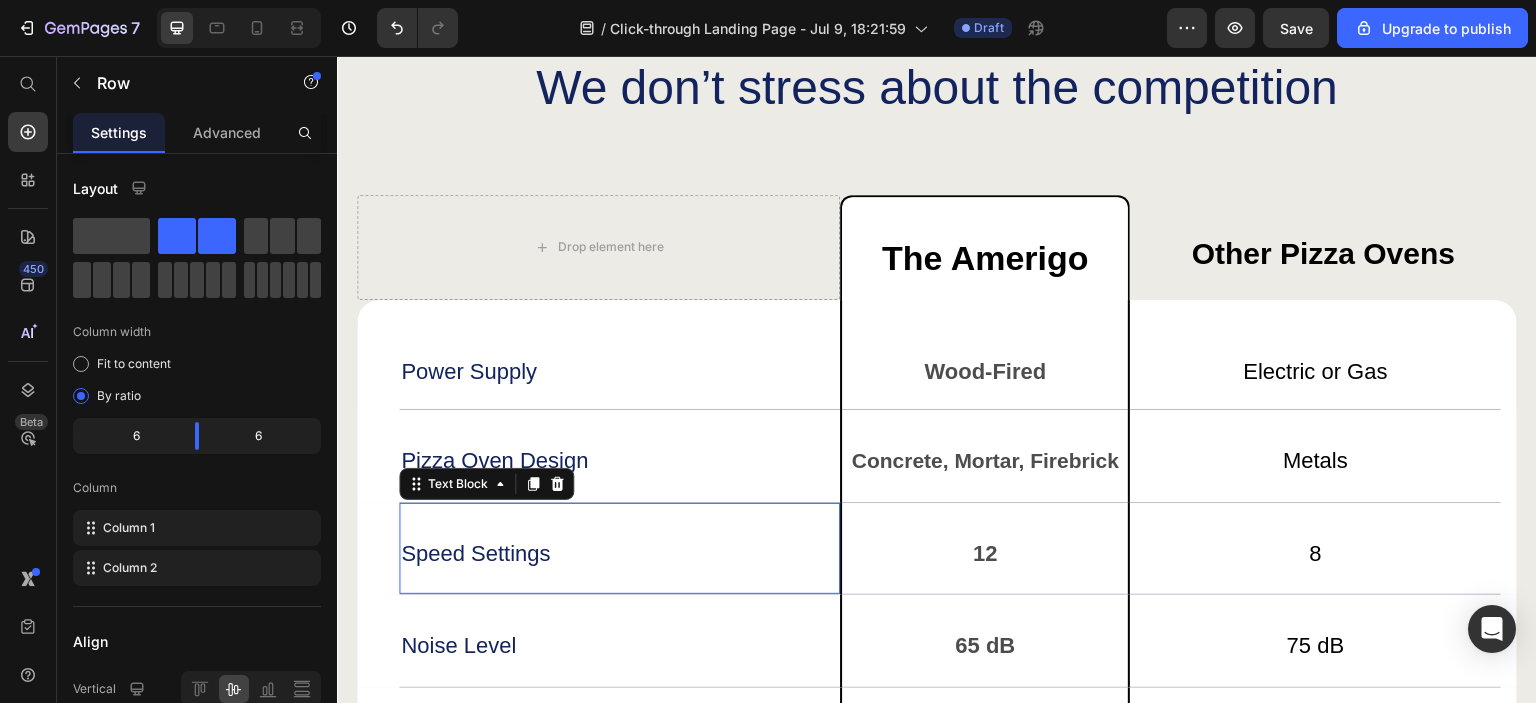 click on "Speed Settings" at bounding box center [619, 553] 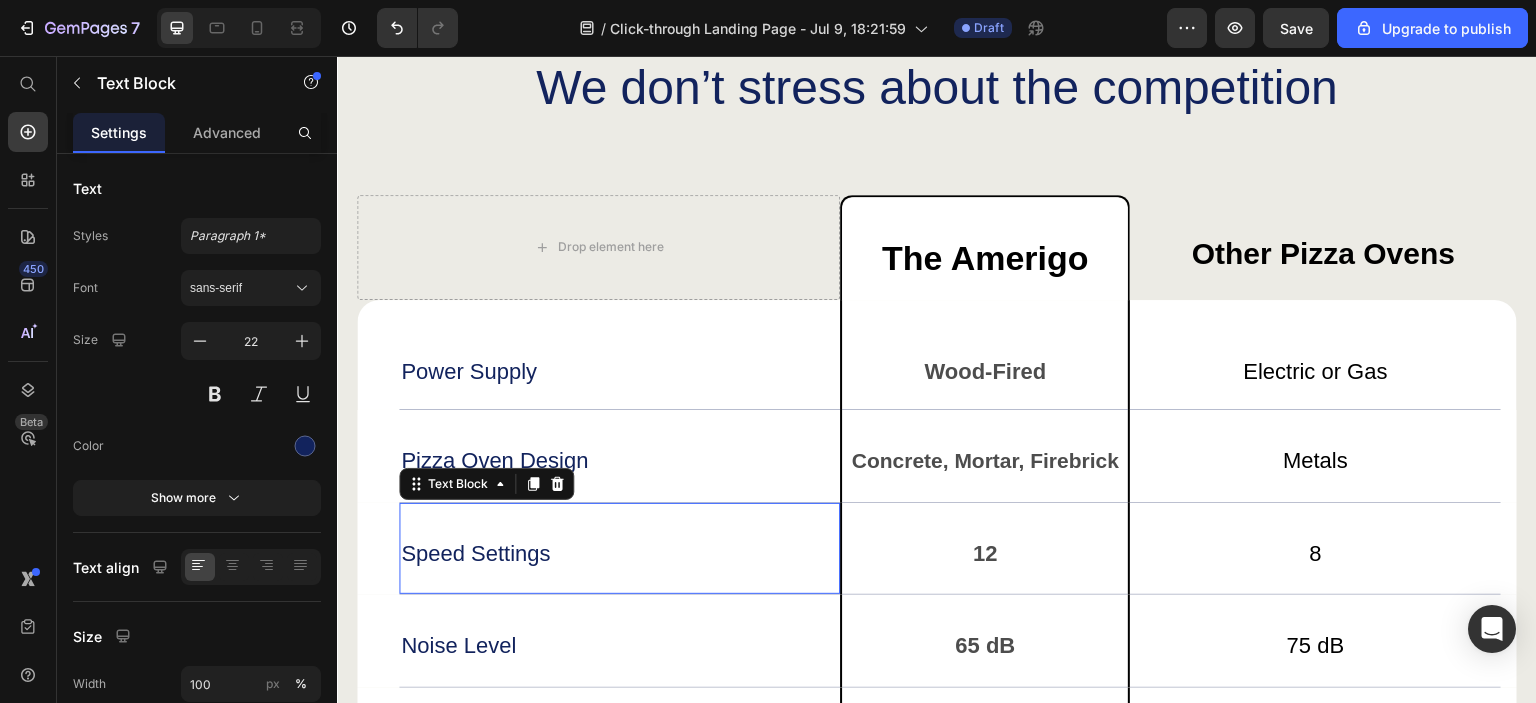 click on "Speed Settings" at bounding box center [619, 553] 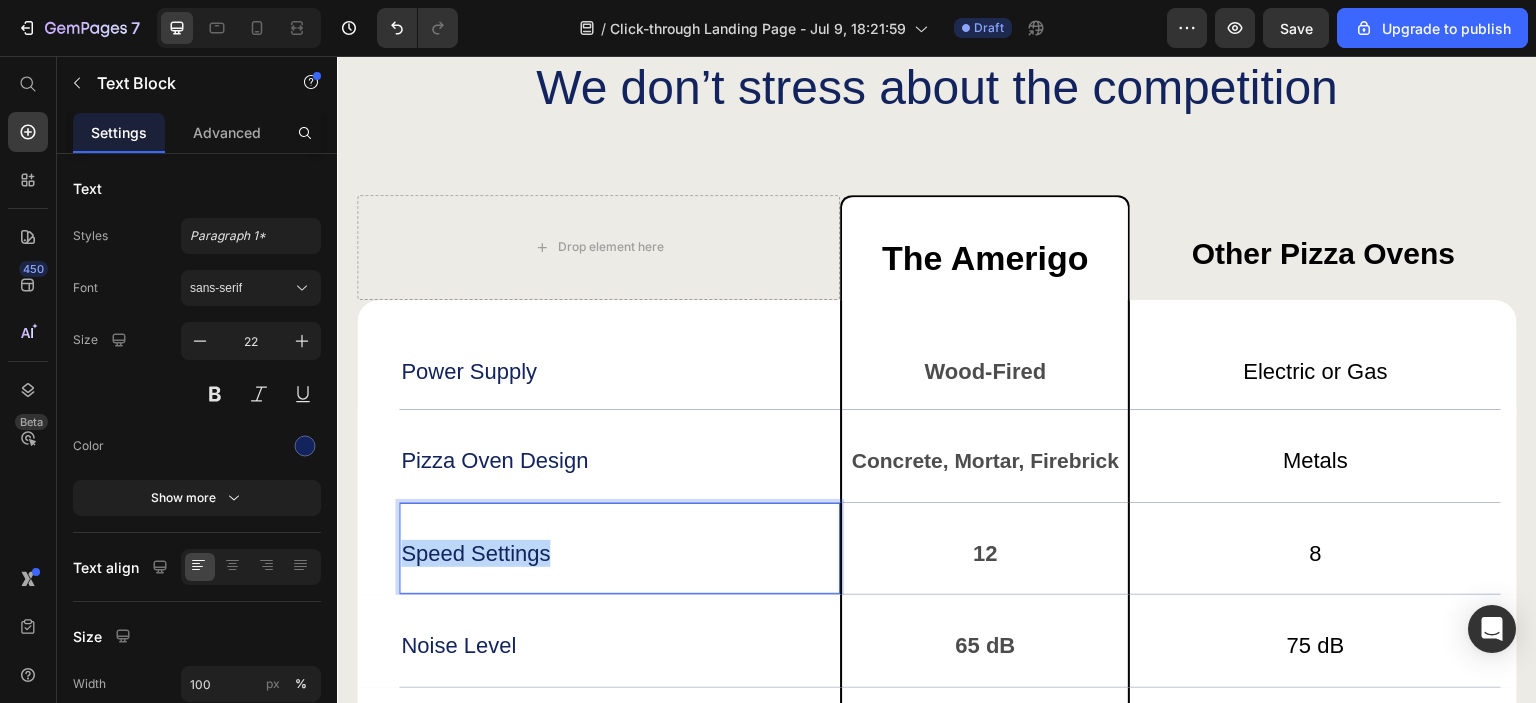 click on "Speed Settings" at bounding box center [619, 553] 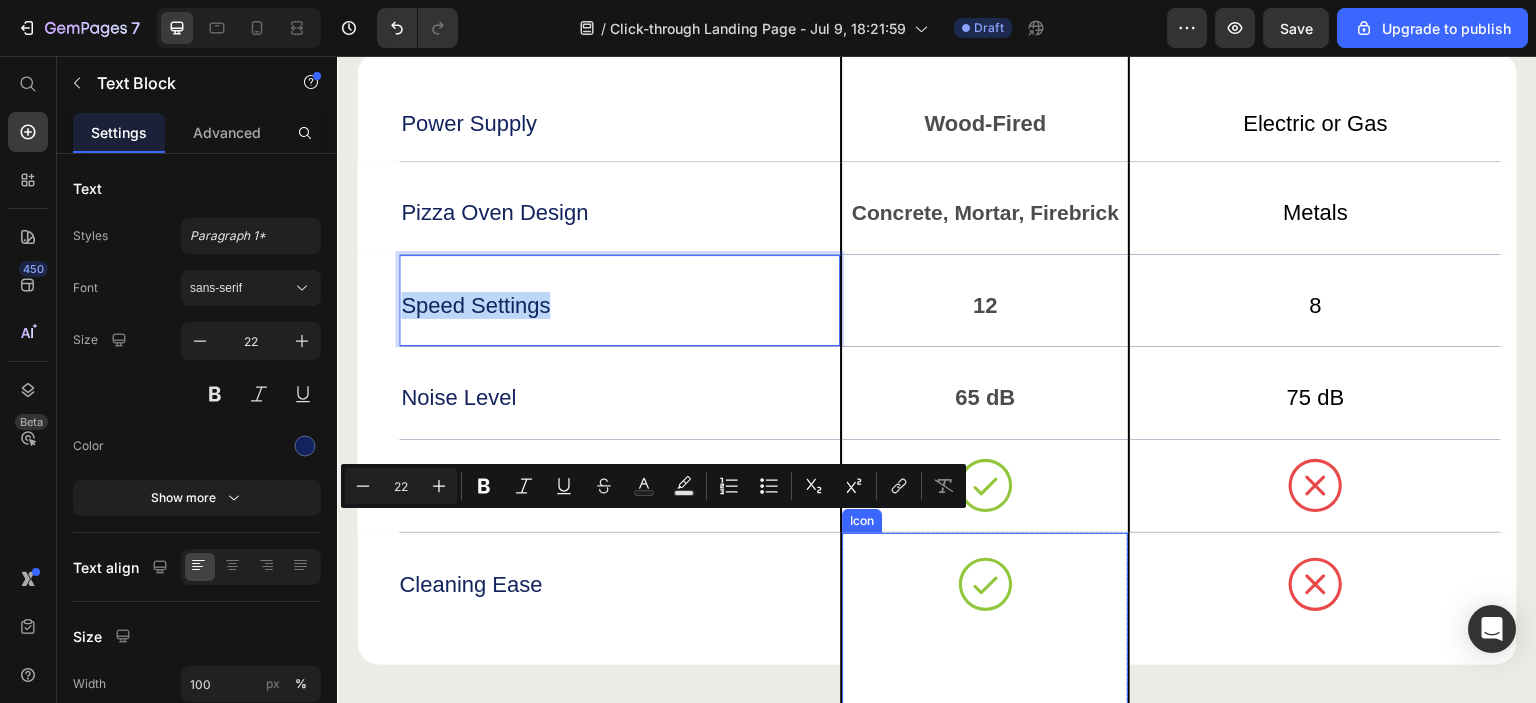 scroll, scrollTop: 5372, scrollLeft: 0, axis: vertical 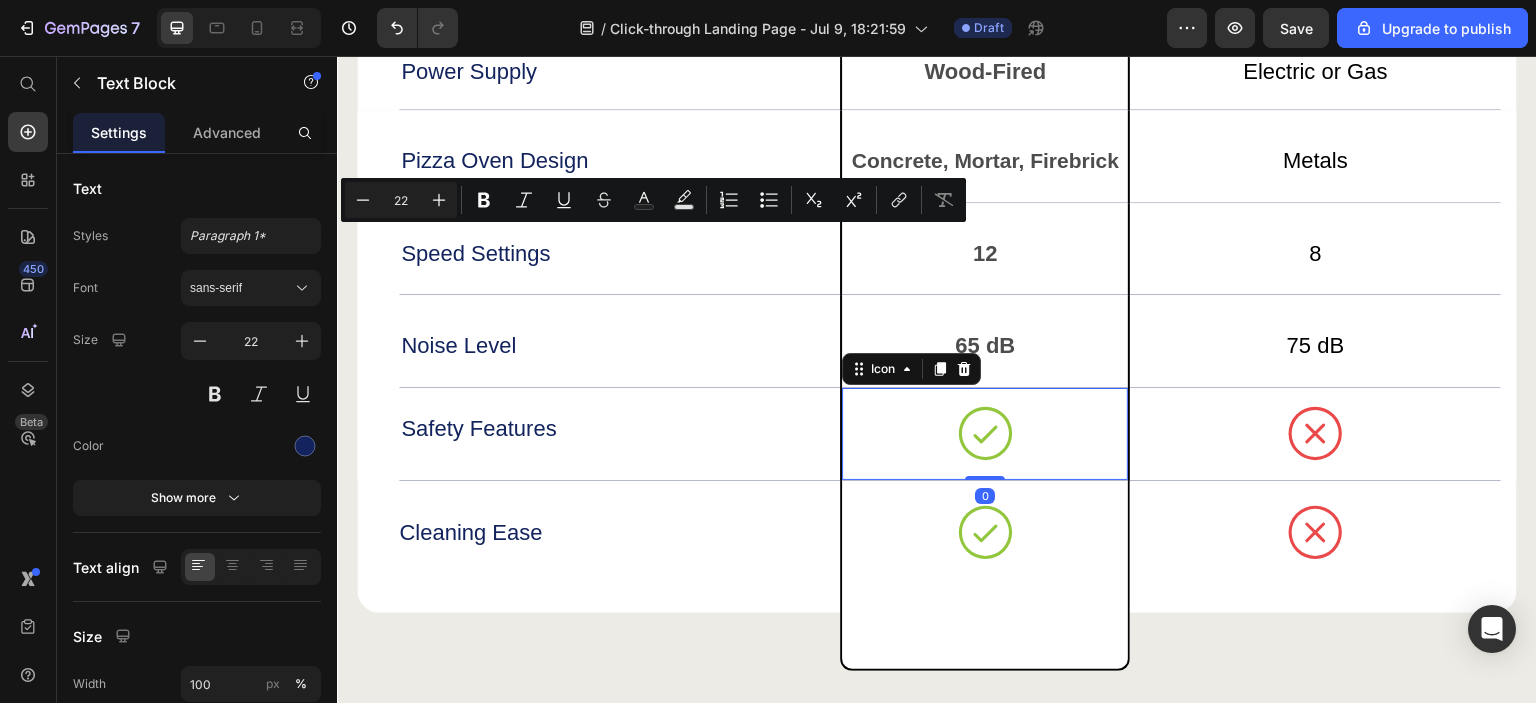 click 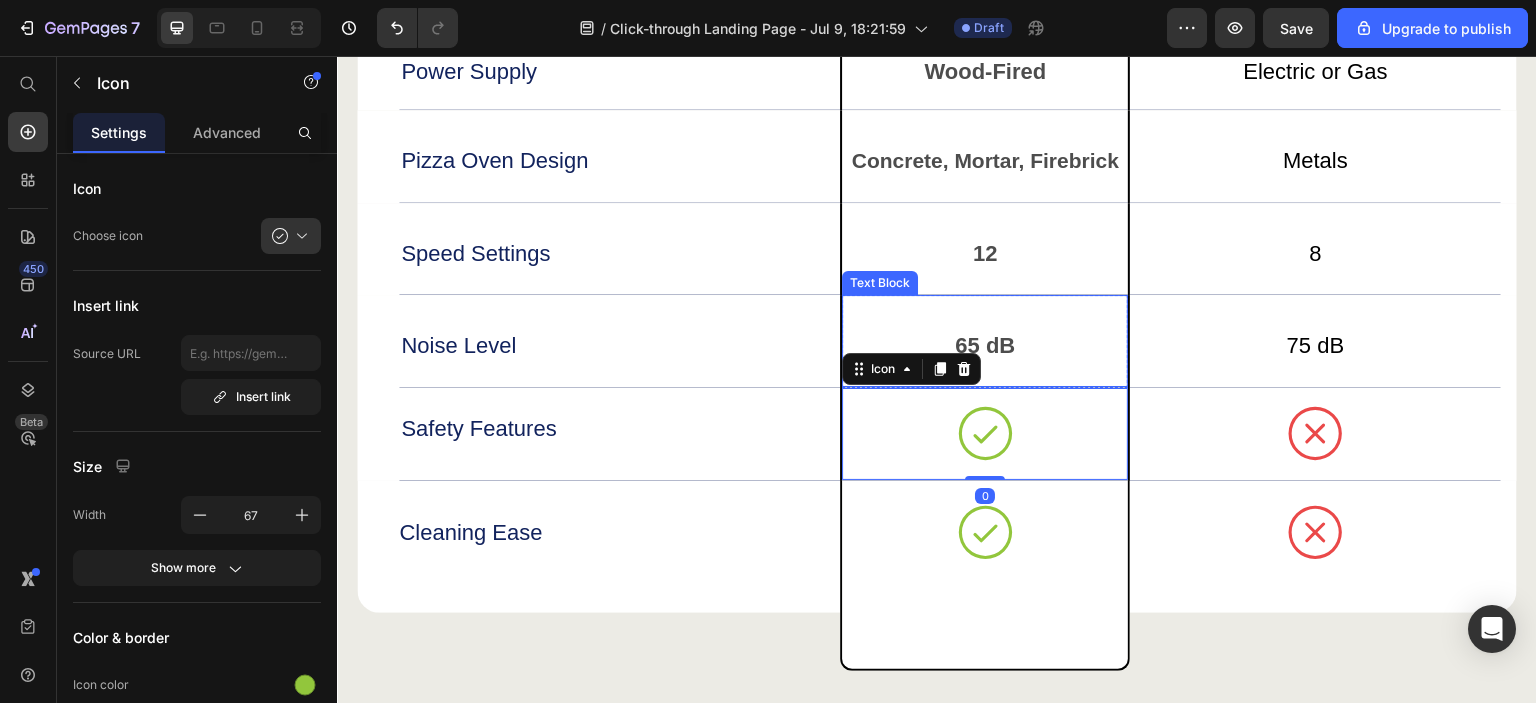 click on "65 dB" at bounding box center [985, 346] 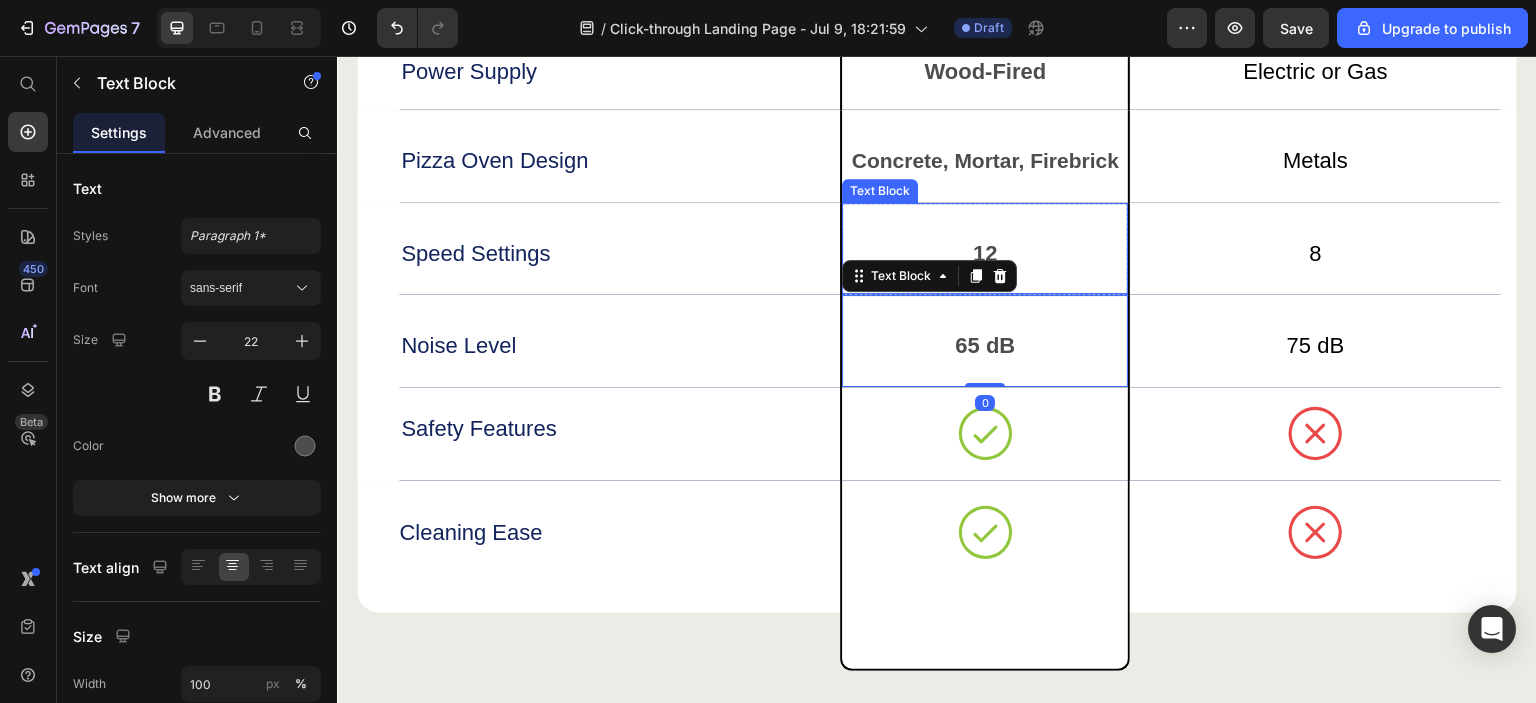 click on "12" at bounding box center (985, 254) 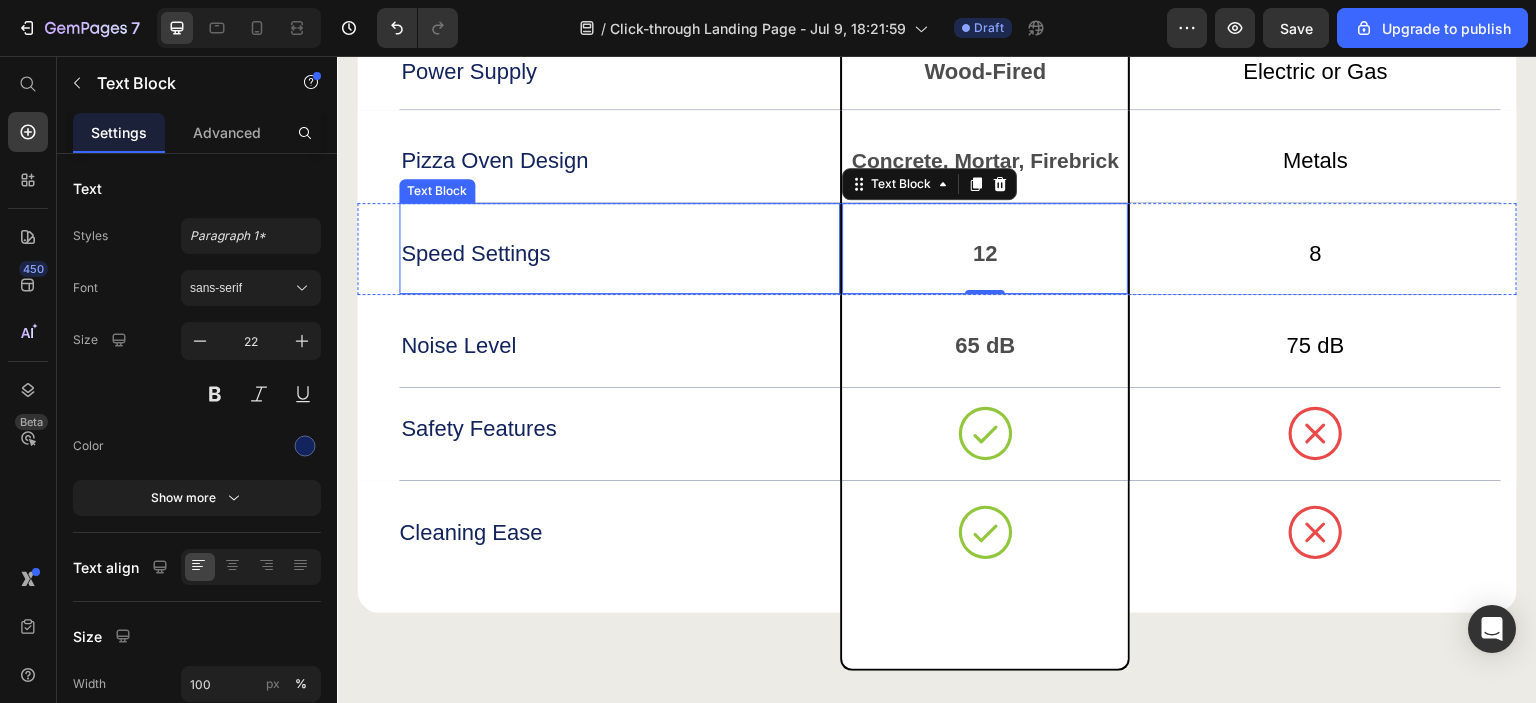 click on "Speed Settings" at bounding box center (619, 248) 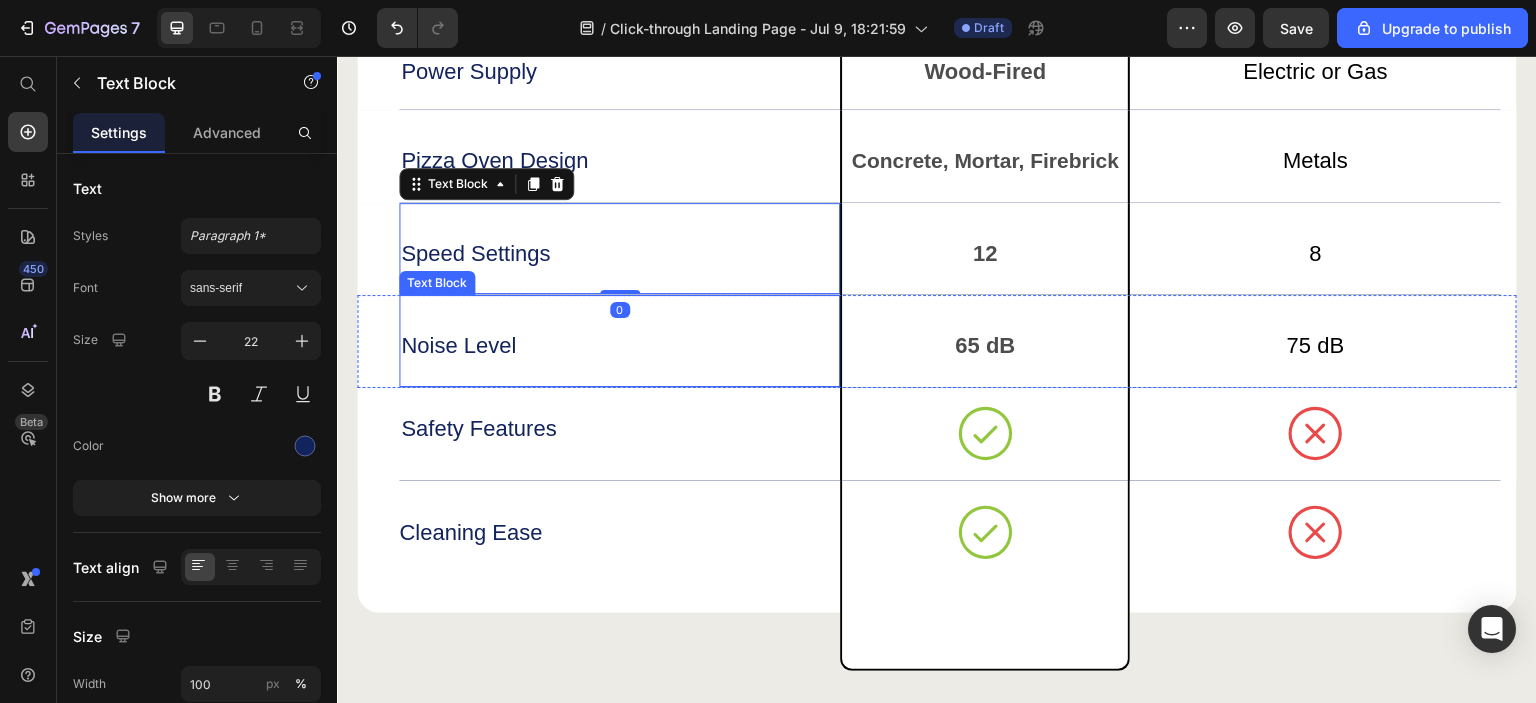 scroll, scrollTop: 5272, scrollLeft: 0, axis: vertical 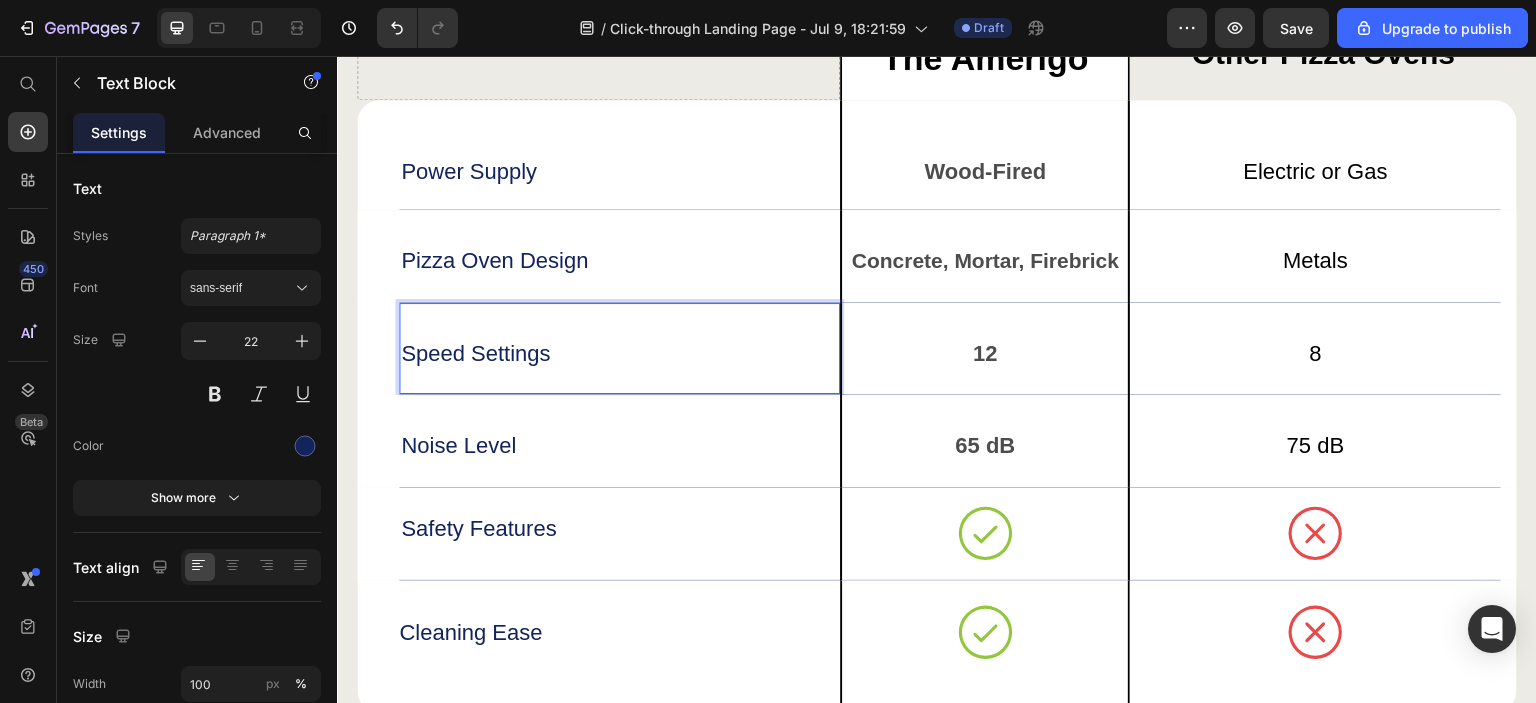 click on "Speed Settings" at bounding box center (619, 353) 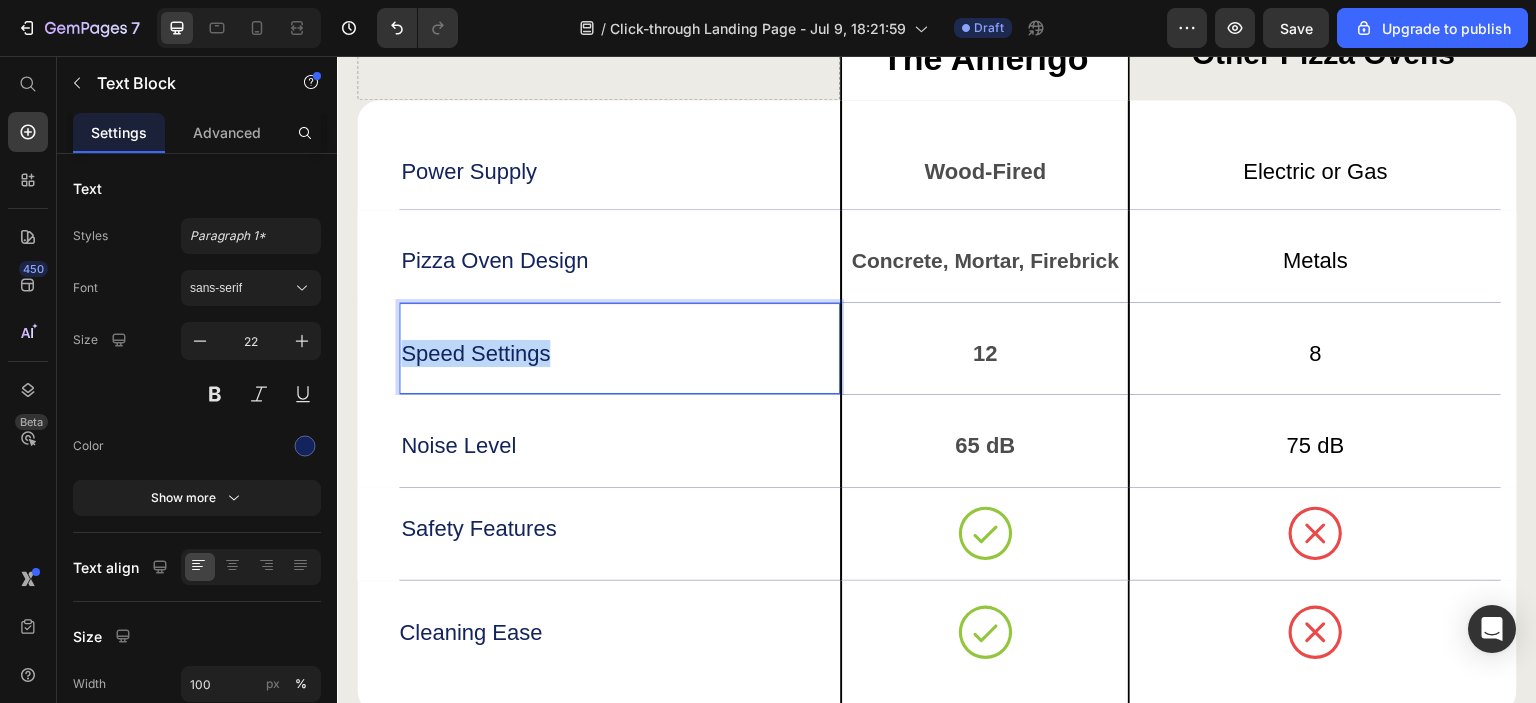 click on "Speed Settings" at bounding box center [619, 353] 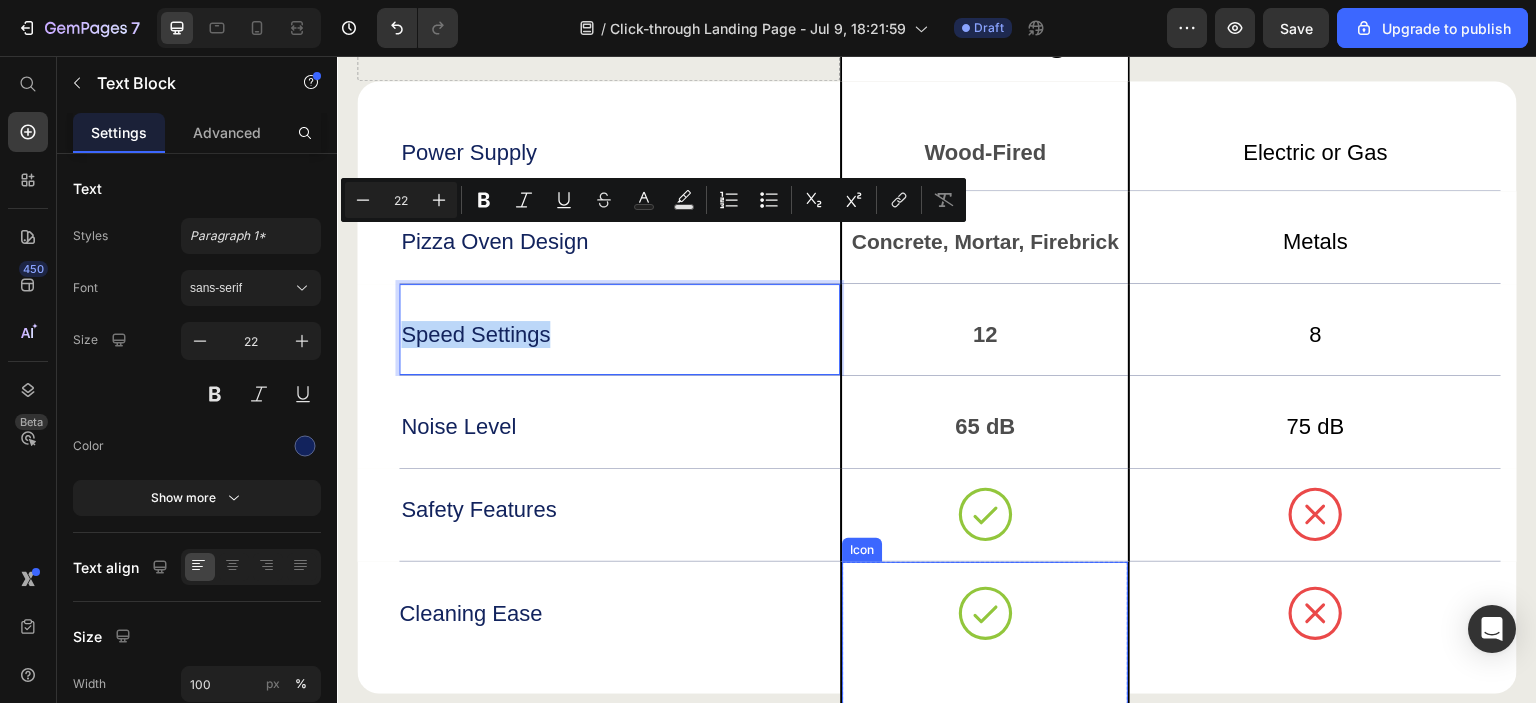 scroll, scrollTop: 5172, scrollLeft: 0, axis: vertical 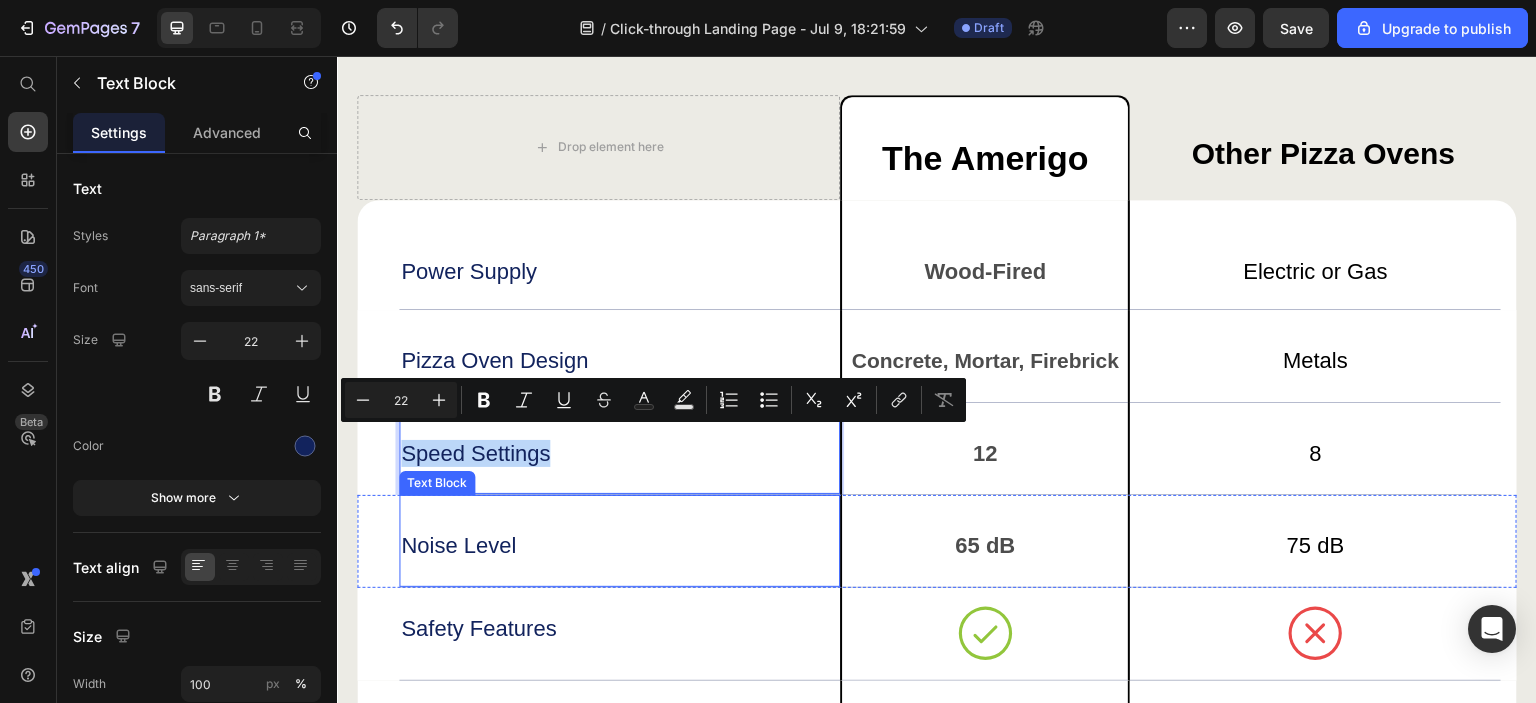 click on "Noise Level" at bounding box center (619, 541) 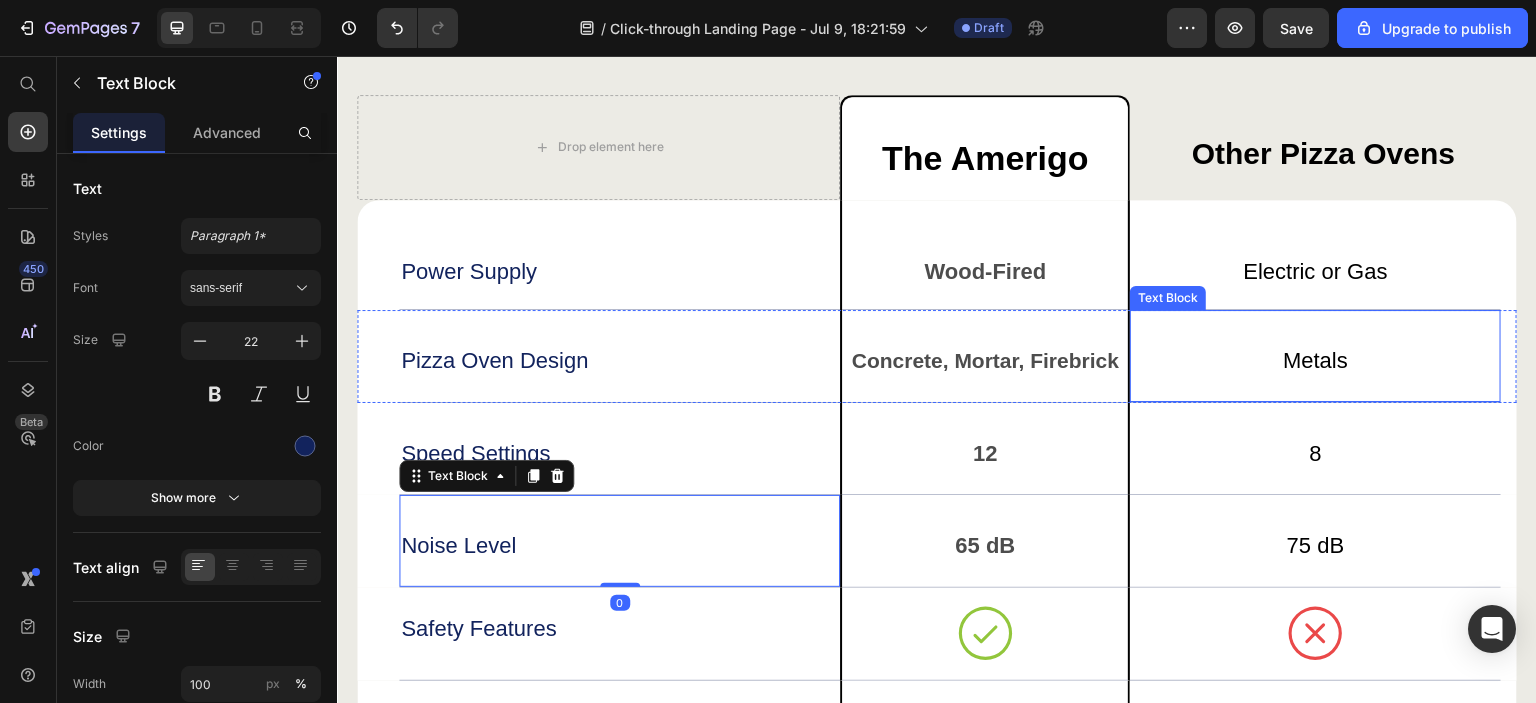 click on "Metals" at bounding box center [1315, 356] 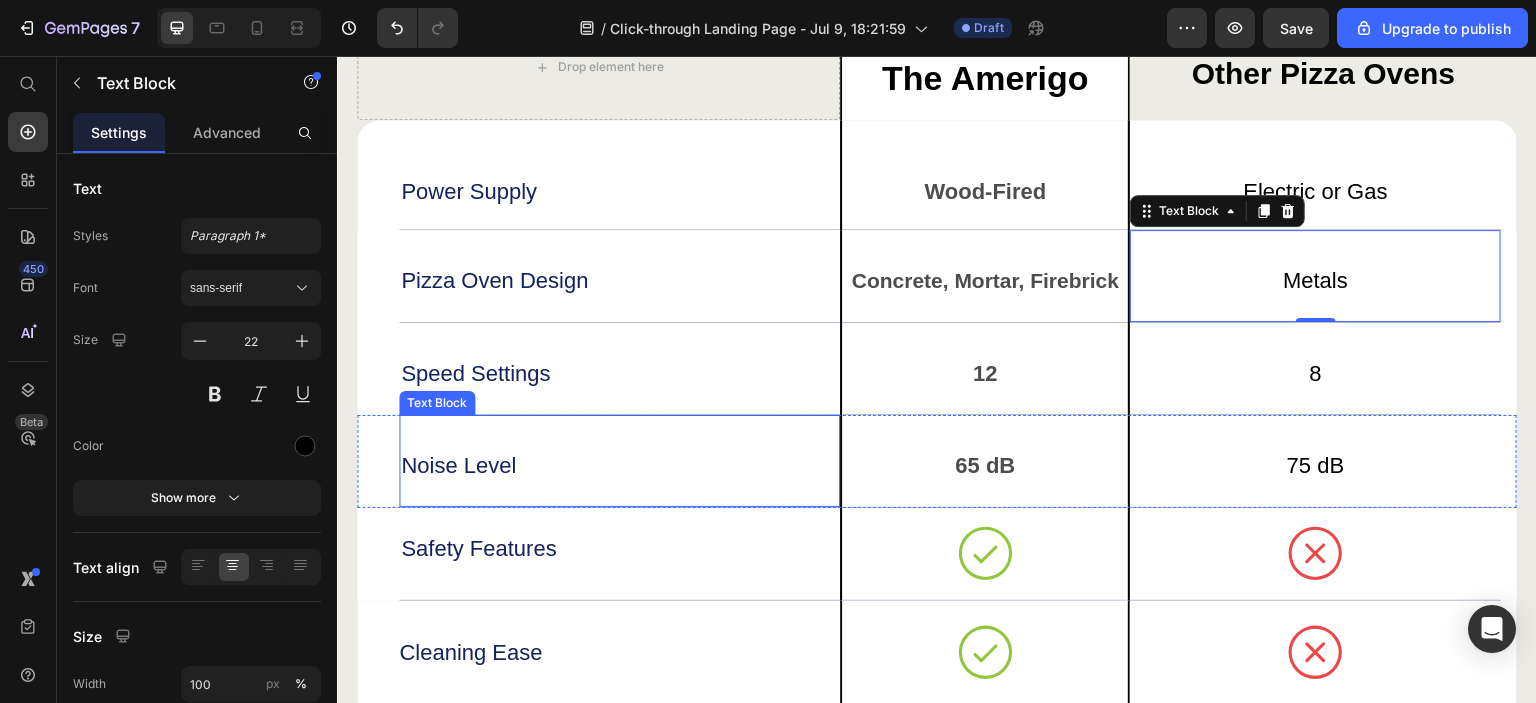 scroll, scrollTop: 5372, scrollLeft: 0, axis: vertical 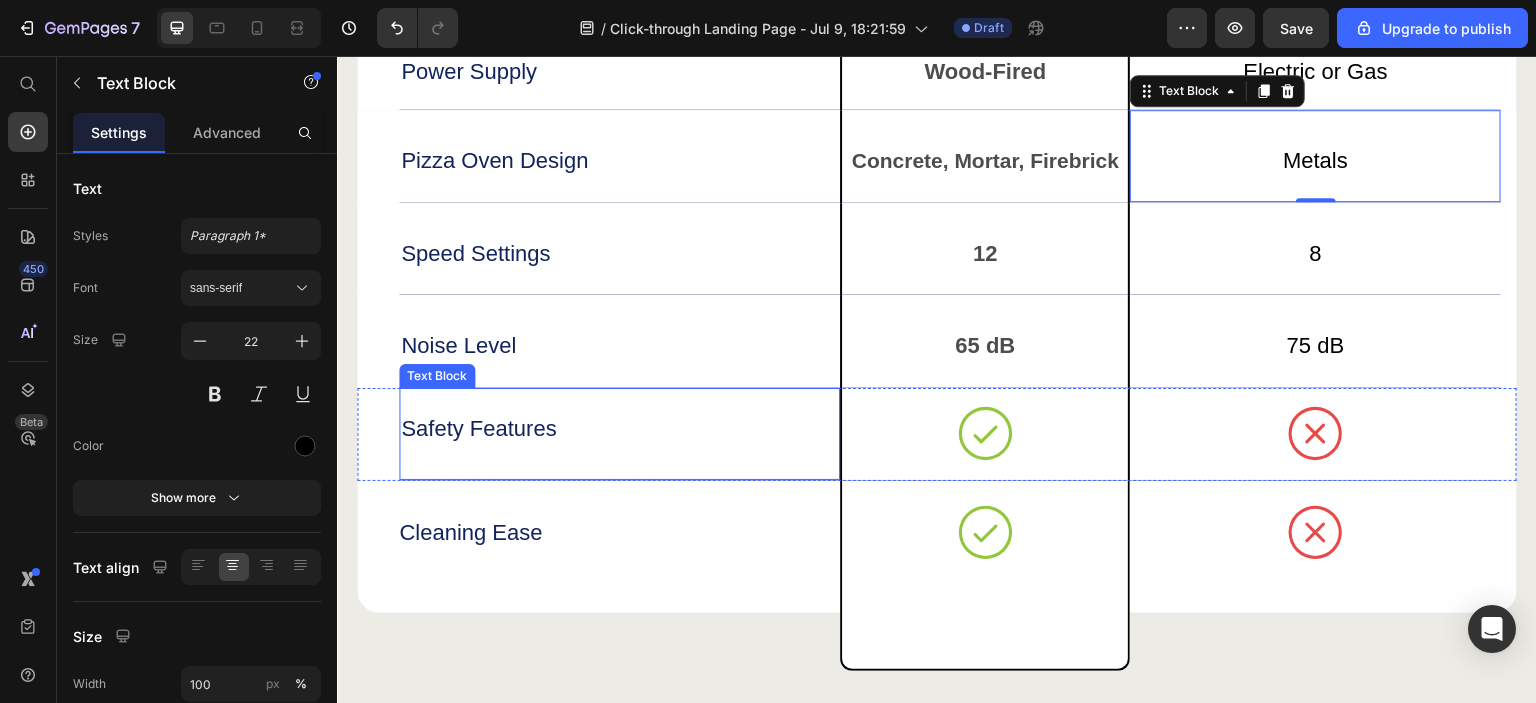click on "Safety Features" at bounding box center (619, 429) 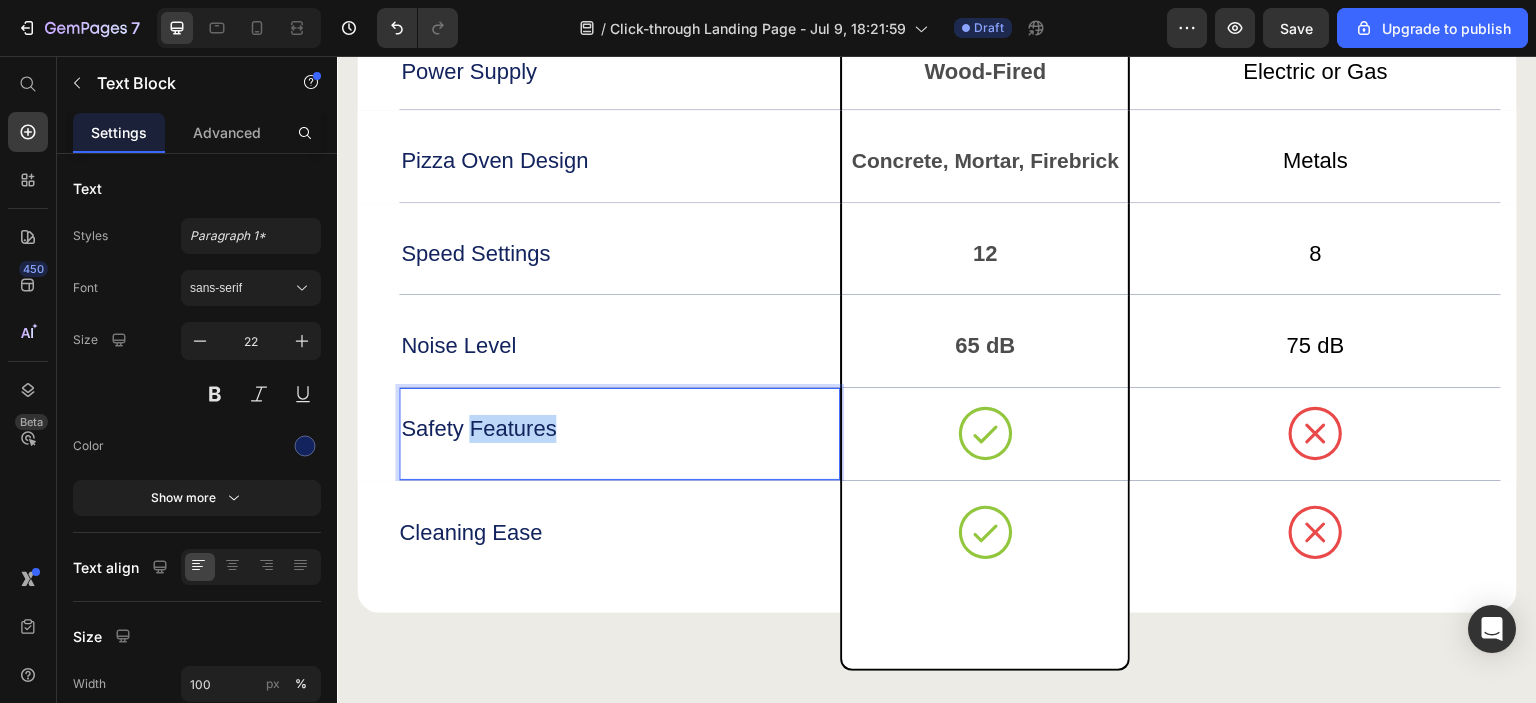 click on "Safety Features" at bounding box center (619, 429) 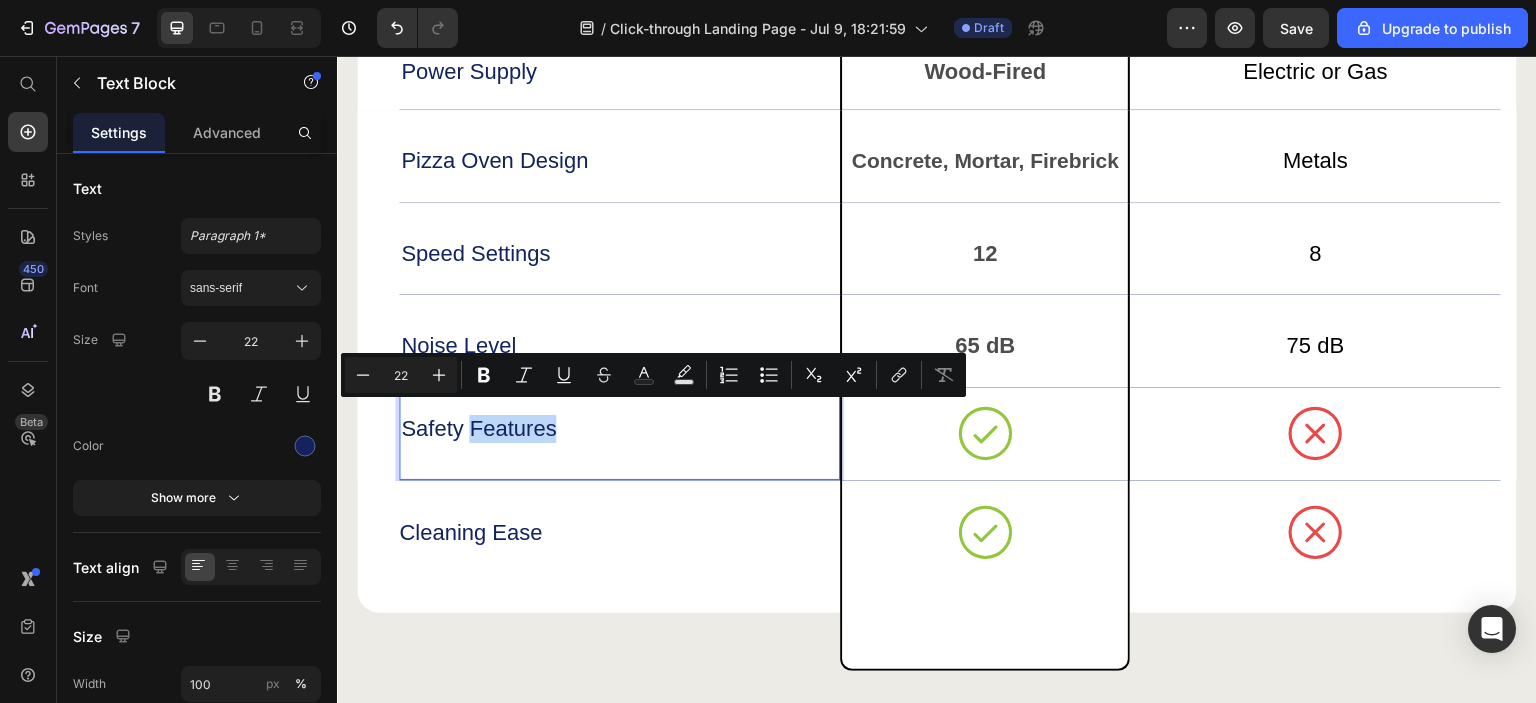 click on "Safety Features" at bounding box center [619, 429] 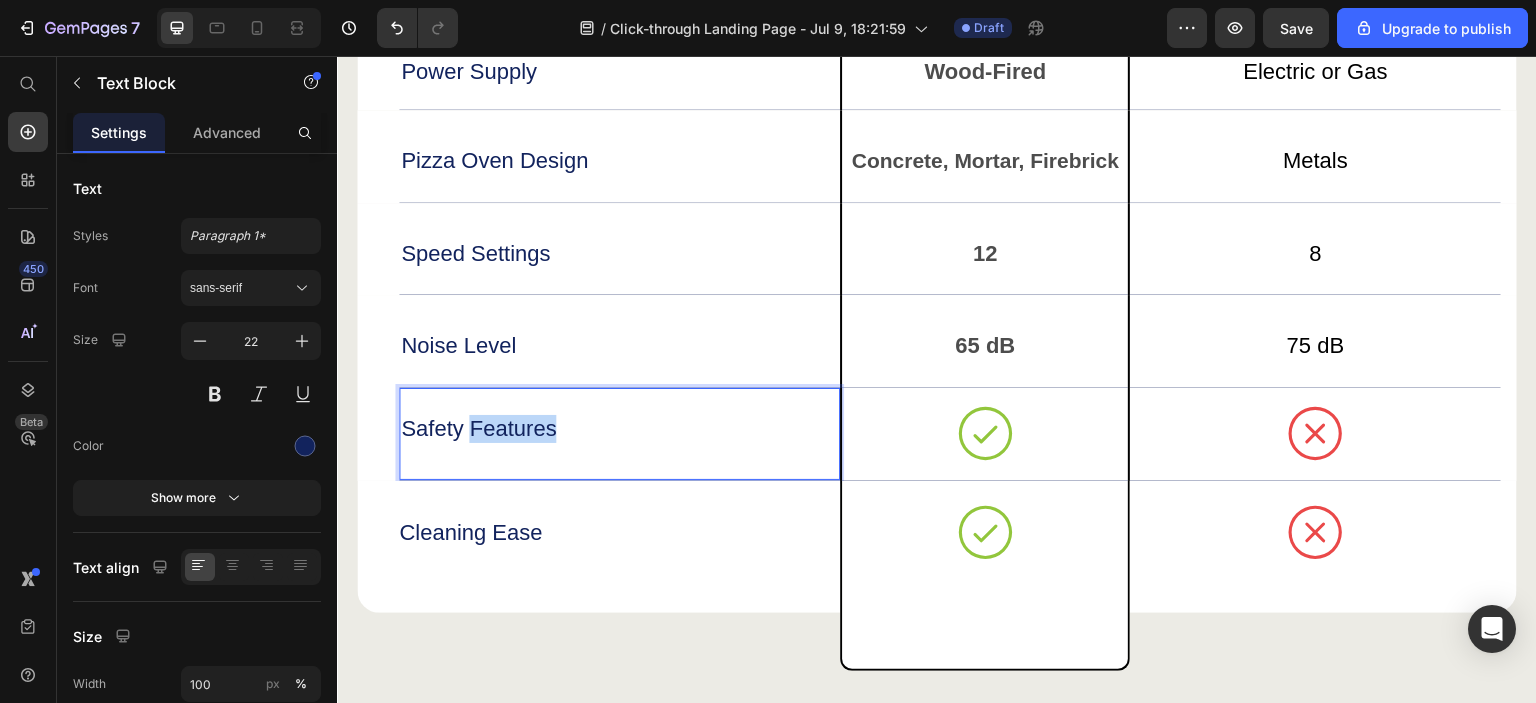 click on "Safety Features" at bounding box center [619, 429] 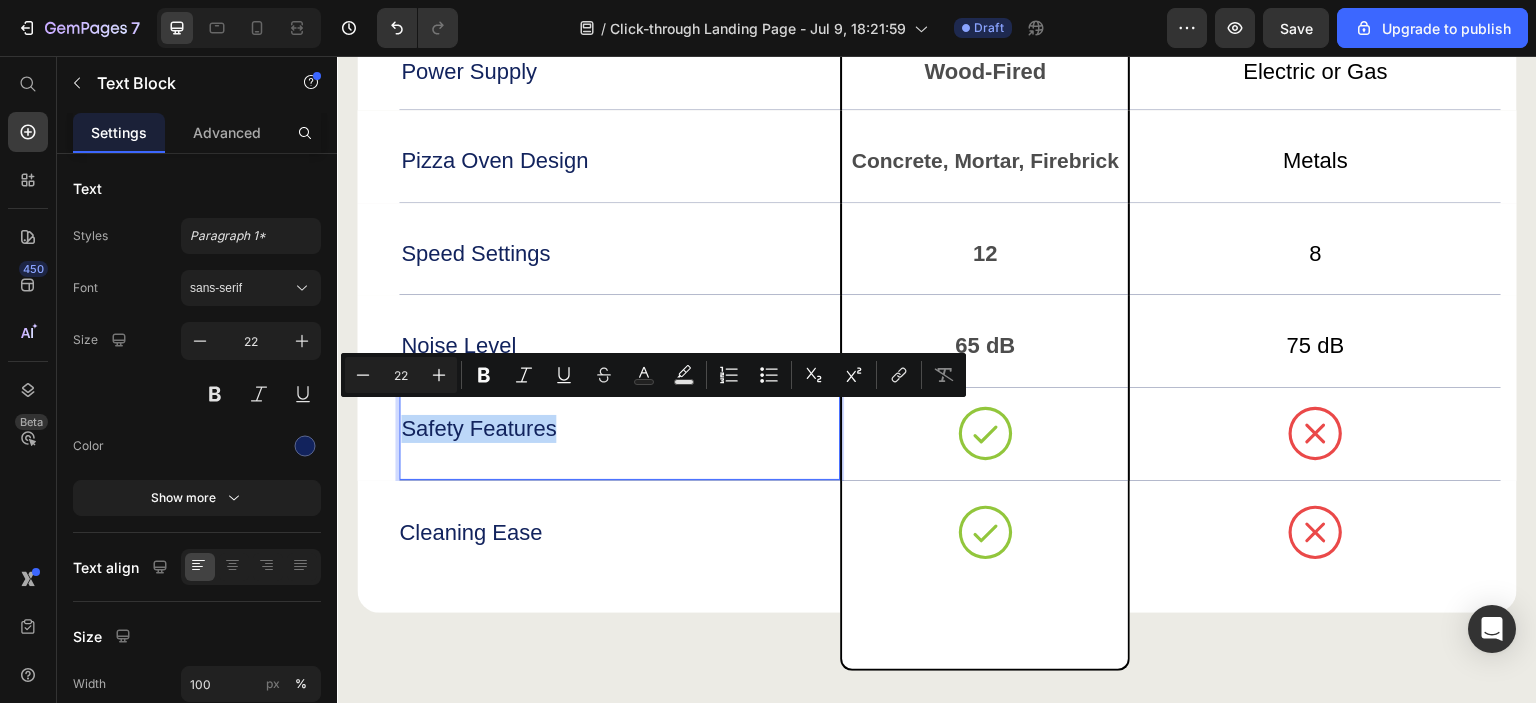 click on "Safety Features" at bounding box center [619, 429] 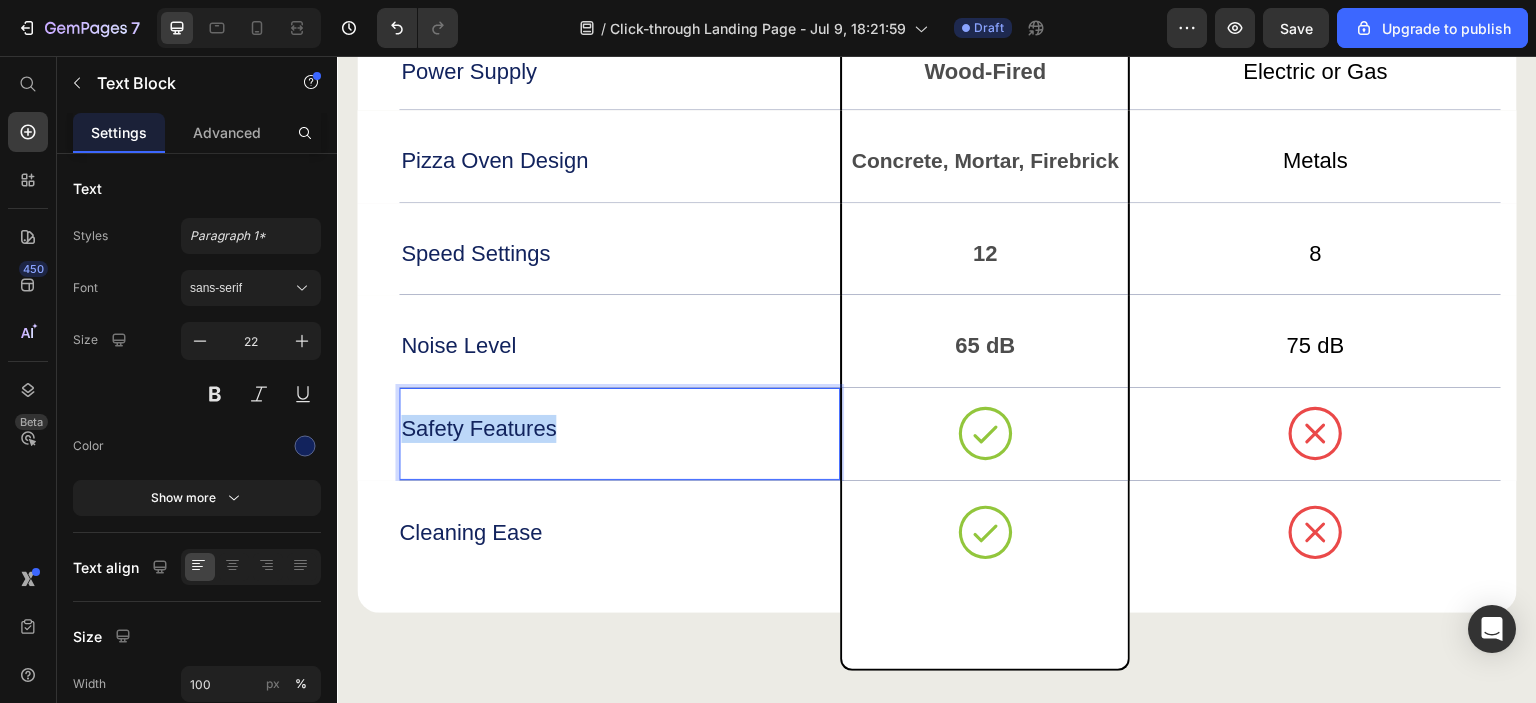 click on "Safety Features" at bounding box center [619, 429] 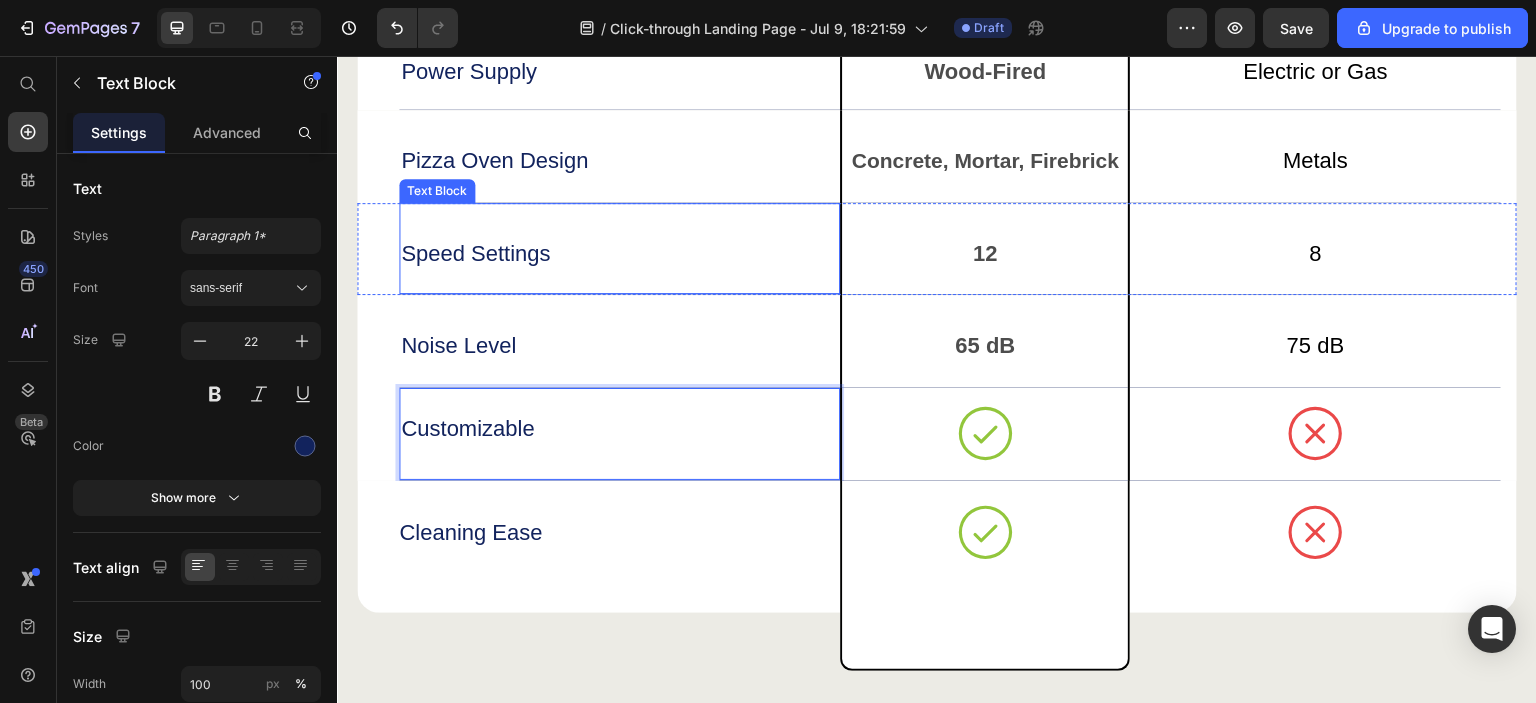 click on "Speed Settings" at bounding box center [619, 253] 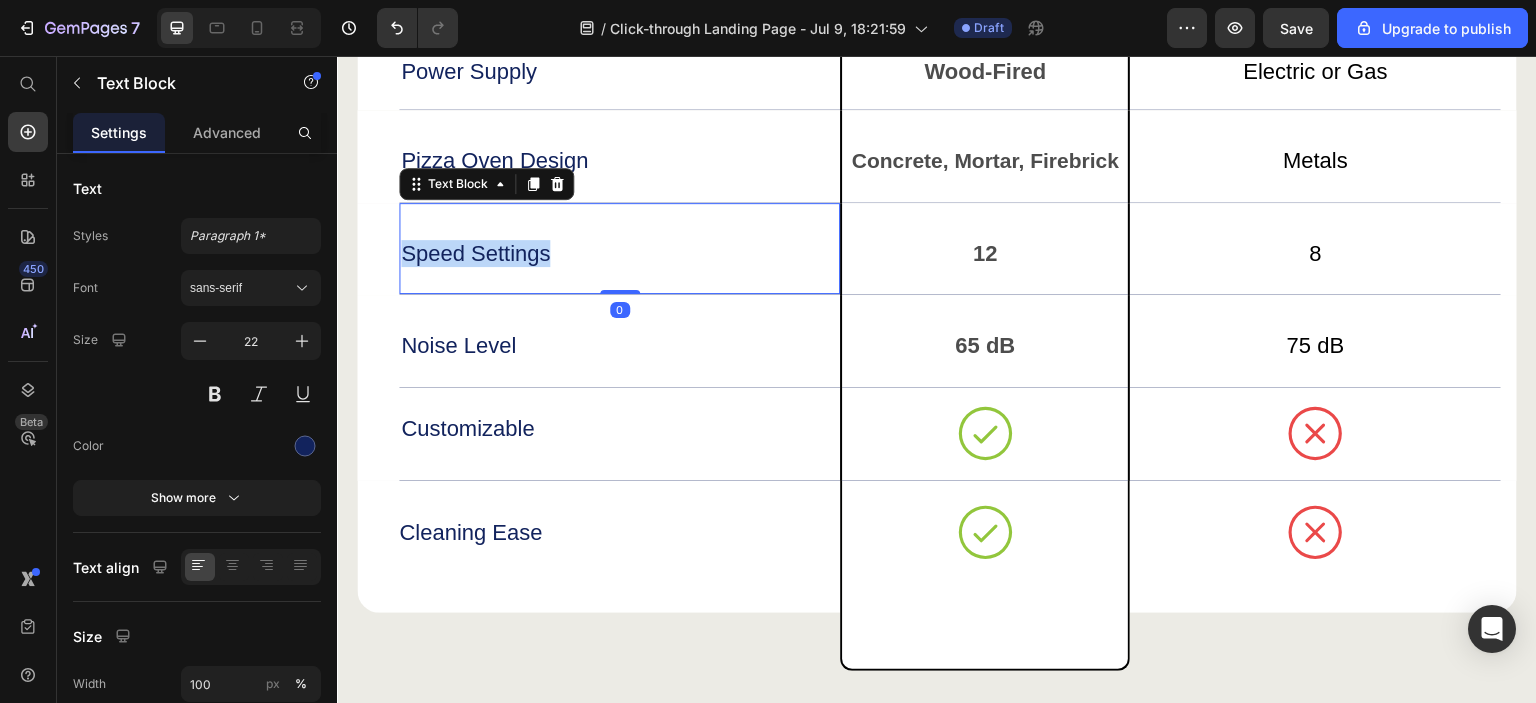 click on "Speed Settings" at bounding box center (619, 253) 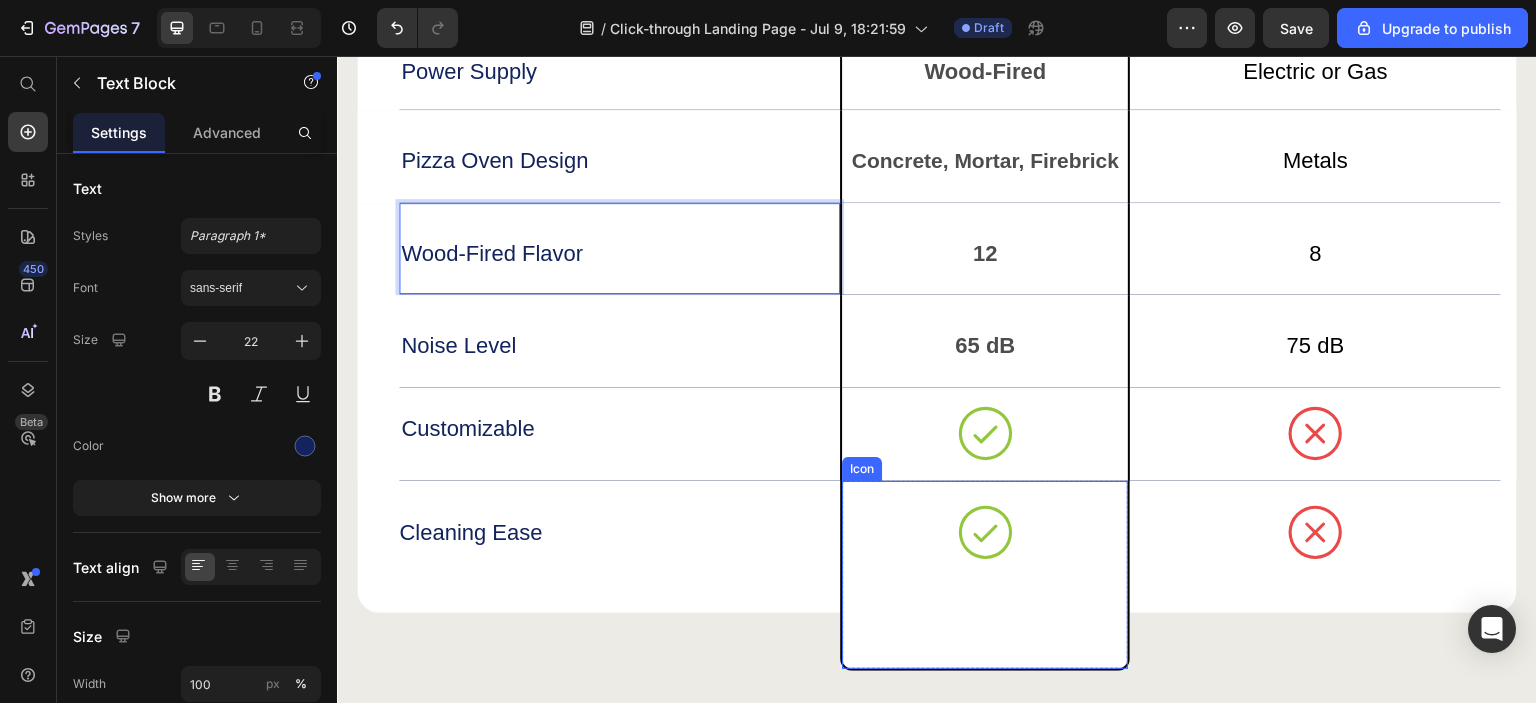 click 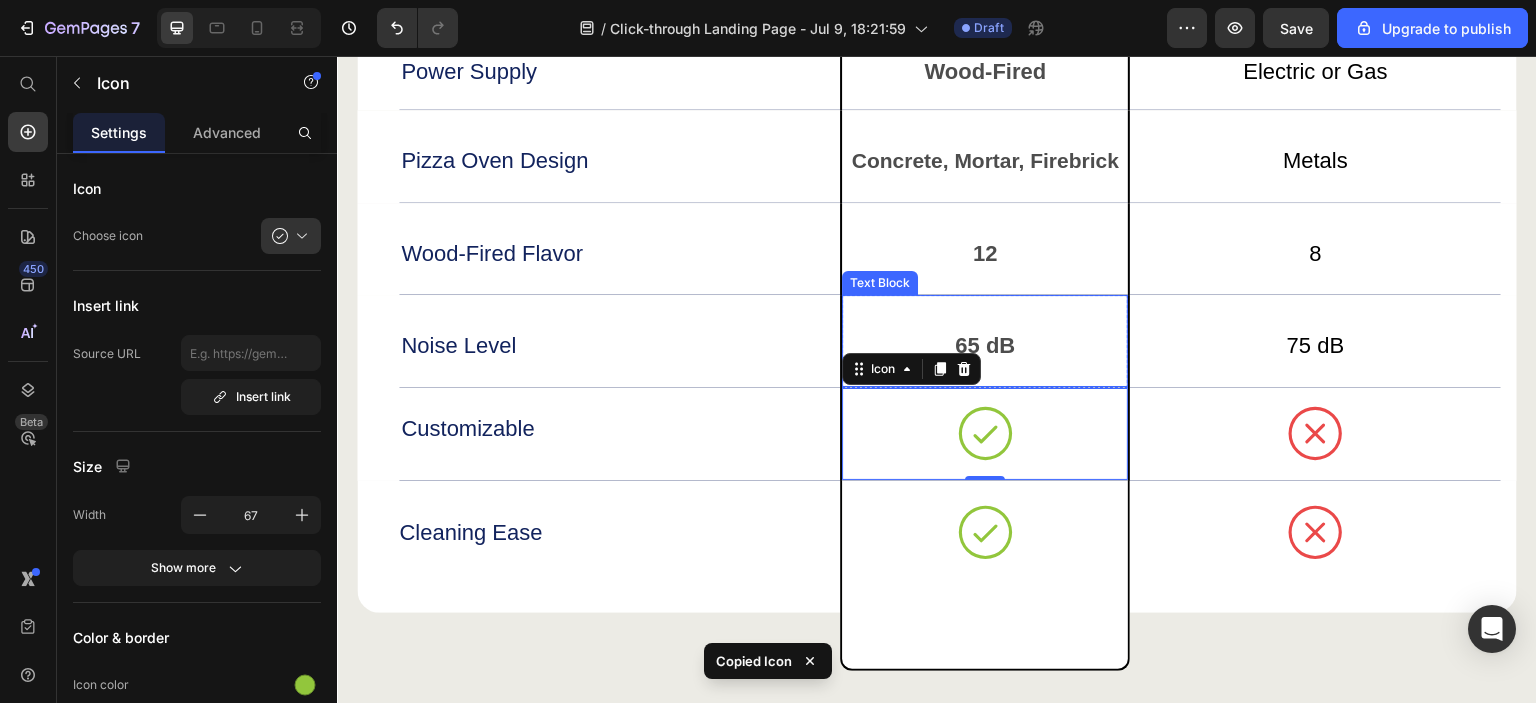 click on "12" at bounding box center [985, 254] 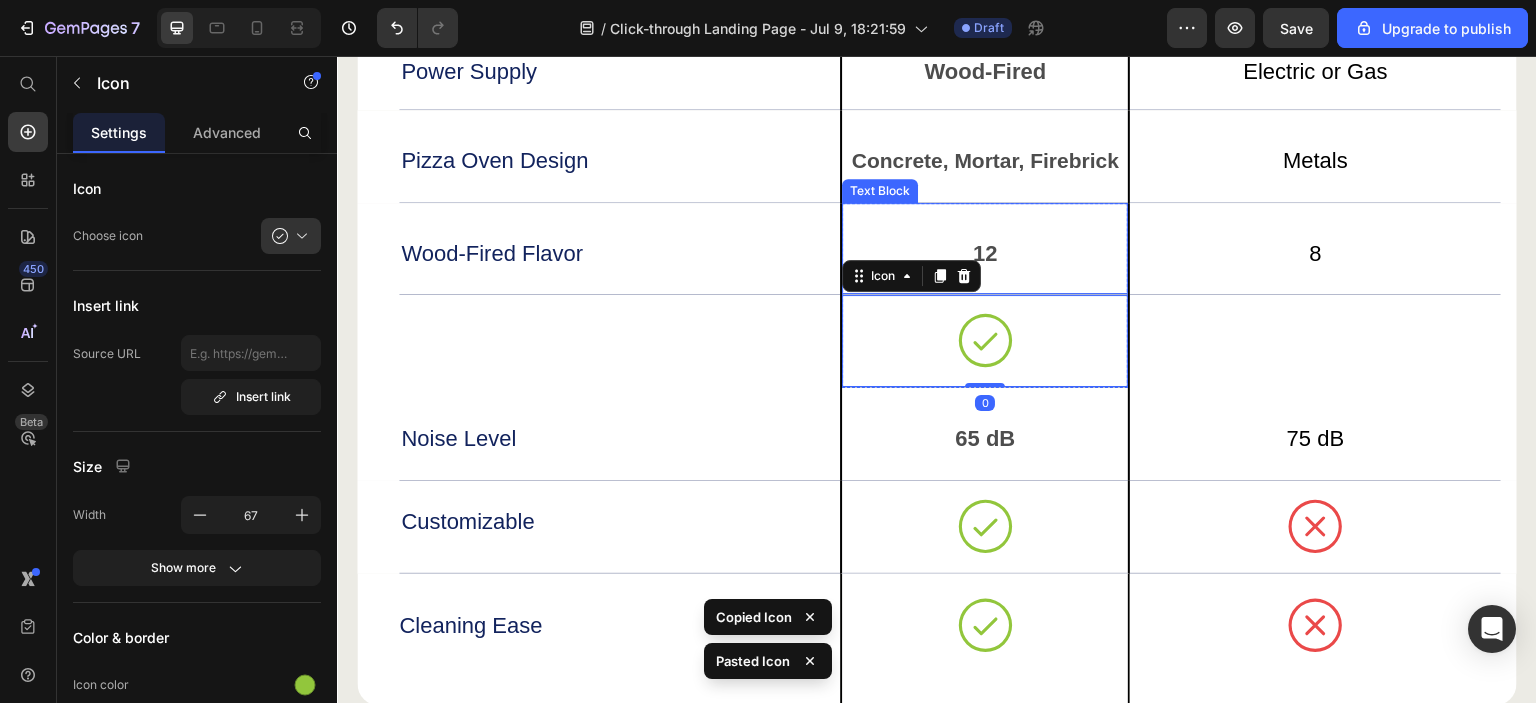 click on "12" at bounding box center [985, 254] 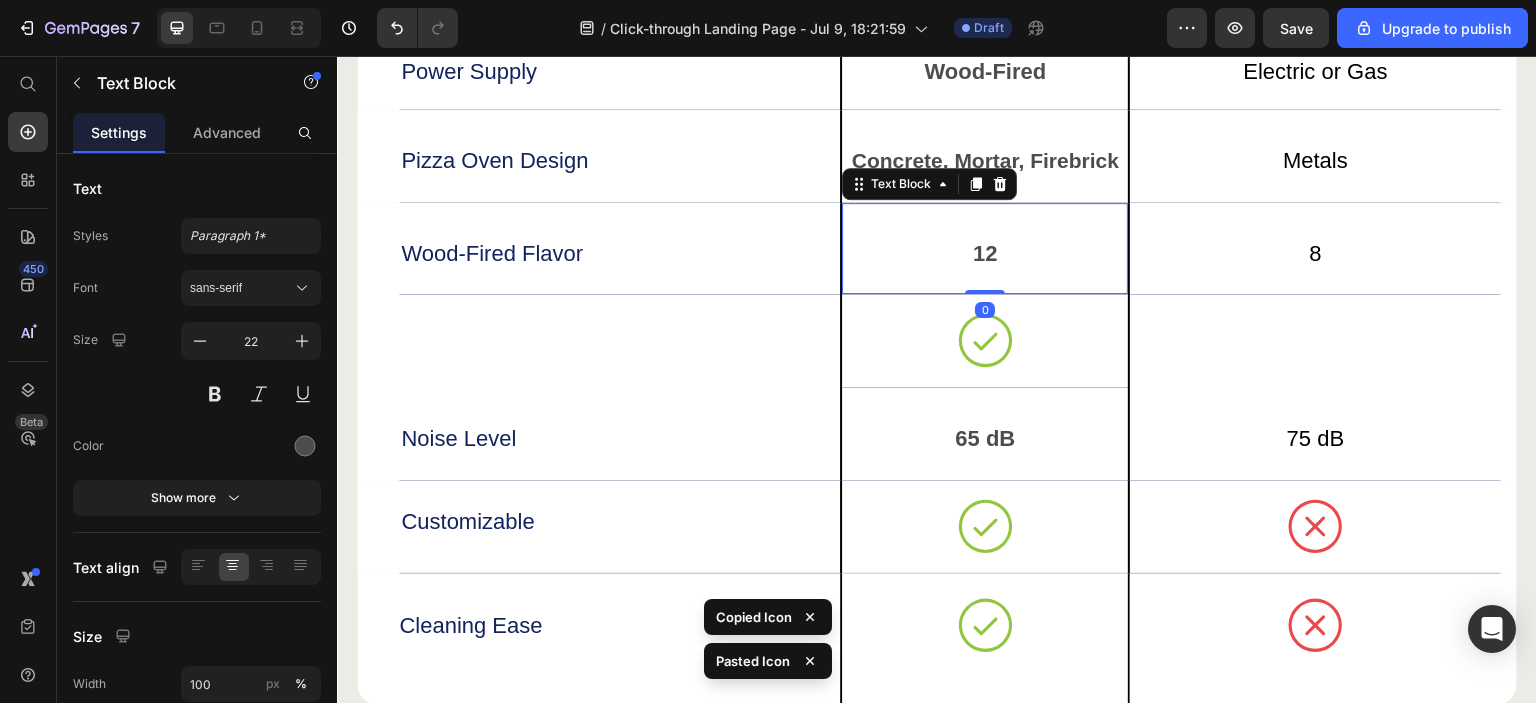 drag, startPoint x: 994, startPoint y: 174, endPoint x: 1025, endPoint y: 231, distance: 64.884514 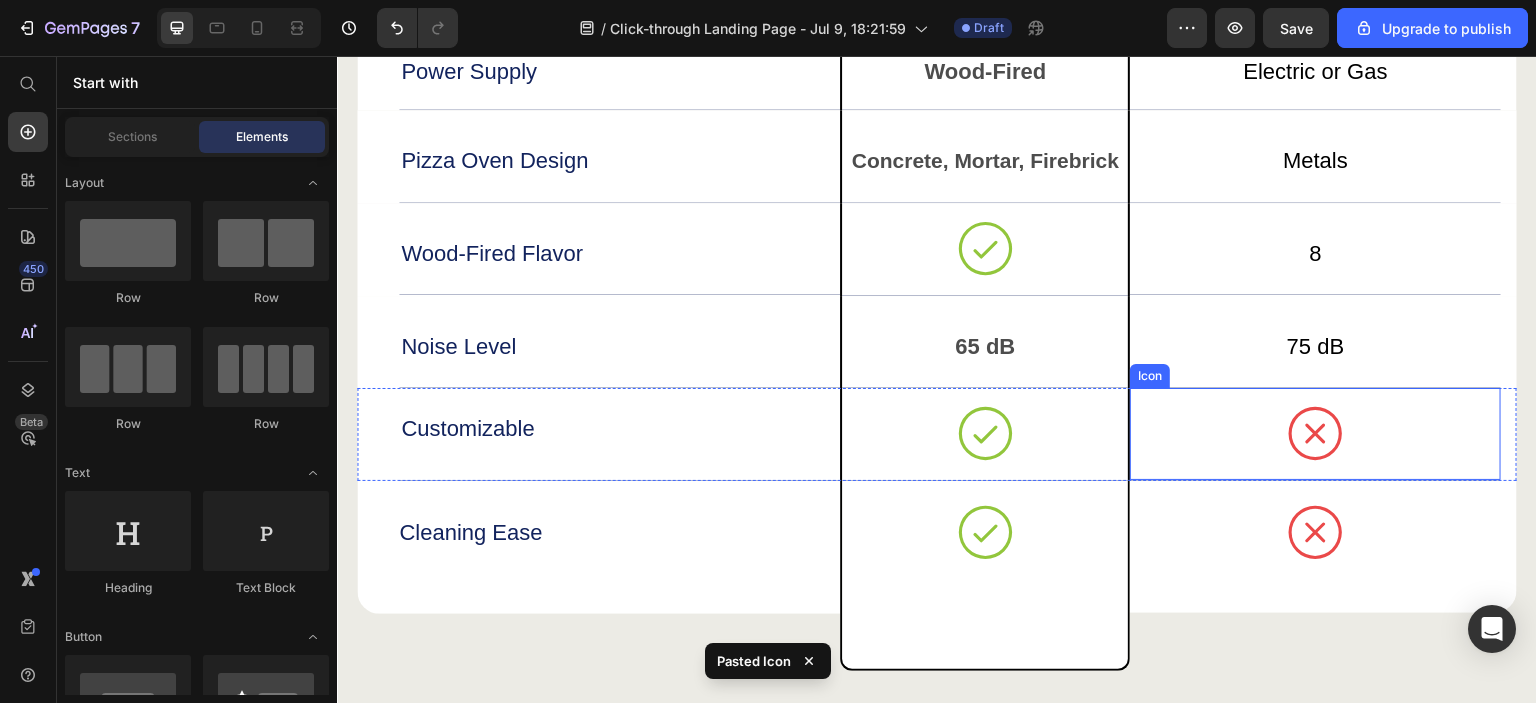 click 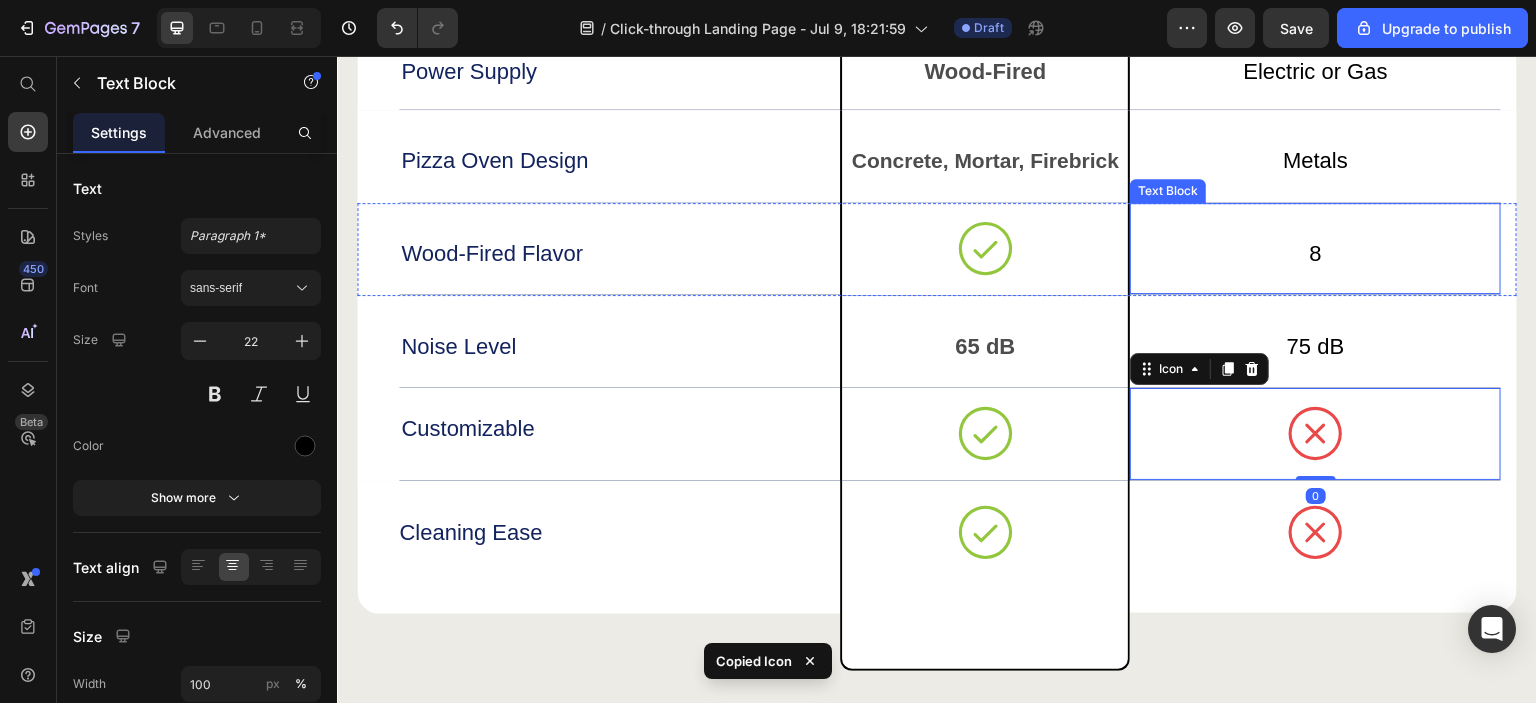 click on "8" at bounding box center [1315, 254] 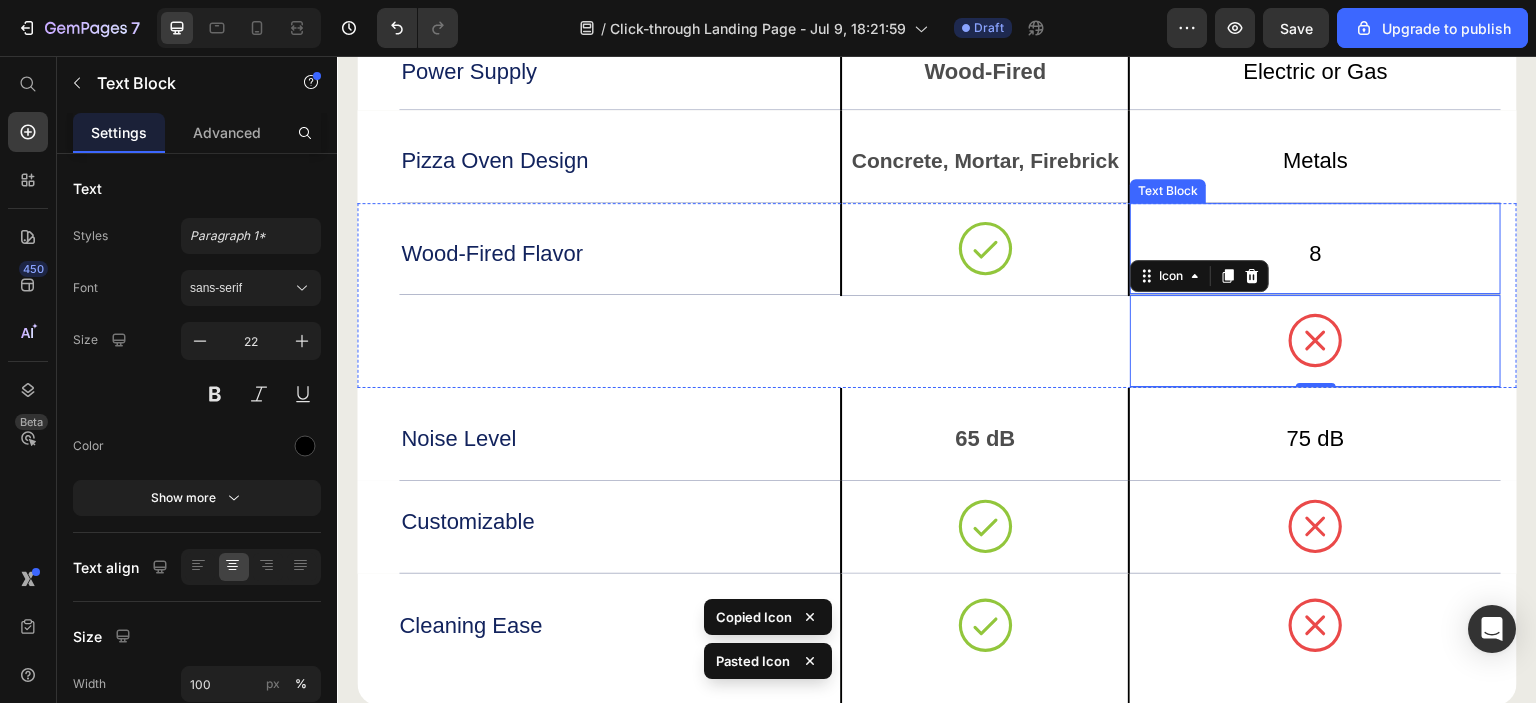 click on "8" at bounding box center (1315, 249) 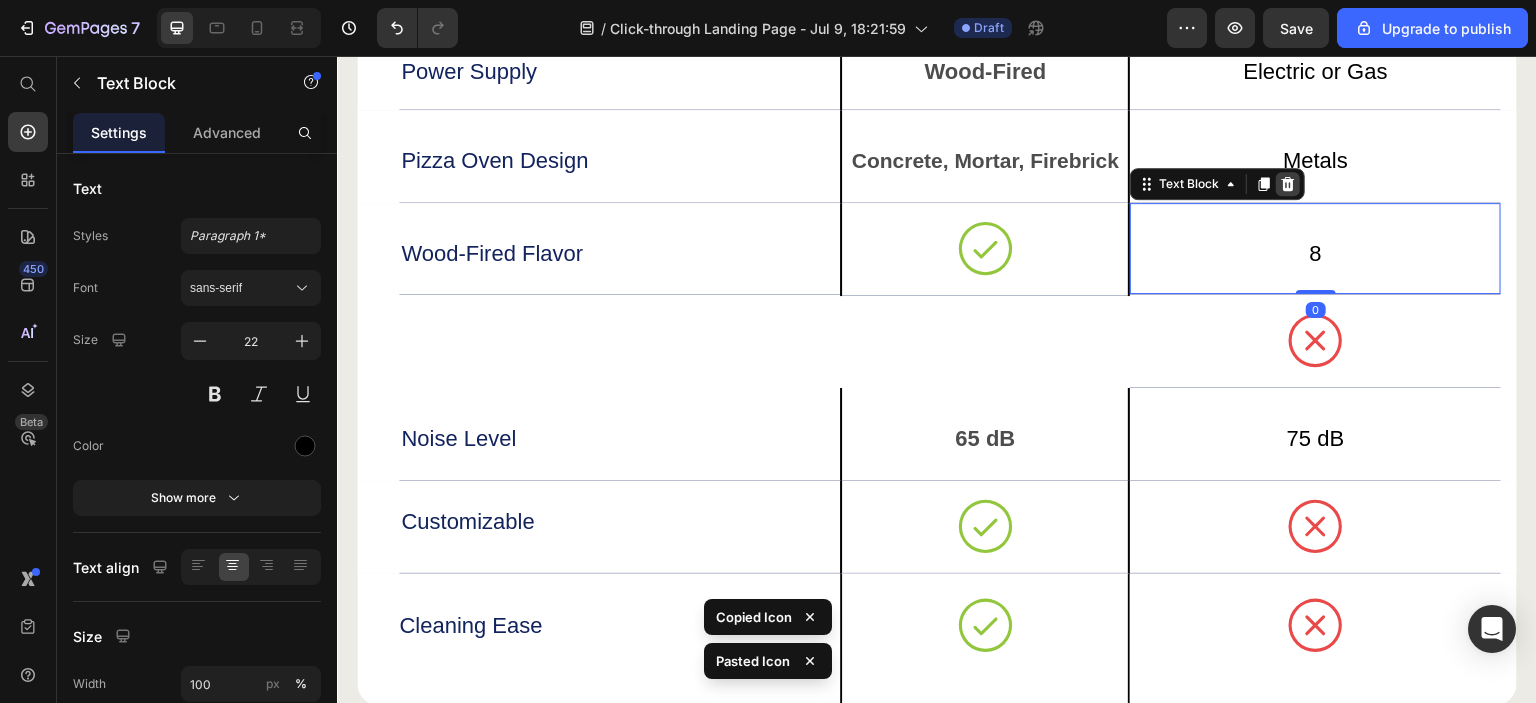 click 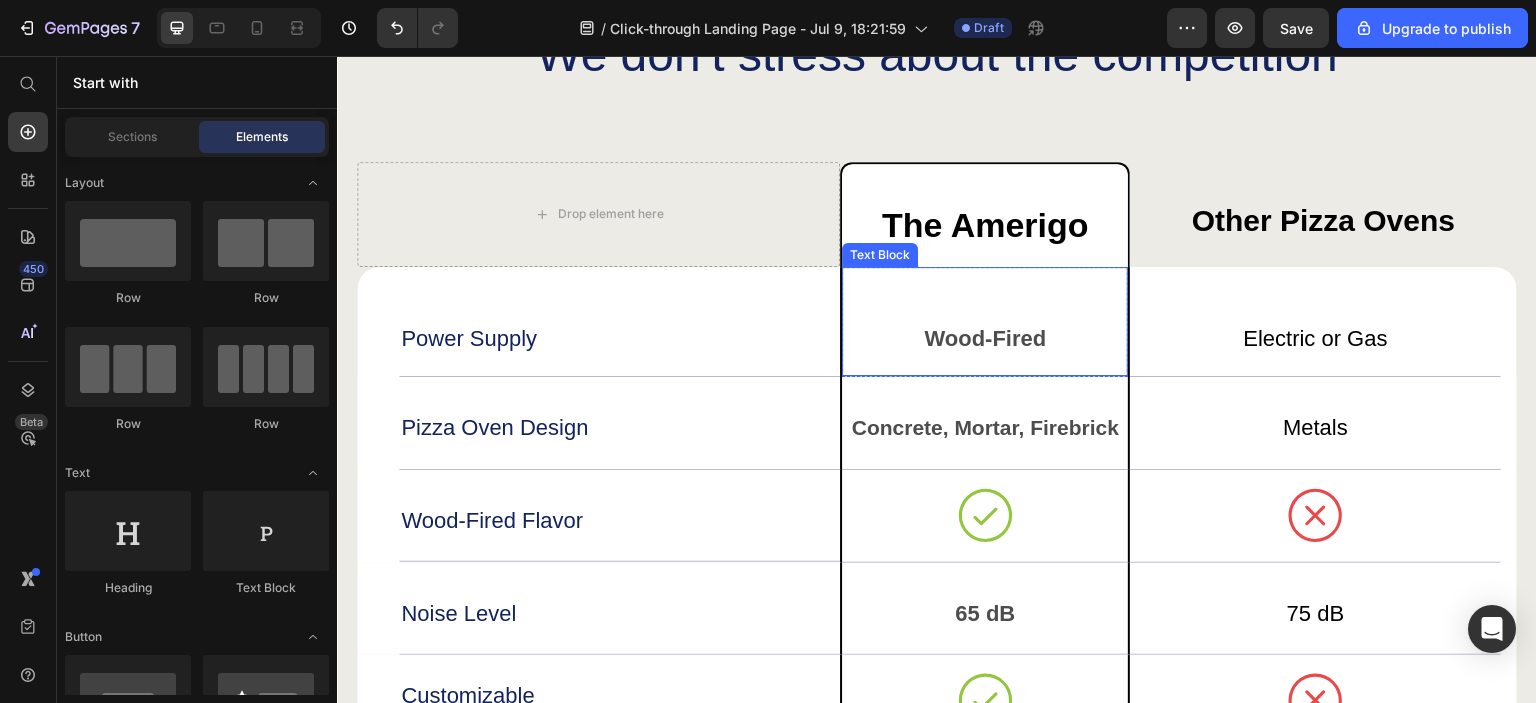 scroll, scrollTop: 5072, scrollLeft: 0, axis: vertical 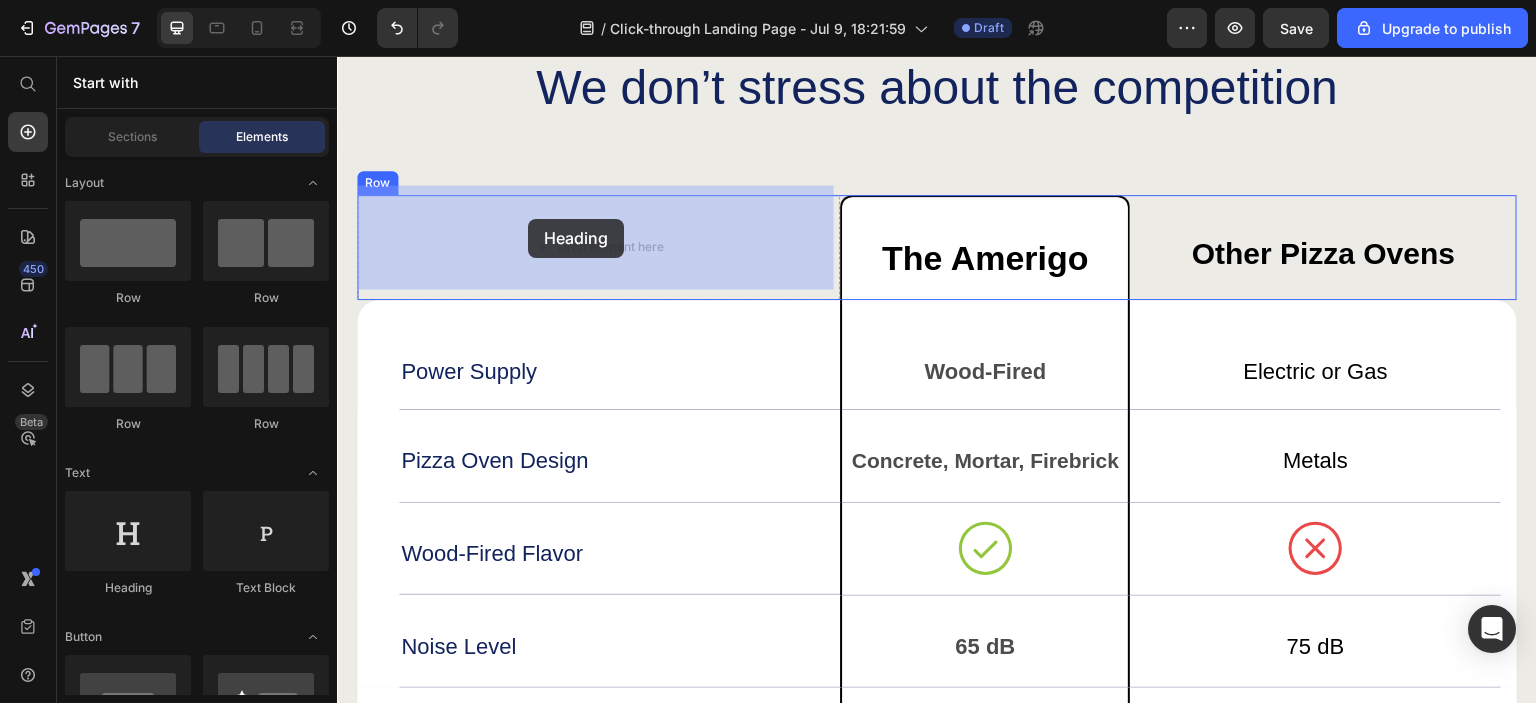 drag, startPoint x: 464, startPoint y: 599, endPoint x: 528, endPoint y: 219, distance: 385.35178 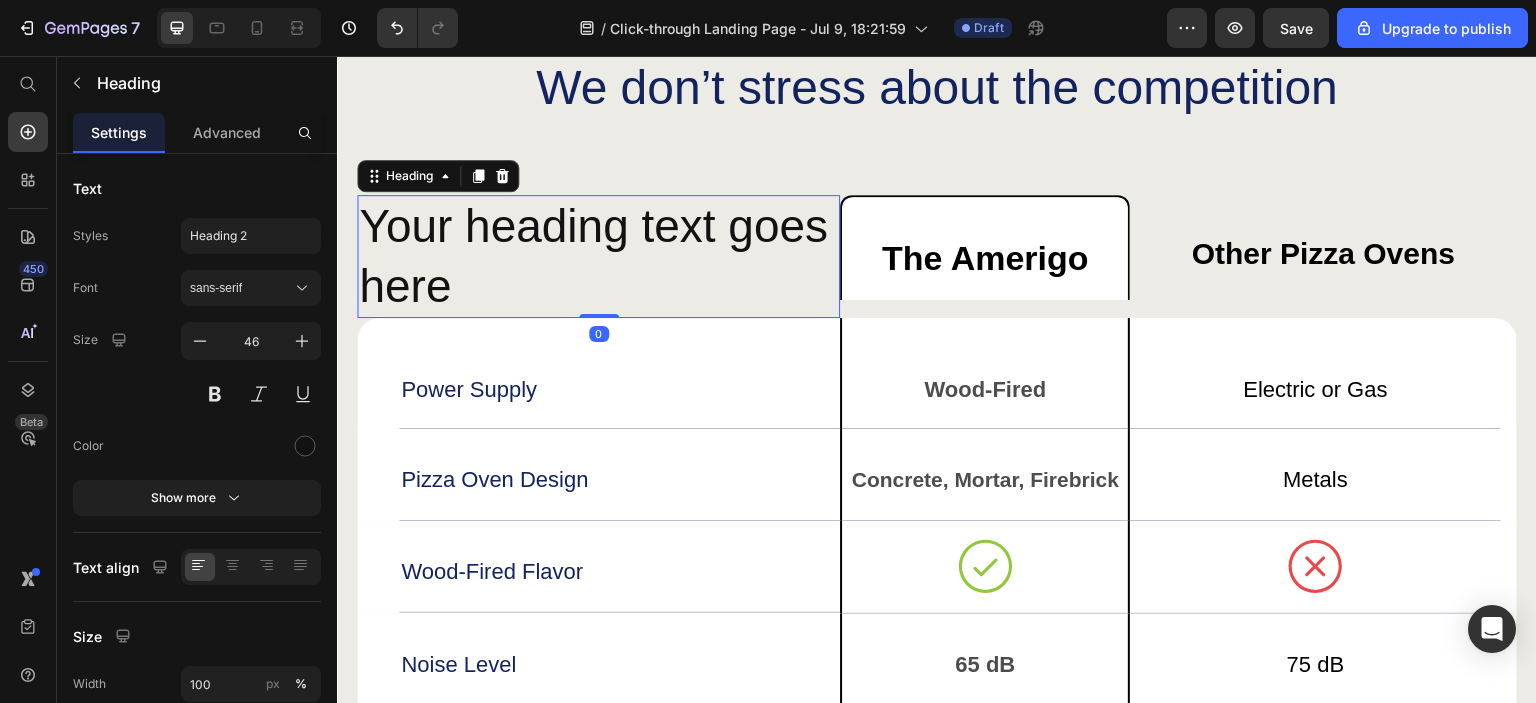 click on "Your heading text goes here" at bounding box center (598, 257) 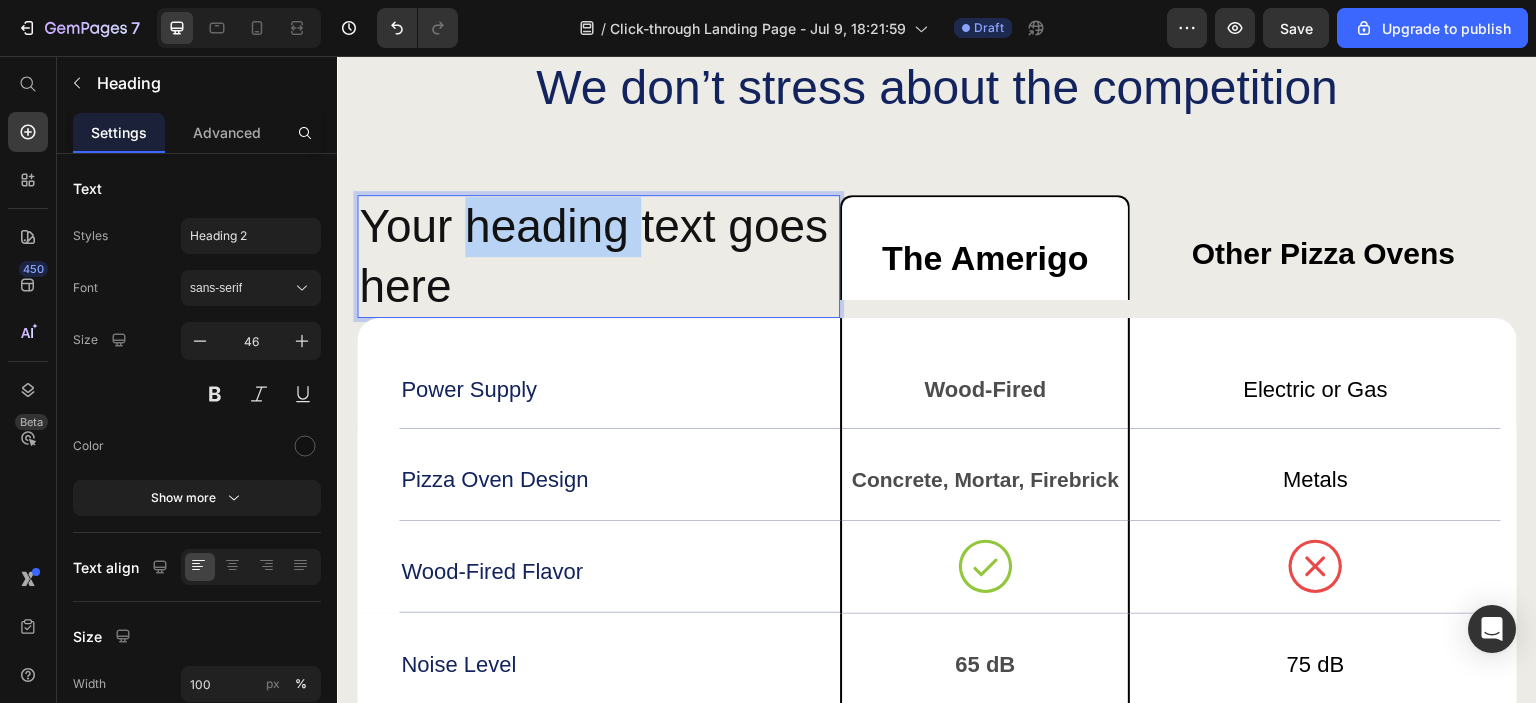 click on "Your heading text goes here" at bounding box center (598, 257) 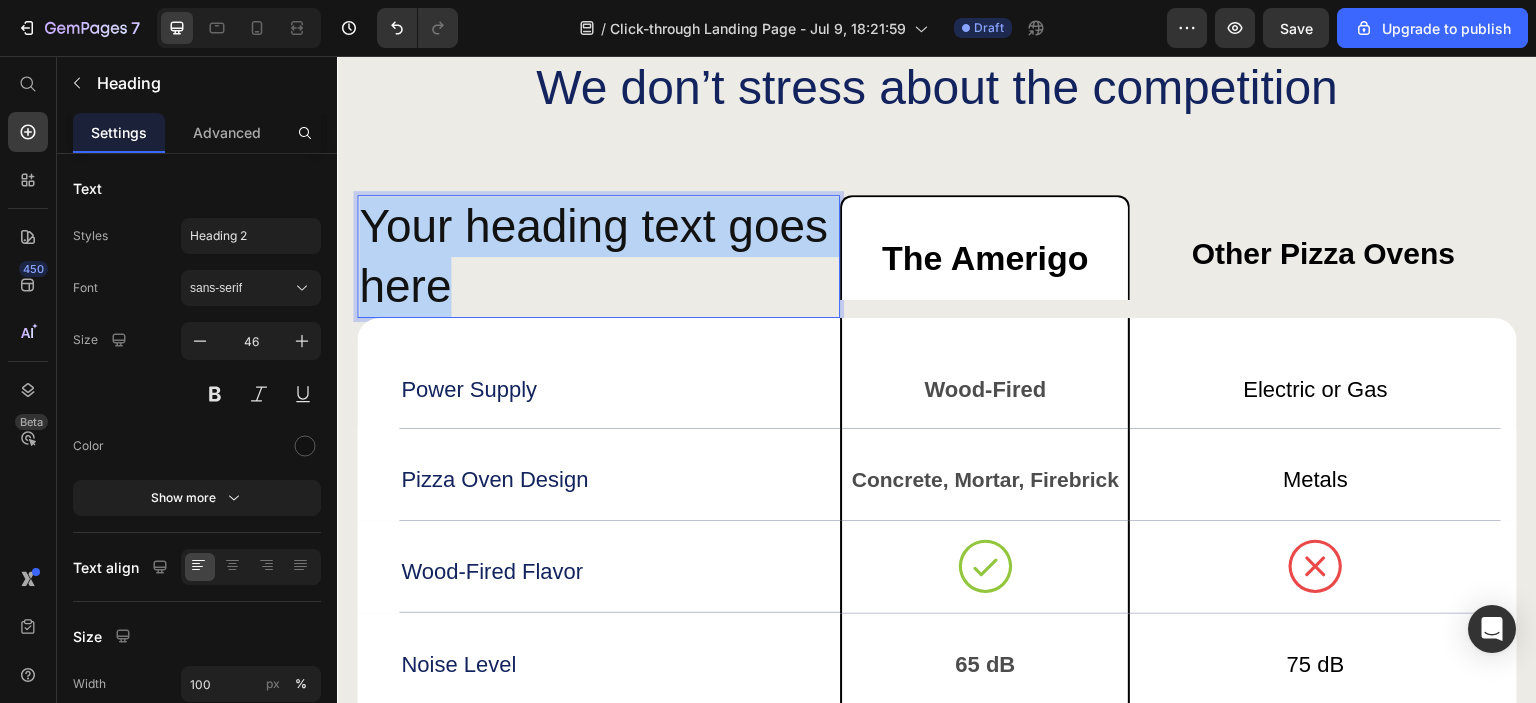 click on "Your heading text goes here" at bounding box center [598, 257] 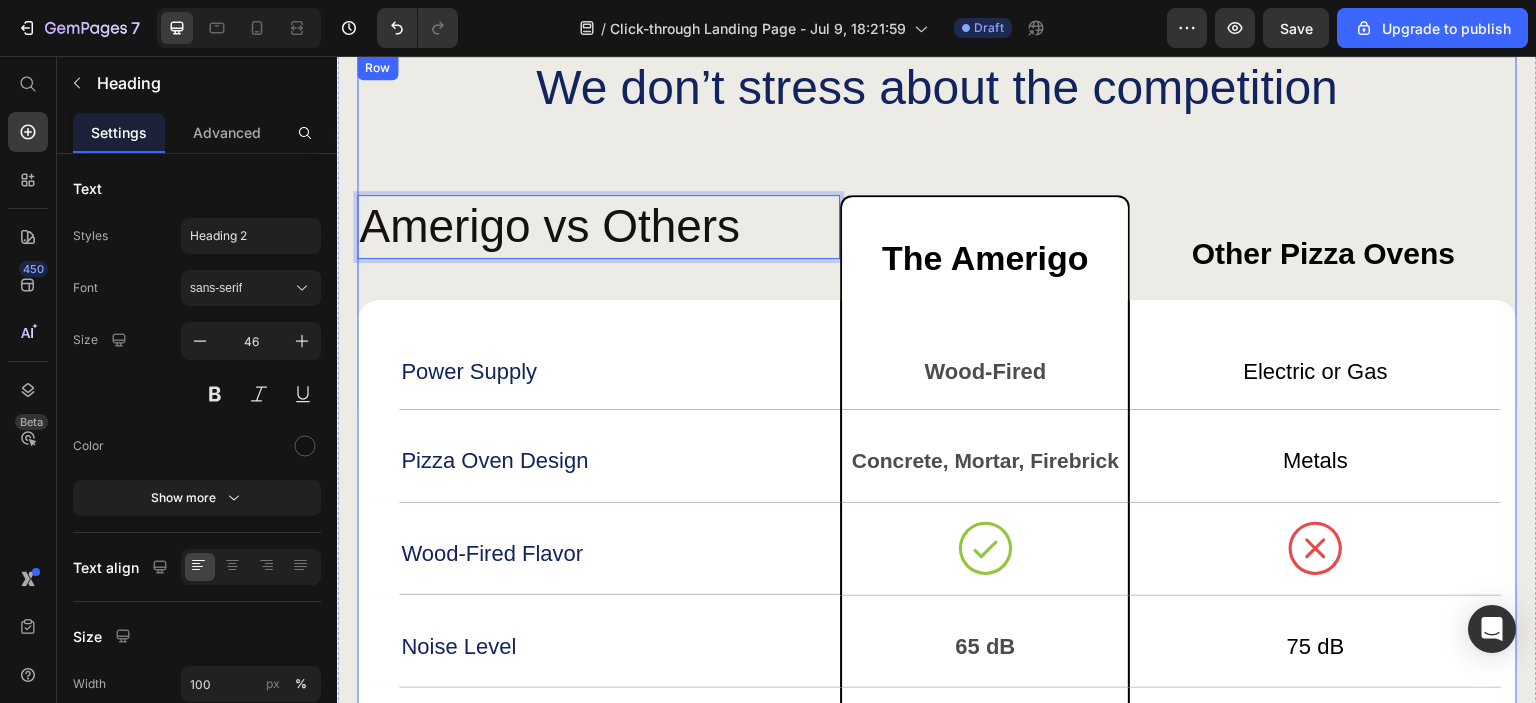 click on "We don’t stress about the competition Heading Amerigo vs Others Heading   0 The Amerigo Text Block Other Pizza Ovens Text Block Row Power Supply Text Block Wood-Fired Text Block Row Electric or Gas Text Block Row Pizza Oven Design Text Block Concrete, Mortar, Firebrick Text Block Row Metals Text Block Row Wood-Fired Flavor Text Block
Icon Row
Icon Row Noise Level Text Block 65 dB Text Block Row 75 dB Text Block Row Customizable Text Block
Icon Row
Icon Row Row Cleaning Ease Text Block
Icon Row
Icon Row Row Row" at bounding box center (937, 513) 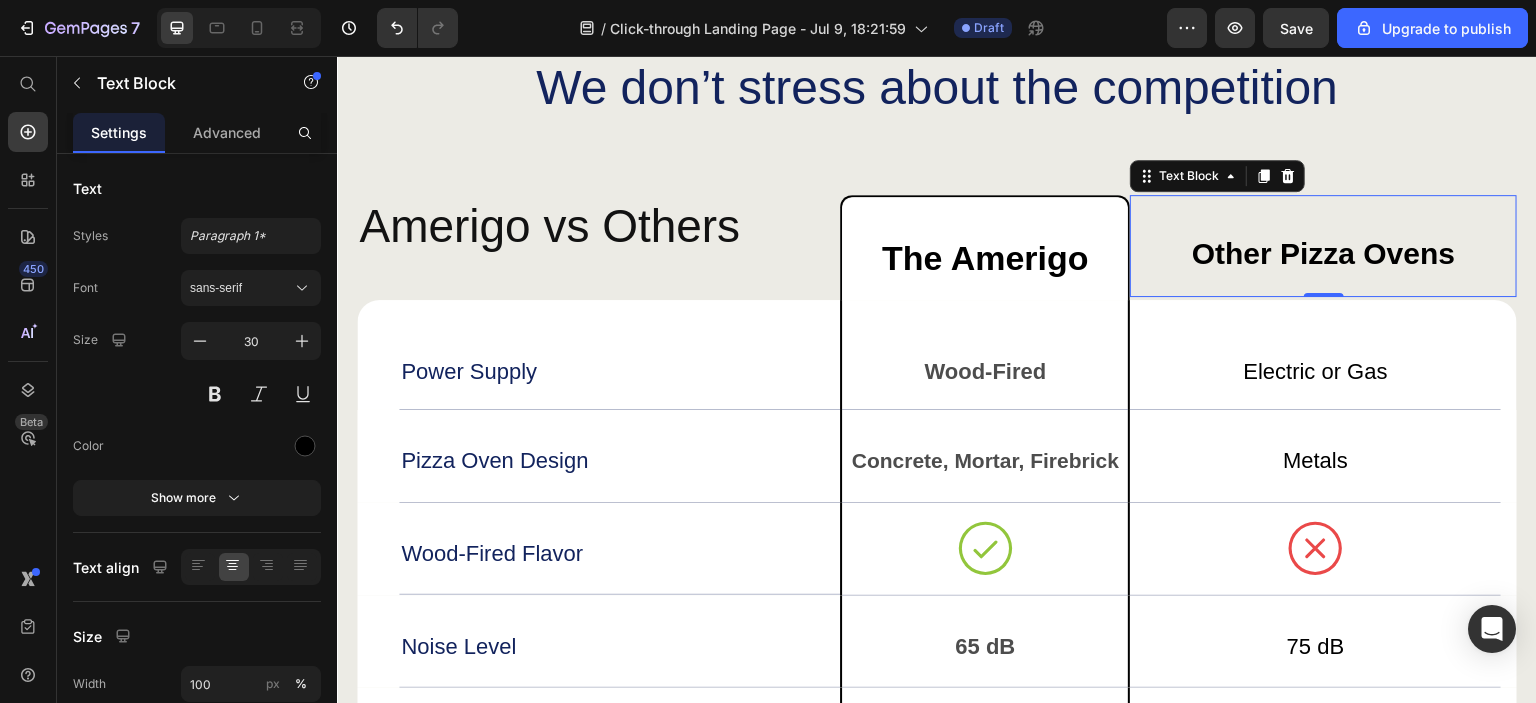 click on "Other Pizza Ovens" at bounding box center [1323, 254] 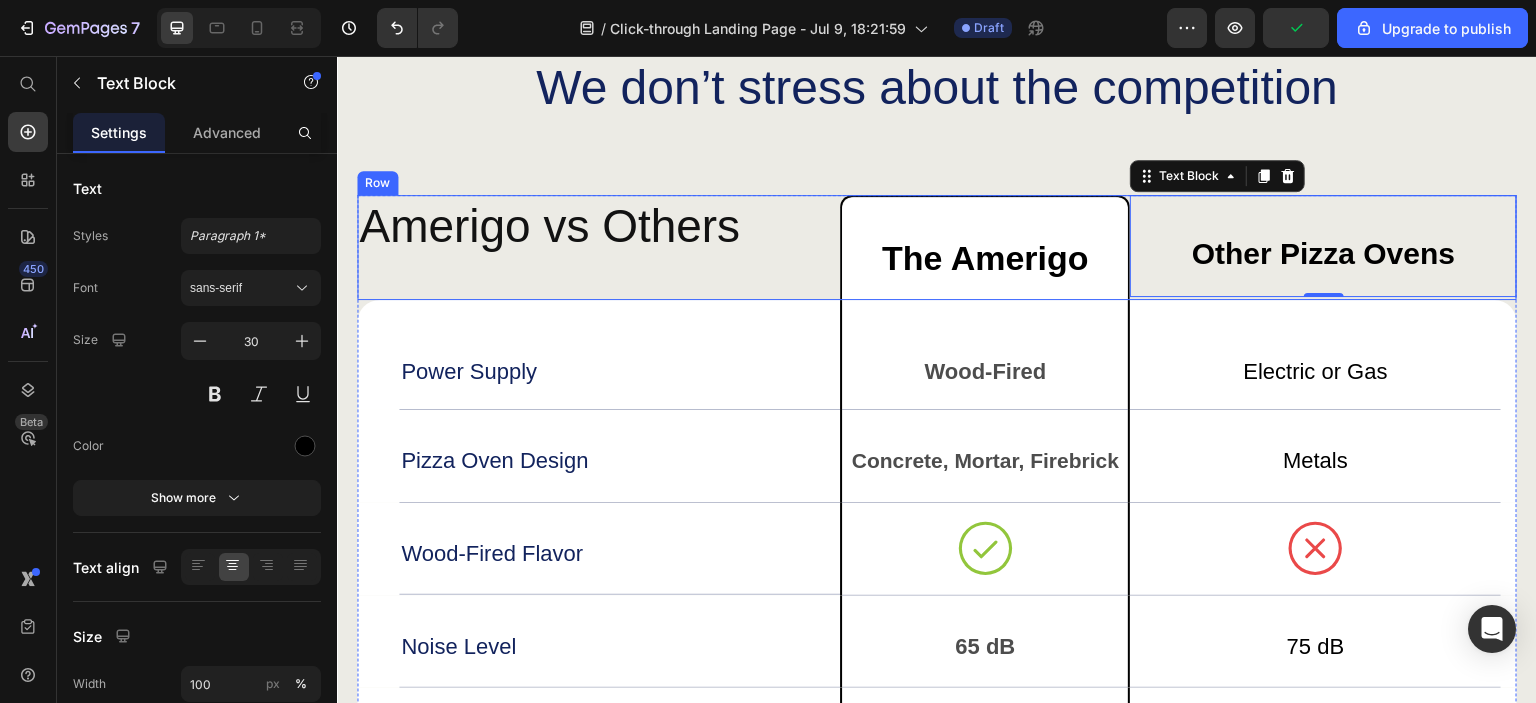 click on "Amerigo vs Others" at bounding box center (598, 227) 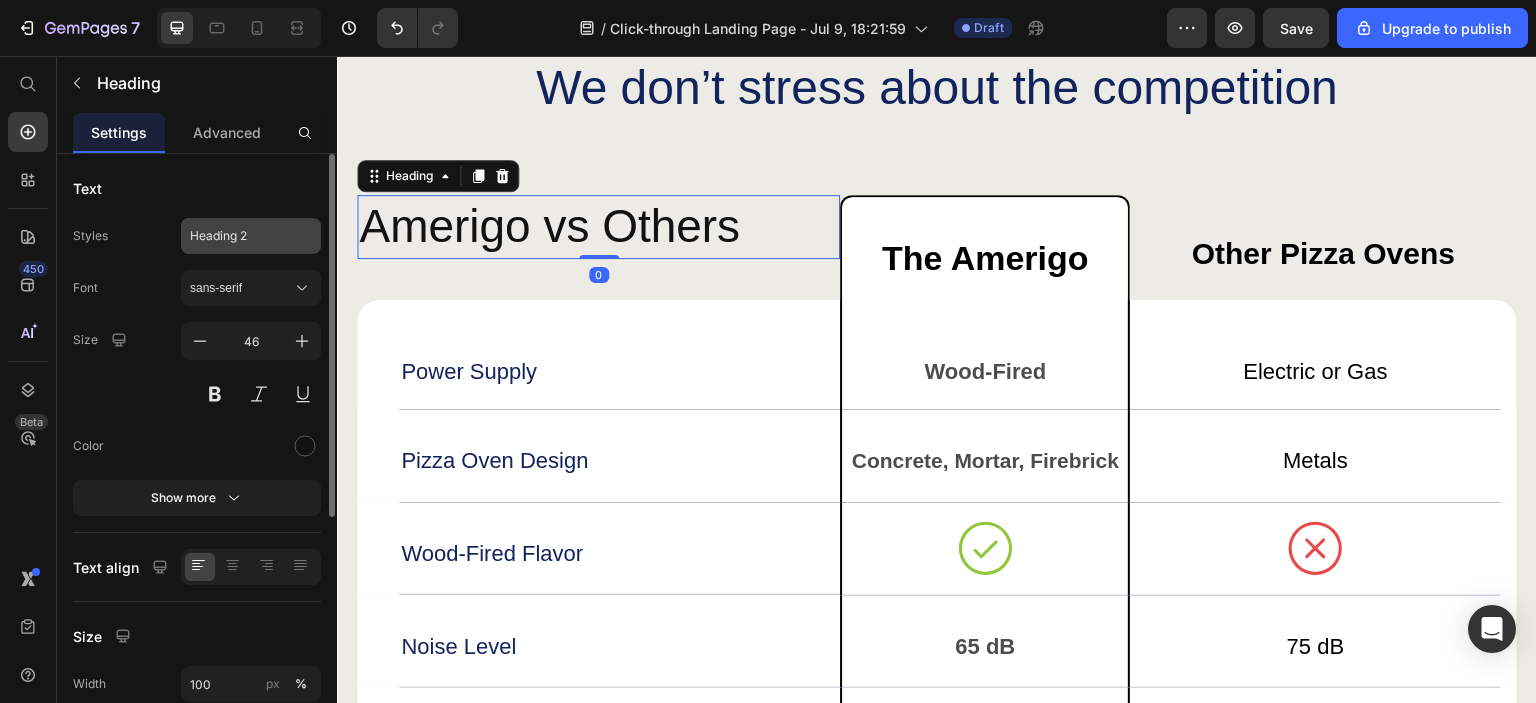 click on "Heading 2" at bounding box center [251, 236] 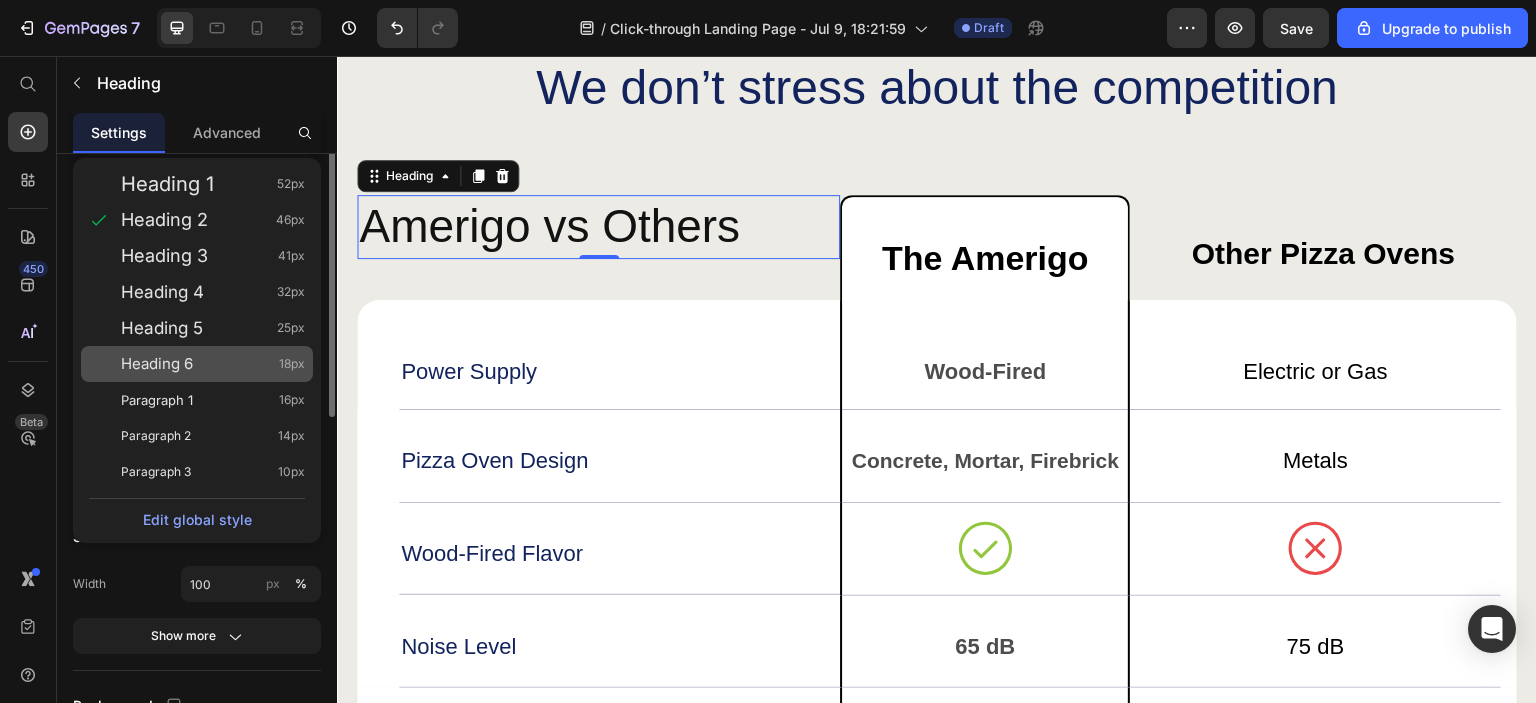scroll, scrollTop: 0, scrollLeft: 0, axis: both 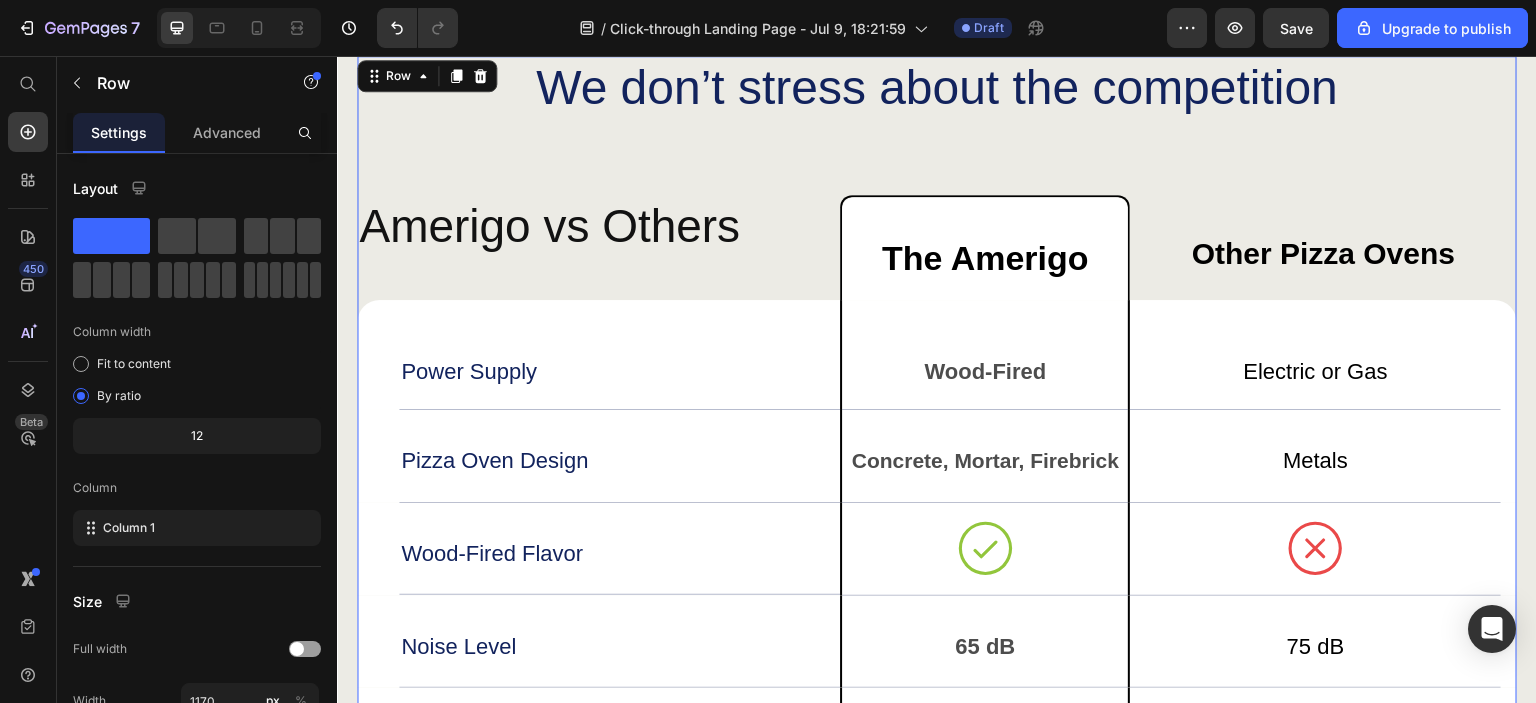 click on "We don’t stress about the competition Heading Amerigo vs Others Heading The Amerigo Text Block Other Pizza Ovens Text Block Row Power Supply Text Block Wood-Fired Text Block Row Electric or Gas Text Block Row Pizza Oven Design Text Block Concrete, Mortar, Firebrick Text Block Row Metals Text Block Row Wood-Fired Flavor Text Block
Icon Row
Icon Row Noise Level Text Block 65 dB Text Block Row 75 dB Text Block Row Customizable Text Block
Icon Row
Icon Row Row Cleaning Ease Text Block
Icon Row
Icon Row Row Row" at bounding box center [937, 513] 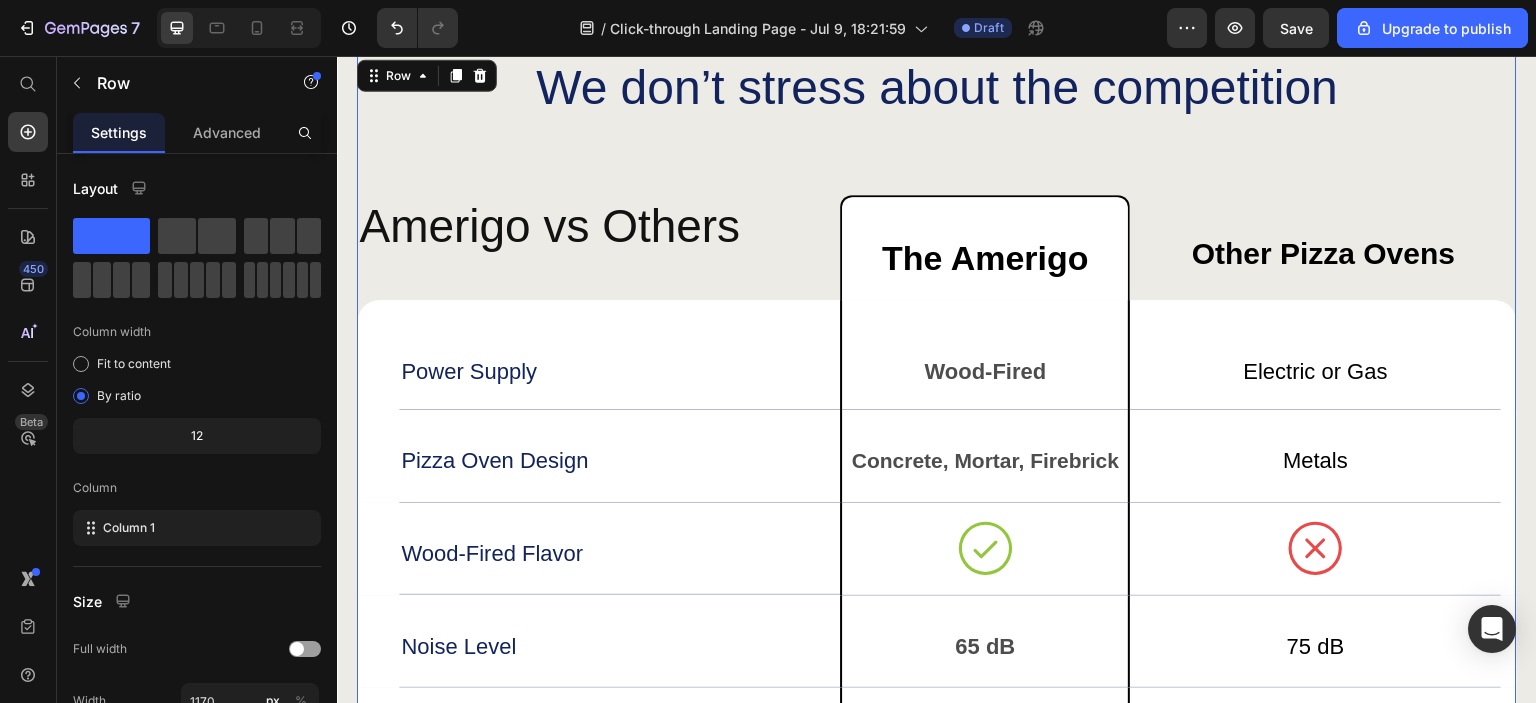 click on "Amerigo vs Others" at bounding box center [598, 227] 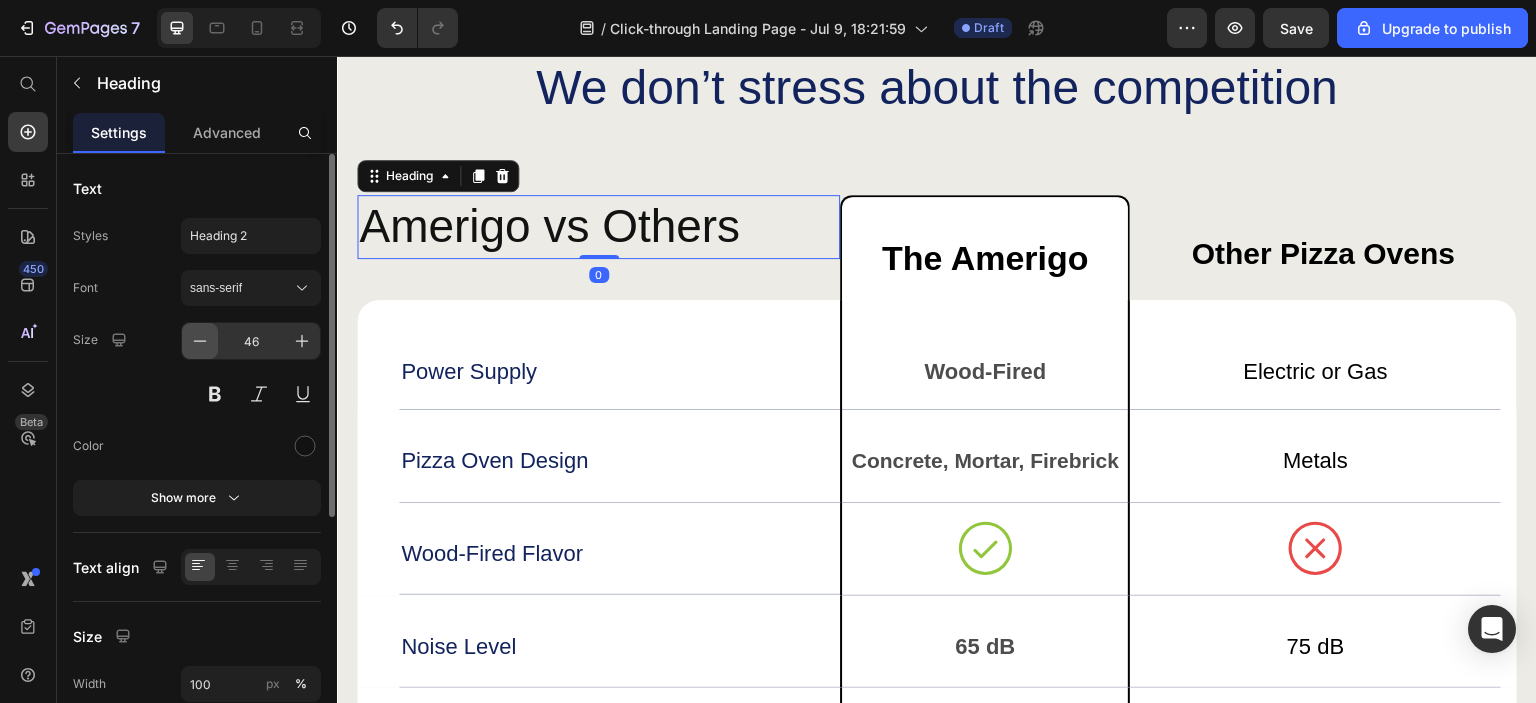 click at bounding box center [200, 341] 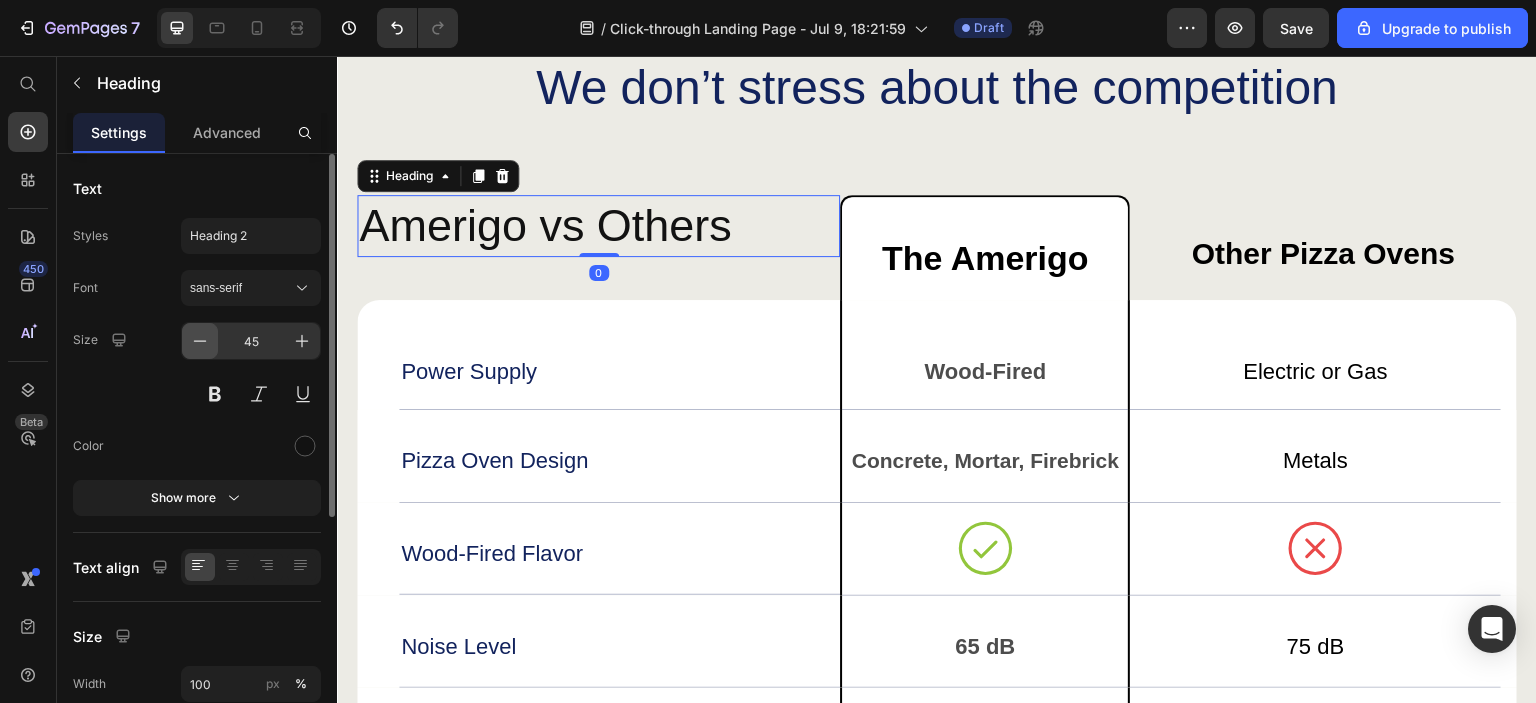 click at bounding box center [200, 341] 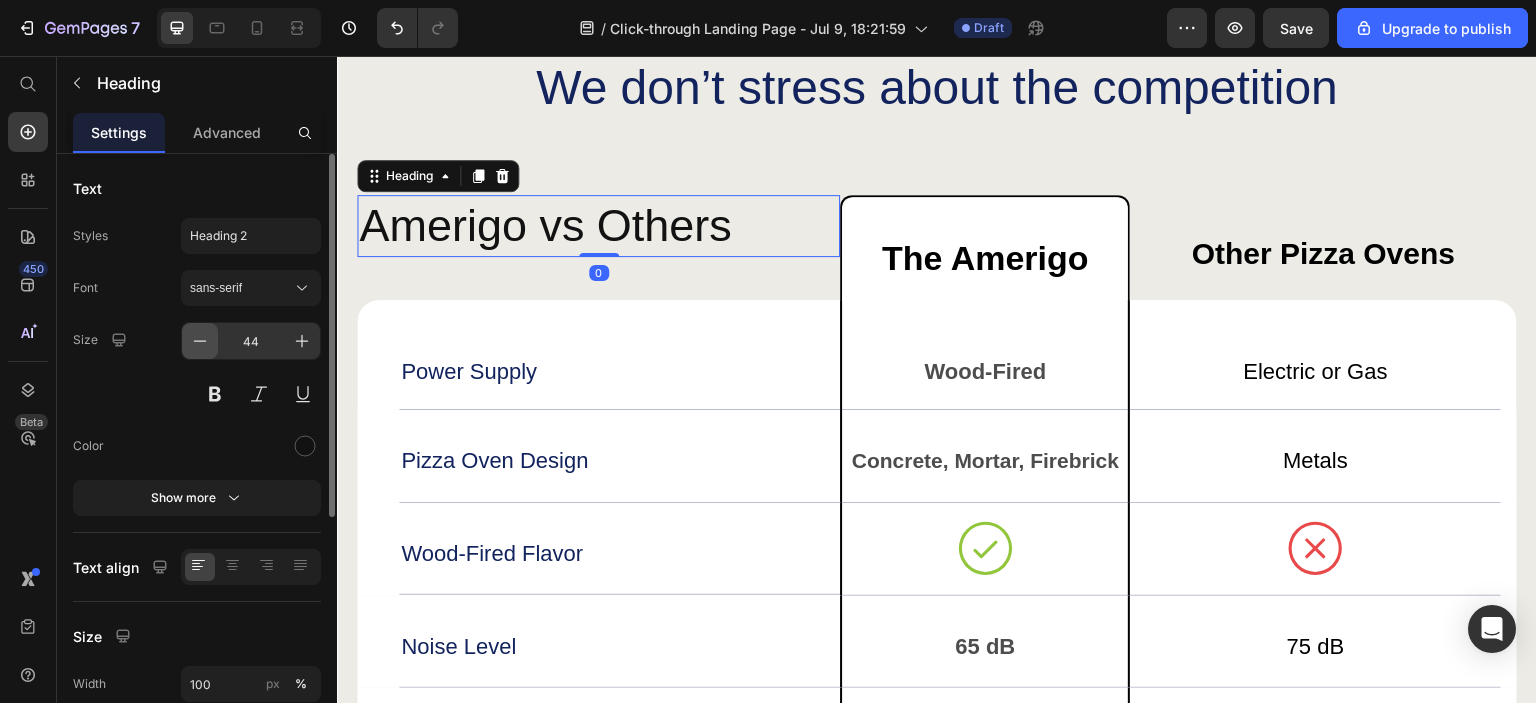 click at bounding box center [200, 341] 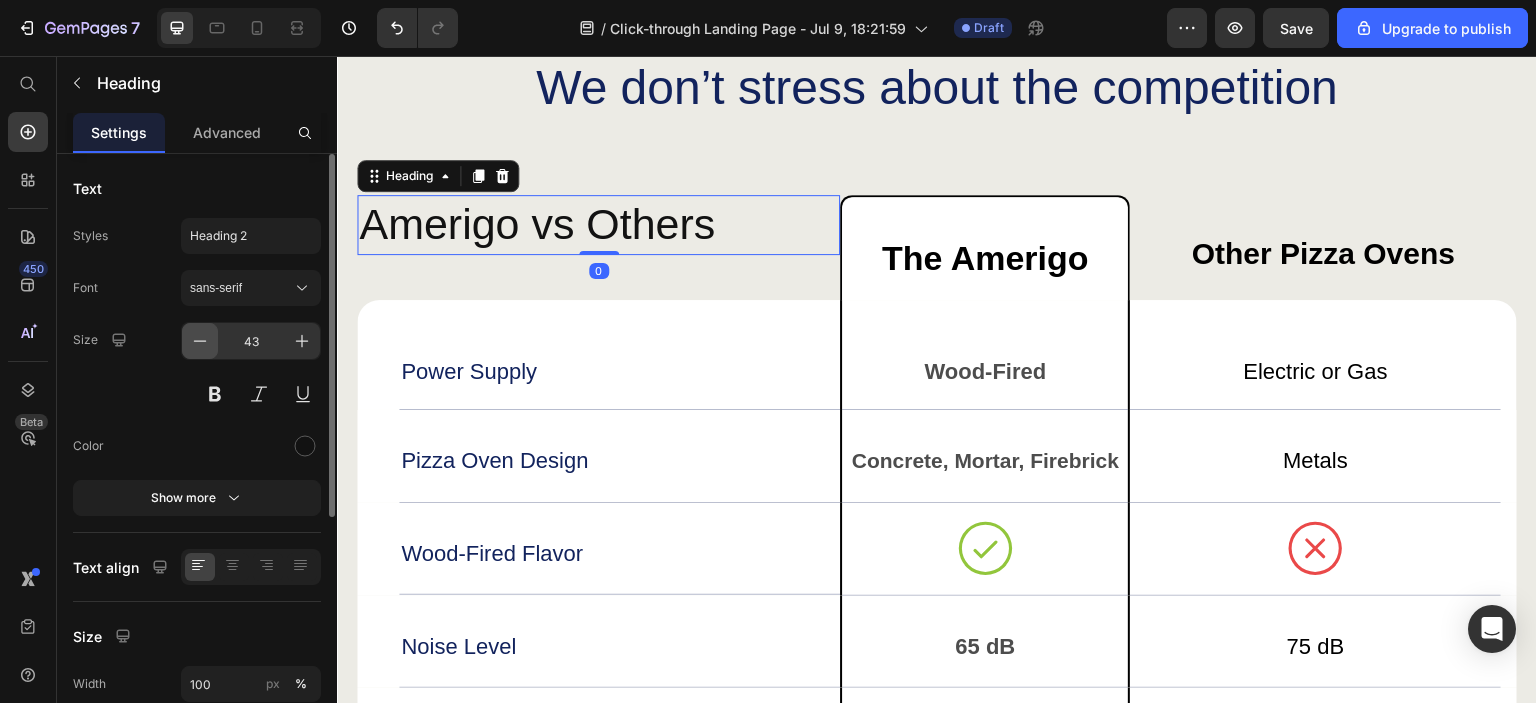 click at bounding box center (200, 341) 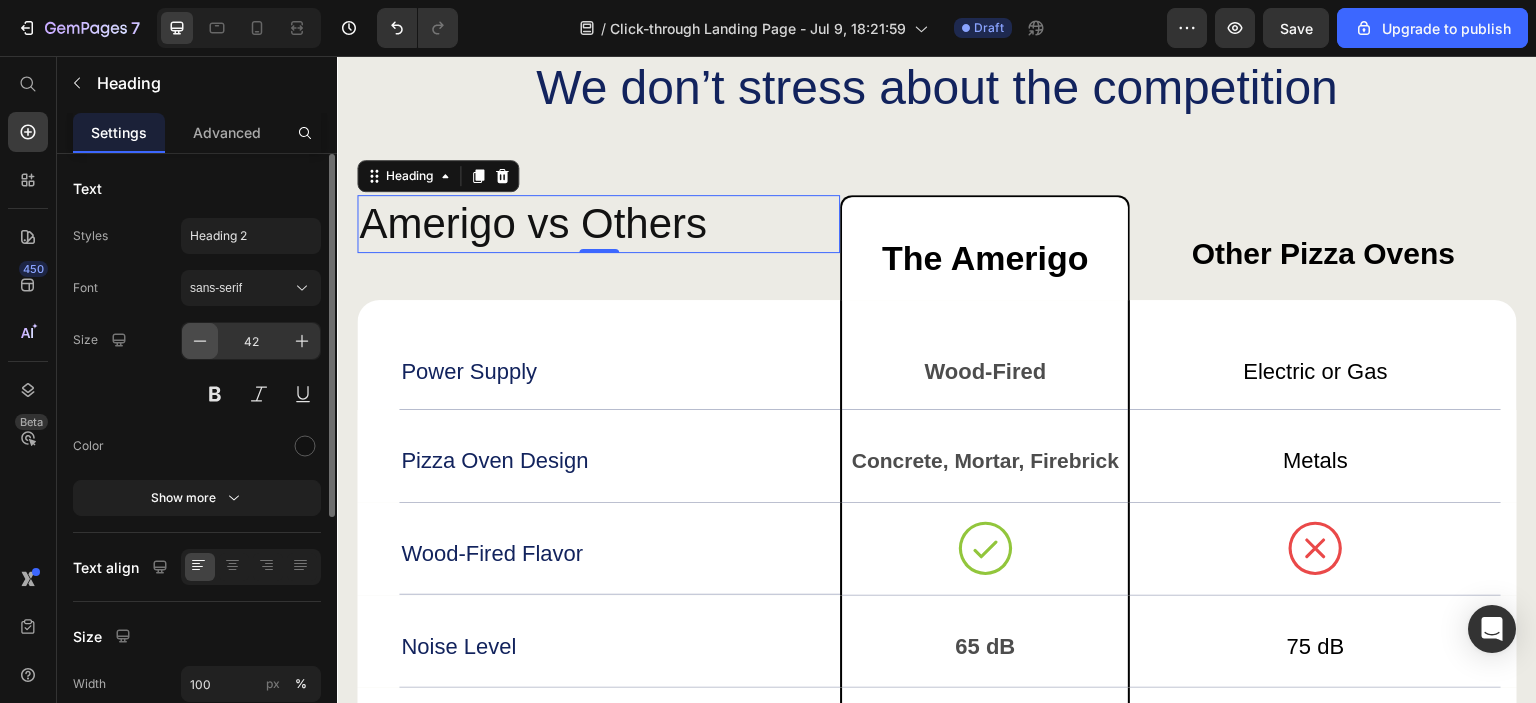 click at bounding box center [200, 341] 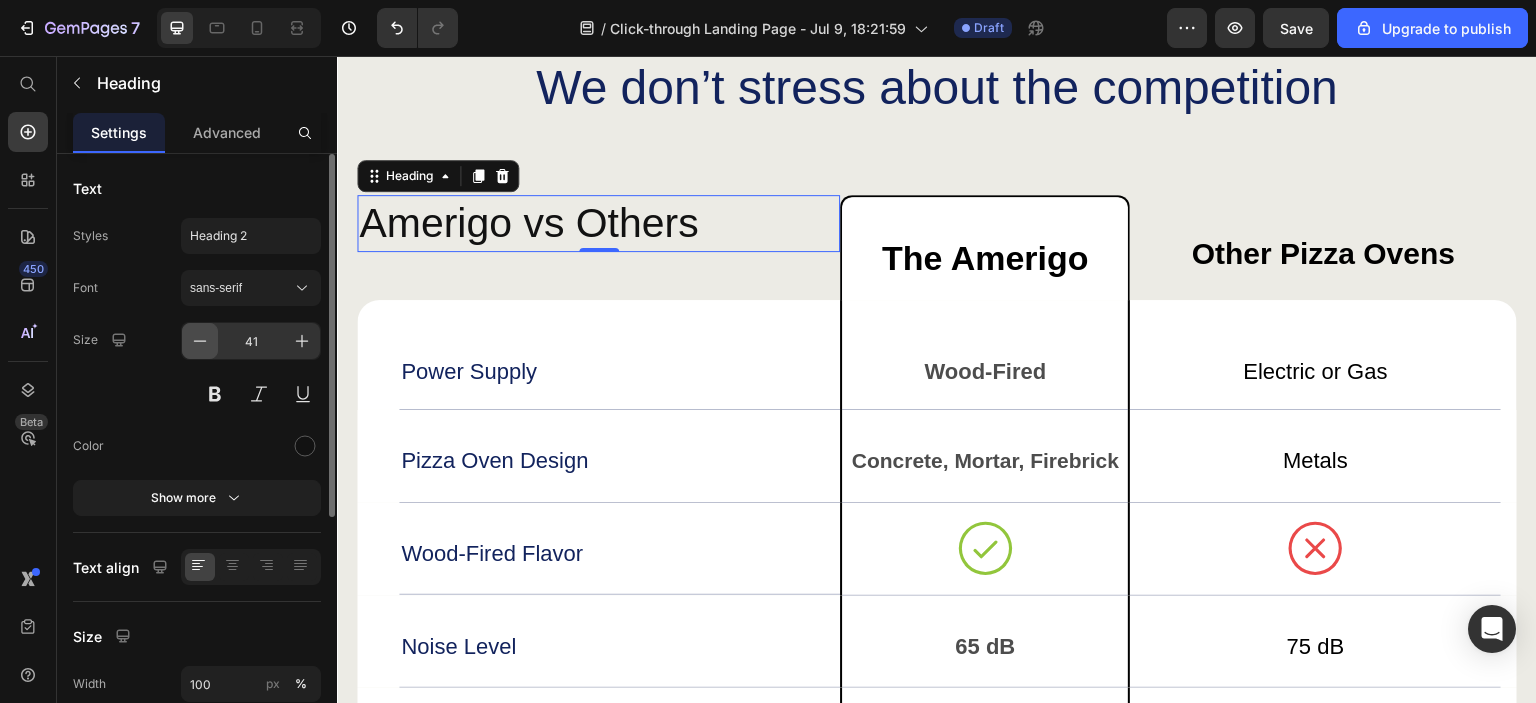 click at bounding box center (200, 341) 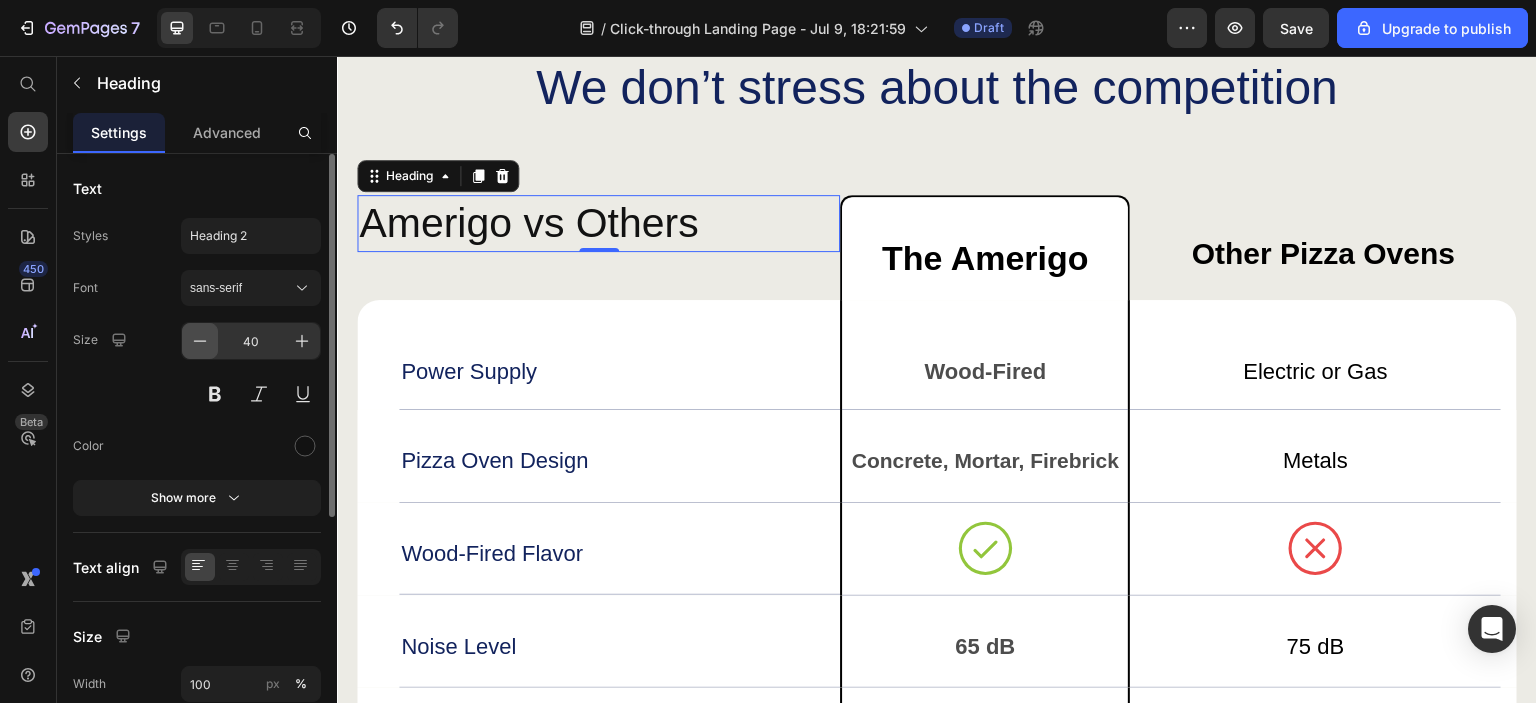 click at bounding box center [200, 341] 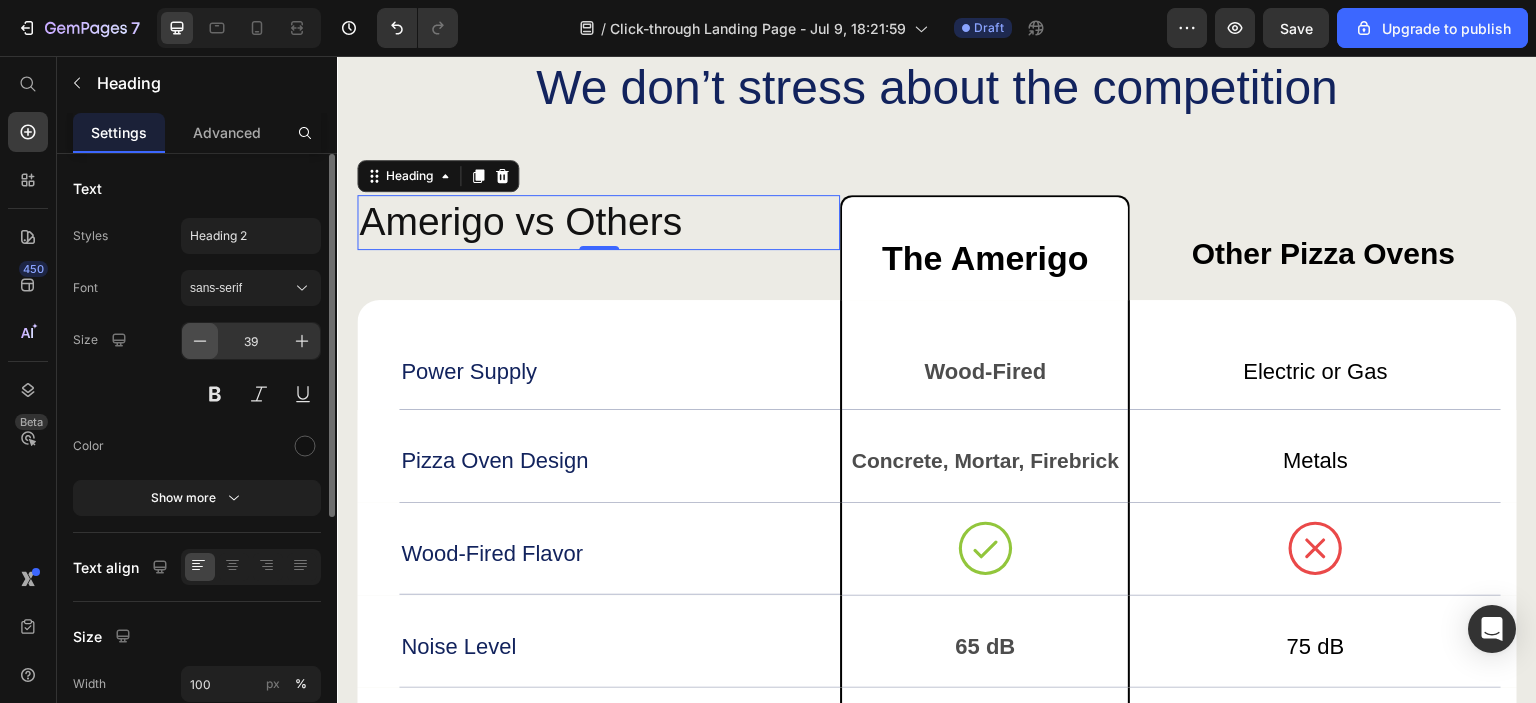 click at bounding box center [200, 341] 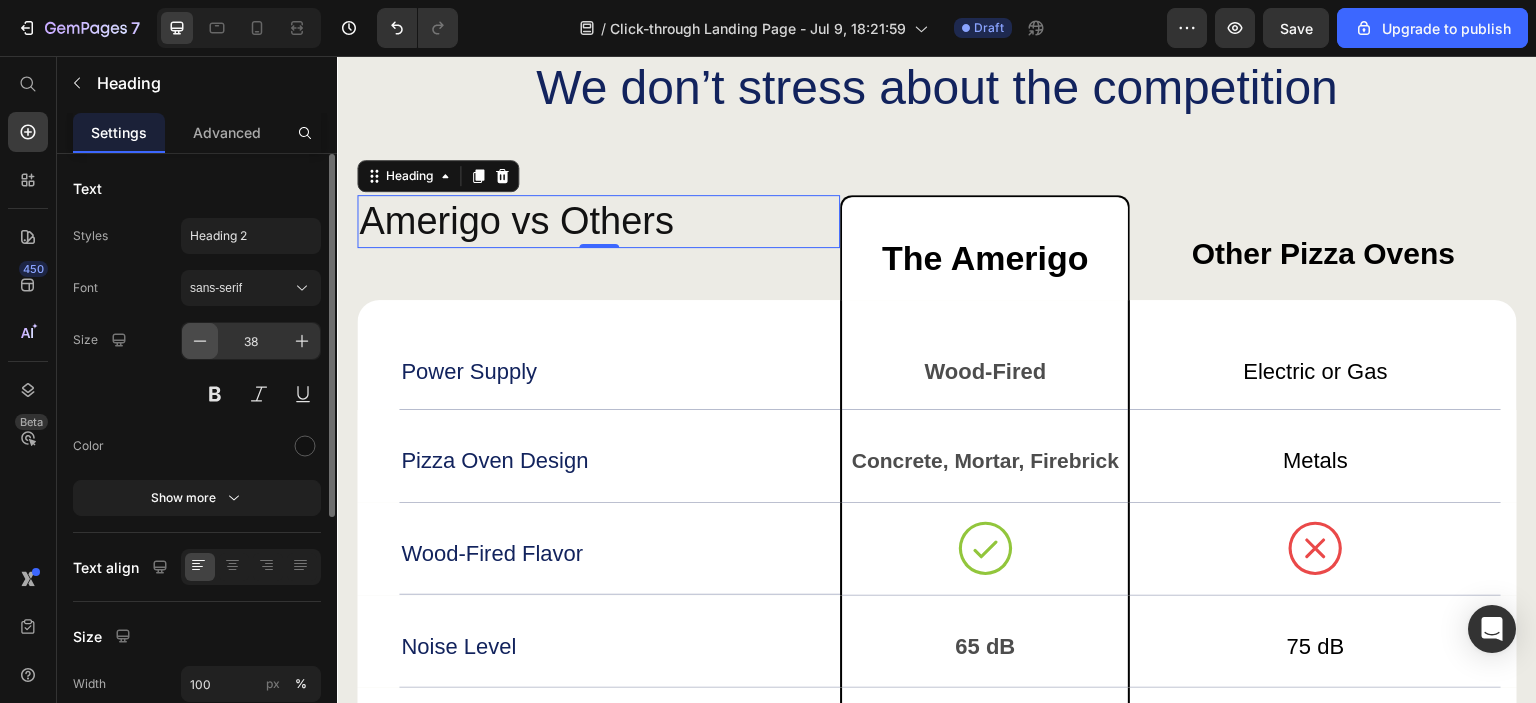 click at bounding box center (200, 341) 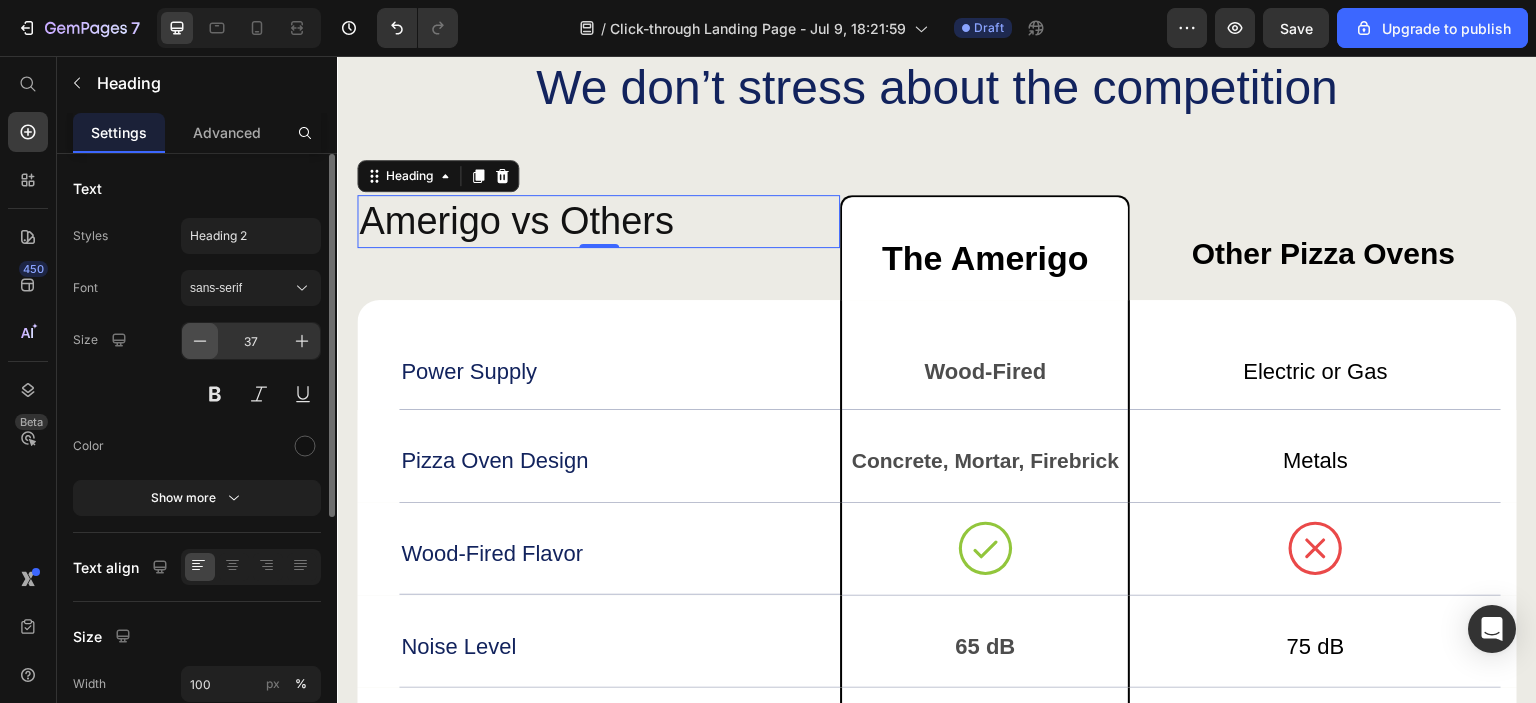 click at bounding box center (200, 341) 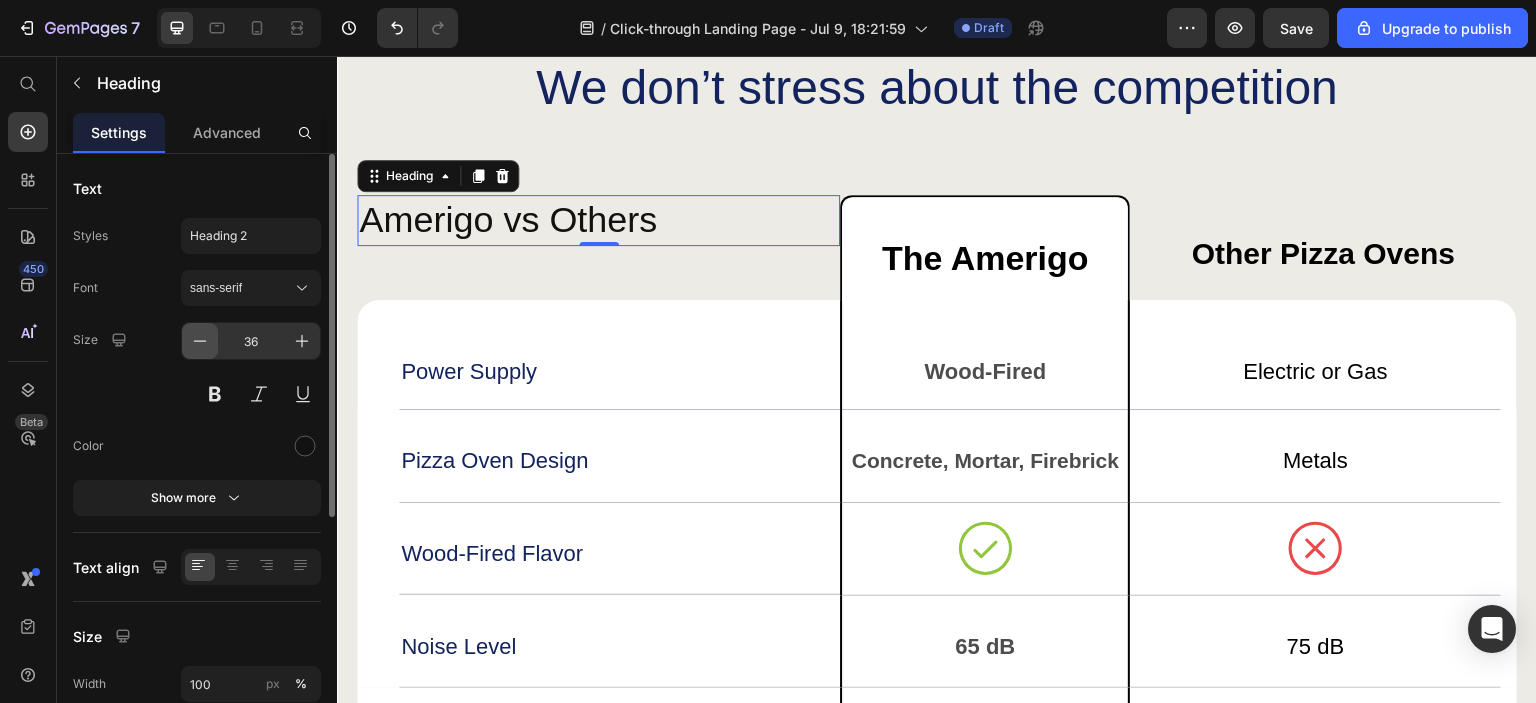 click at bounding box center [200, 341] 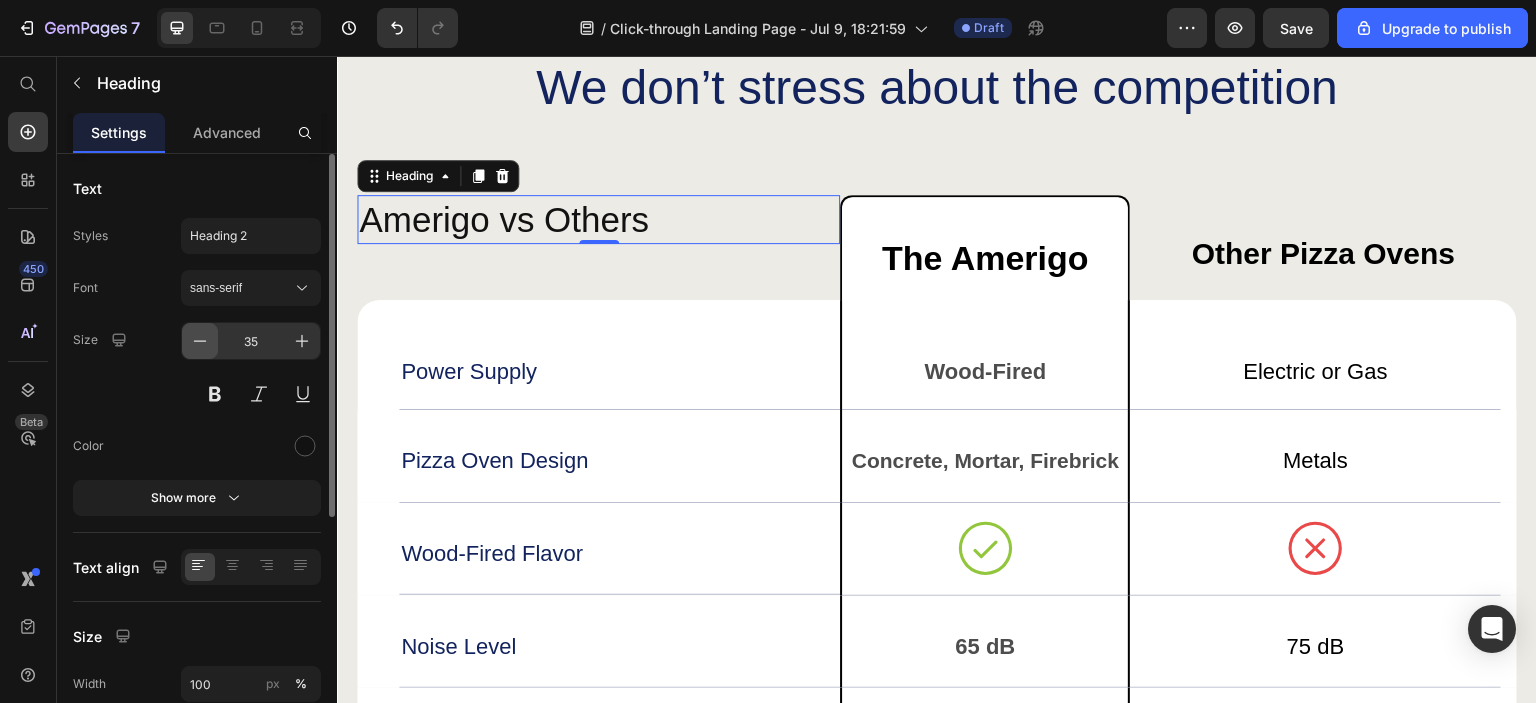 click at bounding box center [200, 341] 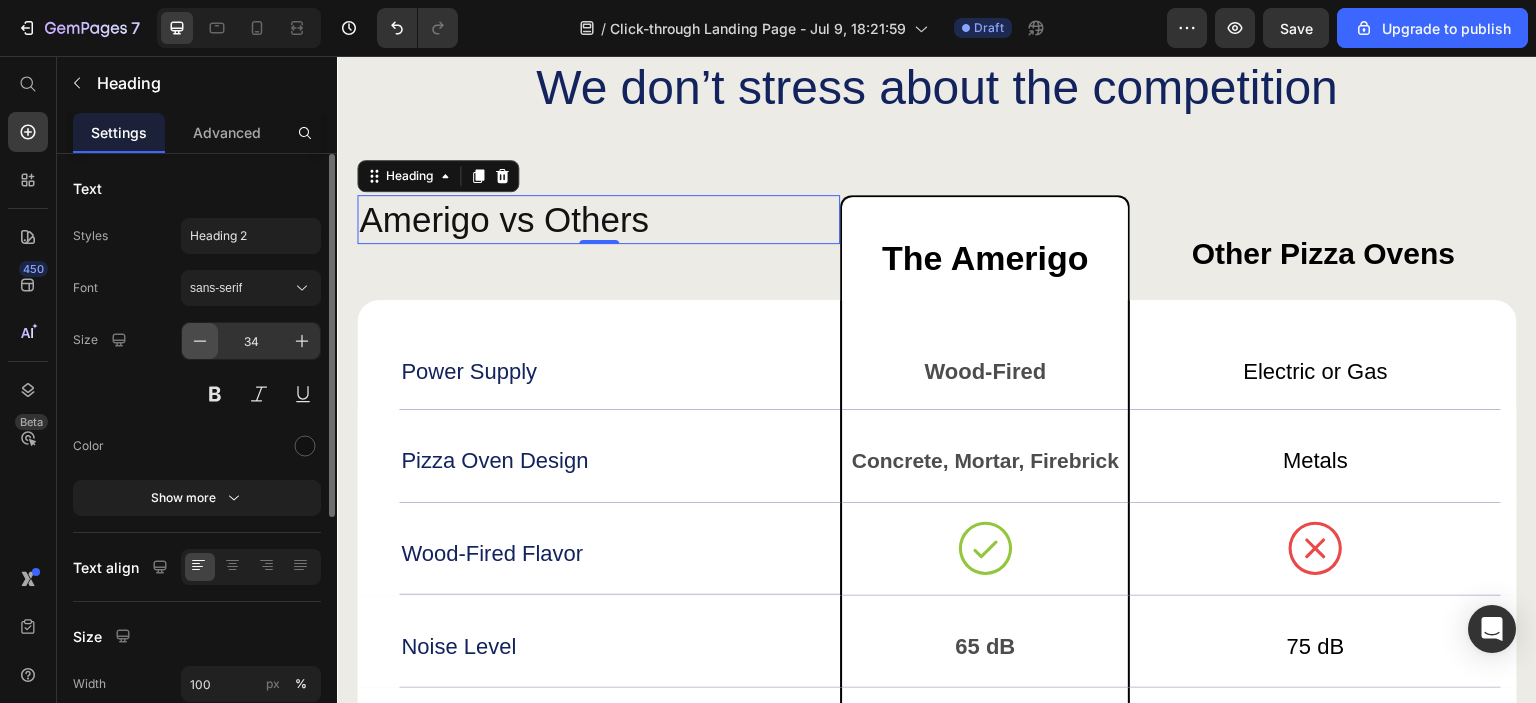 click at bounding box center [200, 341] 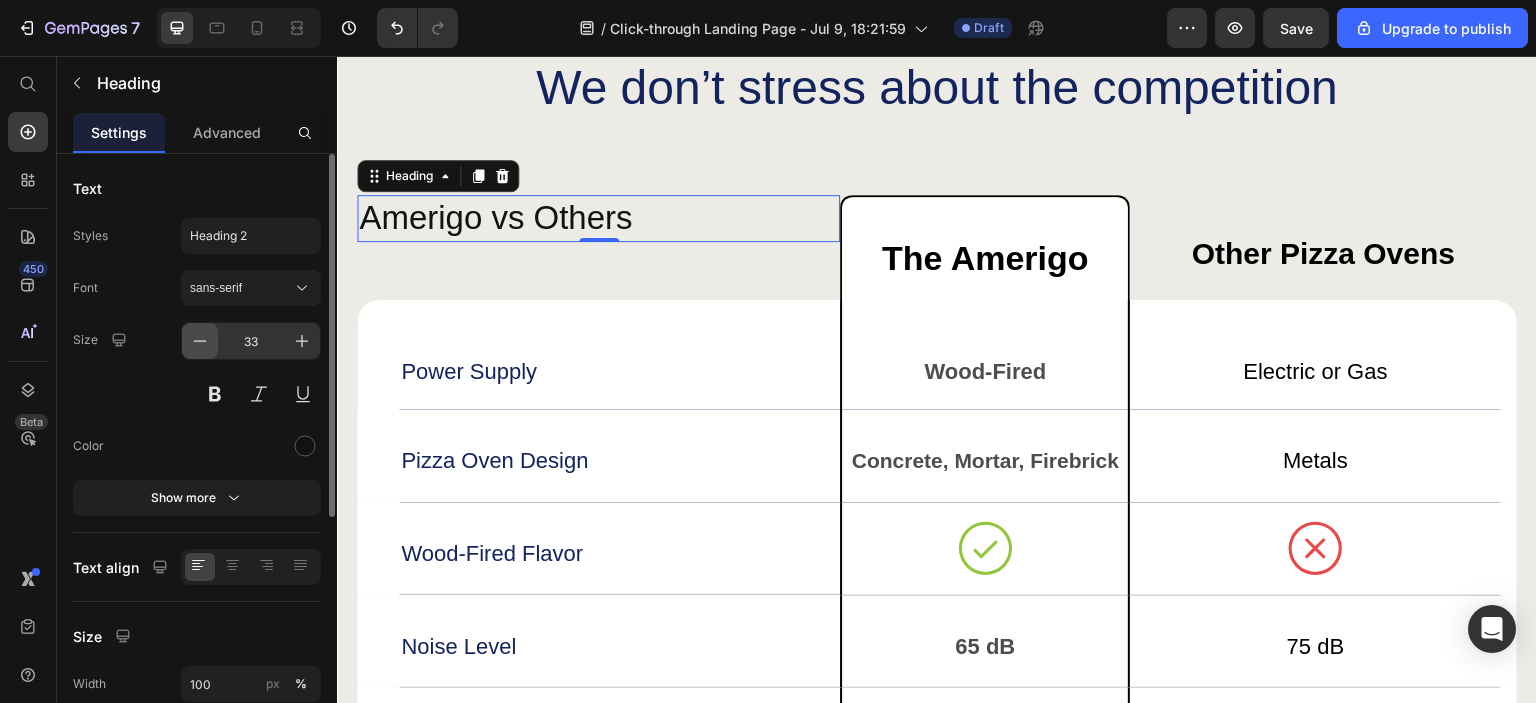 click at bounding box center [200, 341] 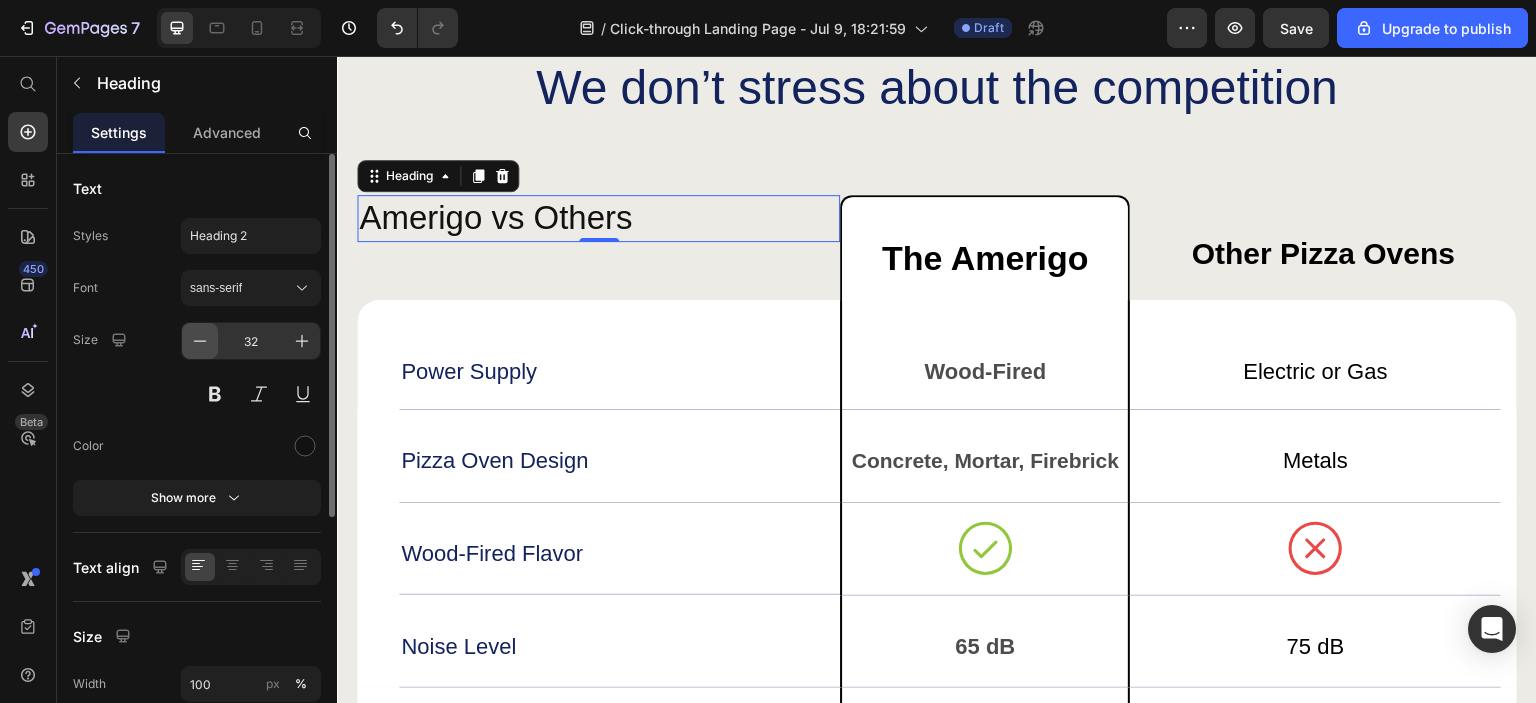 click at bounding box center (200, 341) 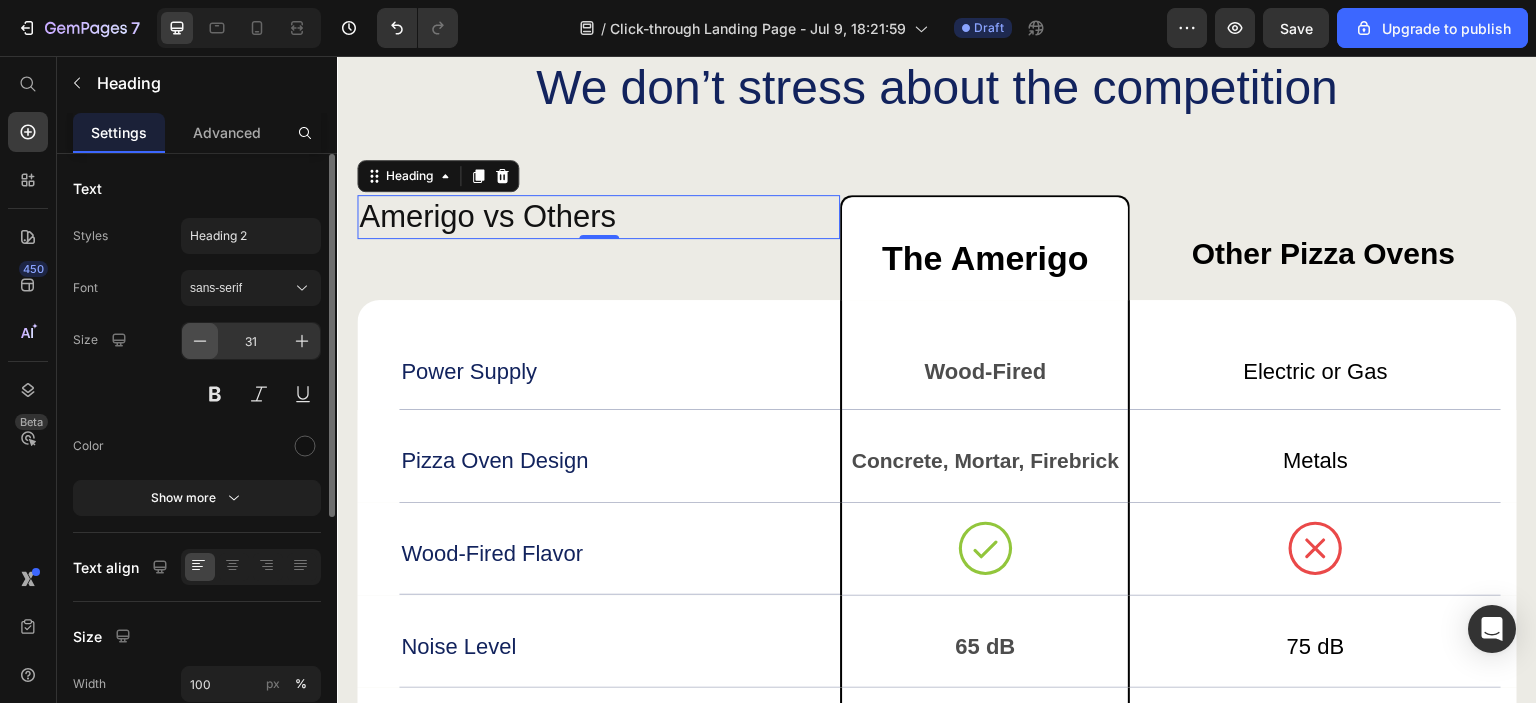 click at bounding box center (200, 341) 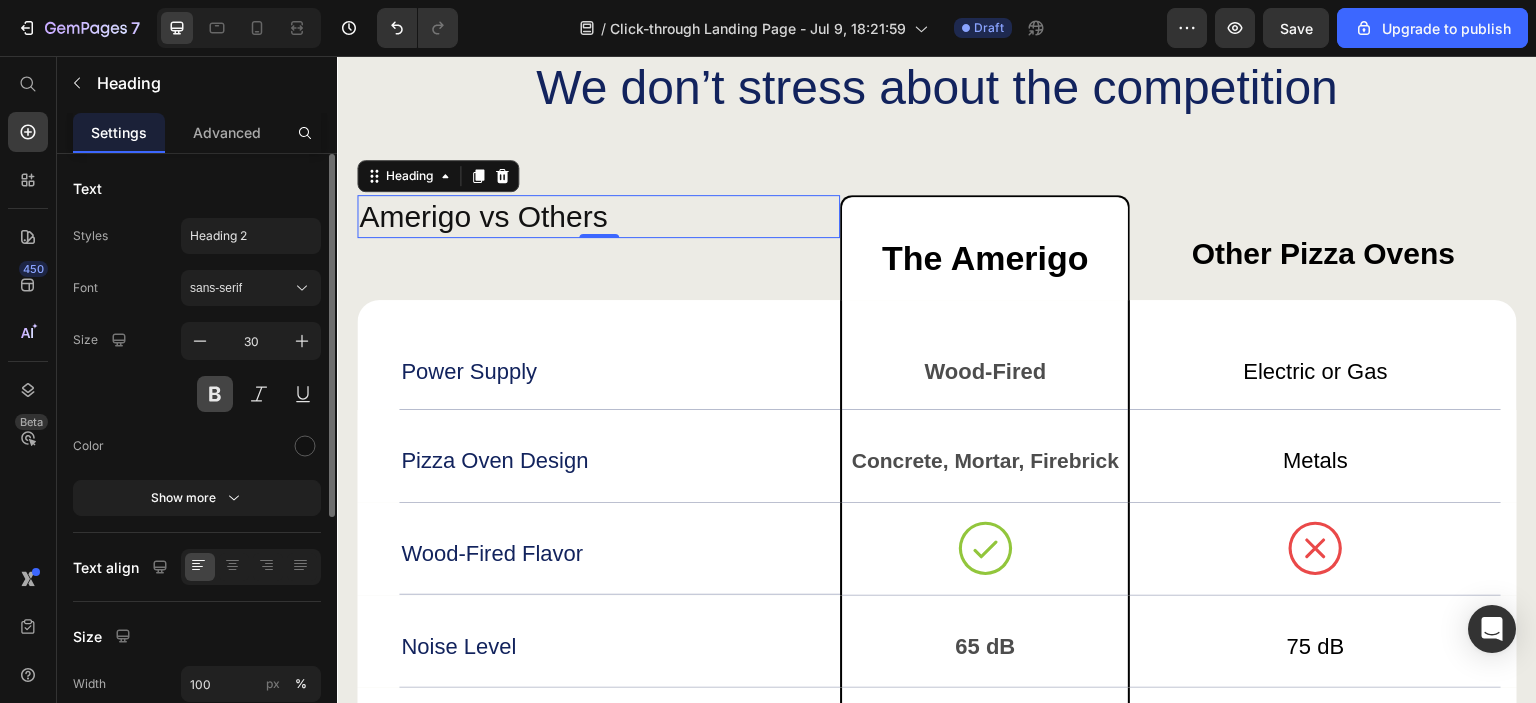 click at bounding box center (215, 394) 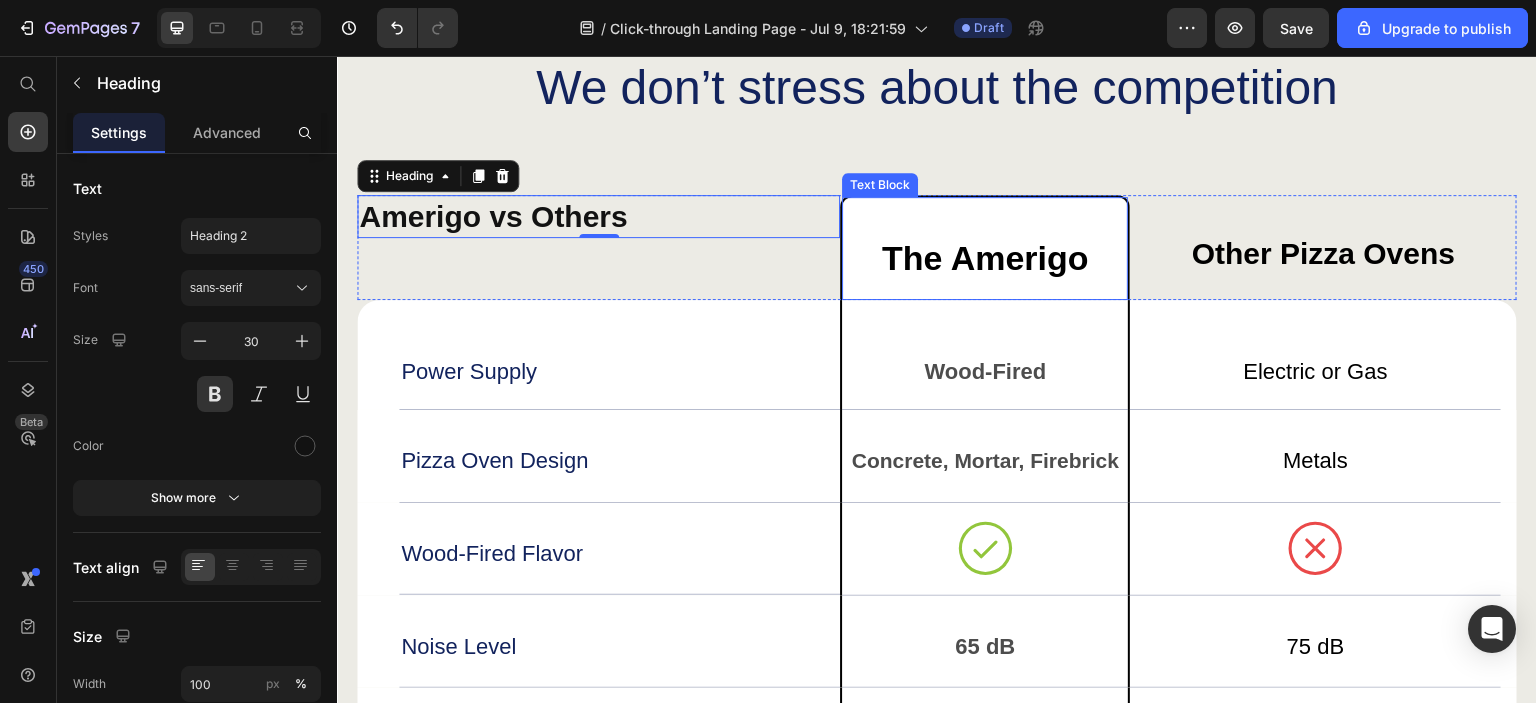 click on "We don’t stress about the competition Heading Amerigo vs Others Heading   0 The Amerigo Text Block Other Pizza Ovens Text Block Row Power Supply Text Block Wood-Fired Text Block Row Electric or Gas Text Block Row Pizza Oven Design Text Block Concrete, Mortar, Firebrick Text Block Row Metals Text Block Row Wood-Fired Flavor Text Block
Icon Row
Icon Row Noise Level Text Block 65 dB Text Block Row 75 dB Text Block Row Customizable Text Block
Icon Row
Icon Row Row Cleaning Ease Text Block
Icon Row
Icon Row Row Row" at bounding box center [937, 513] 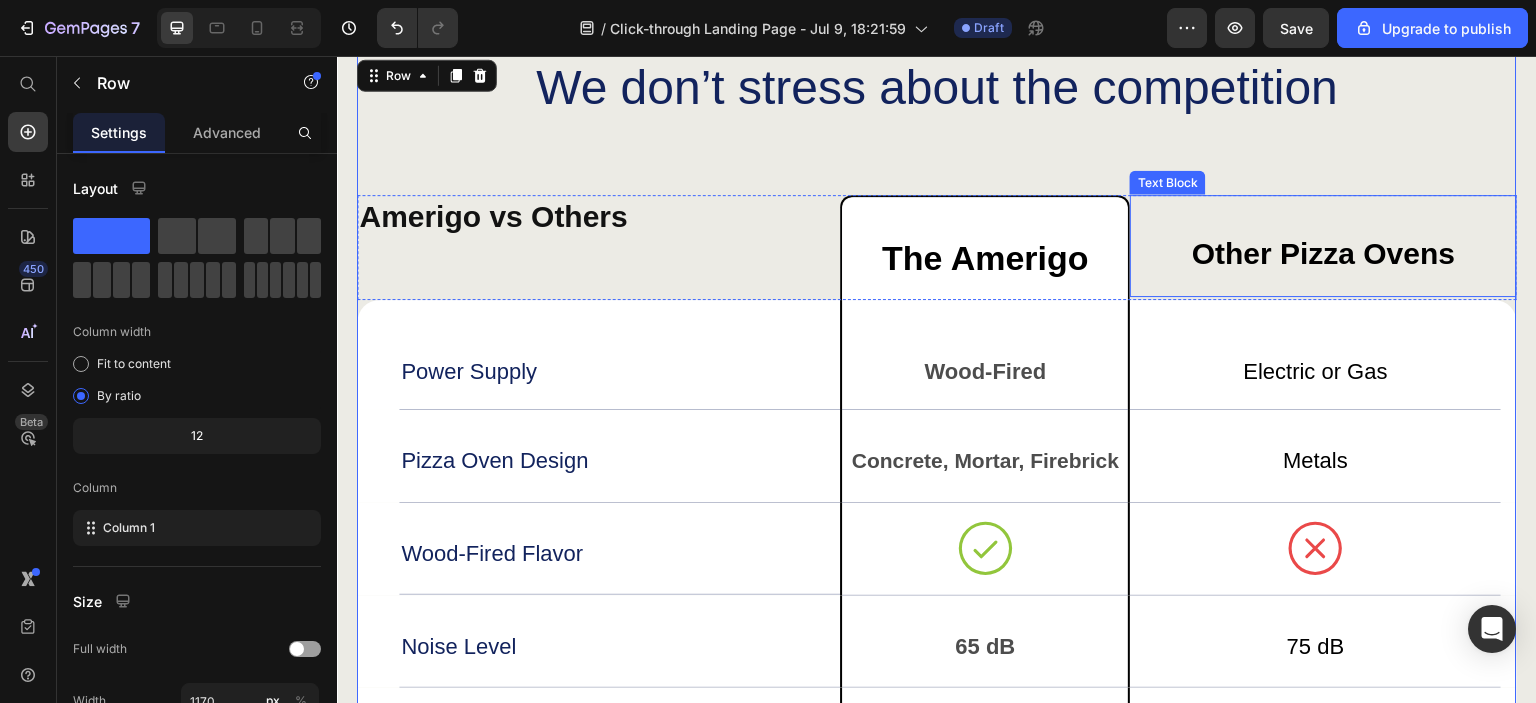 click on "Other Pizza Ovens" at bounding box center (1323, 246) 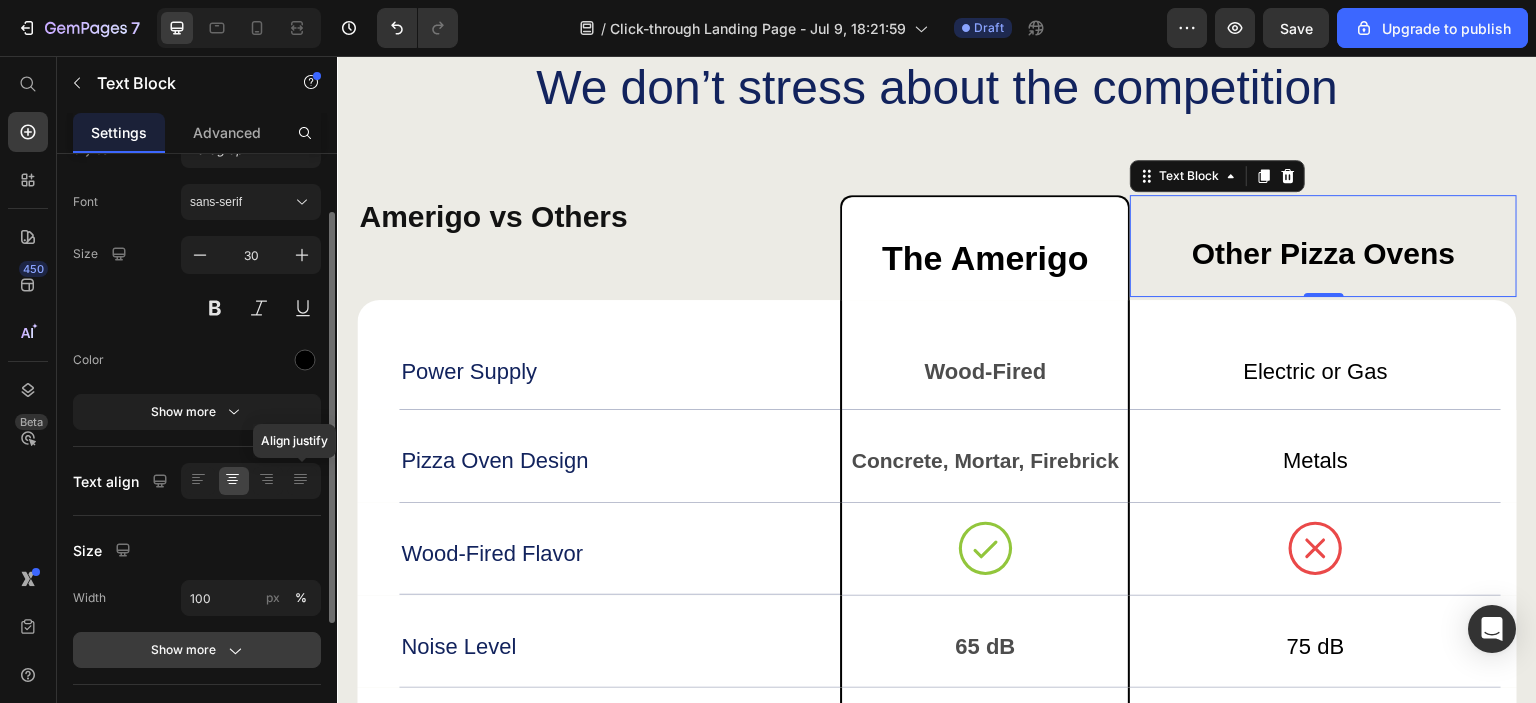 scroll, scrollTop: 0, scrollLeft: 0, axis: both 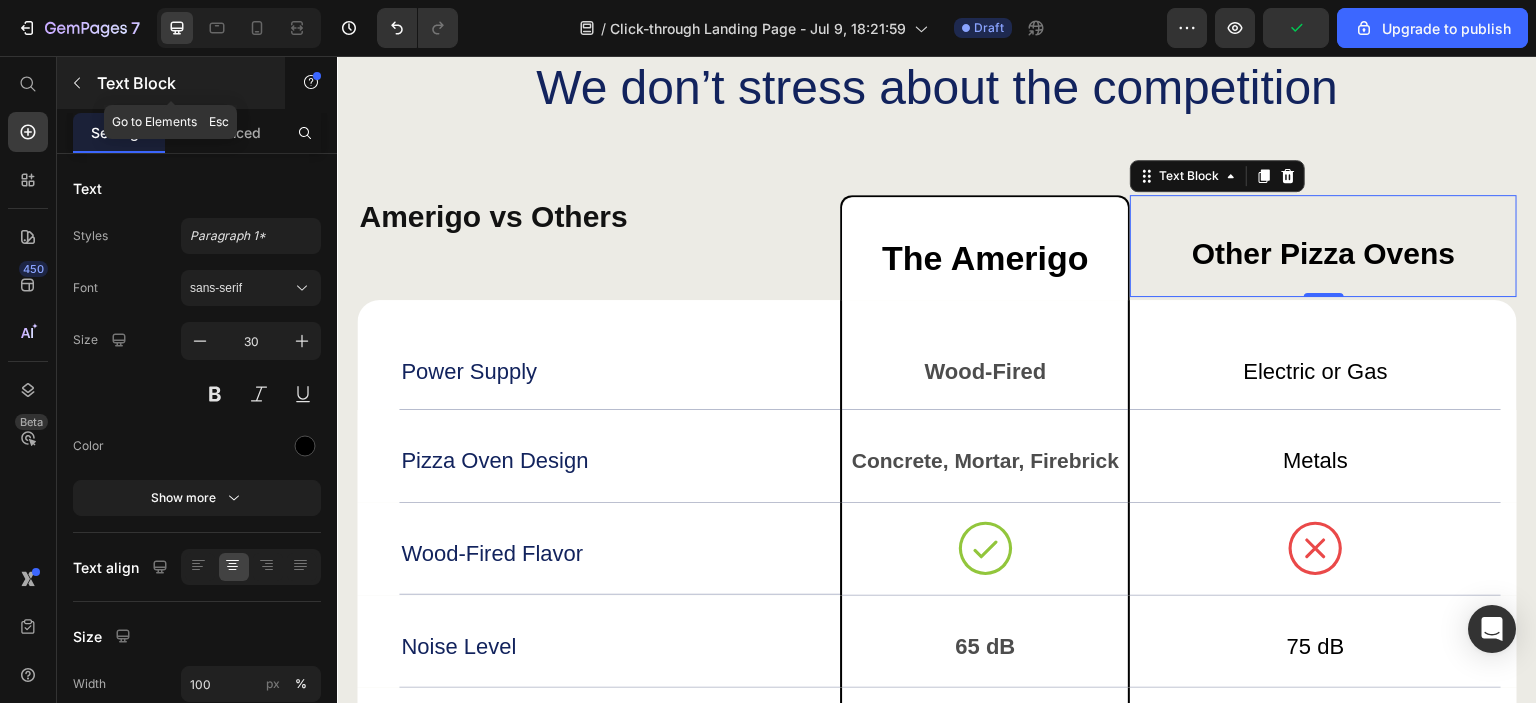 click on "Text Block" at bounding box center [171, 83] 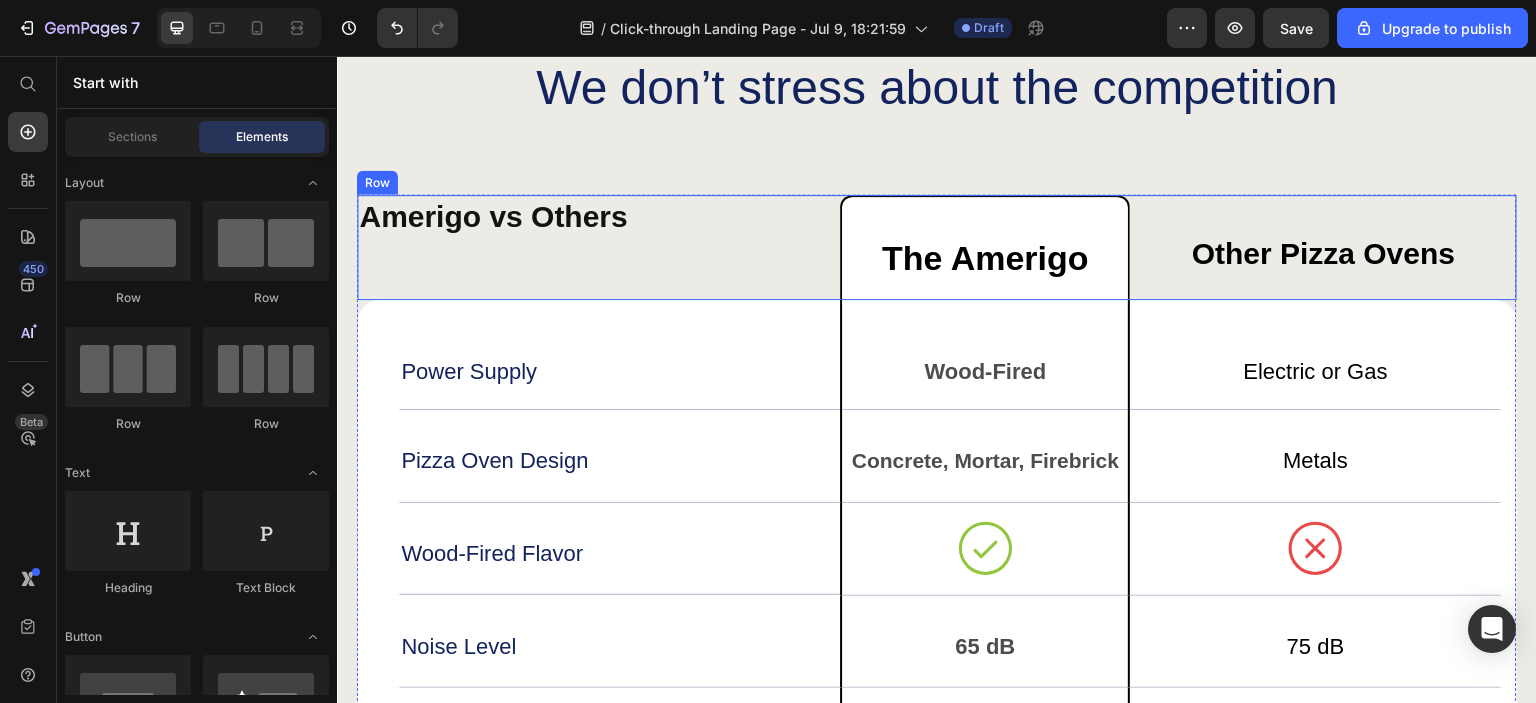 click on "Amerigo vs Others Heading" at bounding box center (598, 247) 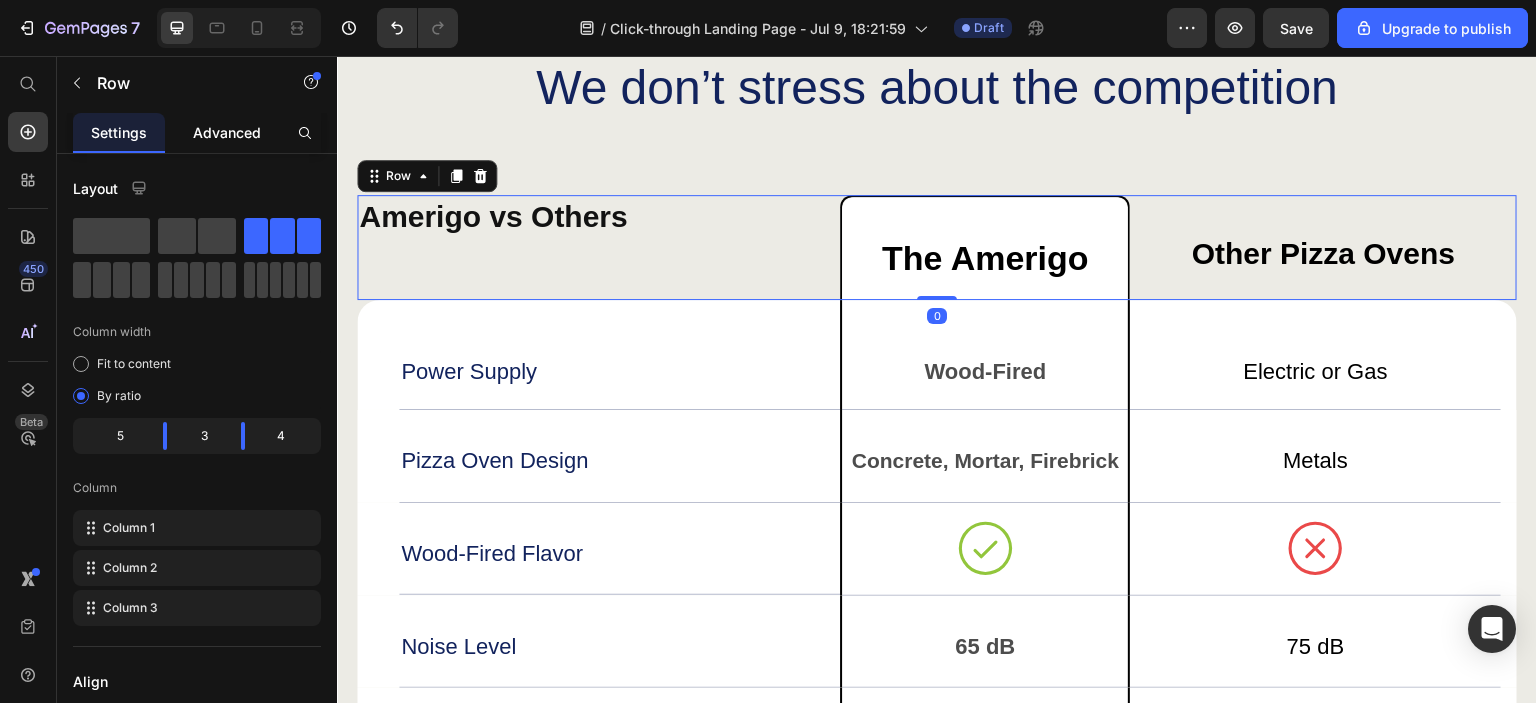 click on "Advanced" at bounding box center [227, 132] 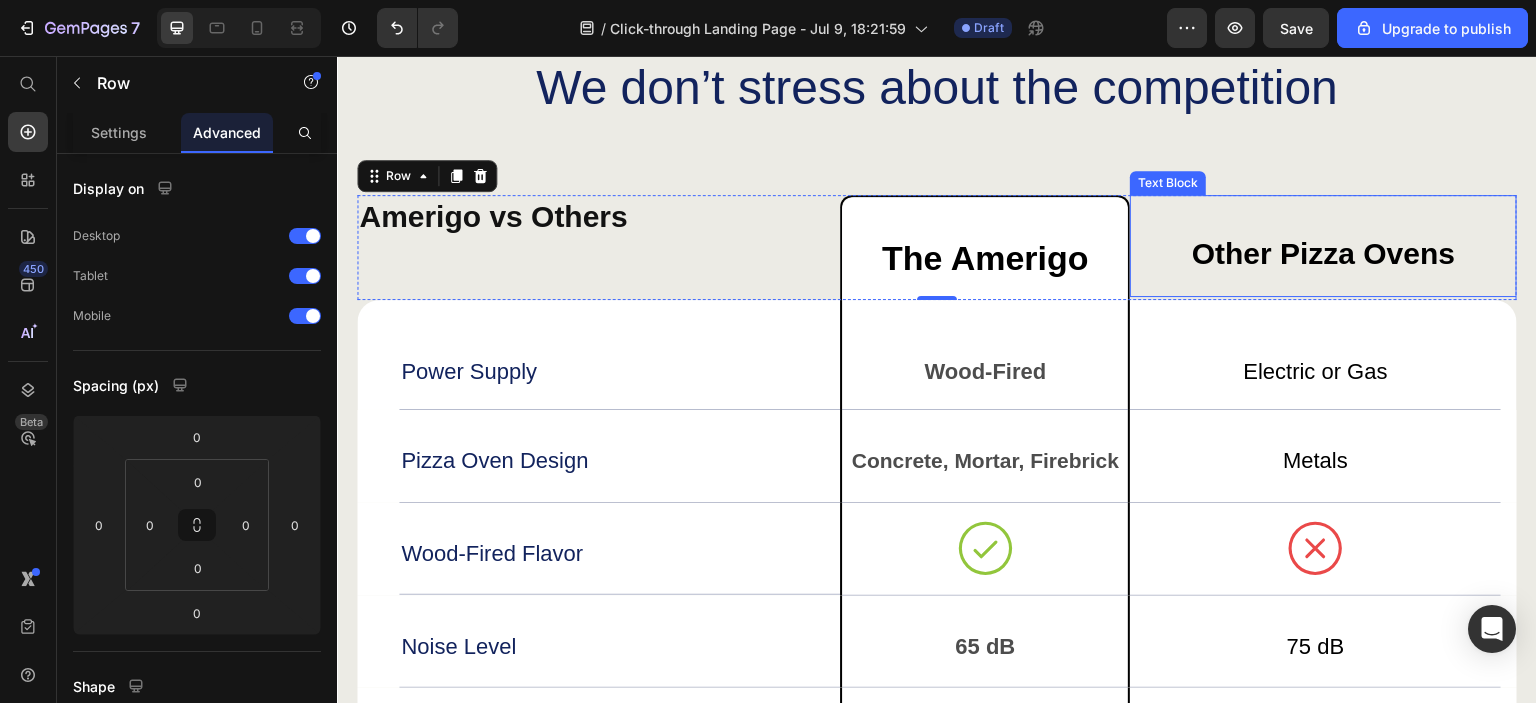 click on "Other Pizza Ovens" at bounding box center [1323, 254] 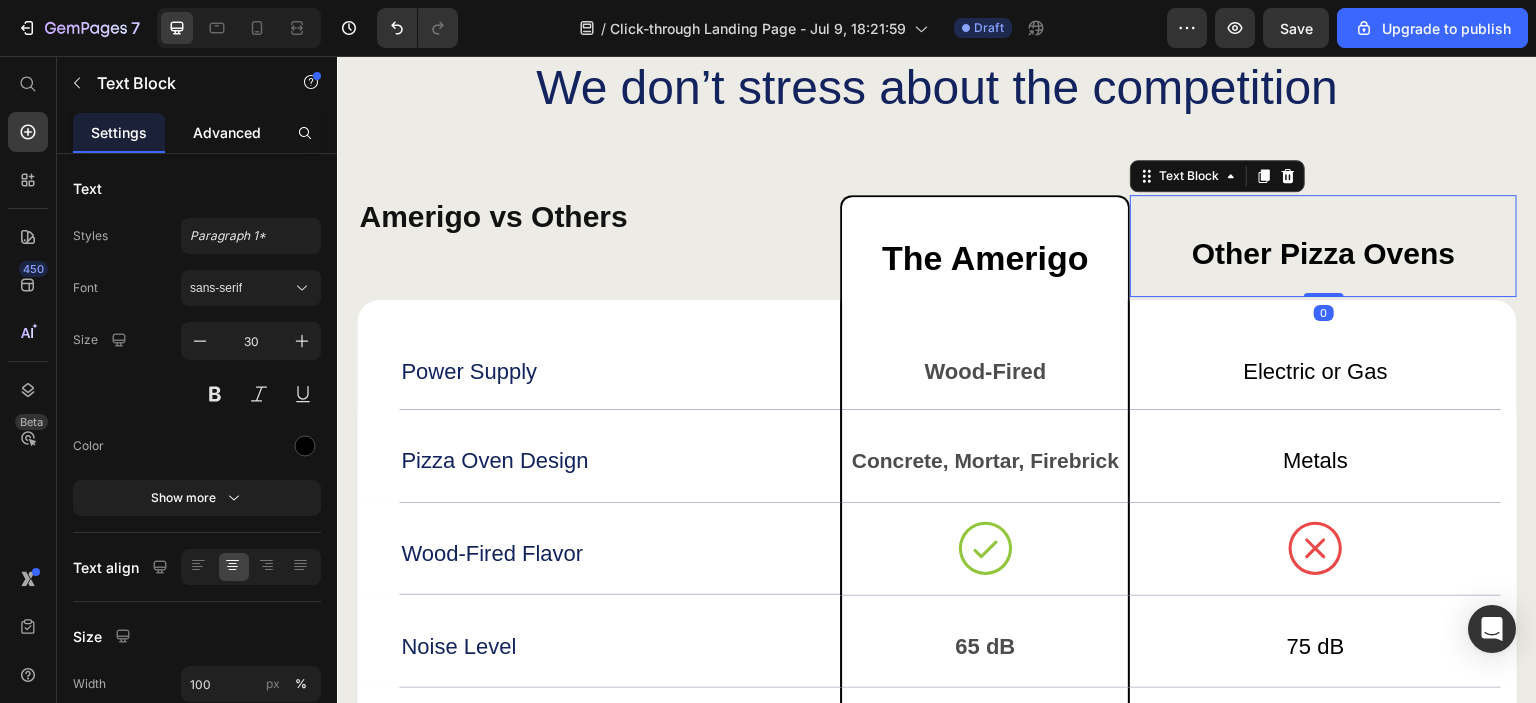click on "Advanced" at bounding box center (227, 132) 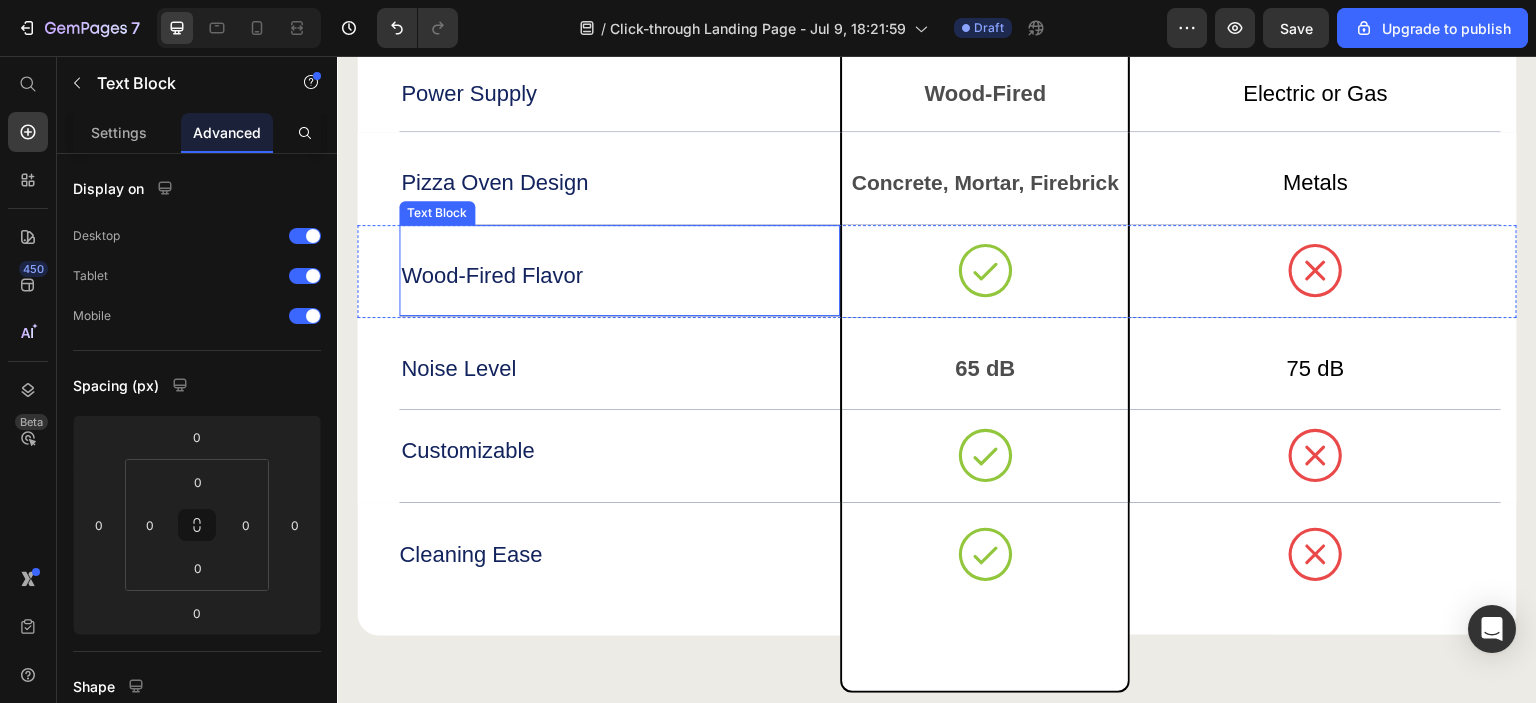 scroll, scrollTop: 5372, scrollLeft: 0, axis: vertical 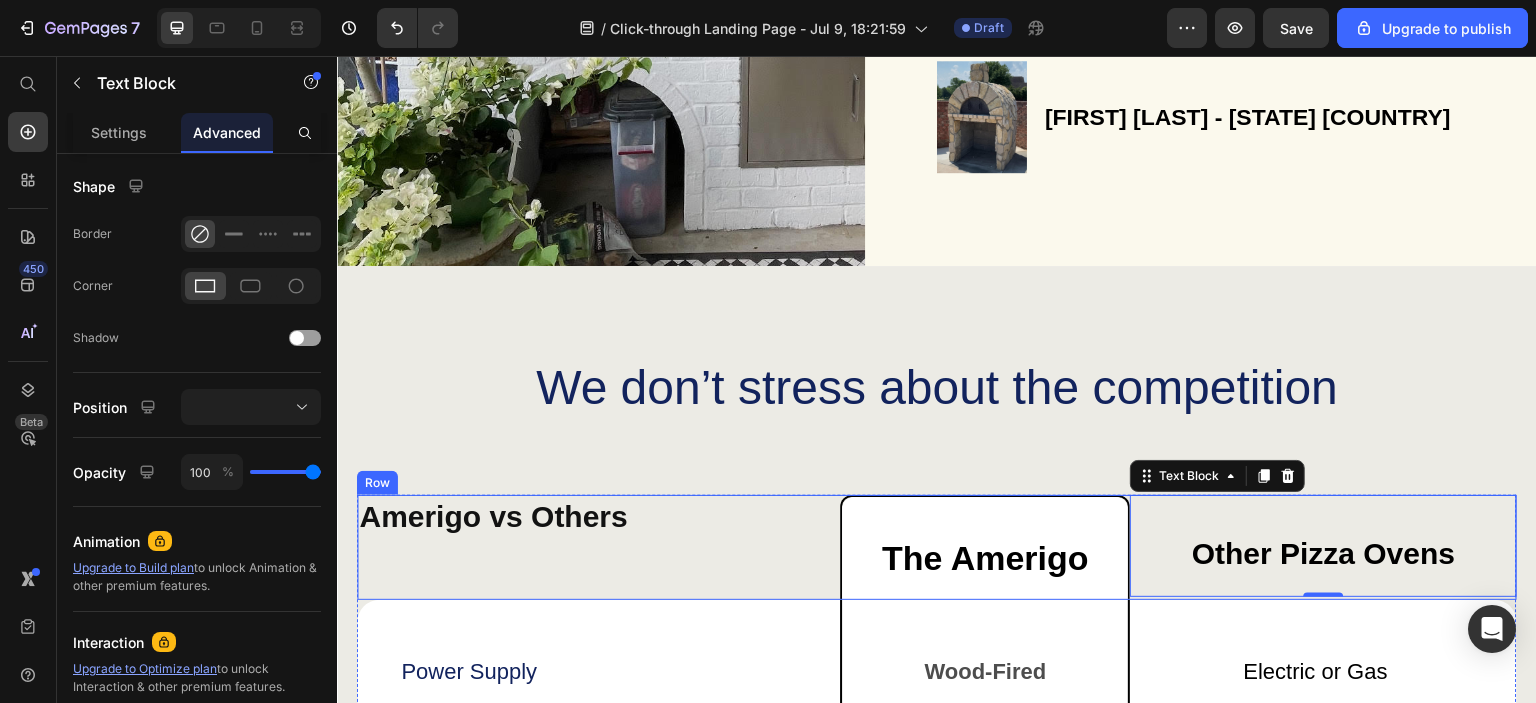 click on "Amerigo vs Others" at bounding box center (598, 516) 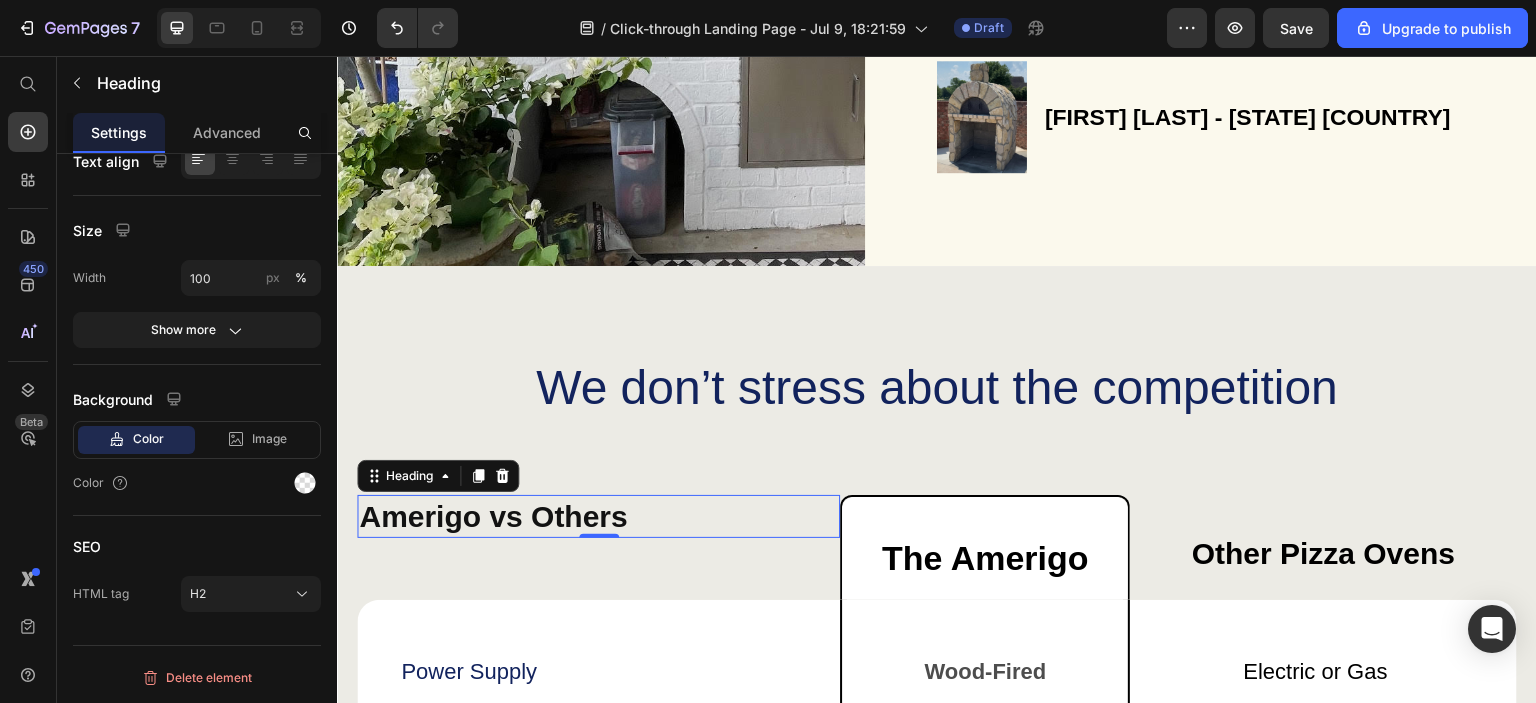 scroll, scrollTop: 0, scrollLeft: 0, axis: both 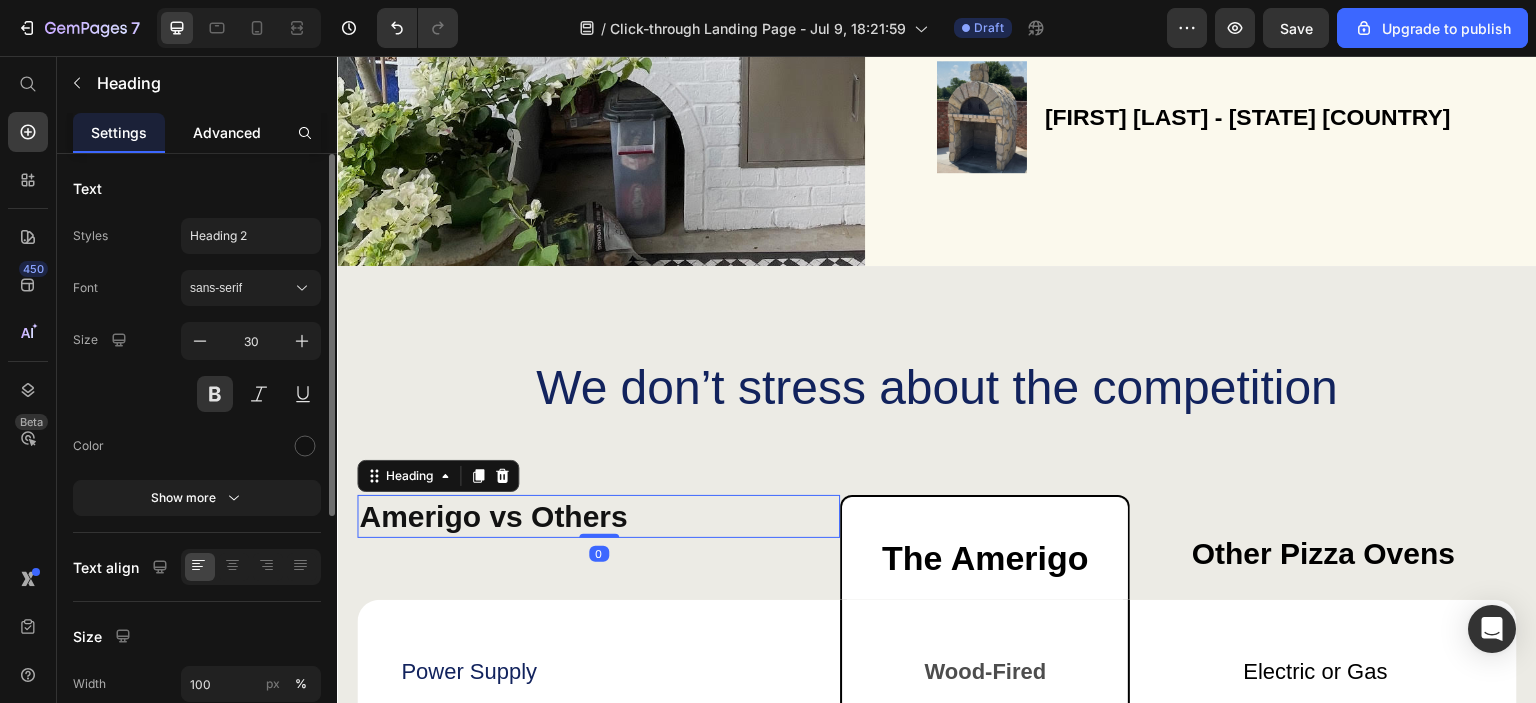 click on "Advanced" at bounding box center (227, 132) 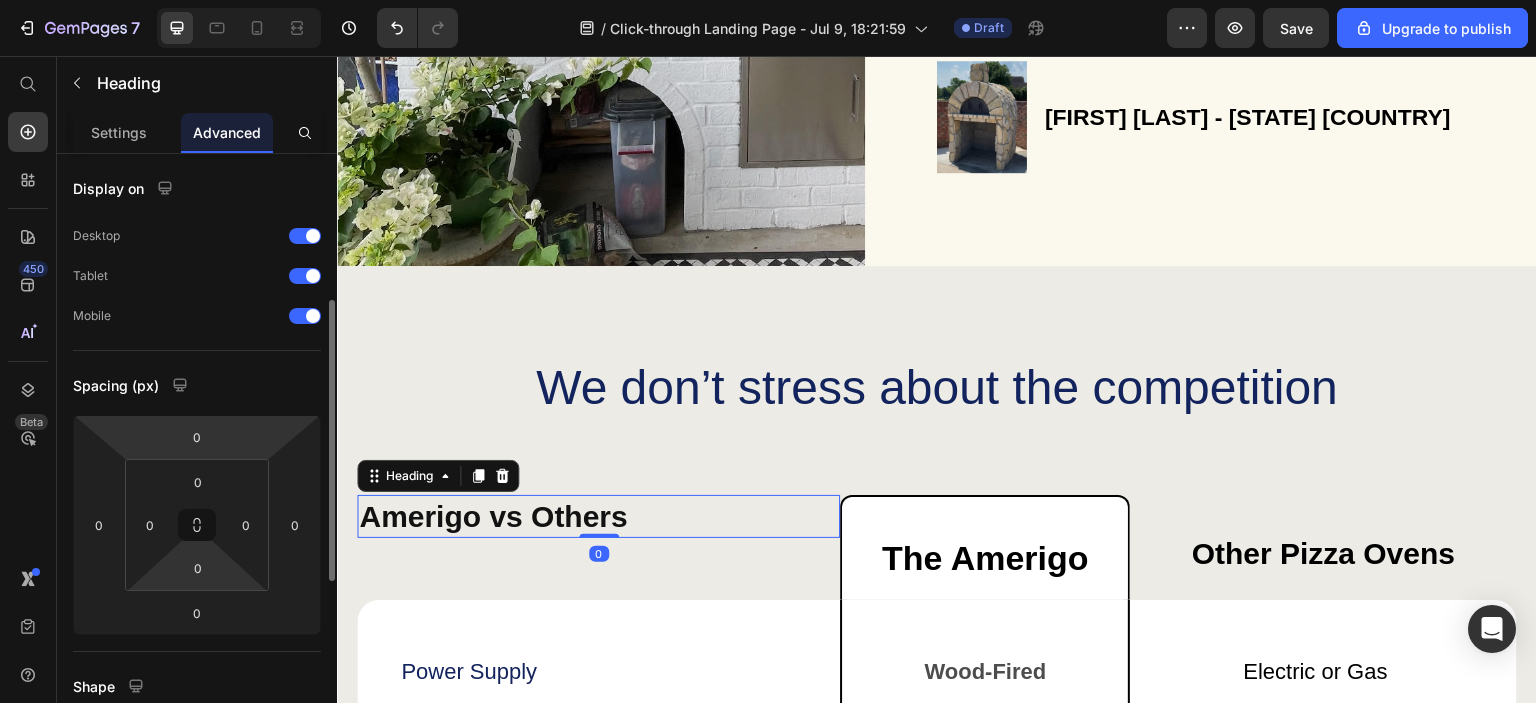 scroll, scrollTop: 300, scrollLeft: 0, axis: vertical 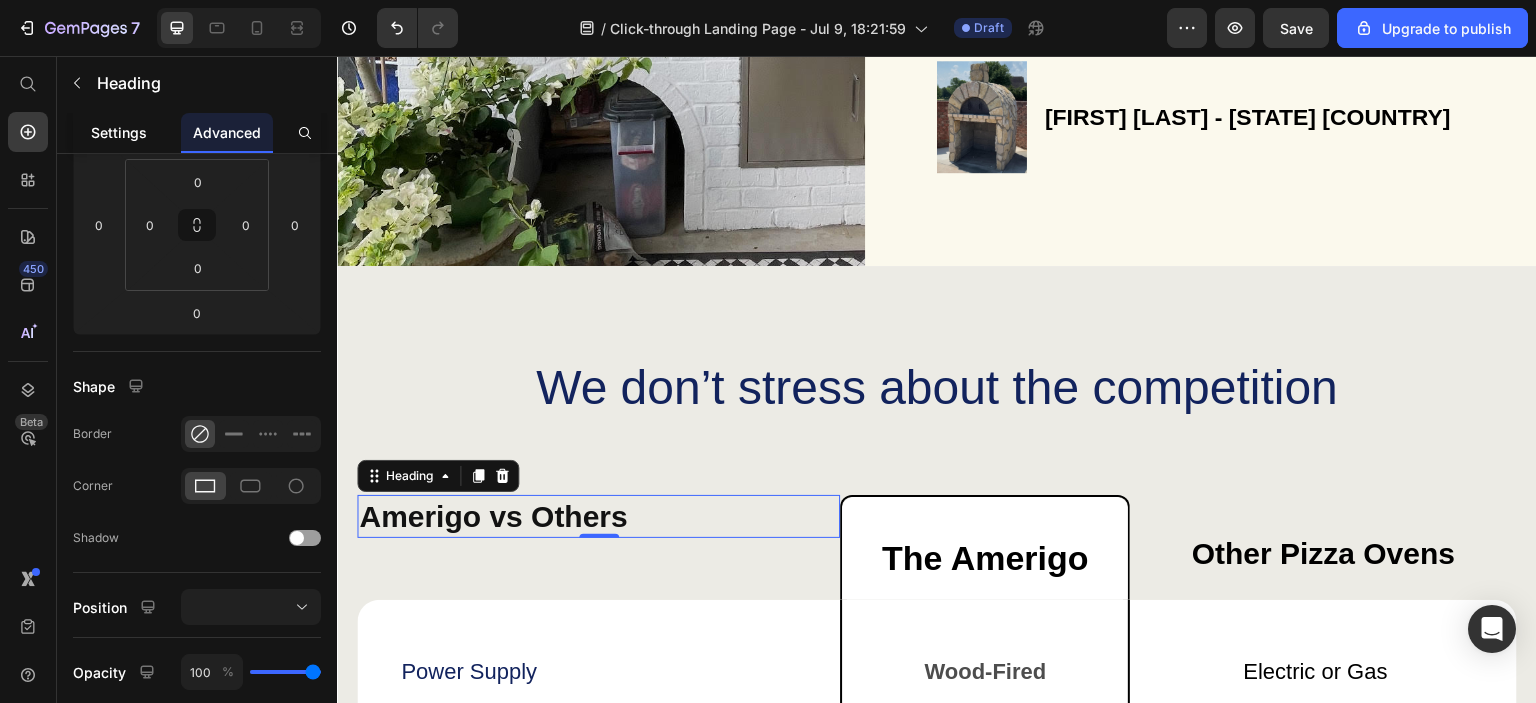 click on "Settings" at bounding box center (119, 132) 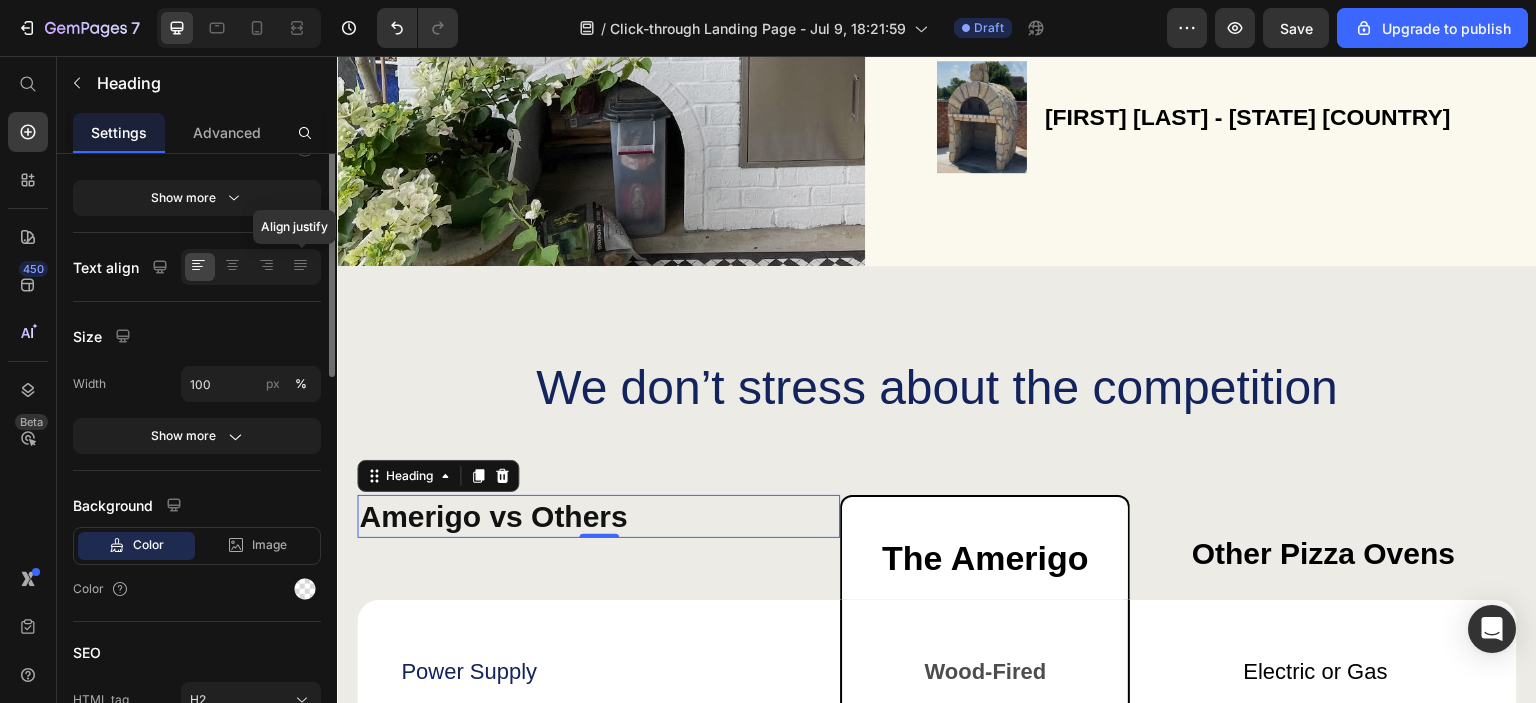 scroll, scrollTop: 0, scrollLeft: 0, axis: both 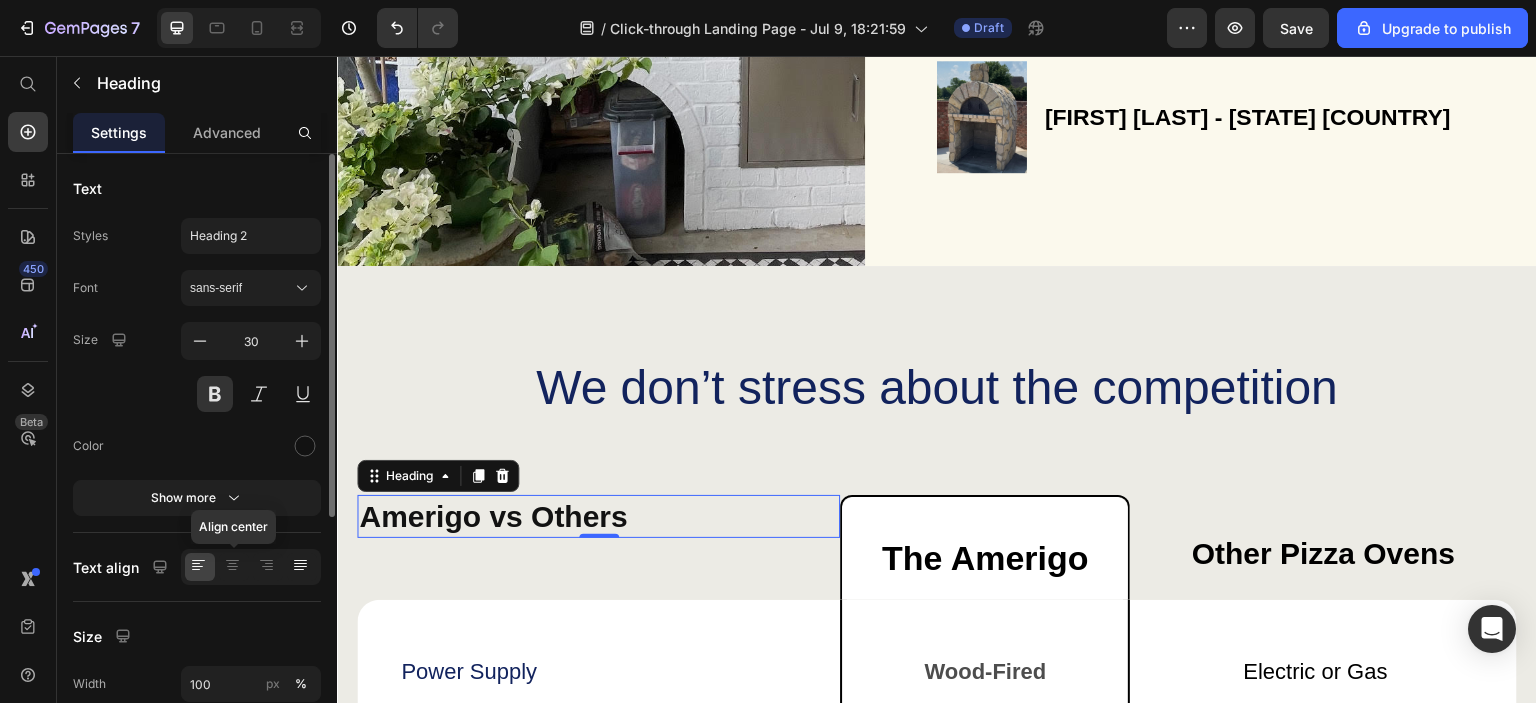 drag, startPoint x: 237, startPoint y: 563, endPoint x: 294, endPoint y: 557, distance: 57.31492 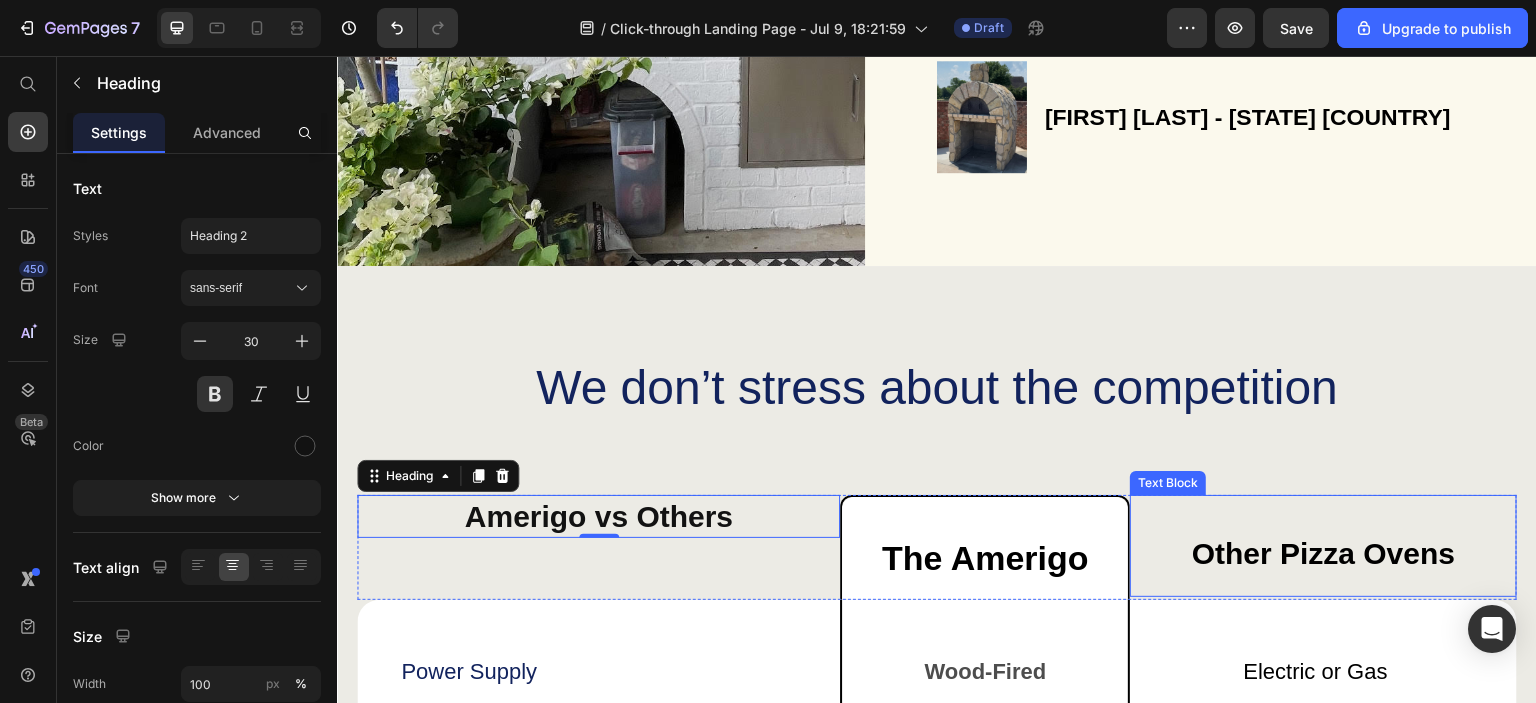 click on "Other Pizza Ovens" at bounding box center [1323, 546] 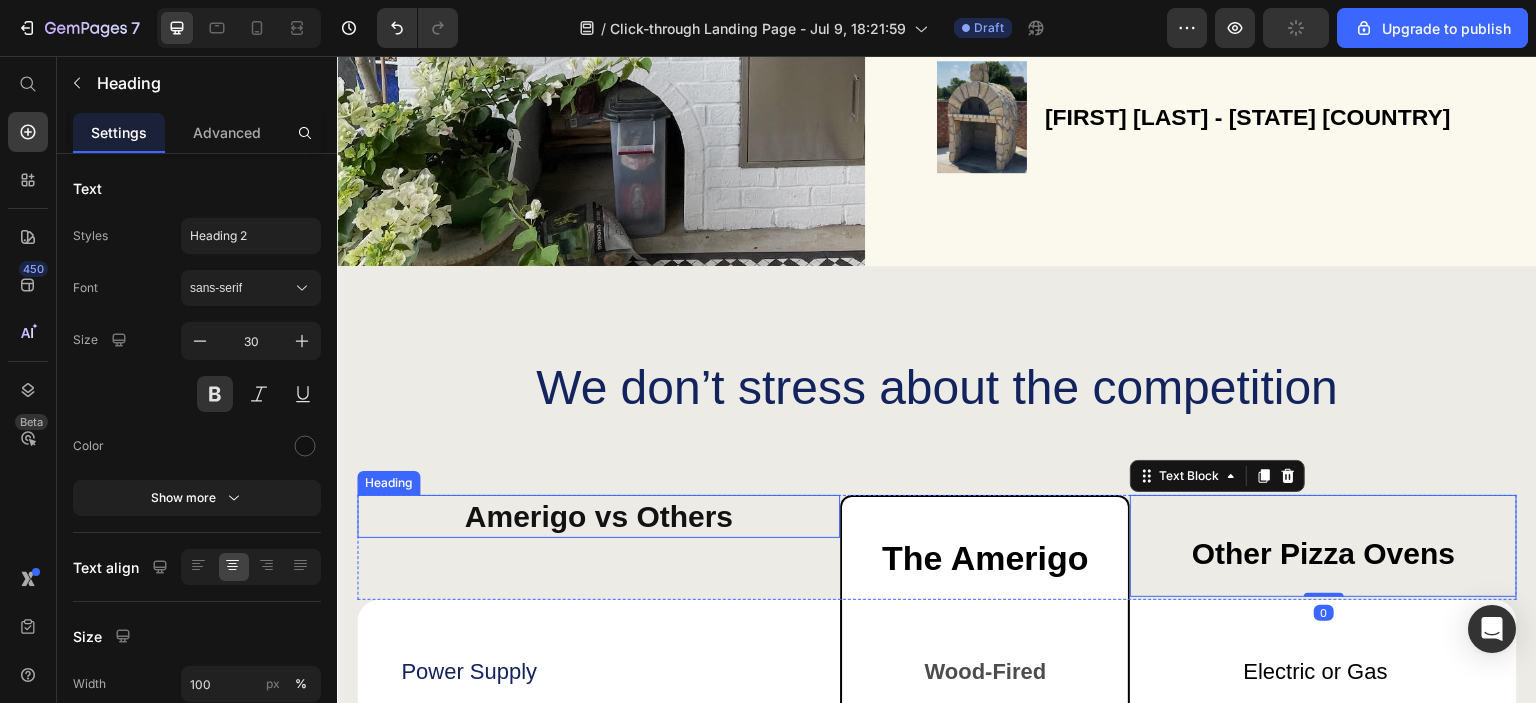 click on "Amerigo vs Others" at bounding box center (598, 516) 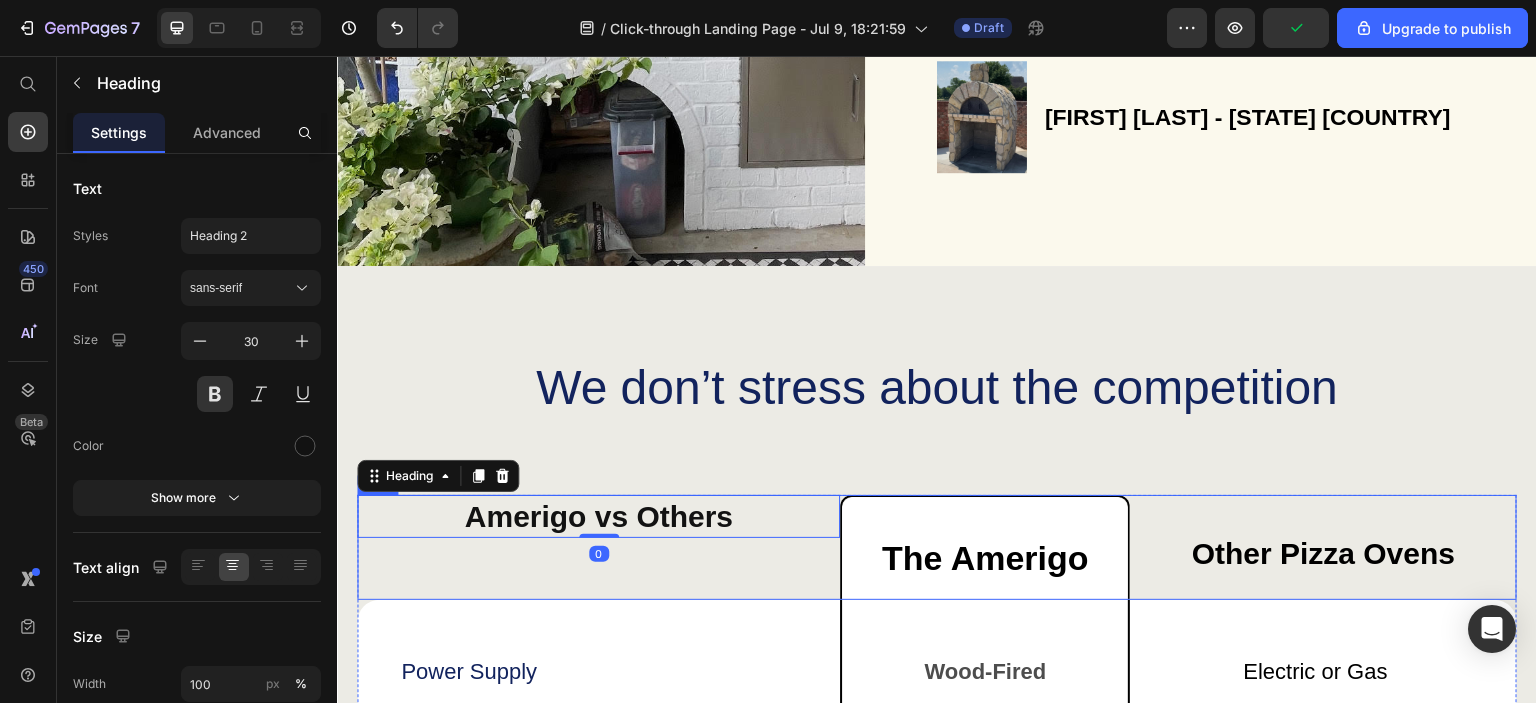 click on "Amerigo vs Others Heading   0" at bounding box center [598, 547] 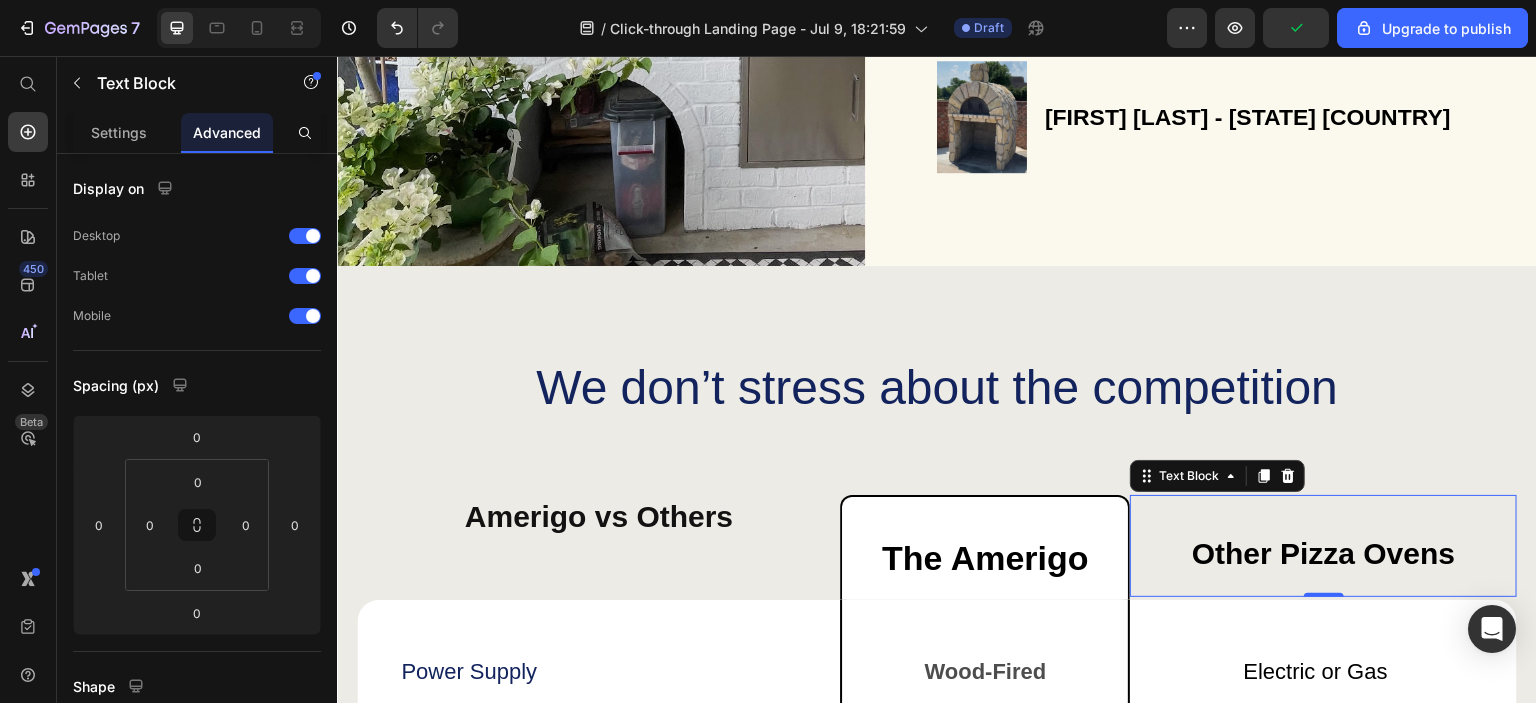 click on "Other Pizza Ovens" at bounding box center (1323, 554) 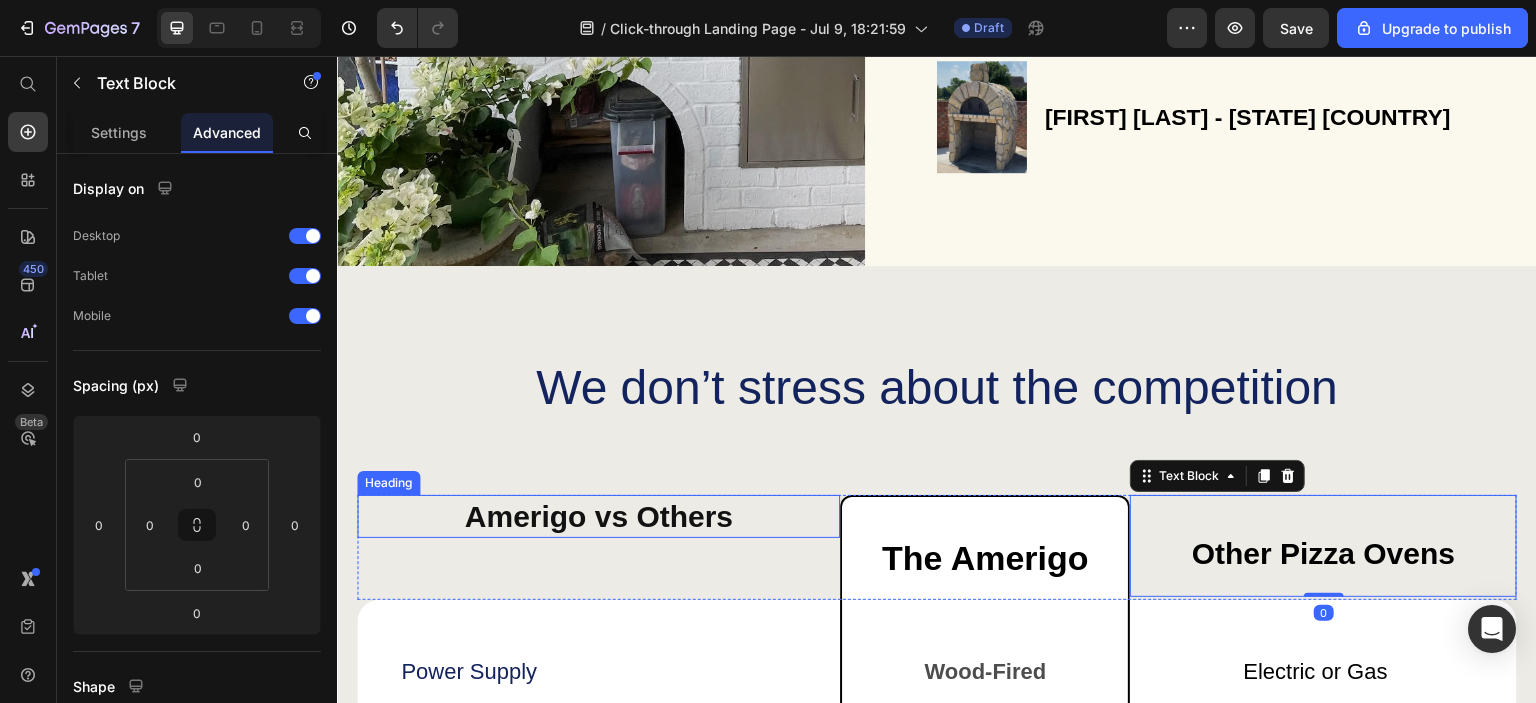 click on "Amerigo vs Others" at bounding box center [598, 516] 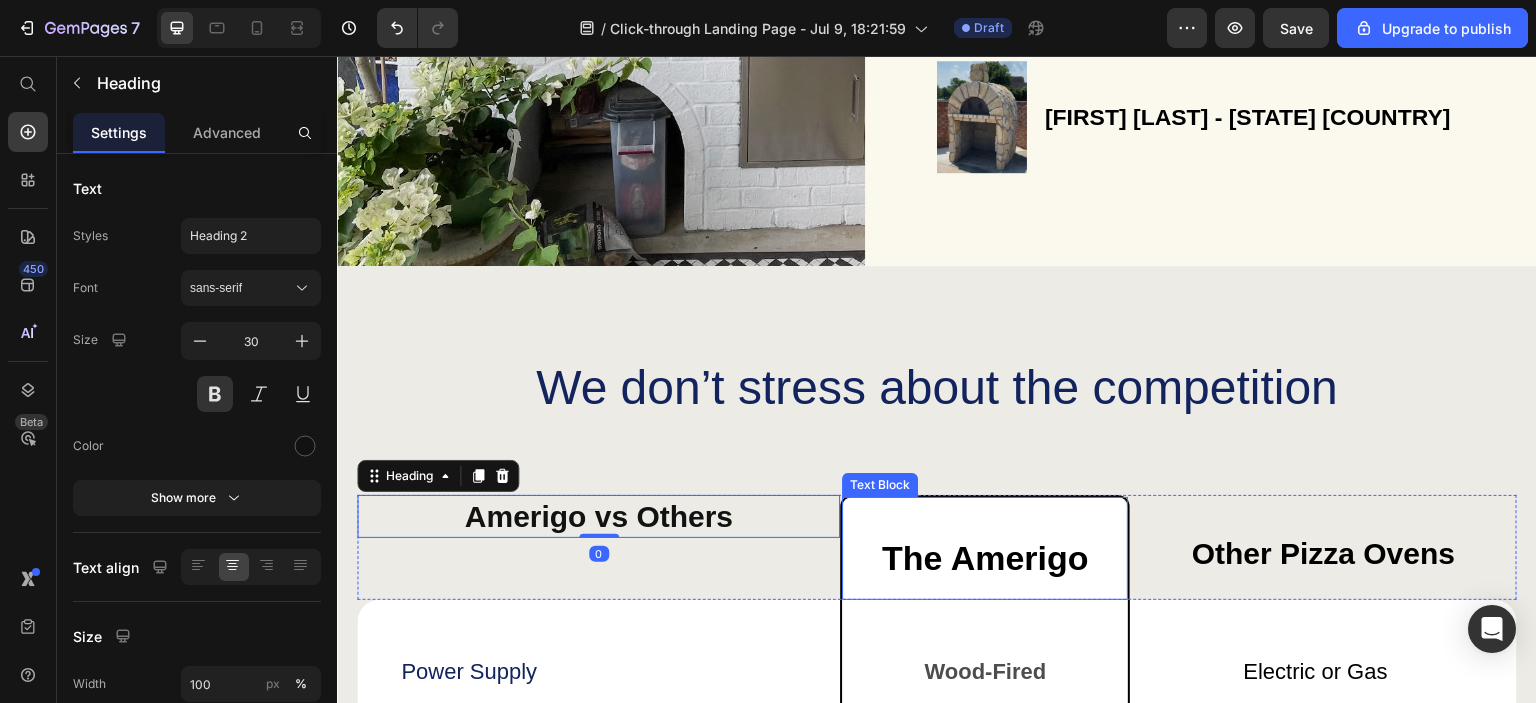 click on "Other Pizza Ovens" at bounding box center (1323, 554) 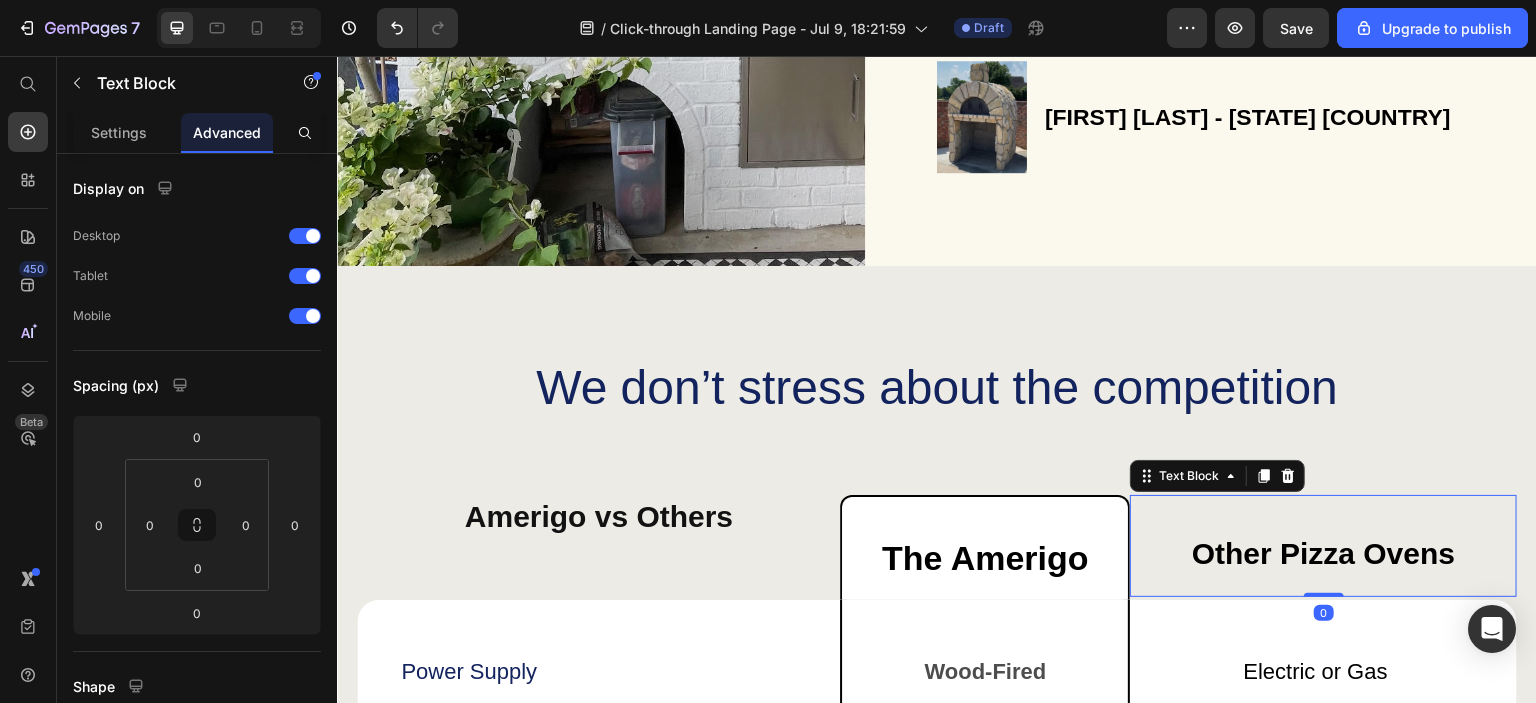 click on "Other Pizza Ovens" at bounding box center (1323, 554) 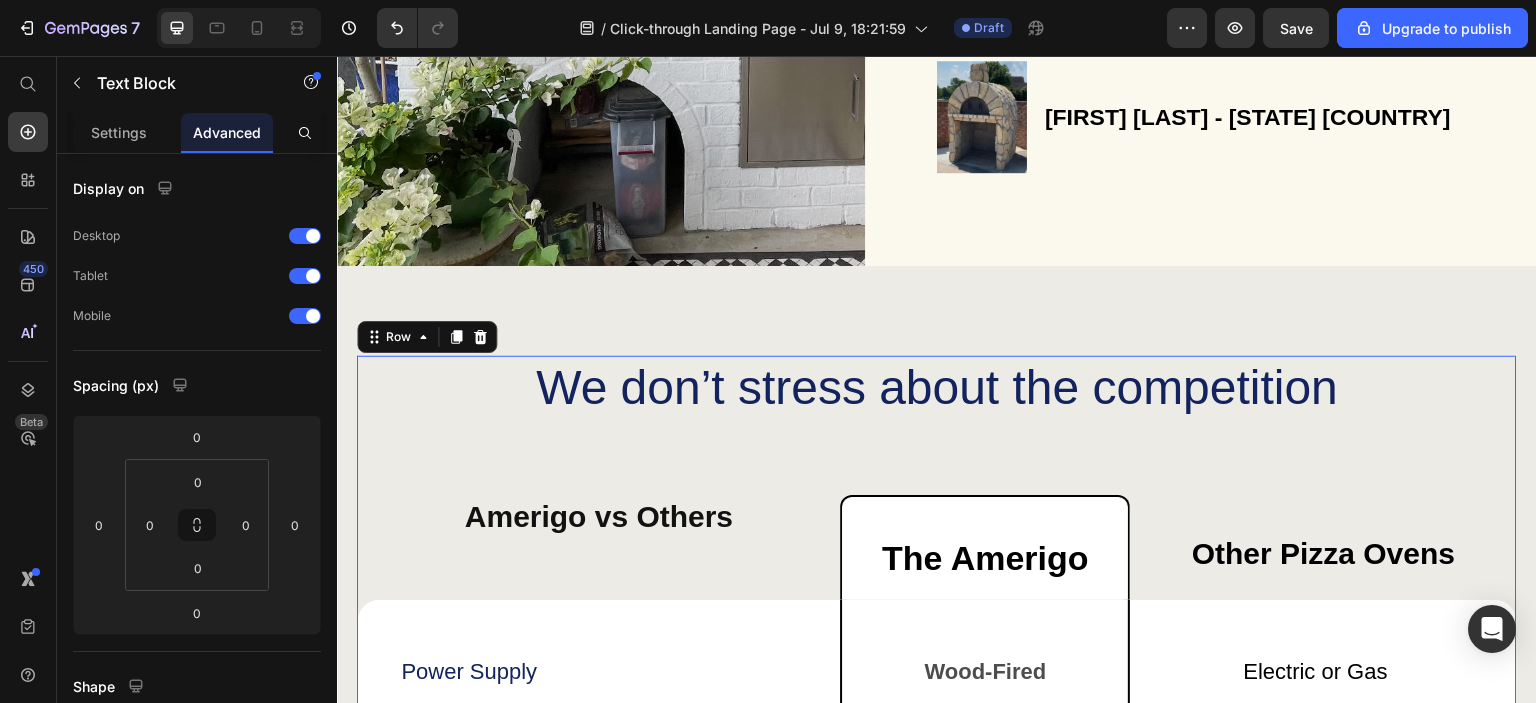 click on "We don’t stress about the competition Heading Amerigo vs Others Heading The Amerigo Text Block Other Pizza Ovens Text Block Row Power Supply Text Block Wood-Fired Text Block Row Electric or Gas Text Block Row Pizza Oven Design Text Block Concrete, Mortar, Firebrick Text Block Row Metals Text Block Row Wood-Fired Flavor Text Block
Icon Row
Icon Row Noise Level Text Block 65 dB Text Block Row 75 dB Text Block Row Customizable Text Block
Icon Row
Icon Row Row Cleaning Ease Text Block
Icon Row
Icon Row Row Row" at bounding box center [937, 813] 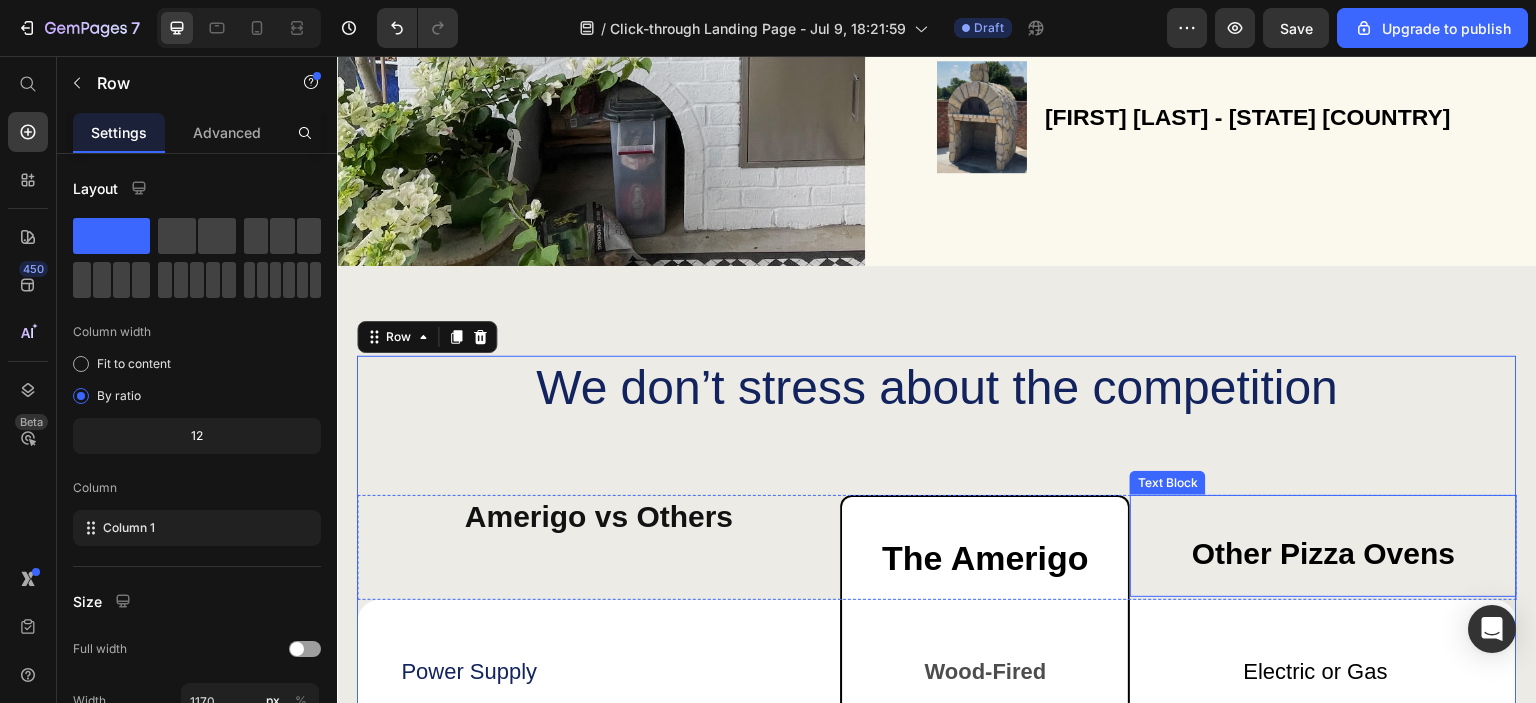 click on "Other Pizza Ovens" at bounding box center (1323, 554) 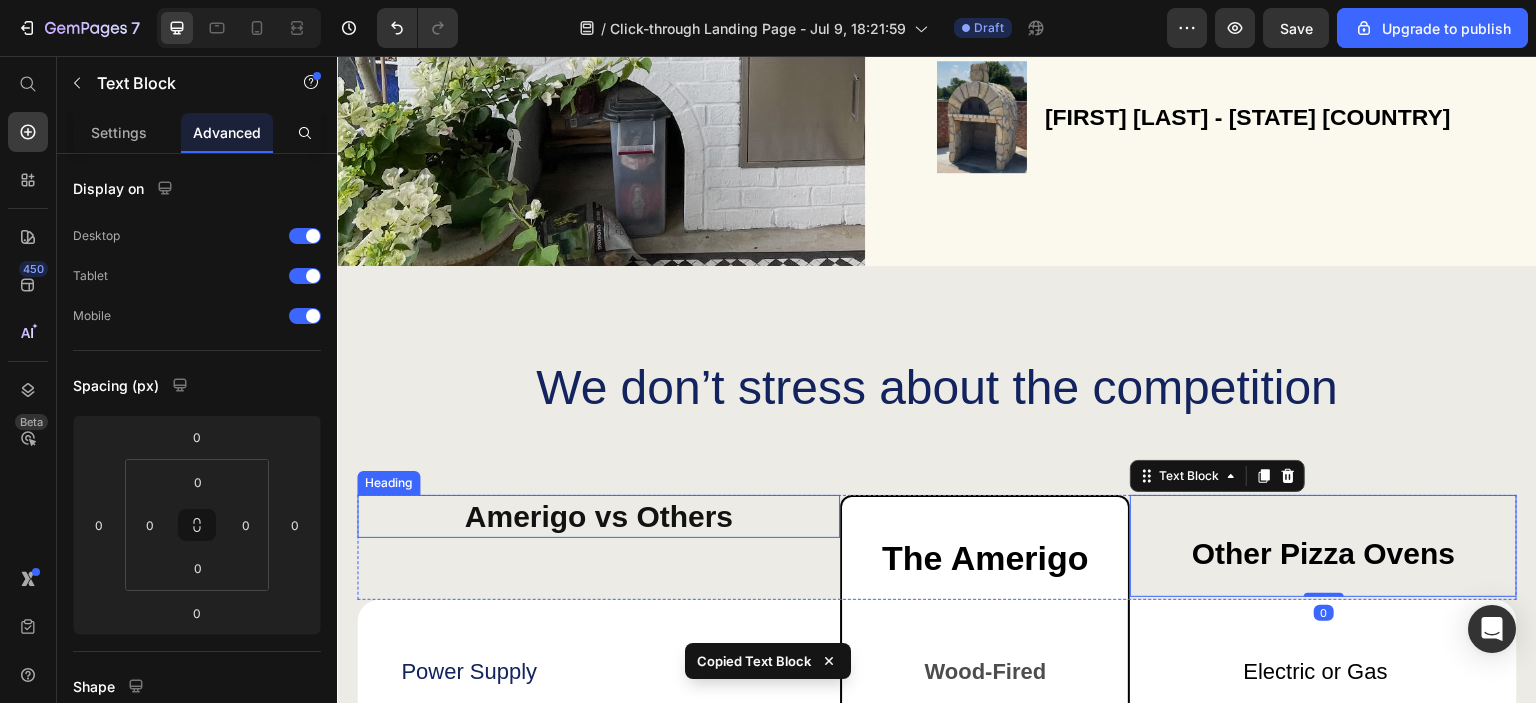 click on "Amerigo vs Others" at bounding box center (598, 516) 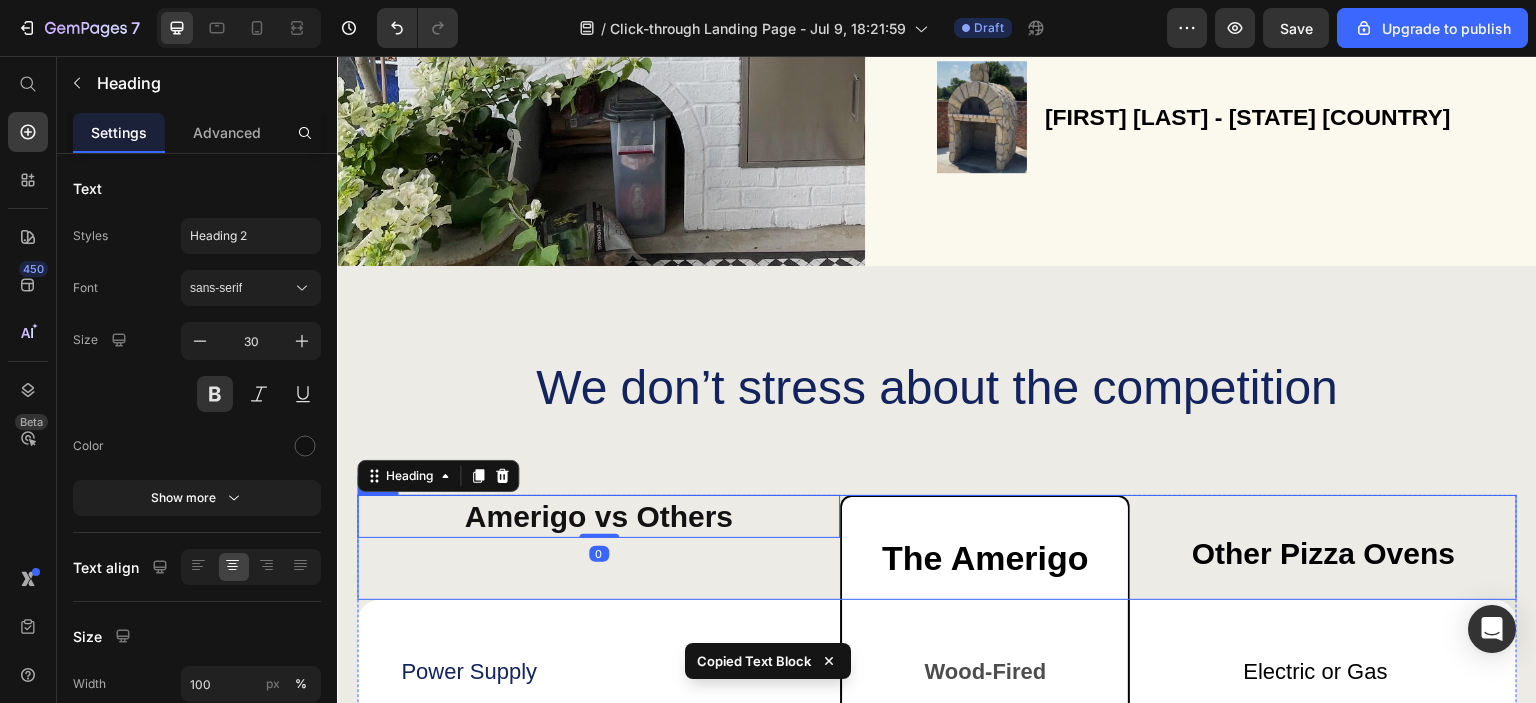click on "Amerigo vs Others Heading   0" at bounding box center [598, 547] 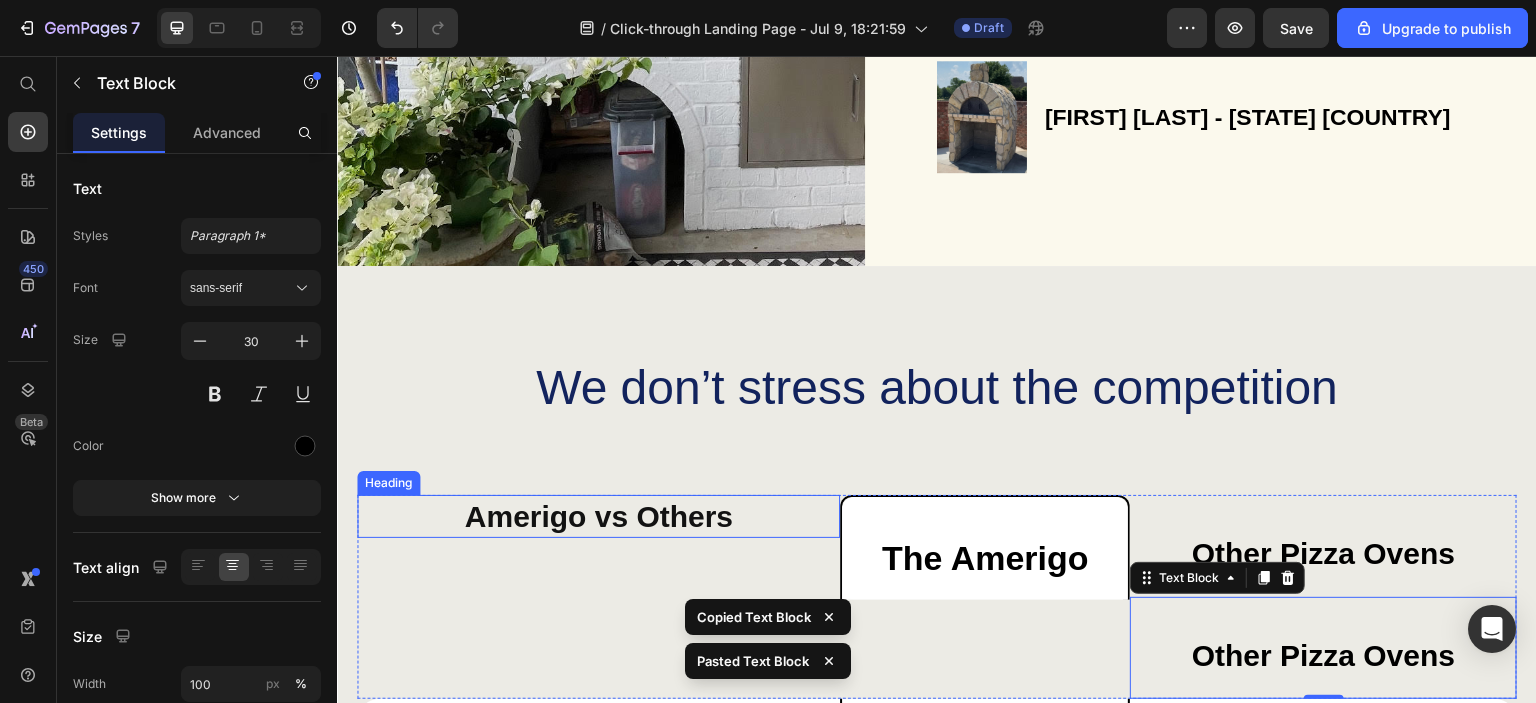 click on "Amerigo vs Others" at bounding box center [598, 516] 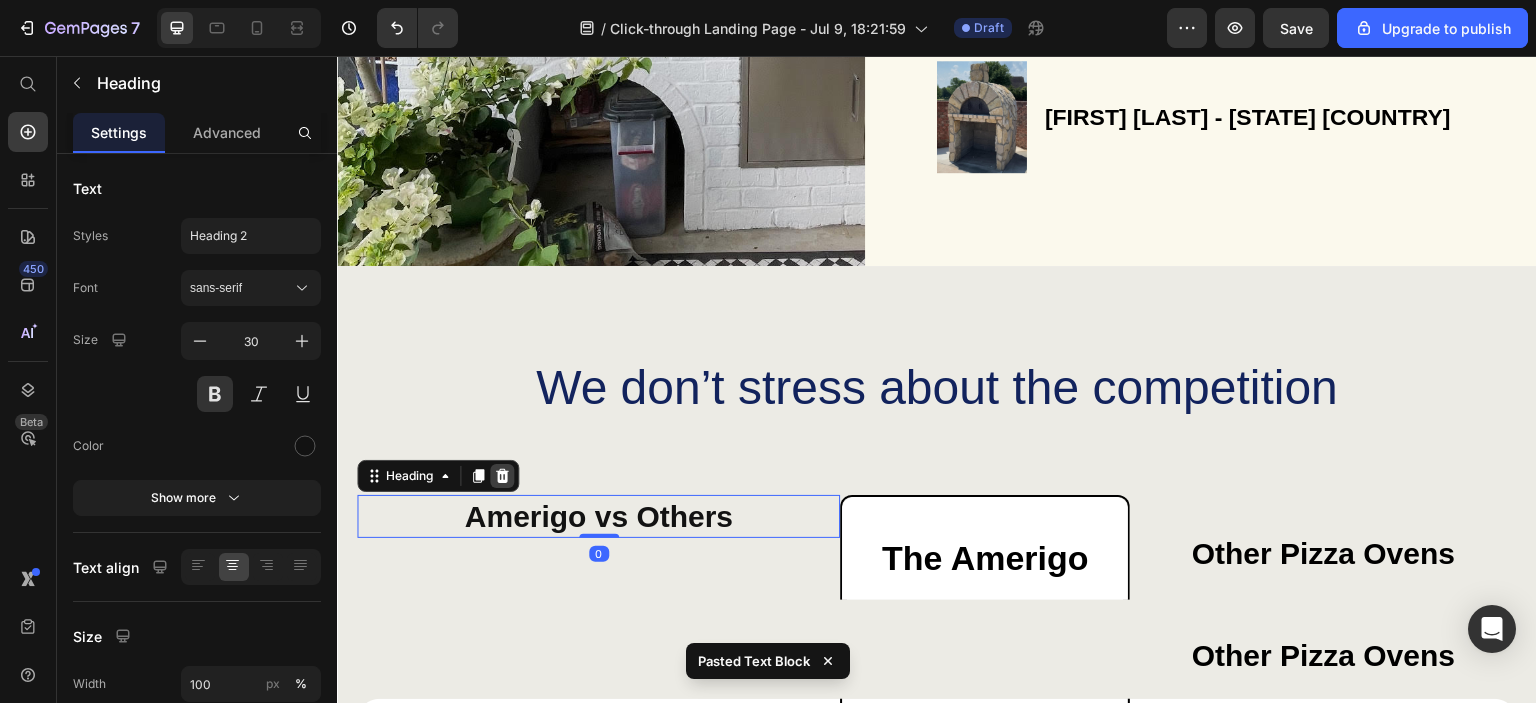 click 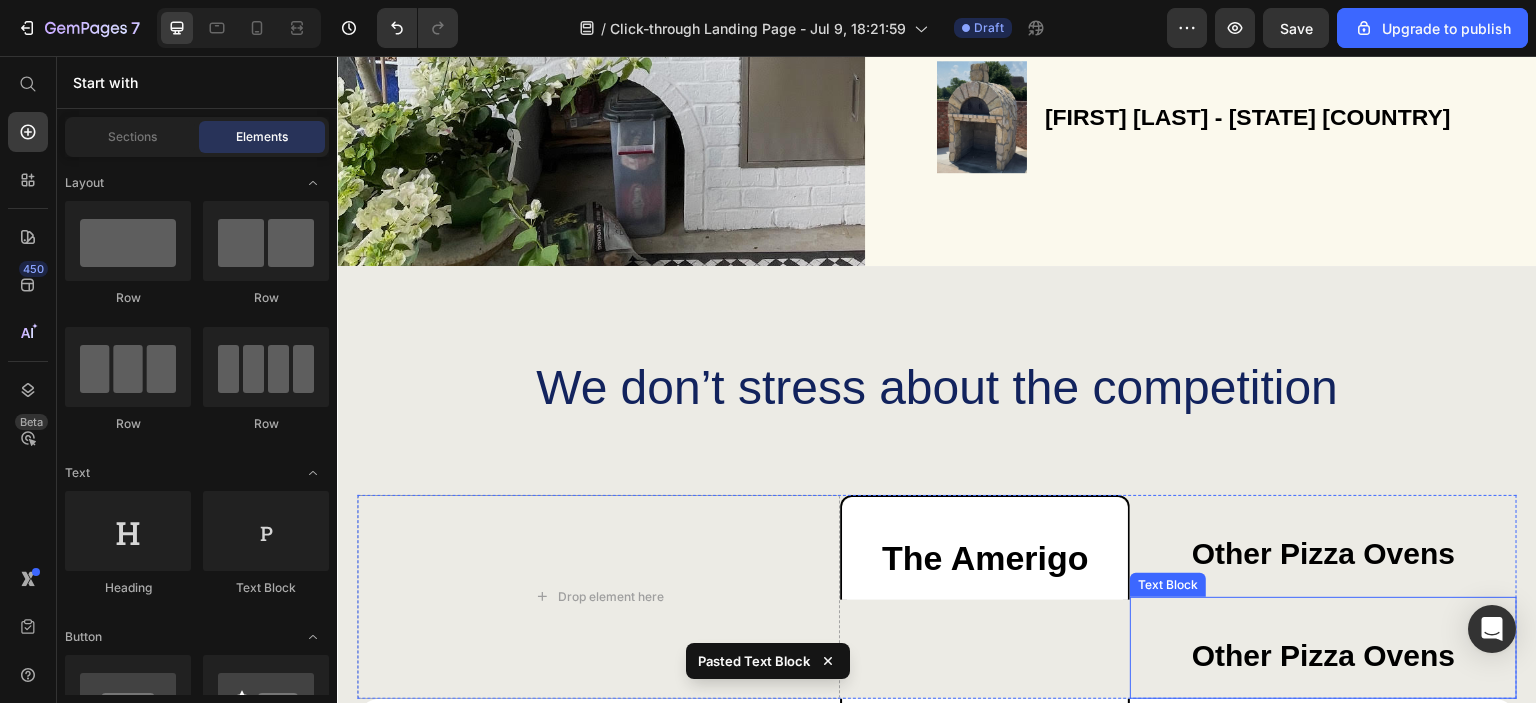 click on "Other Pizza Ovens" at bounding box center (1323, 656) 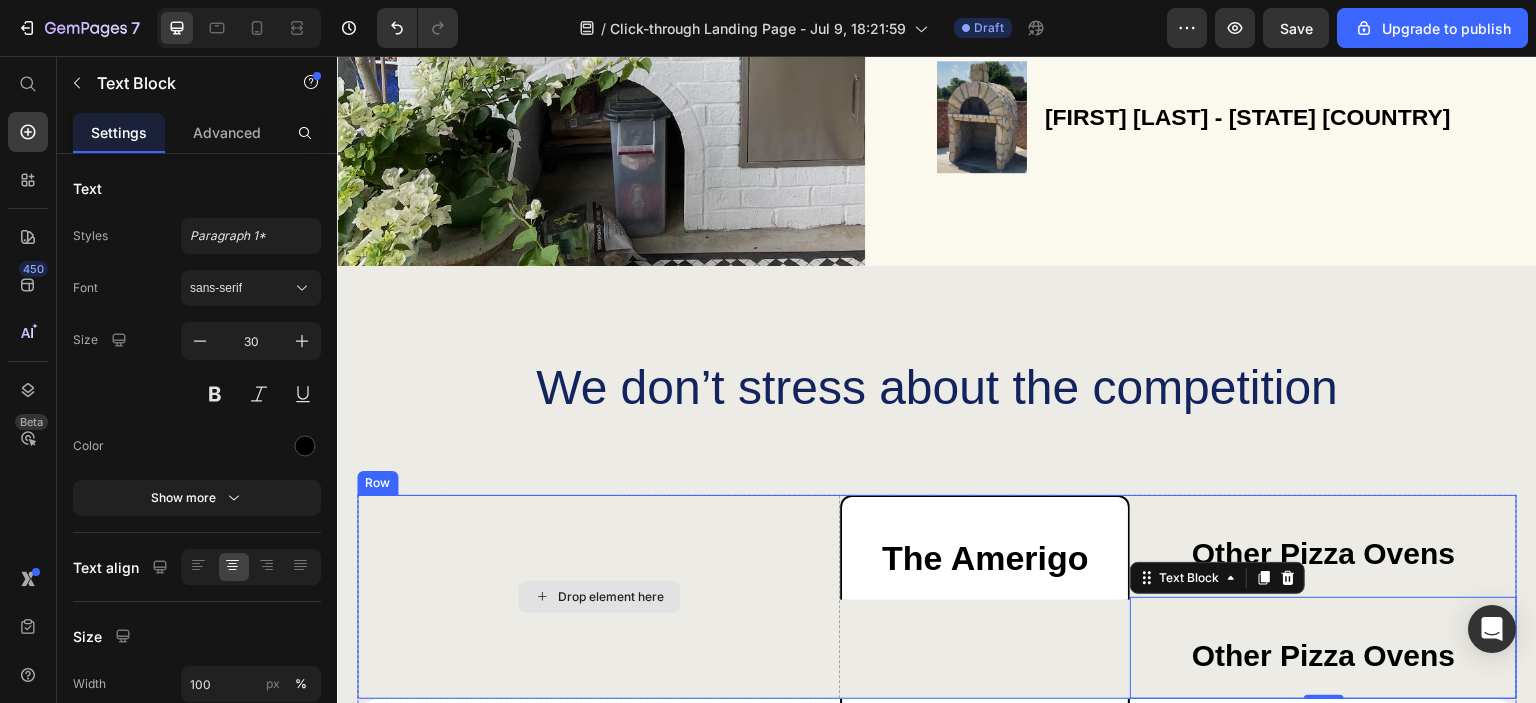 click on "Drop element here" at bounding box center (598, 597) 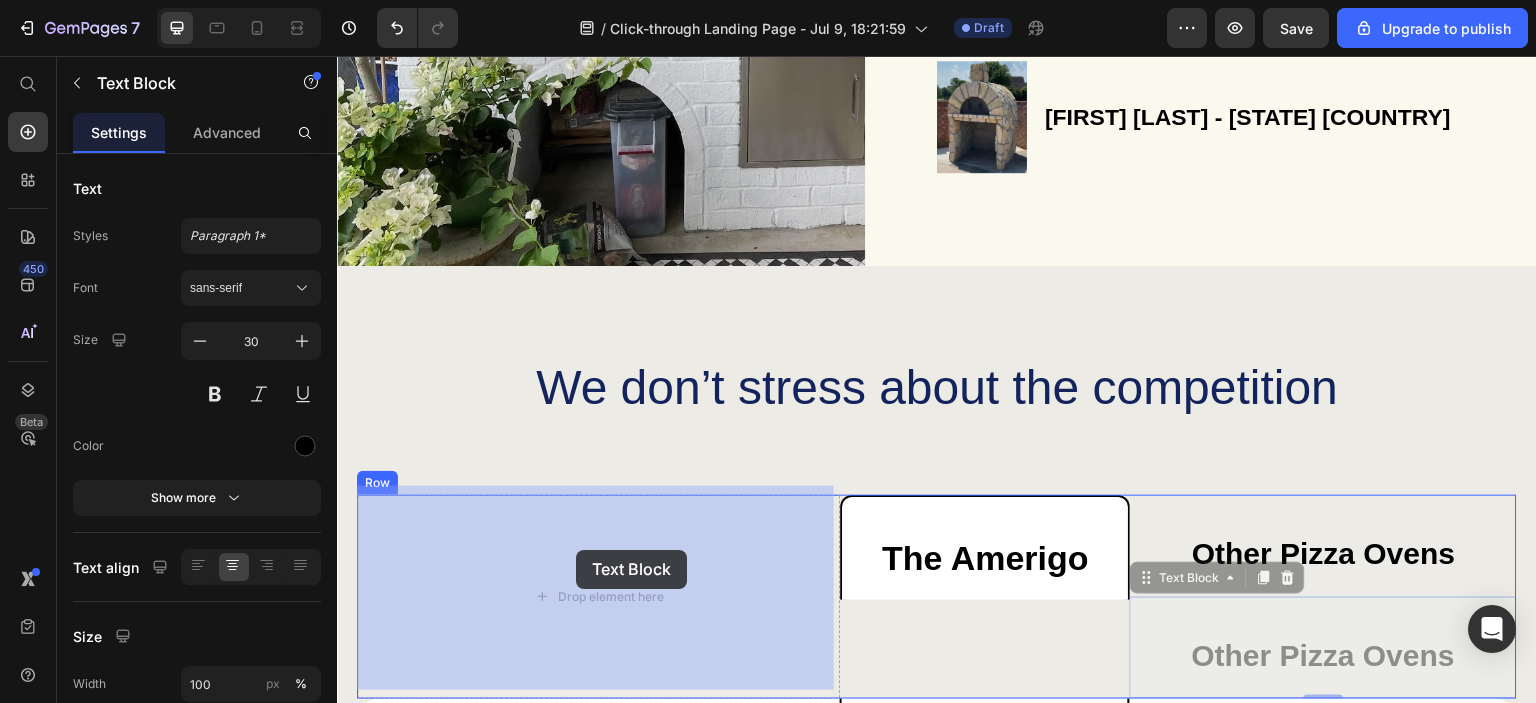 drag, startPoint x: 1151, startPoint y: 577, endPoint x: 559, endPoint y: 549, distance: 592.6618 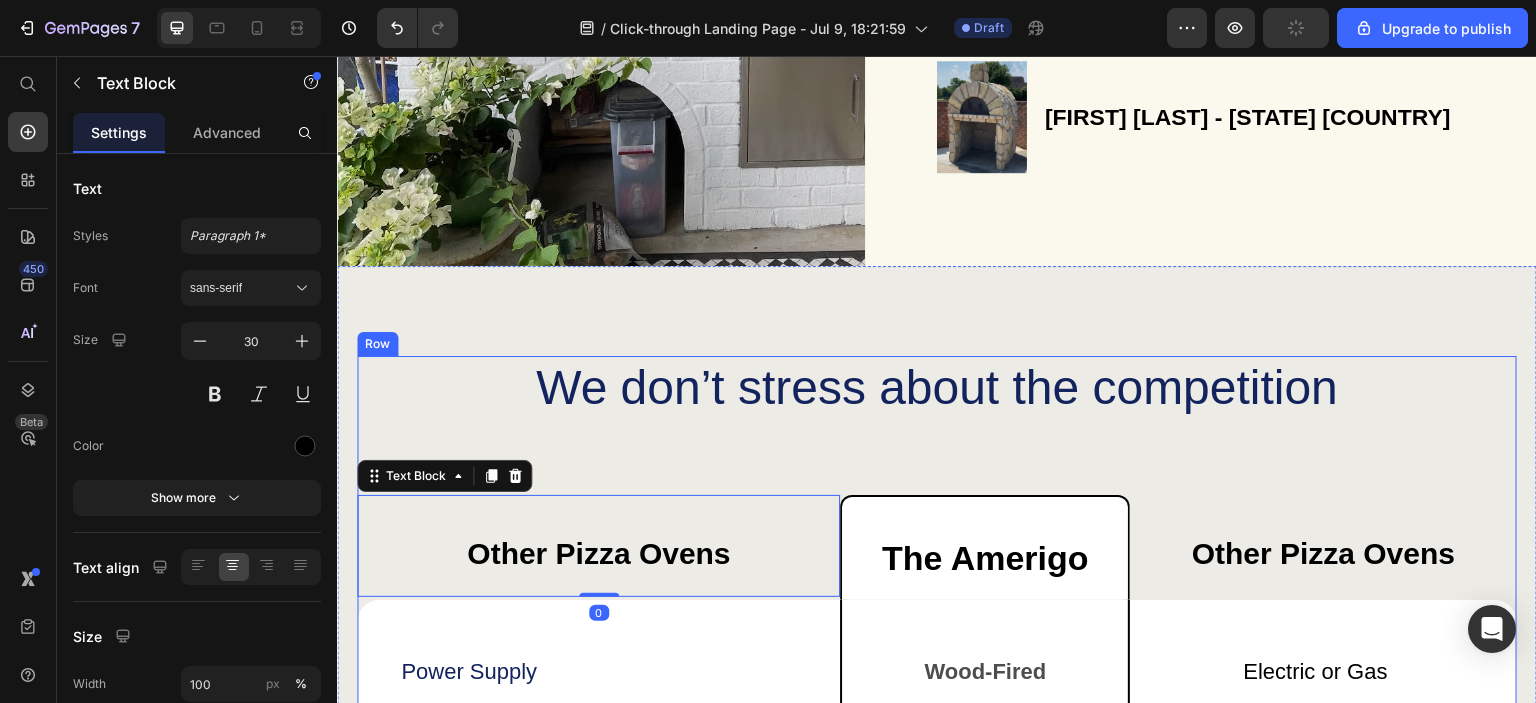 click on "We don’t stress about the competition Heading Other Pizza Ovens Text Block   0 The Amerigo Text Block Other Pizza Ovens Text Block Row Power Supply Text Block Wood-Fired Text Block Row Electric or Gas Text Block Row Pizza Oven Design Text Block Concrete, Mortar, Firebrick Text Block Row Metals Text Block Row Wood-Fired Flavor Text Block
Icon Row
Icon Row Noise Level Text Block 65 dB Text Block Row 75 dB Text Block Row Customizable Text Block
Icon Row
Icon Row Row Cleaning Ease Text Block
Icon Row
Icon Row Row Row" at bounding box center (937, 813) 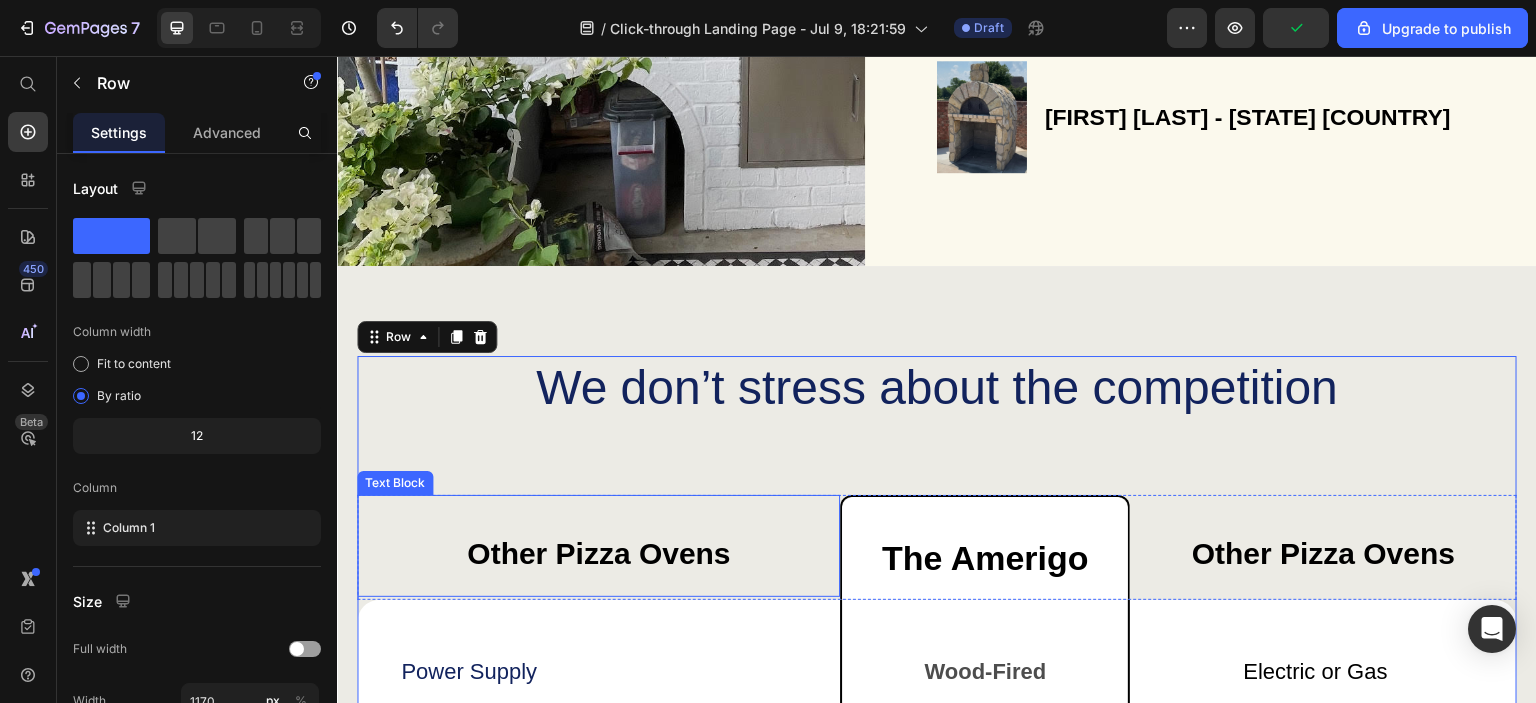 click on "Other Pizza Ovens" at bounding box center (598, 554) 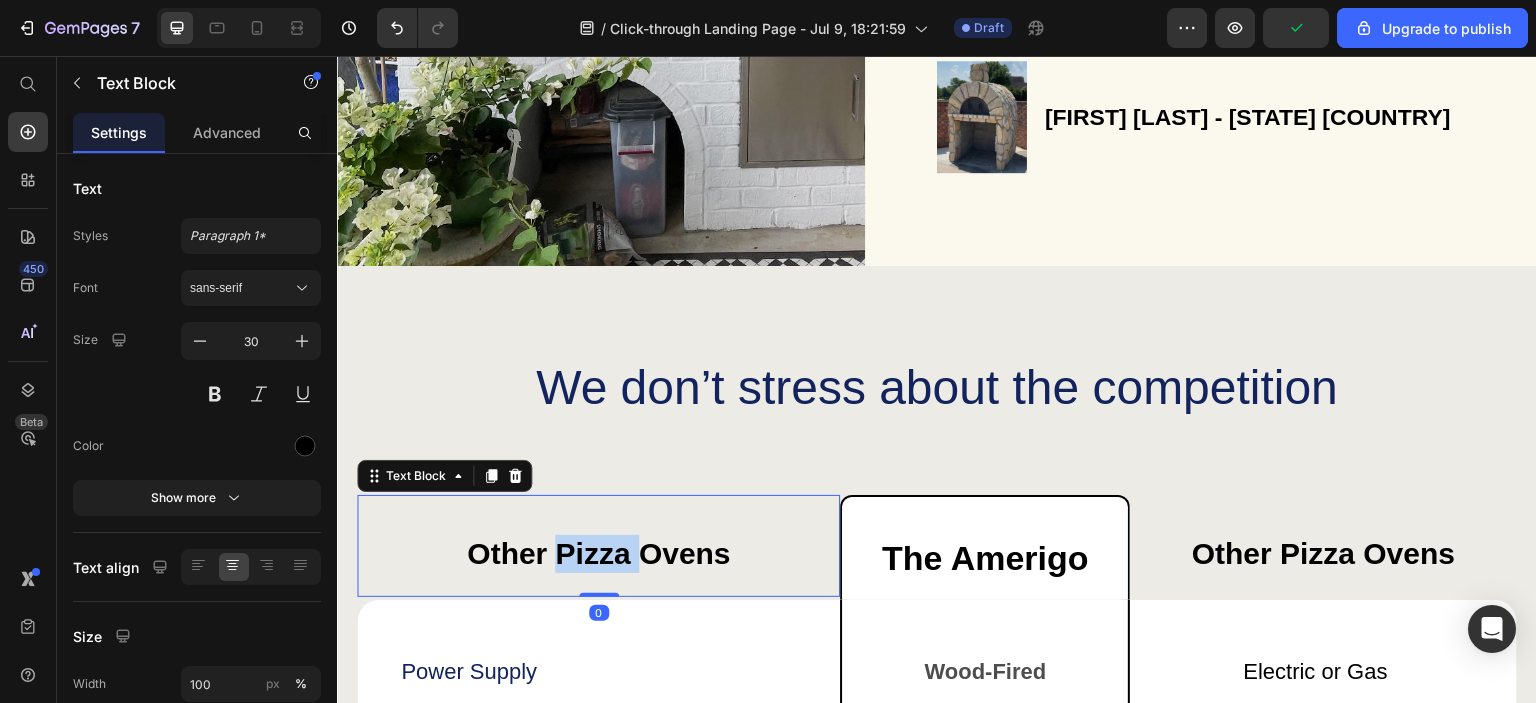 click on "Other Pizza Ovens" at bounding box center (598, 554) 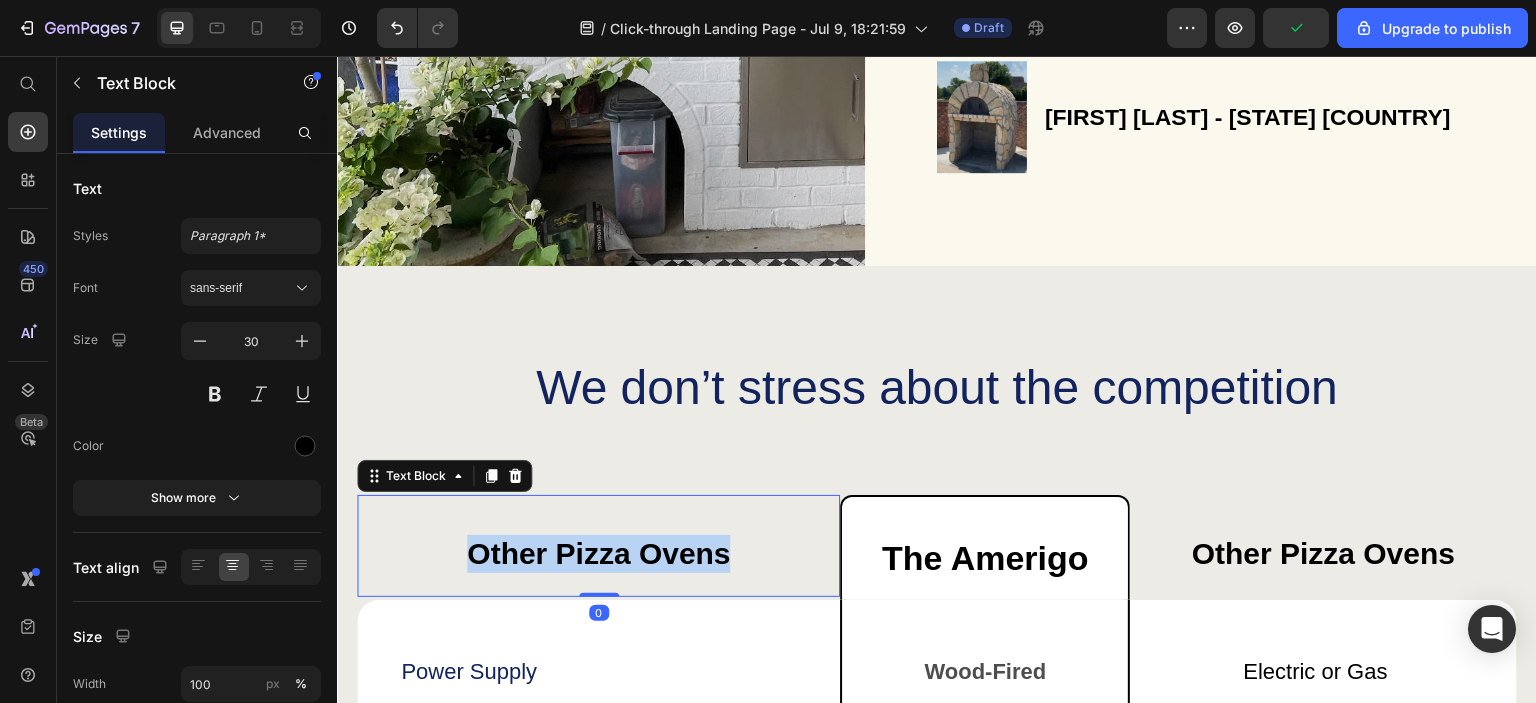 click on "Other Pizza Ovens" at bounding box center (598, 554) 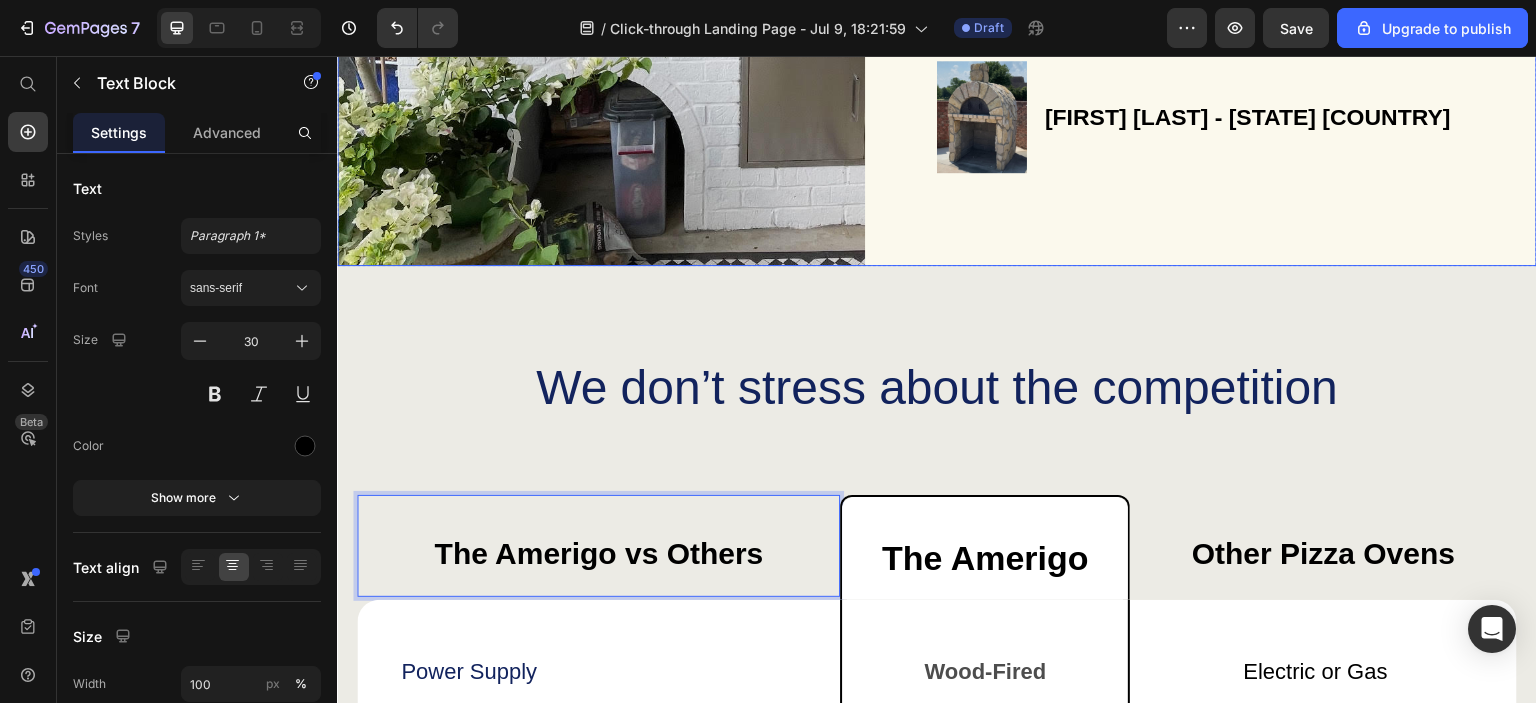 click on "Icon Pepe's Pizza Ovens was awesome to work with. They provided all the information about the Amerigo that I purchased. They were very kind and very responsive. With future pizza ovens, I will most definitely use Pepe's Pizza Ovens. They are an A+ company. Text Block Image [FIRST] [LAST] - [CITY] - [STATE] USA Heading Row Row" at bounding box center [1237, -46] 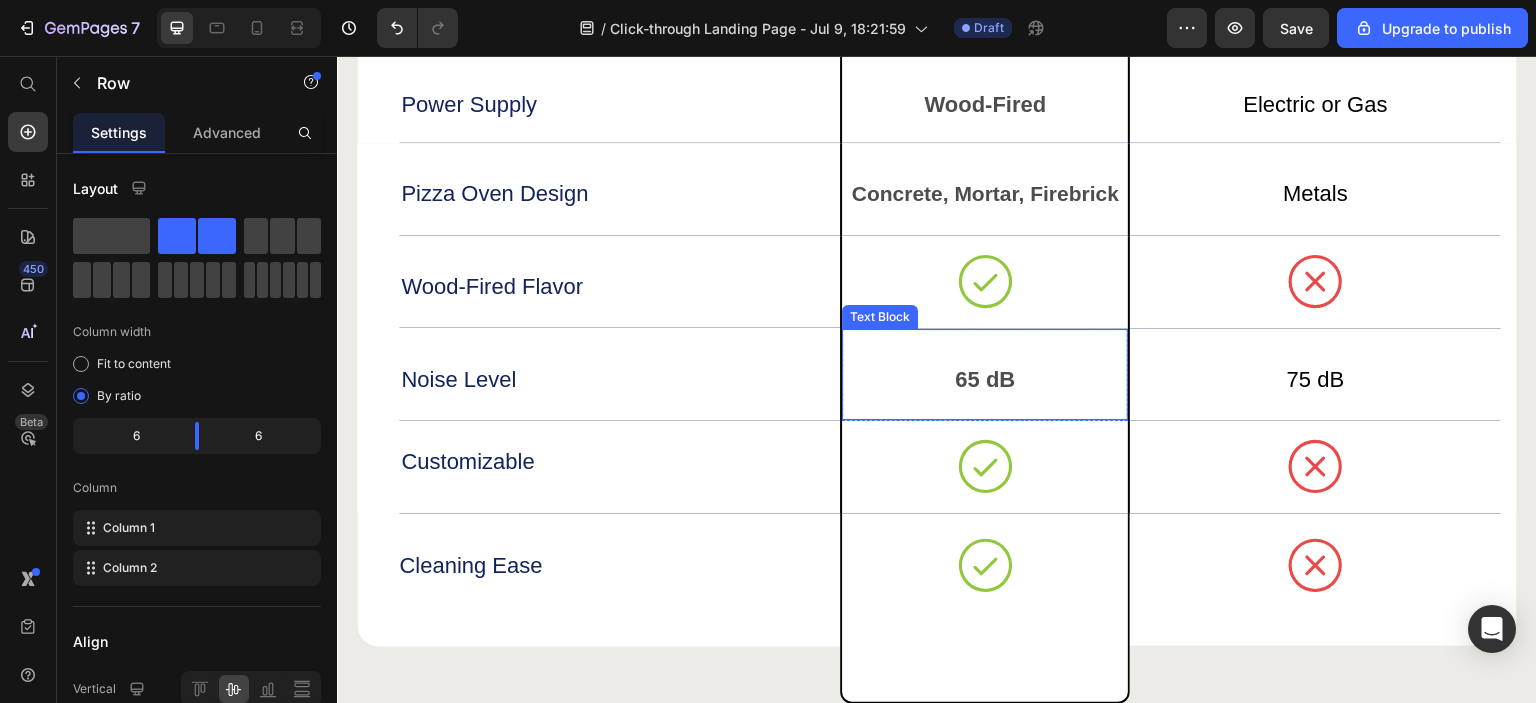scroll, scrollTop: 5372, scrollLeft: 0, axis: vertical 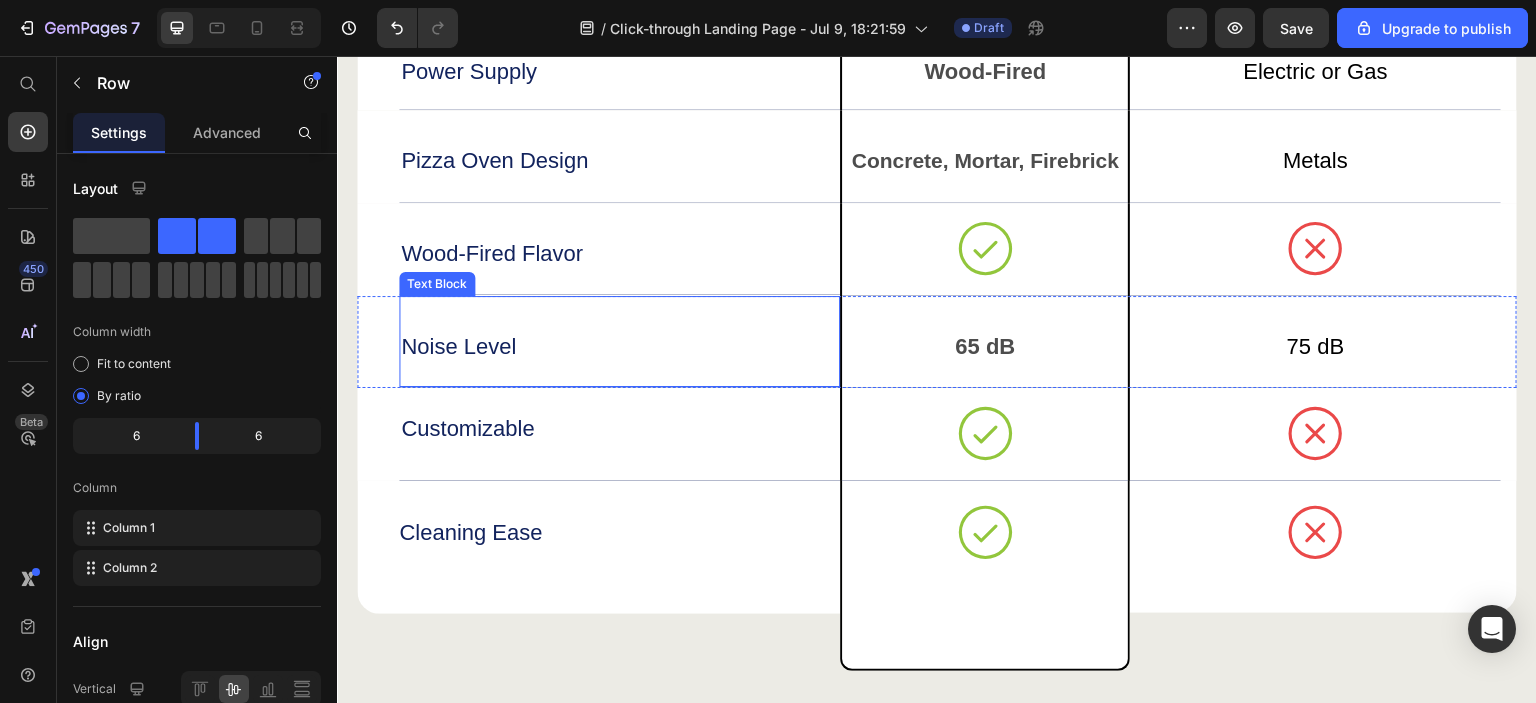 click on "Noise Level" at bounding box center (619, 347) 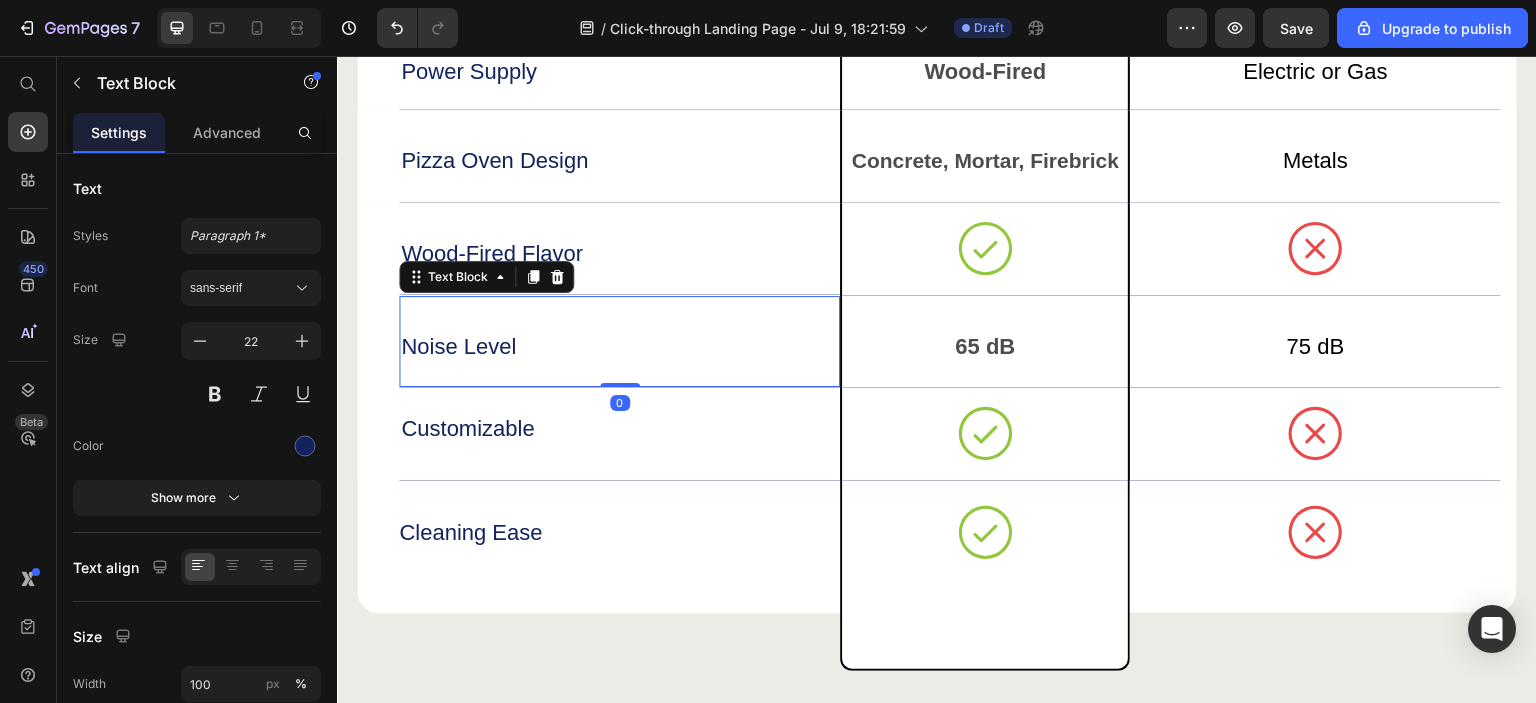 click on "Noise Level" at bounding box center [619, 347] 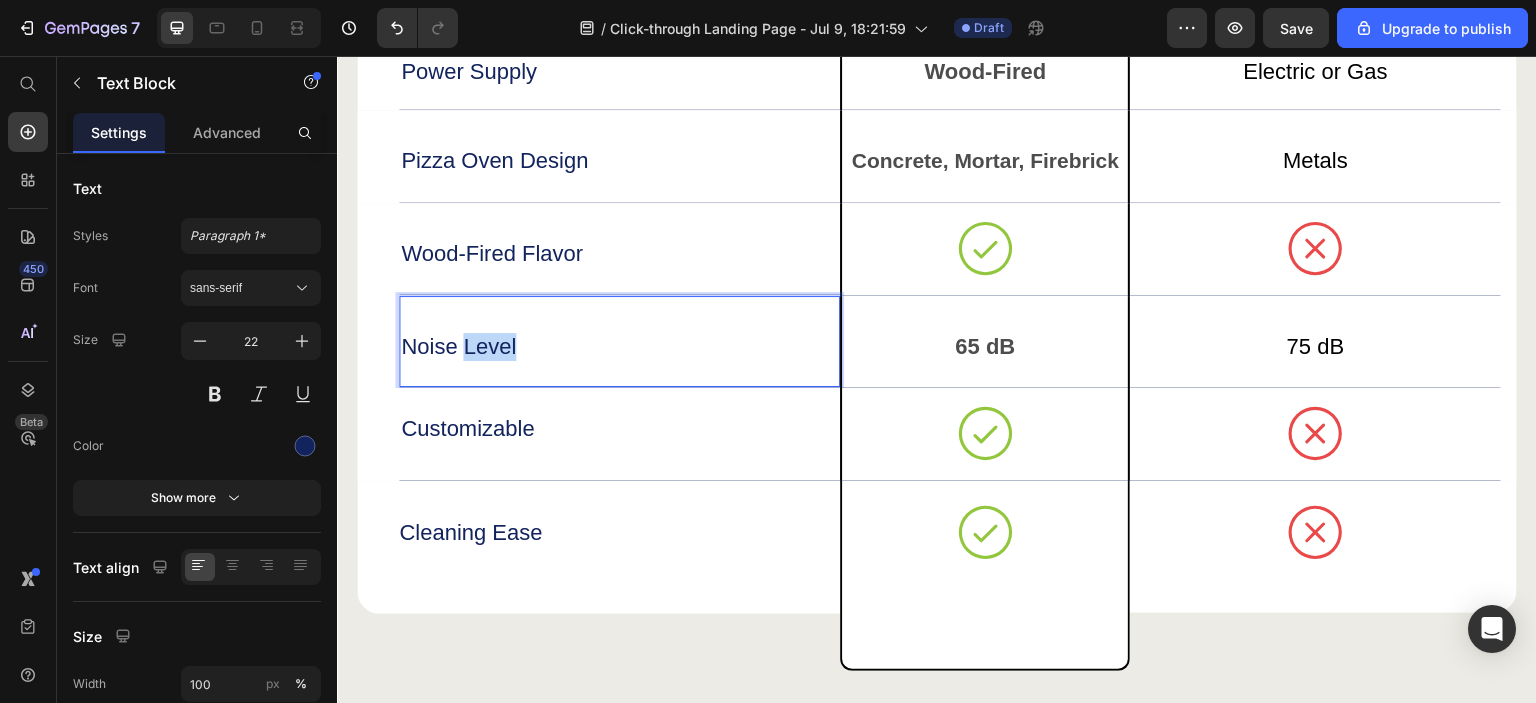 click on "Noise Level" at bounding box center (619, 347) 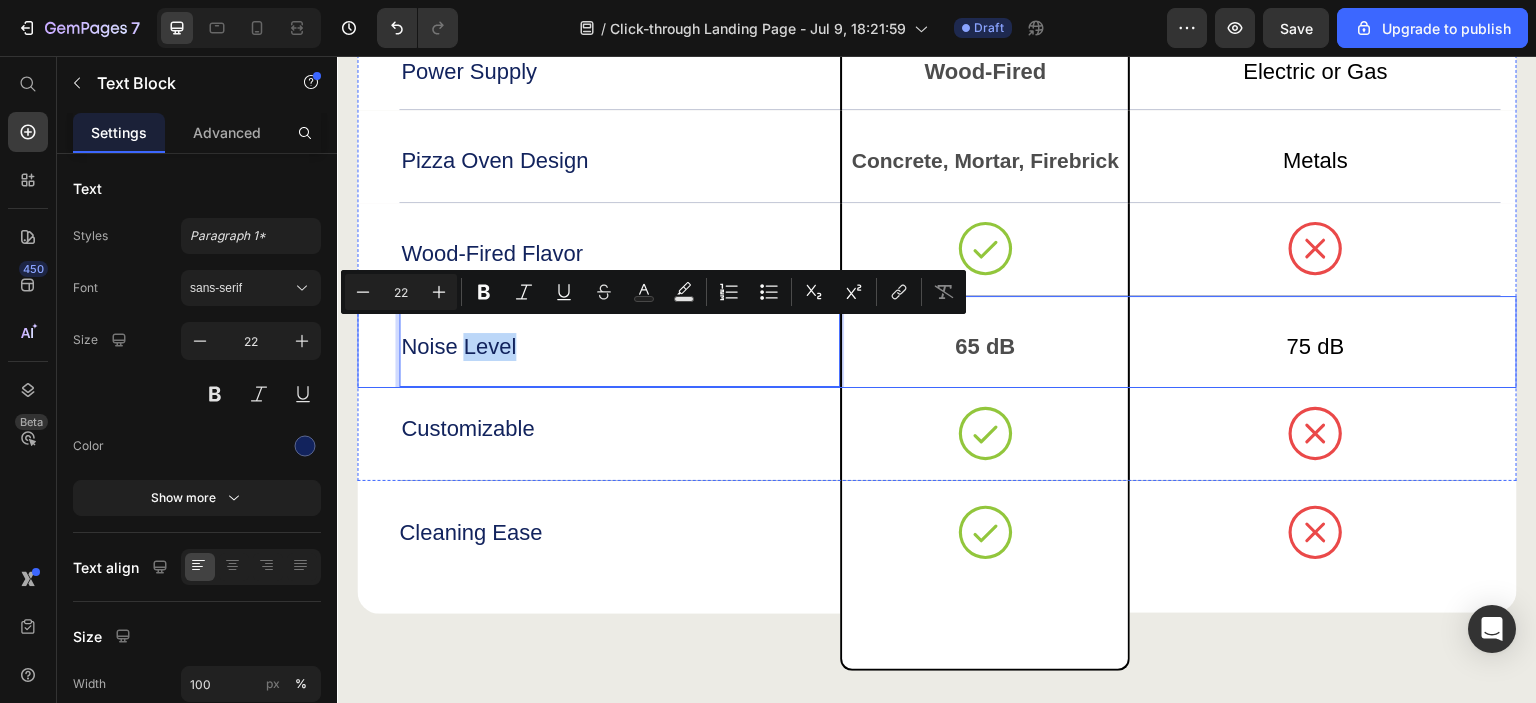 click on "Noise Level Text Block 0" at bounding box center [598, 342] 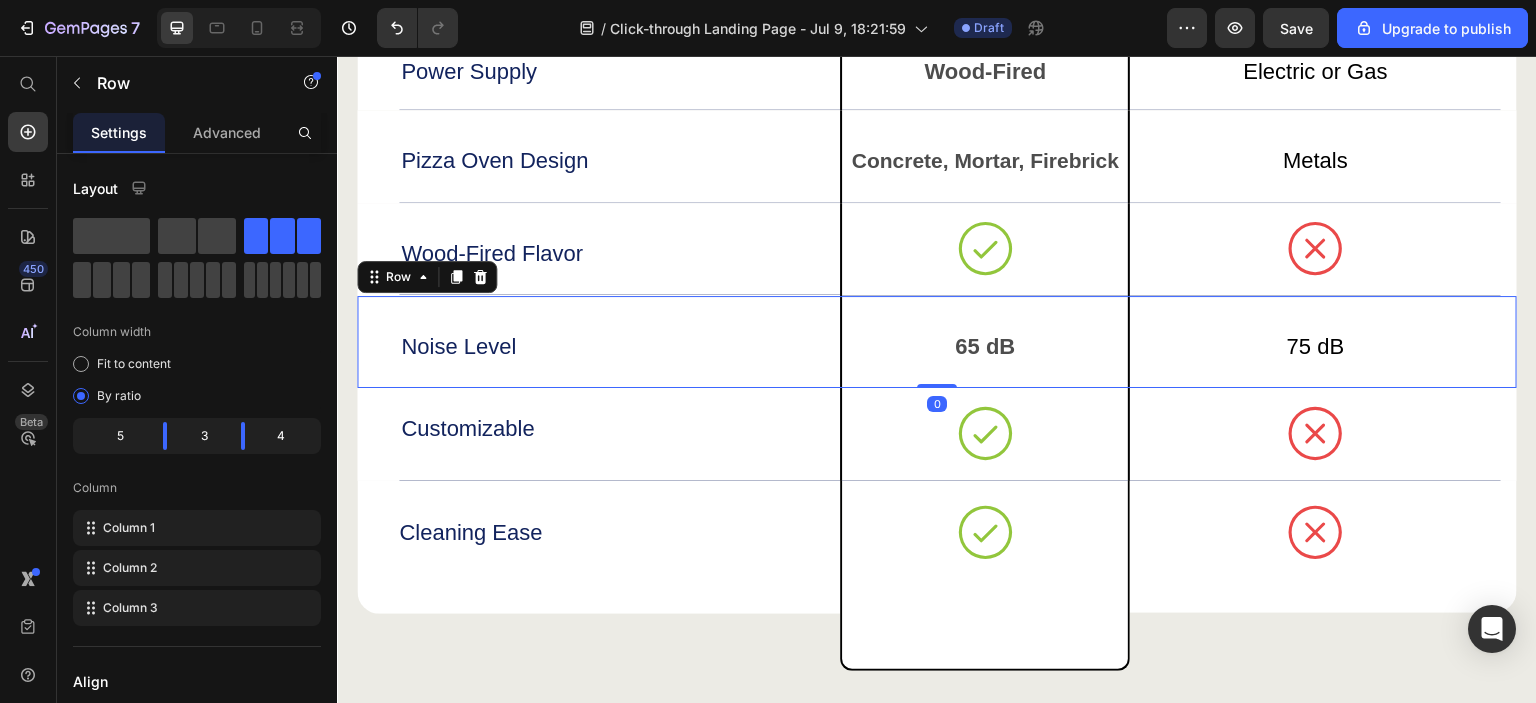 drag, startPoint x: 484, startPoint y: 275, endPoint x: 516, endPoint y: 285, distance: 33.526108 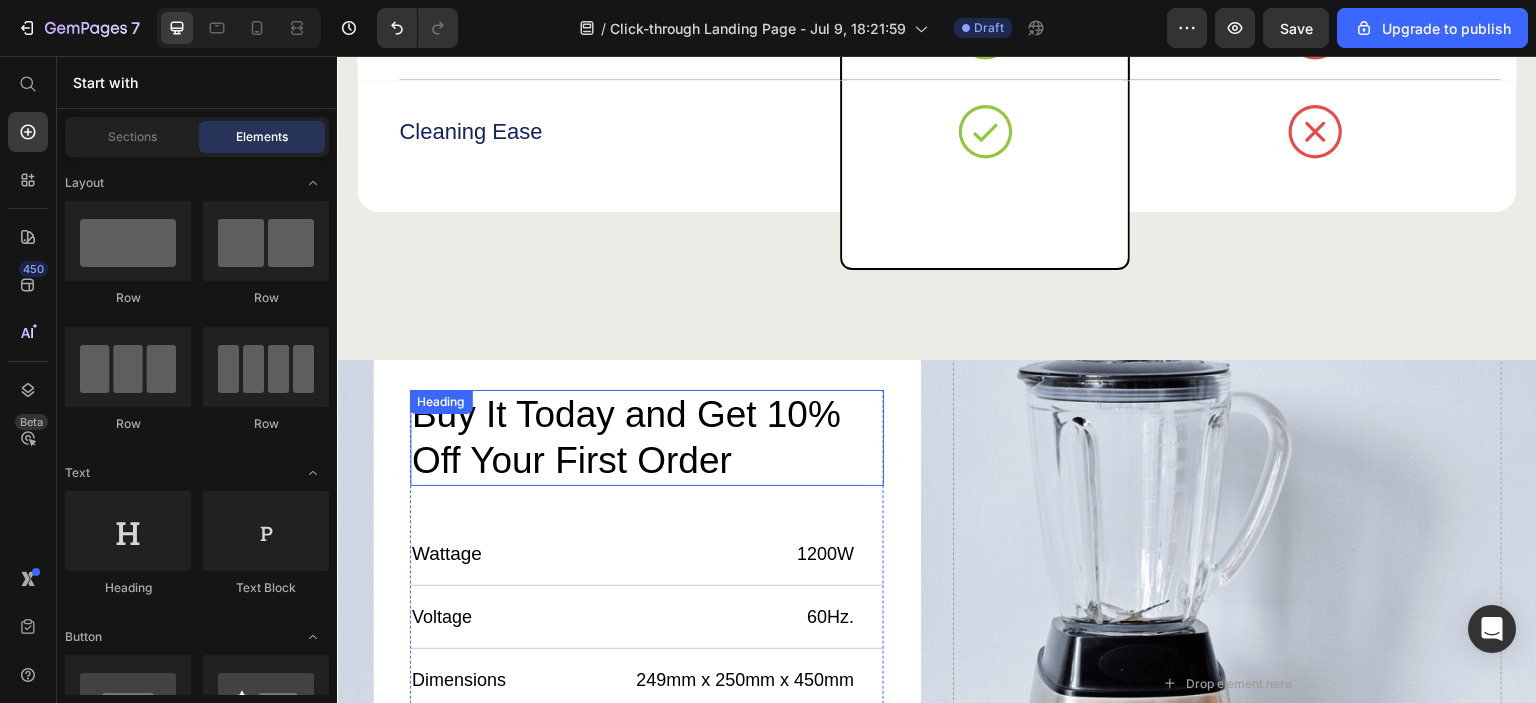 scroll, scrollTop: 5772, scrollLeft: 0, axis: vertical 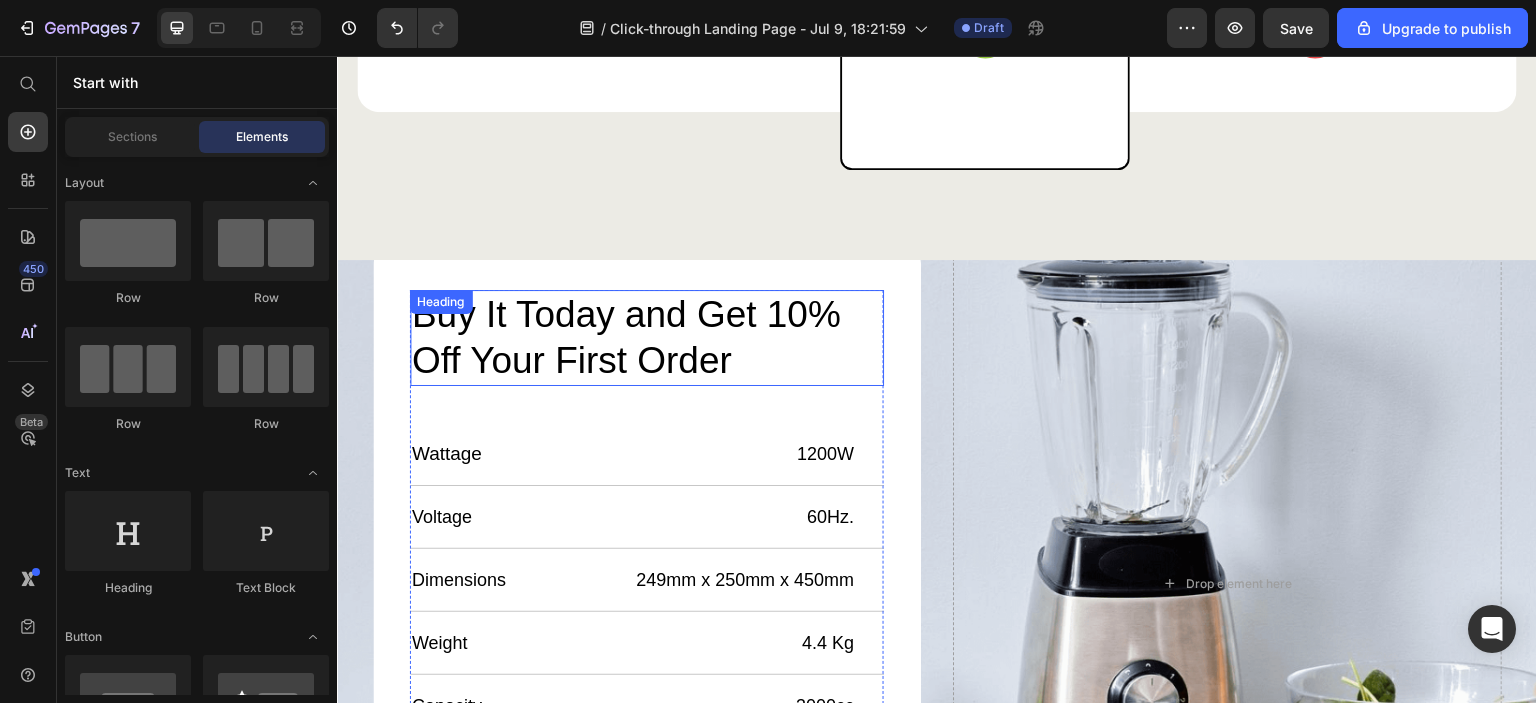 click on "Buy It Today and Get 10% Off Your First Order" at bounding box center [637, 338] 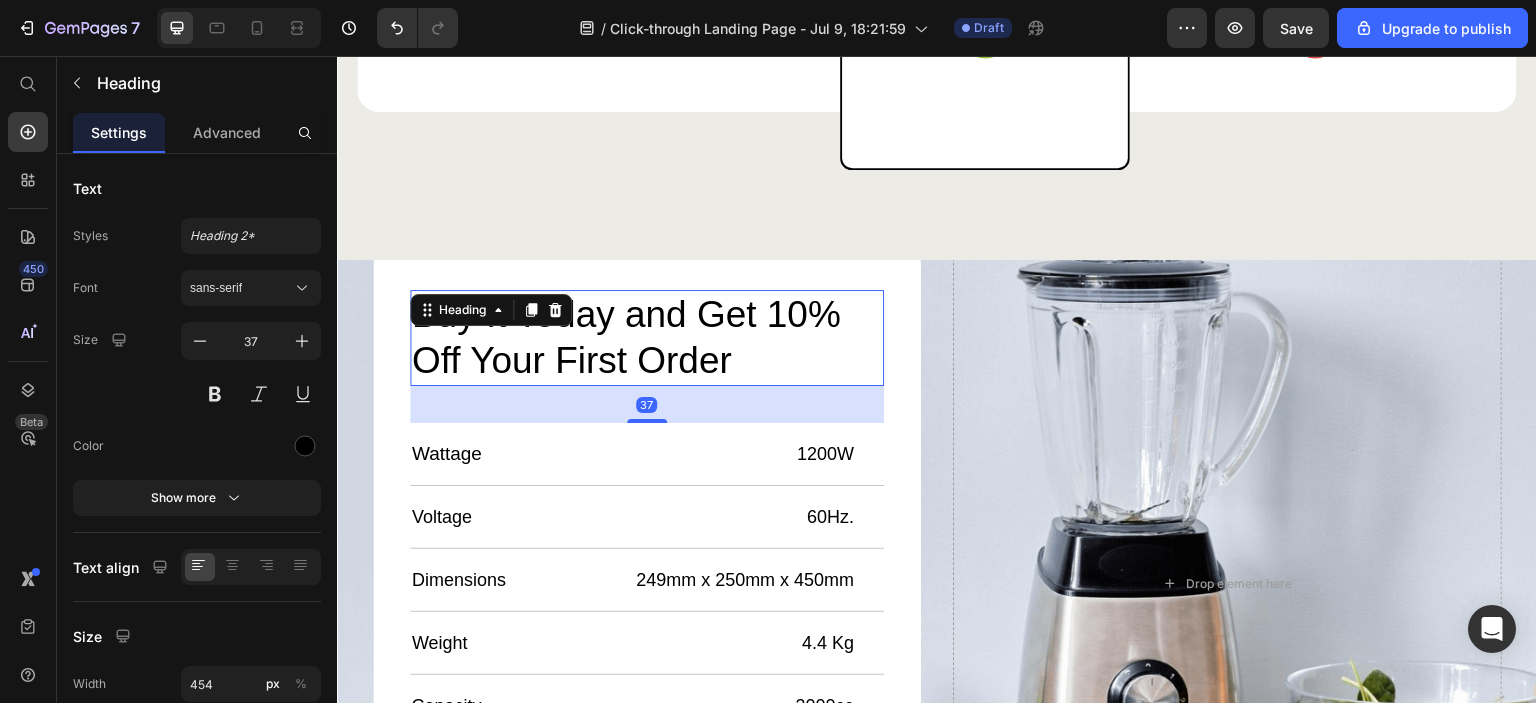 click on "Buy It Today and Get 10% Off Your First Order" at bounding box center (637, 338) 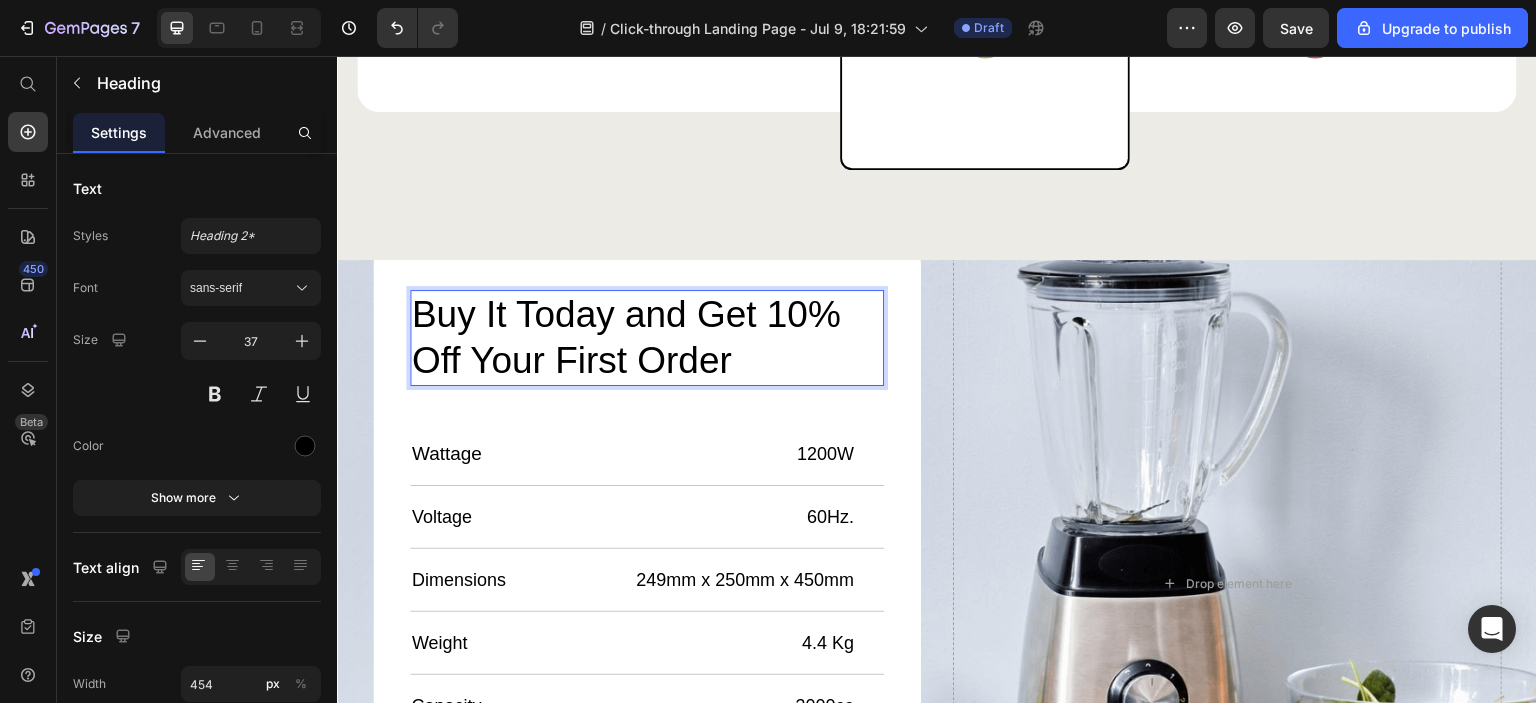 click on "Buy It Today and Get 10% Off Your First Order" at bounding box center (637, 338) 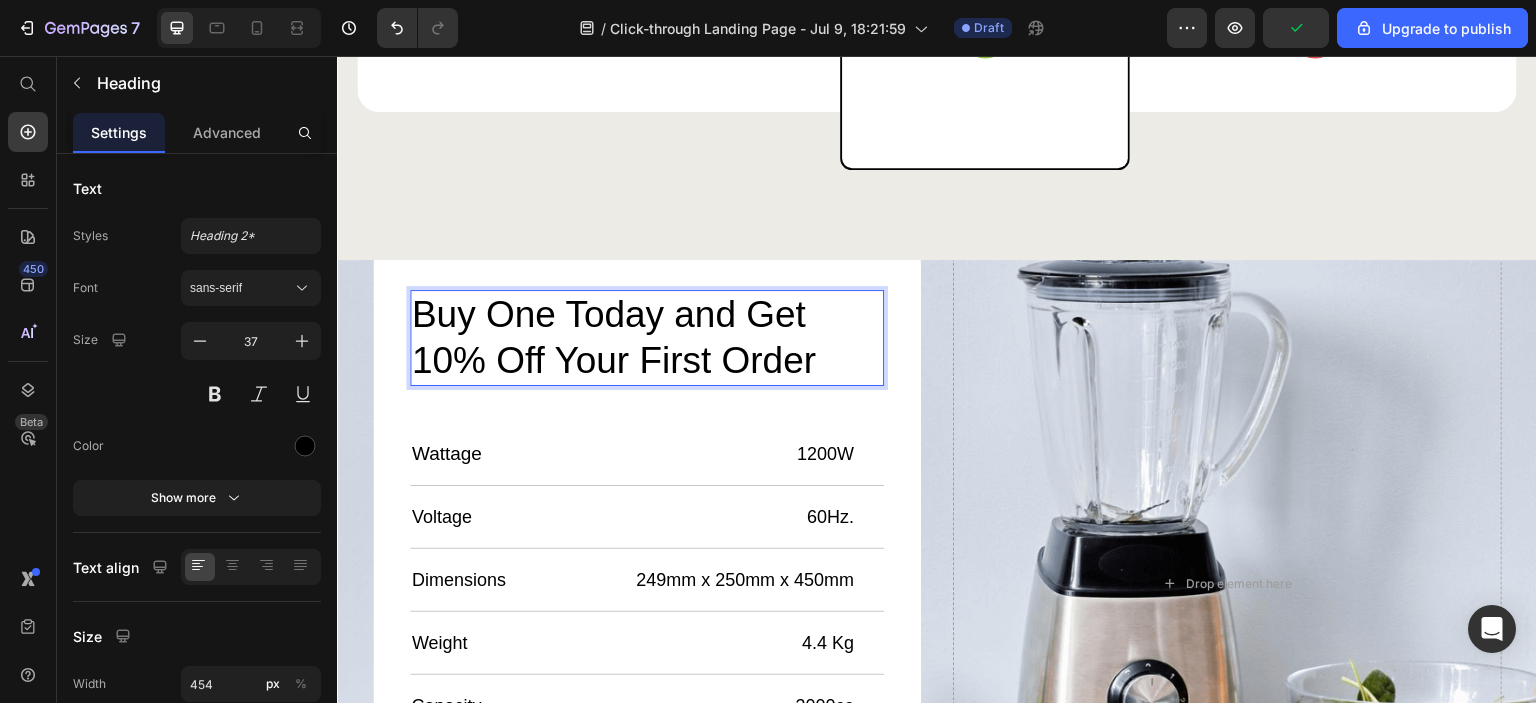 click on "Buy One Today and Get 10% Off Your First Order" at bounding box center (637, 338) 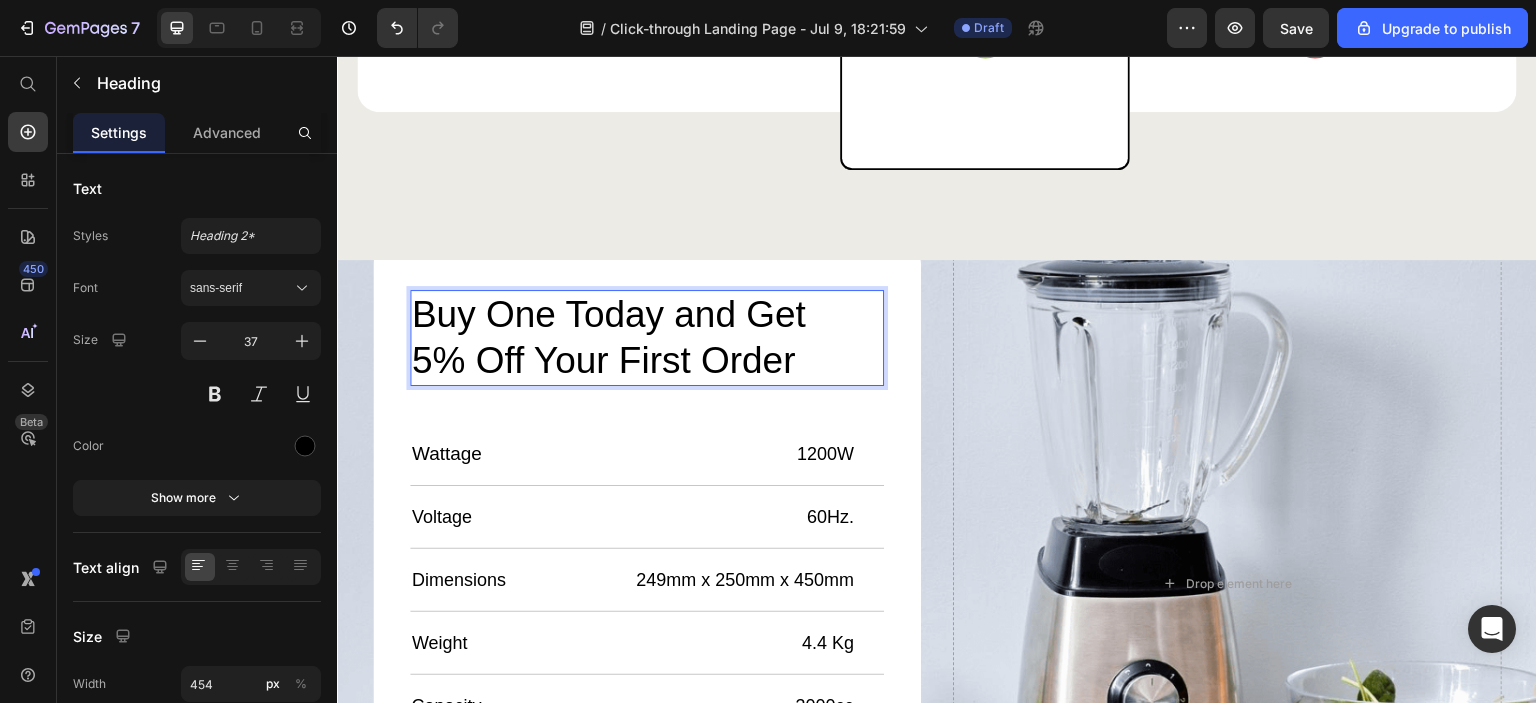 click on "Buy One Today and Get 5% Off Your First Order" at bounding box center (637, 338) 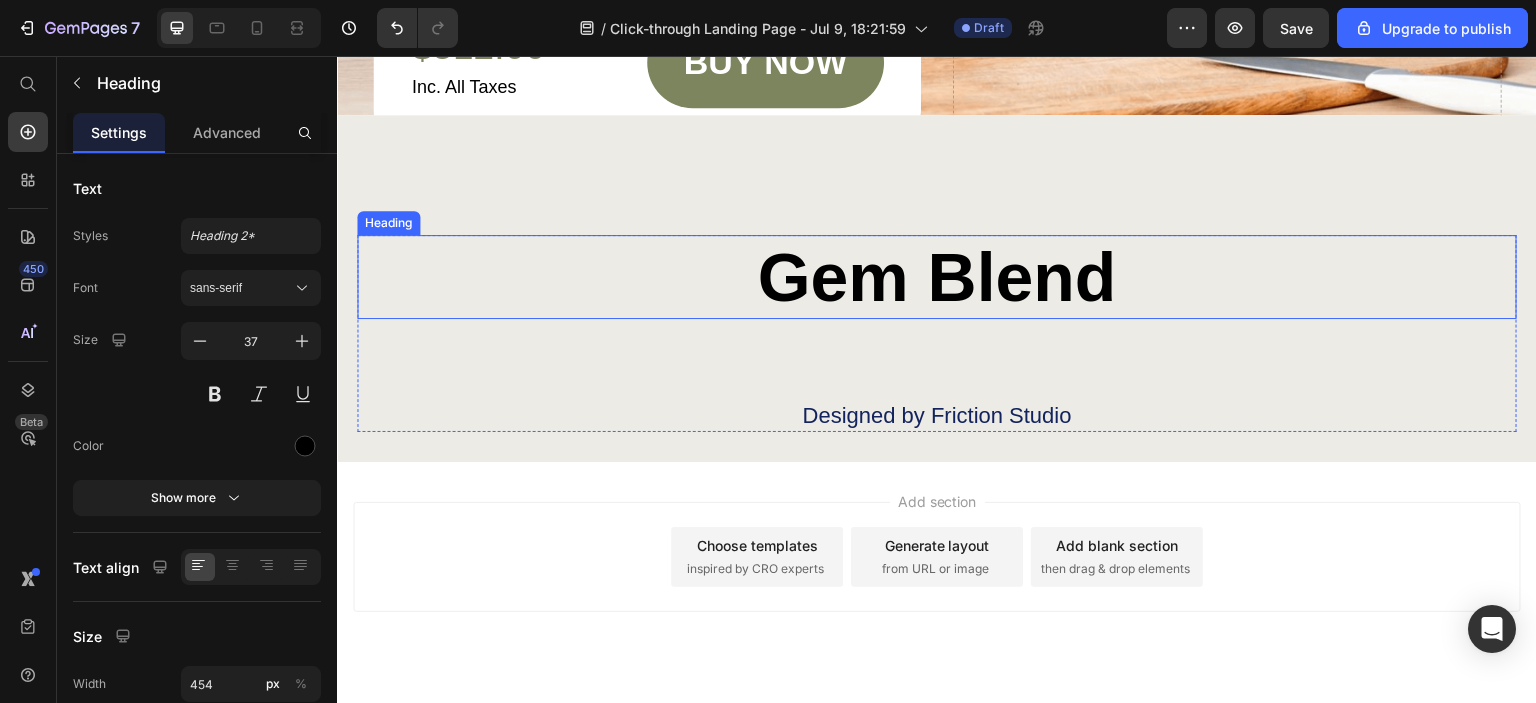 scroll, scrollTop: 6572, scrollLeft: 0, axis: vertical 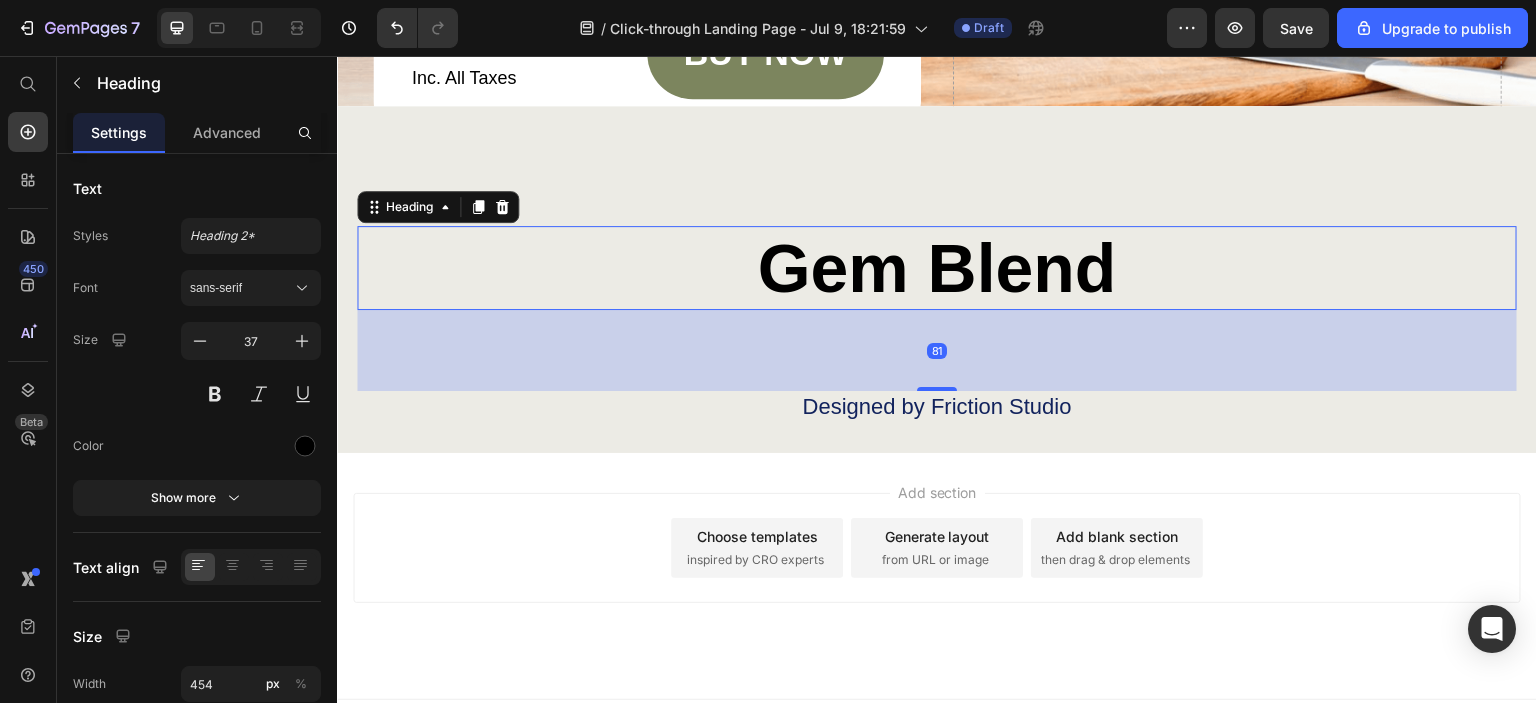click on "Gem Blend" at bounding box center (937, 268) 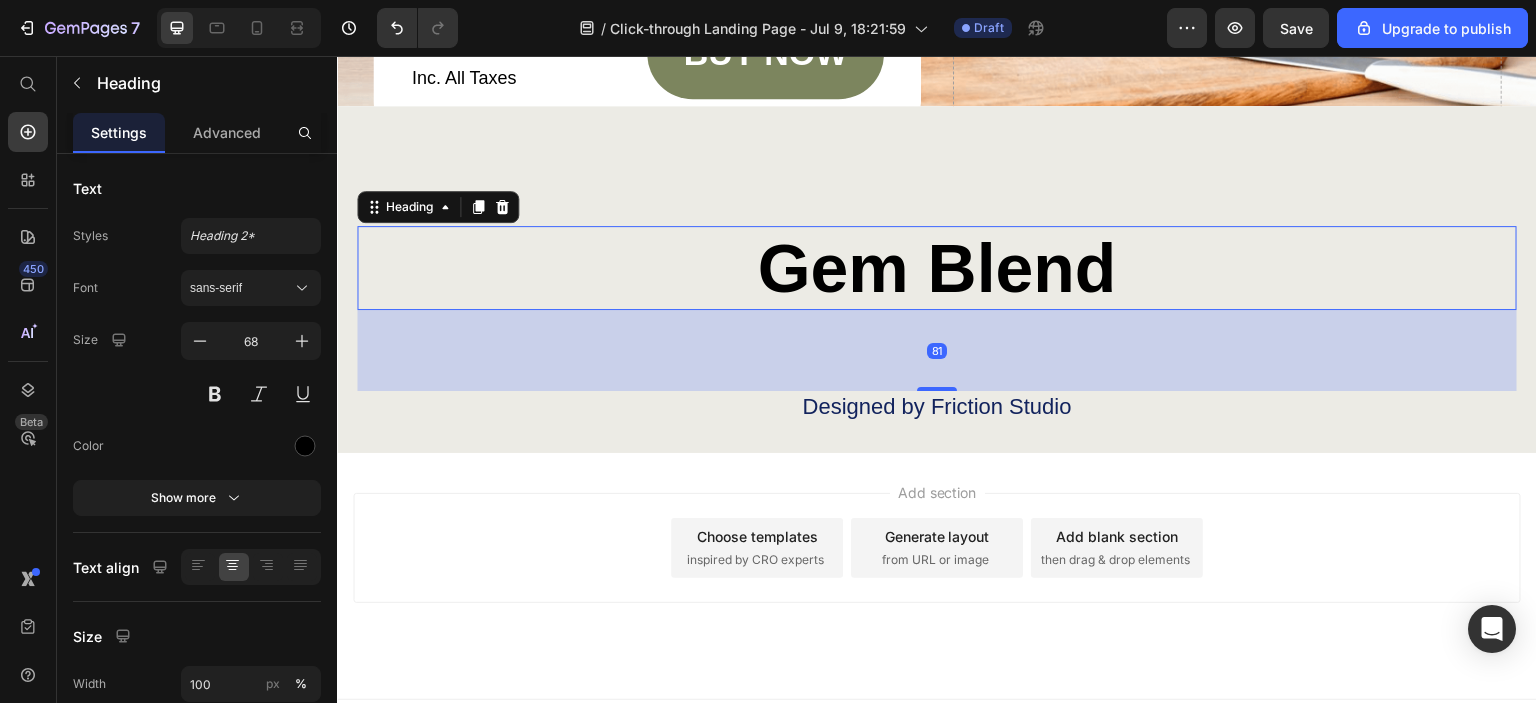click on "Gem Blend" at bounding box center (937, 268) 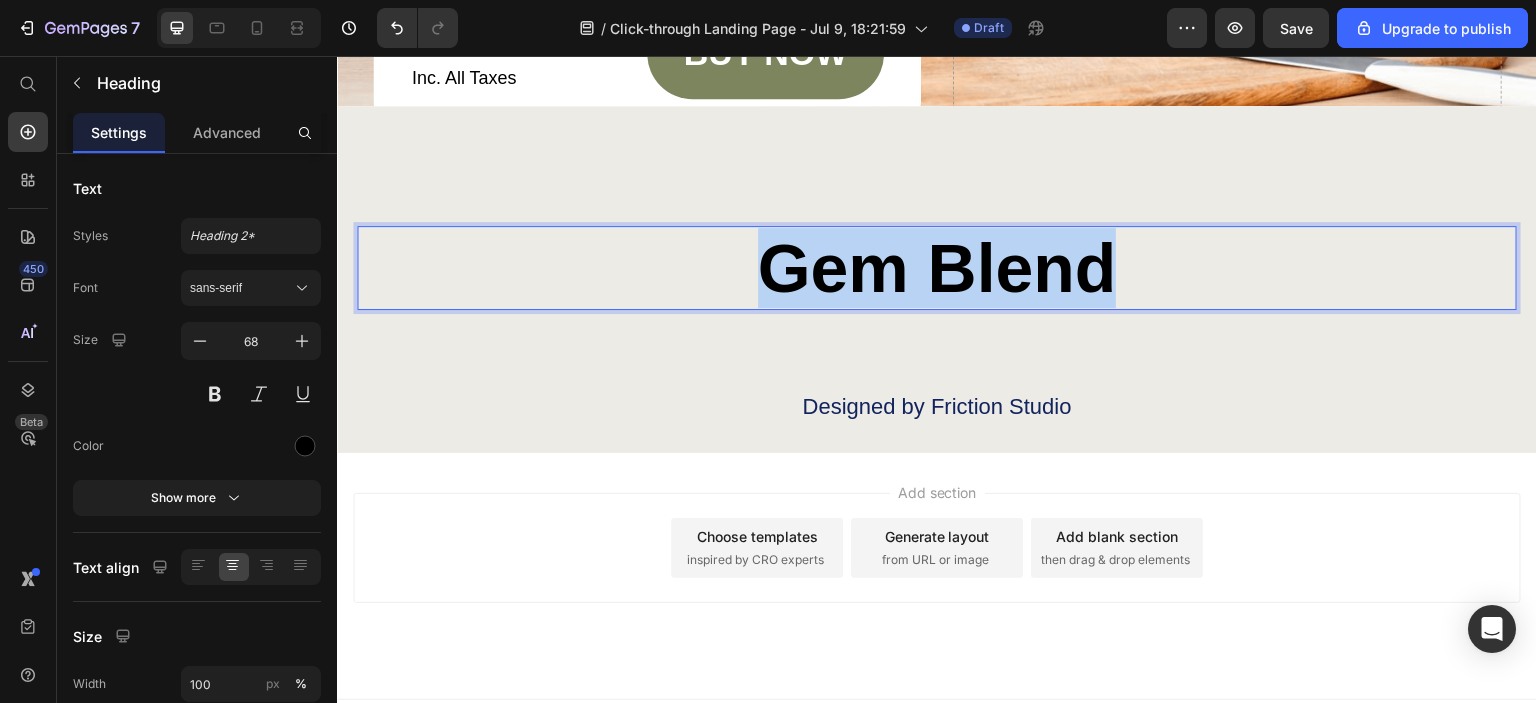 click on "Gem Blend" at bounding box center (937, 268) 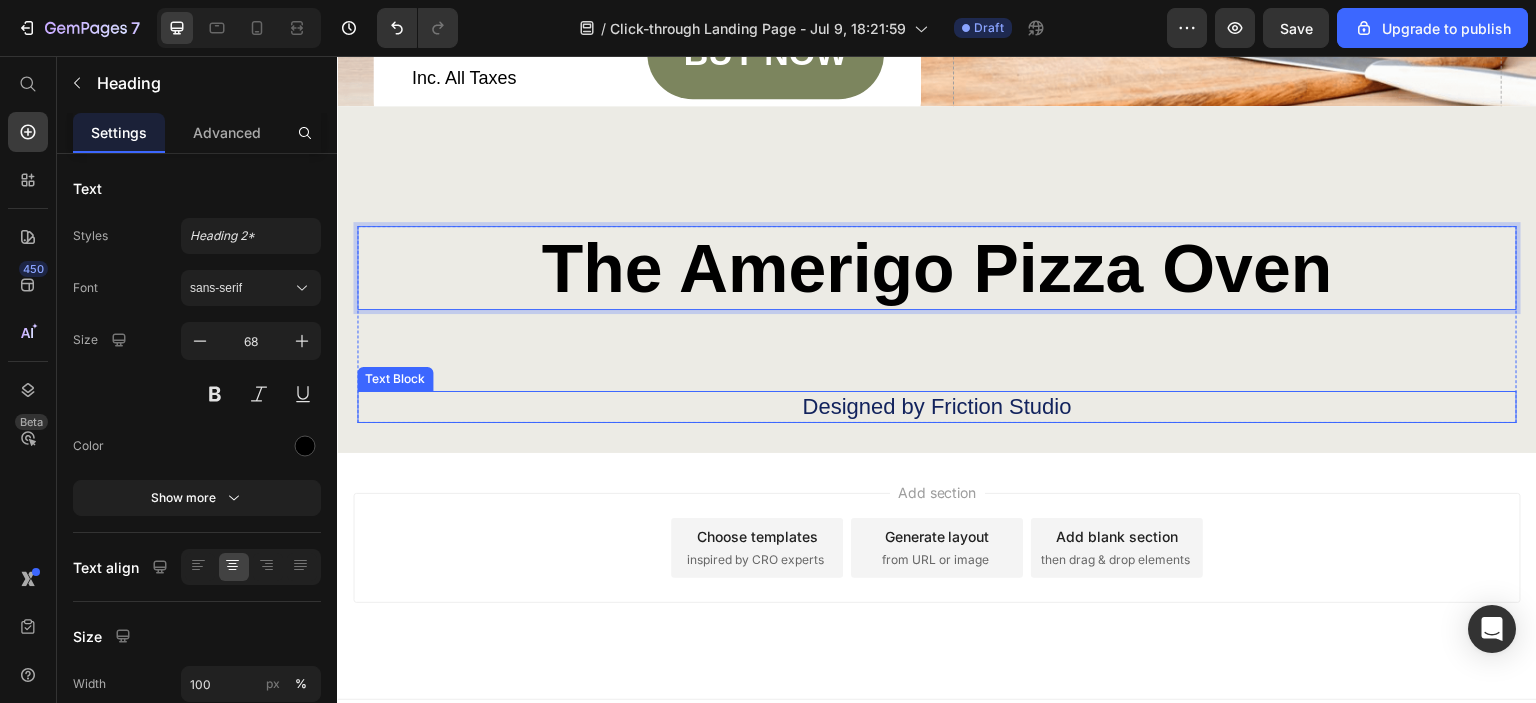 click on "Designed by Friction Studio" at bounding box center (937, 407) 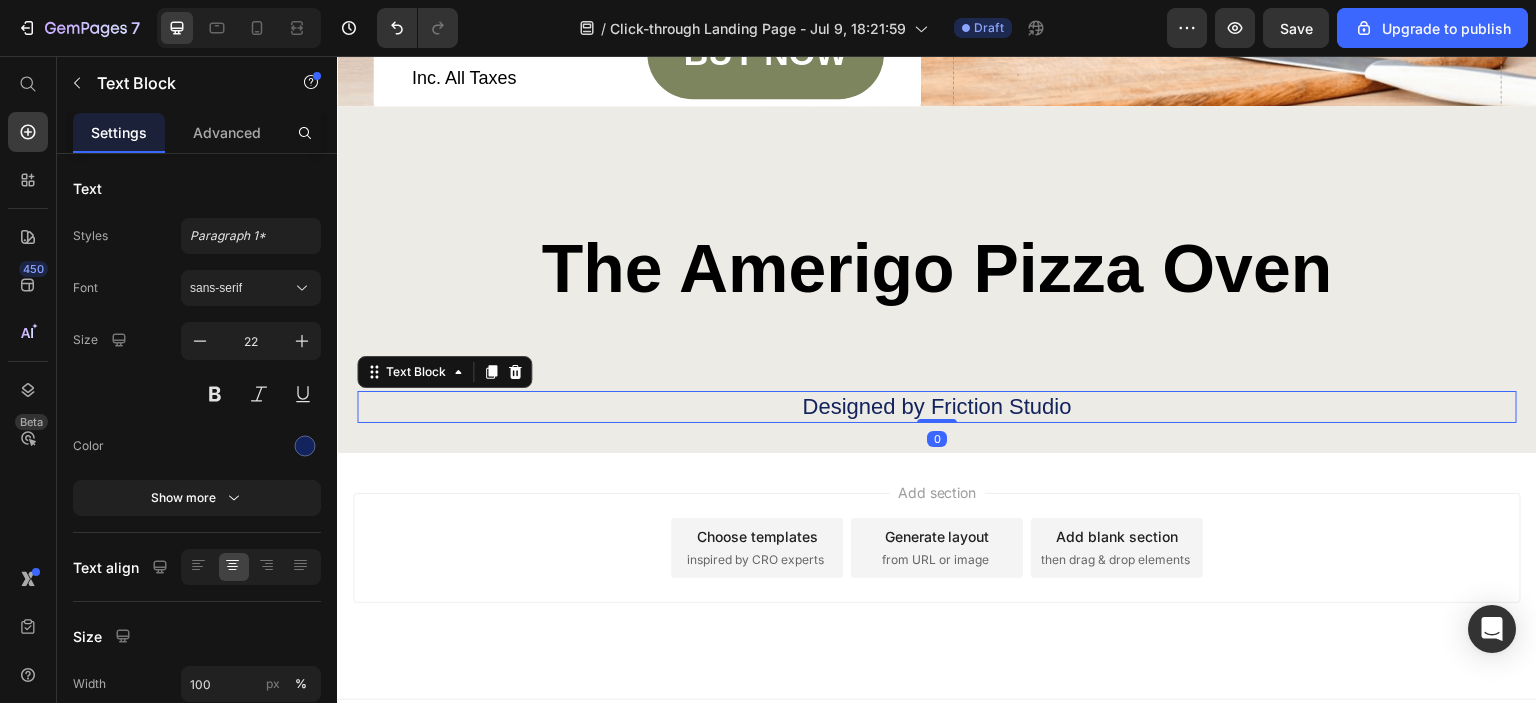 click on "Designed by Friction Studio" at bounding box center [937, 407] 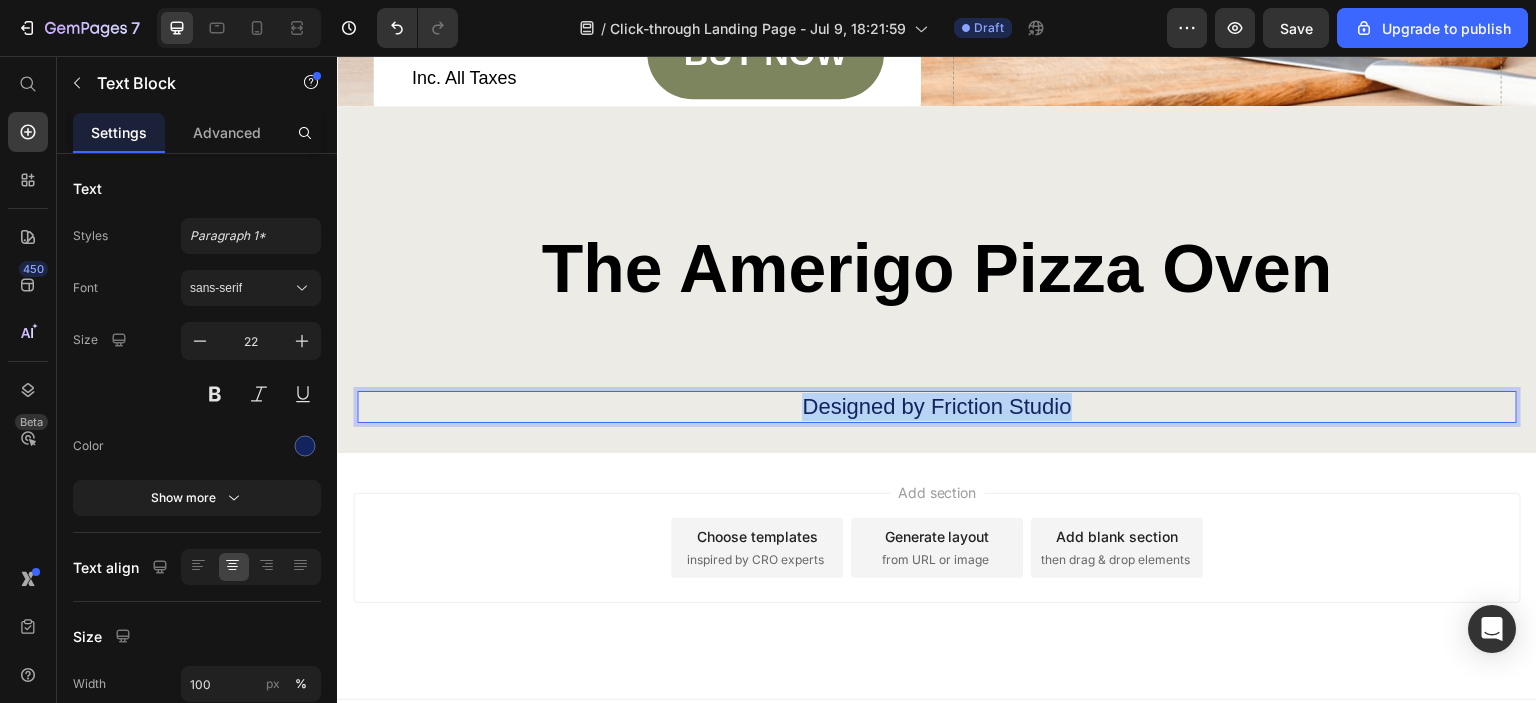 click on "Designed by Friction Studio" at bounding box center (937, 407) 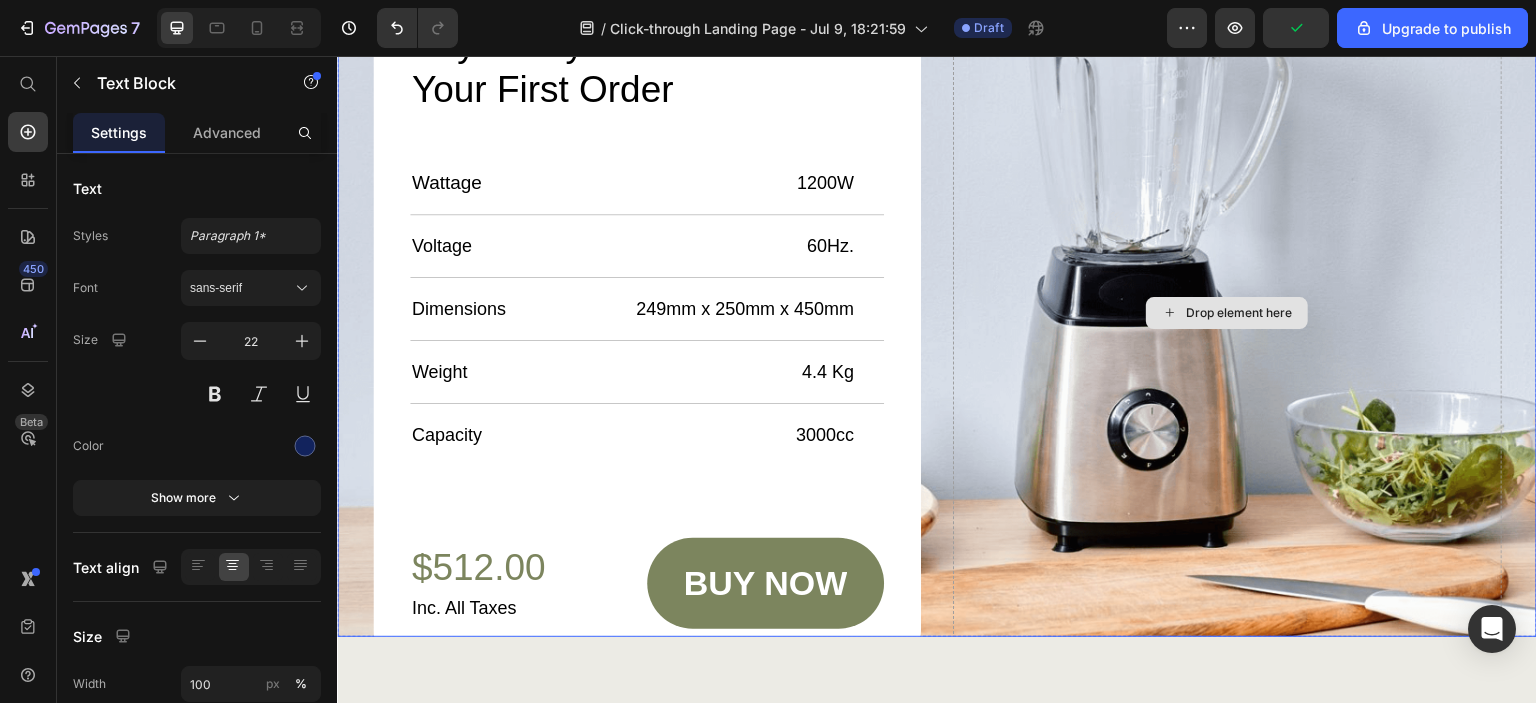 scroll, scrollTop: 5972, scrollLeft: 0, axis: vertical 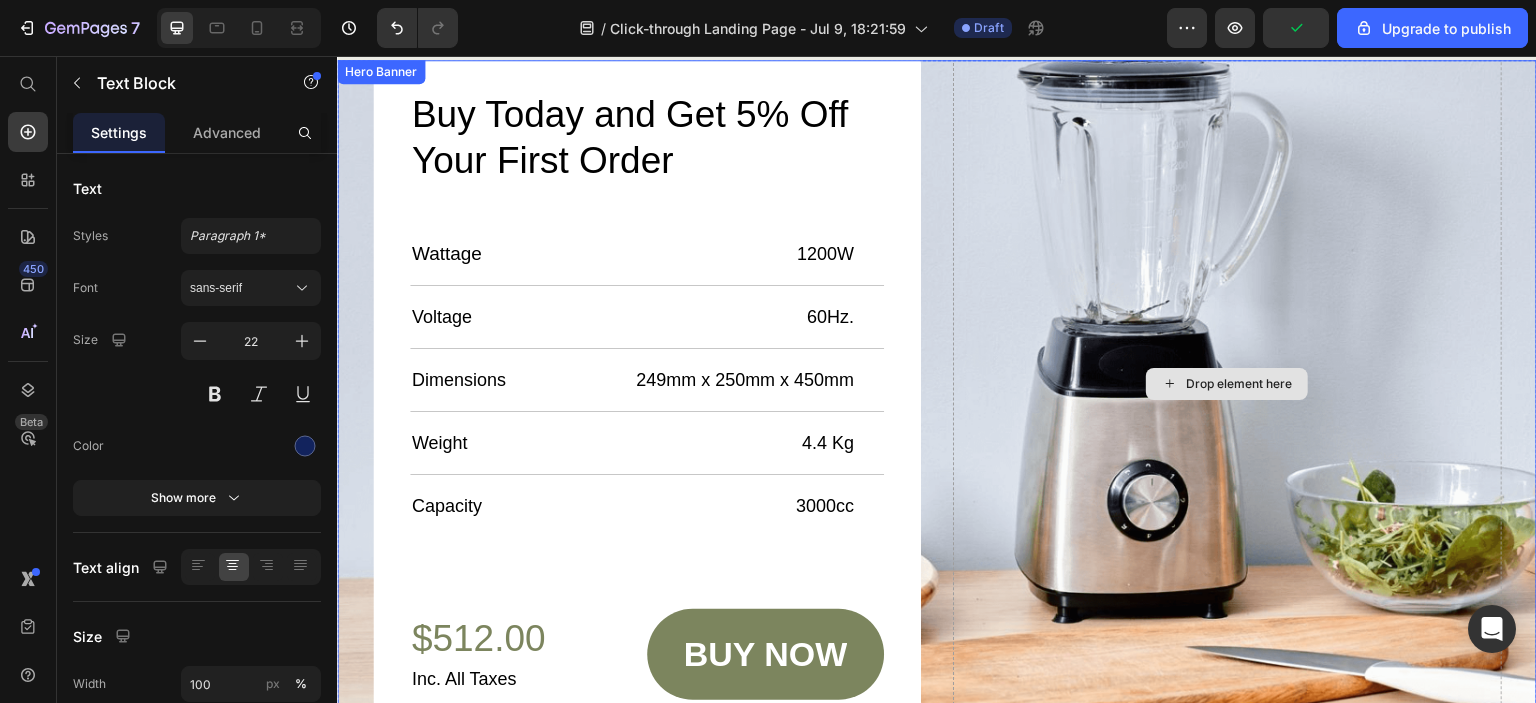 click on "Drop element here" at bounding box center (1227, 383) 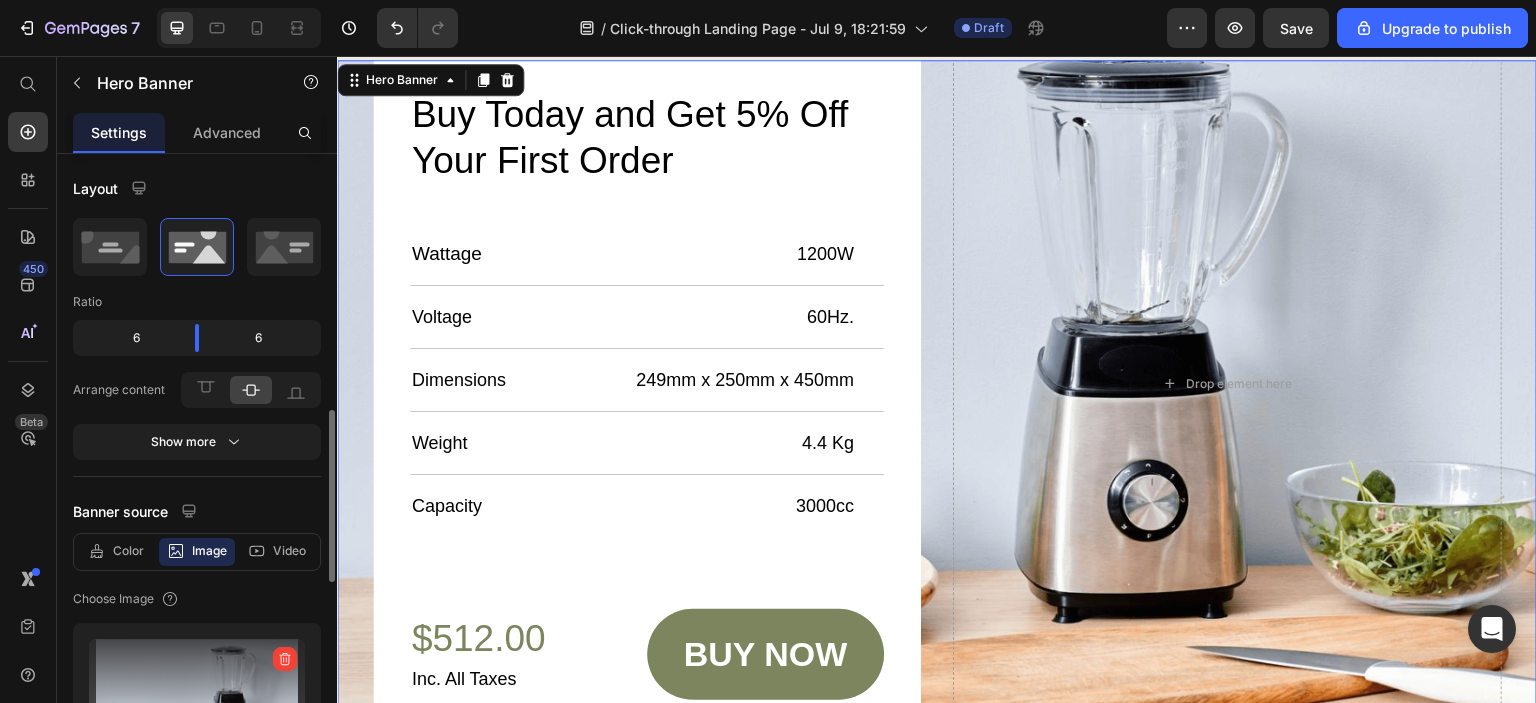 scroll, scrollTop: 200, scrollLeft: 0, axis: vertical 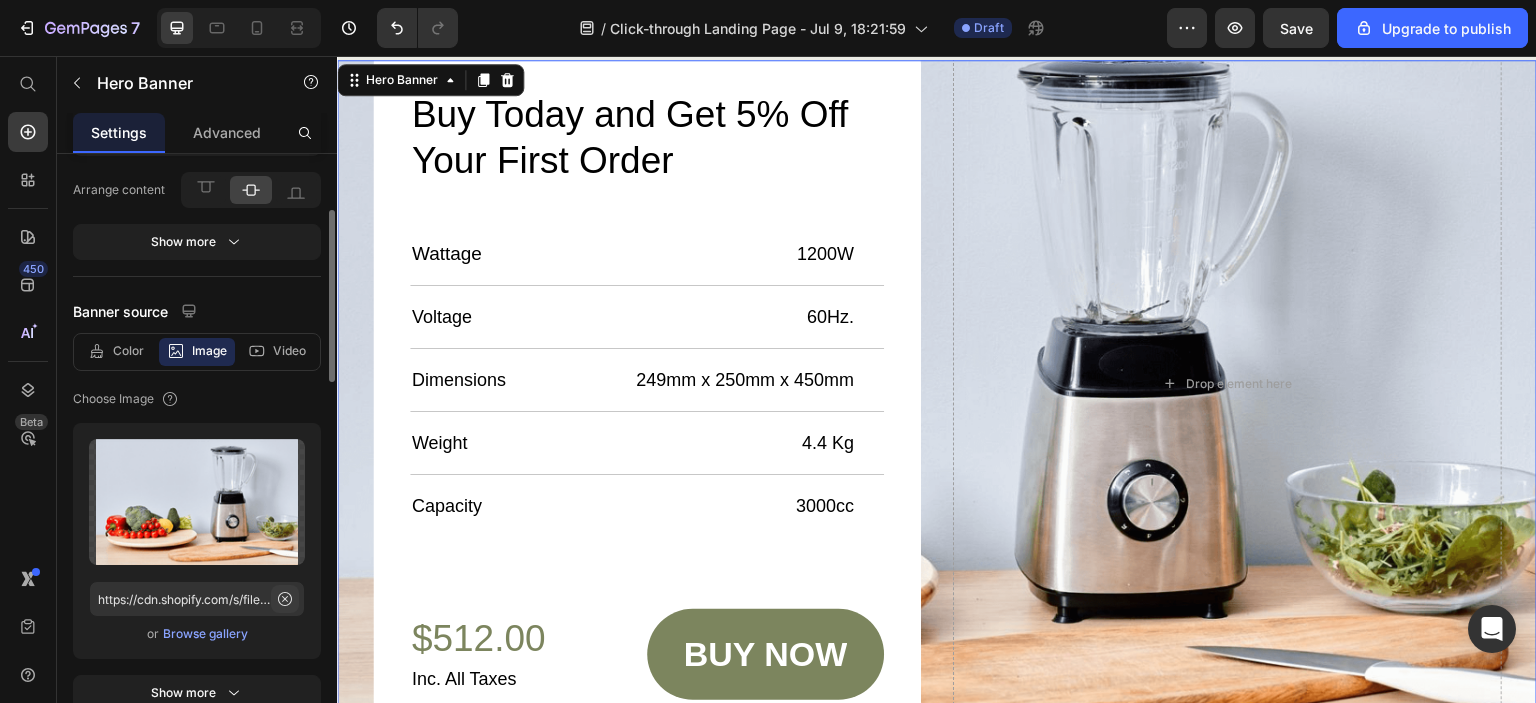 click 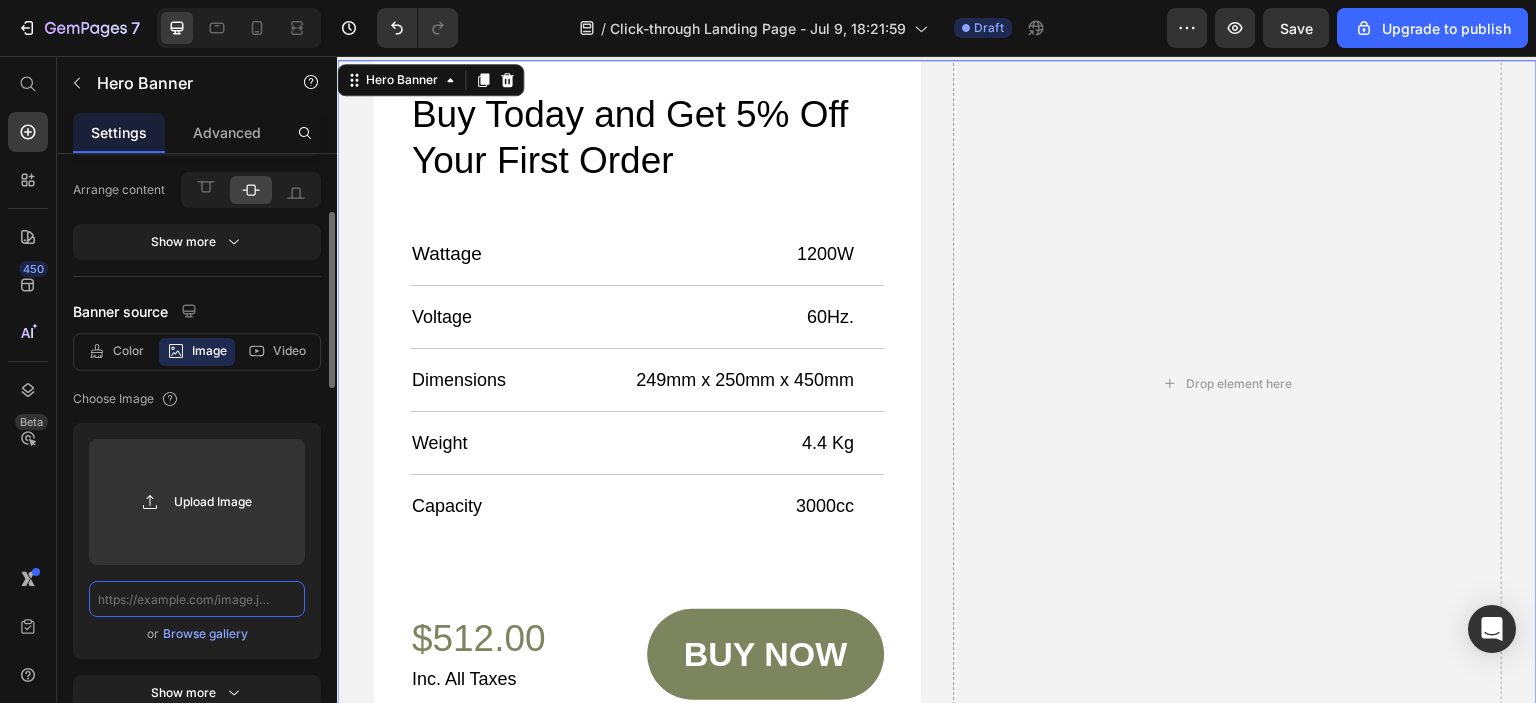 scroll, scrollTop: 0, scrollLeft: 0, axis: both 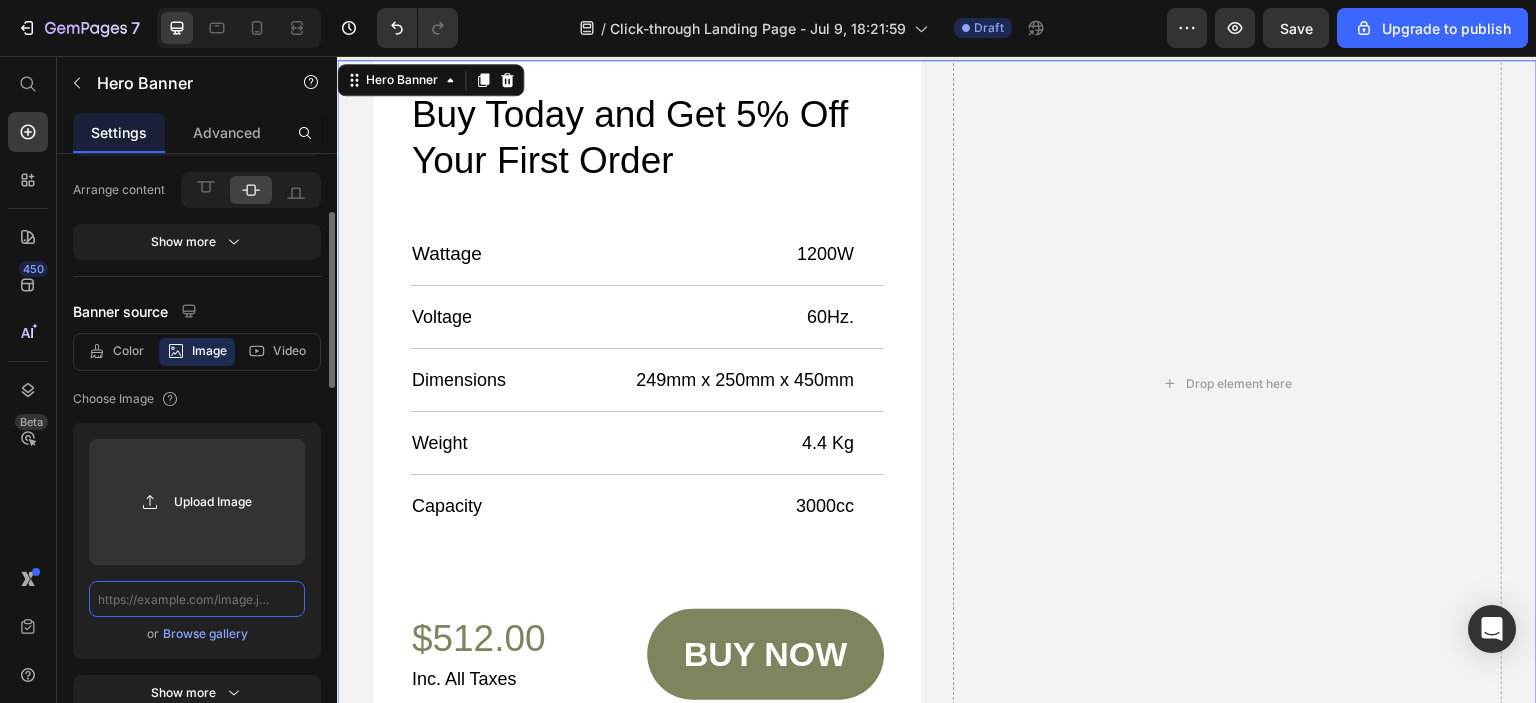 click 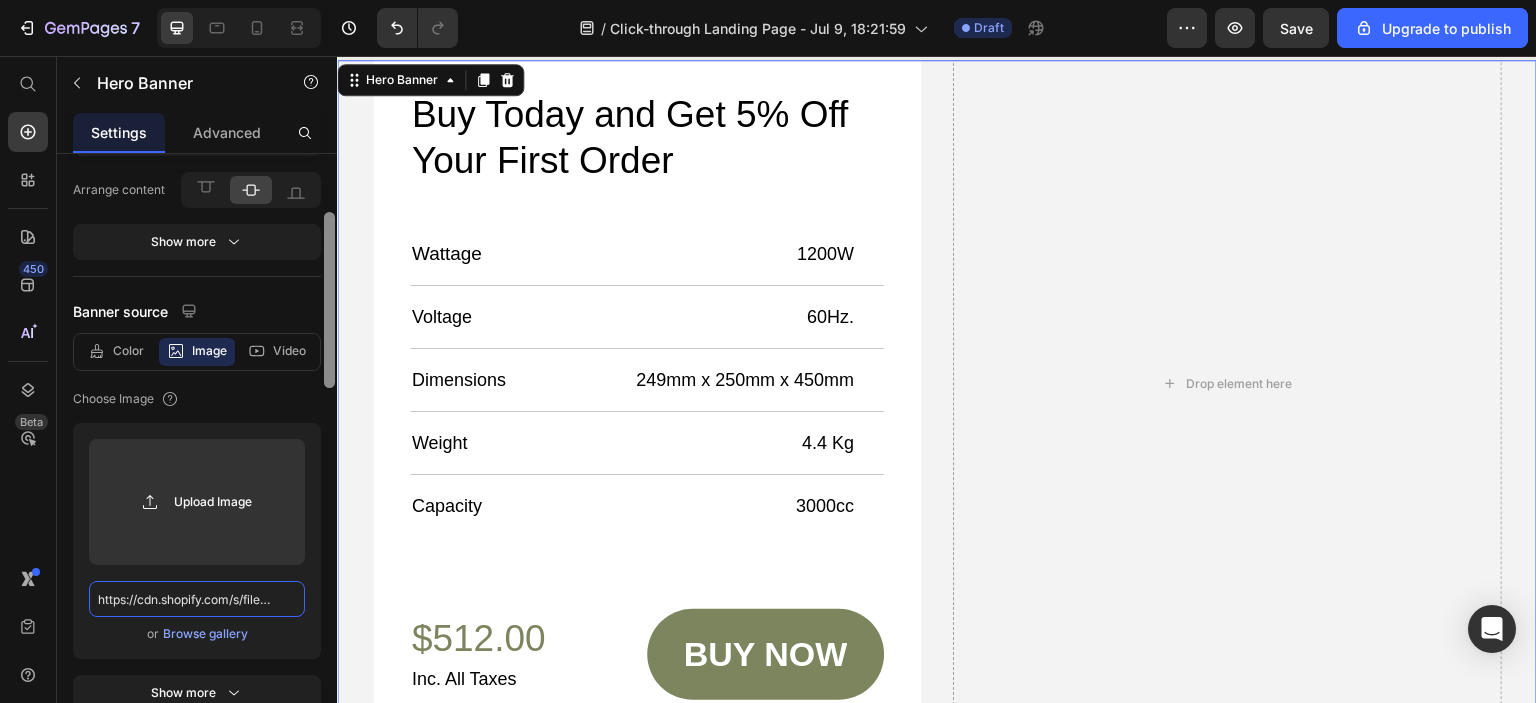 scroll, scrollTop: 0, scrollLeft: 697, axis: horizontal 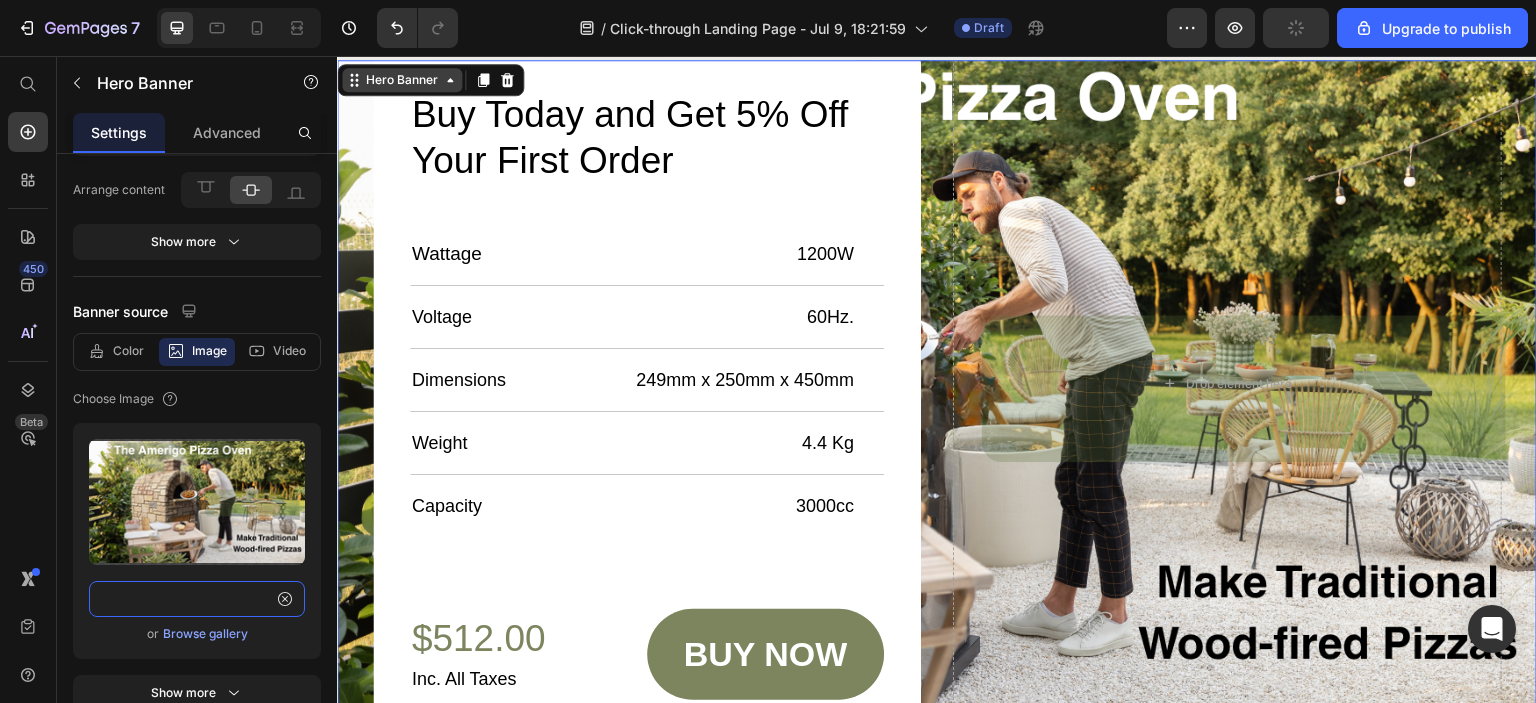 type on "https://cdn.shopify.com/s/files/1/0658/7138/0659/files/gempages_569209735933330464-a3e55661-a099-48dc-8120-791352428d53.png?v=1752151162" 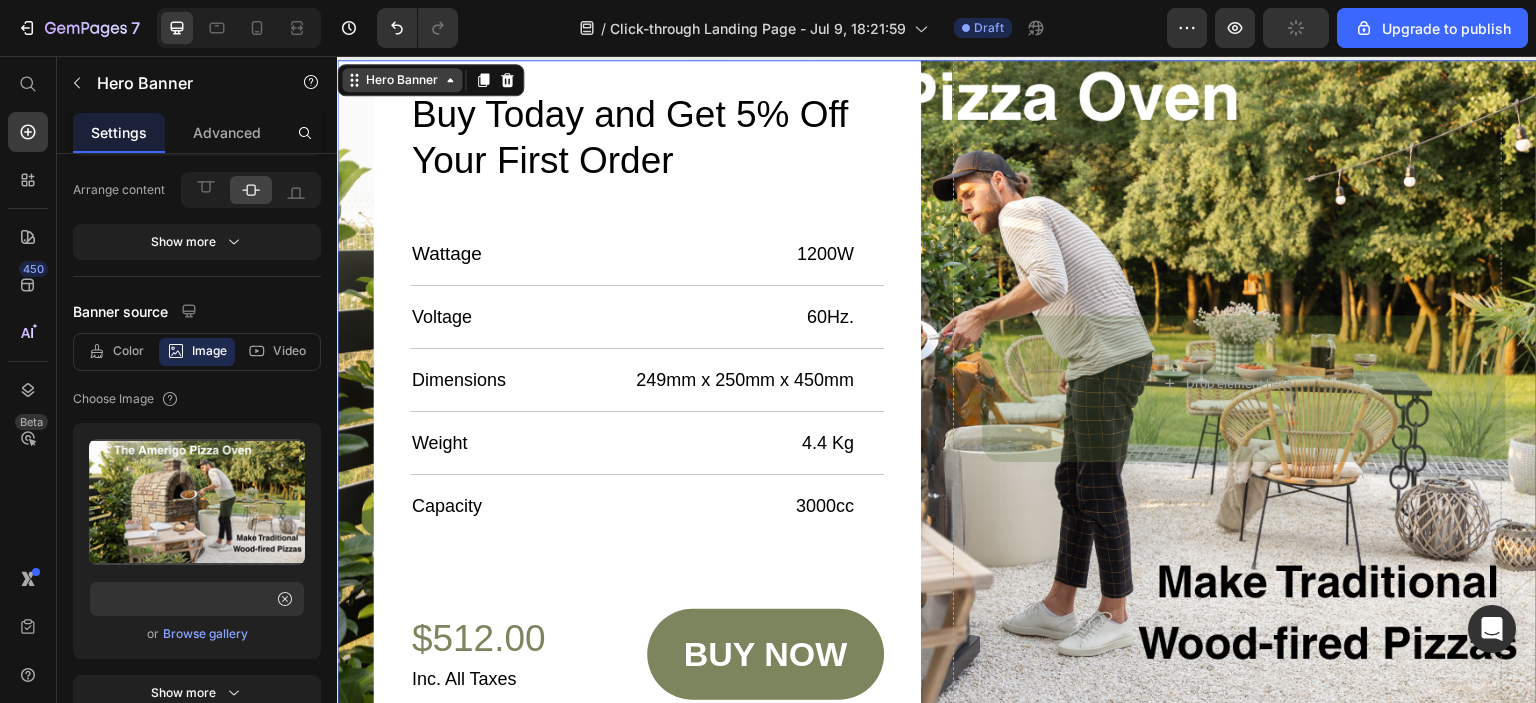 click 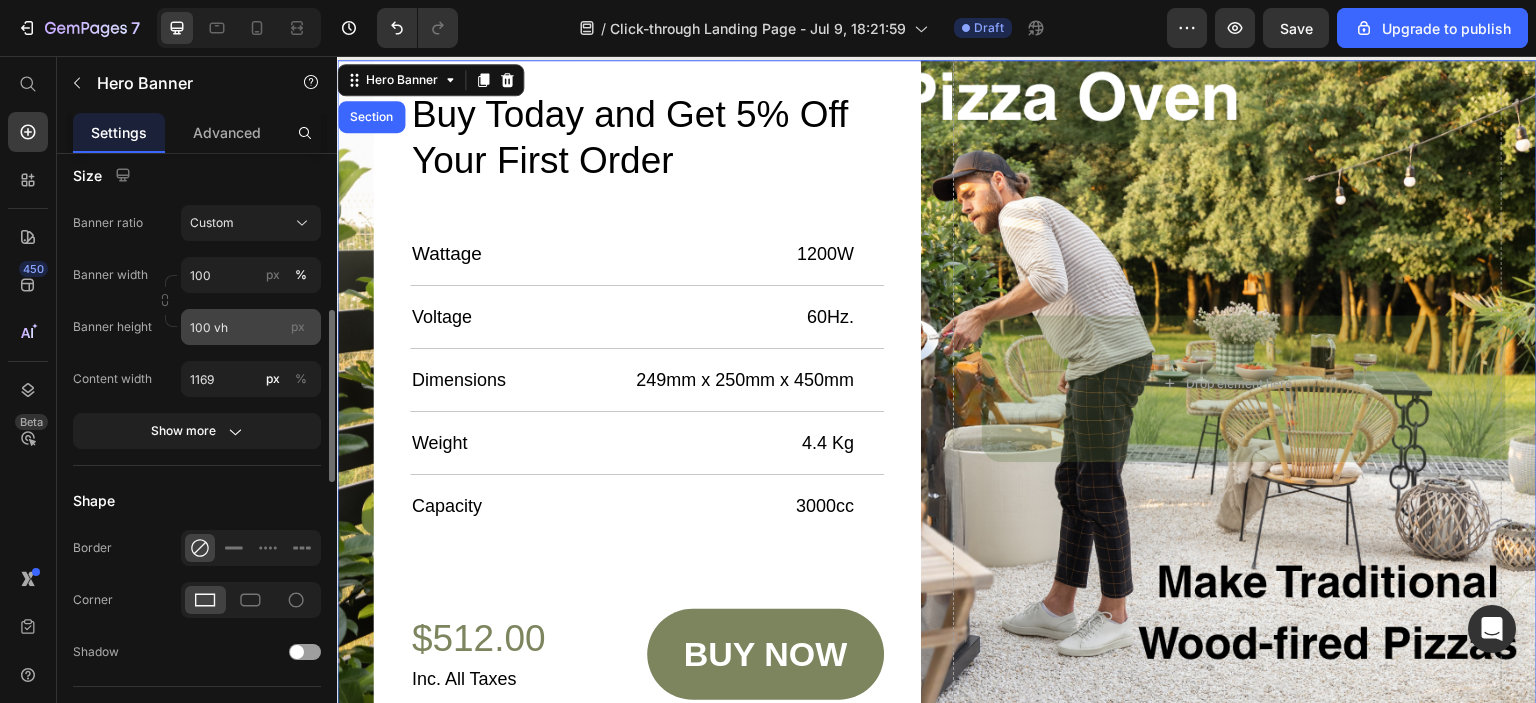 scroll, scrollTop: 400, scrollLeft: 0, axis: vertical 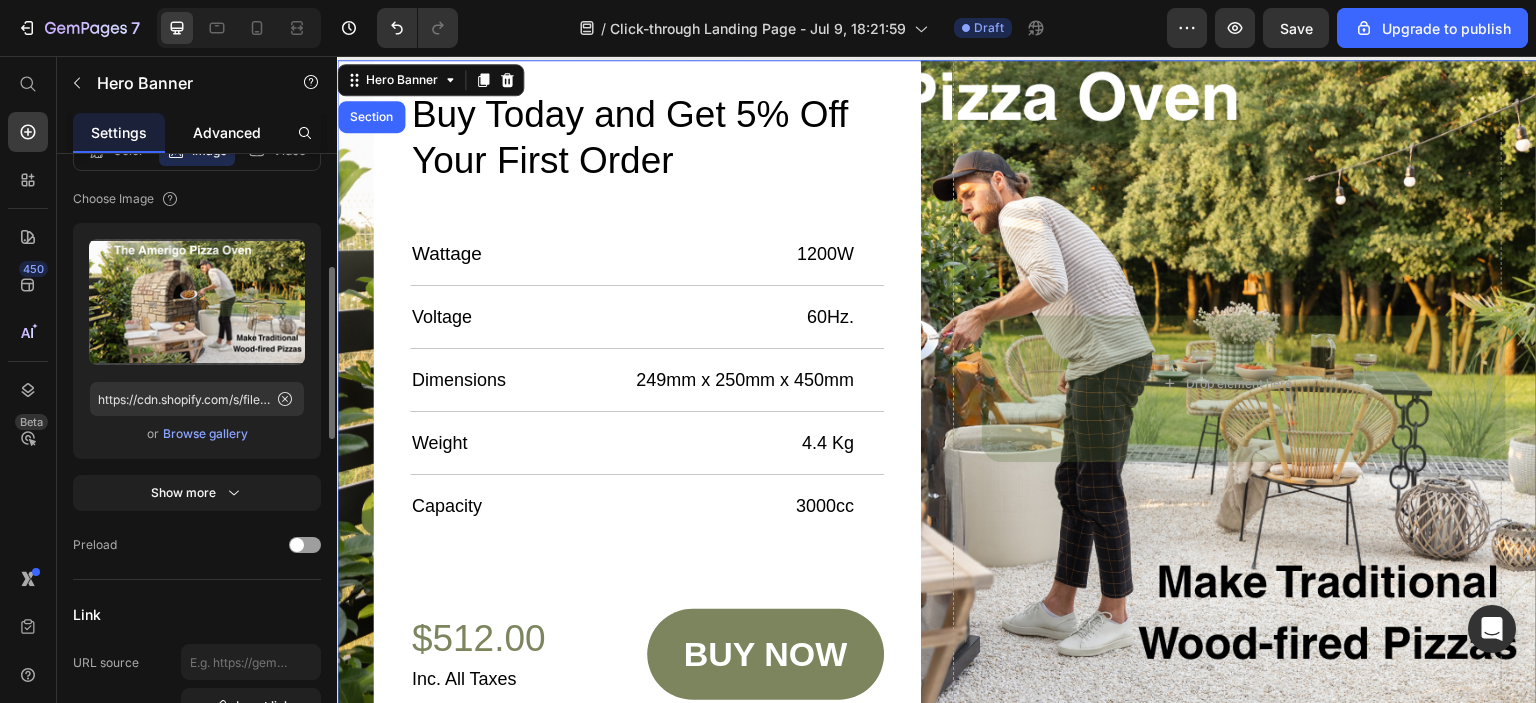click on "Advanced" at bounding box center (227, 132) 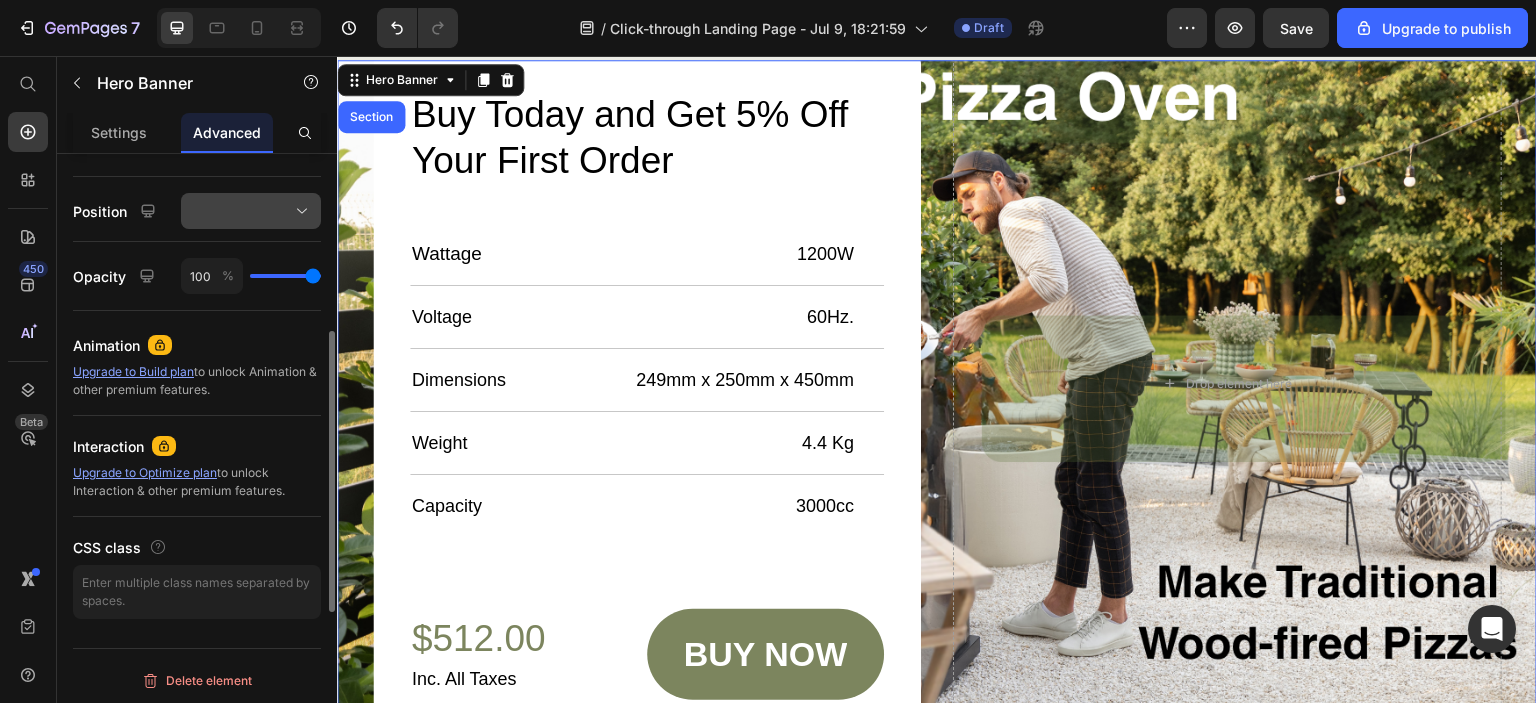 scroll, scrollTop: 0, scrollLeft: 0, axis: both 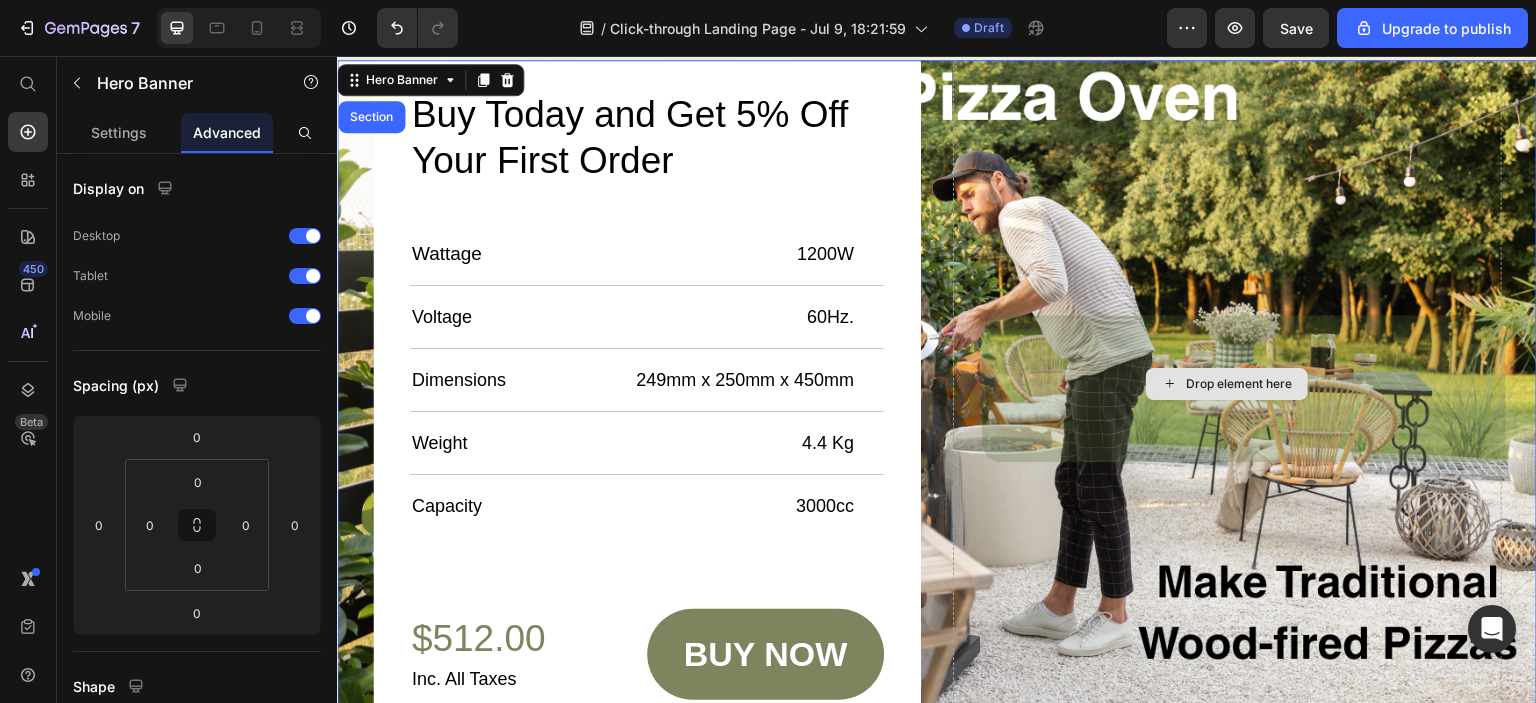 click on "Drop element here" at bounding box center (1227, 383) 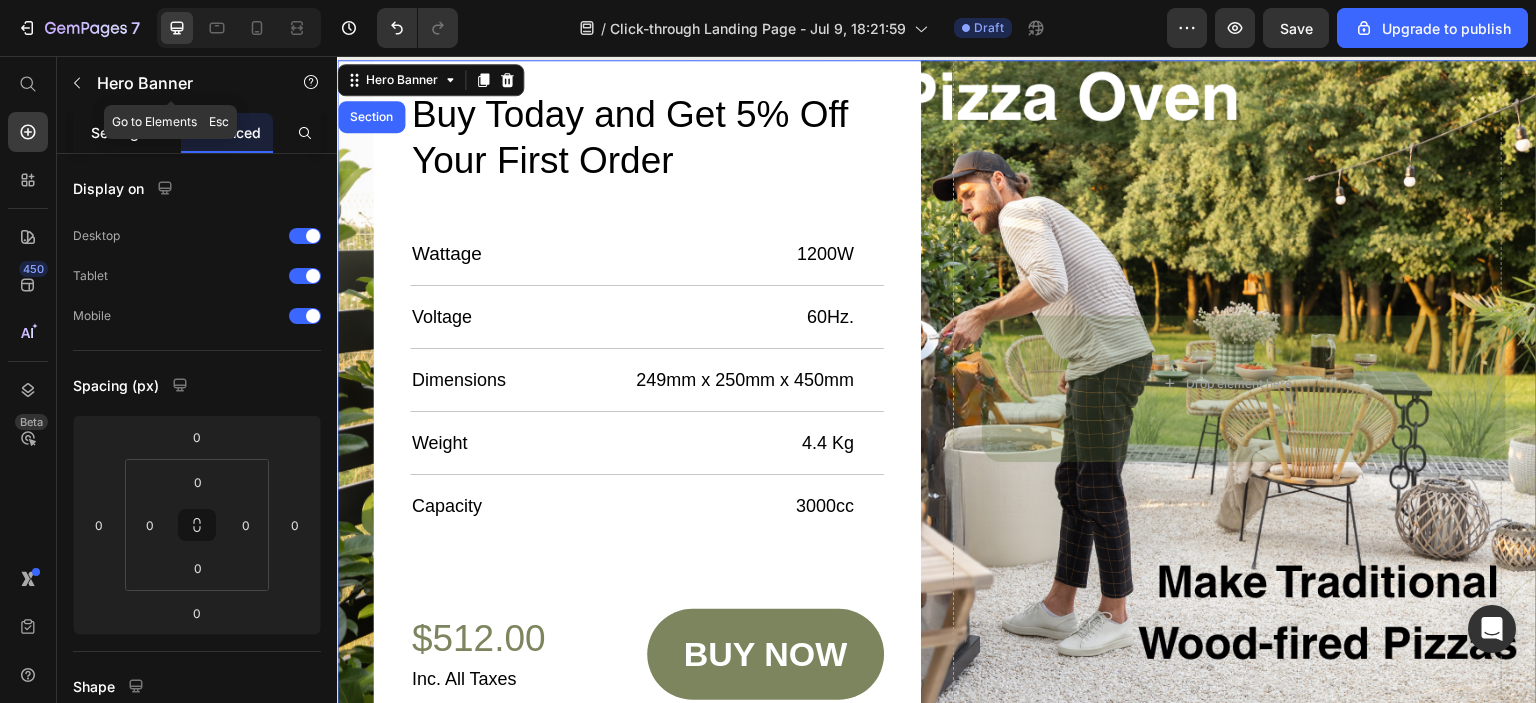 click on "Settings" at bounding box center (119, 132) 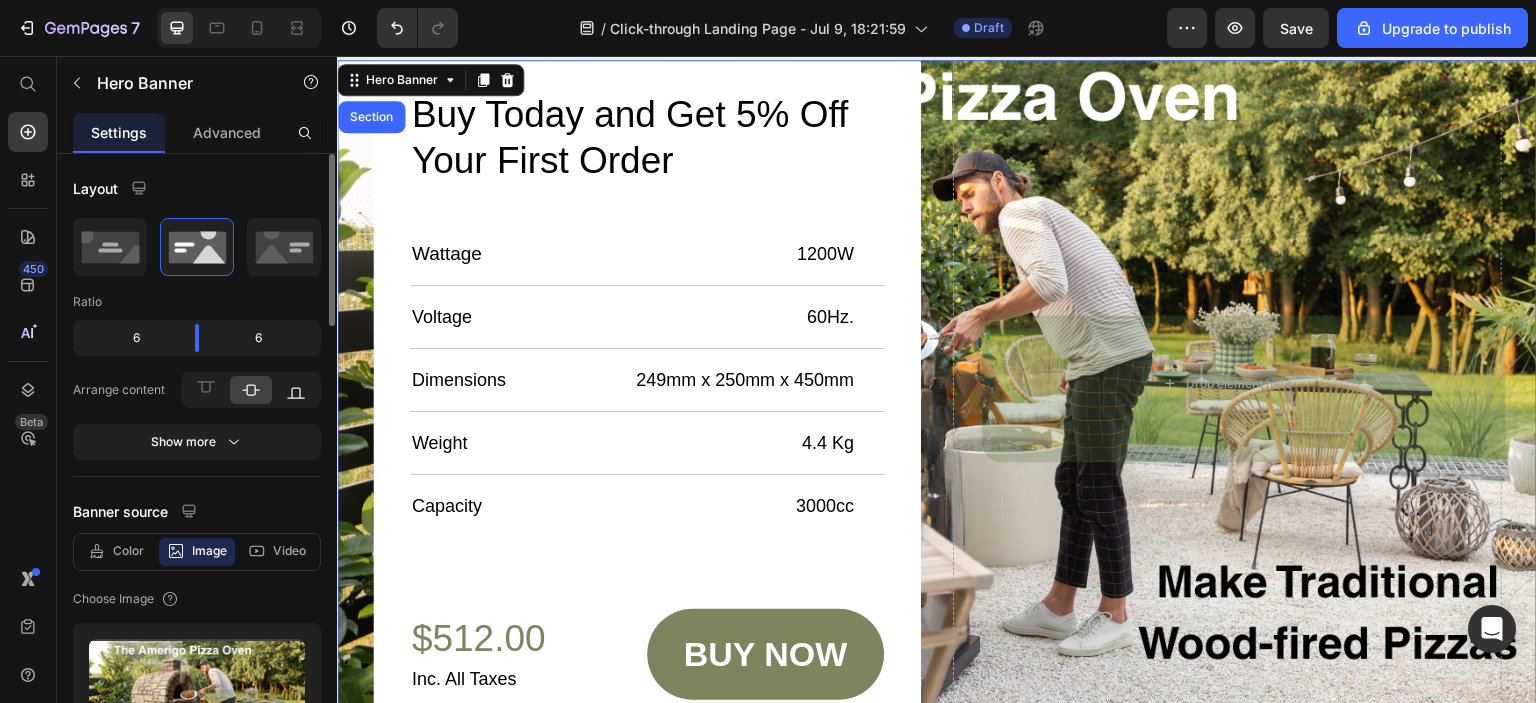 click 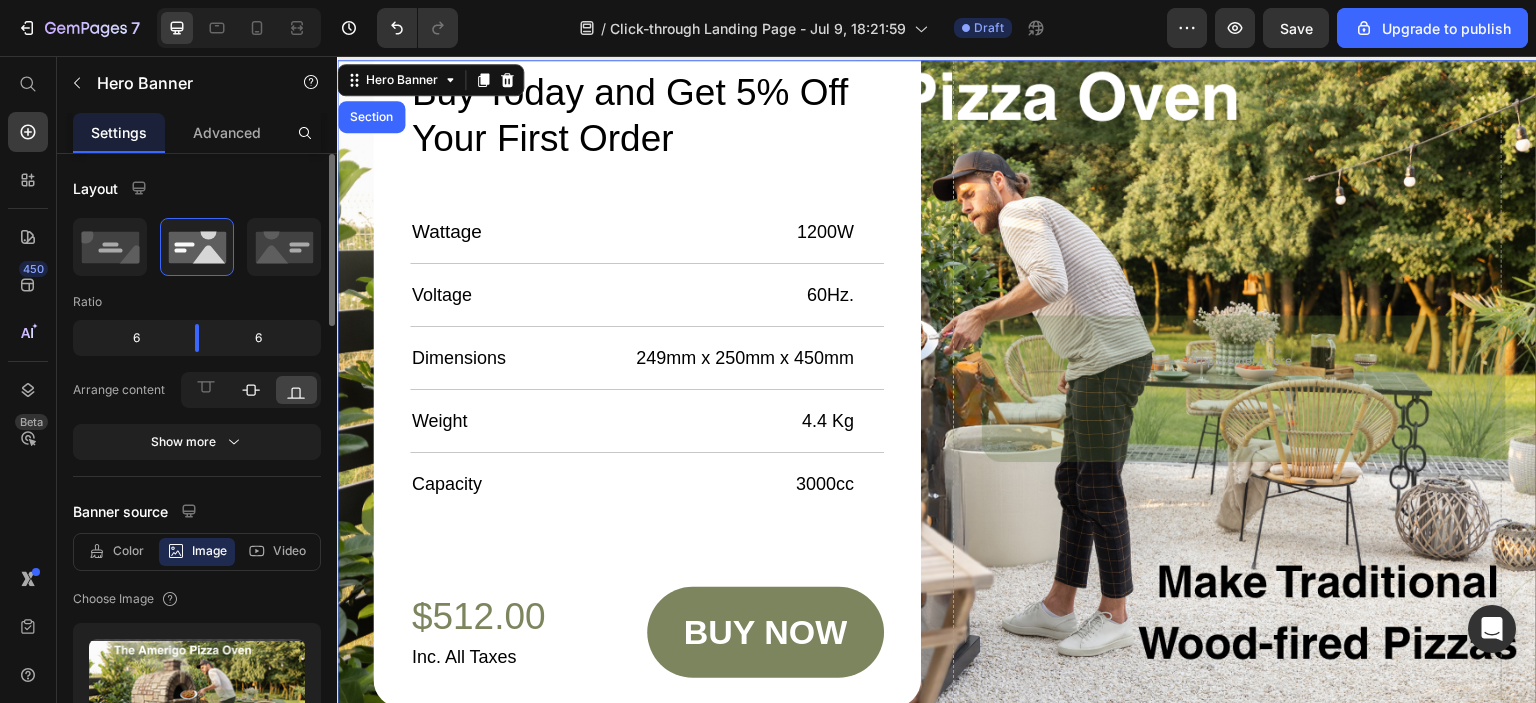 click 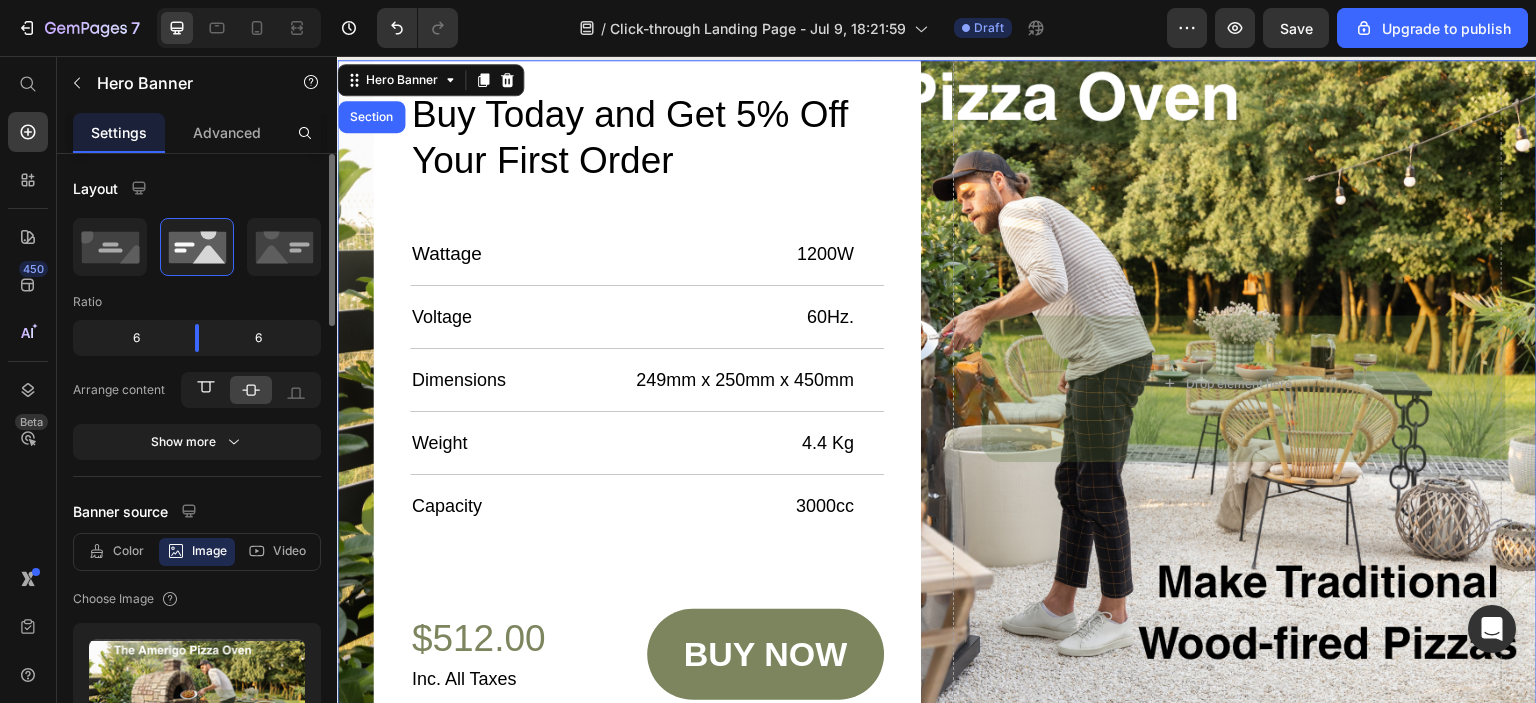 click 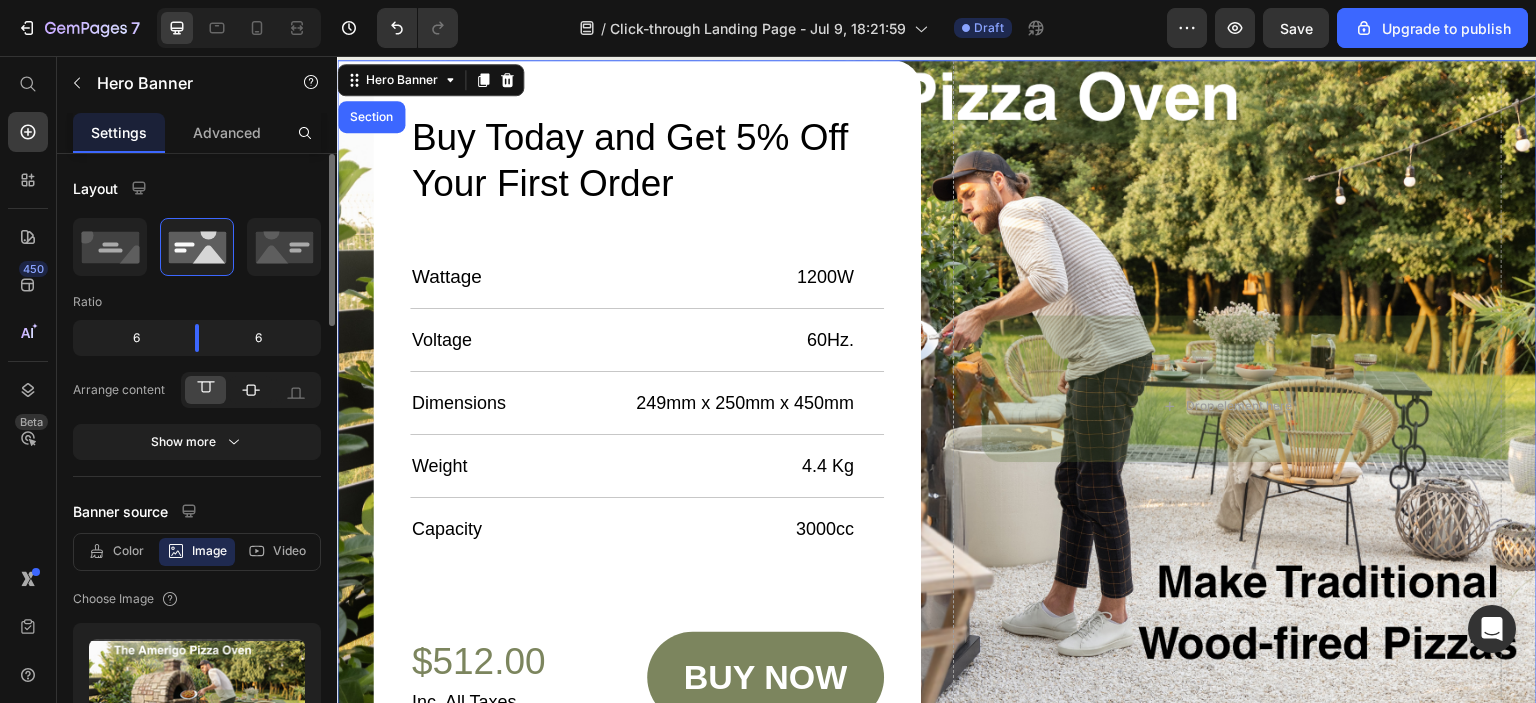 click 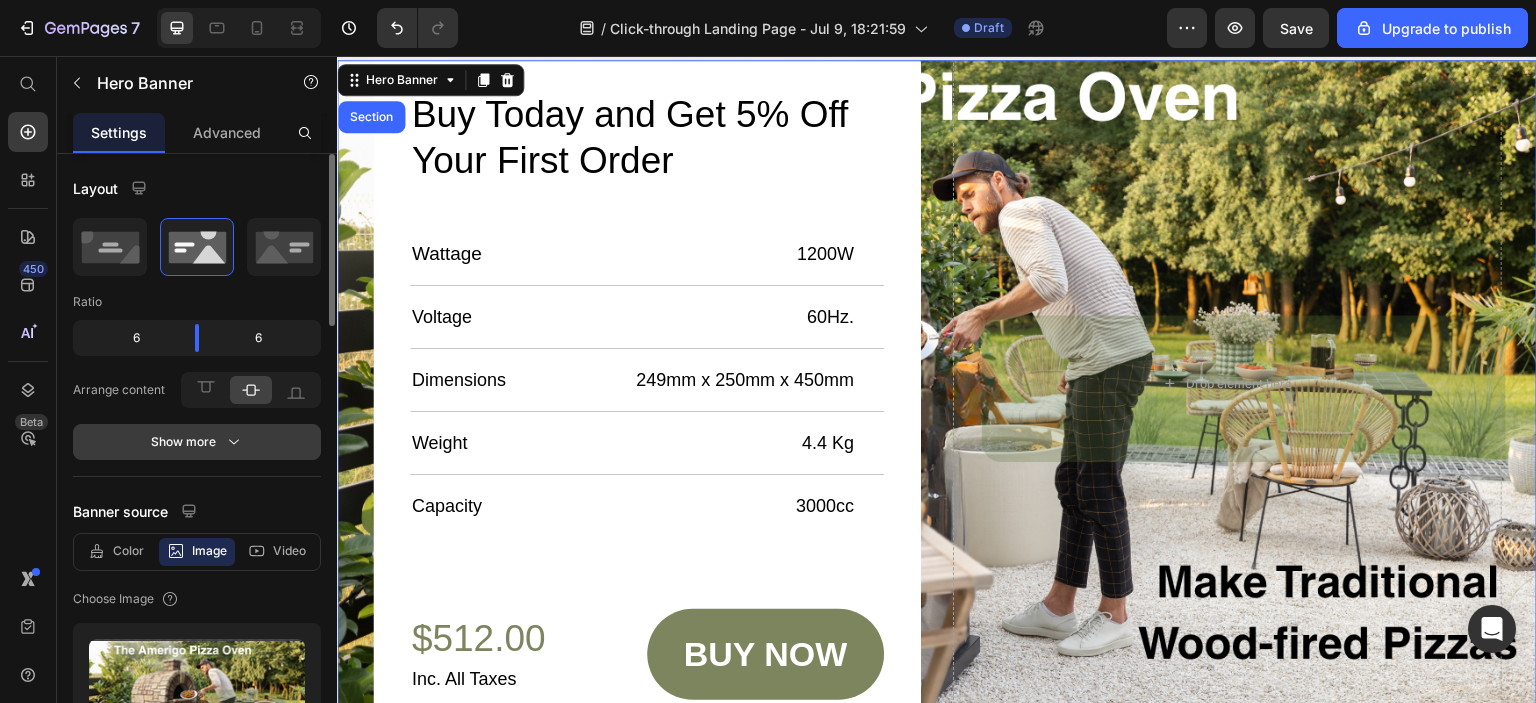 click on "Show more" at bounding box center (197, 442) 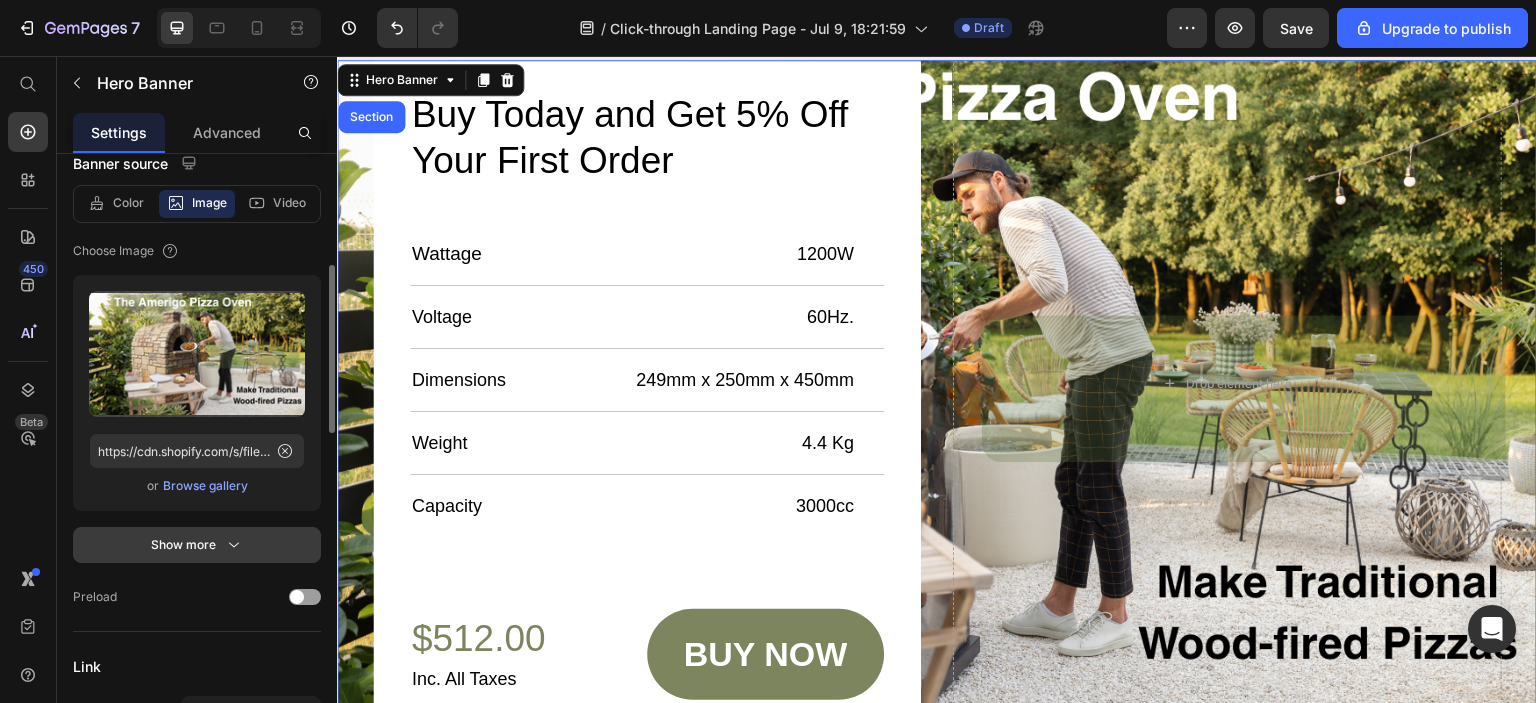 scroll, scrollTop: 500, scrollLeft: 0, axis: vertical 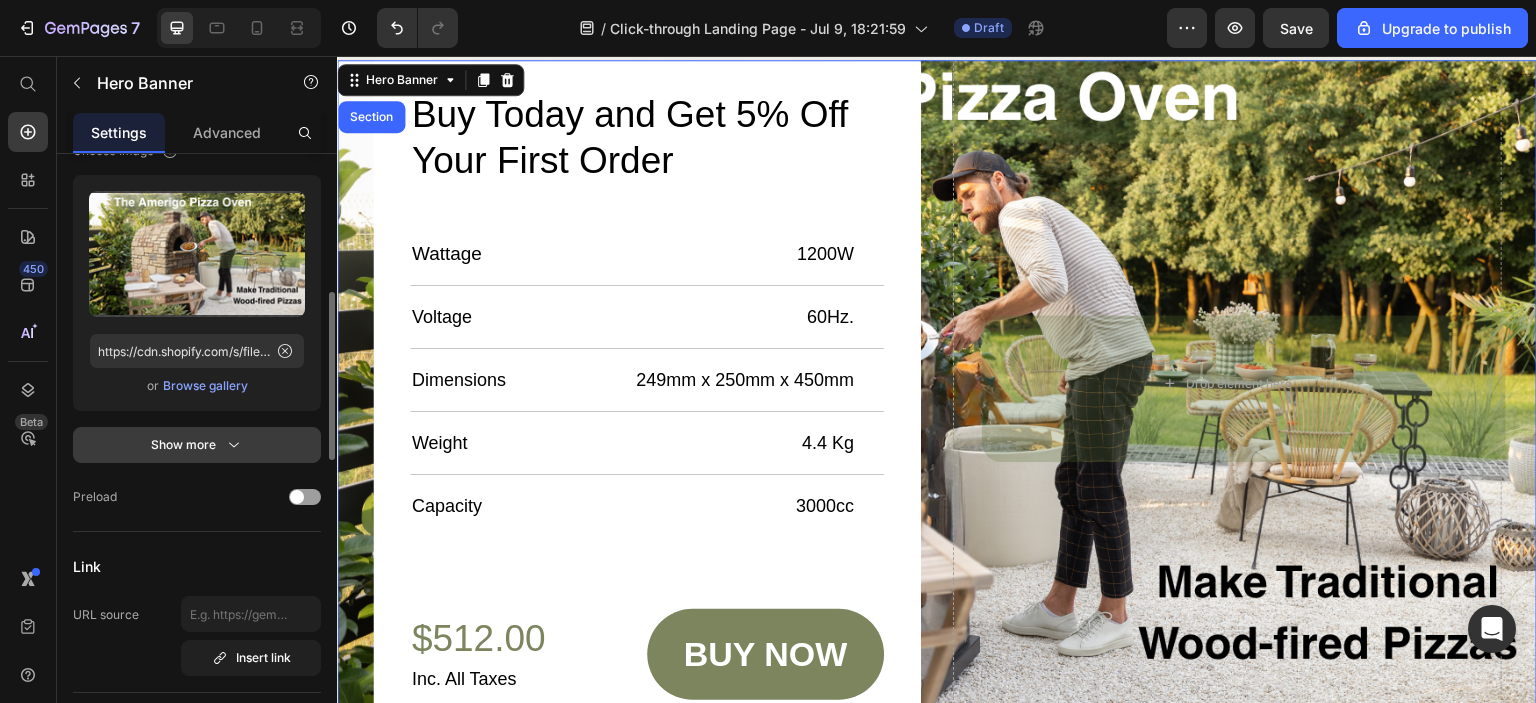 click on "Show more" at bounding box center (197, 445) 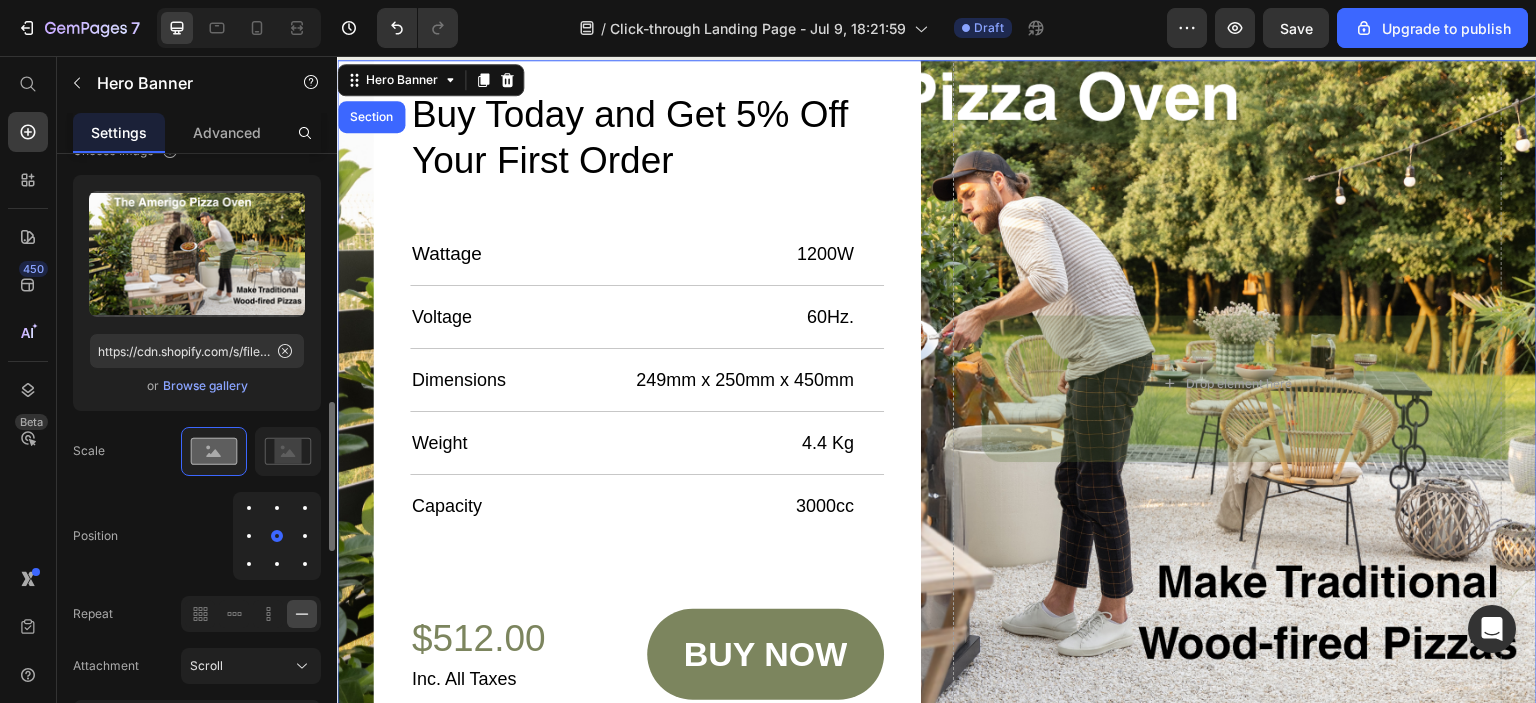 scroll, scrollTop: 700, scrollLeft: 0, axis: vertical 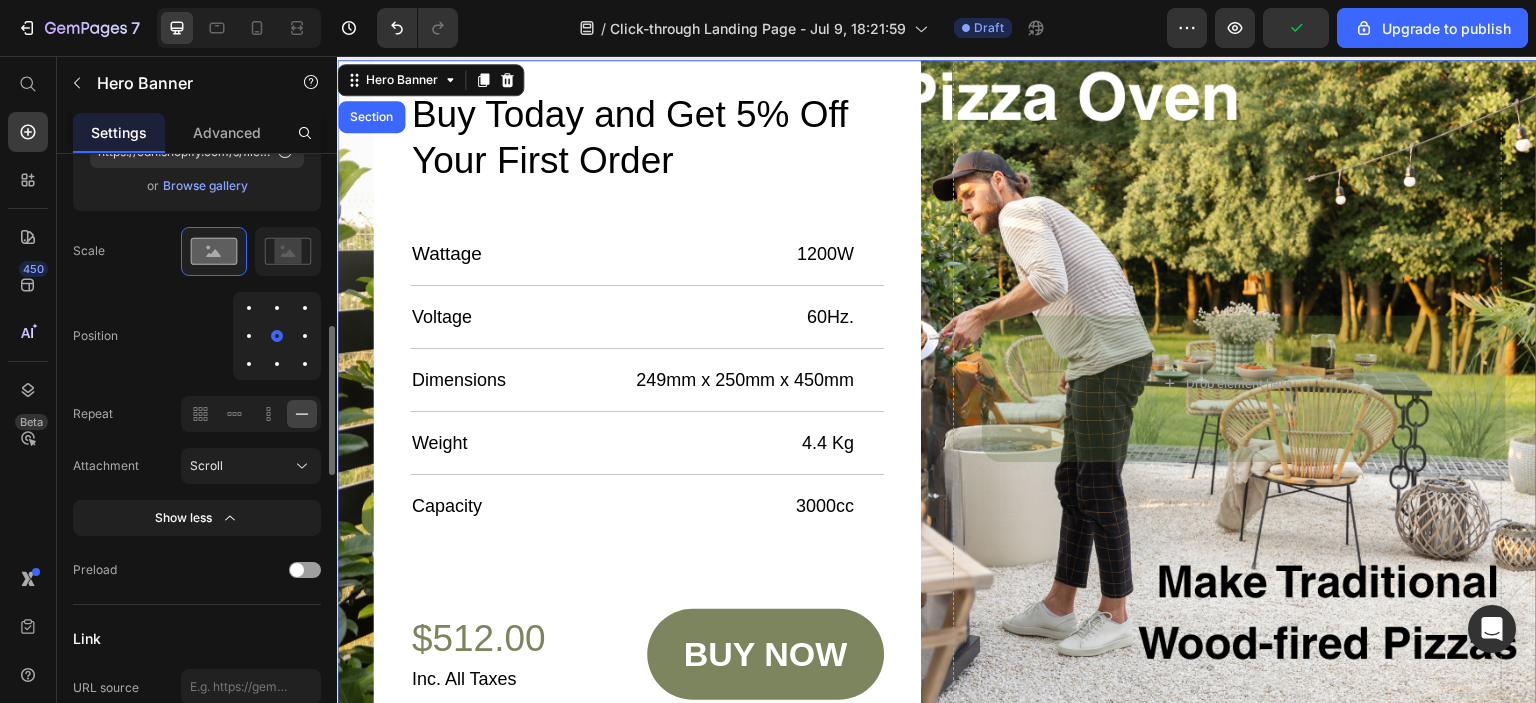 drag, startPoint x: 280, startPoint y: 335, endPoint x: 307, endPoint y: 335, distance: 27 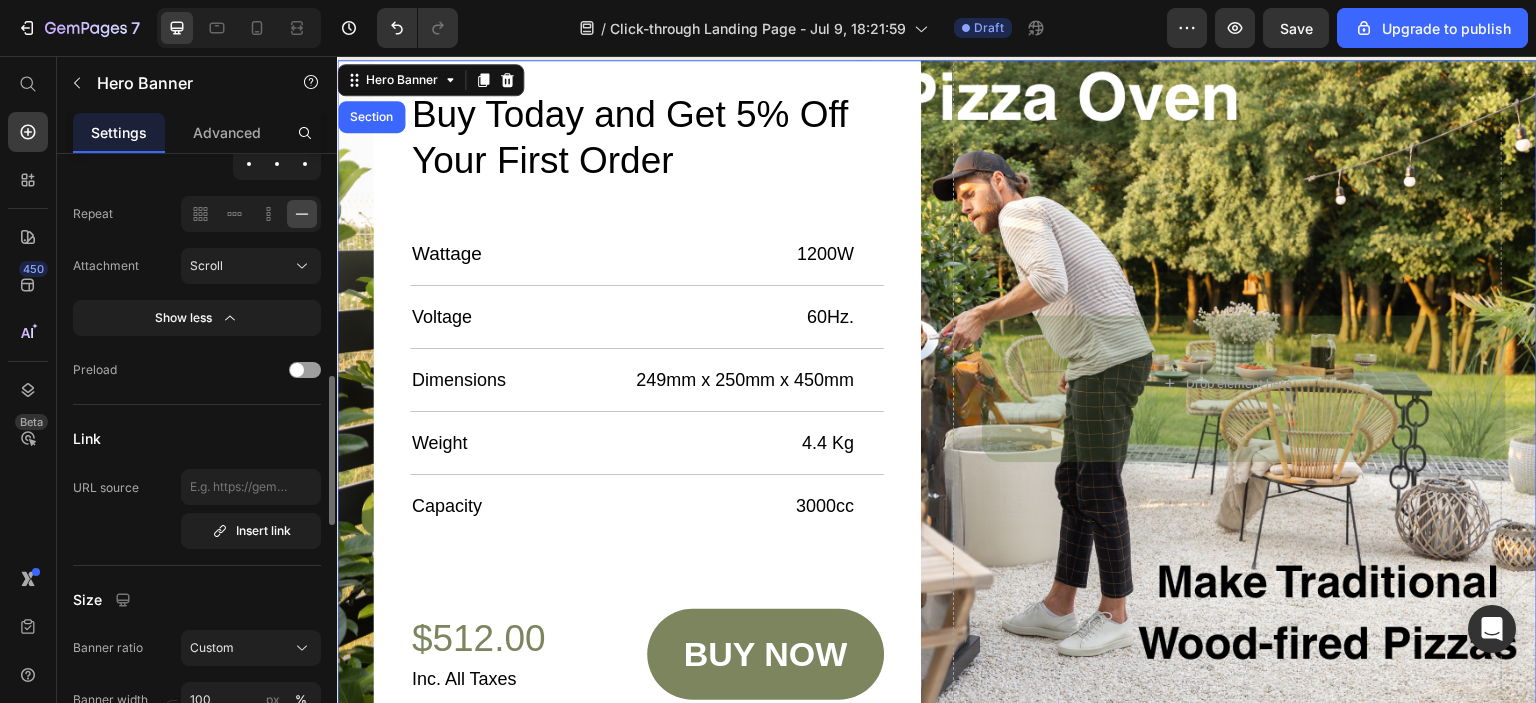 scroll, scrollTop: 800, scrollLeft: 0, axis: vertical 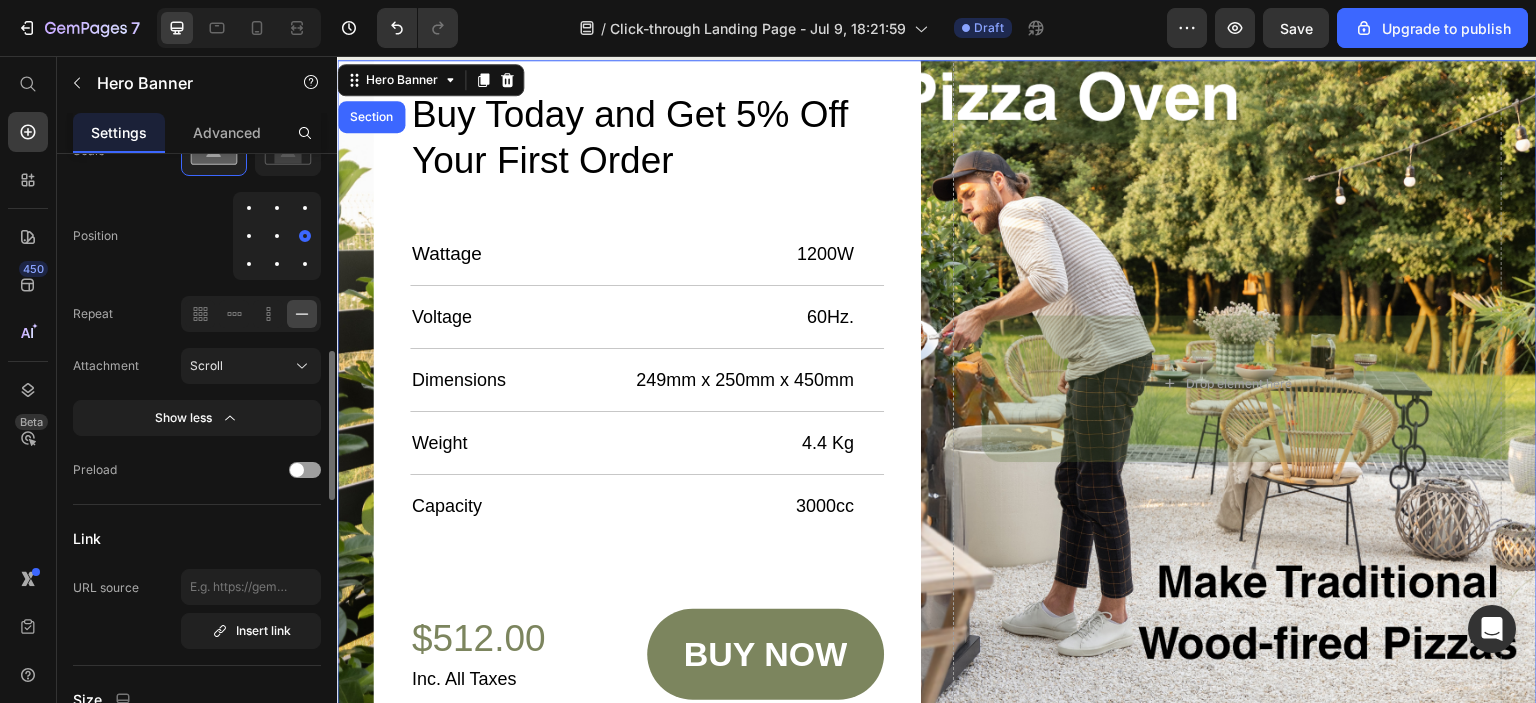 click at bounding box center (277, 236) 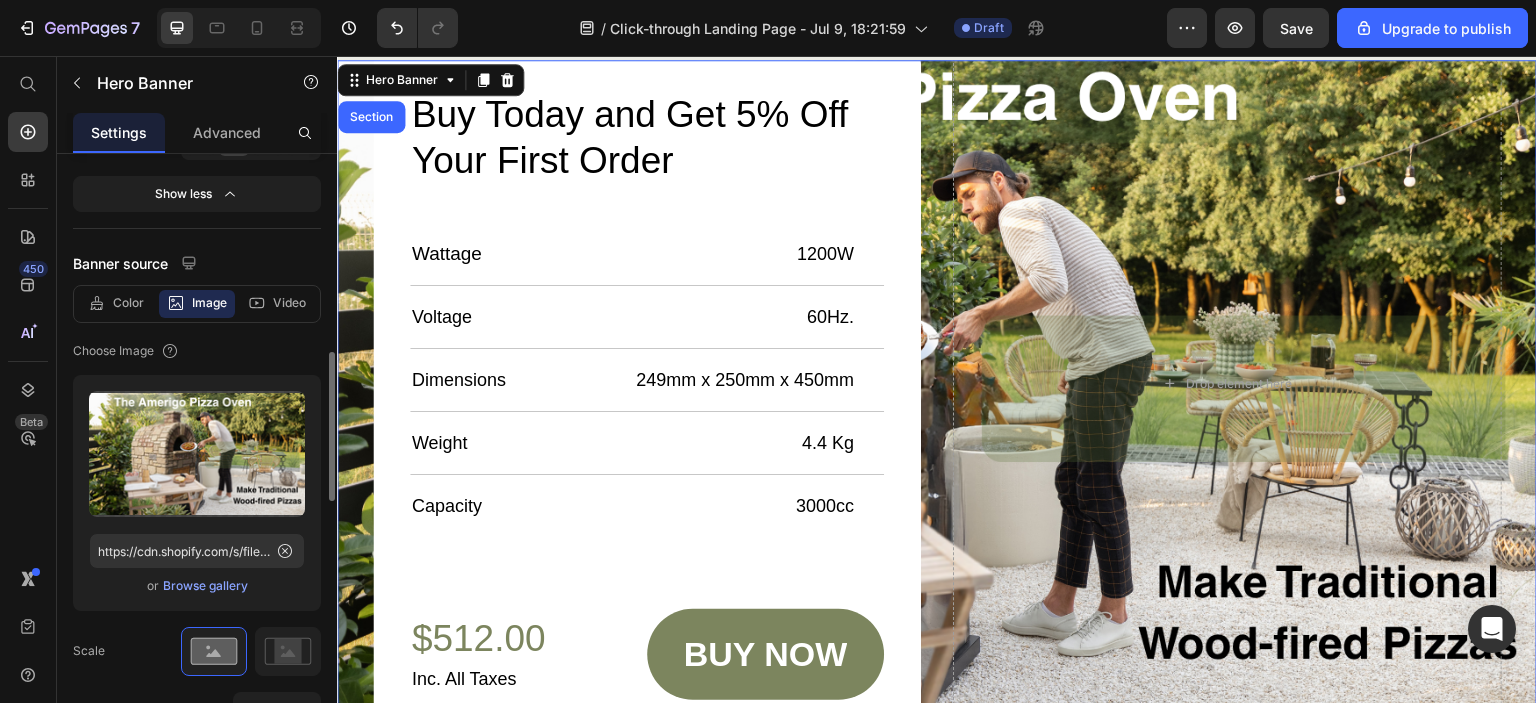scroll, scrollTop: 400, scrollLeft: 0, axis: vertical 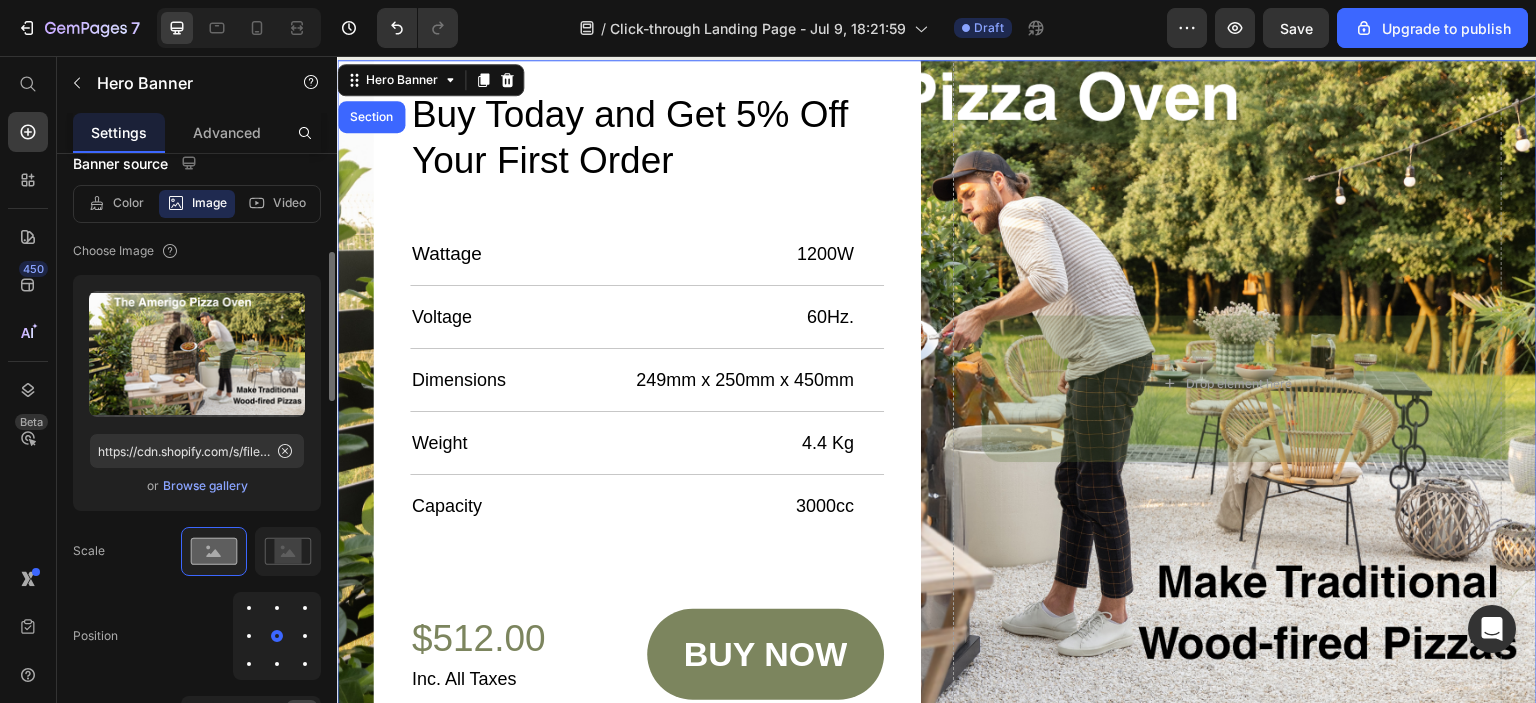click on "Browse gallery" at bounding box center (205, 486) 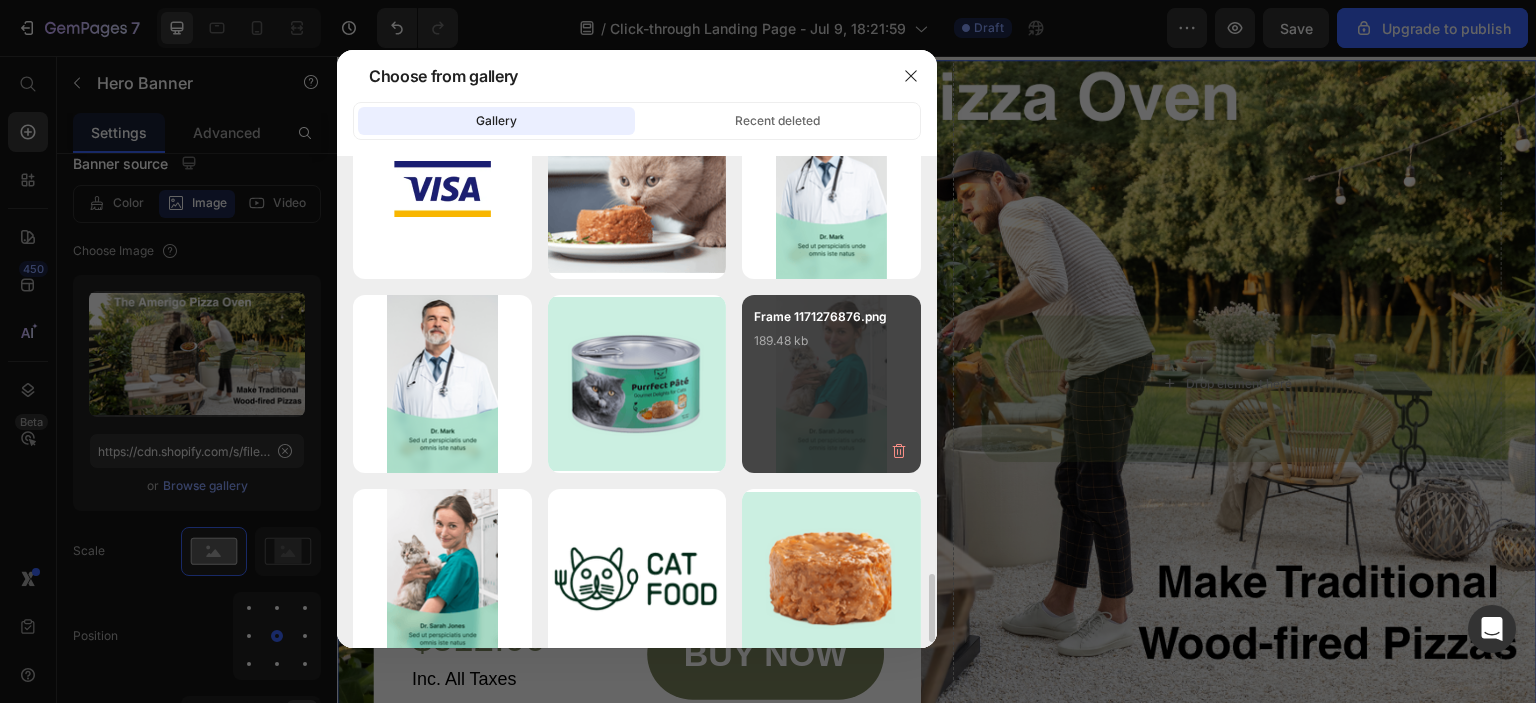 scroll, scrollTop: 3028, scrollLeft: 0, axis: vertical 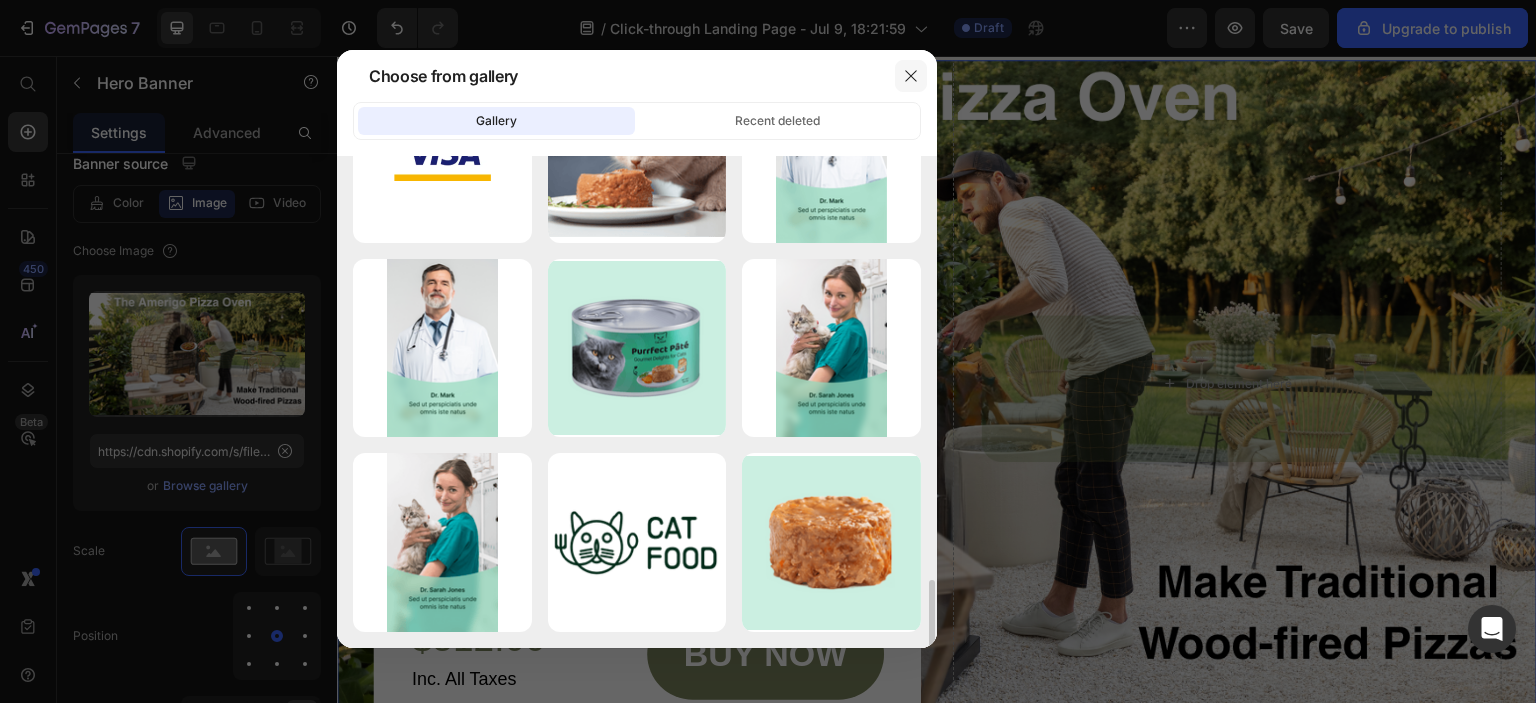 click at bounding box center (911, 76) 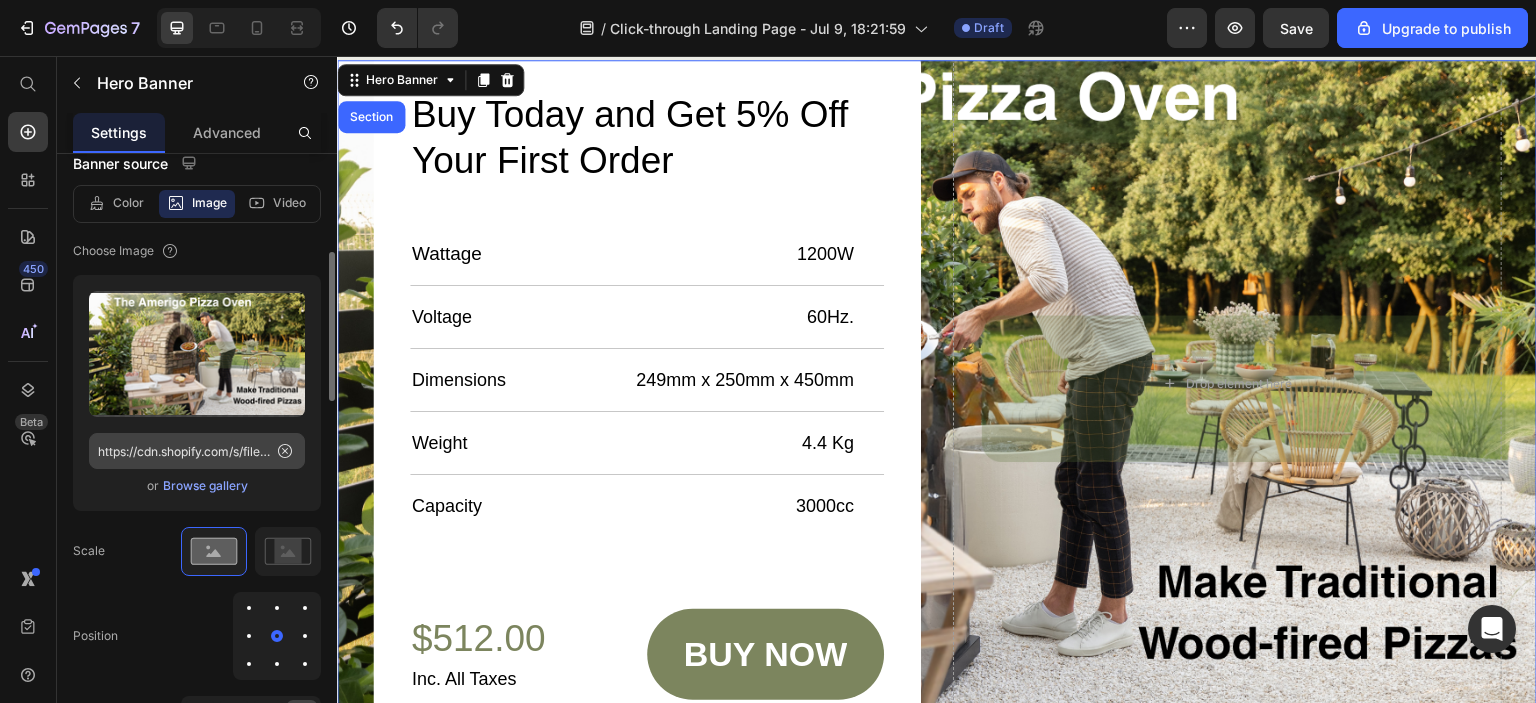 click 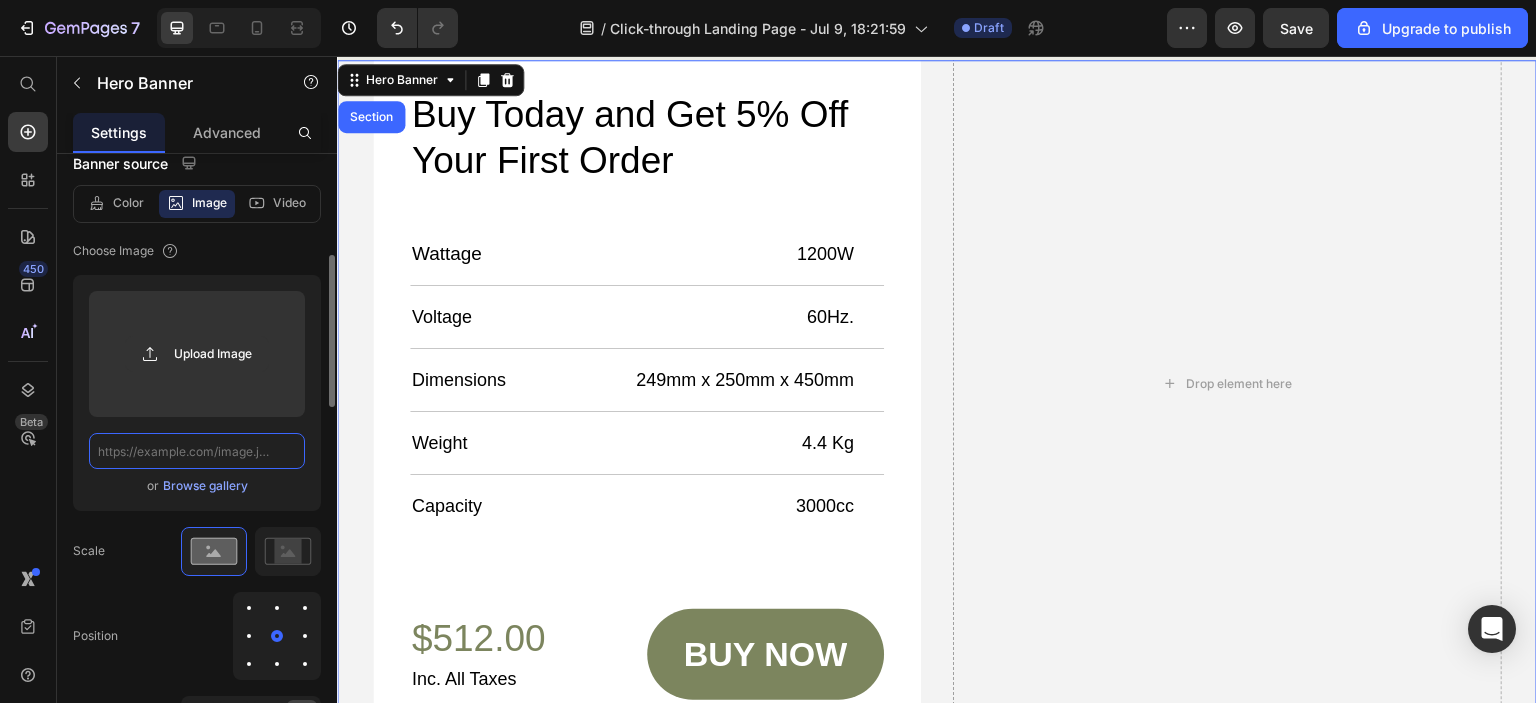 scroll, scrollTop: 0, scrollLeft: 0, axis: both 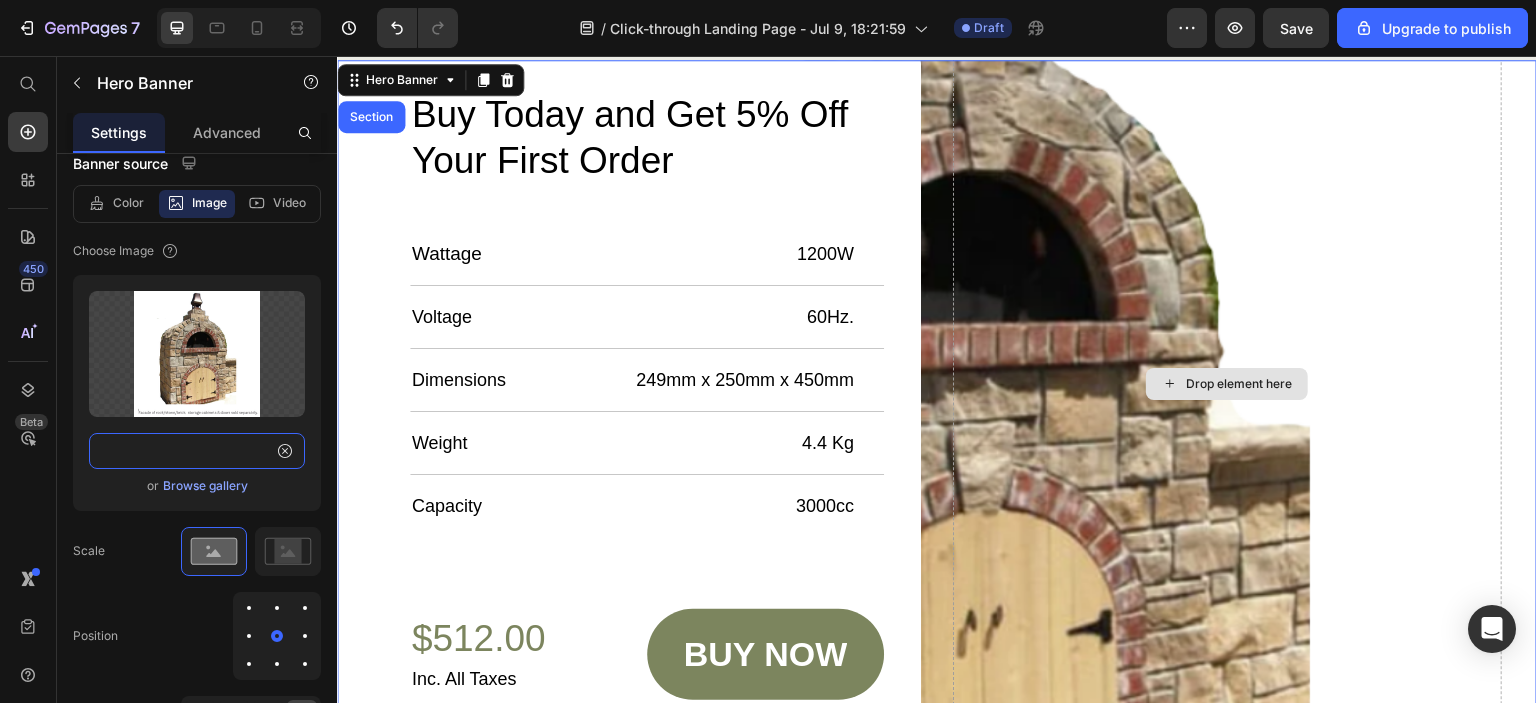type on "https://cdn.shopify.com/s/files/1/0658/7138/0659/files/6_6fa83b8a-6128-4be2-89ec-6d90de163fbc.png?v=1751633860" 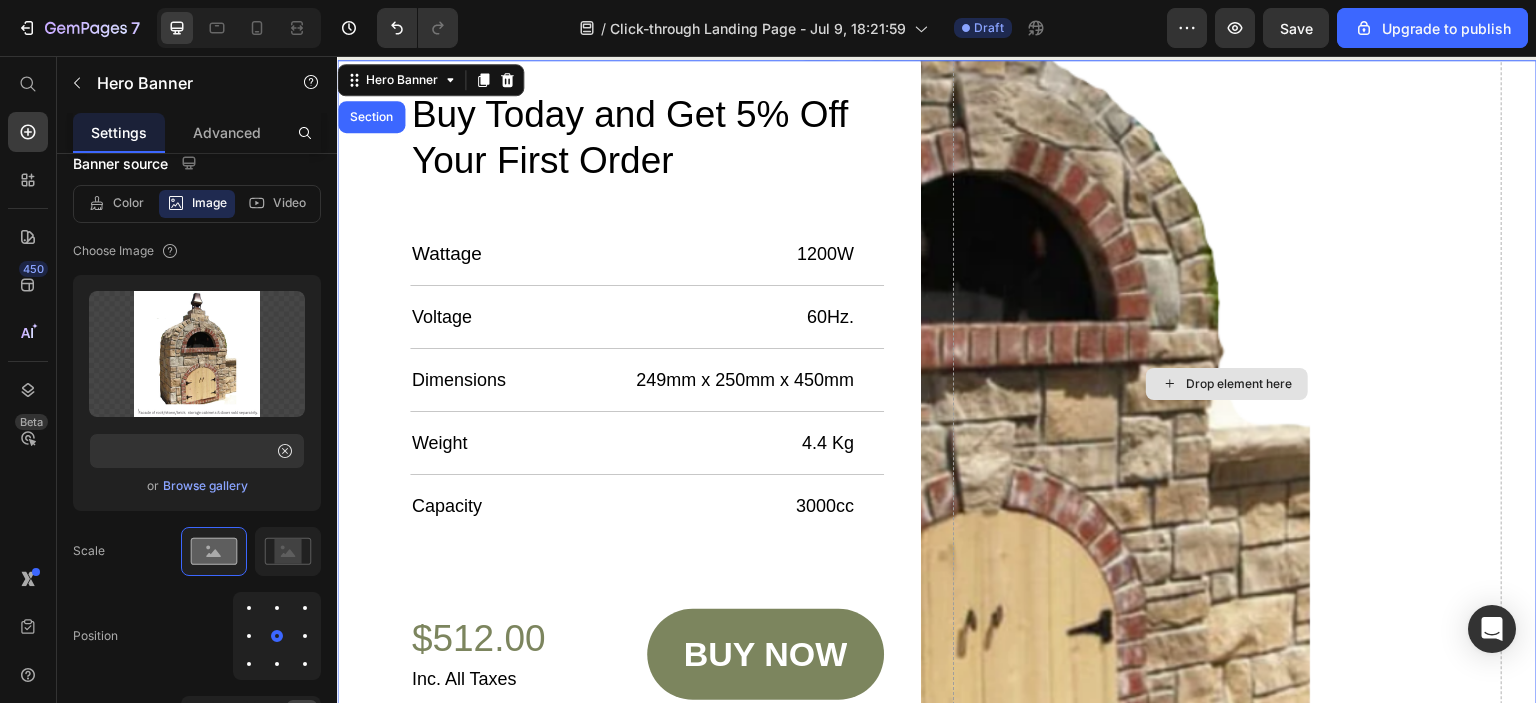 click on "Drop element here" at bounding box center (1227, 383) 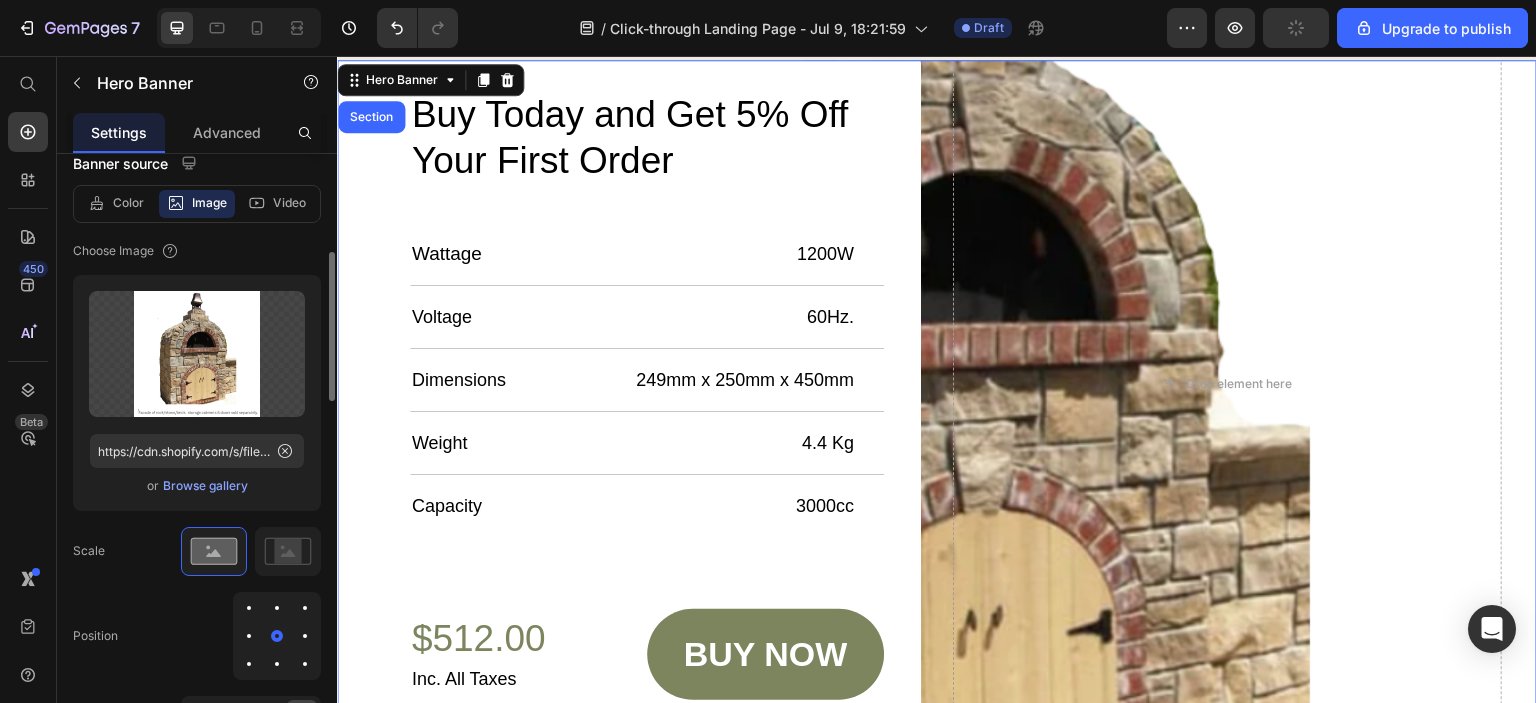 click at bounding box center (305, 636) 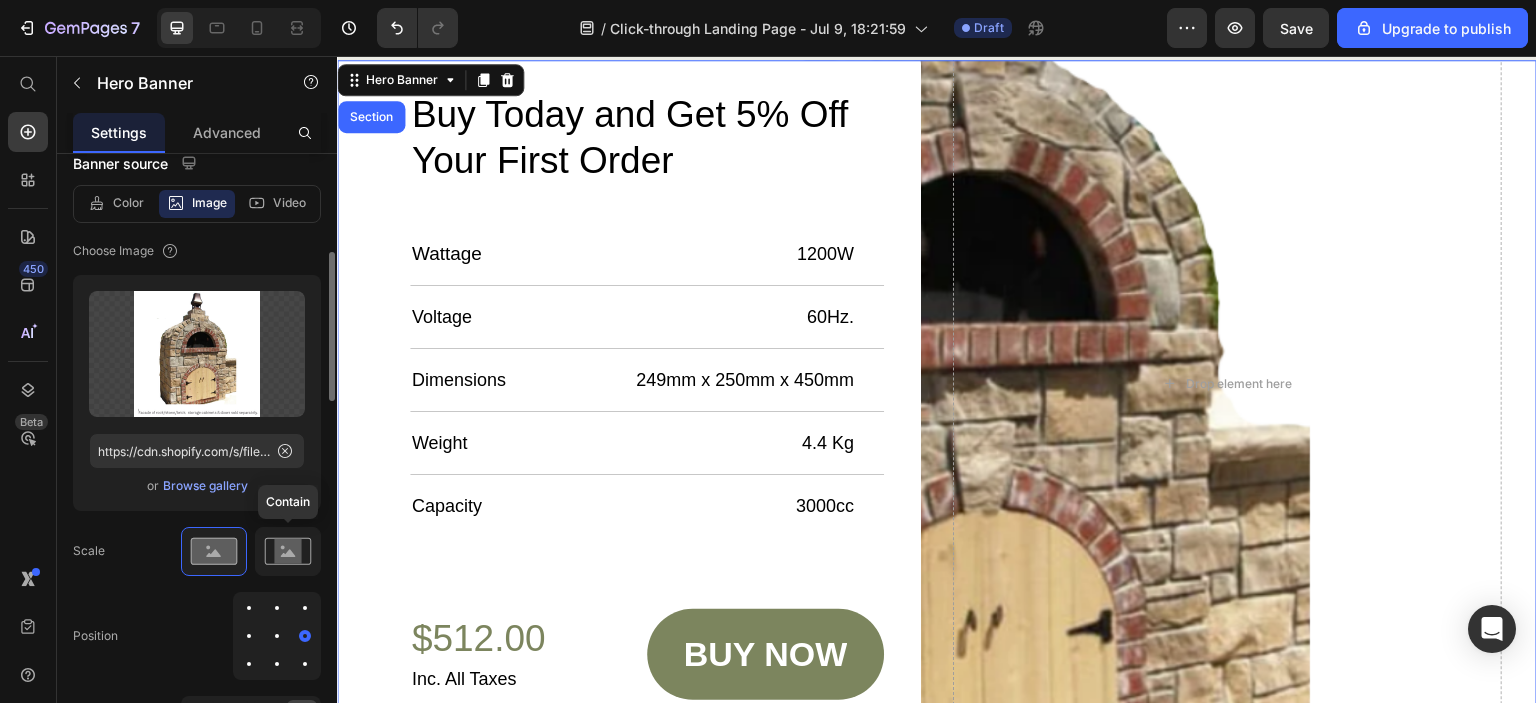 click 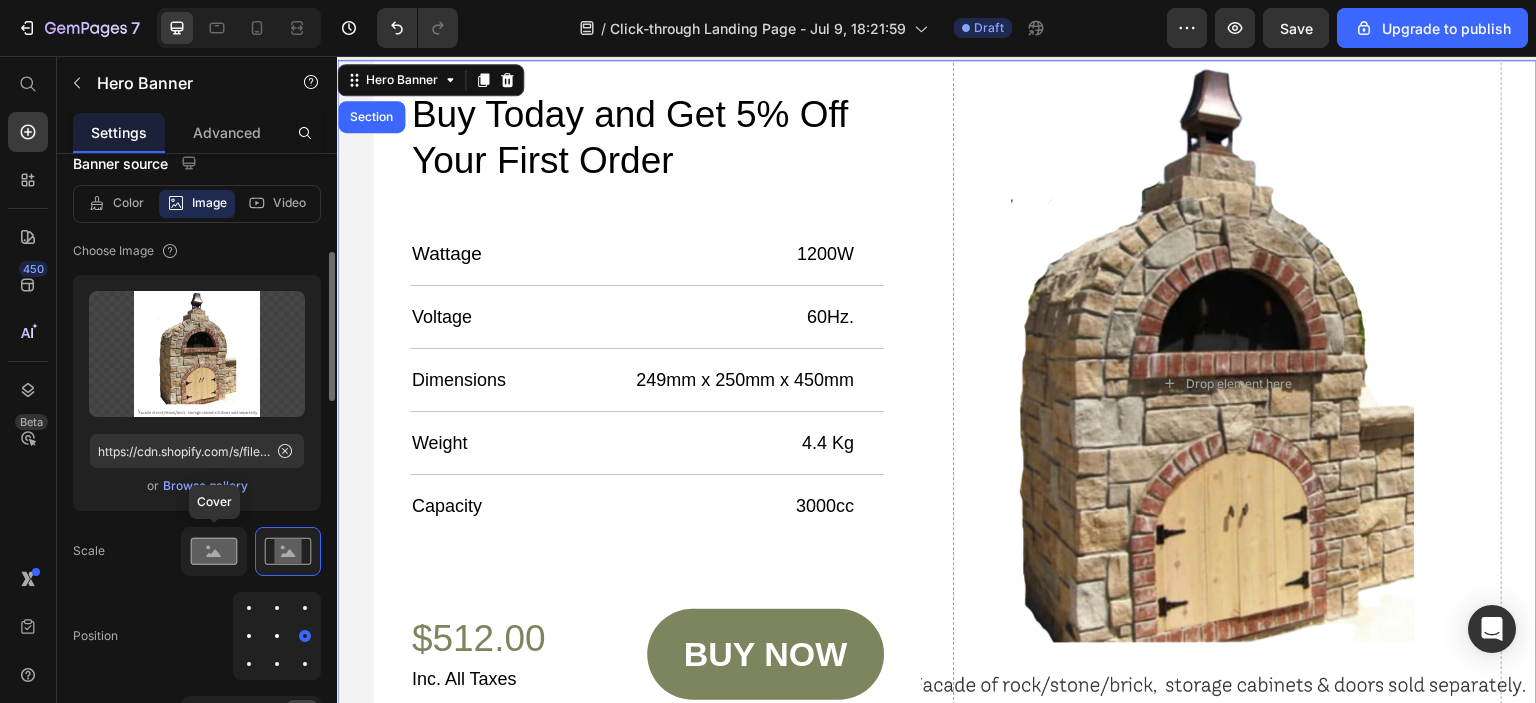 click 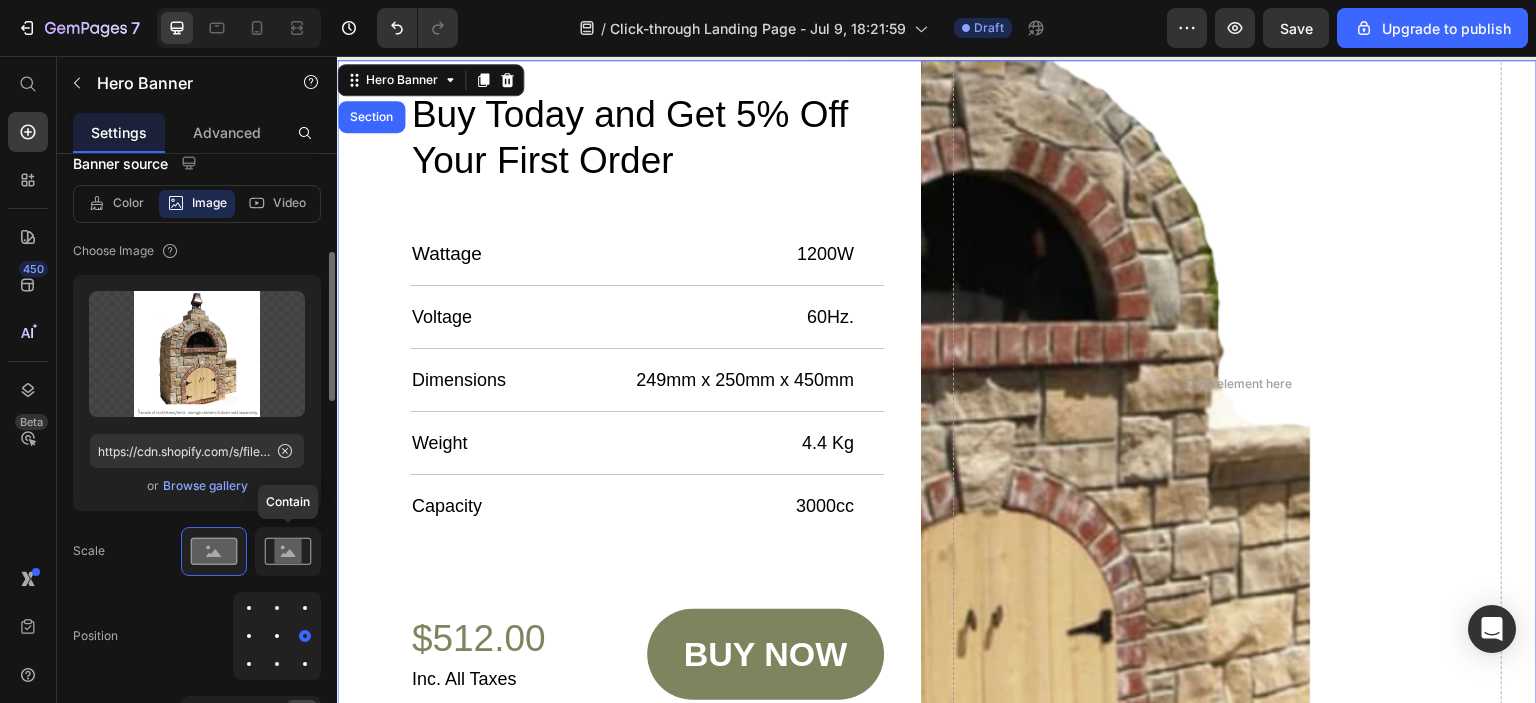 click 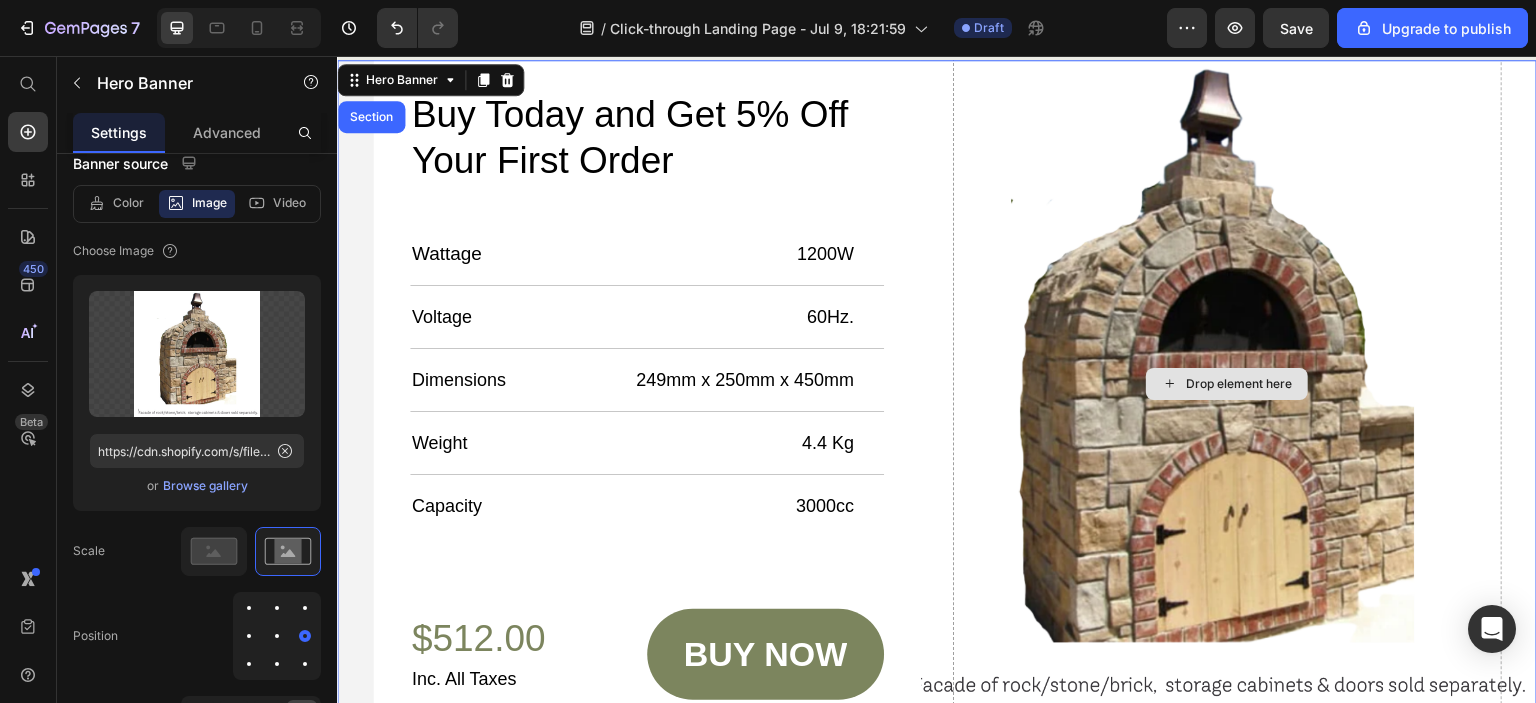 scroll, scrollTop: 6072, scrollLeft: 0, axis: vertical 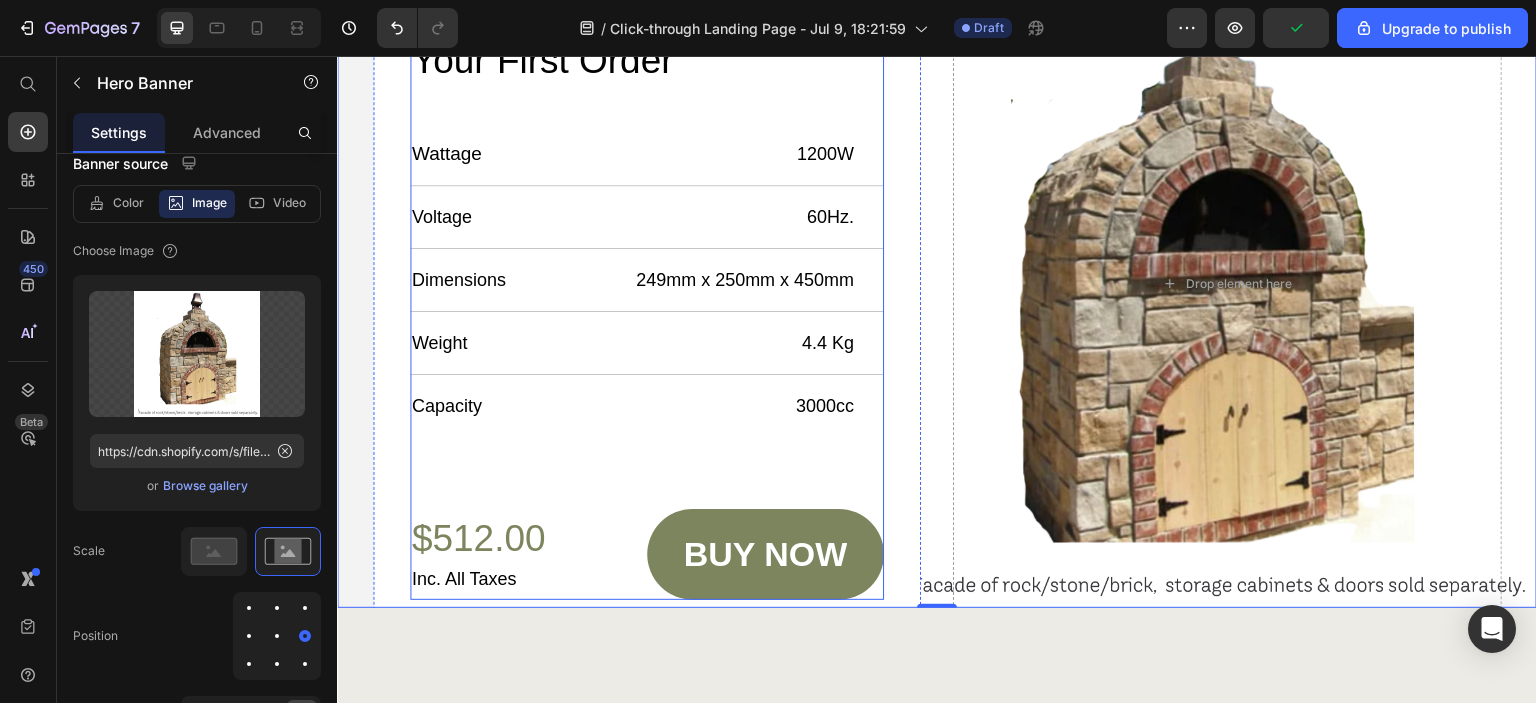 click on "Capacity" at bounding box center (528, 406) 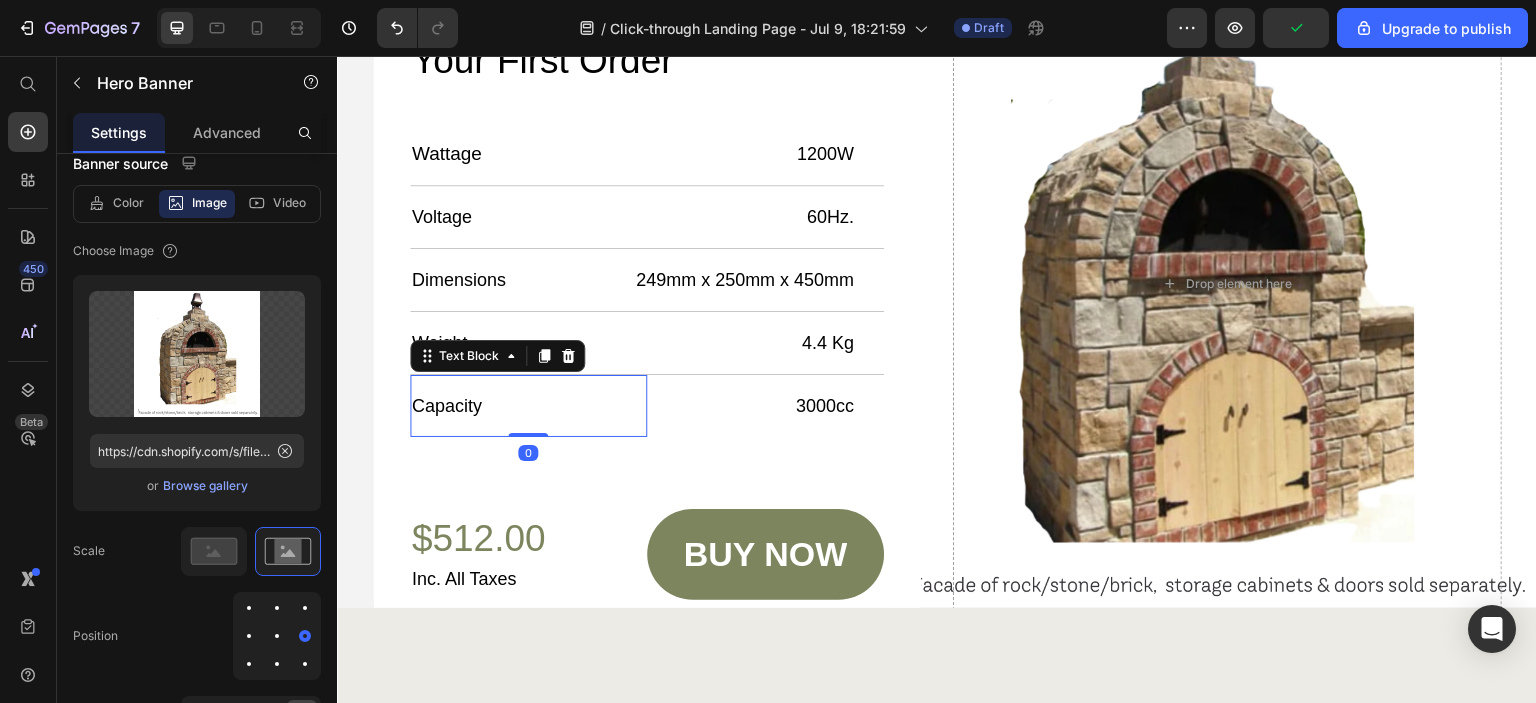 scroll, scrollTop: 0, scrollLeft: 0, axis: both 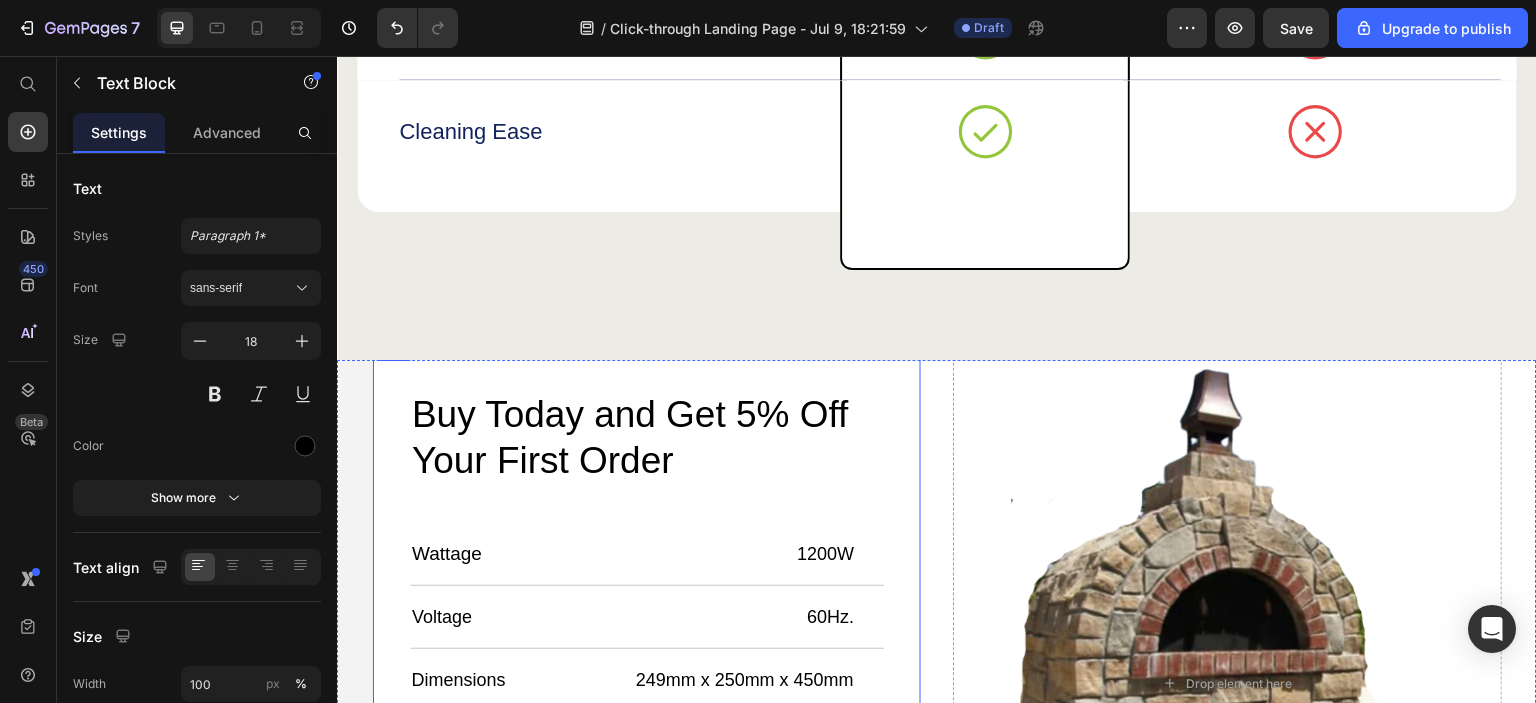 click on "Buy  Today and Get 5% Off Your First Order Heading Wattage Text Block 1200W Text Block Row Voltage Text Block 60Hz. Text Block Row Dimensions Text Block 249mm x 250mm x 450mm Text Block Row Weight Text Block 4.4 Kg Text Block Row Capacity Text Block   0 3000cc Text Block Row Row $512.00 Product Price Inc. All Taxes Text Block buy now Add to Cart Row Product Row" at bounding box center [647, 683] 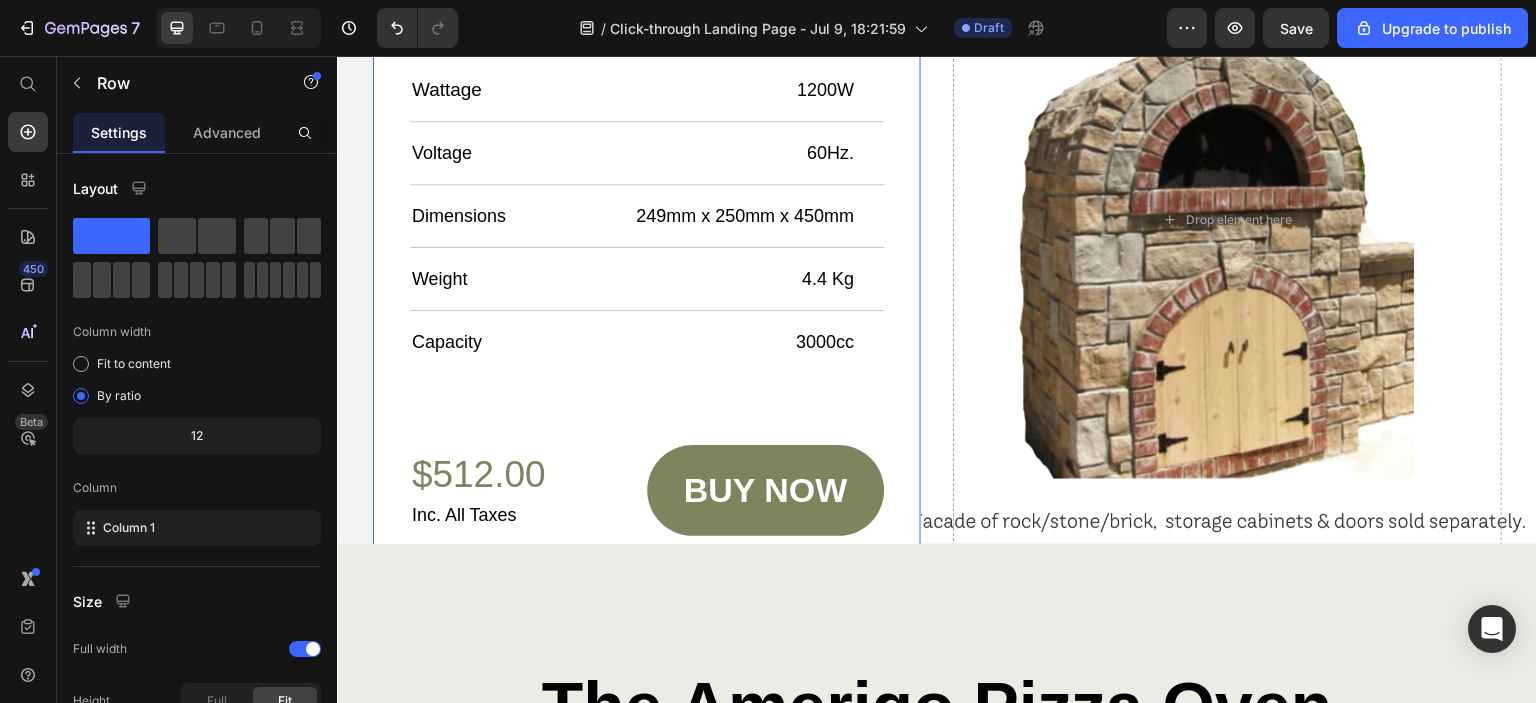scroll, scrollTop: 6172, scrollLeft: 0, axis: vertical 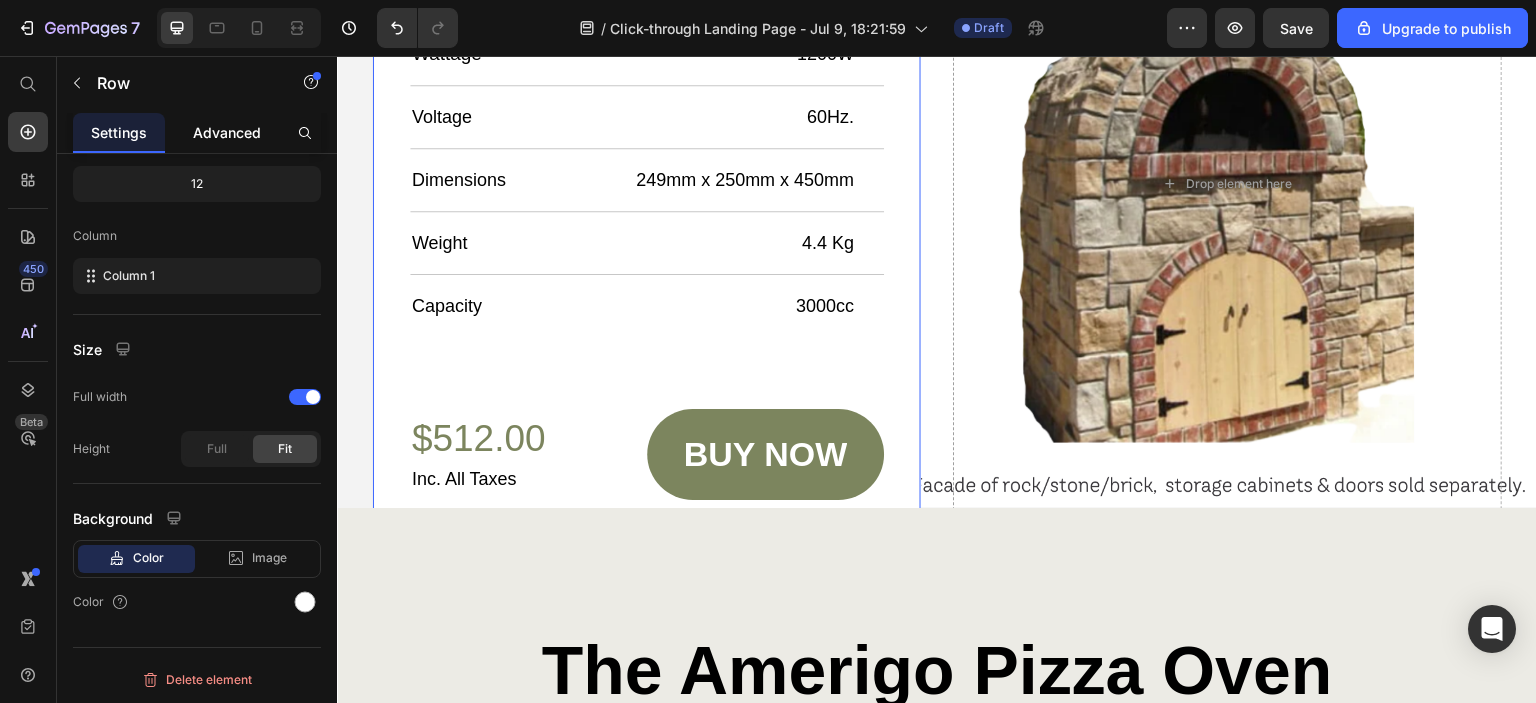 click on "Advanced" at bounding box center [227, 132] 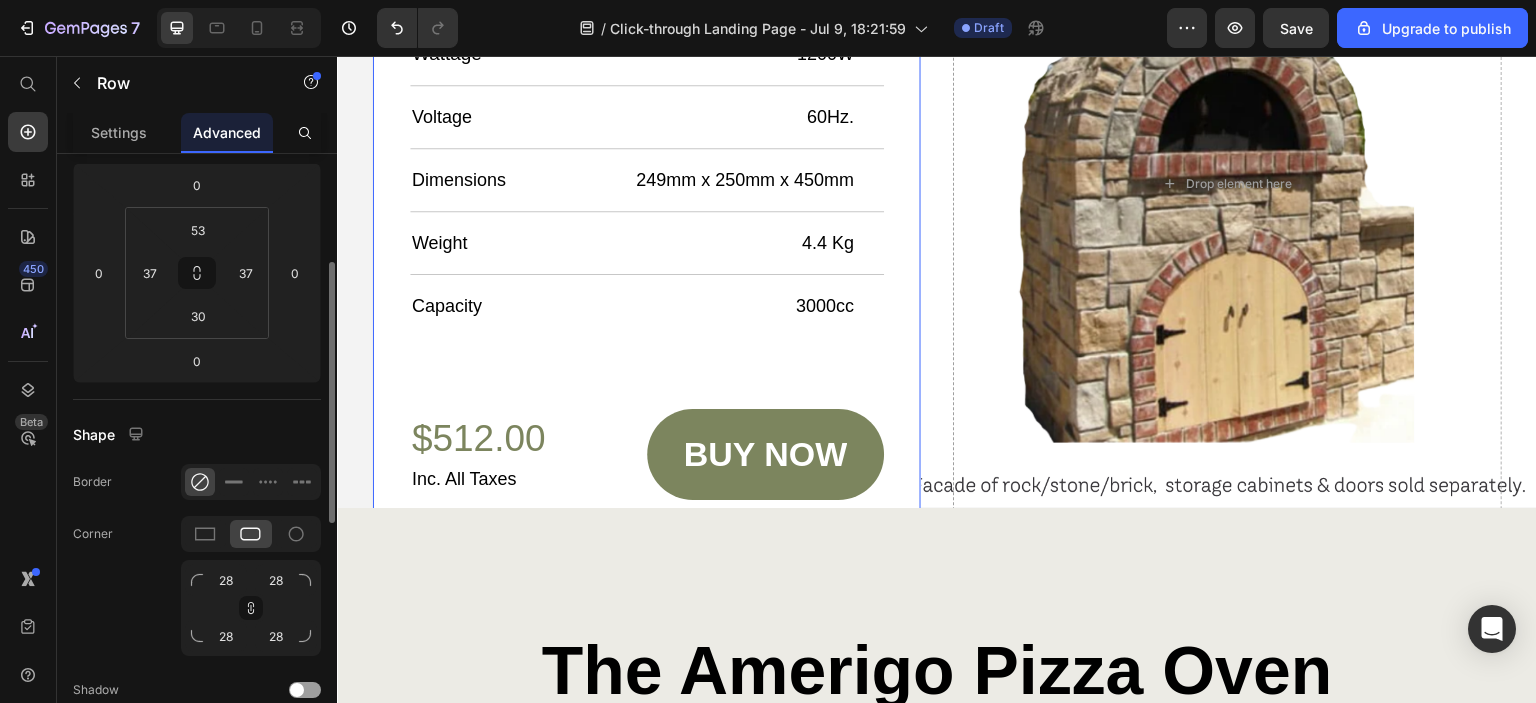 scroll, scrollTop: 0, scrollLeft: 0, axis: both 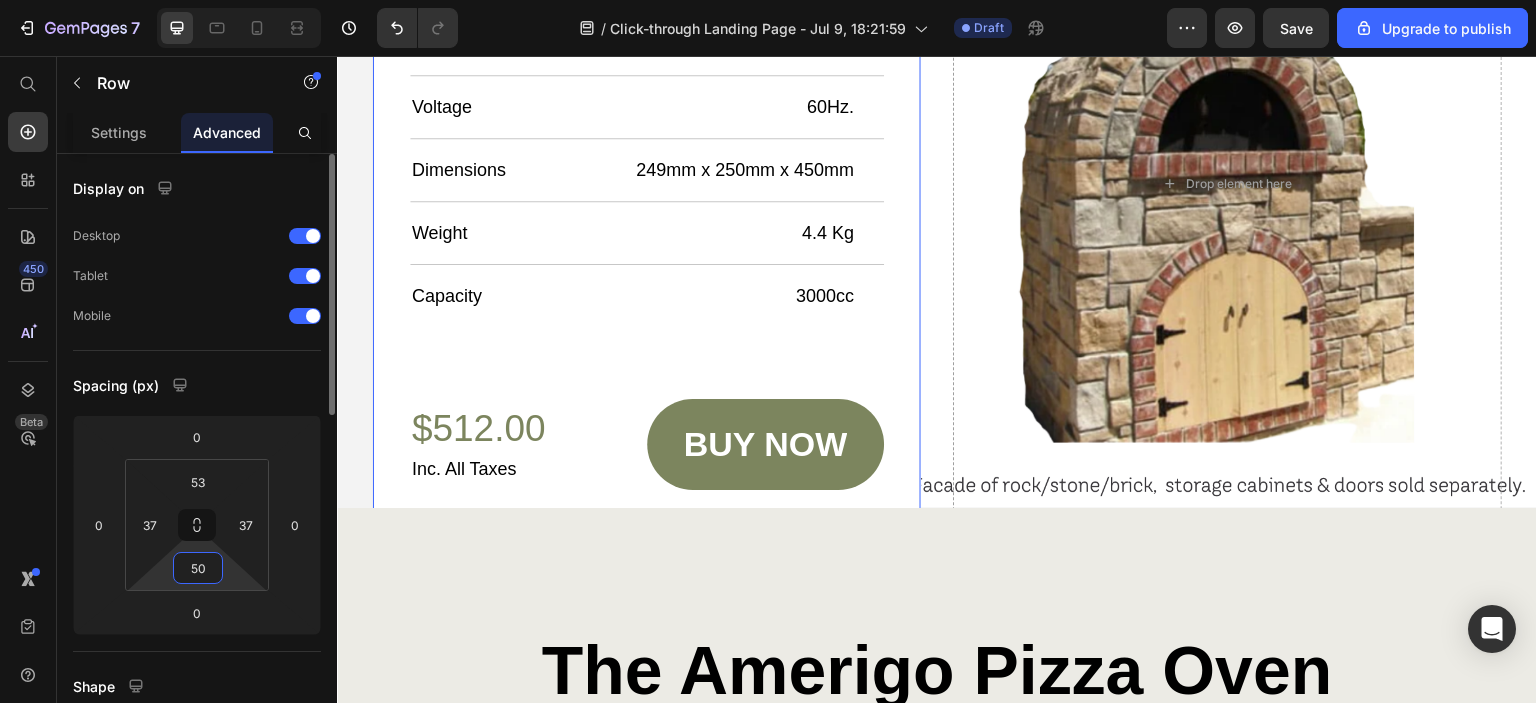 drag, startPoint x: 212, startPoint y: 570, endPoint x: 168, endPoint y: 559, distance: 45.35416 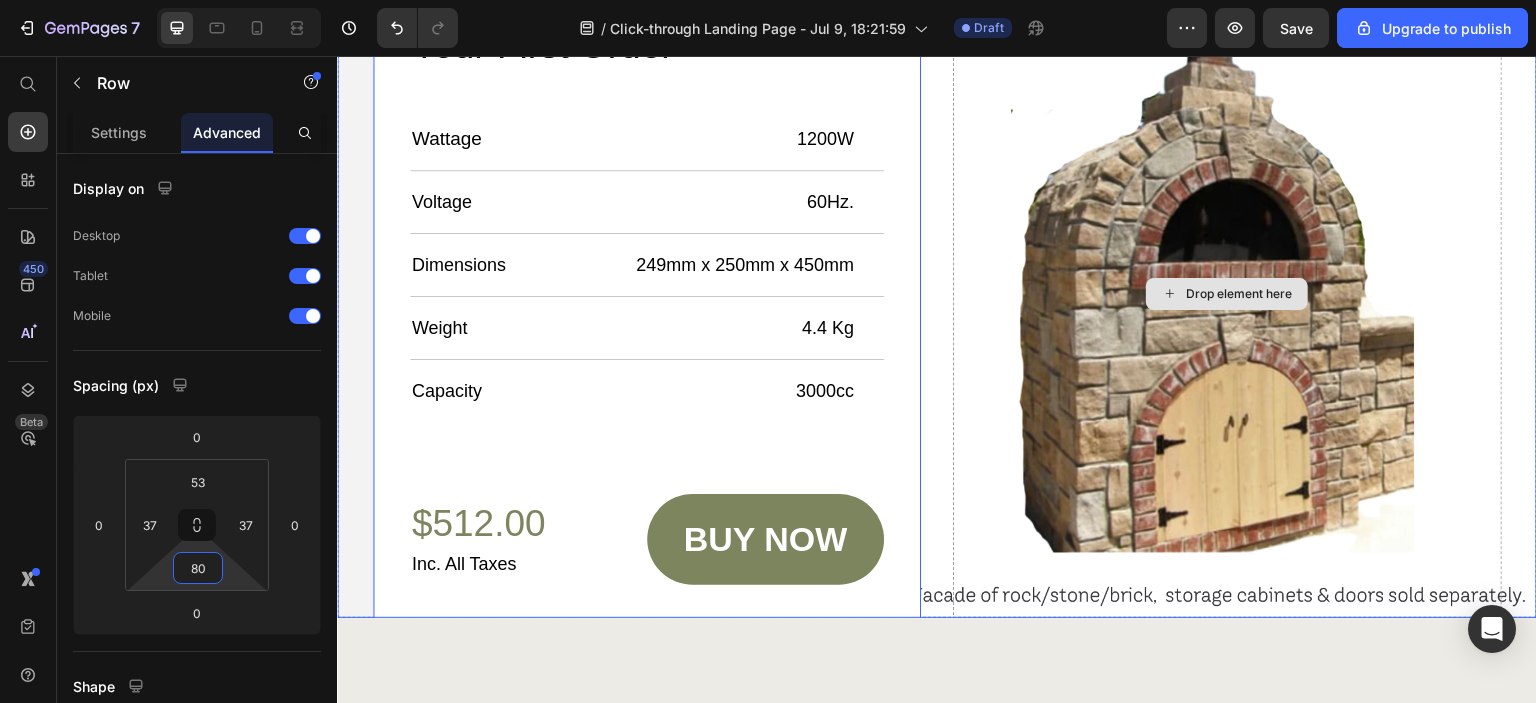 scroll, scrollTop: 6072, scrollLeft: 0, axis: vertical 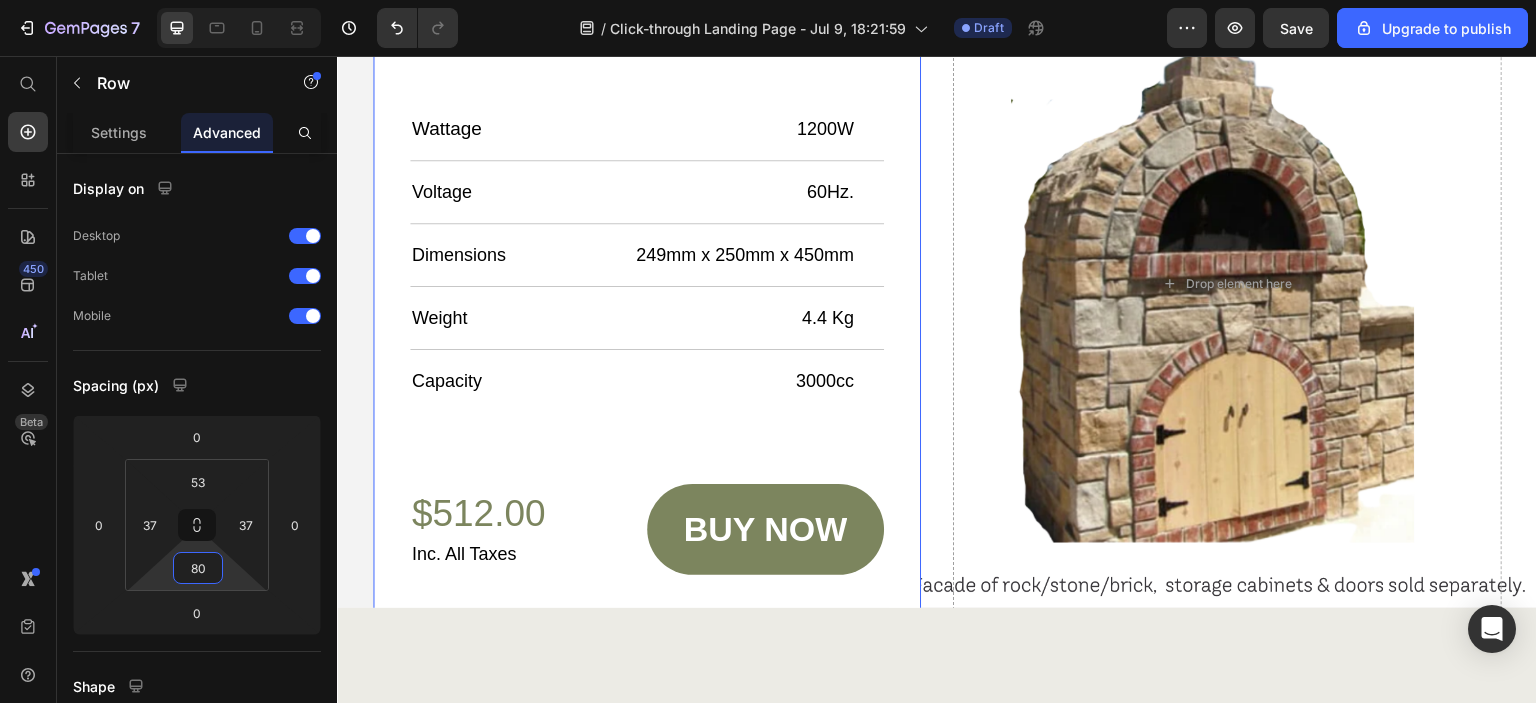 click on "Buy  Today and Get 5% Off Your First Order Heading Wattage Text Block 1200W Text Block Row Voltage Text Block 60Hz. Text Block Row Dimensions Text Block 249mm x 250mm x 450mm Text Block Row Weight Text Block 4.4 Kg Text Block Row Capacity Text Block 3000cc Text Block Row Row $512.00 Product Price Inc. All Taxes Text Block buy now Add to Cart Row Product Row   0" at bounding box center (647, 283) 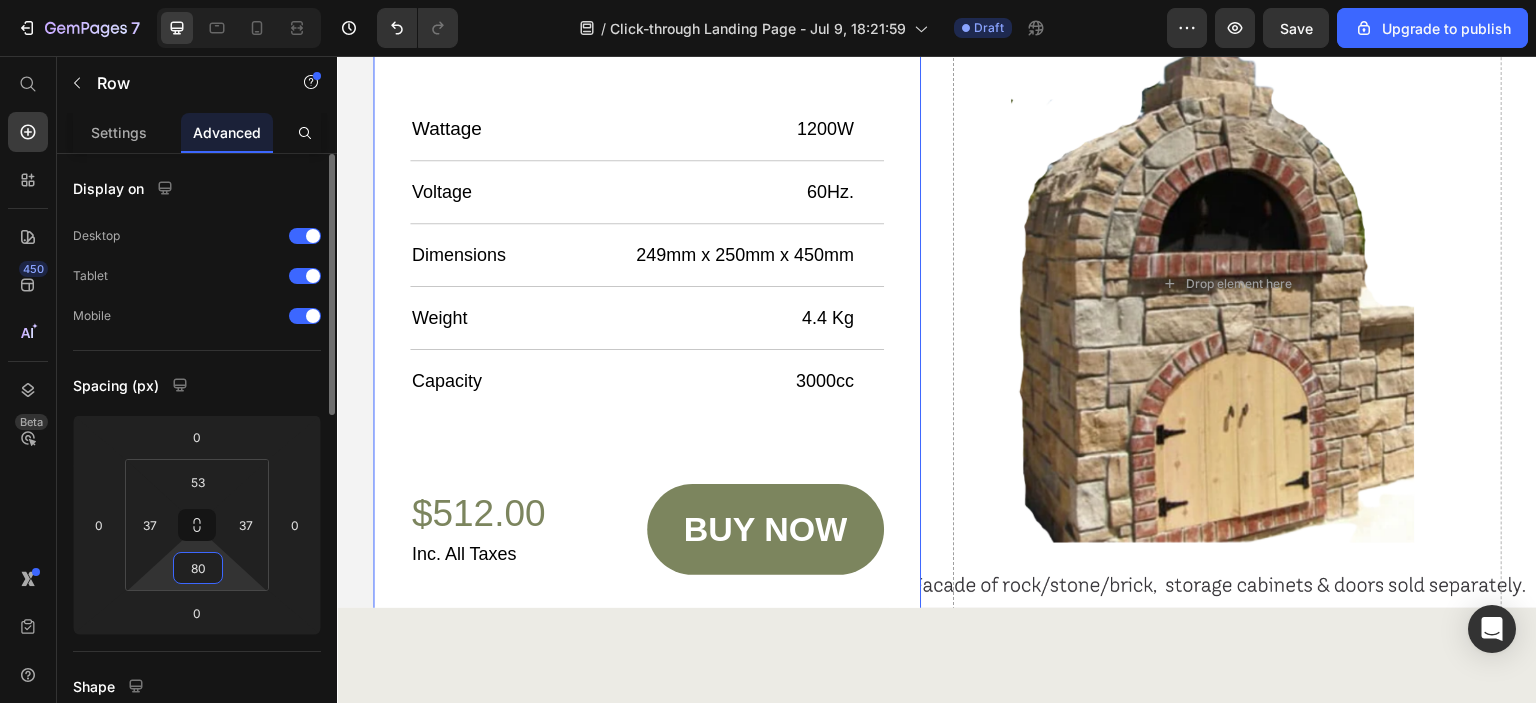 drag, startPoint x: 208, startPoint y: 561, endPoint x: 165, endPoint y: 560, distance: 43.011627 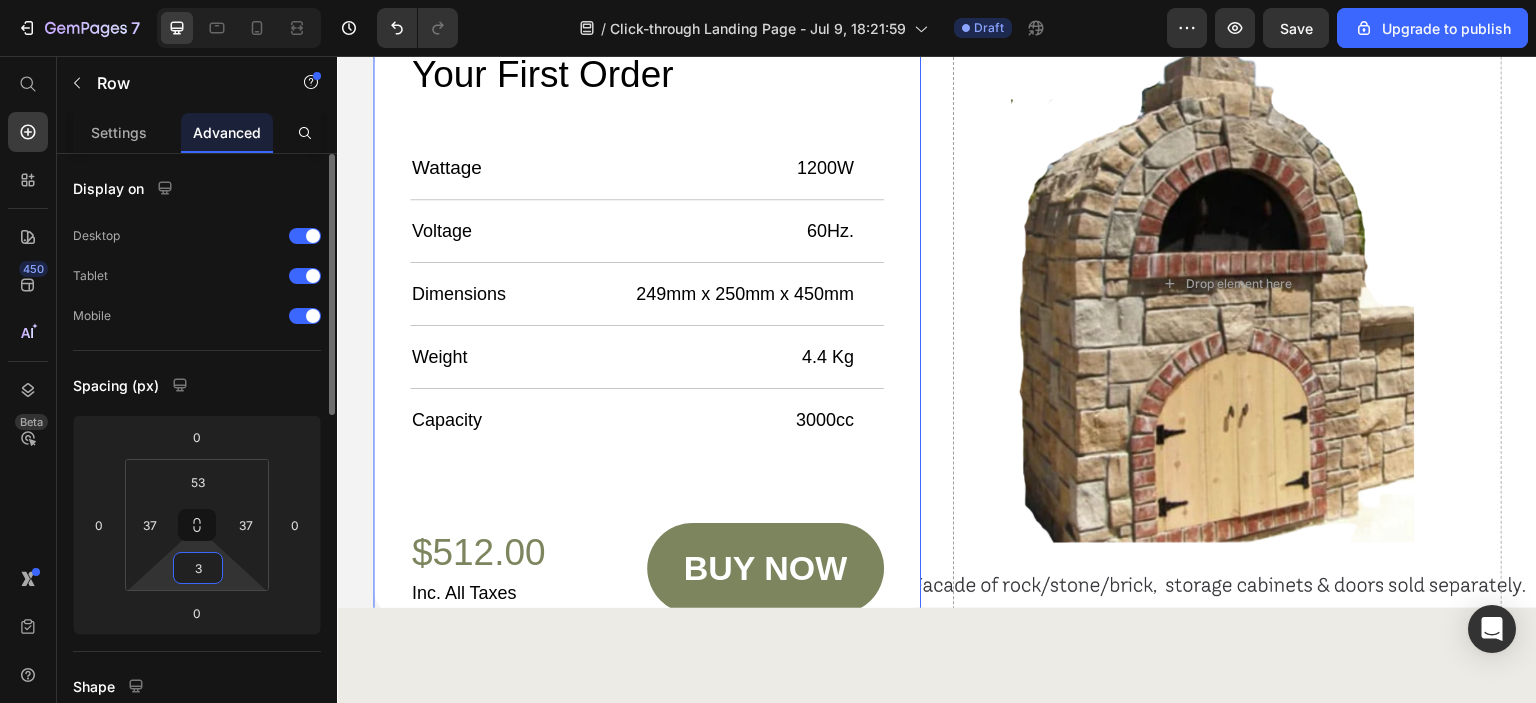 type on "30" 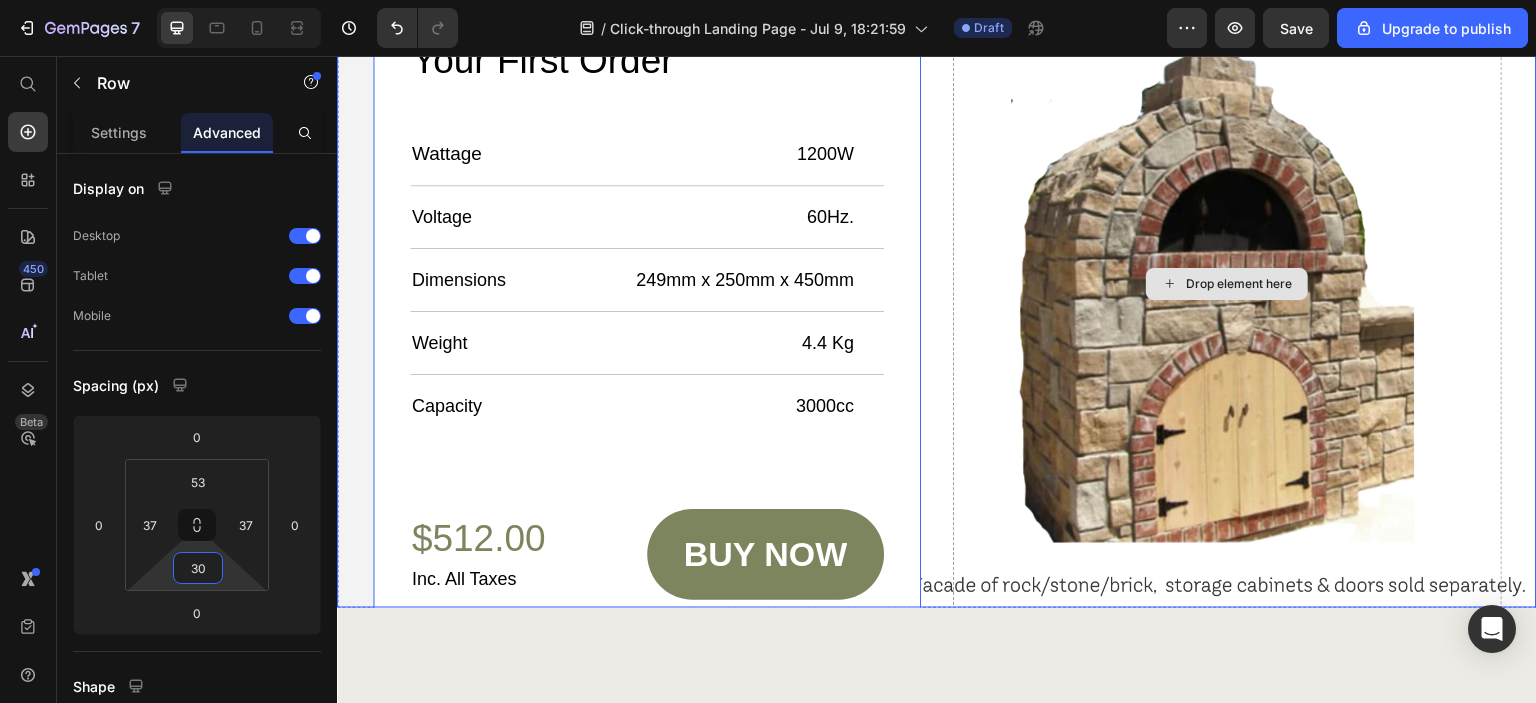 click on "Drop element here" at bounding box center [1227, 283] 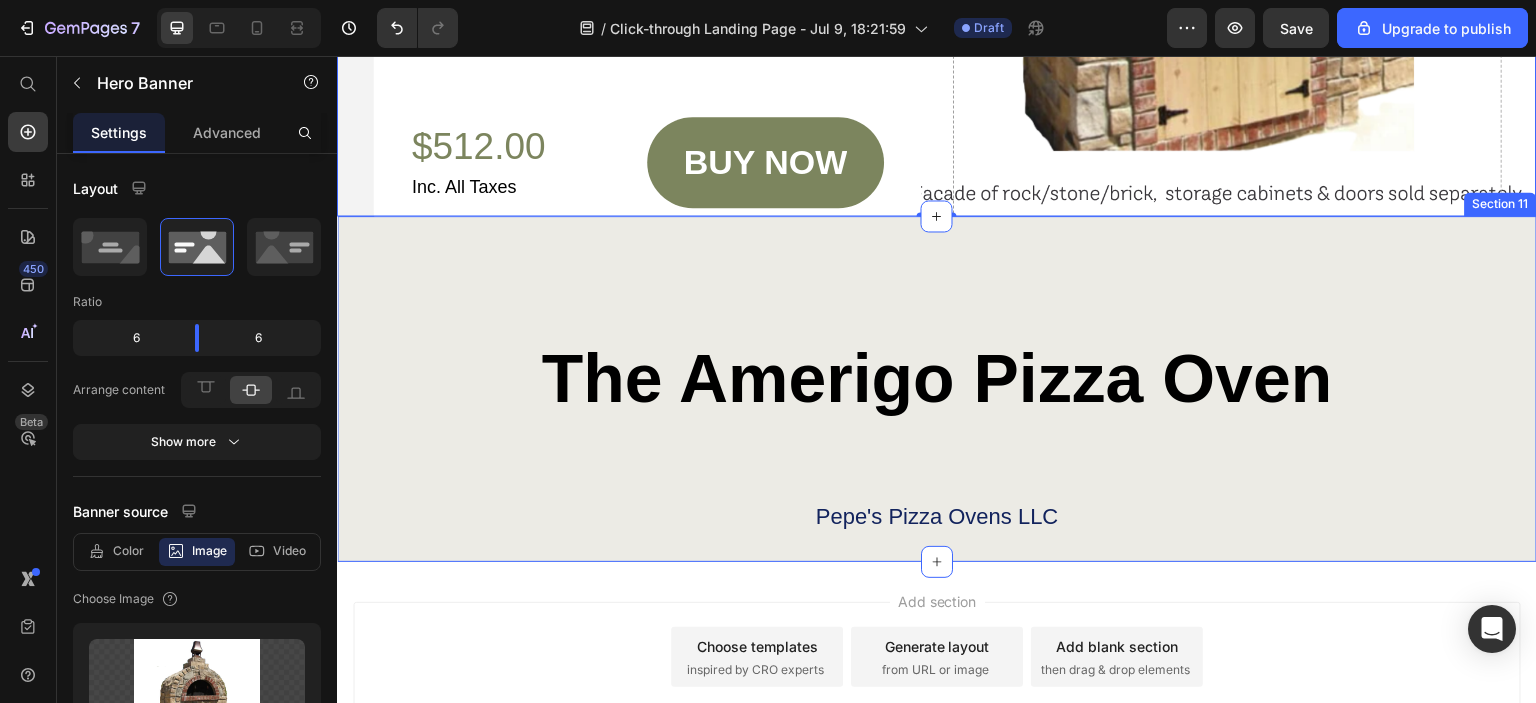 scroll, scrollTop: 6472, scrollLeft: 0, axis: vertical 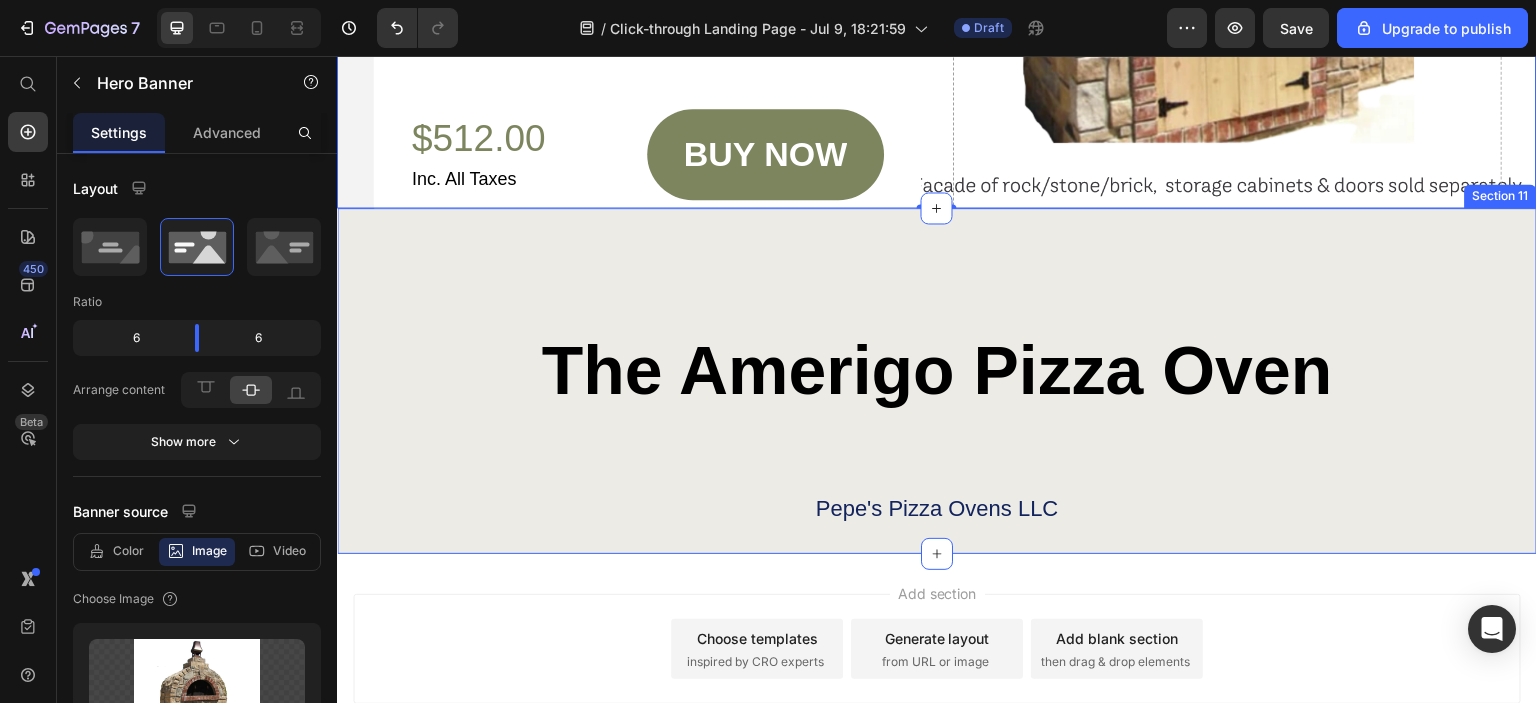 click on "The Amerigo Pizza Oven Heading Pepe's Pizza Ovens LLC Text Block Row Section 11" at bounding box center [937, 381] 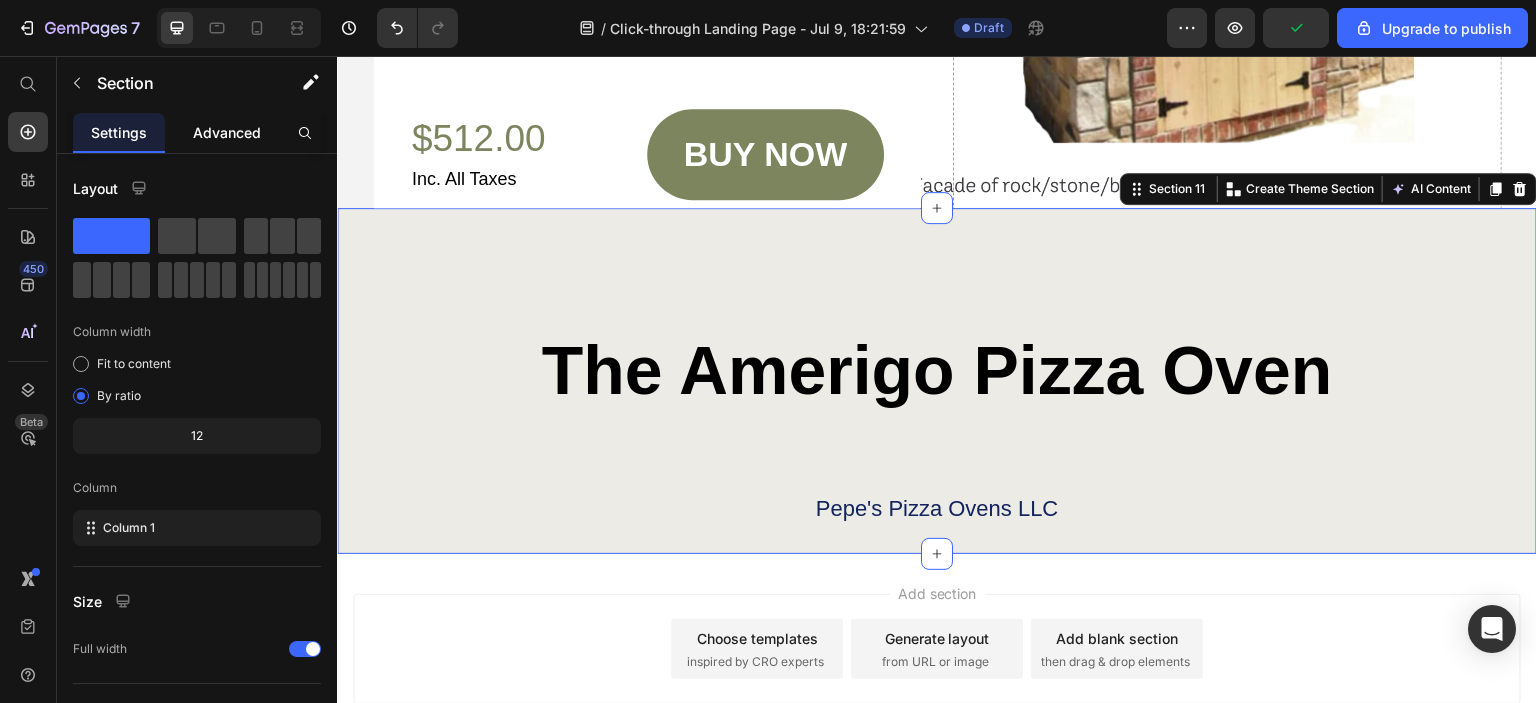 click on "Advanced" at bounding box center [227, 132] 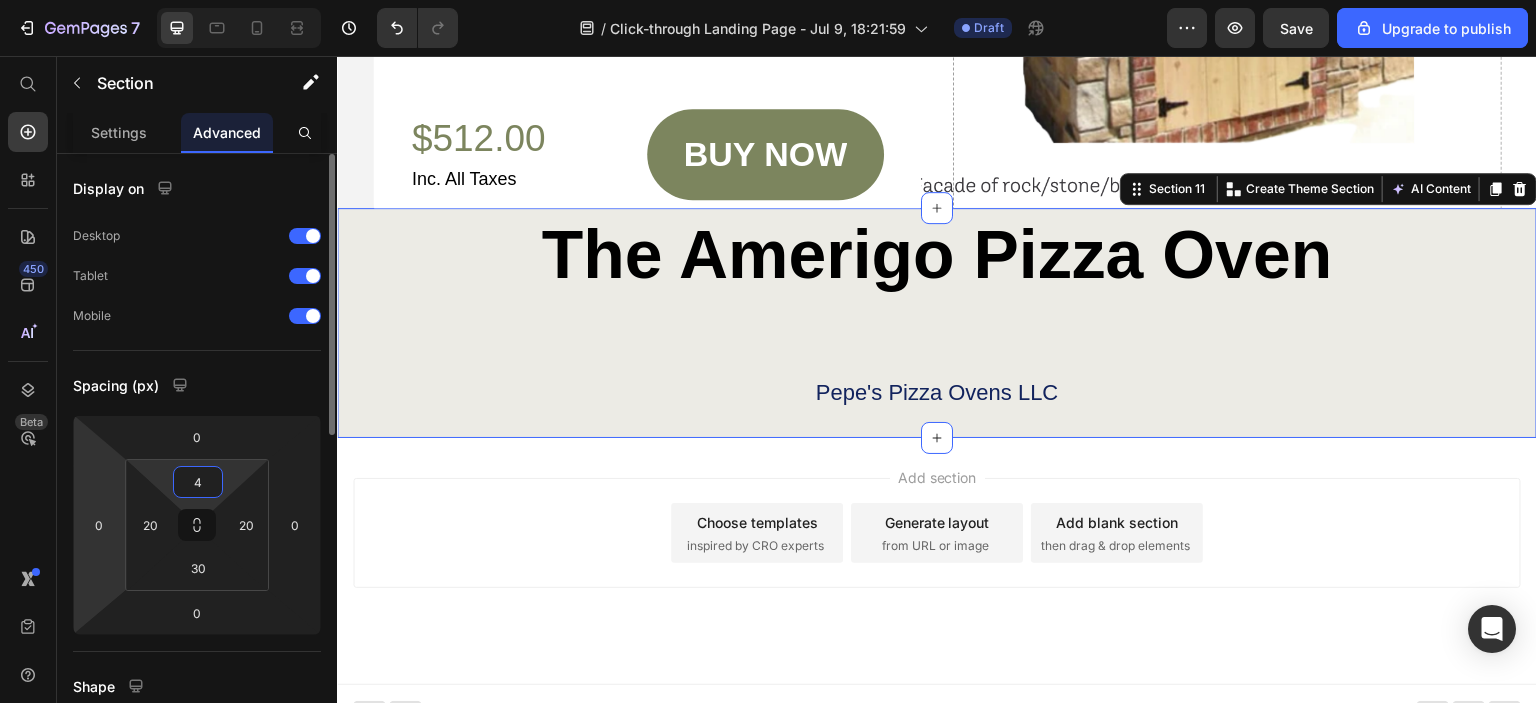 type on "40" 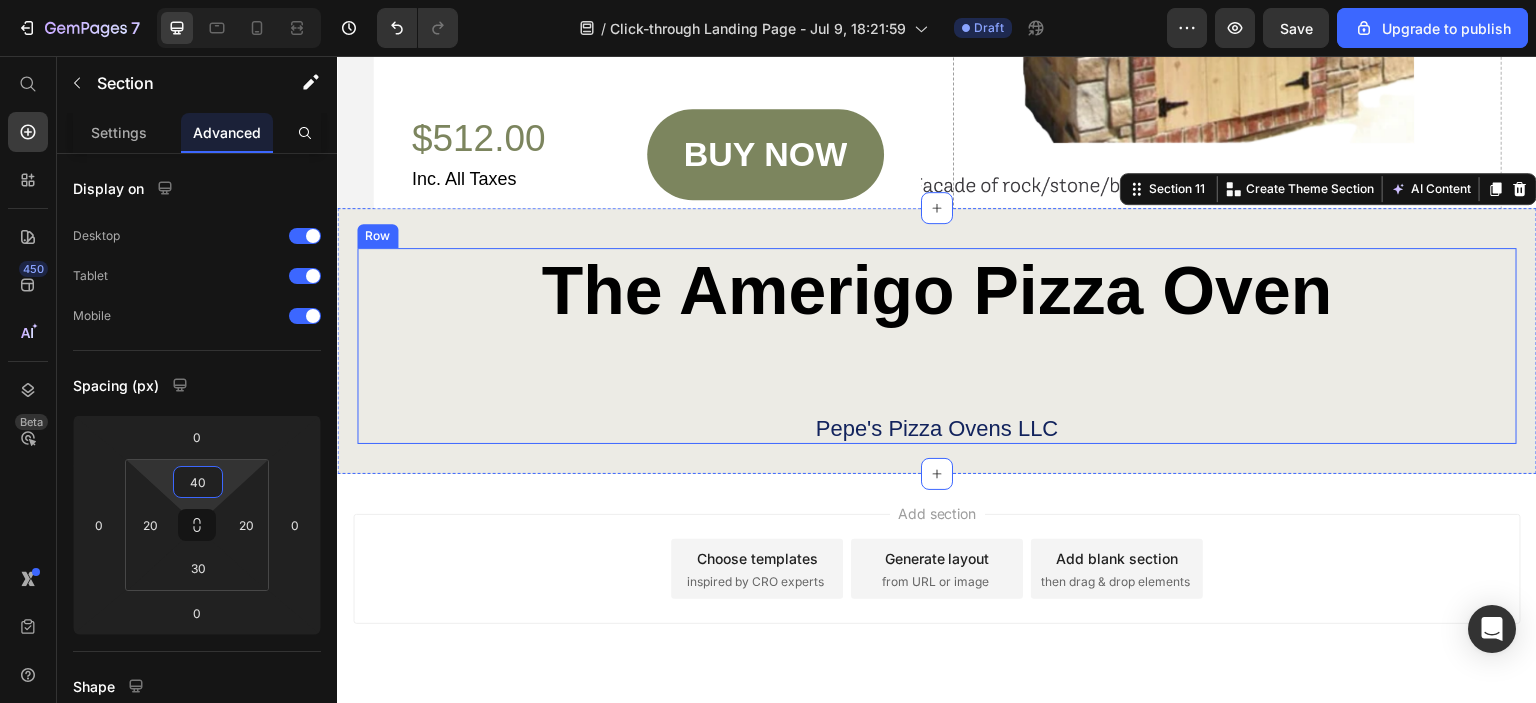 click on "The Amerigo Pizza Oven Heading Pepe's Pizza Ovens LLC Text Block" at bounding box center [937, 346] 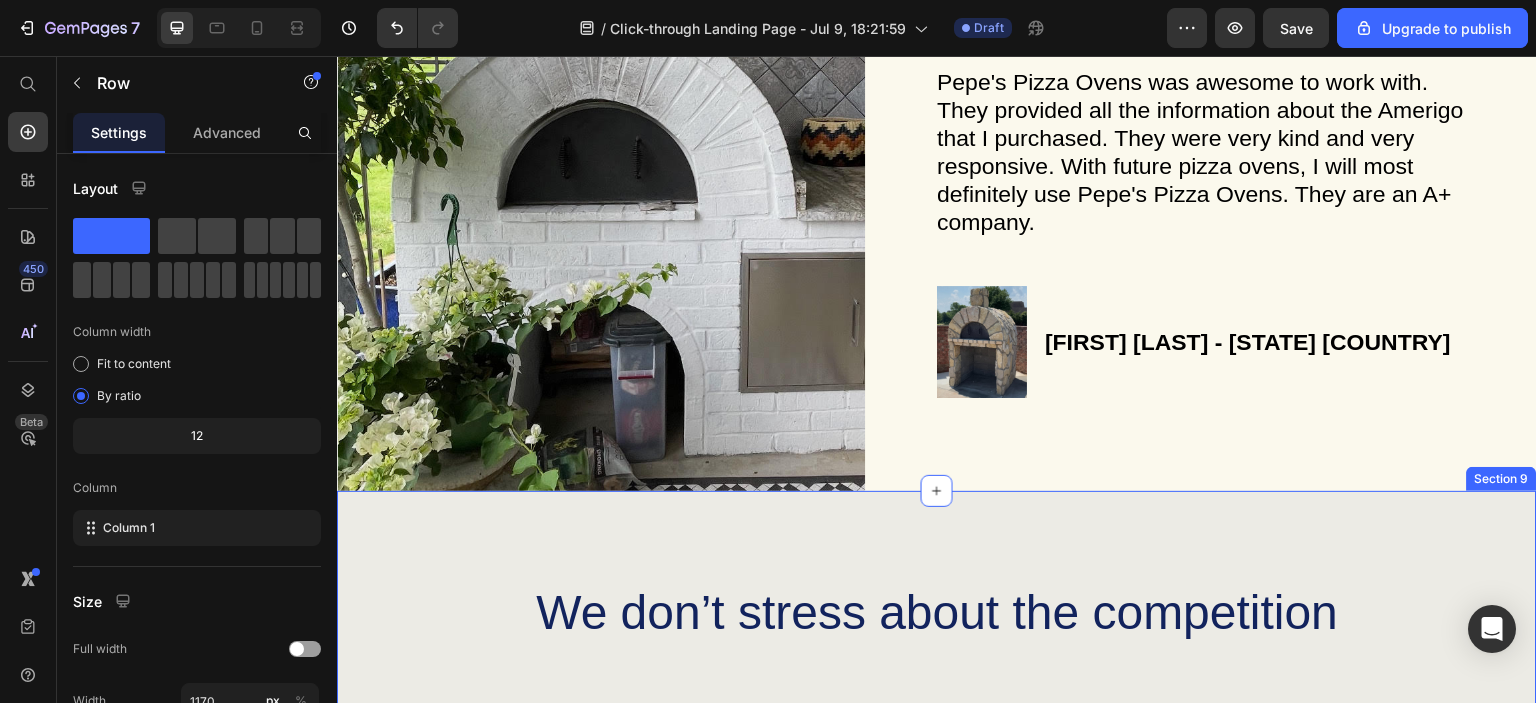 scroll, scrollTop: 4700, scrollLeft: 0, axis: vertical 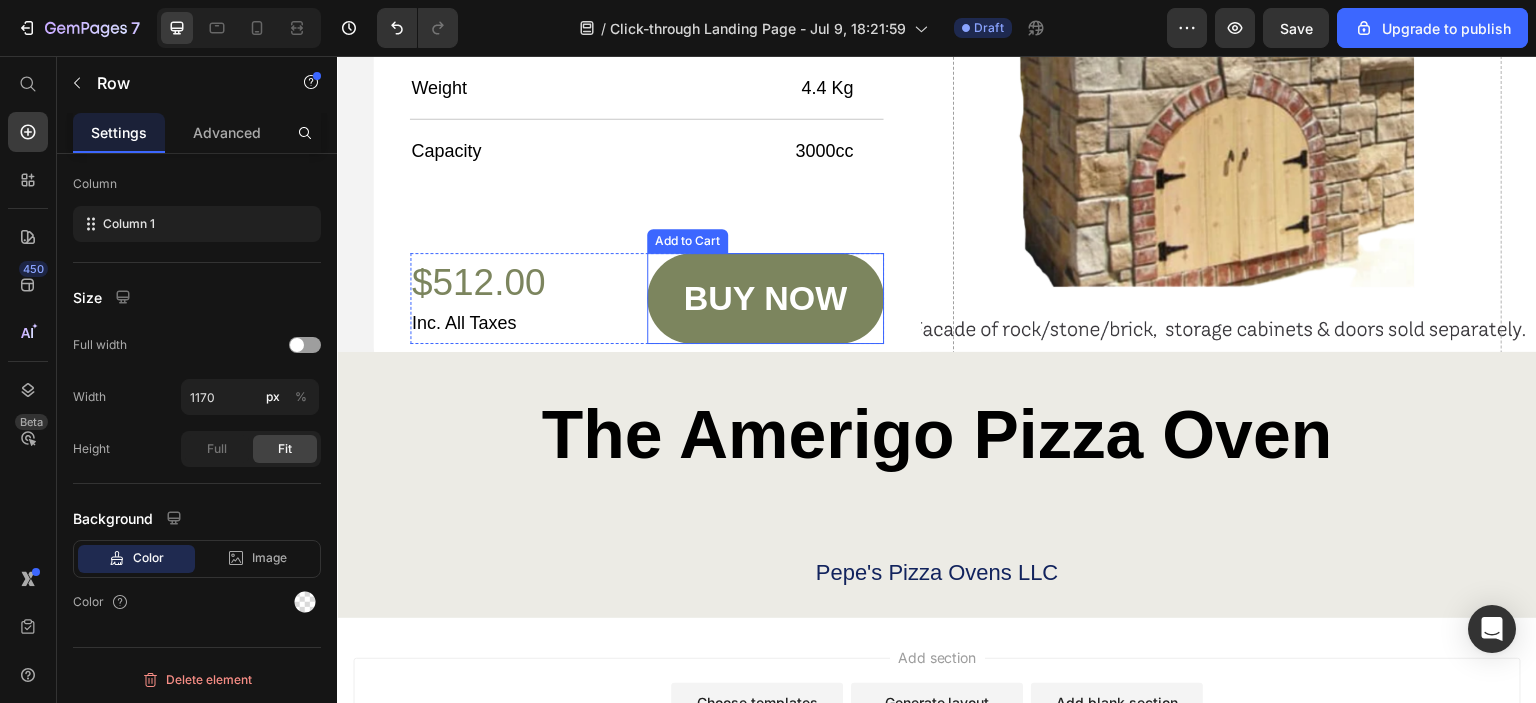 click on "buy now" at bounding box center [765, 298] 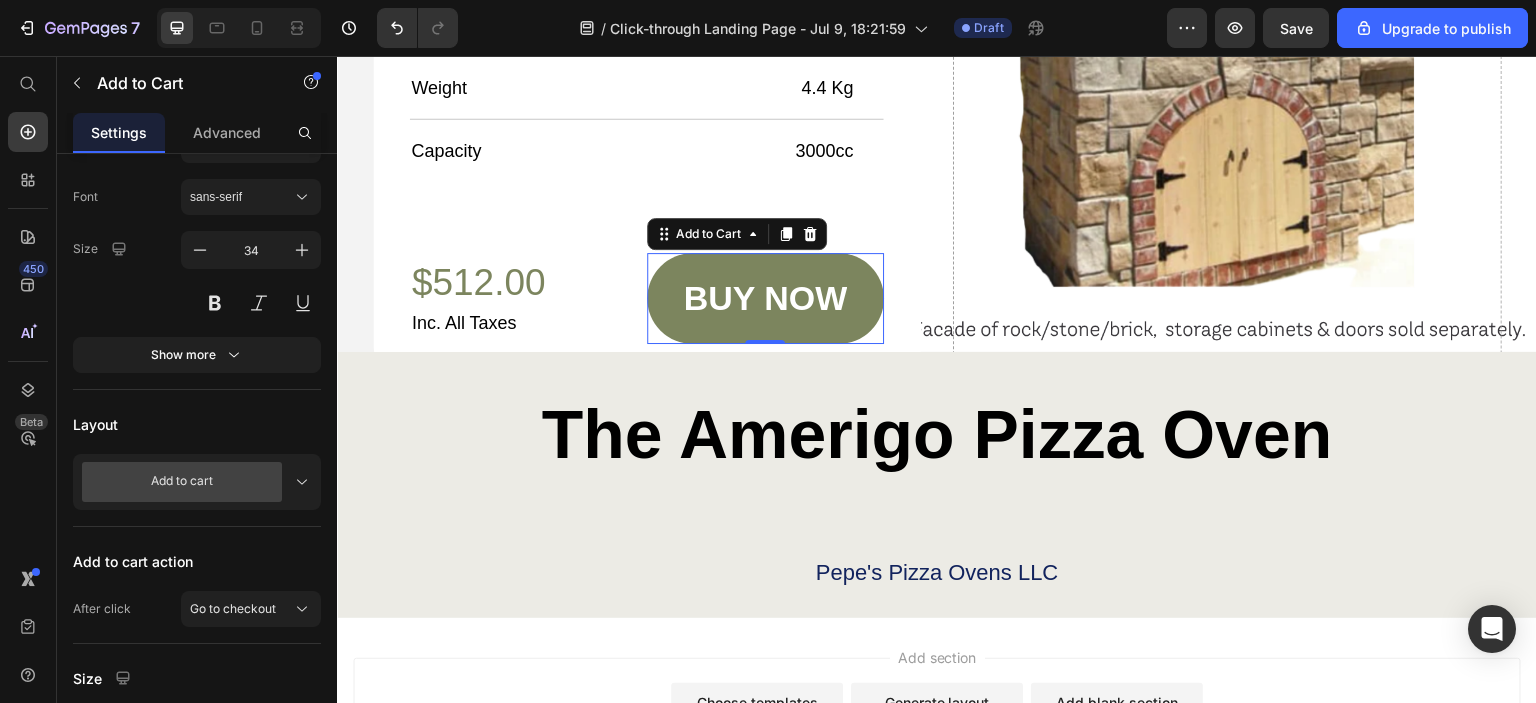 scroll, scrollTop: 0, scrollLeft: 0, axis: both 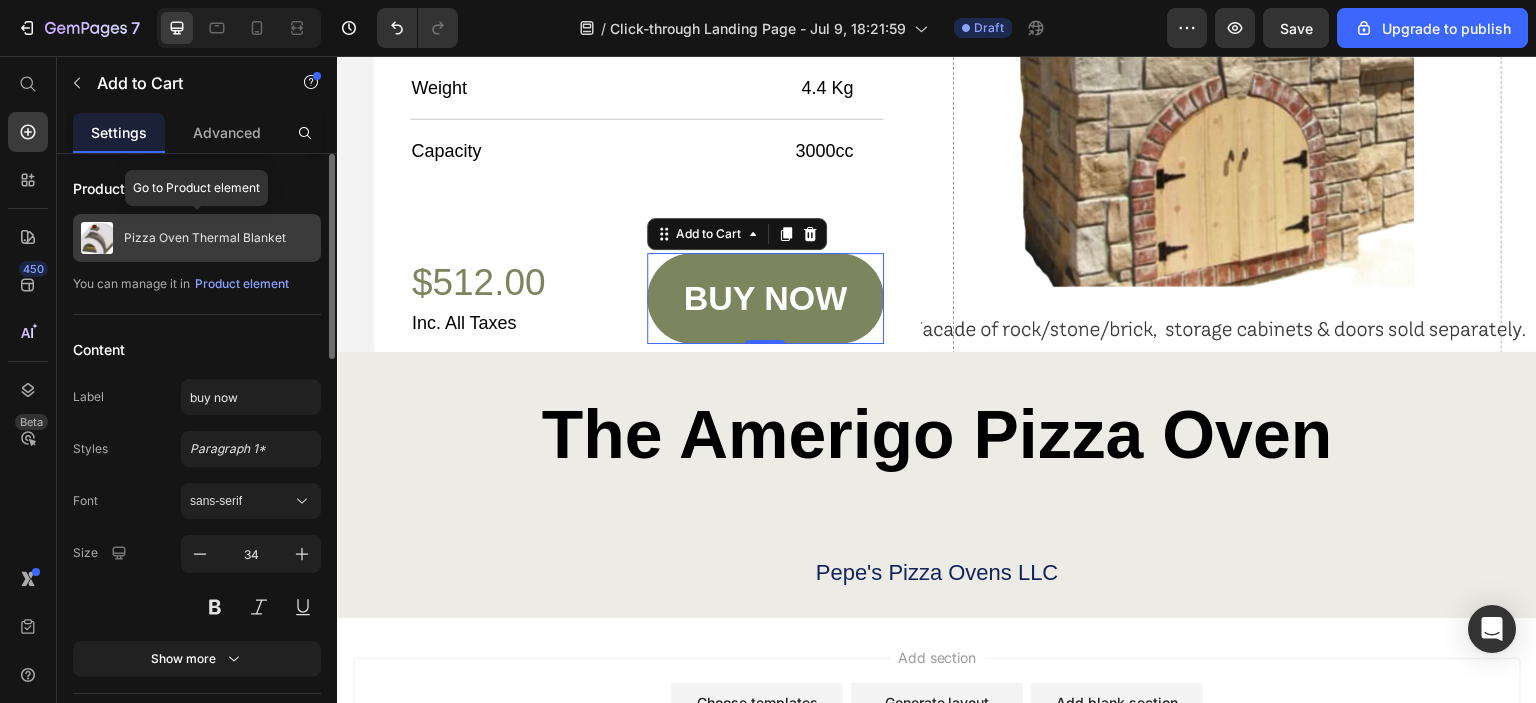 click on "Pizza Oven Thermal Blanket" at bounding box center (197, 238) 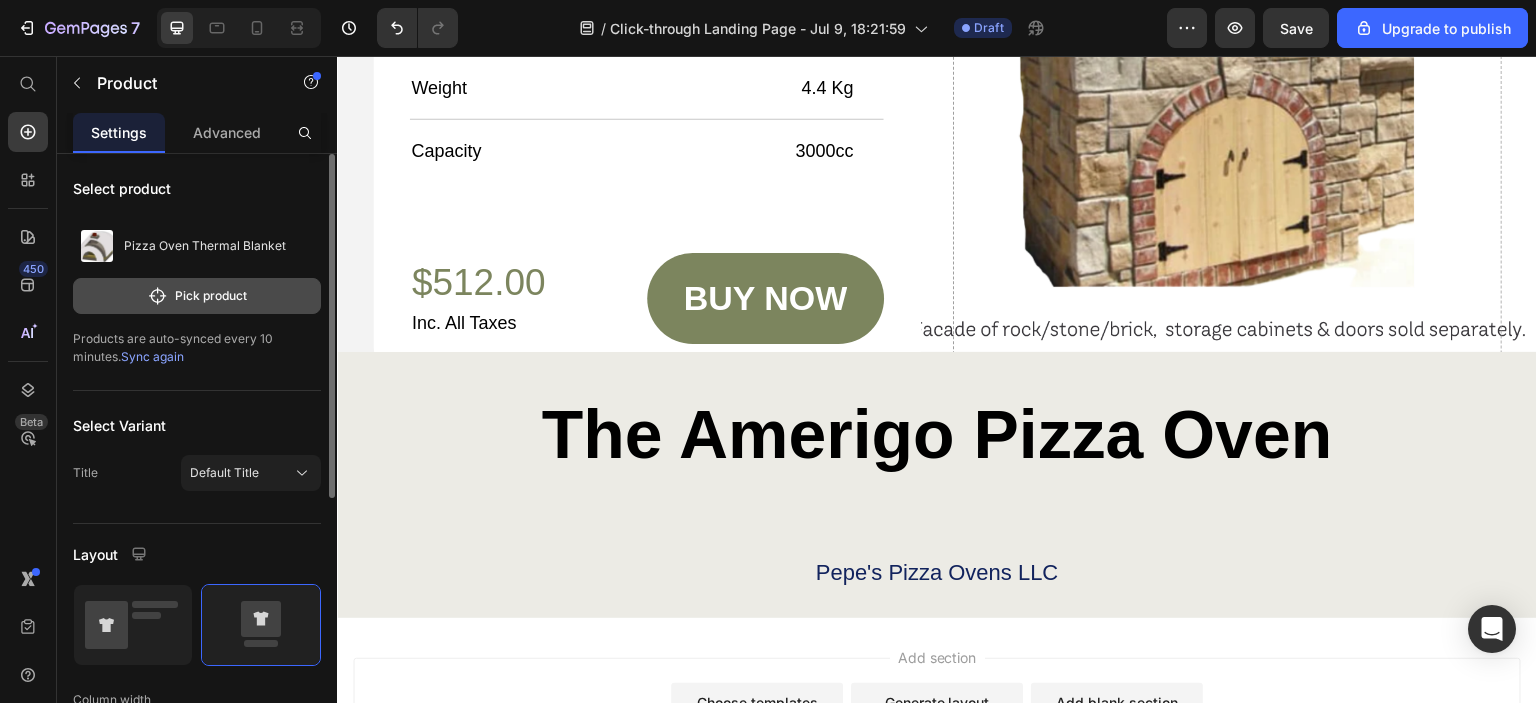 click on "Pick product" at bounding box center [197, 296] 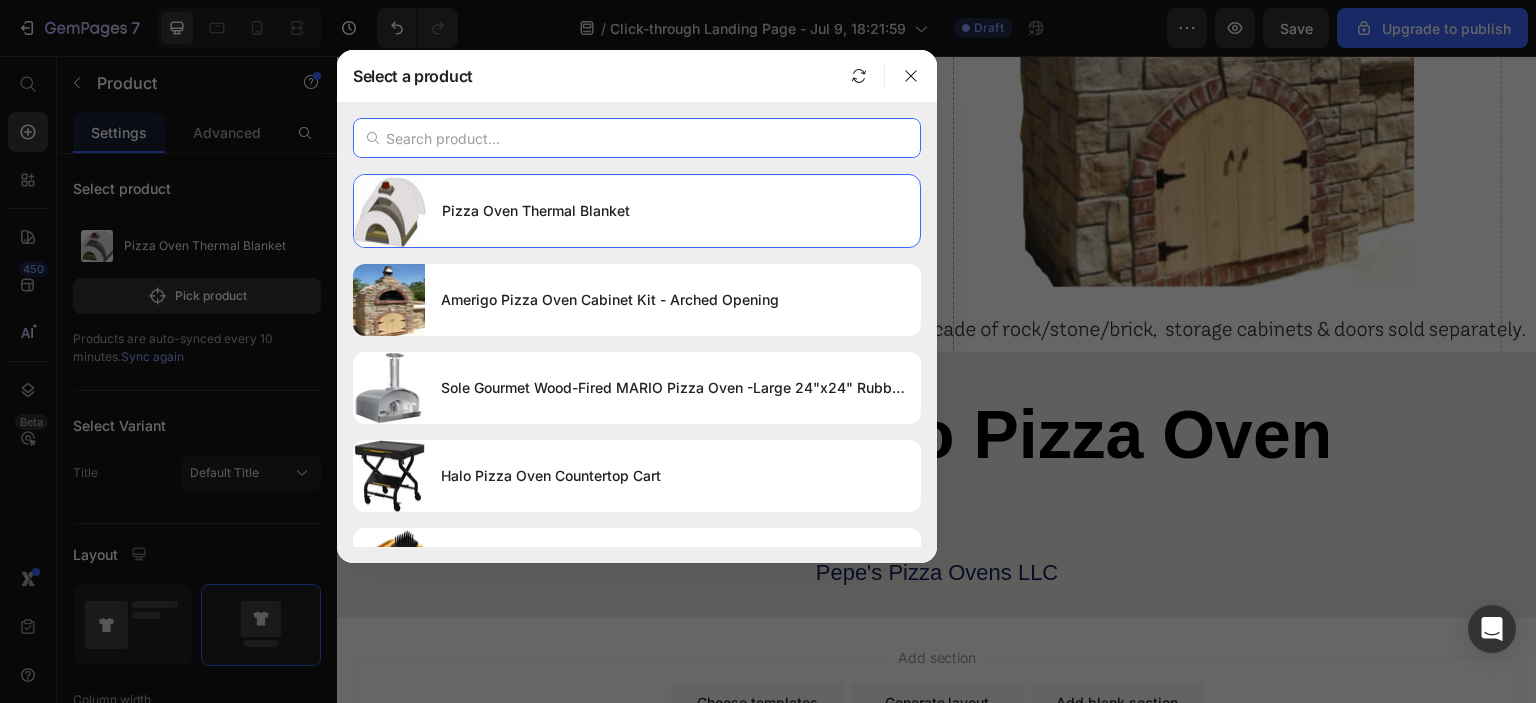click at bounding box center [637, 138] 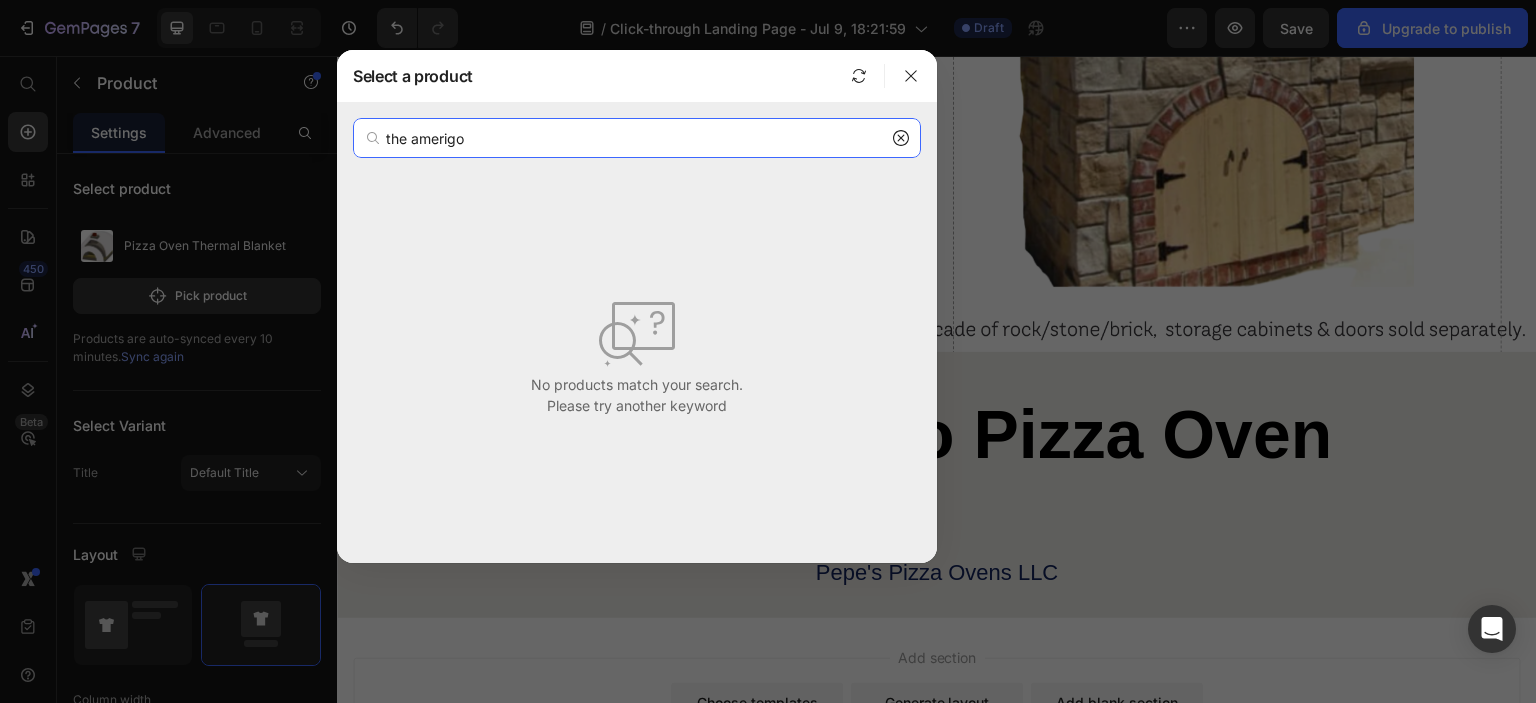 drag, startPoint x: 511, startPoint y: 138, endPoint x: 294, endPoint y: 127, distance: 217.27863 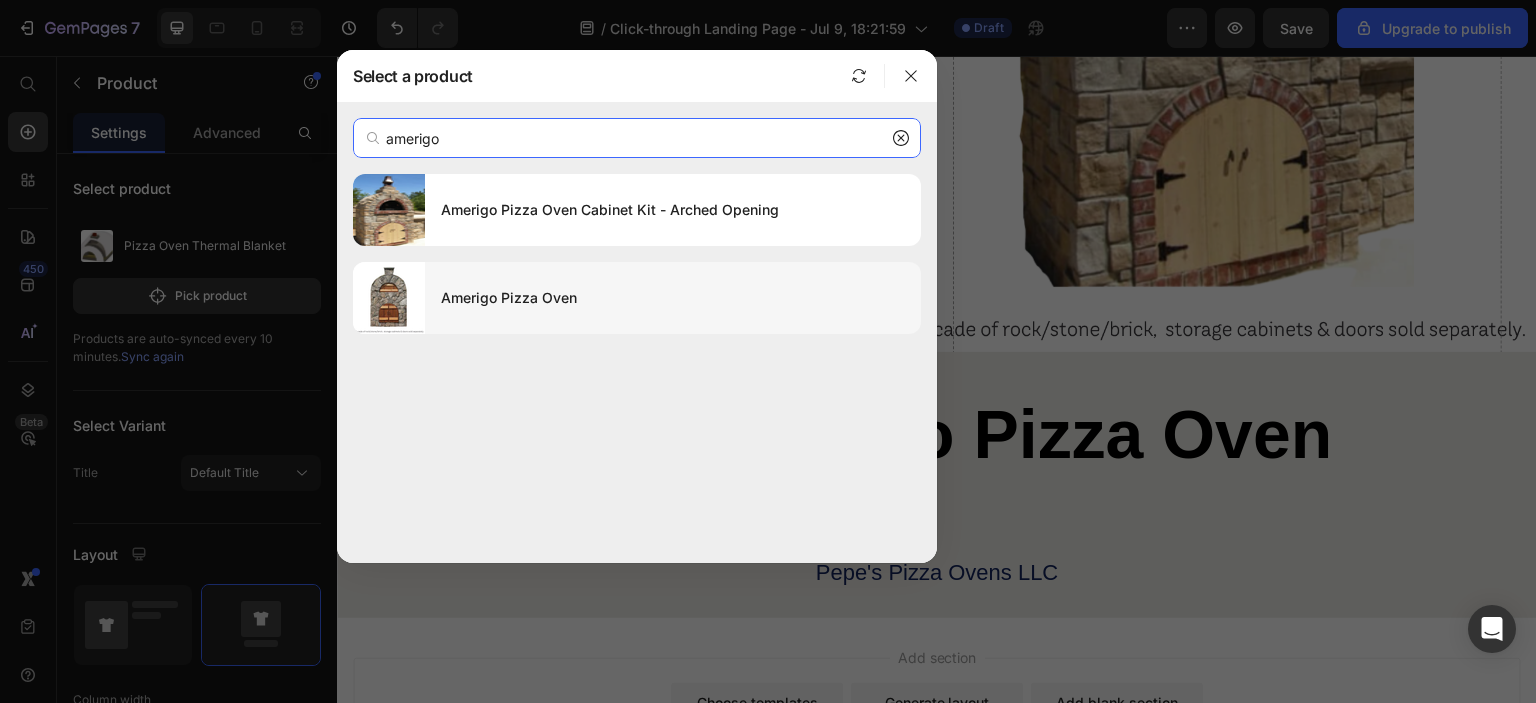 type on "amerigo" 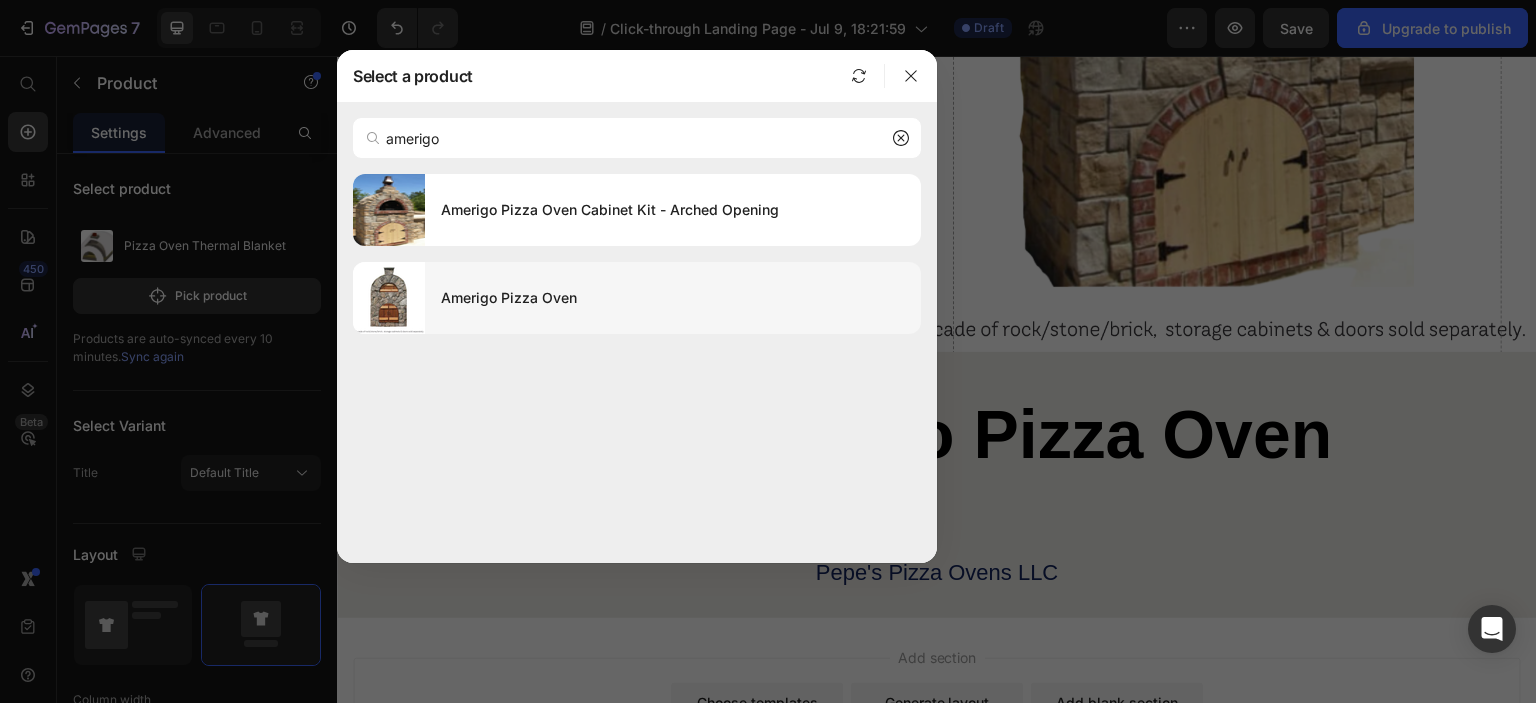 click on "Amerigo Pizza Oven" at bounding box center [673, 298] 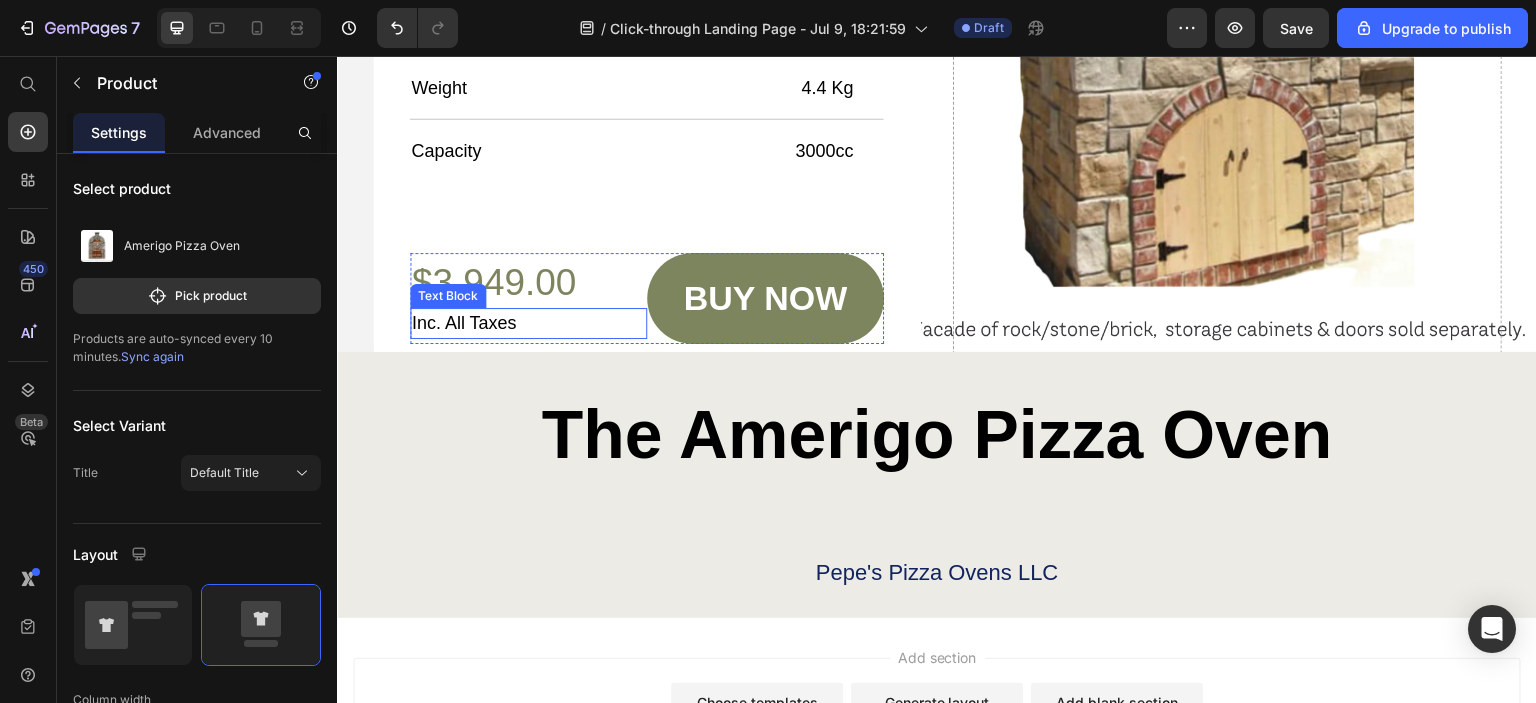 click on "Inc. All Taxes" at bounding box center (528, 323) 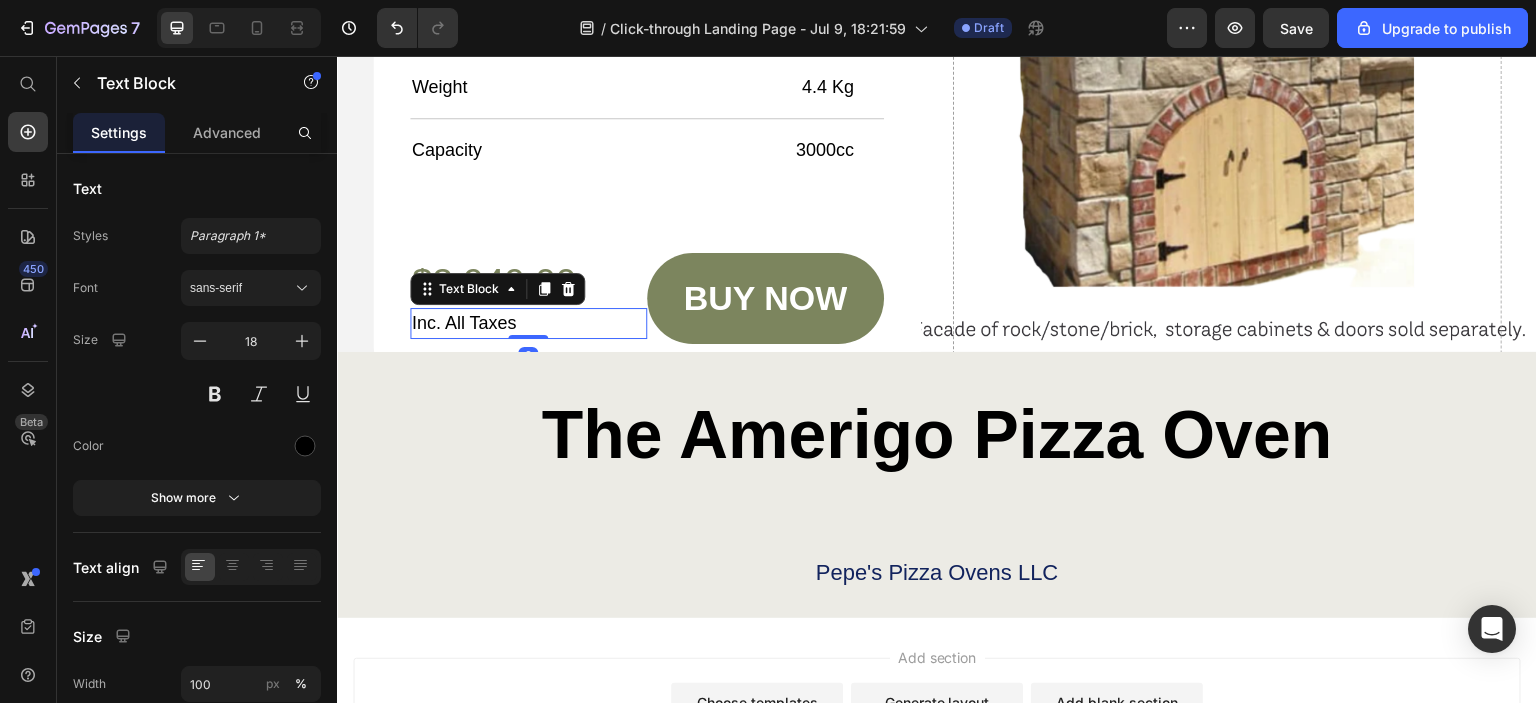 click on "Inc. All Taxes" at bounding box center [528, 323] 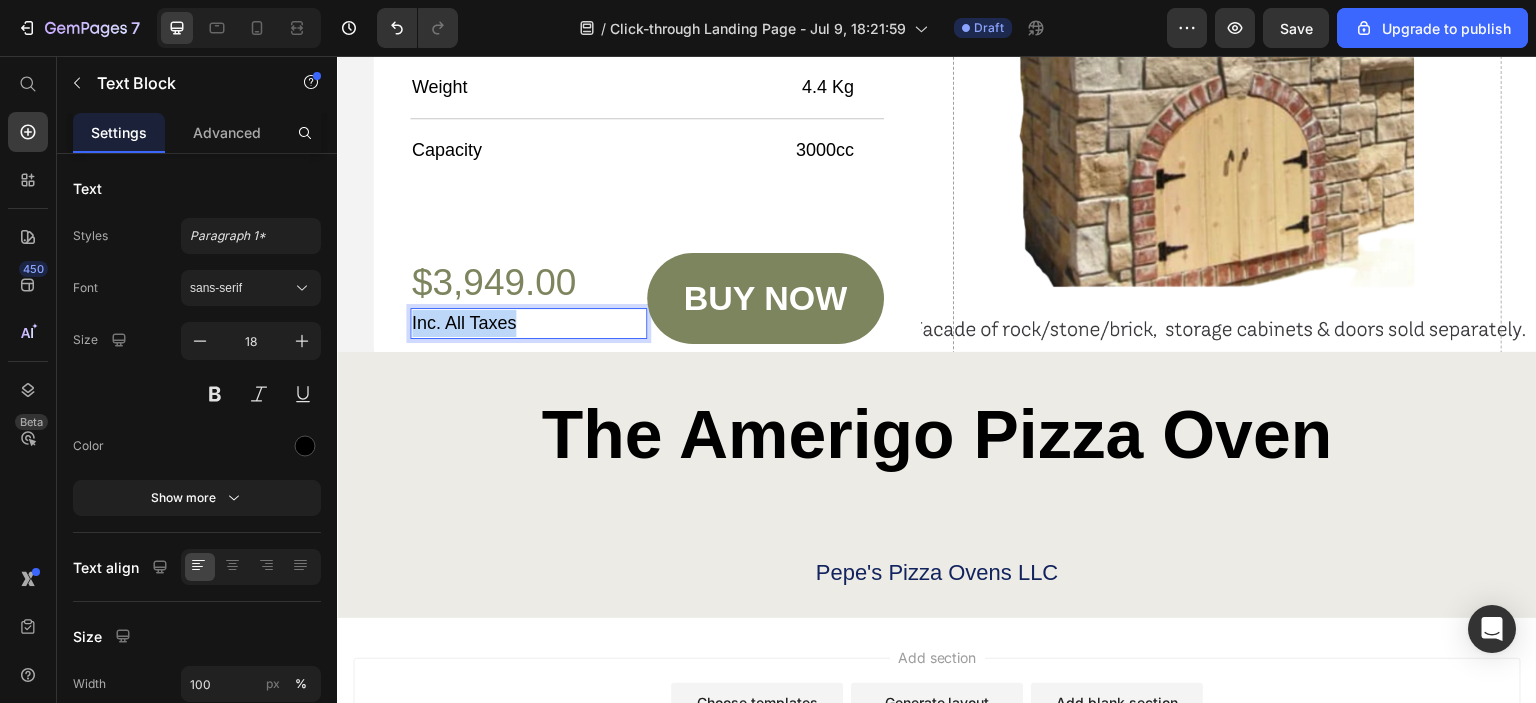 click on "Inc. All Taxes" at bounding box center [528, 323] 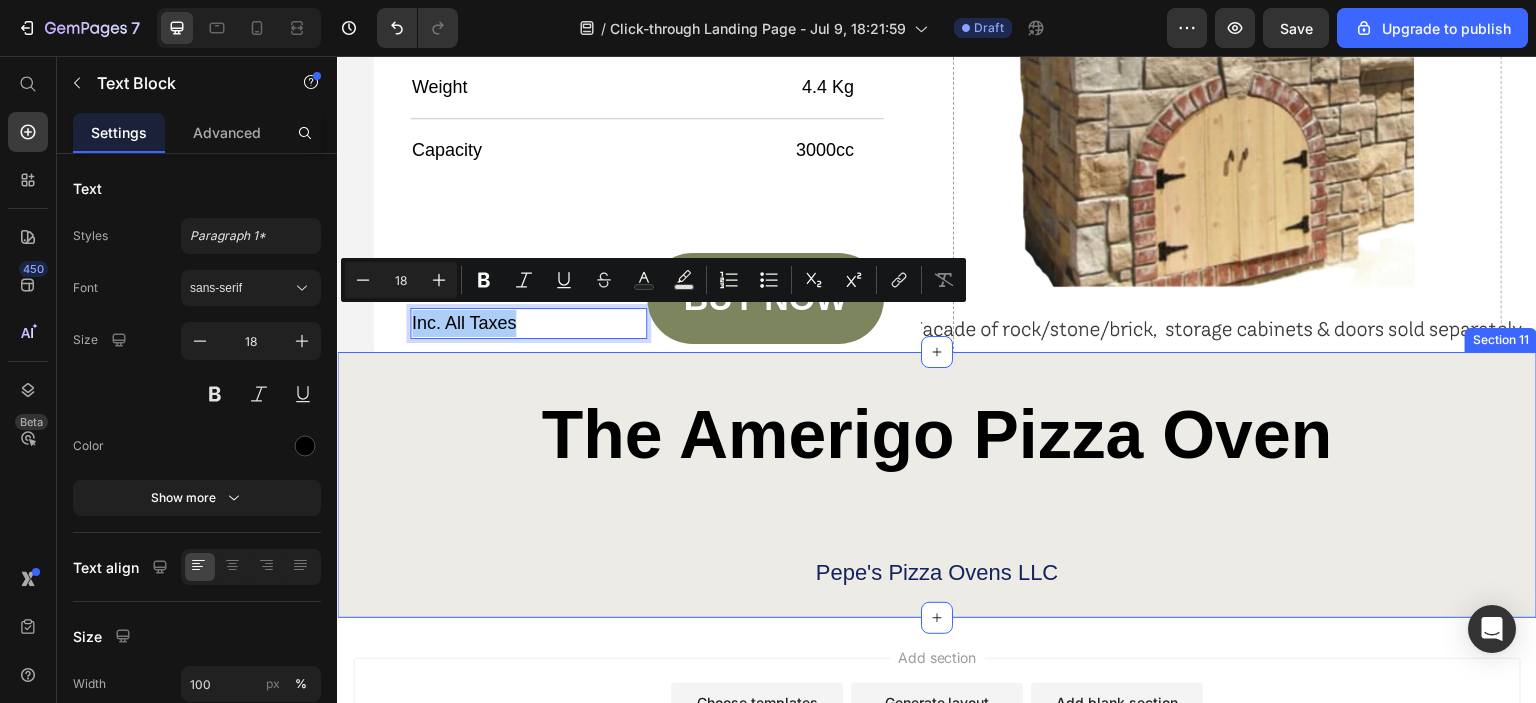 click on "Buy Today and Get
5% Off Your First Order Heading Wattage Text Block 1200W Text Block Row Voltage Text Block 60Hz. Text Block Row Dimensions Text Block 249mm x 250mm x 450mm Text Block Row Weight Text Block 4.4 Kg Text Block Row Capacity Text Block 3000cc Text Block Row Row $3,949.00 Product Price Inc. All Taxes Text Block 0 buy now Add to Cart Row Product Row
Drop element here" at bounding box center [937, 27] 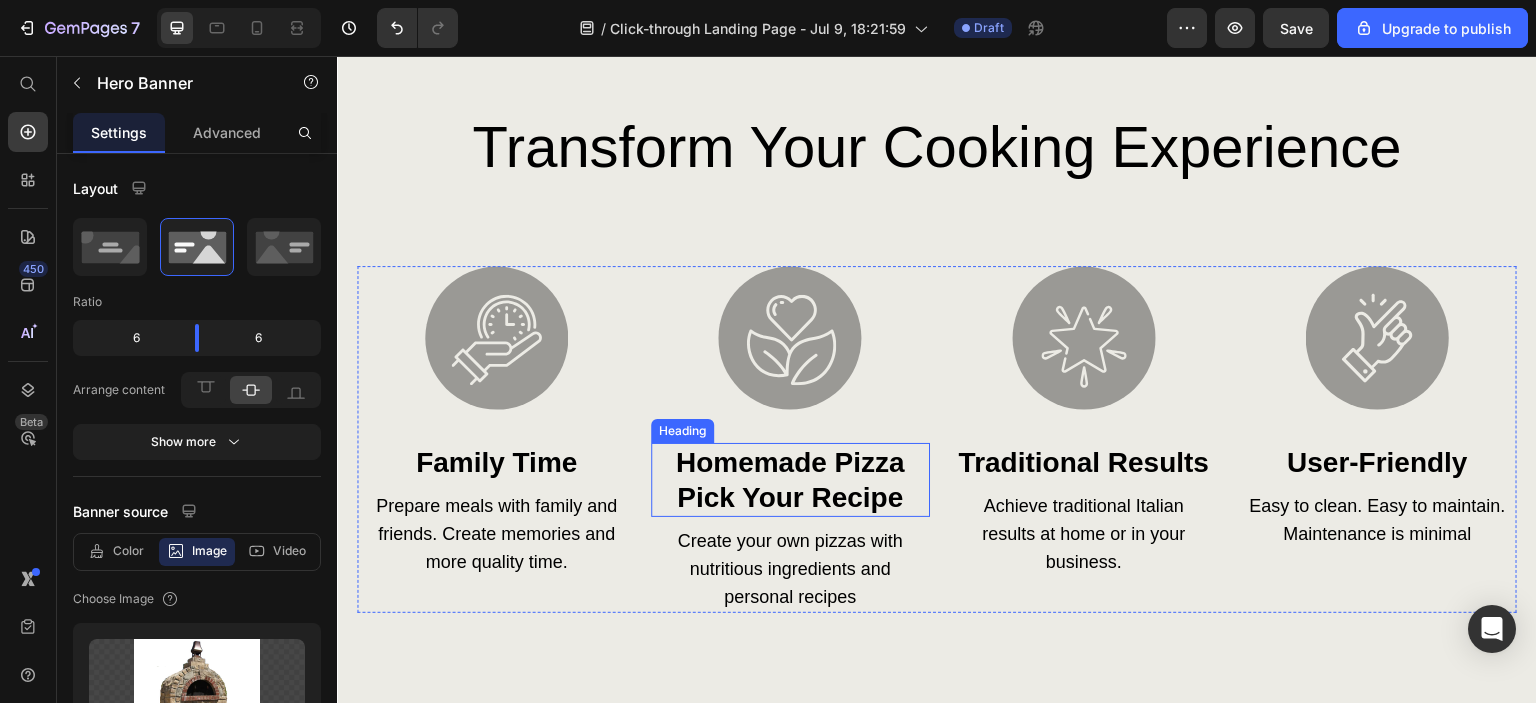 scroll, scrollTop: 3828, scrollLeft: 0, axis: vertical 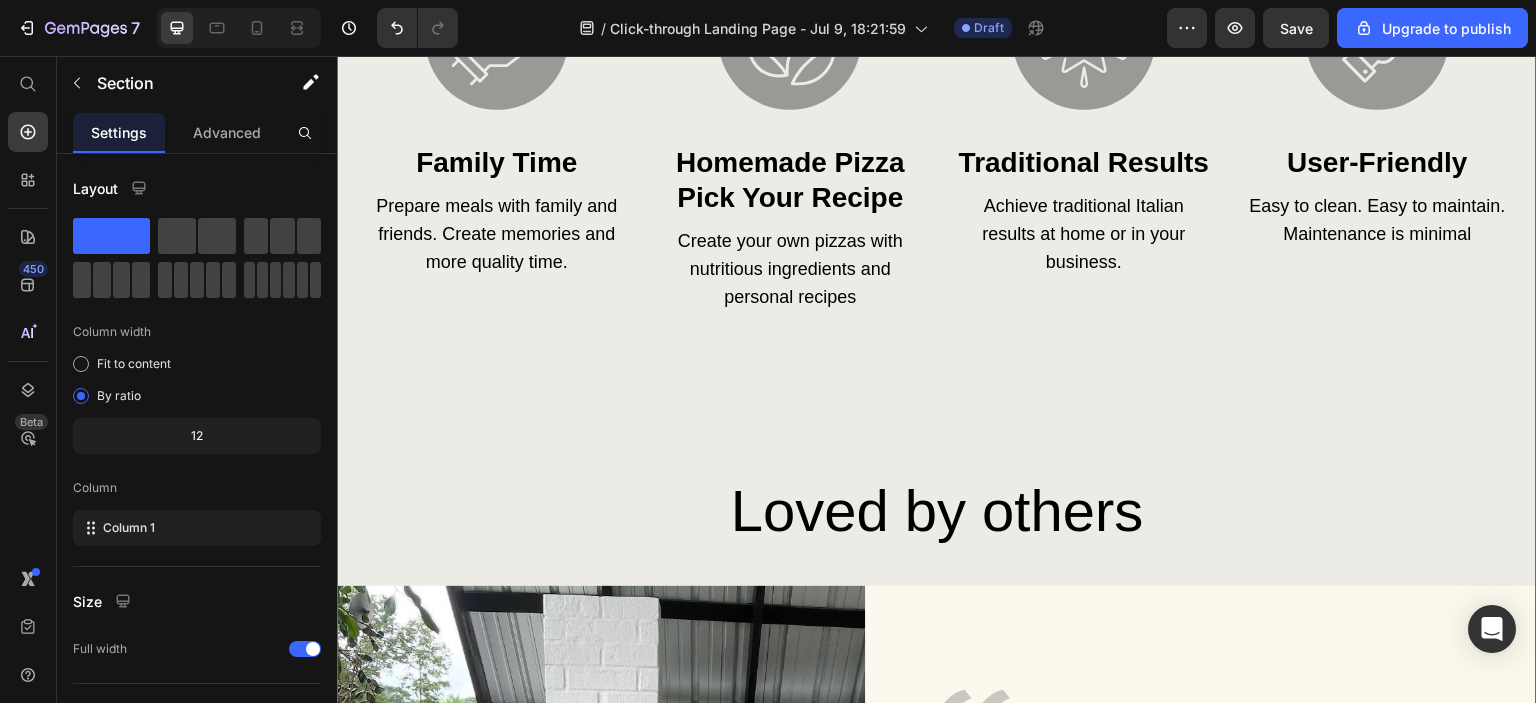click on "transform Your Cooking experience Heading Image Family Time Heading Prepare meals with family and friends. Create memories and more quality time. Text Block Image Homemade Pizza Pick Your Recipe Heading Create your own pizzas with nutritious ingredients and personal recipes Text Block Image Traditional Results Heading Achieve traditional Italian results at home or in your business. Text Block Image User-Friendly Heading Easy to clean. Easy to maintain. Maintenance is minimal Text Block Row Row Loved by others Heading Image Icon Pepe's Pizza Ovens was awesome to work with. They provided all the information about the Amerigo that I purchased. They were very kind and very responsive. With future pizza ovens, I will most definitely use Pepe's Pizza Ovens. They are an A+ company. Text Block Image Eric May - Mason - Tennessee USA Heading Row Row Row Row Section 8 You can create reusable sections Create Theme Section AI Content Write with GemAI What would you like to describe here? Tone and Voice Persuasive" at bounding box center [937, 509] 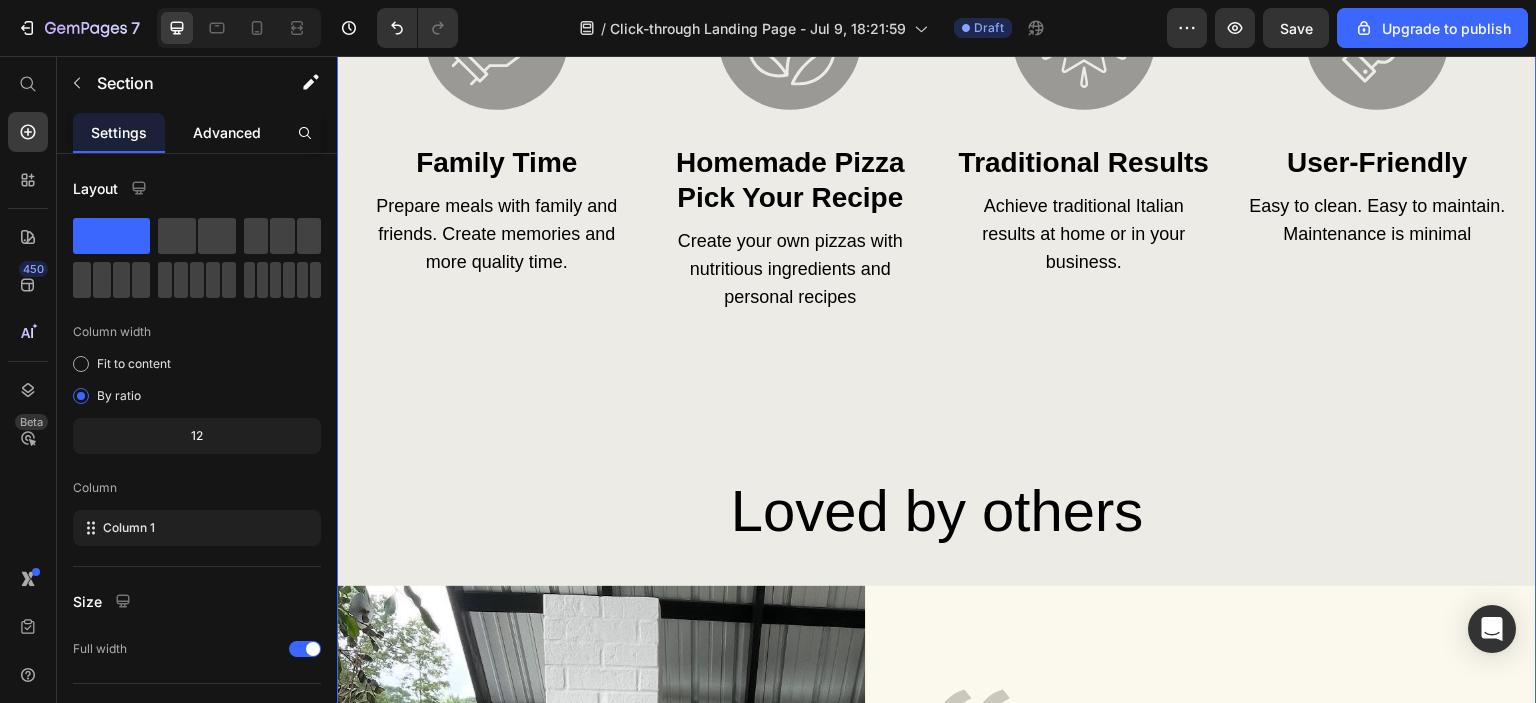 drag, startPoint x: 244, startPoint y: 117, endPoint x: 254, endPoint y: 127, distance: 14.142136 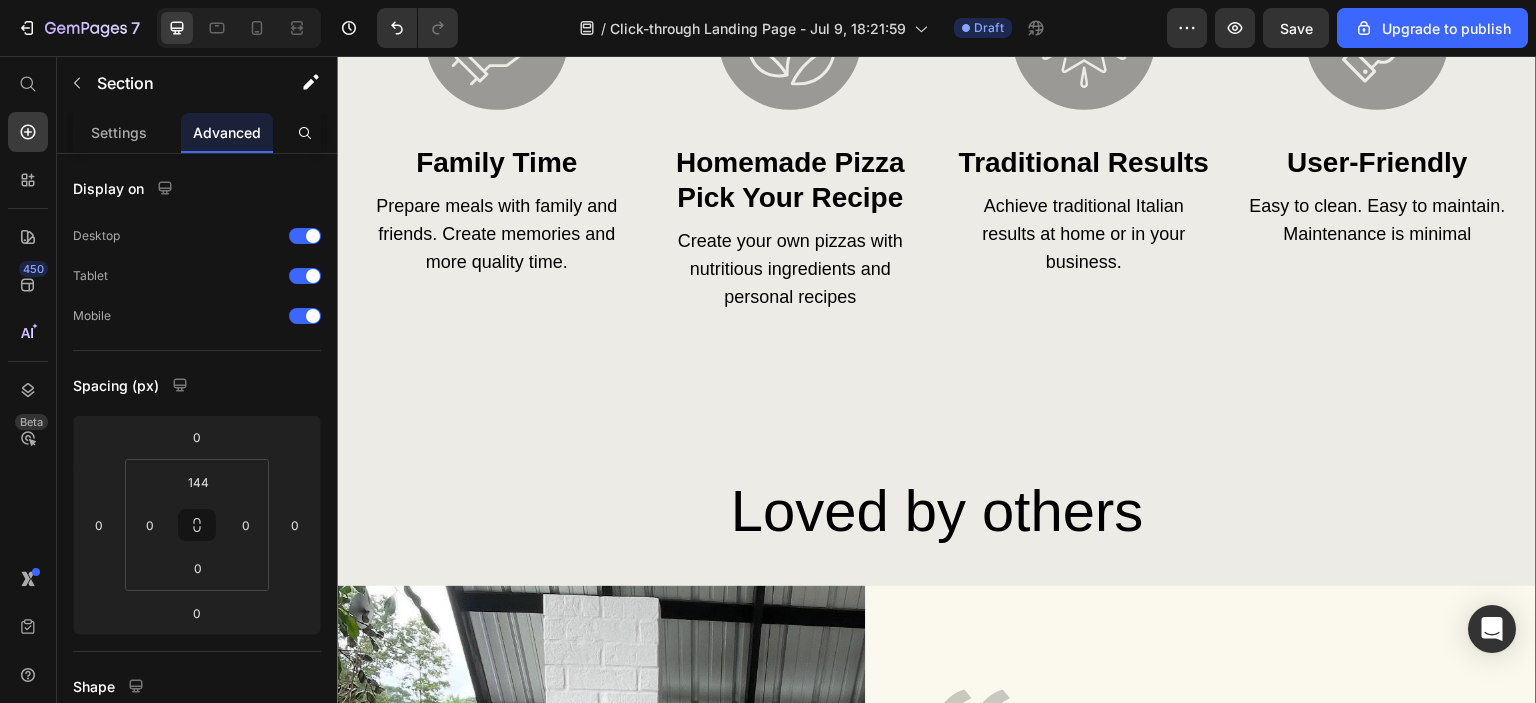 click on "transform Your Cooking experience Heading Image Family Time Heading Prepare meals with family and friends. Create memories and more quality time. Text Block Image Homemade Pizza Pick Your Recipe Heading Create your own pizzas with nutritious ingredients and personal recipes Text Block Image Traditional Results Heading Achieve traditional Italian results at home or in your business. Text Block Image User-Friendly Heading Easy to clean. Easy to maintain. Maintenance is minimal Text Block Row Row Loved by others Heading Image Icon Pepe's Pizza Ovens was awesome to work with. They provided all the information about the Amerigo that I purchased. They were very kind and very responsive. With future pizza ovens, I will most definitely use Pepe's Pizza Ovens. They are an A+ company. Text Block Image Eric May - Mason - Tennessee USA Heading Row Row Row Row Section 8 You can create reusable sections Create Theme Section AI Content Write with GemAI What would you like to describe here? Tone and Voice Persuasive" at bounding box center (937, 509) 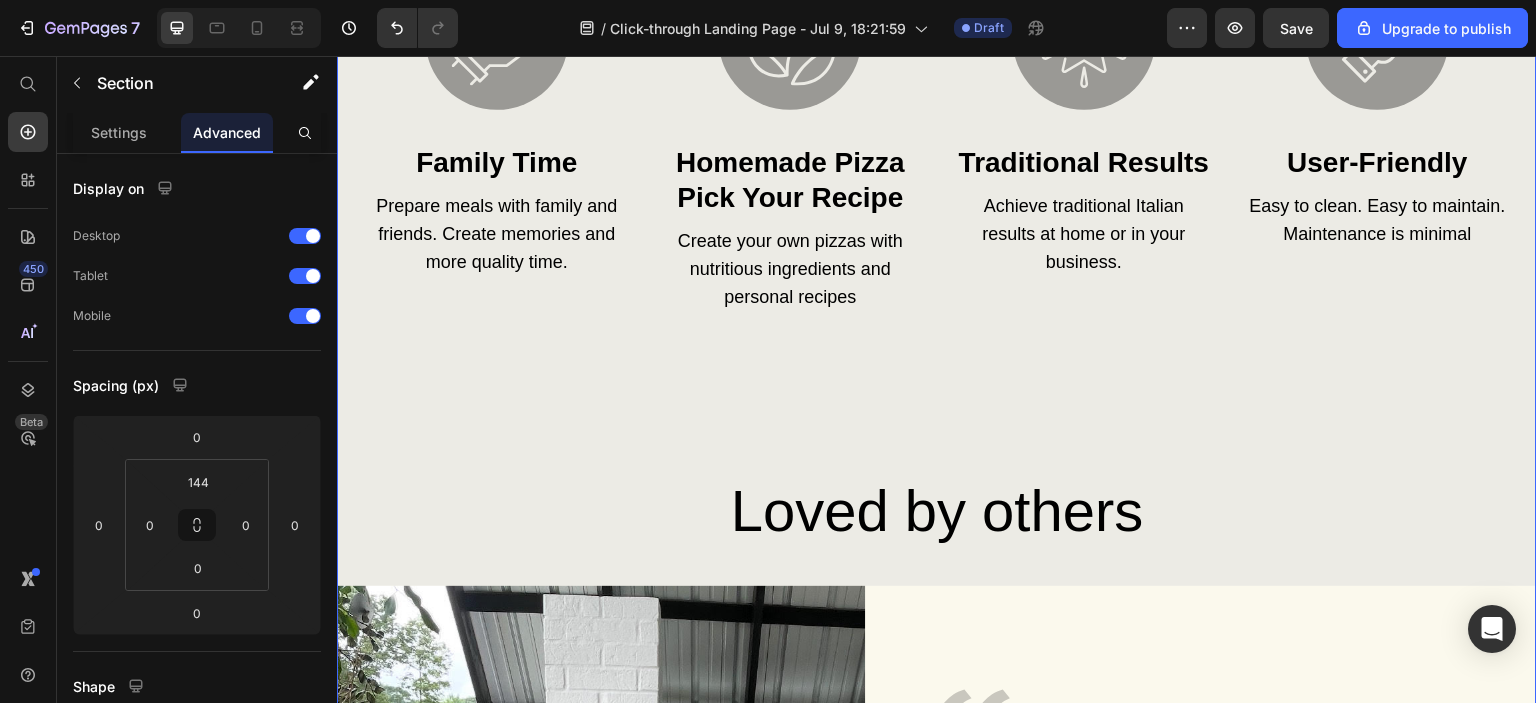click on "transform Your Cooking experience Heading Image Family Time Heading Prepare meals with family and friends. Create memories and more quality time. Text Block Image Homemade Pizza Pick Your Recipe Heading Create your own pizzas with nutritious ingredients and personal recipes Text Block Image Traditional Results Heading Achieve traditional Italian results at home or in your business. Text Block Image User-Friendly Heading Easy to clean. Easy to maintain. Maintenance is minimal Text Block Row Row Loved by others Heading Image Icon Pepe's Pizza Ovens was awesome to work with. They provided all the information about the Amerigo that I purchased. They were very kind and very responsive. With future pizza ovens, I will most definitely use Pepe's Pizza Ovens. They are an A+ company. Text Block Image Eric May - Mason - Tennessee USA Heading Row Row Row Row Section 8 You can create reusable sections Create Theme Section AI Content Write with GemAI What would you like to describe here? Tone and Voice Persuasive" at bounding box center (937, 509) 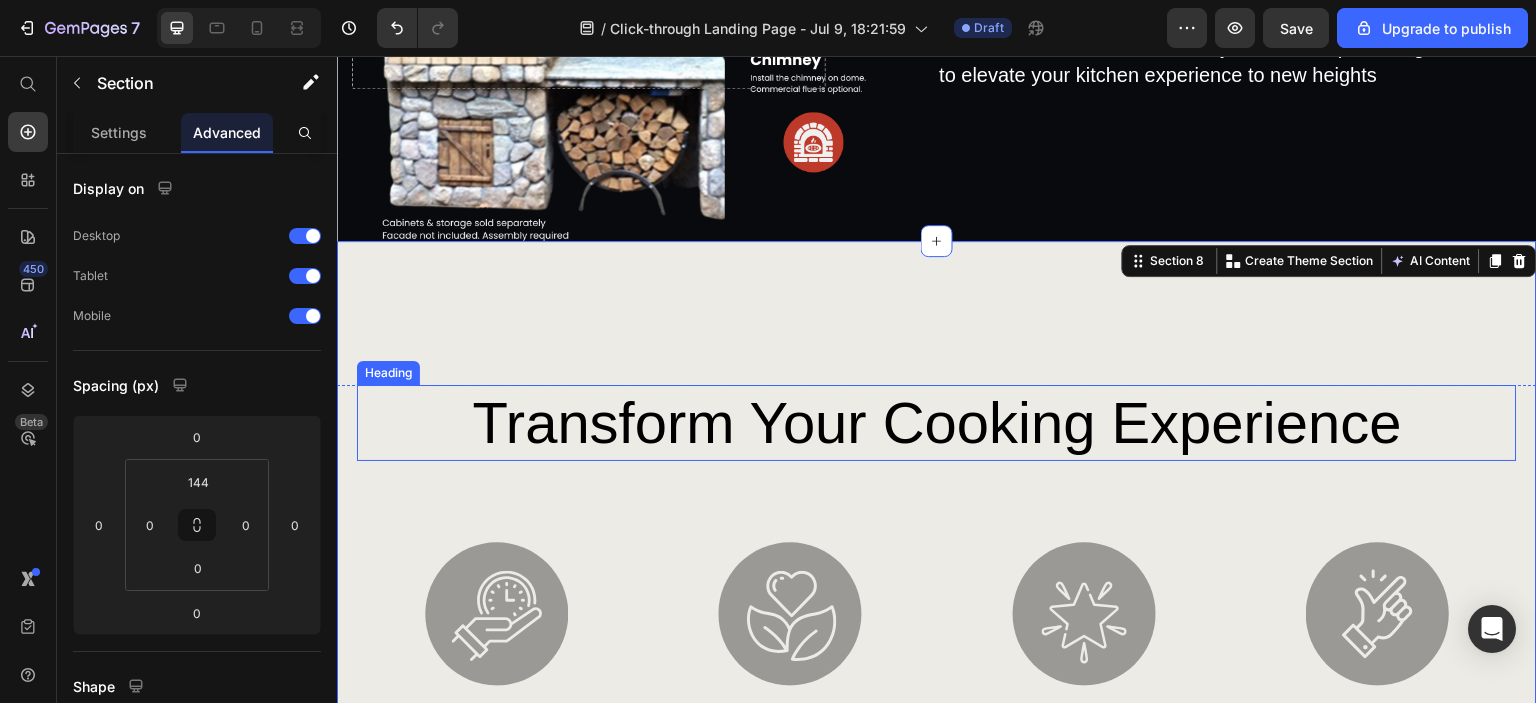 scroll, scrollTop: 3428, scrollLeft: 0, axis: vertical 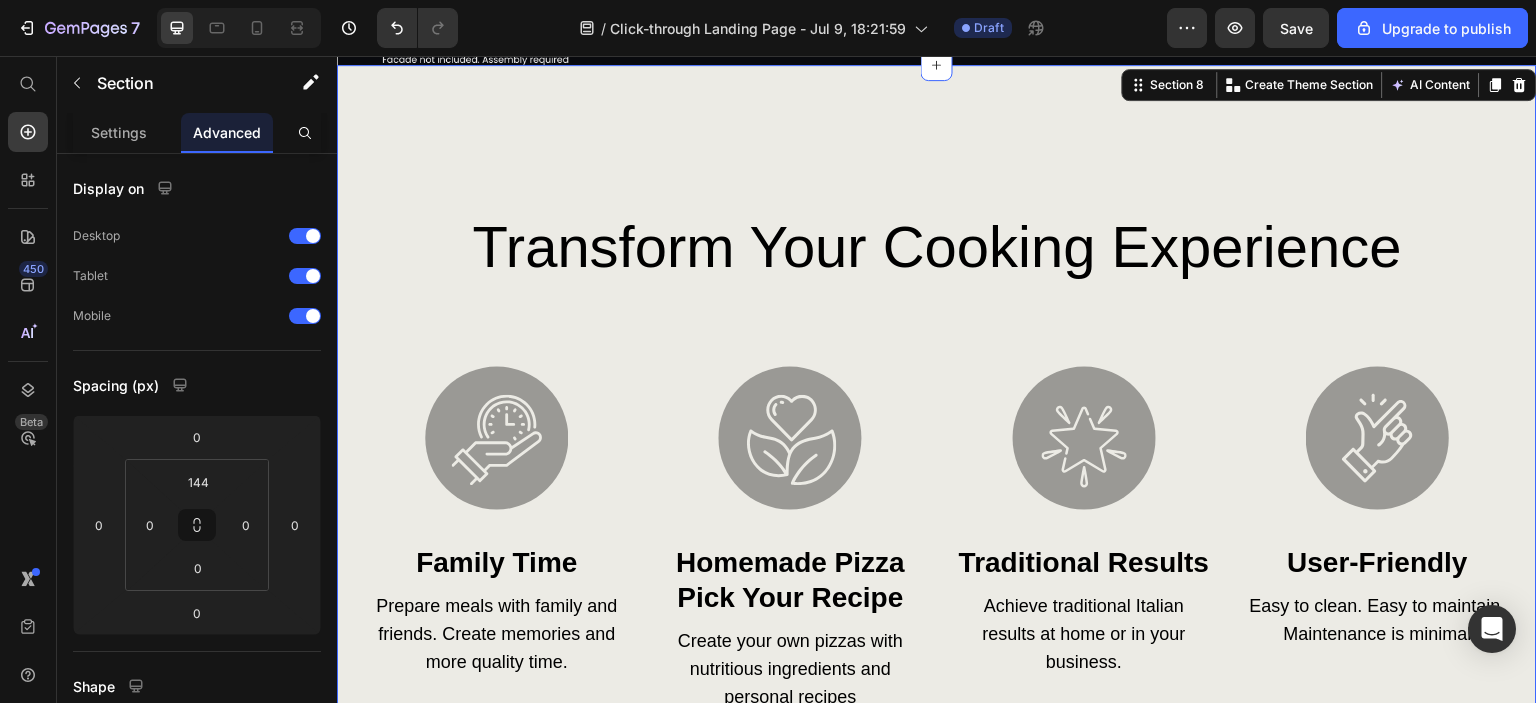 click on "transform Your Cooking experience Heading Image Family Time Heading Prepare meals with family and friends. Create memories and more quality time. Text Block Image Homemade Pizza Pick Your Recipe Heading Create your own pizzas with nutritious ingredients and personal recipes Text Block Image Traditional Results Heading Achieve traditional Italian results at home or in your business. Text Block Image User-Friendly Heading Easy to clean. Easy to maintain. Maintenance is minimal Text Block Row Row Loved by others Heading Image Icon Pepe's Pizza Ovens was awesome to work with. They provided all the information about the Amerigo that I purchased. They were very kind and very responsive. With future pizza ovens, I will most definitely use Pepe's Pizza Ovens. They are an A+ company. Text Block Image Eric May - Mason - Tennessee USA Heading Row Row Row Row Section 8 You can create reusable sections Create Theme Section AI Content Write with GemAI What would you like to describe here? Tone and Voice Persuasive" at bounding box center (937, 837) 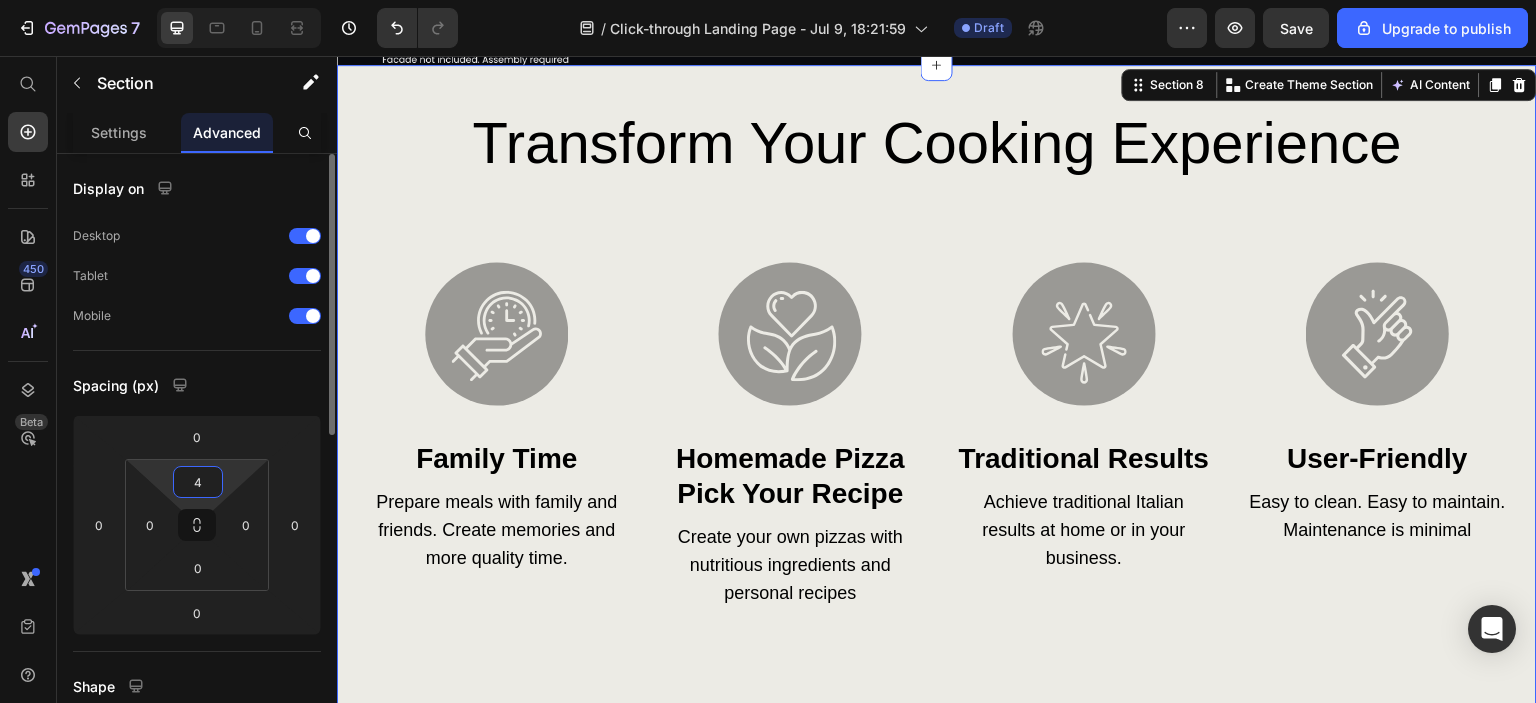 type on "40" 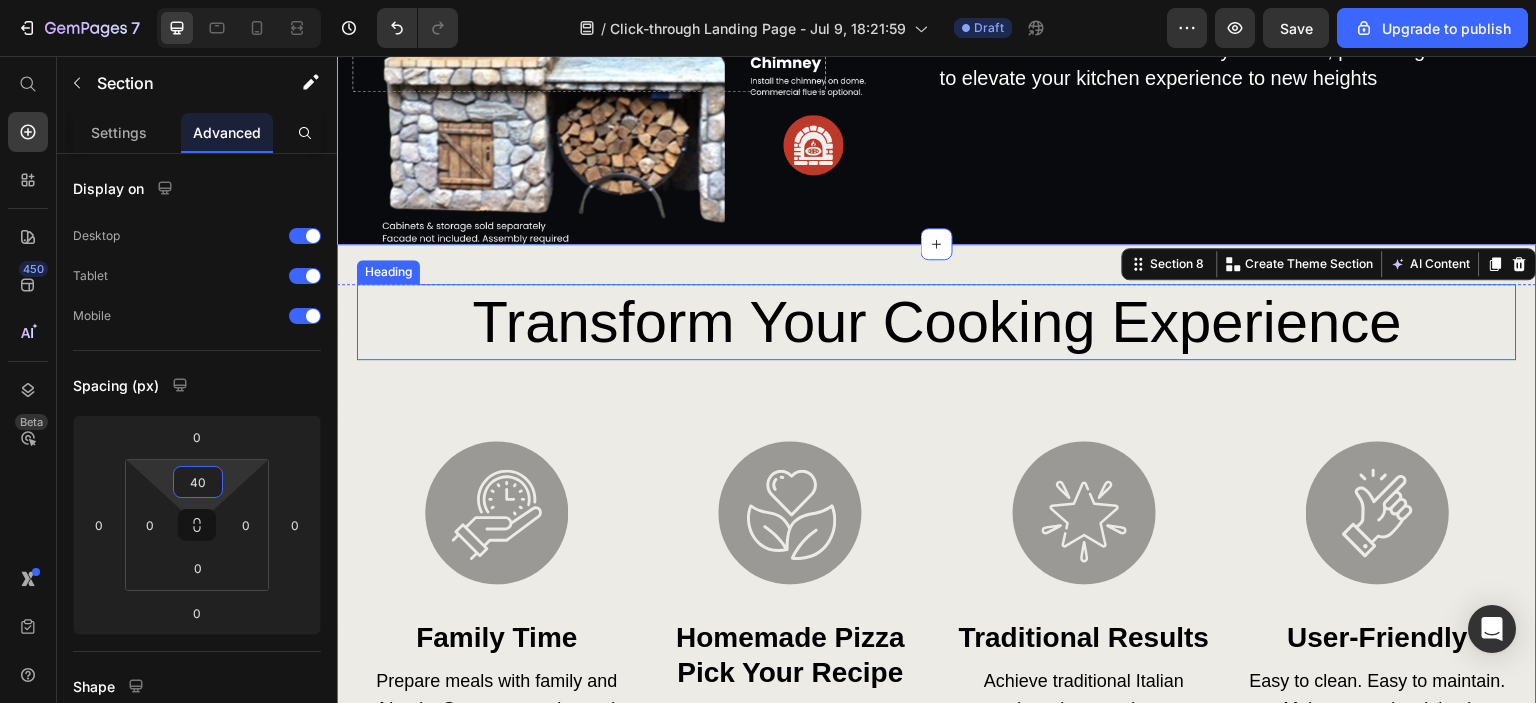 scroll, scrollTop: 3128, scrollLeft: 0, axis: vertical 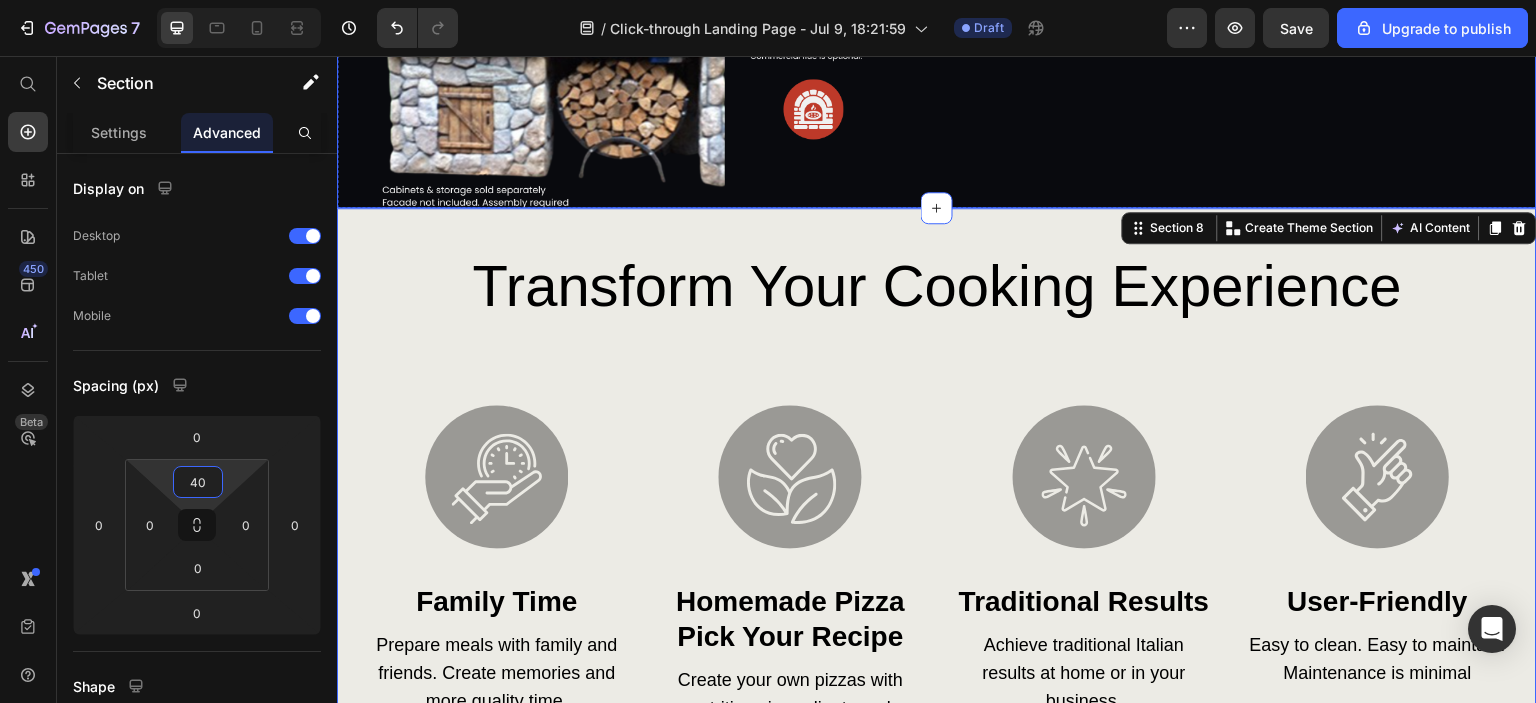 click on "Sturdy. Durable.  All In One. Heading Experience the unparalleled strength and versatility of our Blender Mixer. Designed with cutting-edge technology and precision engineering, our blender mixer stands at the forefront of culinary innovation, promising to elevate your kitchen experience to new heights Text Block Row
Drop element here" at bounding box center [937, -79] 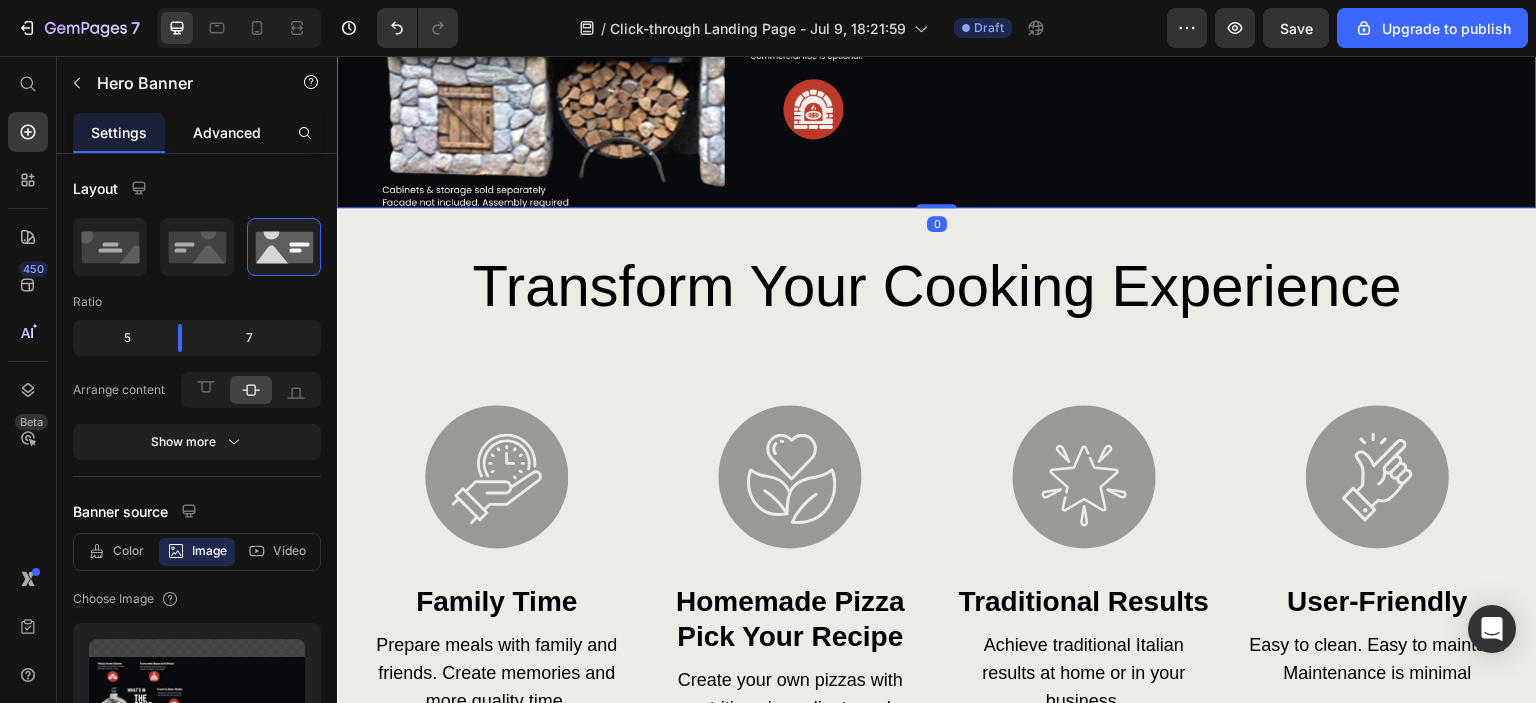 click on "Advanced" at bounding box center [227, 132] 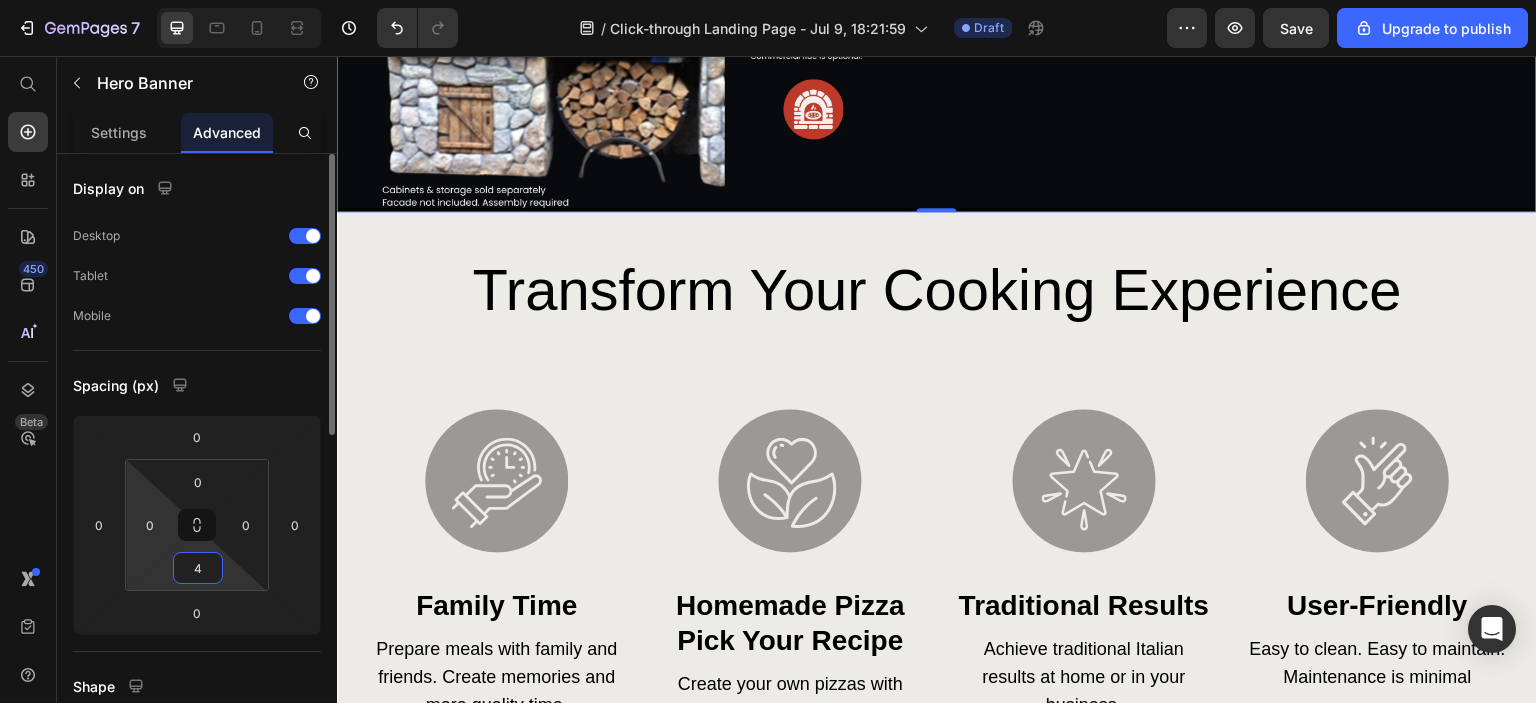type on "40" 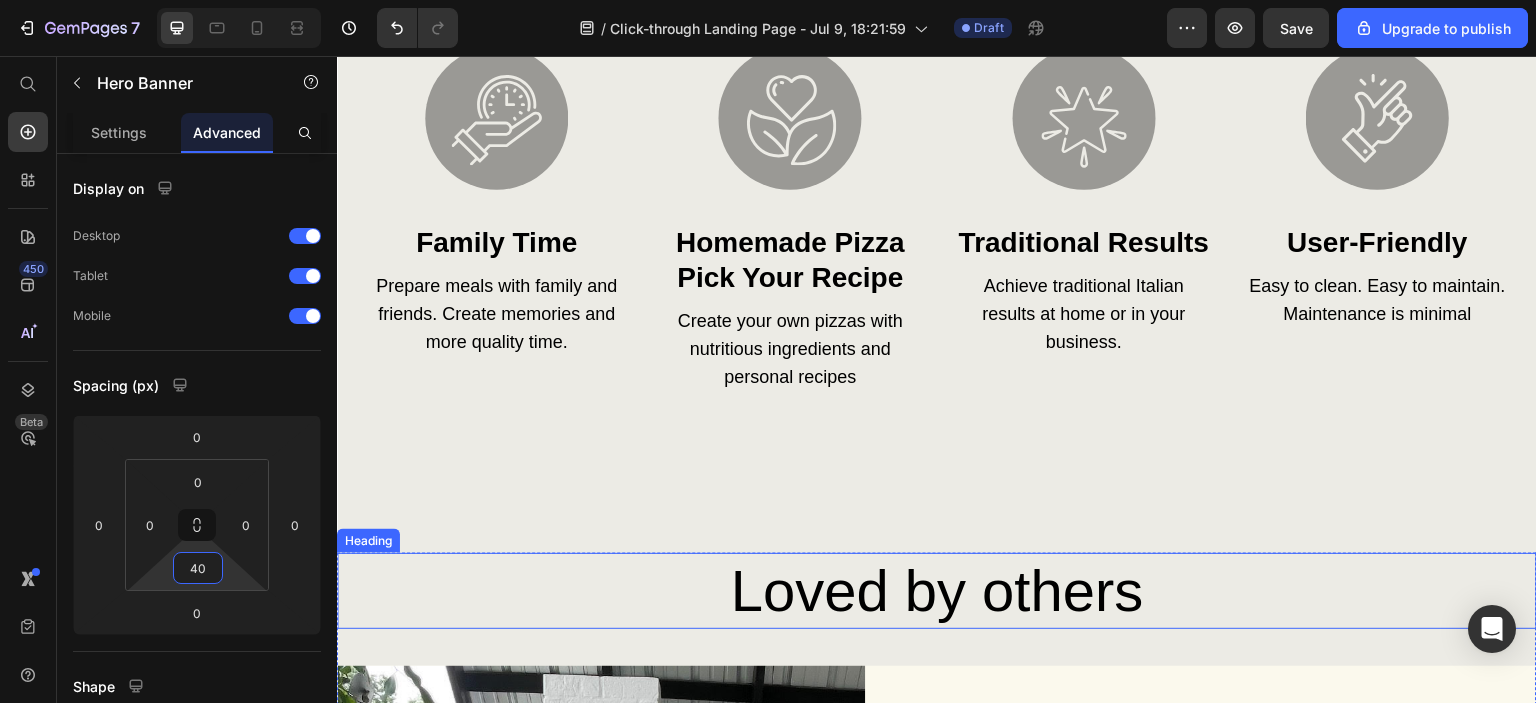 scroll, scrollTop: 3728, scrollLeft: 0, axis: vertical 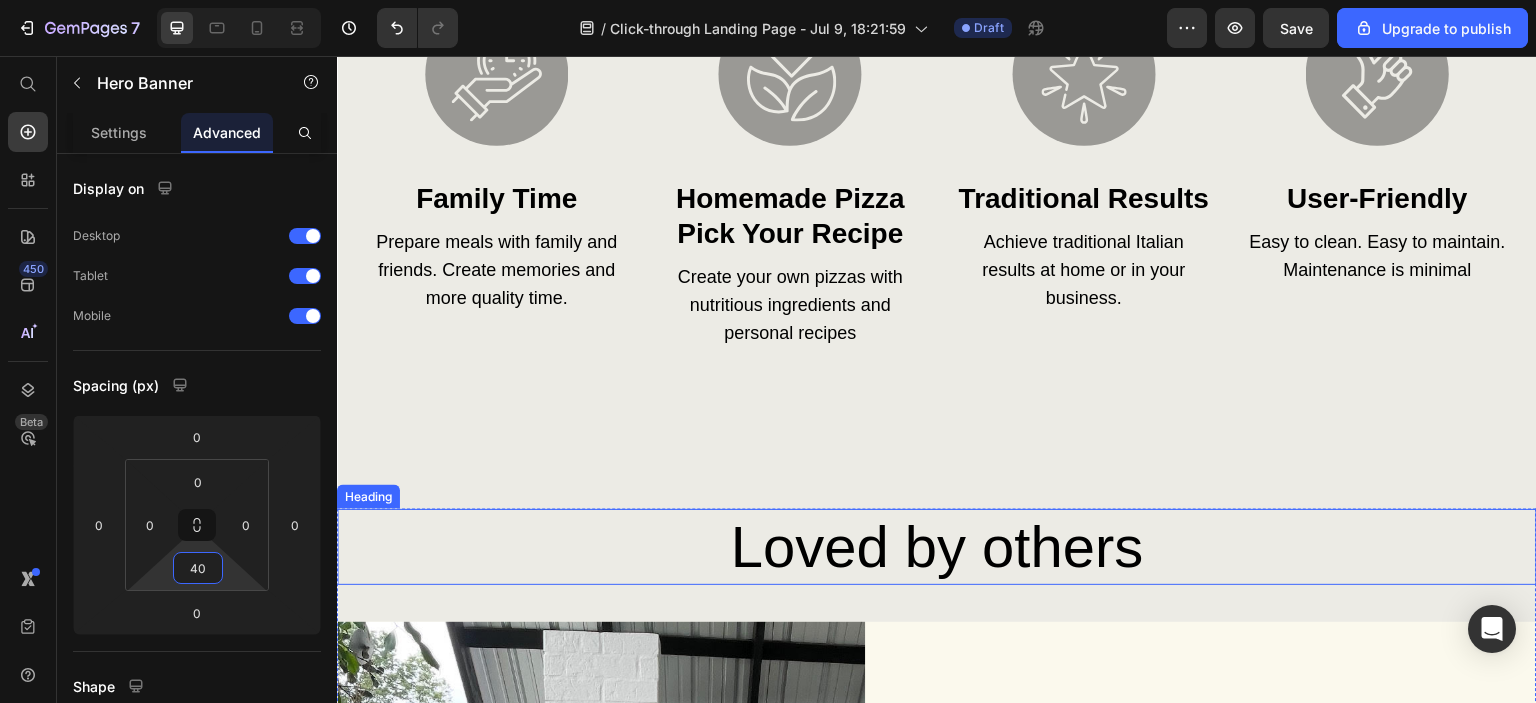 click on "transform Your Cooking experience Heading Image Family Time Heading Prepare meals with family and friends. Create memories and more quality time. Text Block Image Homemade Pizza Pick Your Recipe Heading Create your own pizzas with nutritious ingredients and personal recipes Text Block Image Traditional Results Heading Achieve traditional Italian results at home or in your business. Text Block Image User-Friendly Heading Easy to clean. Easy to maintain. Maintenance is minimal Text Block Row Row Loved by others Heading Image Icon Pepe's Pizza Ovens was awesome to work with. They provided all the information about the Amerigo that I purchased. They were very kind and very responsive. With future pizza ovens, I will most definitely use Pepe's Pizza Ovens. They are an A+ company. Text Block Image Eric May - Mason - Tennessee USA Heading Row Row Row Row Section 8 You can create reusable sections Create Theme Section AI Content Write with GemAI What would you like to describe here? Tone and Voice Persuasive" at bounding box center [937, 545] 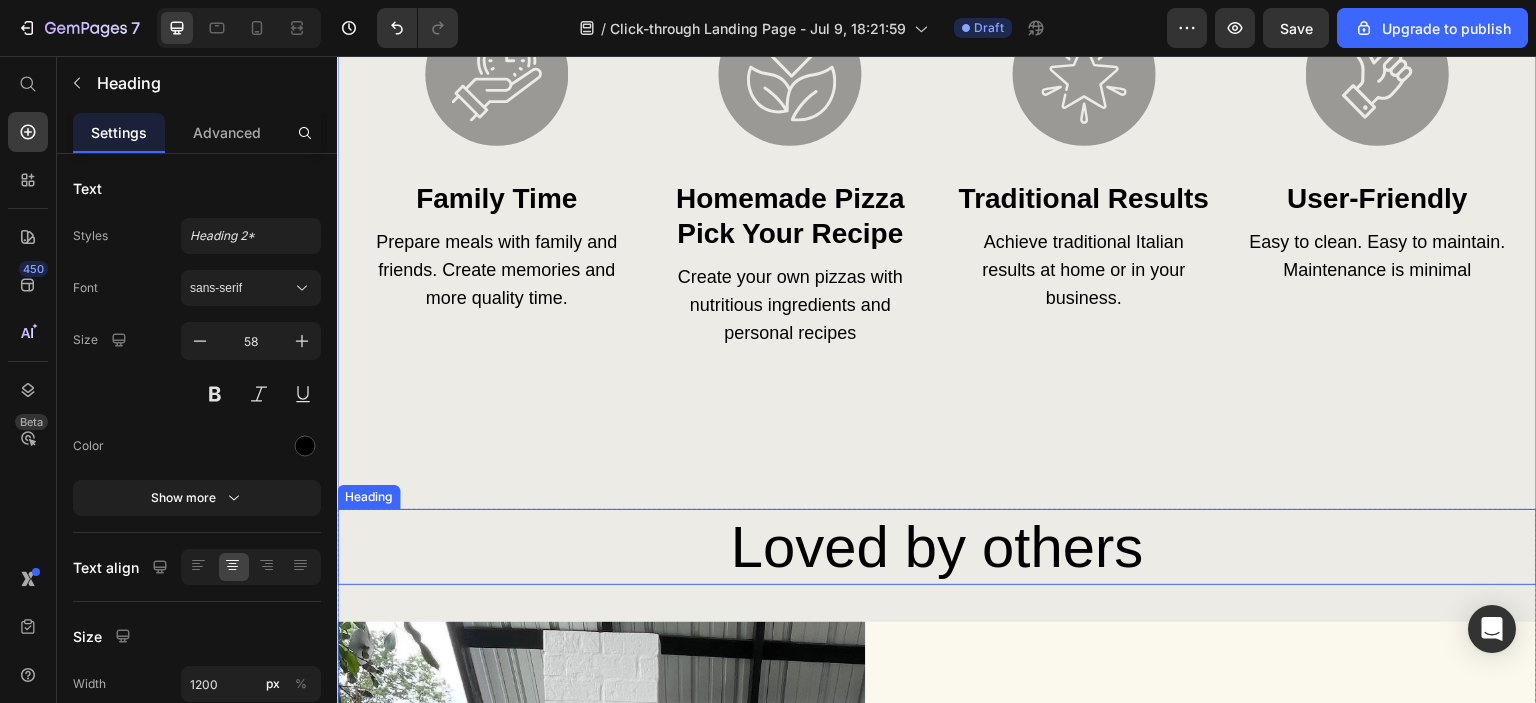click on "Loved by others" at bounding box center (937, 547) 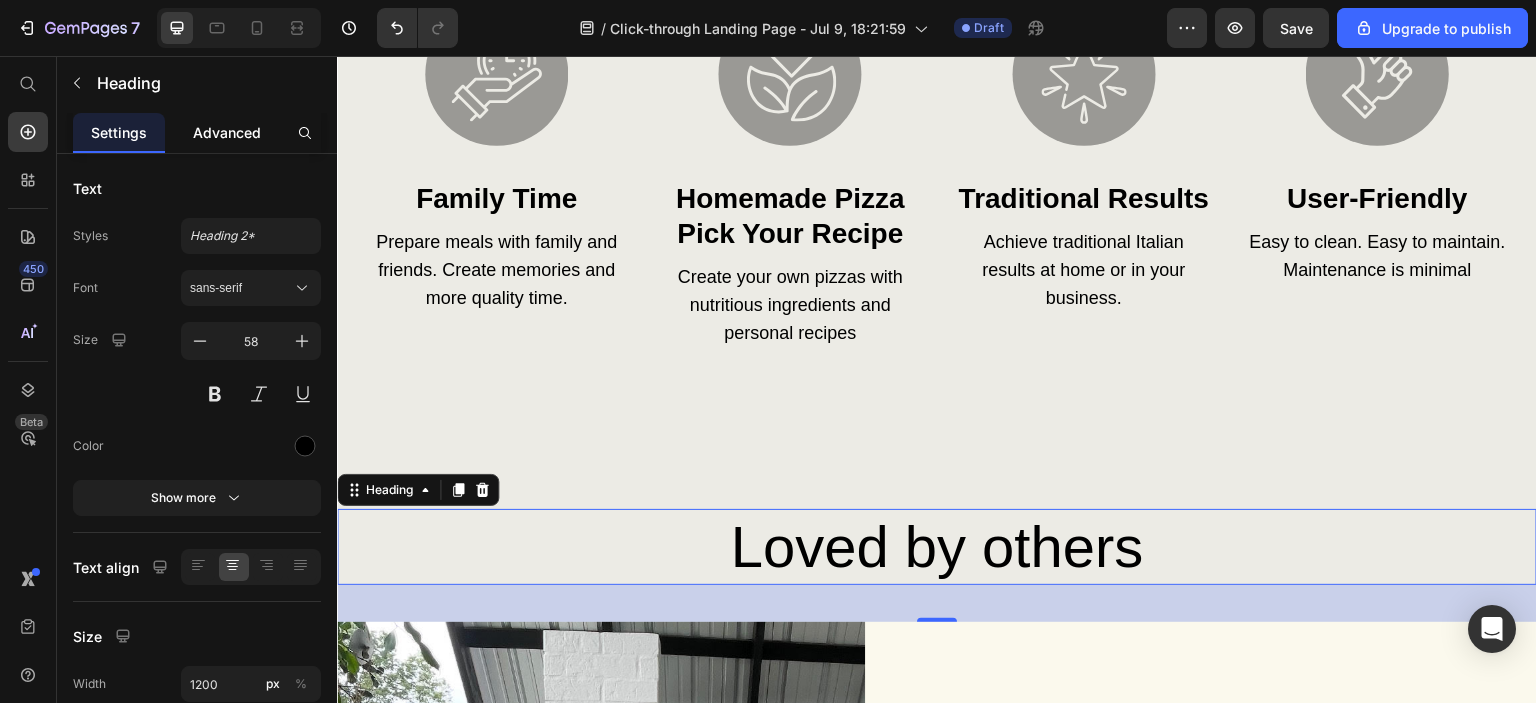 click on "Advanced" at bounding box center [227, 132] 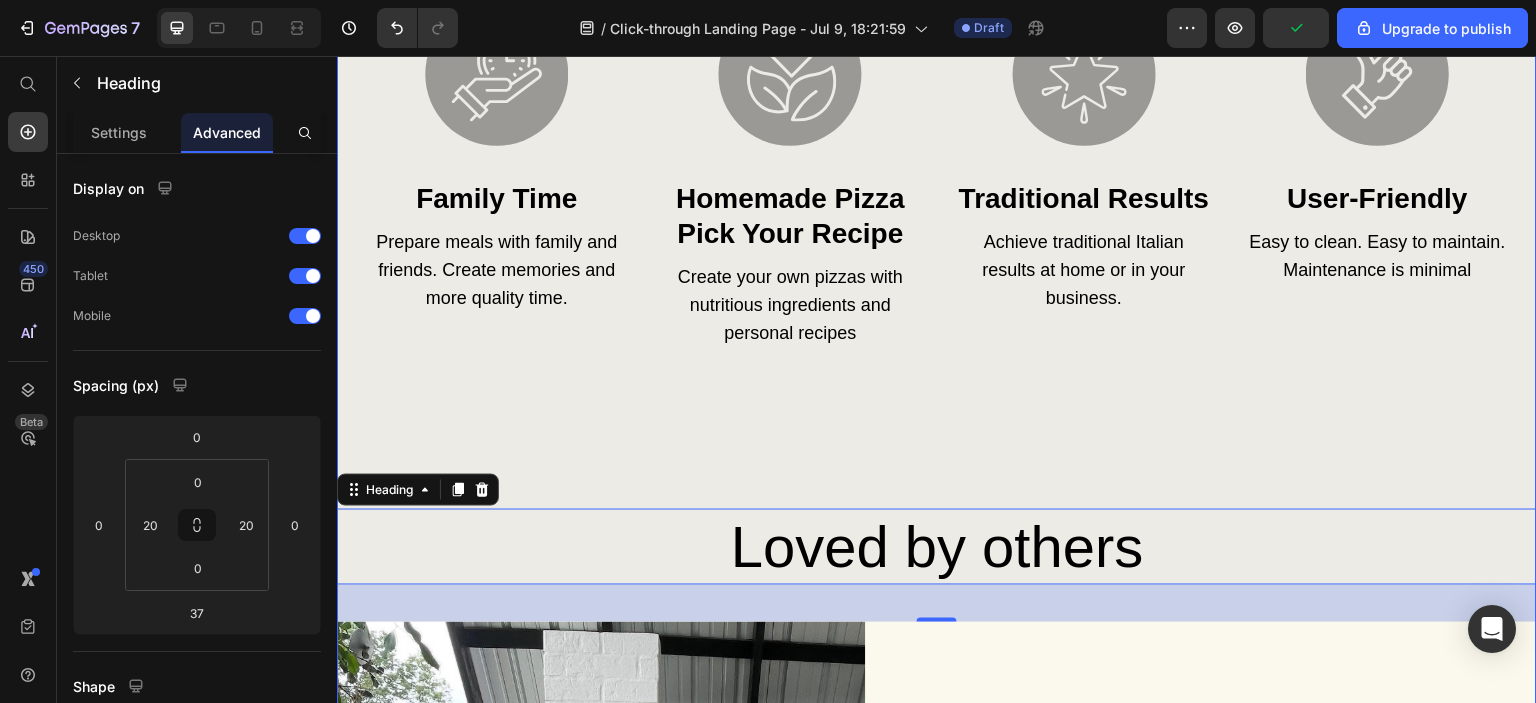 click on "transform Your Cooking experience Heading Image Family Time Heading Prepare meals with family and friends. Create memories and more quality time. Text Block Image Homemade Pizza Pick Your Recipe Heading Create your own pizzas with nutritious ingredients and personal recipes Text Block Image Traditional Results Heading Achieve traditional Italian results at home or in your business. Text Block Image User-Friendly Heading Easy to clean. Easy to maintain. Maintenance is minimal Text Block Row Row Loved by others Heading 37 Image Icon Pepe's Pizza Ovens was awesome to work with. They provided all the information about the Amerigo that I purchased. They were very kind and very responsive. With future pizza ovens, I will most definitely use Pepe's Pizza Ovens. They are an A+ company. Text Block Image Eric May - Mason - Tennessee USA Heading Row Row Row Row" at bounding box center (937, 545) 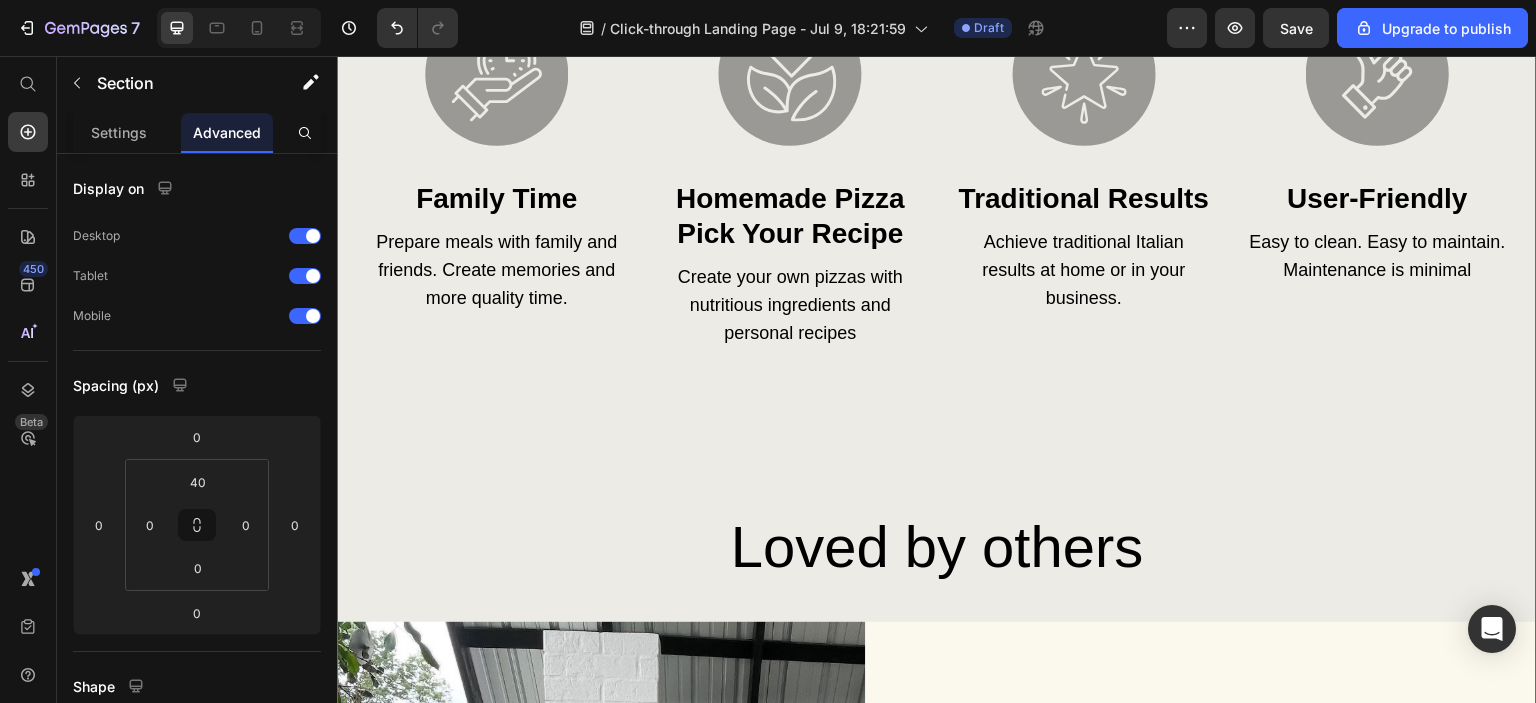 click on "transform Your Cooking experience Heading Image Family Time Heading Prepare meals with family and friends. Create memories and more quality time. Text Block Image Homemade Pizza Pick Your Recipe Heading Create your own pizzas with nutritious ingredients and personal recipes Text Block Image Traditional Results Heading Achieve traditional Italian results at home or in your business. Text Block Image User-Friendly Heading Easy to clean. Easy to maintain. Maintenance is minimal Text Block Row Row Loved by others Heading Image Icon Pepe's Pizza Ovens was awesome to work with. They provided all the information about the Amerigo that I purchased. They were very kind and very responsive. With future pizza ovens, I will most definitely use Pepe's Pizza Ovens. They are an A+ company. Text Block Image Eric May - Mason - Tennessee USA Heading Row Row Row Row Section 8 You can create reusable sections Create Theme Section AI Content Write with GemAI What would you like to describe here? Tone and Voice Persuasive" at bounding box center (937, 545) 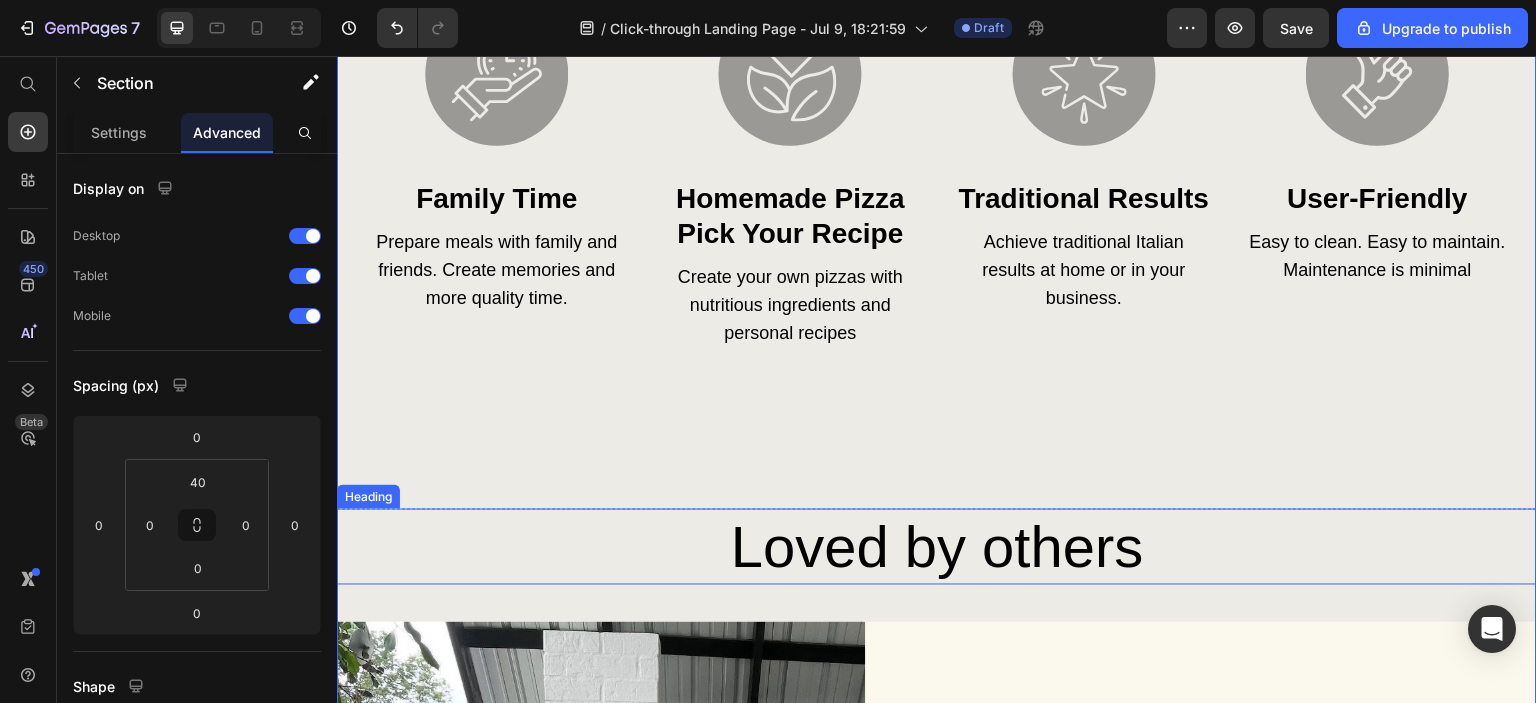 click on "Loved by others" at bounding box center [937, 547] 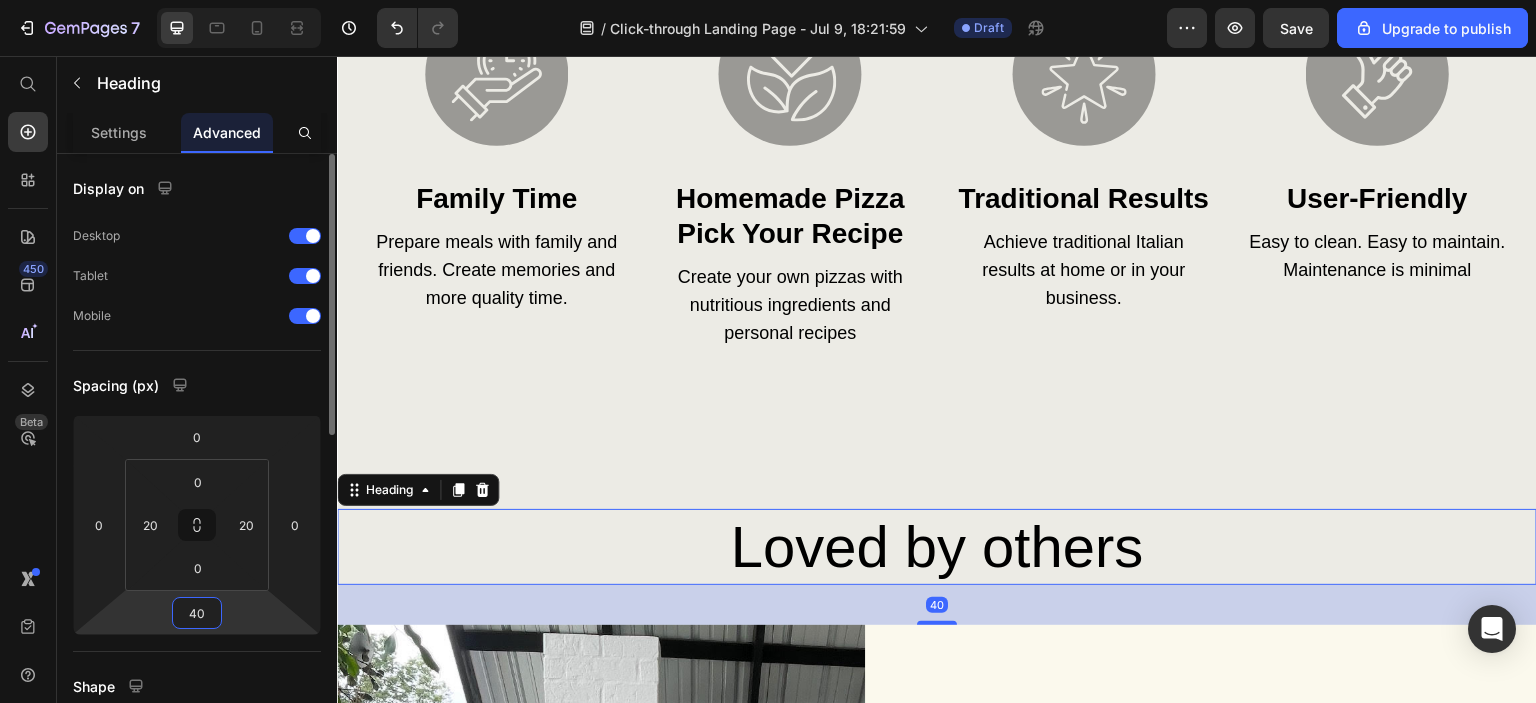 type on "40" 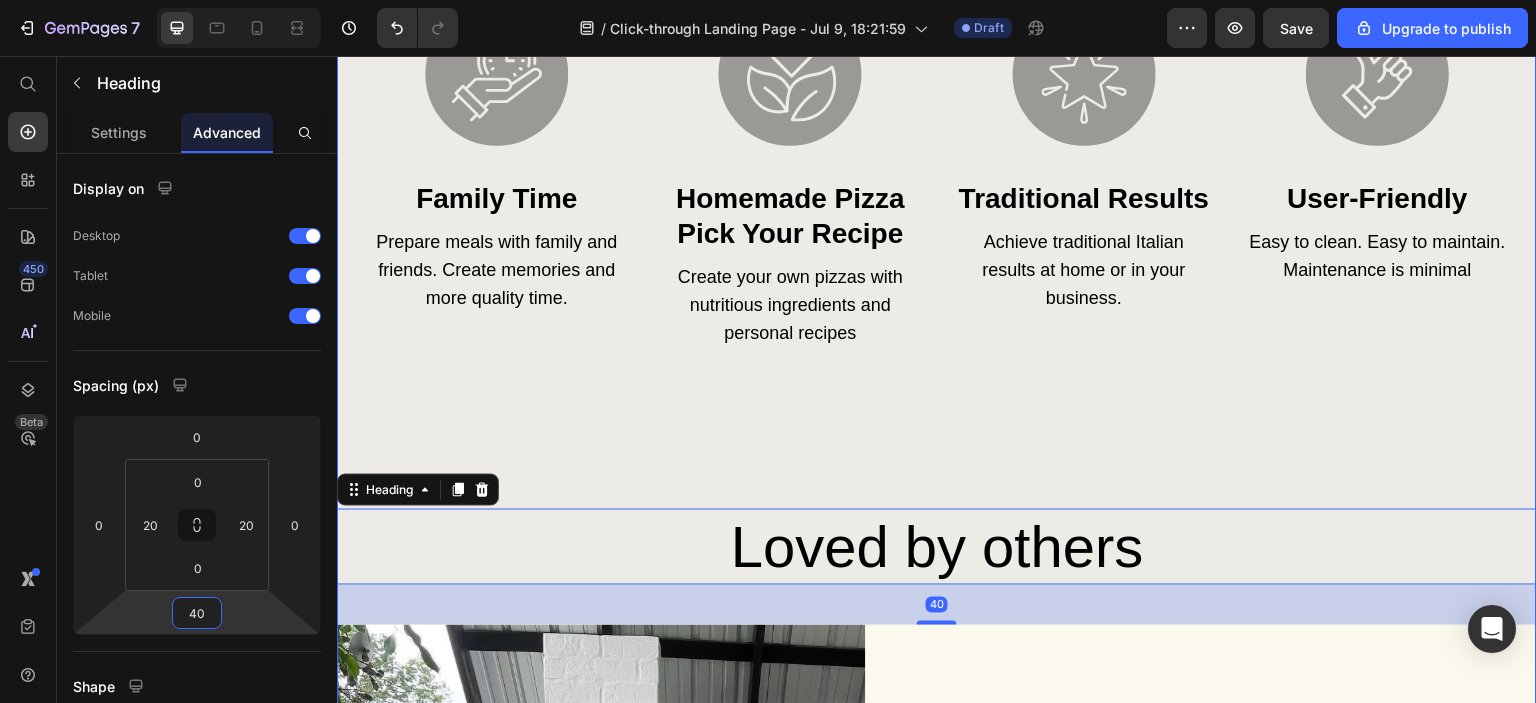 click on "transform Your Cooking experience Heading Image Family Time Heading Prepare meals with family and friends. Create memories and more quality time. Text Block Image Homemade Pizza Pick Your Recipe Heading Create your own pizzas with nutritious ingredients and personal recipes Text Block Image Traditional Results Heading Achieve traditional Italian results at home or in your business. Text Block Image User-Friendly Heading Easy to clean. Easy to maintain. Maintenance is minimal Text Block Row Row Loved by others Heading   40 Image
Icon Pepe's Pizza Ovens was awesome to work with. They provided all the information about the Amerigo that I purchased. They were very kind and very responsive. With future pizza ovens, I will most definitely use Pepe's Pizza Ovens. They are an A+ company. Text Block Image [FIRST] [LAST] - [CITY] - [STATE] USA Heading Row Row Row Row" at bounding box center [937, 547] 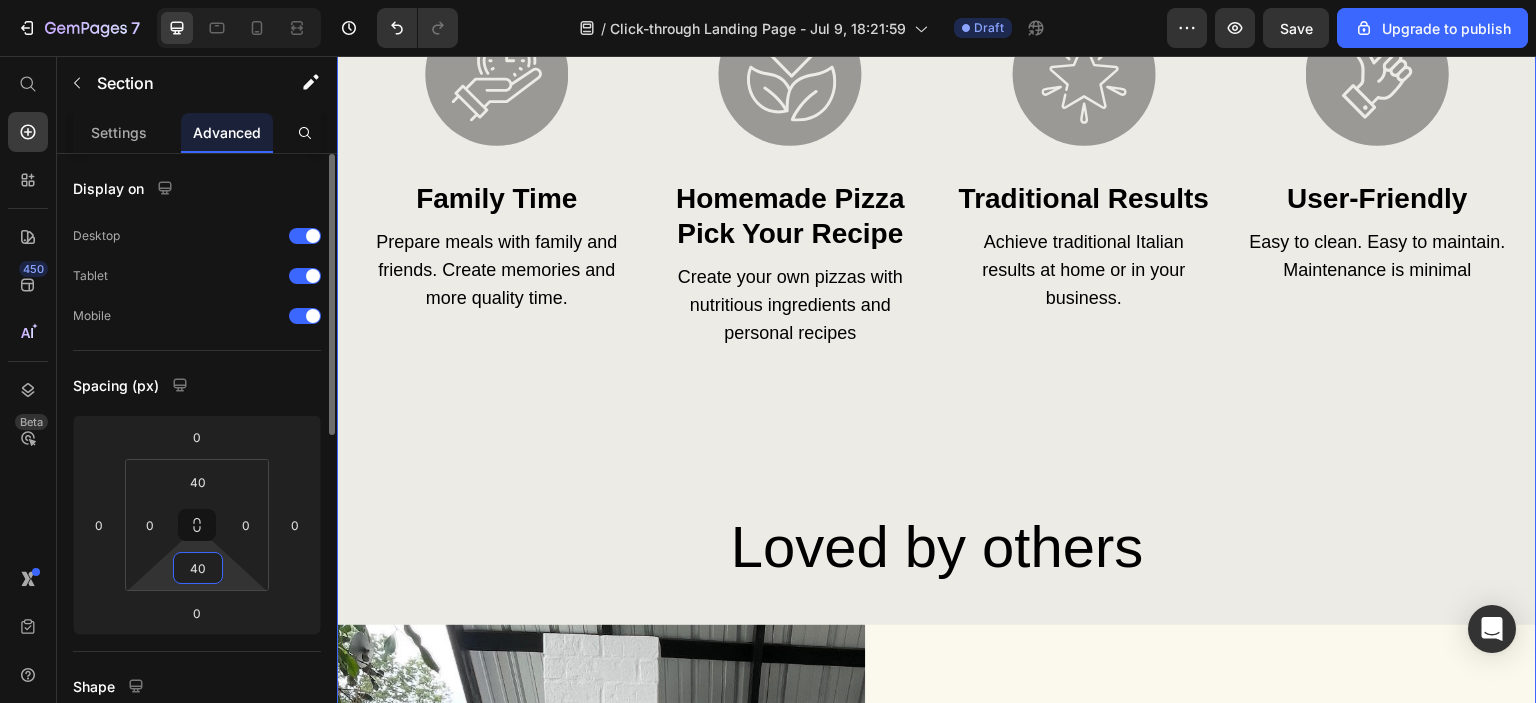 type on "40" 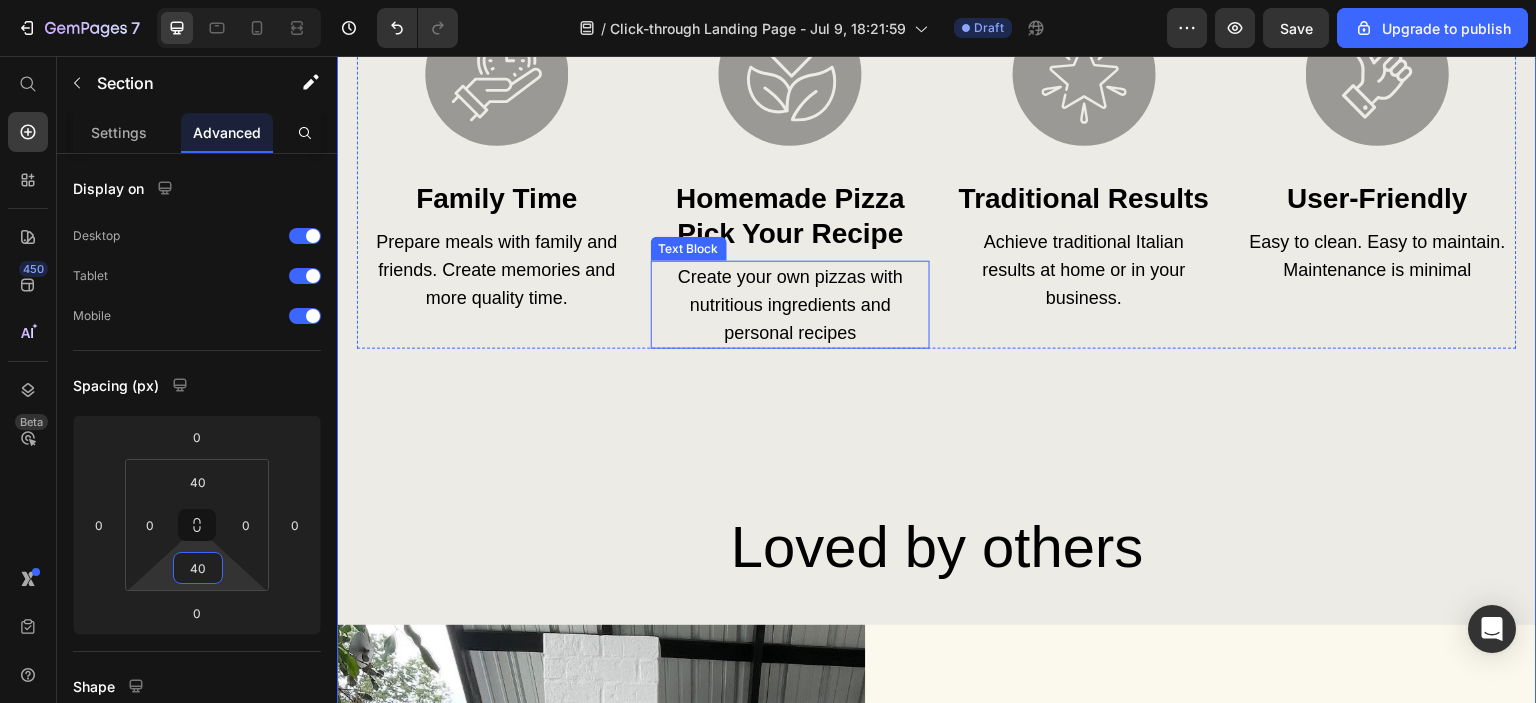click on "transform Your Cooking experience Heading Image Family Time Heading Prepare meals with family and friends. Create memories and more quality time. Text Block Image Homemade Pizza Pick Your Recipe Heading Create your own pizzas with nutritious ingredients and personal recipes Text Block Image Traditional Results Heading Achieve traditional Italian results at home or in your business. Text Block Image User-Friendly Heading Easy to clean. Easy to maintain. Maintenance is minimal Text Block Row Row Loved by others Heading Image Icon Pepe's Pizza Ovens was awesome to work with. They provided all the information about the Amerigo that I purchased. They were very kind and very responsive. With future pizza ovens, I will most definitely use Pepe's Pizza Ovens. They are an A+ company. Text Block Image Eric May - Mason - Tennessee USA Heading Row Row Row Row Section 8 You can create reusable sections Create Theme Section AI Content Write with GemAI What would you like to describe here? Tone and Voice Persuasive" at bounding box center [937, 547] 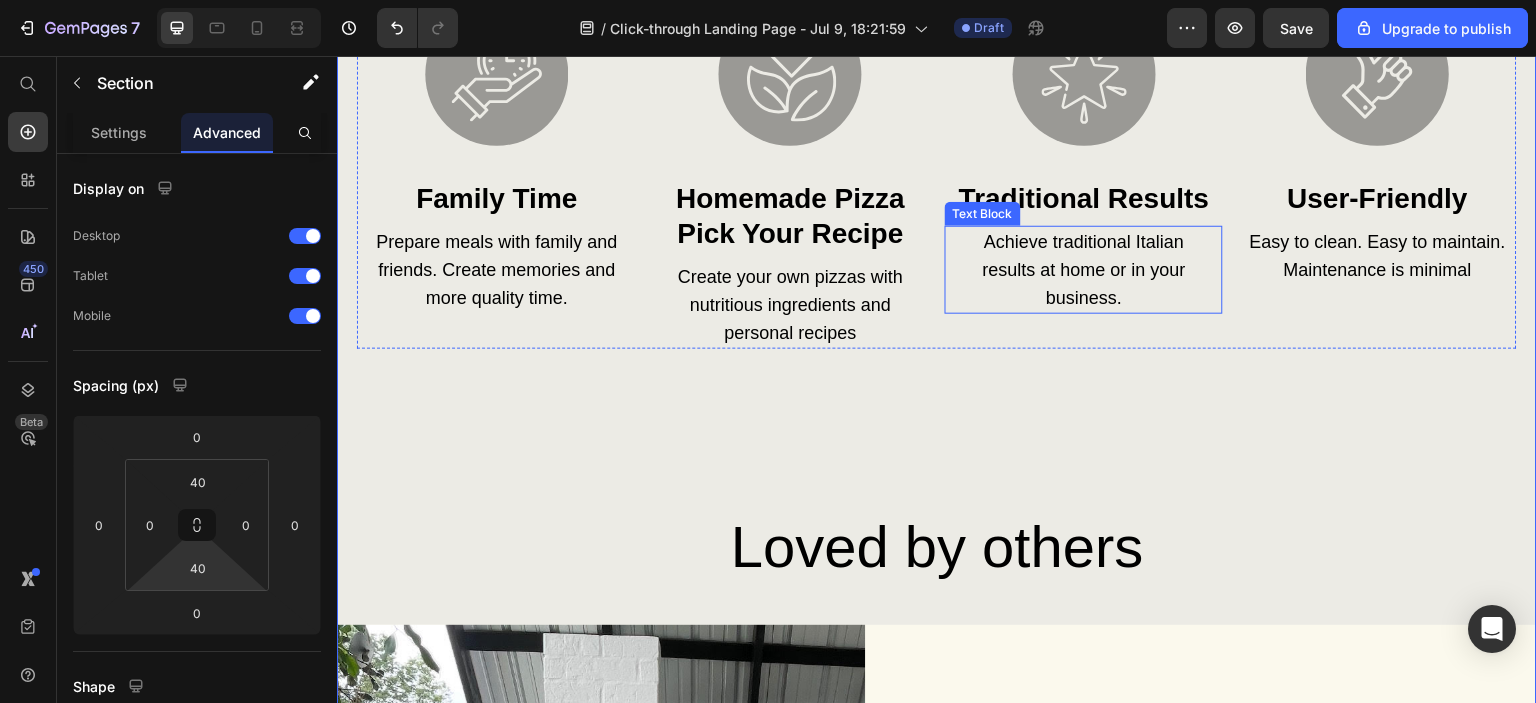 click on "Achieve traditional Italian results at home or in your business." at bounding box center [1083, 270] 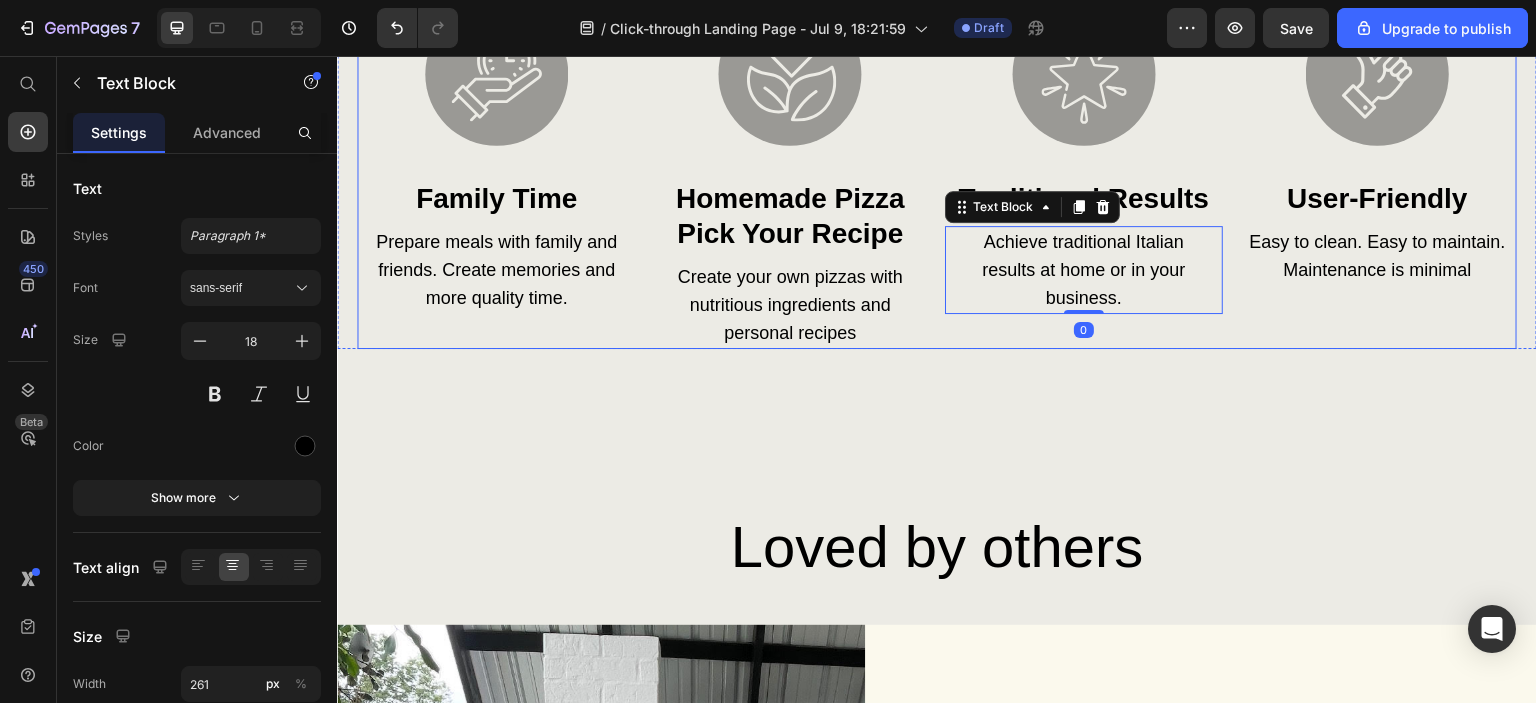 click on "Image Traditional Results Heading Achieve traditional Italian results at home or in your business. Text Block   0" at bounding box center (1084, 175) 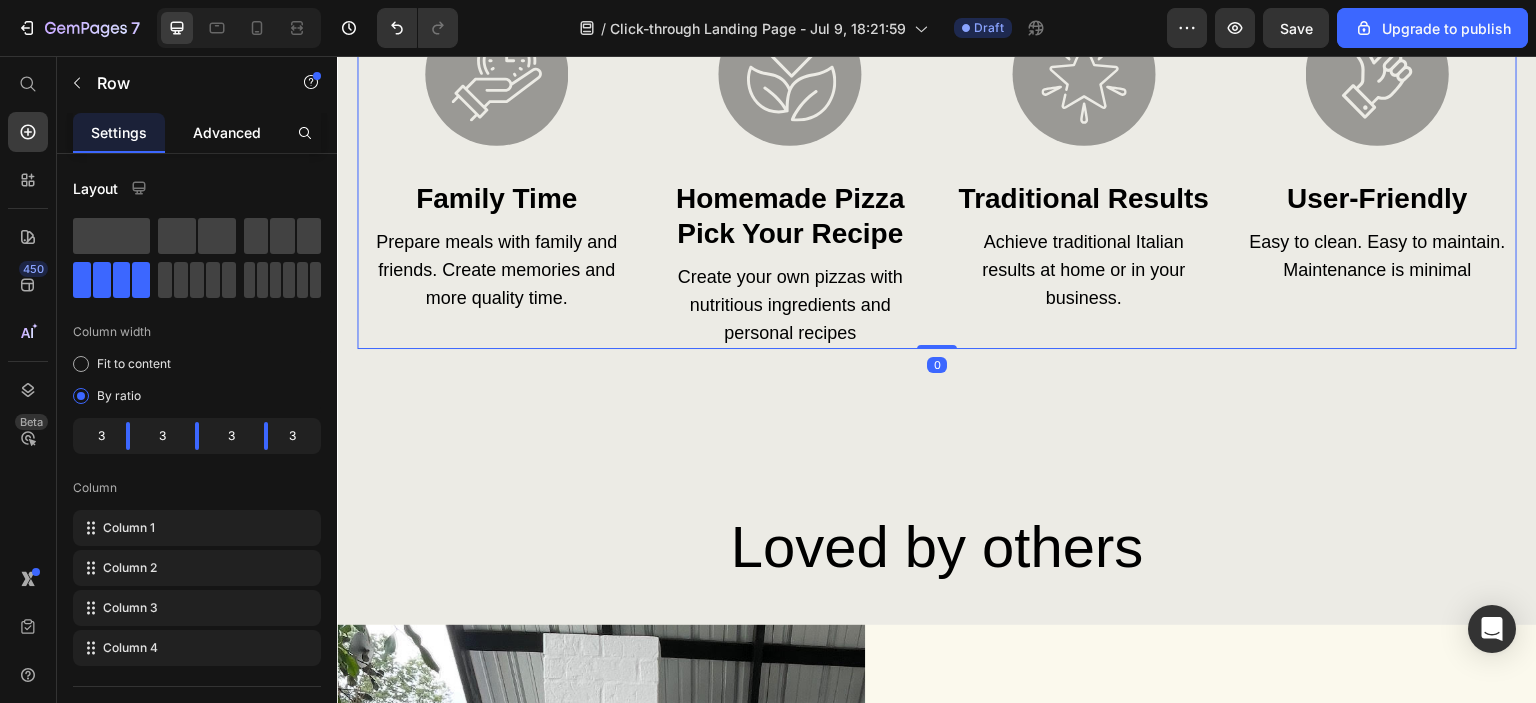click on "Advanced" at bounding box center [227, 132] 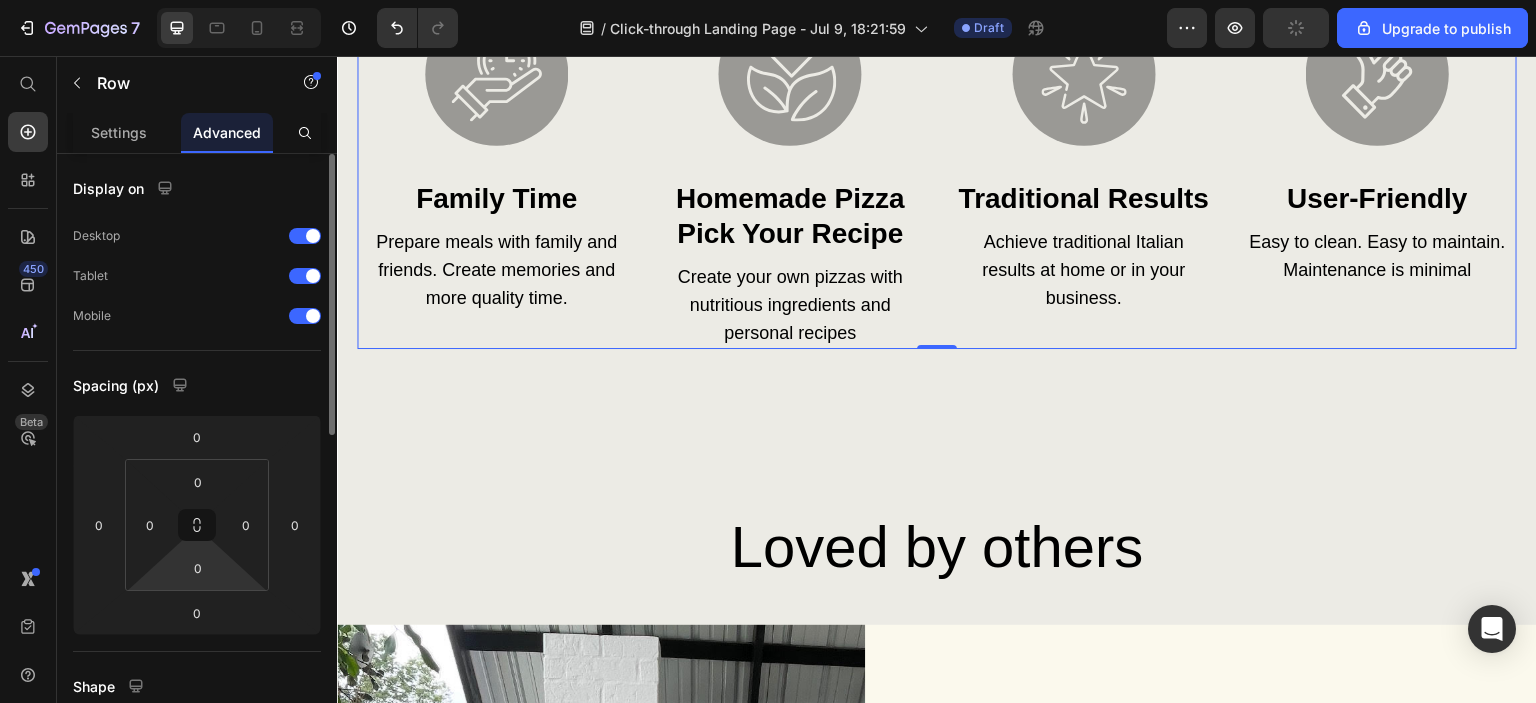 drag, startPoint x: 213, startPoint y: 568, endPoint x: 171, endPoint y: 559, distance: 42.953465 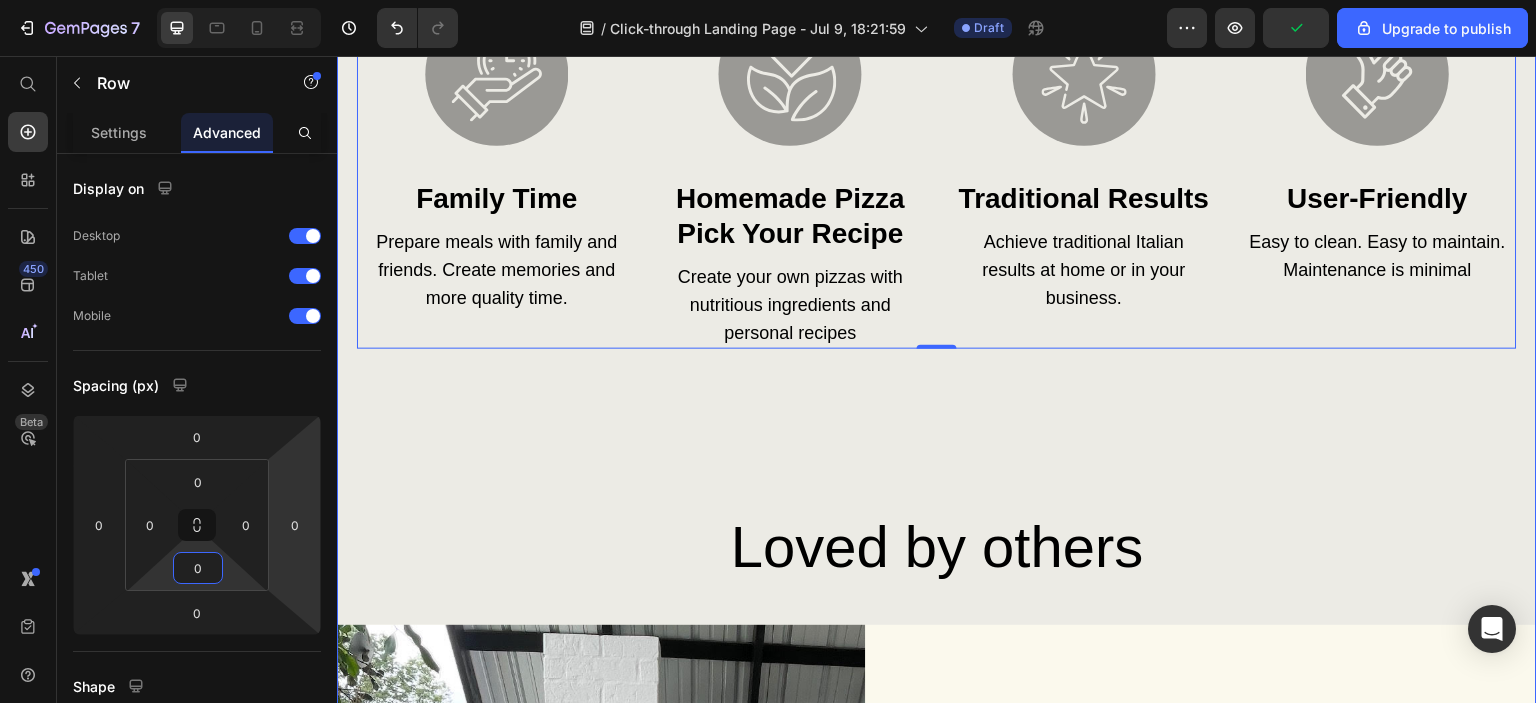 click on "transform Your Cooking experience Heading Image Family Time Heading Prepare meals with family and friends. Create memories and more quality time. Text Block Image Homemade Pizza Pick Your Recipe Heading Create your own pizzas with nutritious ingredients and personal recipes Text Block Image Traditional Results Heading Achieve traditional Italian results at home or in your business. Text Block Image User-Friendly Heading Easy to clean. Easy to maintain. Maintenance is minimal Text Block Row   0 Row Loved by others Heading Image
Icon Pepe's Pizza Ovens was awesome to work with. They provided all the information about the Amerigo that I purchased. They were very kind and very responsive. With future pizza ovens, I will most definitely use Pepe's Pizza Ovens. They are an A+ company. Text Block Image [FIRST] [LAST] - [CITY] - [STATE] USA Heading Row Row Row Row" at bounding box center [937, 547] 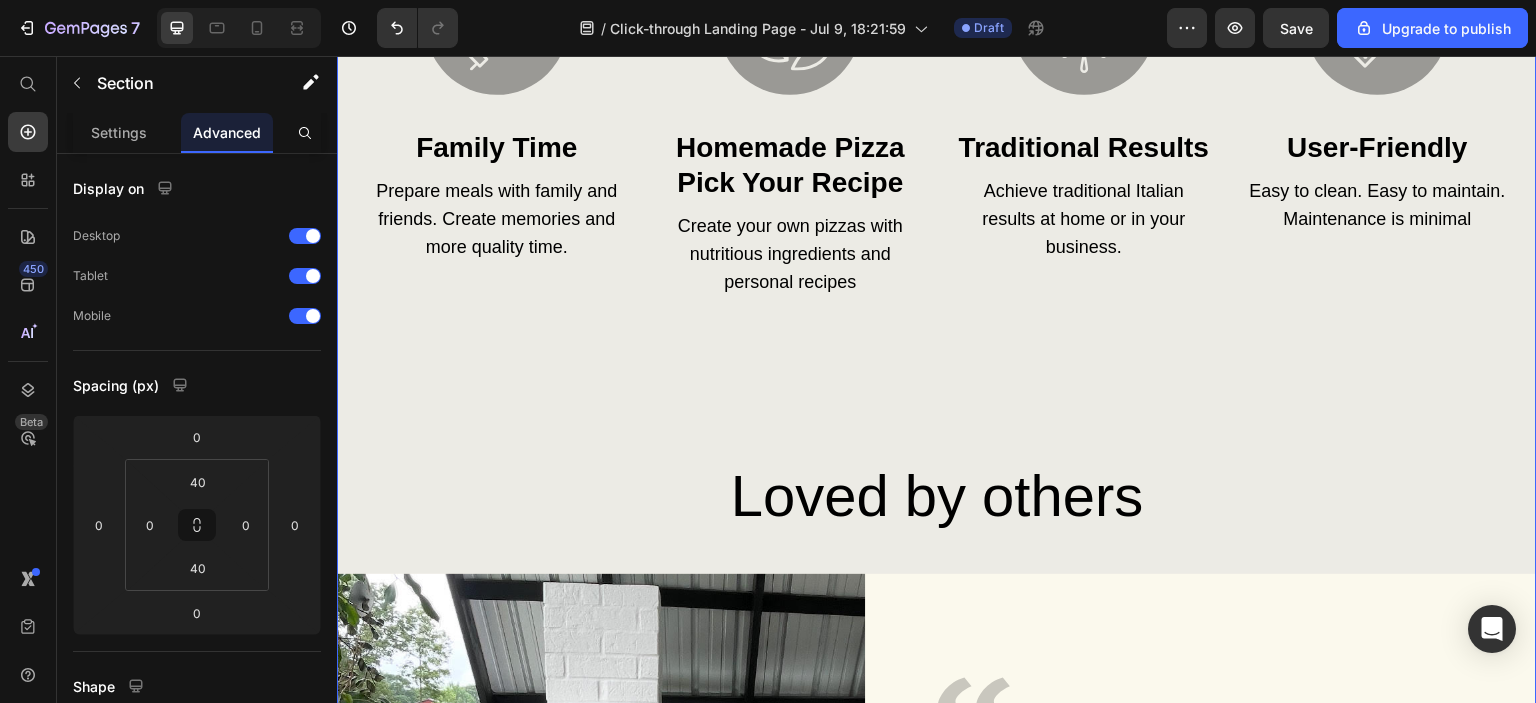 scroll, scrollTop: 3828, scrollLeft: 0, axis: vertical 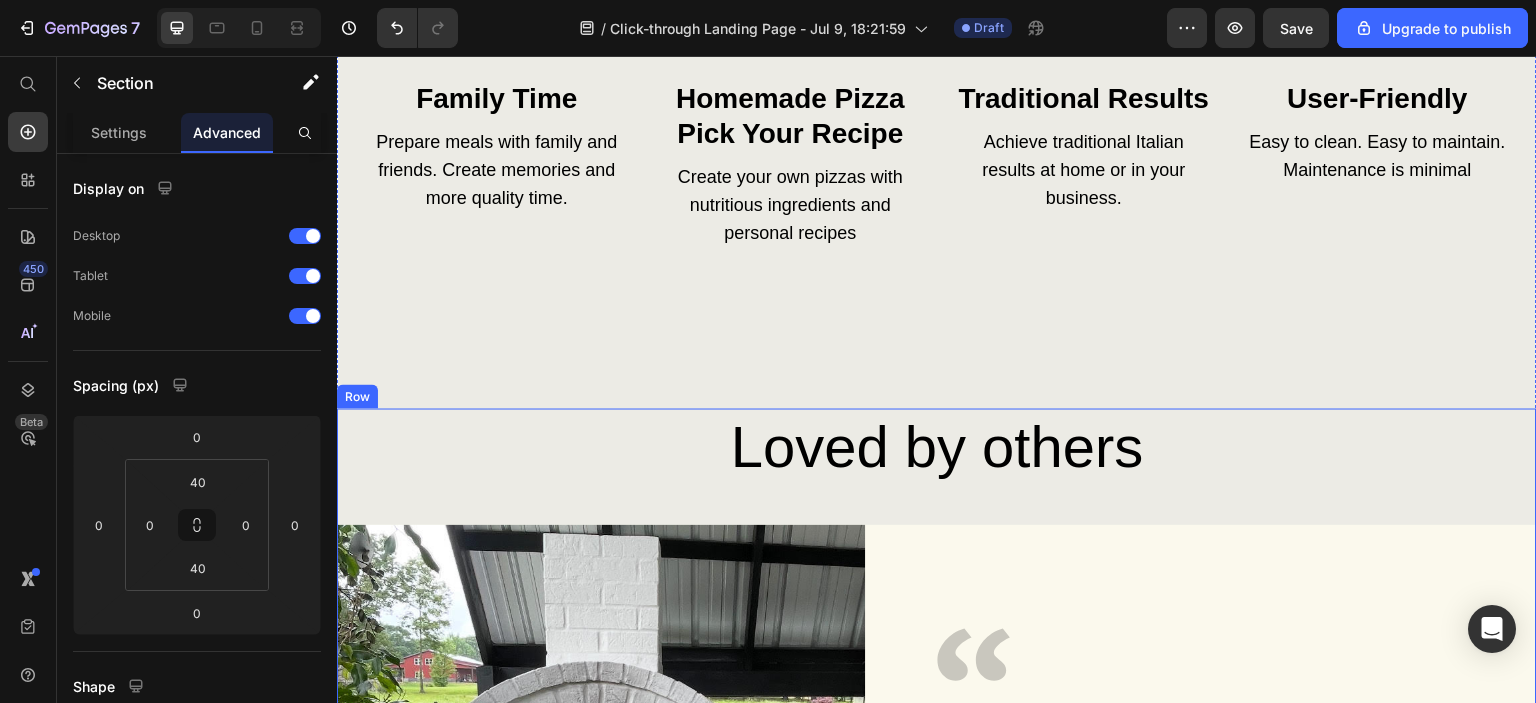 click on "Icon Pepe's Pizza Ovens was awesome to work with. They provided all the information about the Amerigo that I purchased. They were very kind and very responsive. With future pizza ovens, I will most definitely use Pepe's Pizza Ovens. They are an A+ company. Text Block Image [FIRST] [LAST] - [CITY] - [STATE] [COUNTRY] Heading Row Row Row Row" at bounding box center (937, 779) 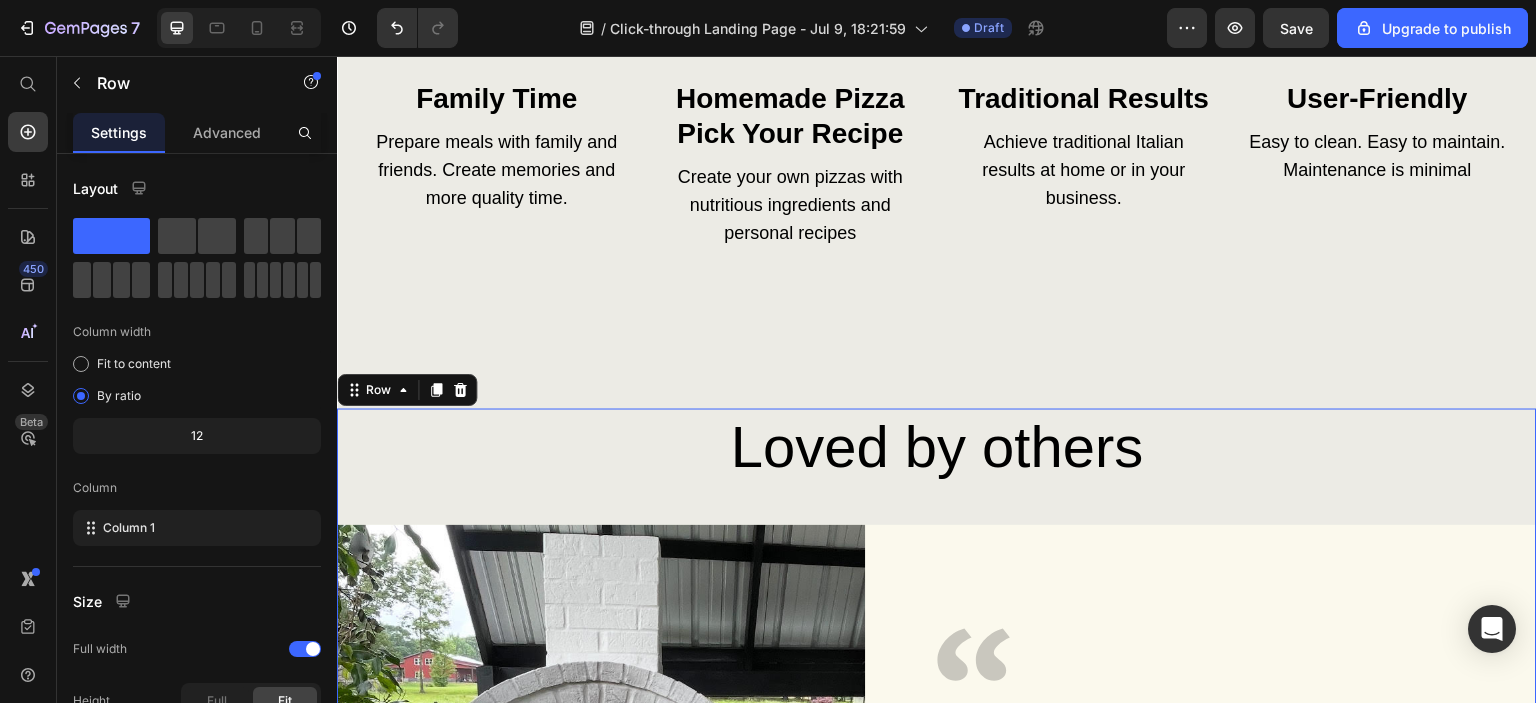 click on "Icon Pepe's Pizza Ovens was awesome to work with. They provided all the information about the Amerigo that I purchased. They were very kind and very responsive. With future pizza ovens, I will most definitely use Pepe's Pizza Ovens. They are an A+ company. Text Block Image [FIRST] [LAST] - [CITY] - [STATE] [COUNTRY] Heading Row Row Row Row" at bounding box center [937, 779] 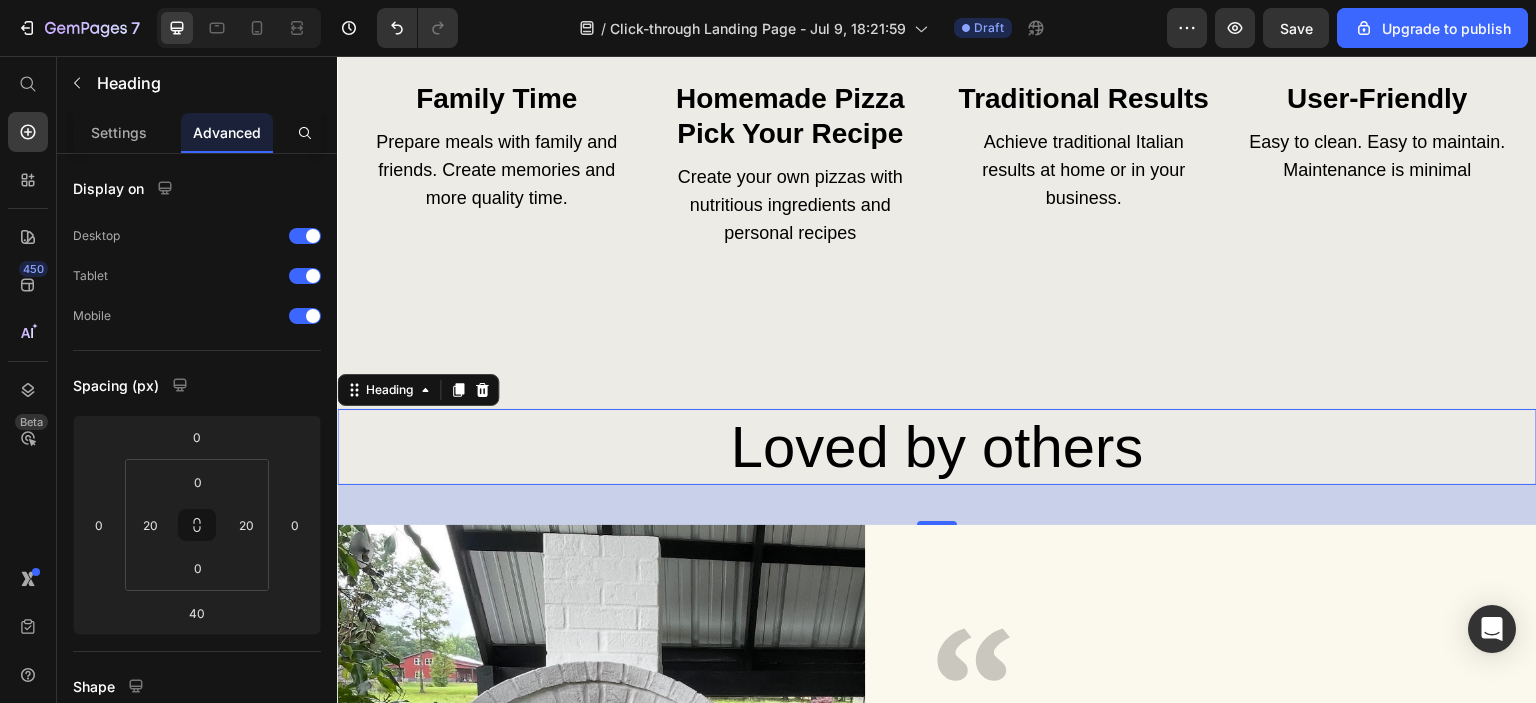 click on "Loved by others" at bounding box center [937, 447] 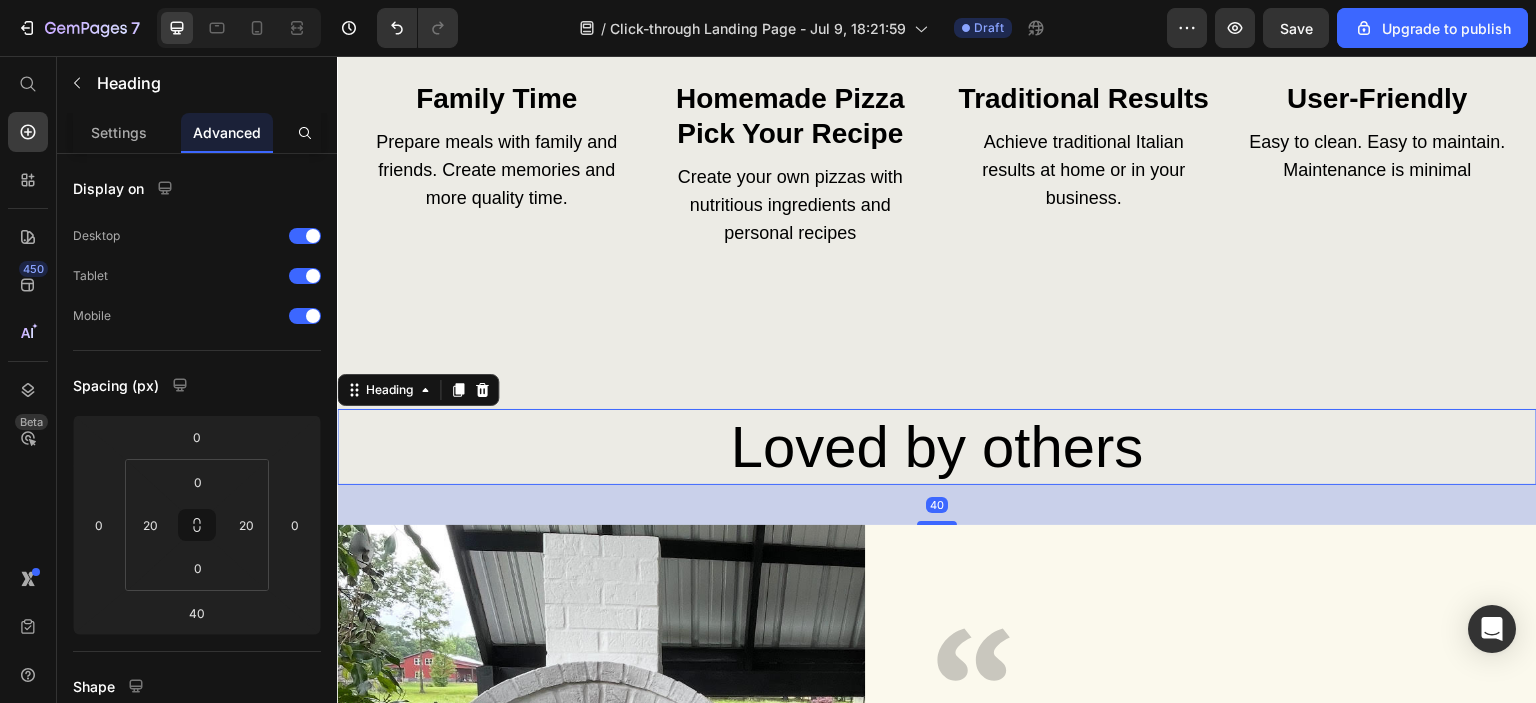 click on "transform Your Cooking experience Heading Image Family Time Heading Prepare meals with family and friends. Create memories and more quality time. Text Block Image Homemade Pizza Pick Your Recipe Heading Create your own pizzas with nutritious ingredients and personal recipes Text Block Image Traditional Results Heading Achieve traditional Italian results at home or in your business. Text Block Image User-Friendly Heading Easy to clean. Easy to maintain. Maintenance is minimal Text Block Row Row Loved by others Heading   40 Image
Icon Pepe's Pizza Ovens was awesome to work with. They provided all the information about the Amerigo that I purchased. They were very kind and very responsive. With future pizza ovens, I will most definitely use Pepe's Pizza Ovens. They are an A+ company. Text Block Image [FIRST] [LAST] - [CITY] - [STATE] USA Heading Row Row Row Row" at bounding box center [937, 447] 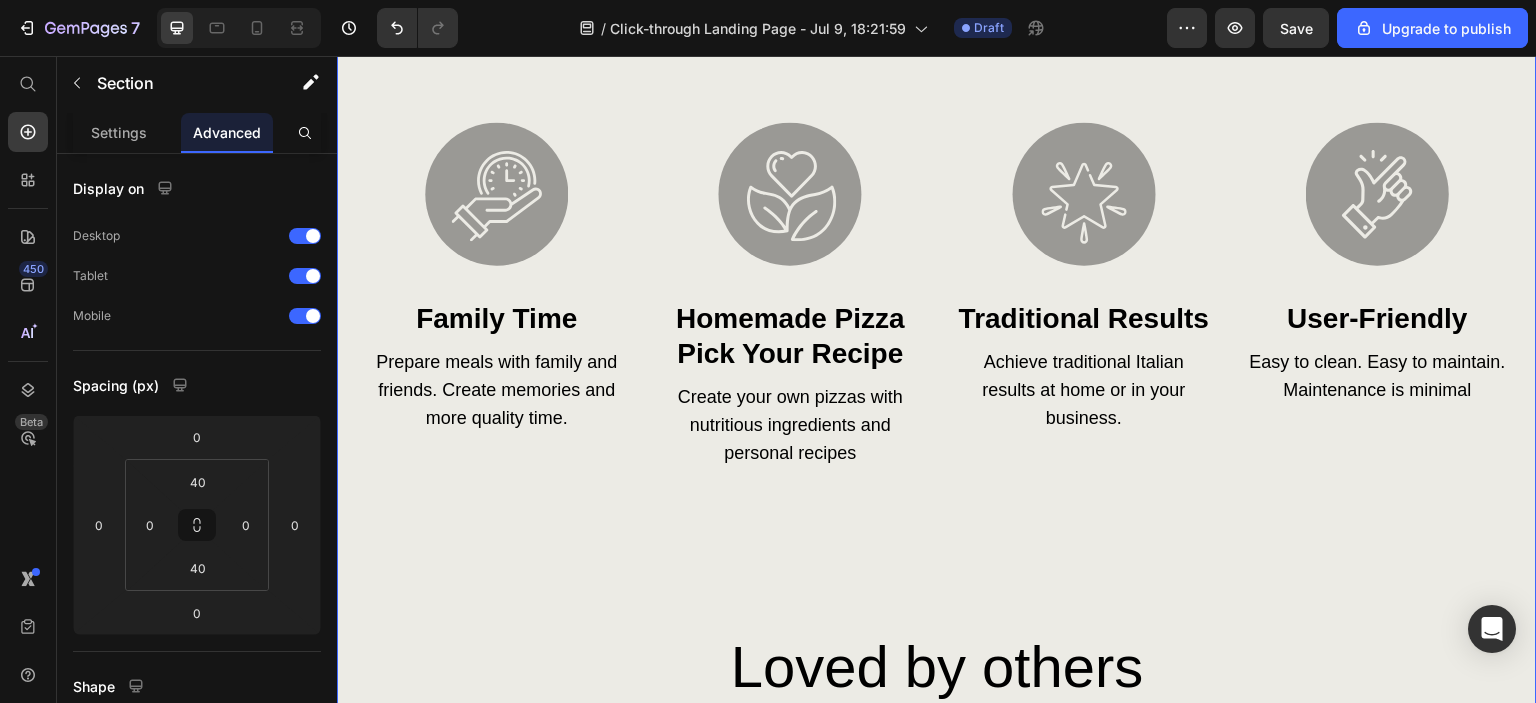 scroll, scrollTop: 3228, scrollLeft: 0, axis: vertical 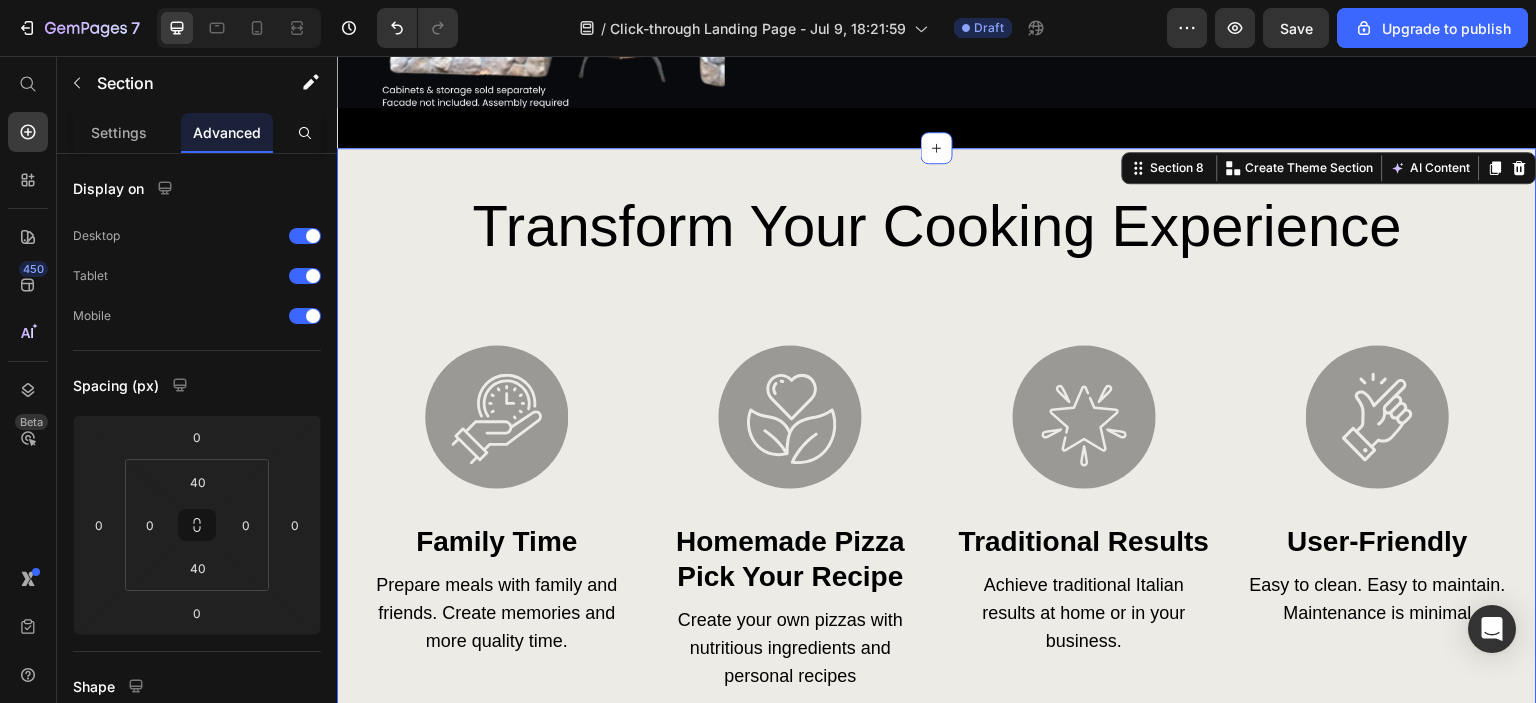 click on "transform Your Cooking experience Heading Image Family Time Heading Prepare meals with family and friends. Create memories and more quality time. Text Block Image Homemade Pizza Pick Your Recipe Heading Create your own pizzas with nutritious ingredients and personal recipes Text Block Image Traditional Results Heading Achieve traditional Italian results at home or in your business. Text Block Image User-Friendly Heading Easy to clean. Easy to maintain. Maintenance is minimal Text Block Row Row Loved by others Heading Image Icon Pepe's Pizza Ovens was awesome to work with. They provided all the information about the Amerigo that I purchased. They were very kind and very responsive. With future pizza ovens, I will most definitely use Pepe's Pizza Ovens. They are an A+ company. Text Block Image Eric May - Mason - Tennessee USA Heading Row Row Row Row Section 8 You can create reusable sections Create Theme Section AI Content Write with GemAI What would you like to describe here? Tone and Voice Persuasive" at bounding box center (937, 890) 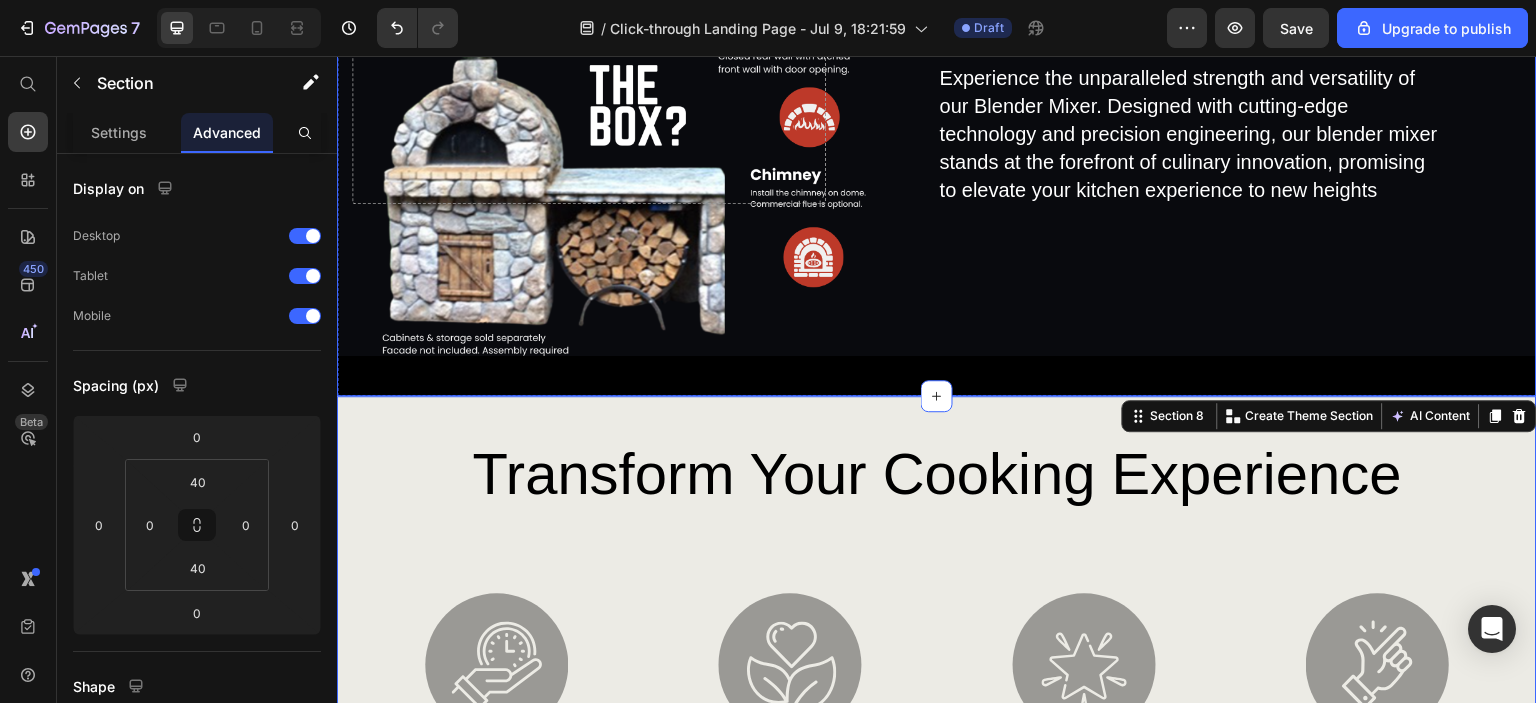 scroll, scrollTop: 3328, scrollLeft: 0, axis: vertical 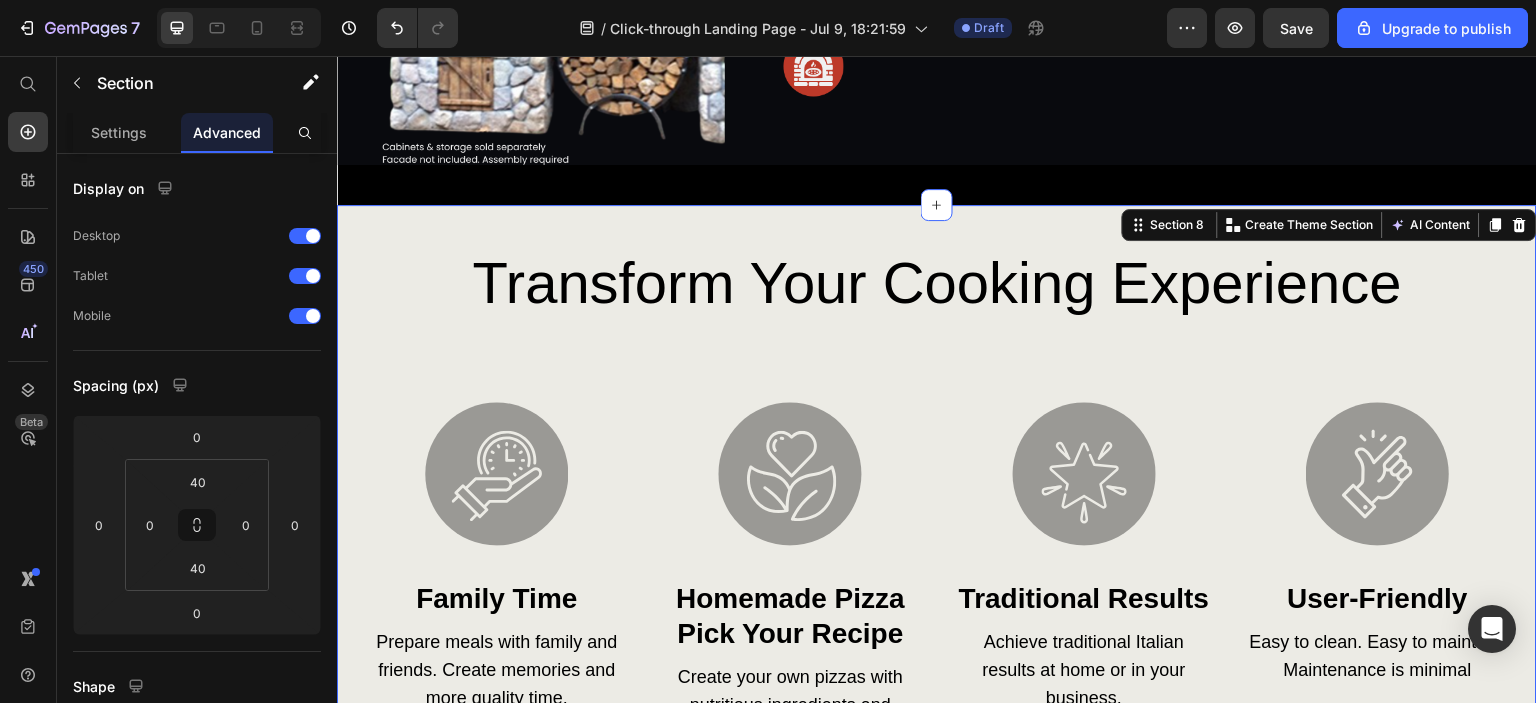 click on "transform Your Cooking experience Heading Image Family Time Heading Prepare meals with family and friends. Create memories and more quality time. Text Block Image Homemade Pizza Pick Your Recipe Heading Create your own pizzas with nutritious ingredients and personal recipes Text Block Image Traditional Results Heading Achieve traditional Italian results at home or in your business. Text Block Image User-Friendly Heading Easy to clean. Easy to maintain. Maintenance is minimal Text Block Row" at bounding box center [937, 497] 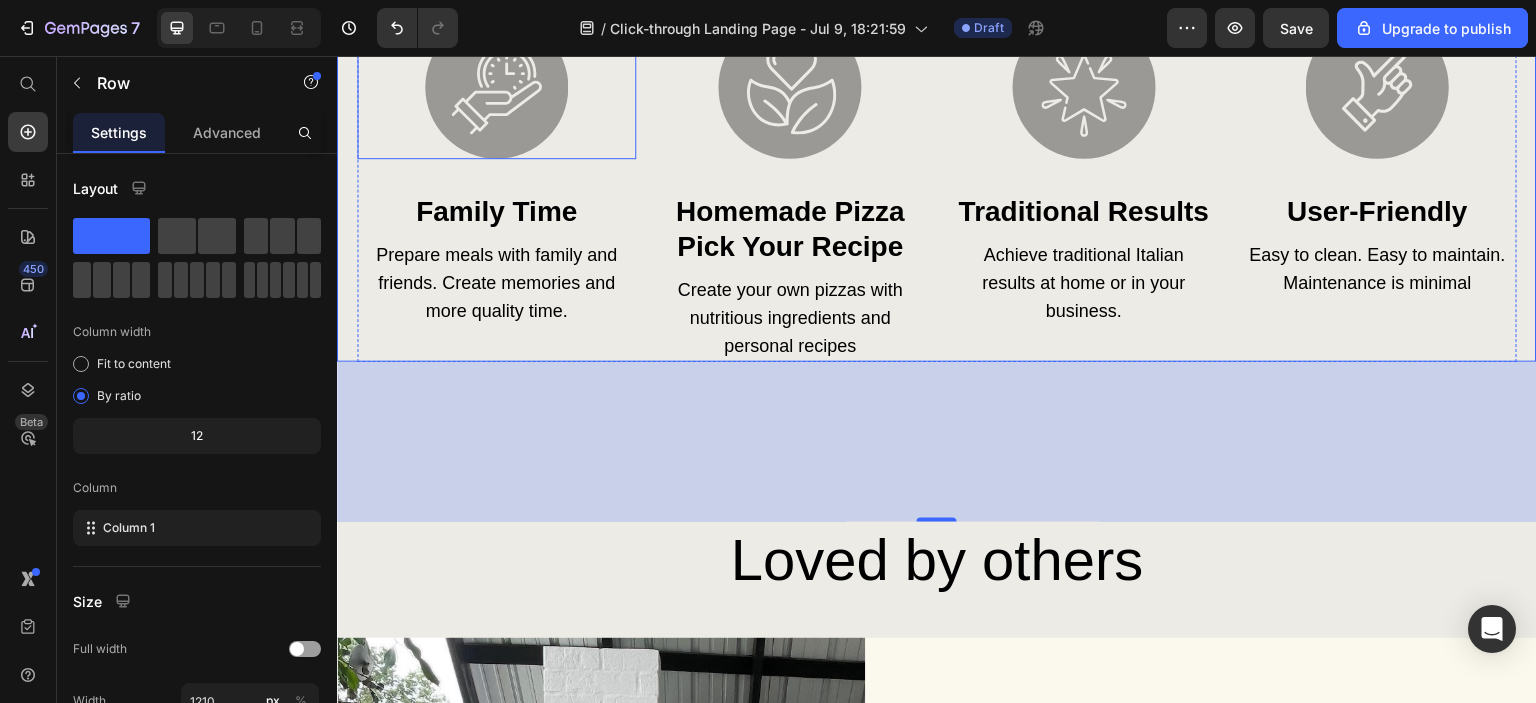 scroll, scrollTop: 3728, scrollLeft: 0, axis: vertical 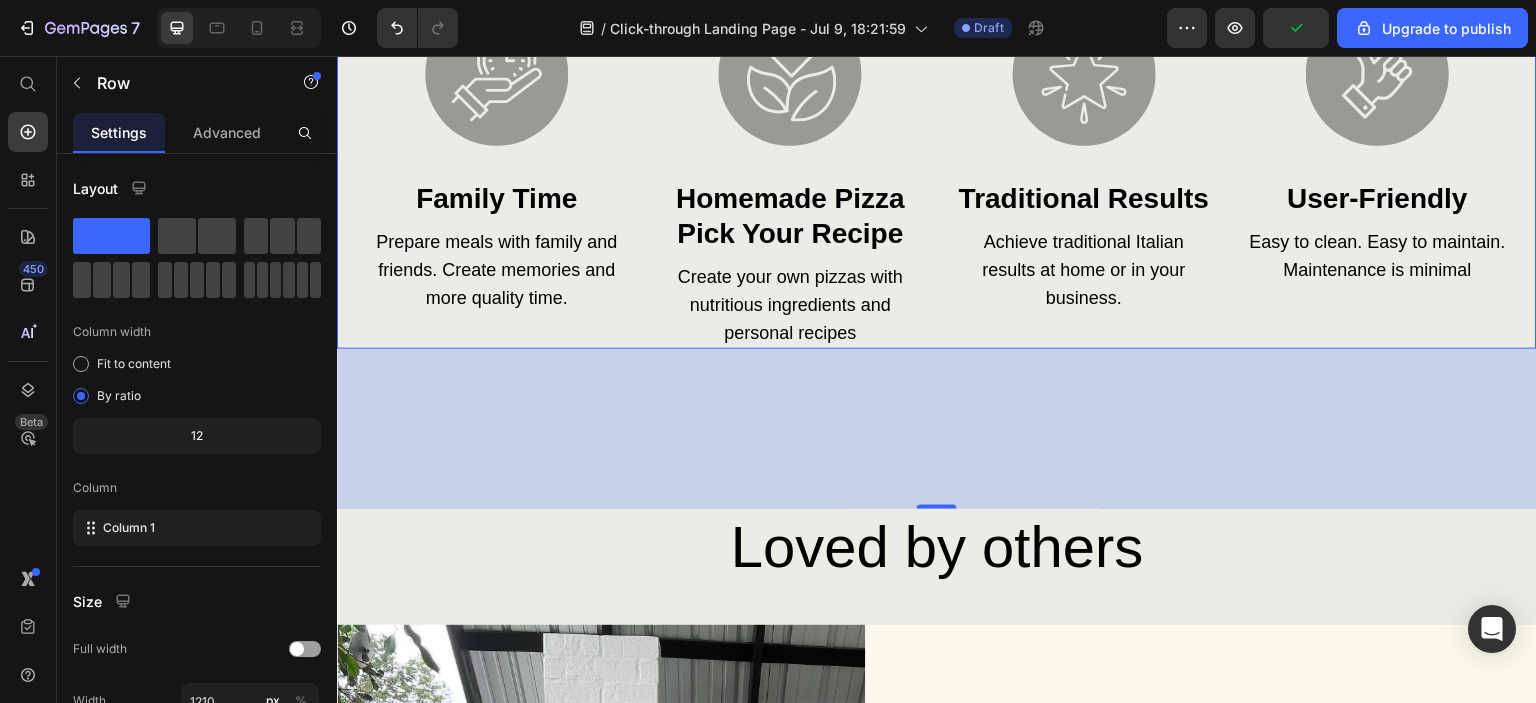 click on "160" at bounding box center [937, 429] 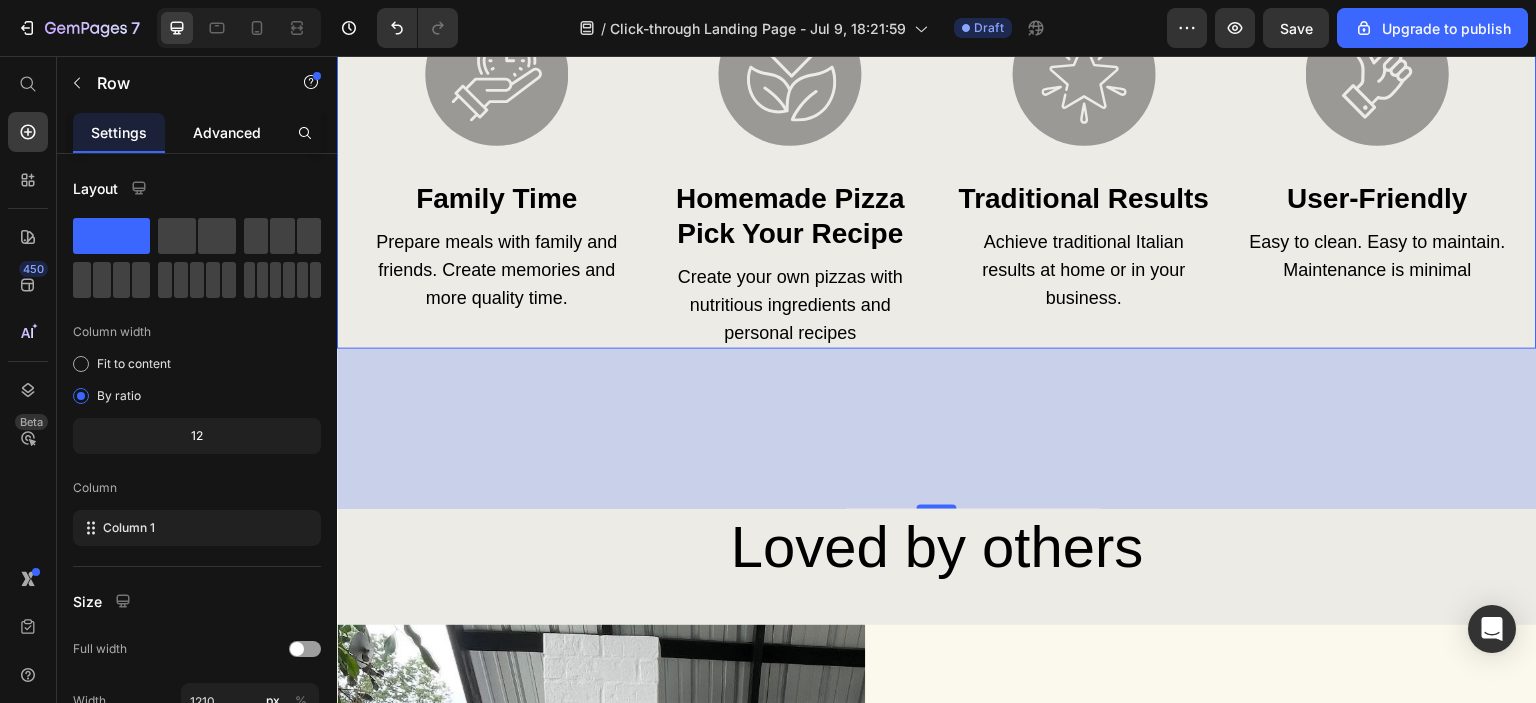 click on "Advanced" at bounding box center (227, 132) 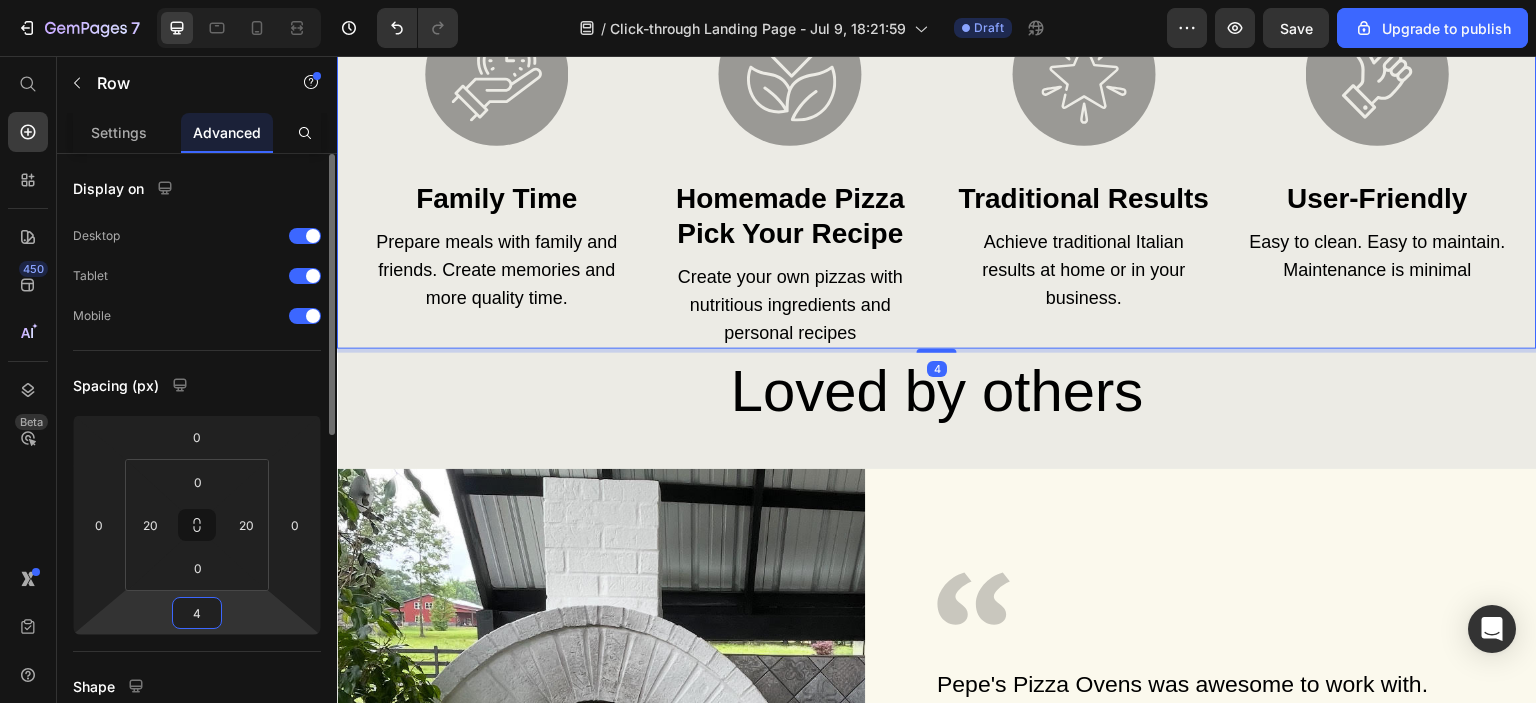 type on "40" 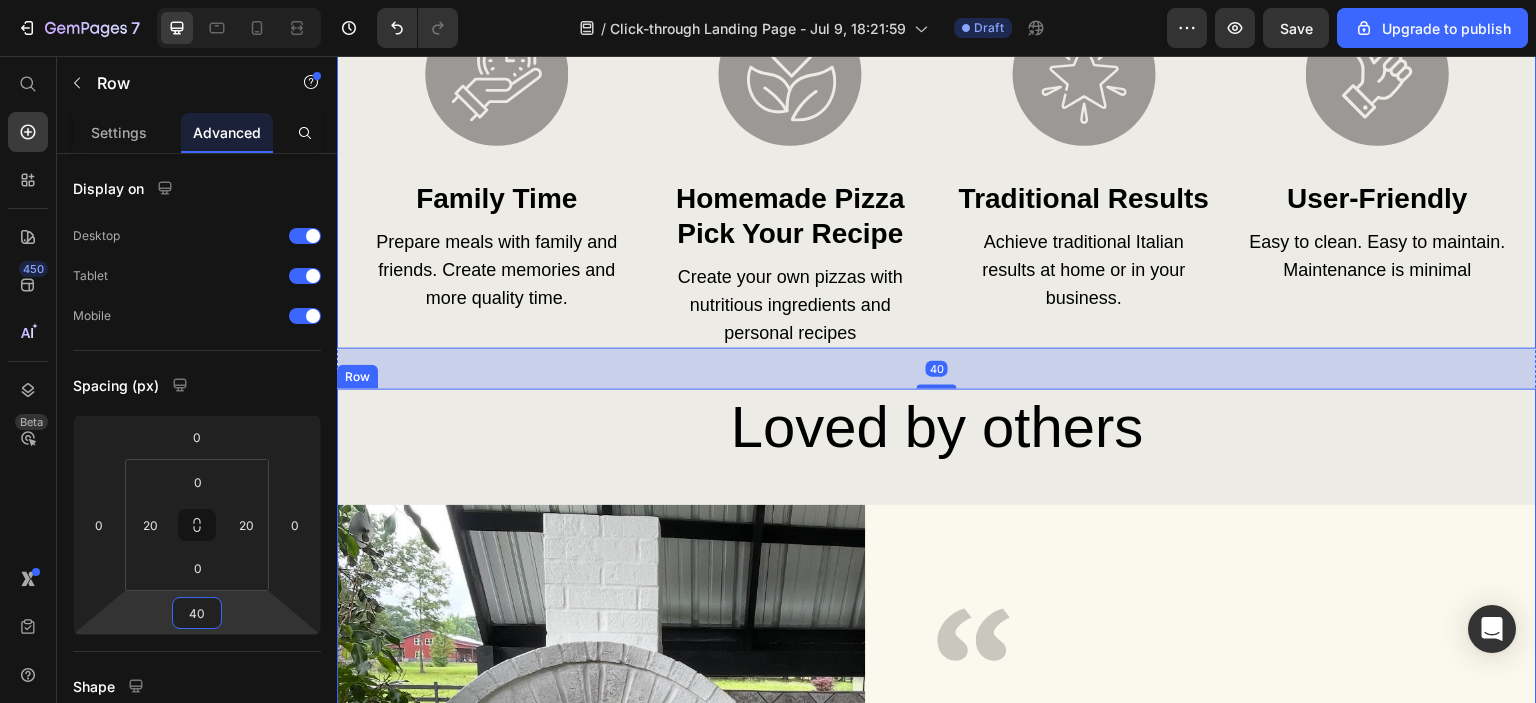 click on "Icon Pepe's Pizza Ovens was awesome to work with. They provided all the information about the Amerigo that I purchased. They were very kind and very responsive. With future pizza ovens, I will most definitely use Pepe's Pizza Ovens. They are an A+ company. Text Block Image [FIRST] [LAST] - [CITY] - [STATE] [COUNTRY] Heading Row Row Row Row" at bounding box center (937, 759) 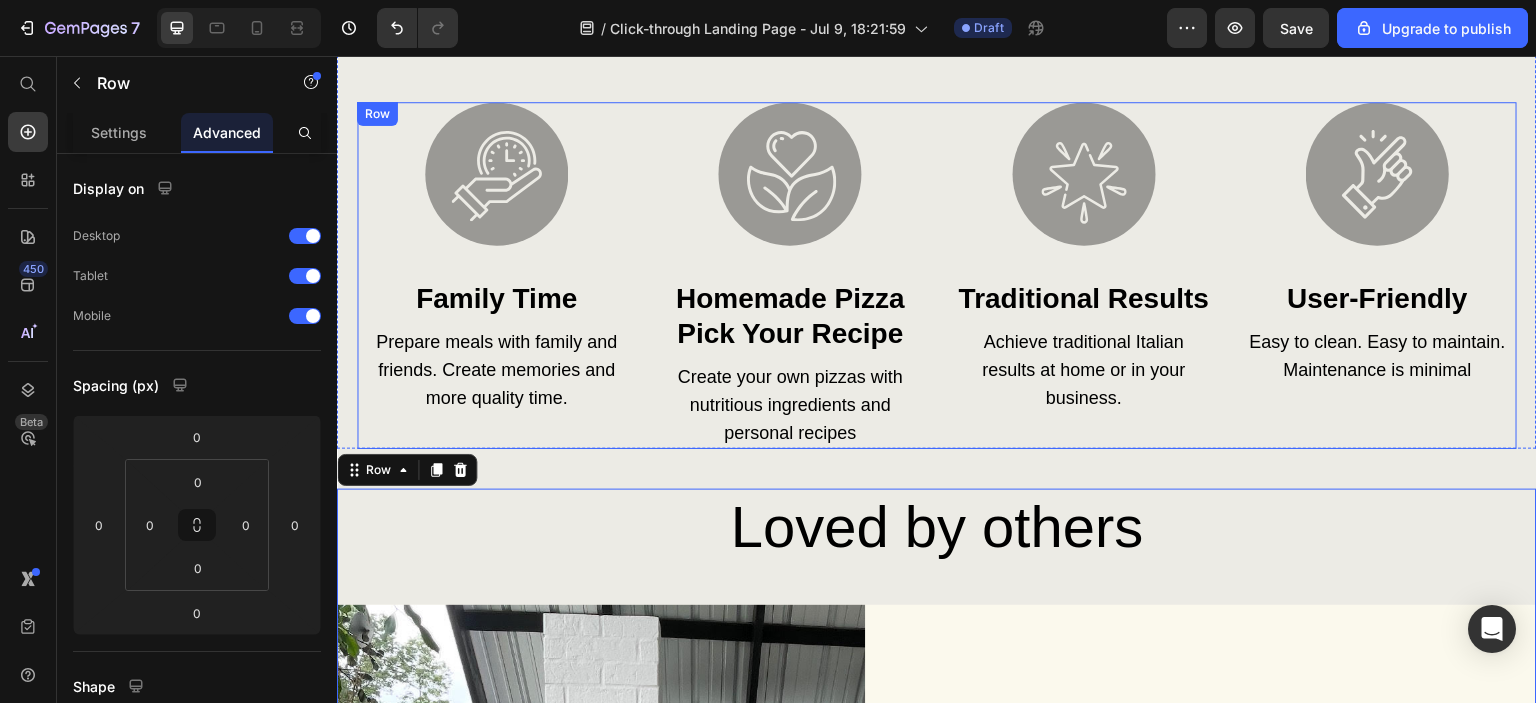 scroll, scrollTop: 3228, scrollLeft: 0, axis: vertical 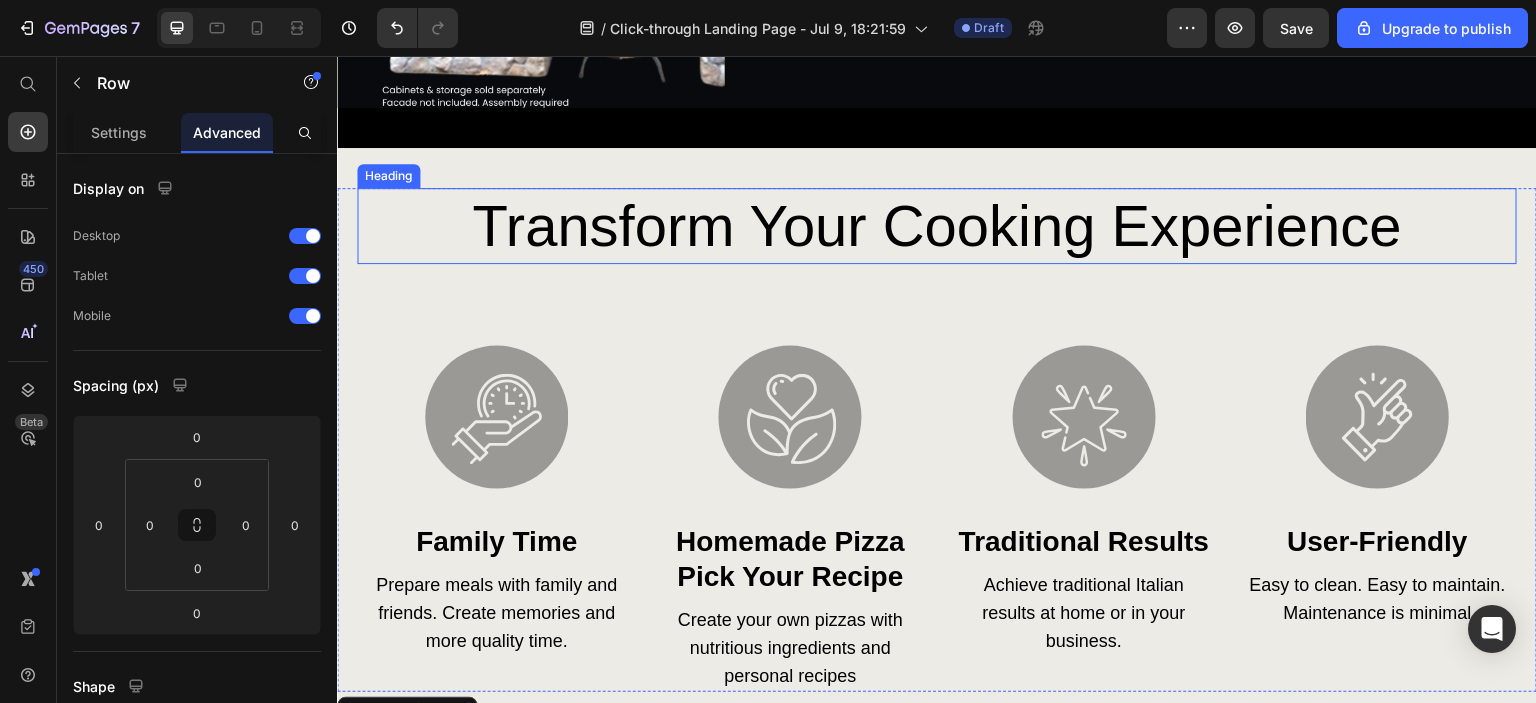 click on "transform Your Cooking experience" at bounding box center [937, 226] 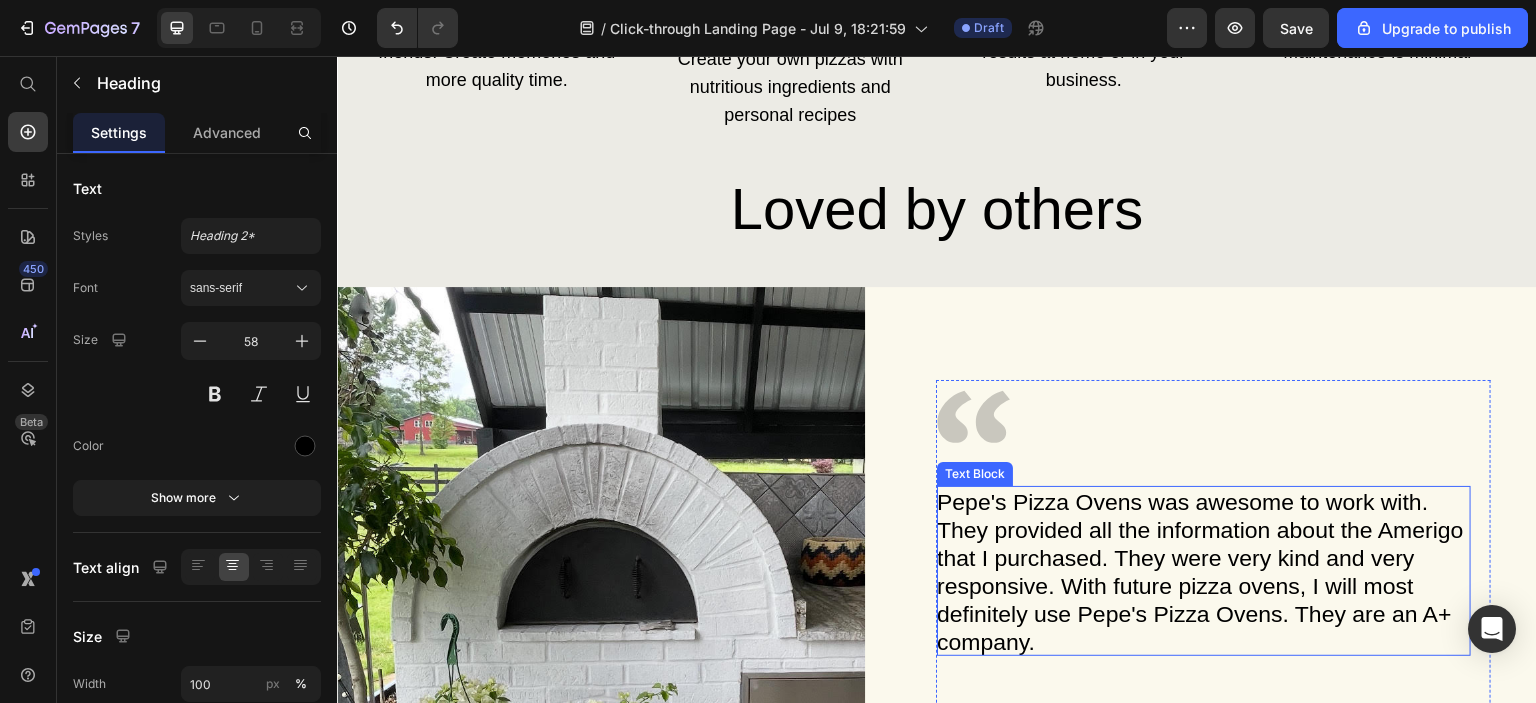 scroll, scrollTop: 3928, scrollLeft: 0, axis: vertical 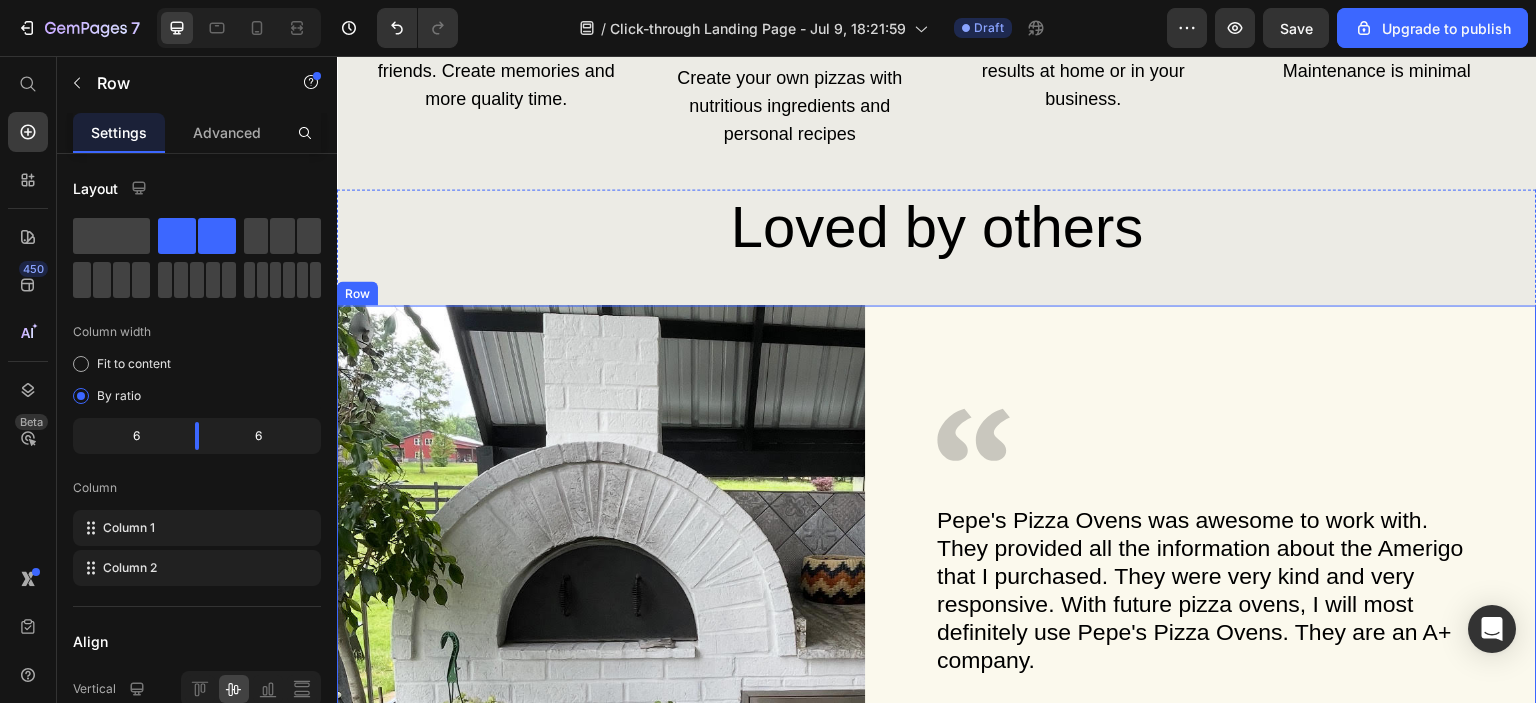 click on "Icon Pepe's Pizza Ovens was awesome to work with. They provided all the information about the Amerigo that I purchased. They were very kind and very responsive. With future pizza ovens, I will most definitely use Pepe's Pizza Ovens. They are an A+ company. Text Block Image [FIRST] [LAST] - [CITY] - [STATE] USA Heading Row Row" at bounding box center (1237, 617) 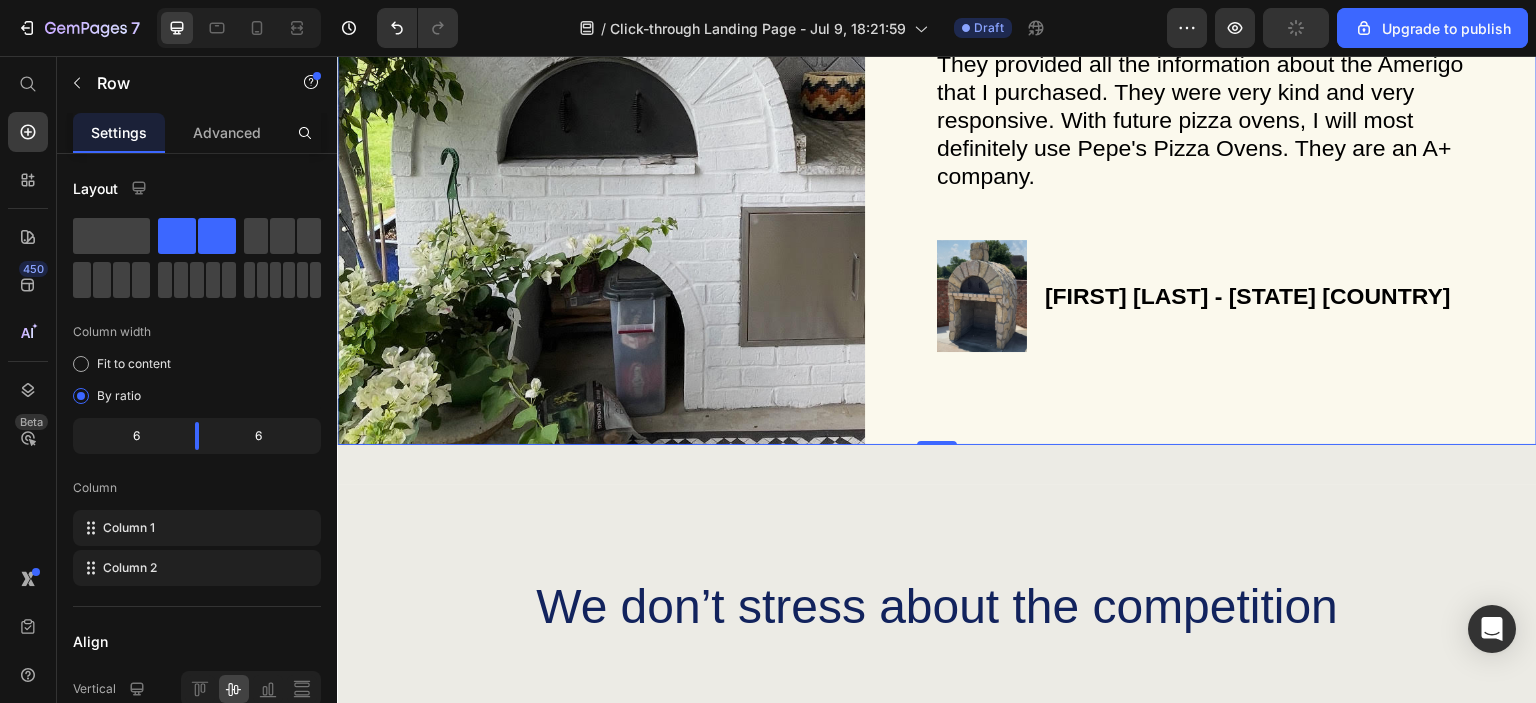 scroll, scrollTop: 4628, scrollLeft: 0, axis: vertical 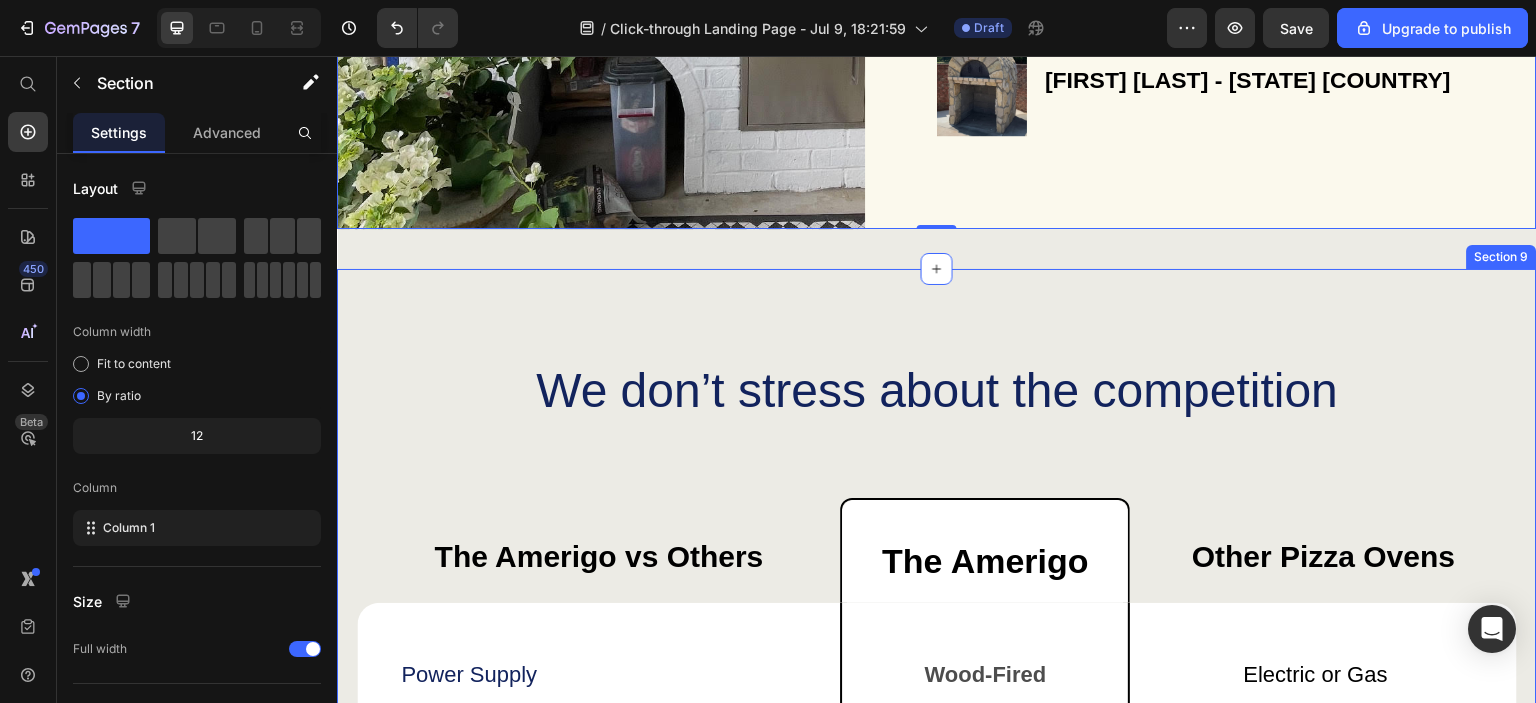 click on "We don’t stress about the competition Heading The Amerigo vs Others Text Block The Amerigo Text Block Other Pizza Ovens Text Block Row Power Supply Text Block Wood-Fired Text Block Row Electric or Gas Text Block Row Pizza Oven Design Text Block Concrete, Mortar, Firebrick Text Block Row Metals Text Block Row Wood-Fired Flavor Text Block
Icon Row
Icon Row Customizable Text Block
Icon Row
Icon Row Row Cleaning Ease Text Block
Icon Row
Icon Row Row Row Row Section 9" at bounding box center (937, 770) 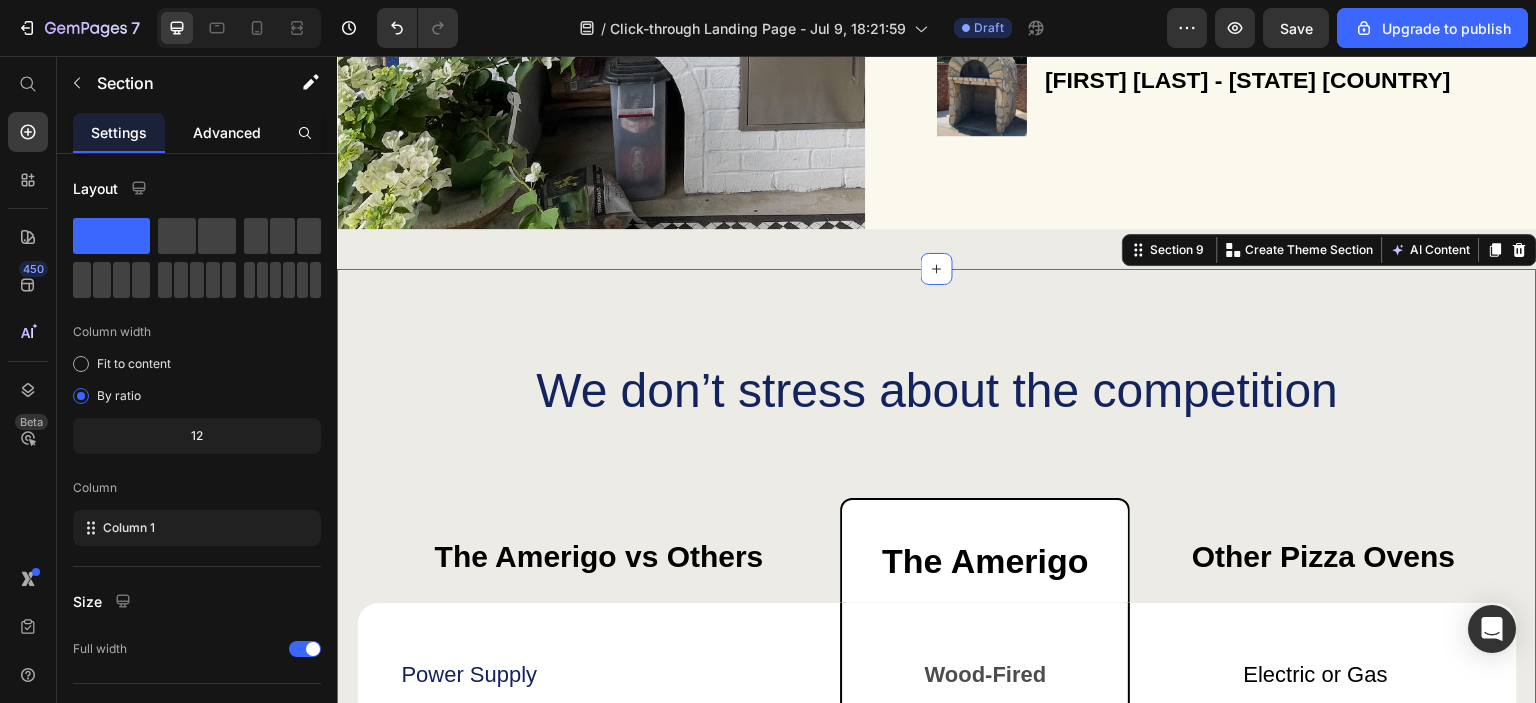 click on "Advanced" at bounding box center [227, 132] 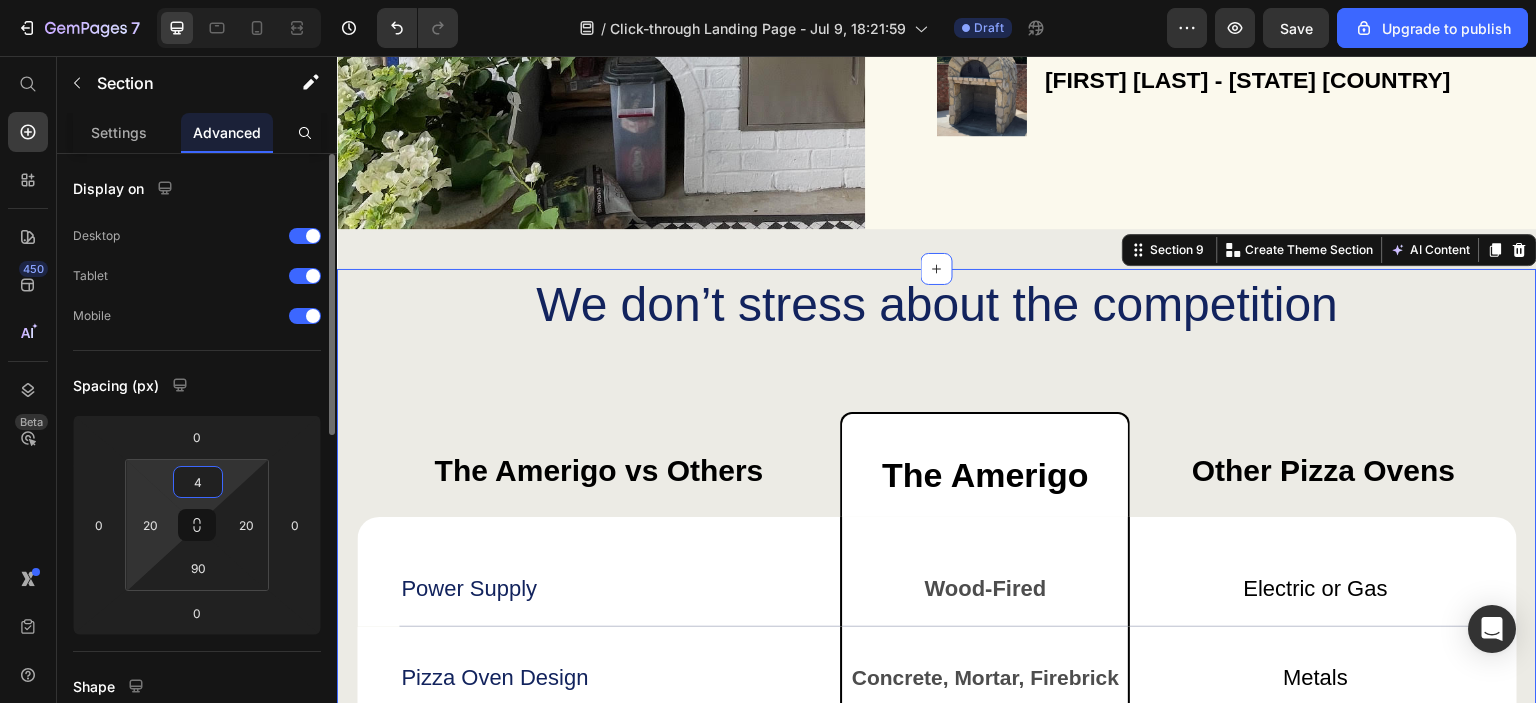 type on "40" 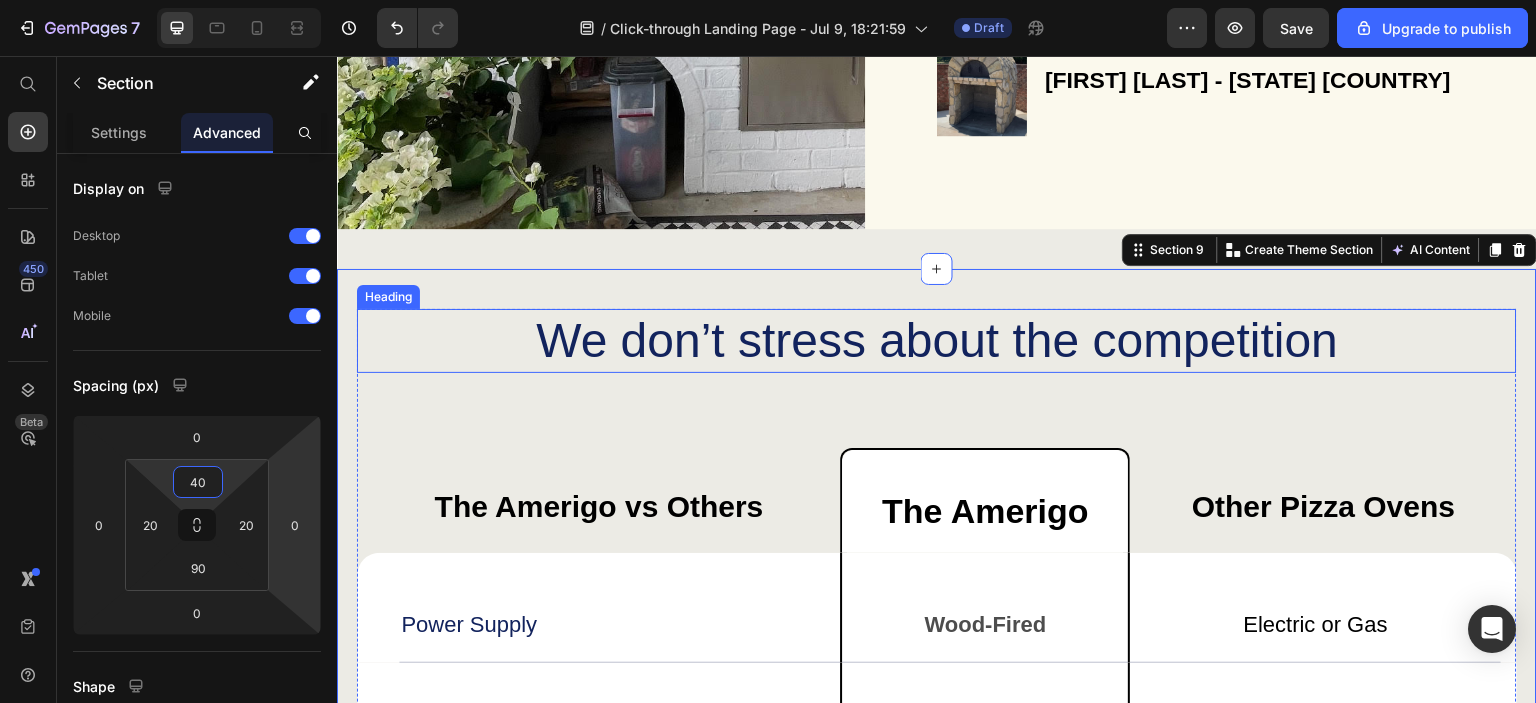click on "We don’t stress about the competition" at bounding box center [937, 341] 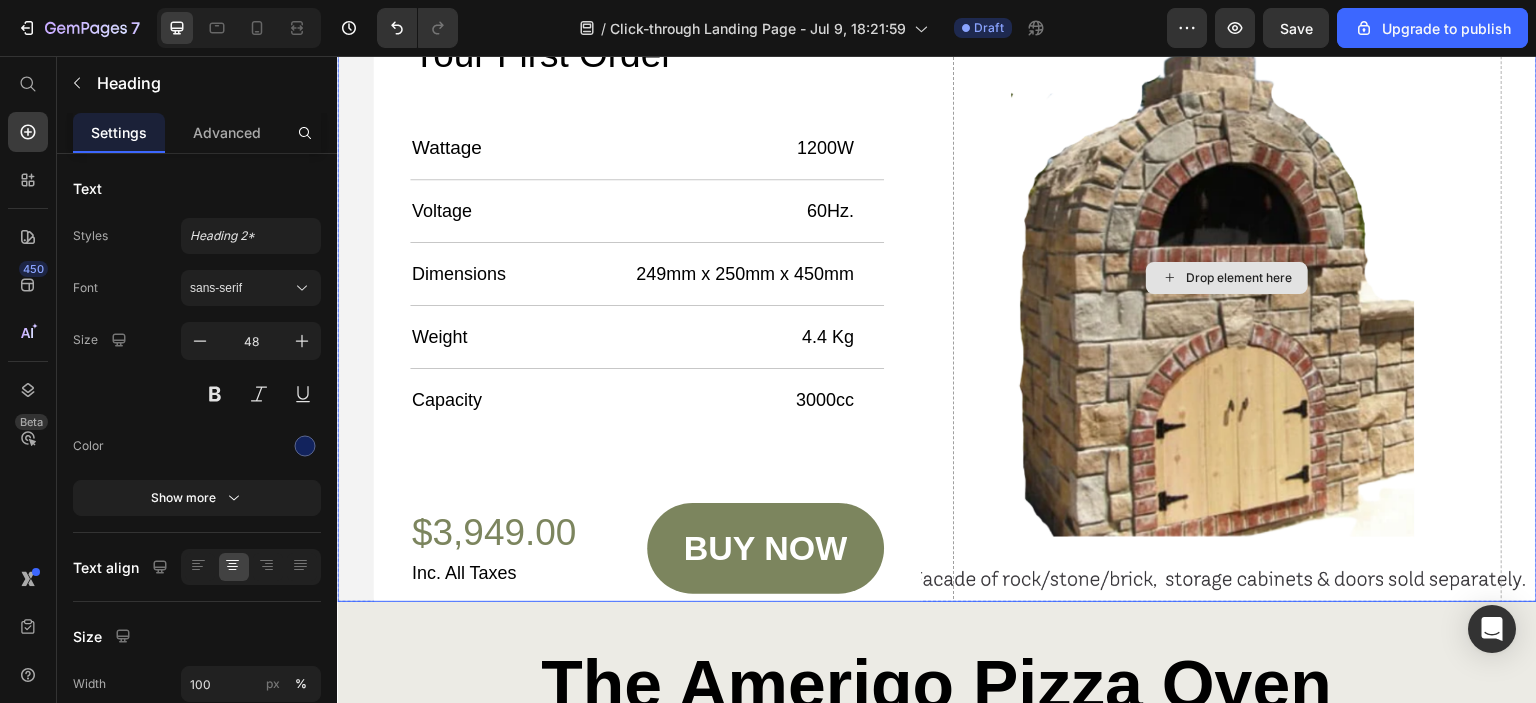 scroll, scrollTop: 5928, scrollLeft: 0, axis: vertical 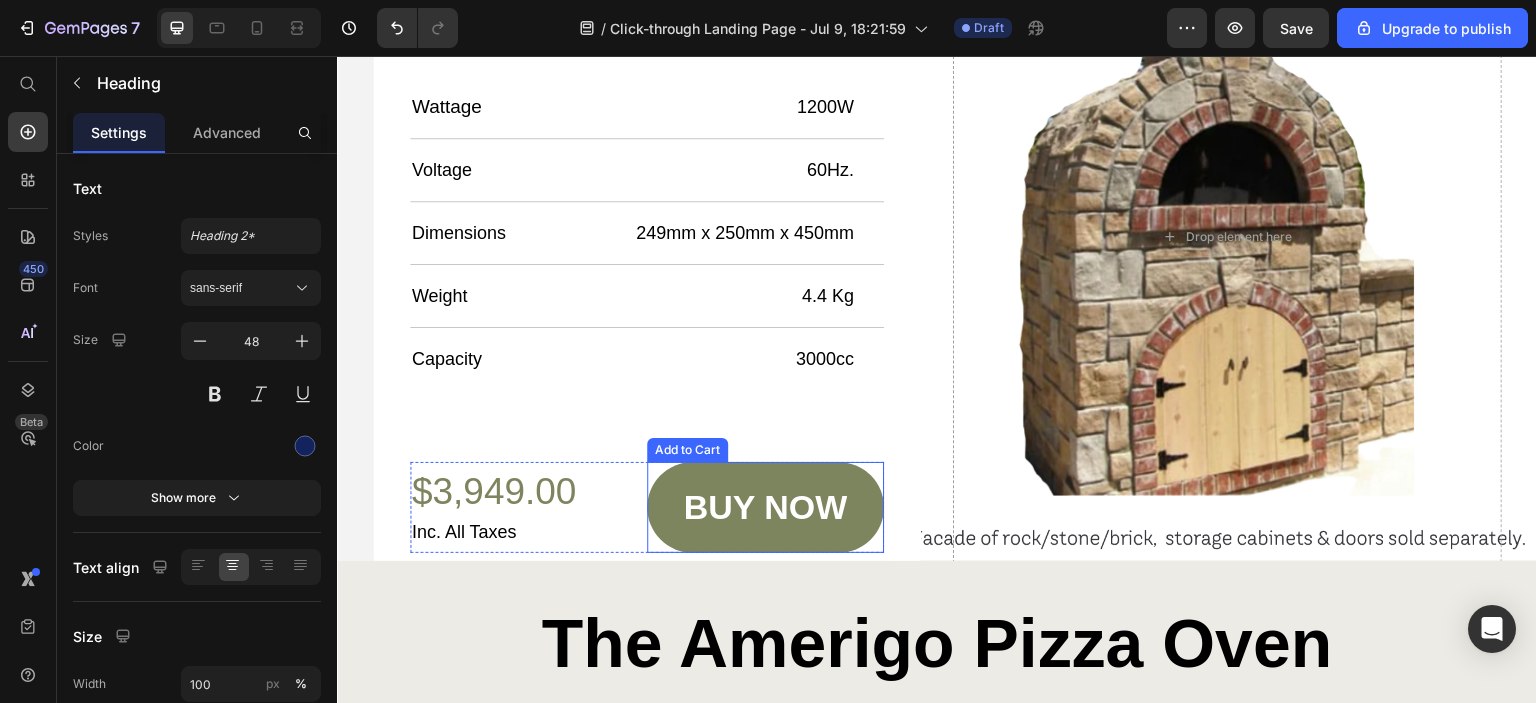 click on "buy now" at bounding box center [765, 507] 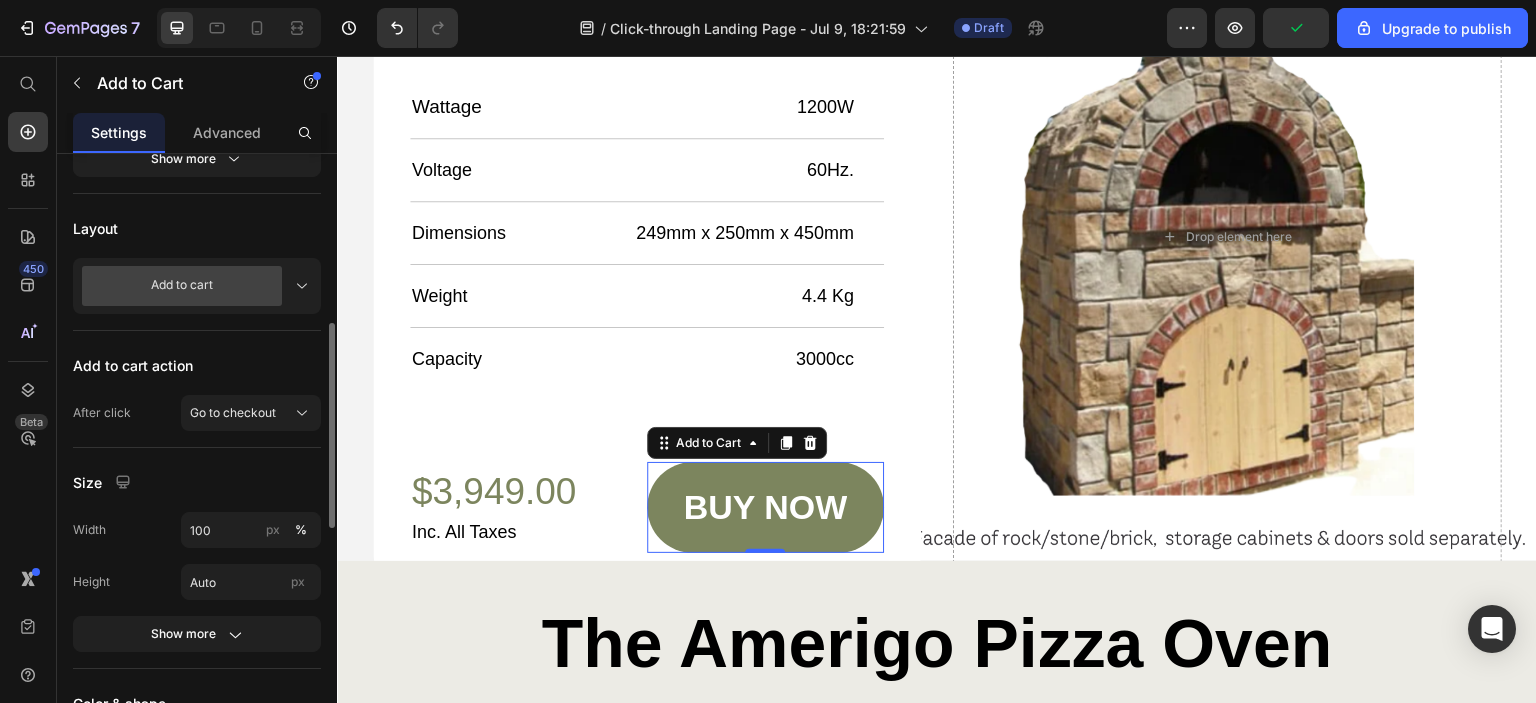 scroll, scrollTop: 800, scrollLeft: 0, axis: vertical 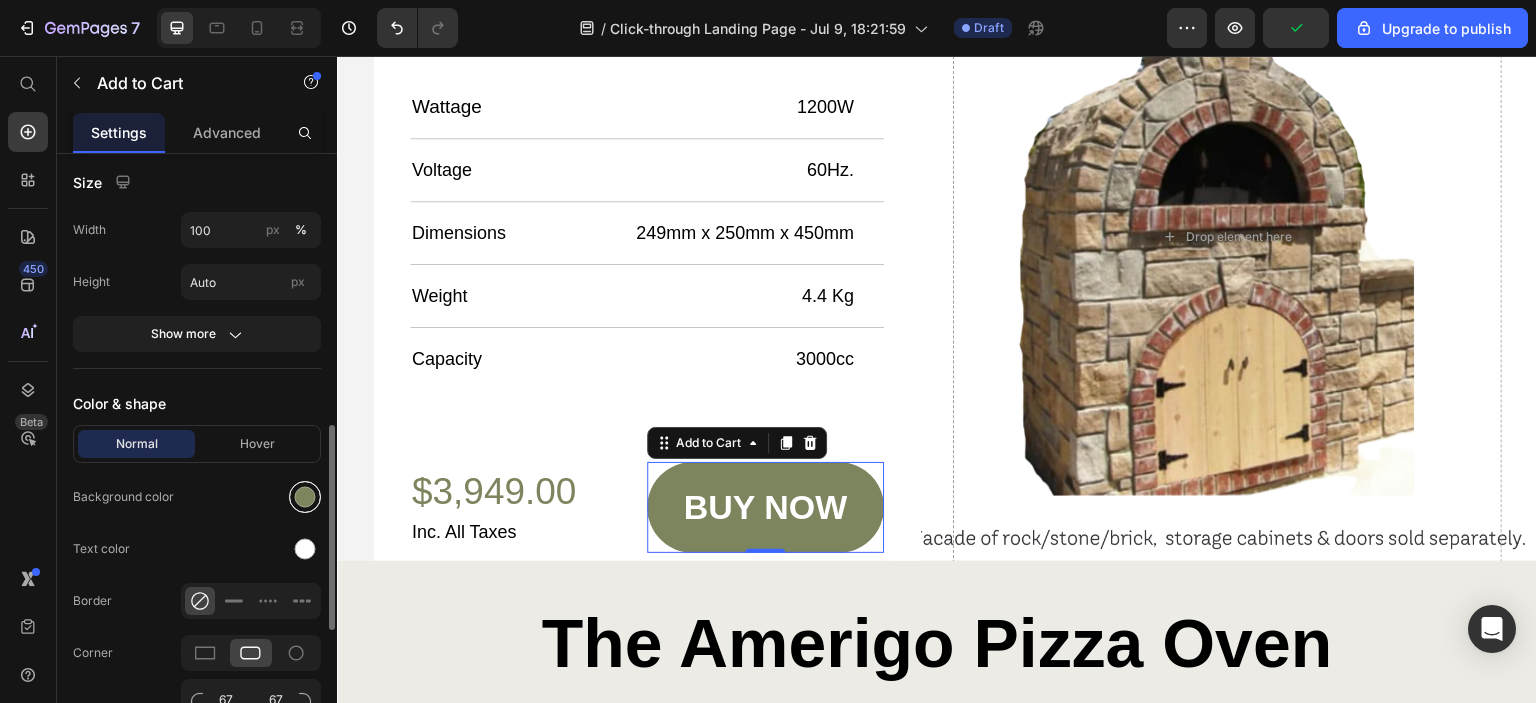 click at bounding box center (305, 497) 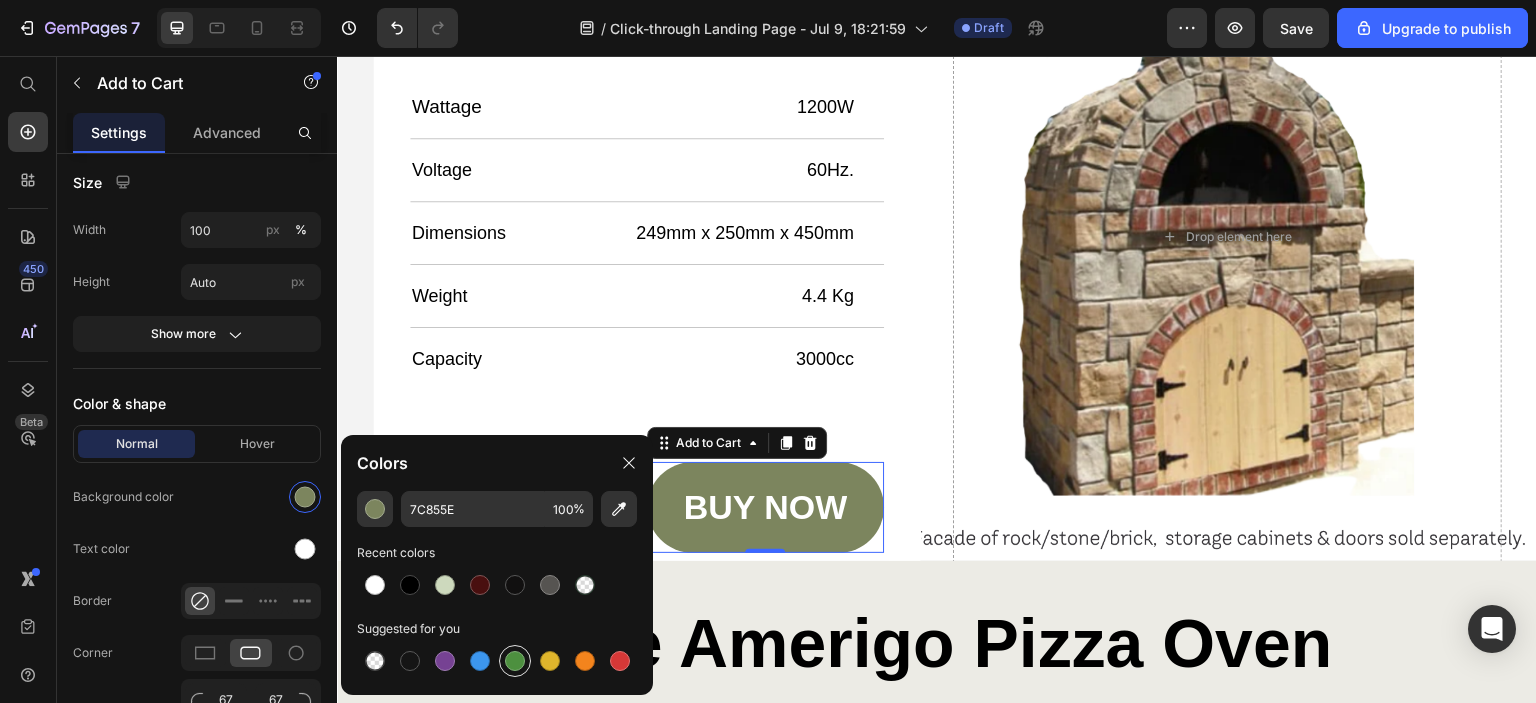 click at bounding box center [515, 661] 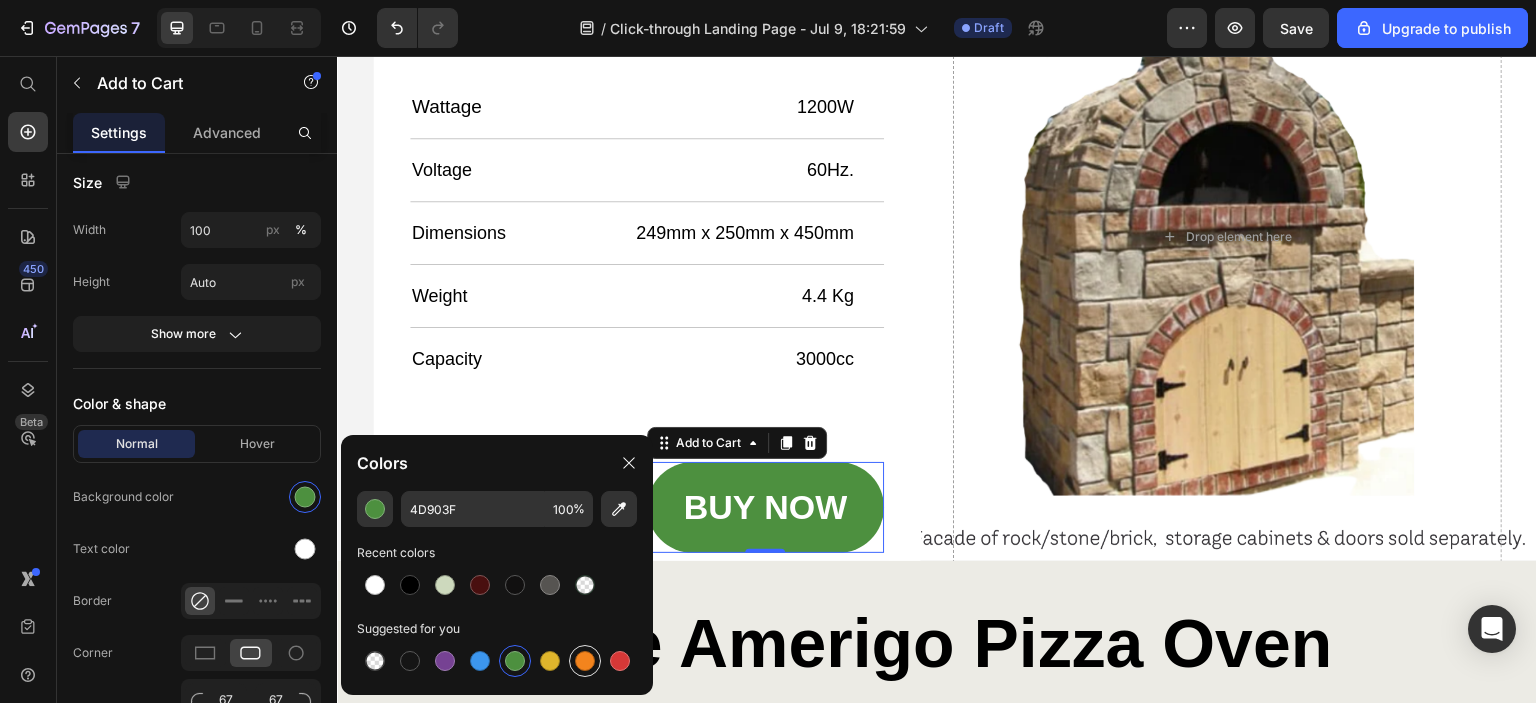 click at bounding box center [585, 661] 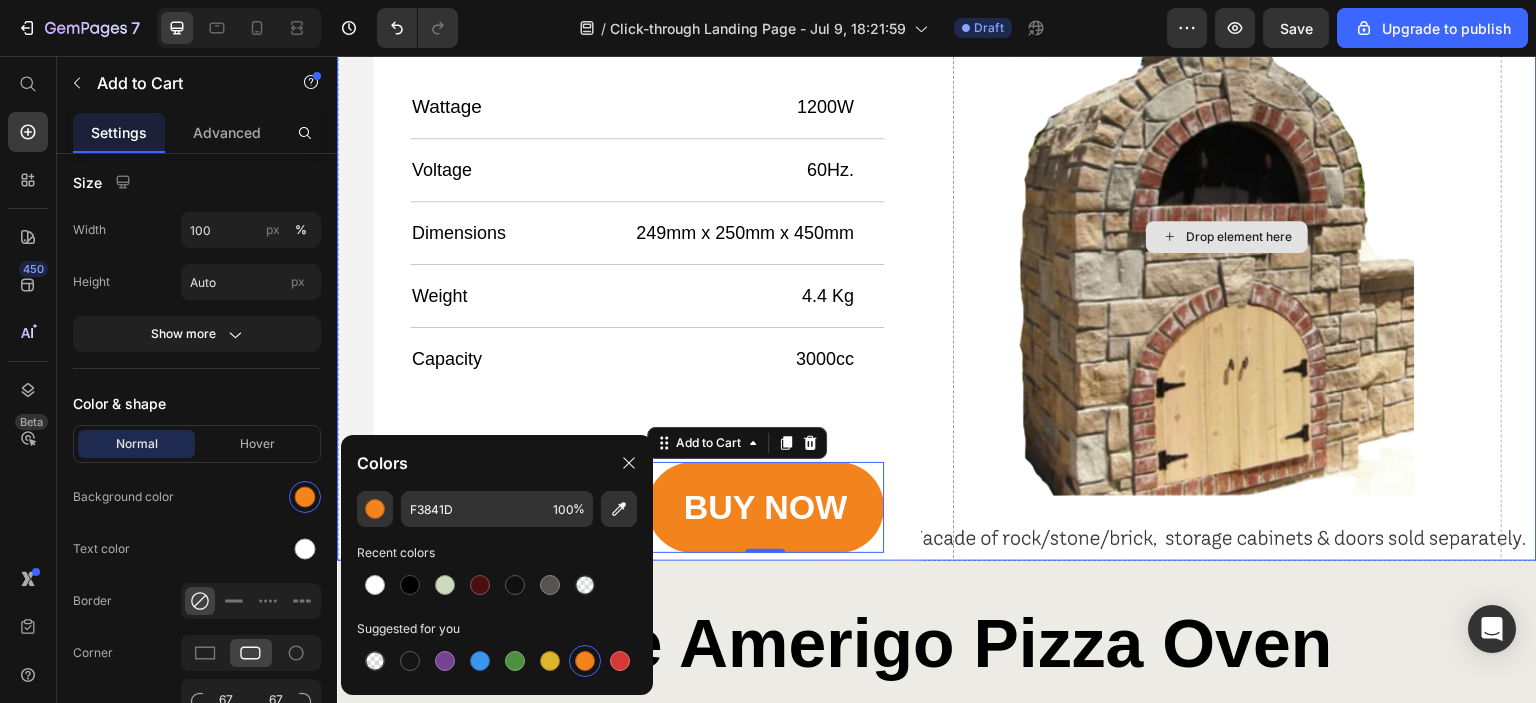 click on "Drop element here" at bounding box center (1227, 236) 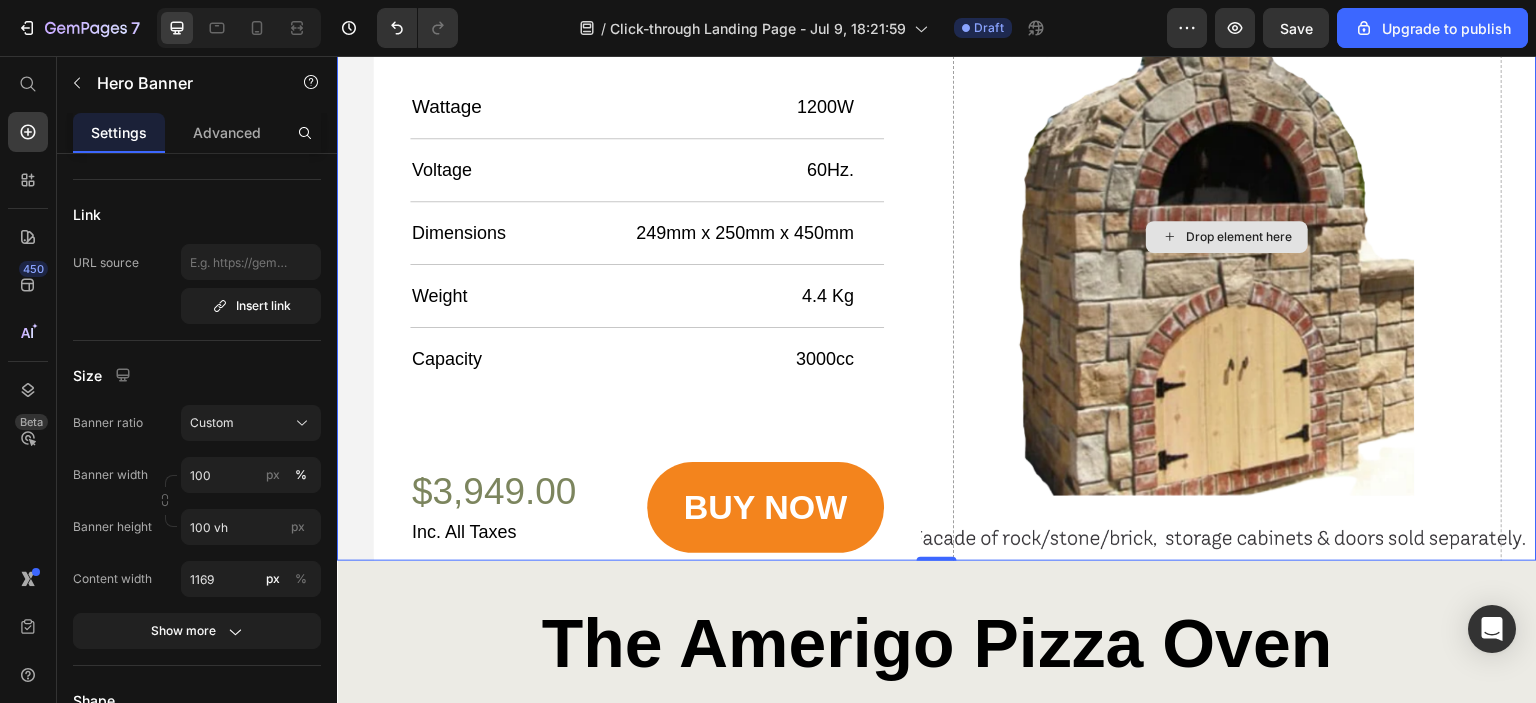scroll, scrollTop: 0, scrollLeft: 0, axis: both 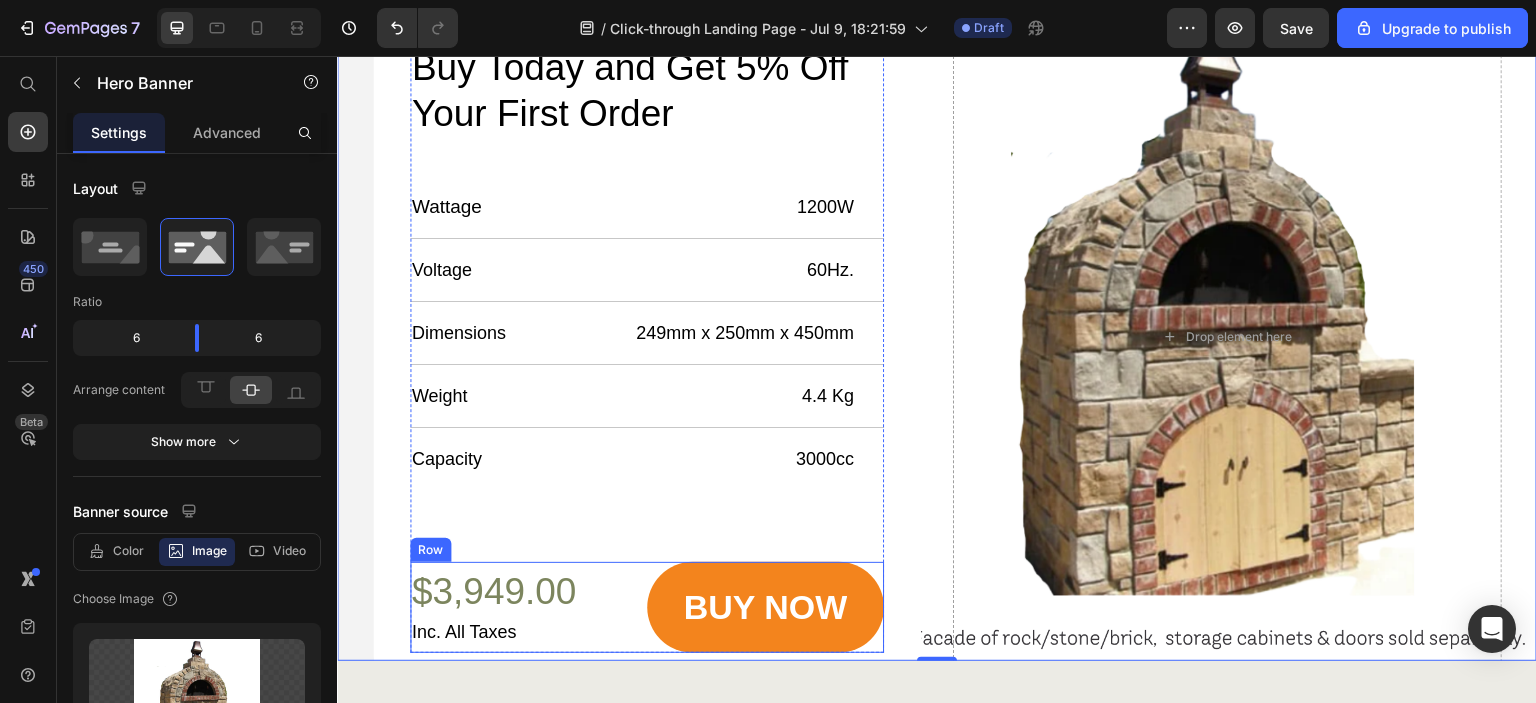 click on "$3,949.00" at bounding box center (528, 592) 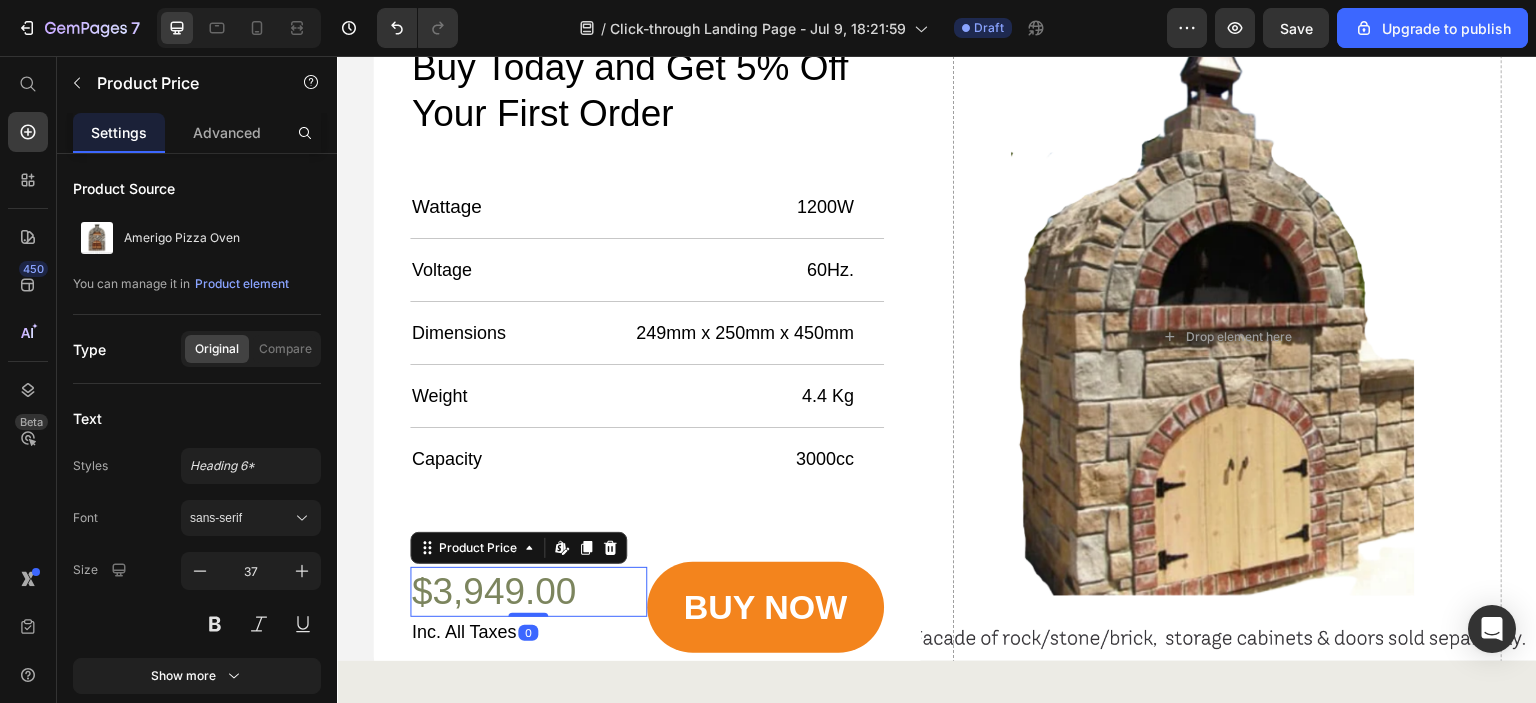 click on "$3,949.00" at bounding box center [528, 592] 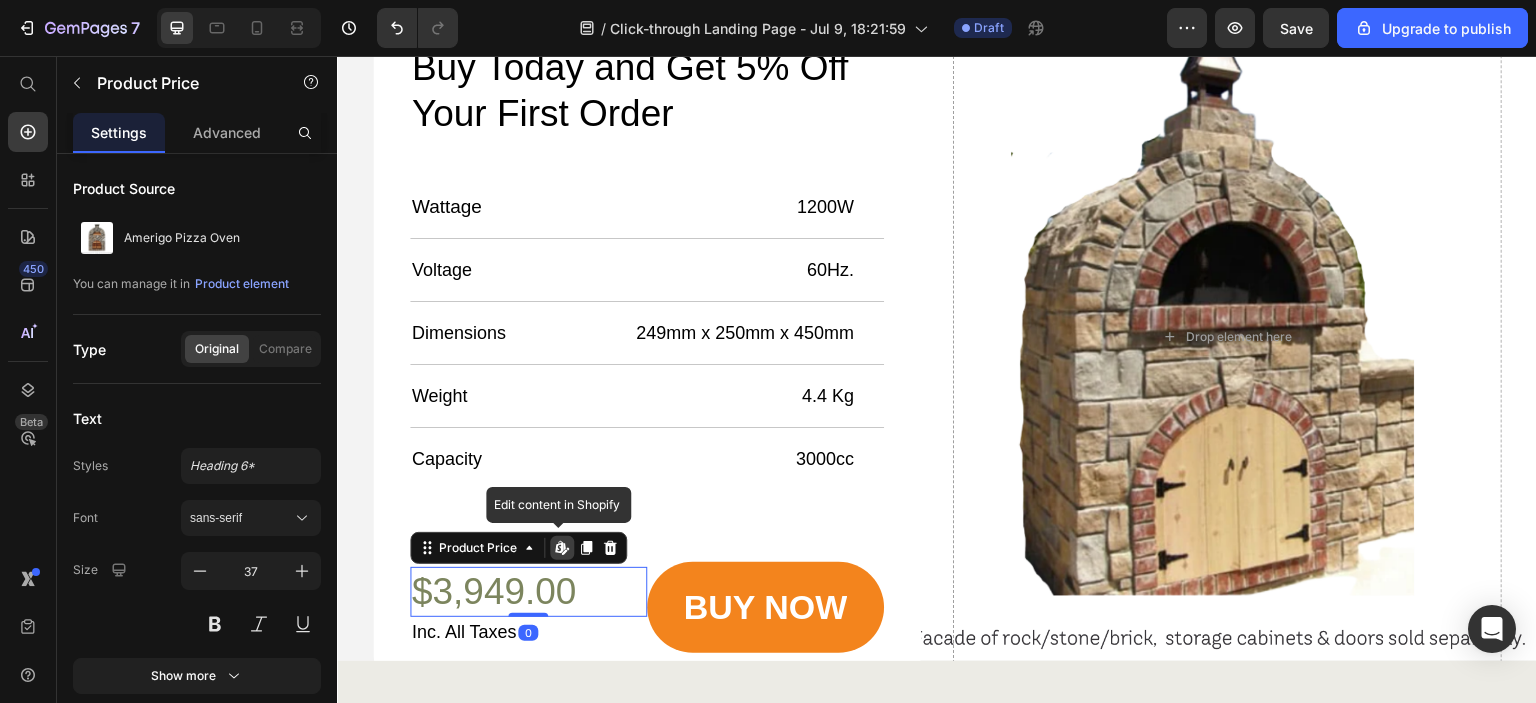 click on "$3,949.00" at bounding box center [528, 592] 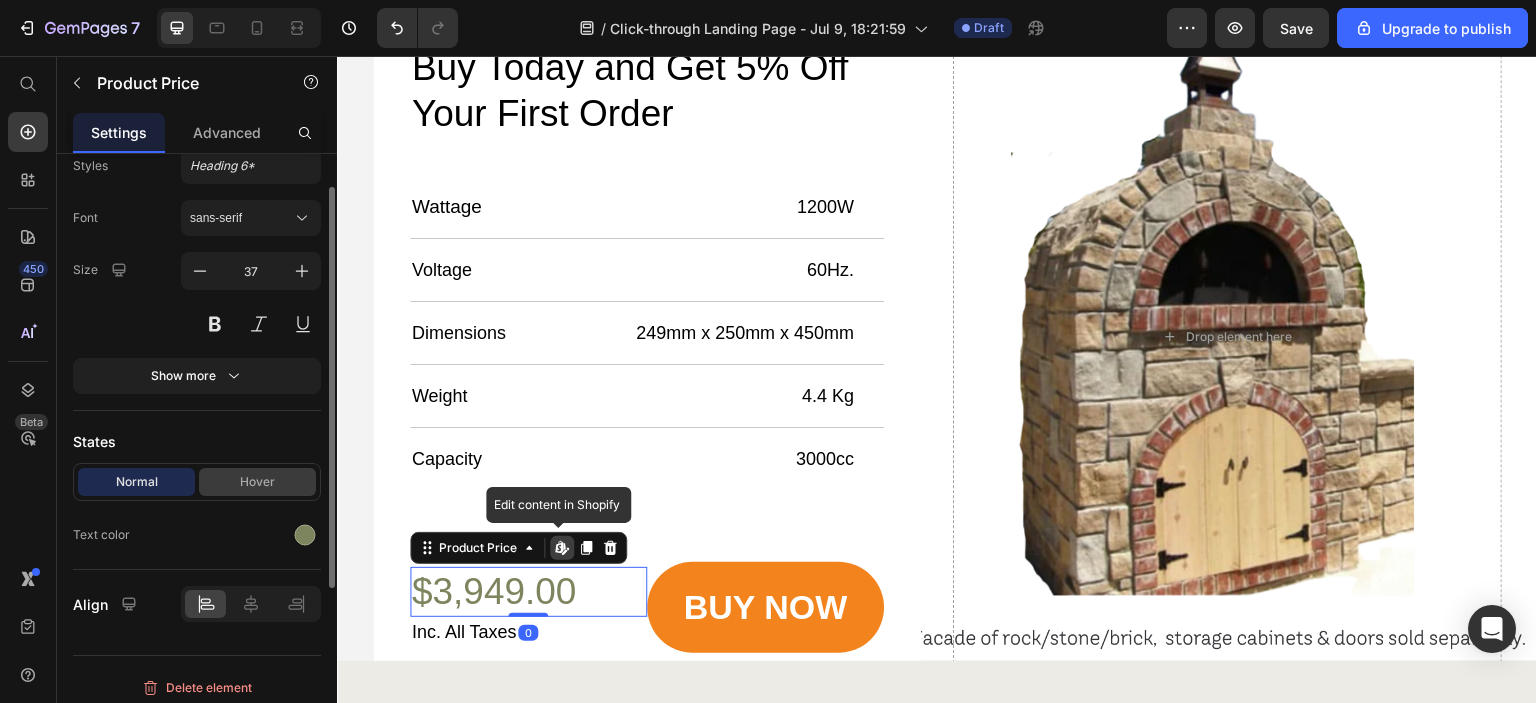scroll, scrollTop: 308, scrollLeft: 0, axis: vertical 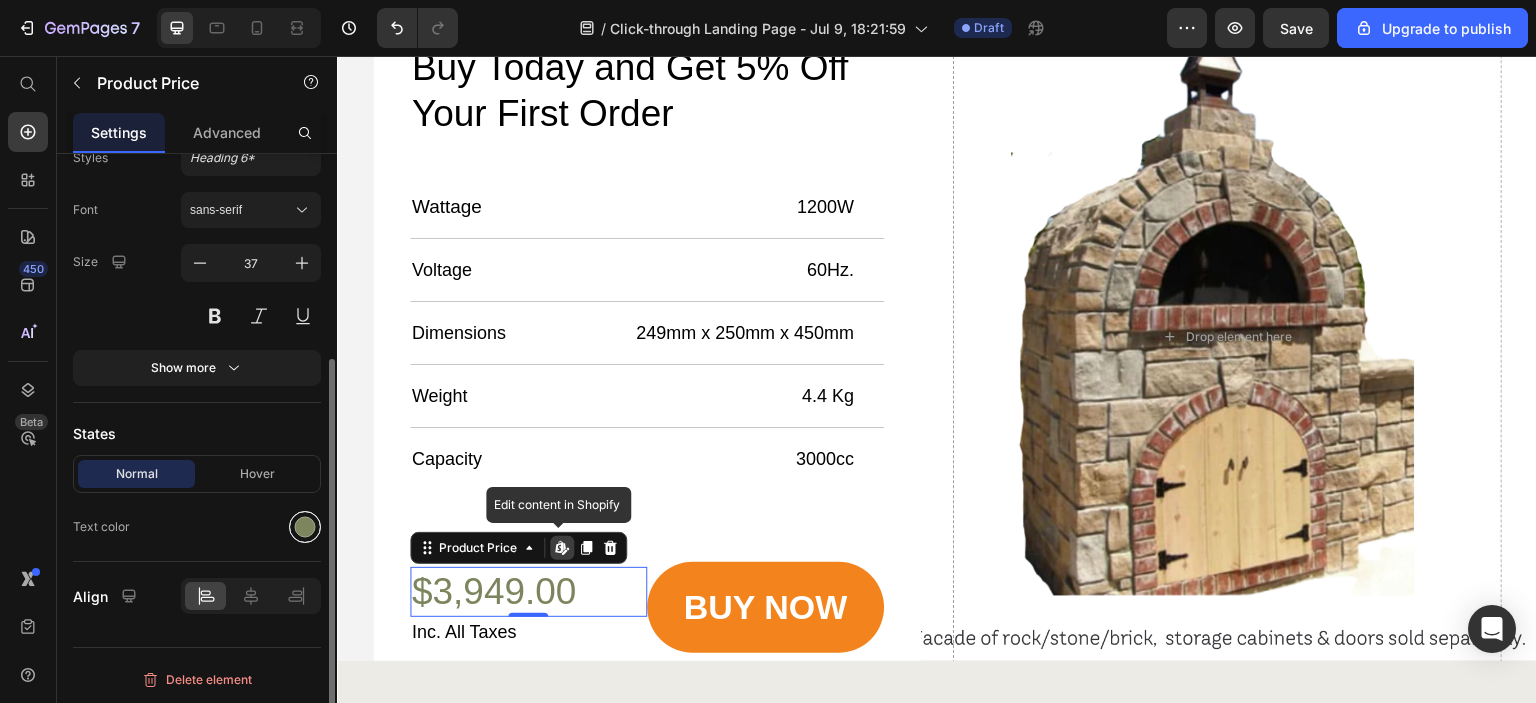 drag, startPoint x: 293, startPoint y: 527, endPoint x: 315, endPoint y: 539, distance: 25.059929 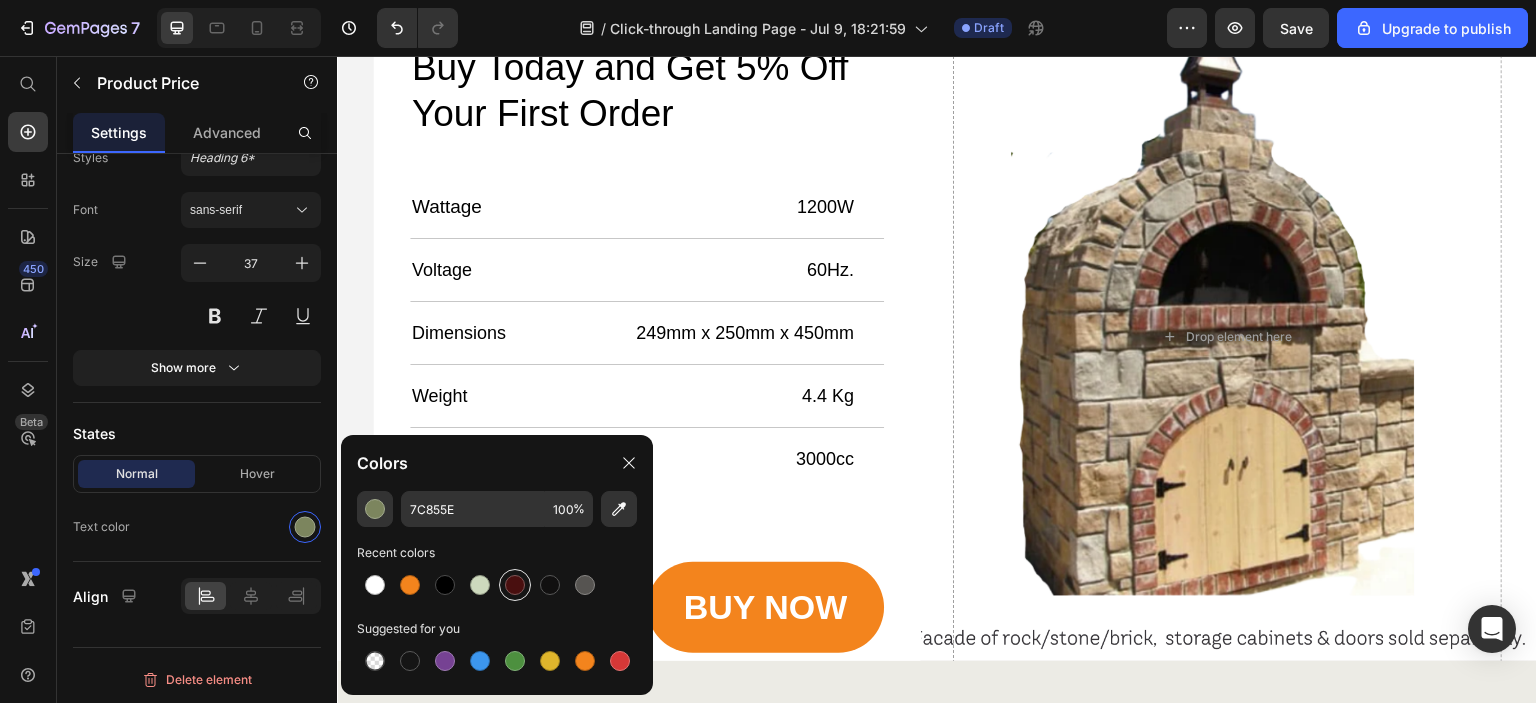 drag, startPoint x: 505, startPoint y: 583, endPoint x: 549, endPoint y: 583, distance: 44 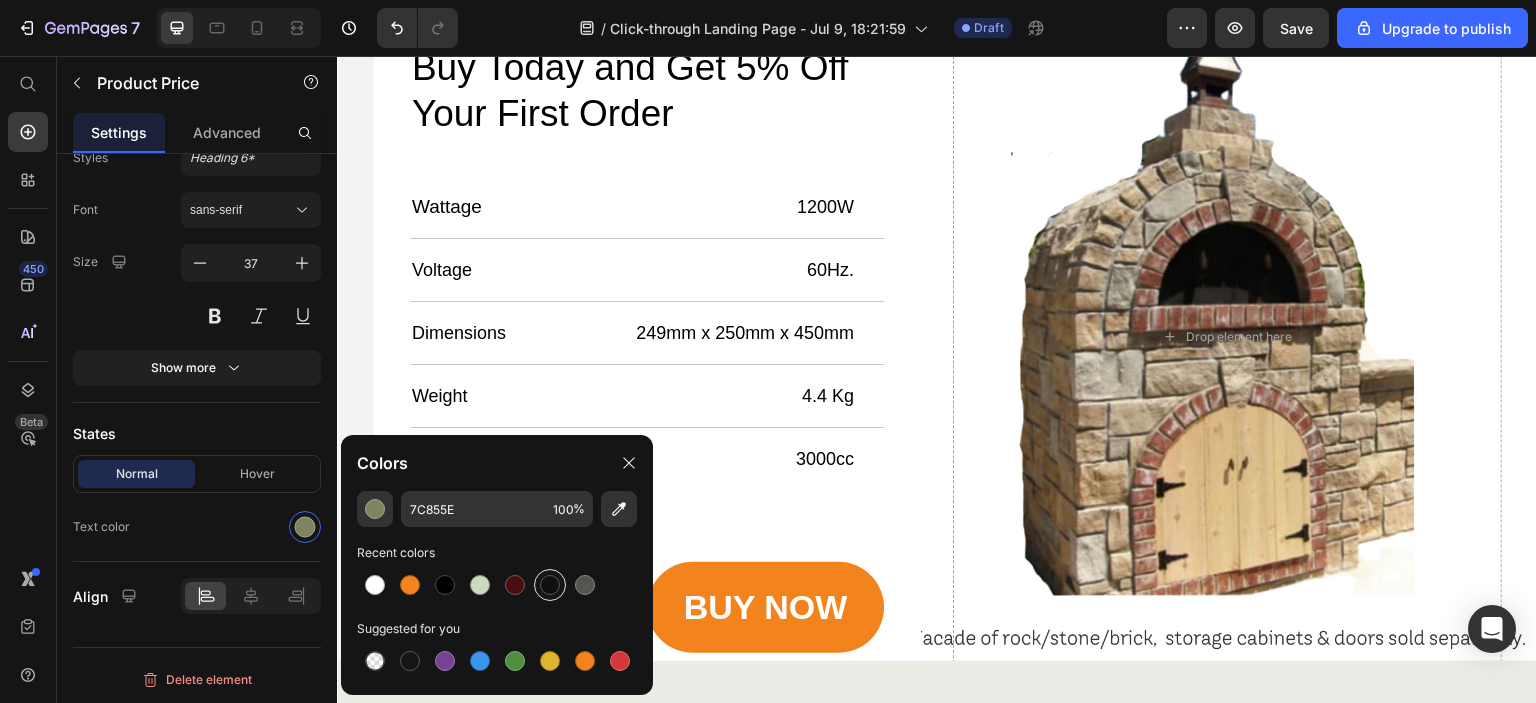 type on "490F0F" 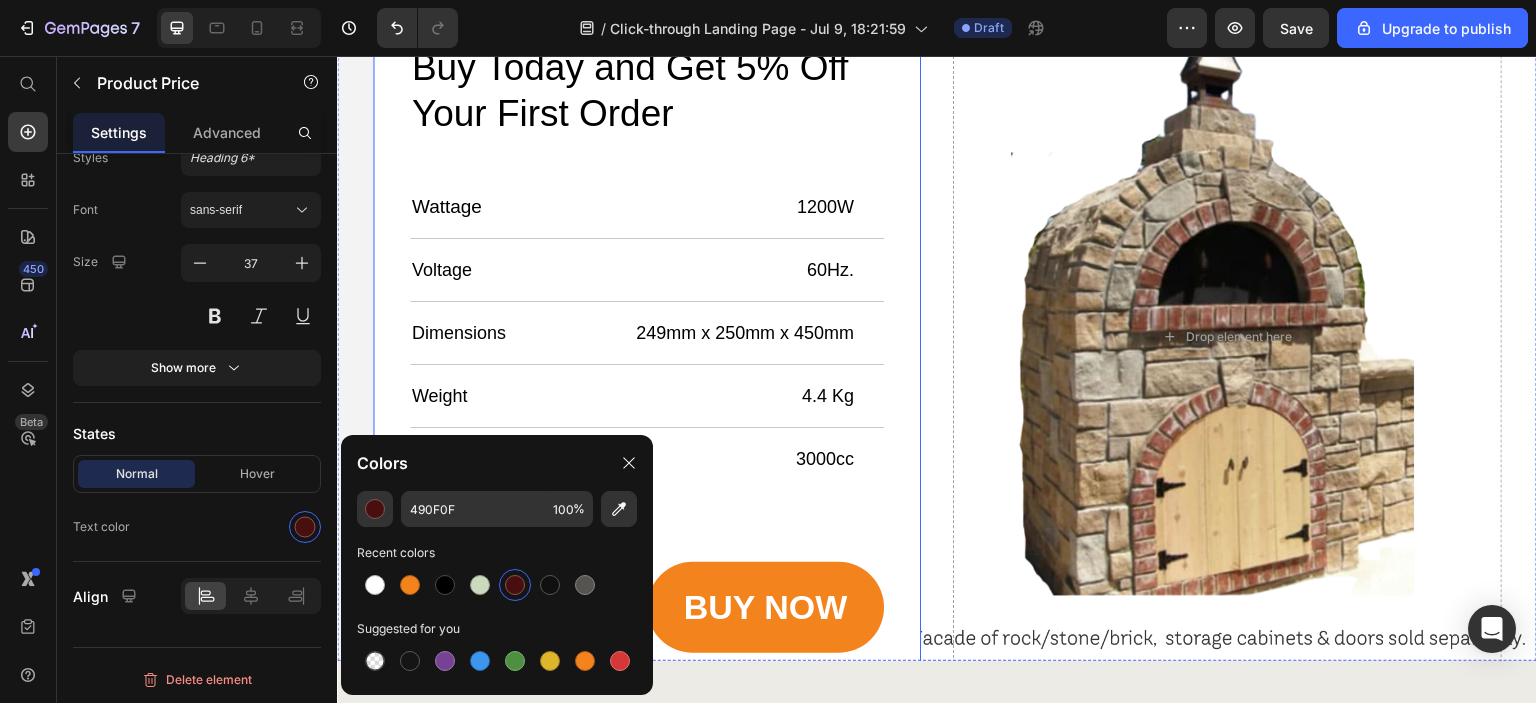 click on "Buy The  Today and Get 5% Off Your First Order Heading Wattage Text Block 1200W Text Block Row Voltage Text Block 60Hz. Text Block Row Dimensions Text Block 249mm x 250mm x 450mm Text Block Row Weight Text Block 4.4 Kg Text Block Row Capacity Text Block 3000cc Text Block Row Row $3,949.00 Product Price   Edit content in Shopify 0 Inc. All Taxes Text Block buy now Add to Cart Row Product Row
Drop element here" at bounding box center (937, 336) 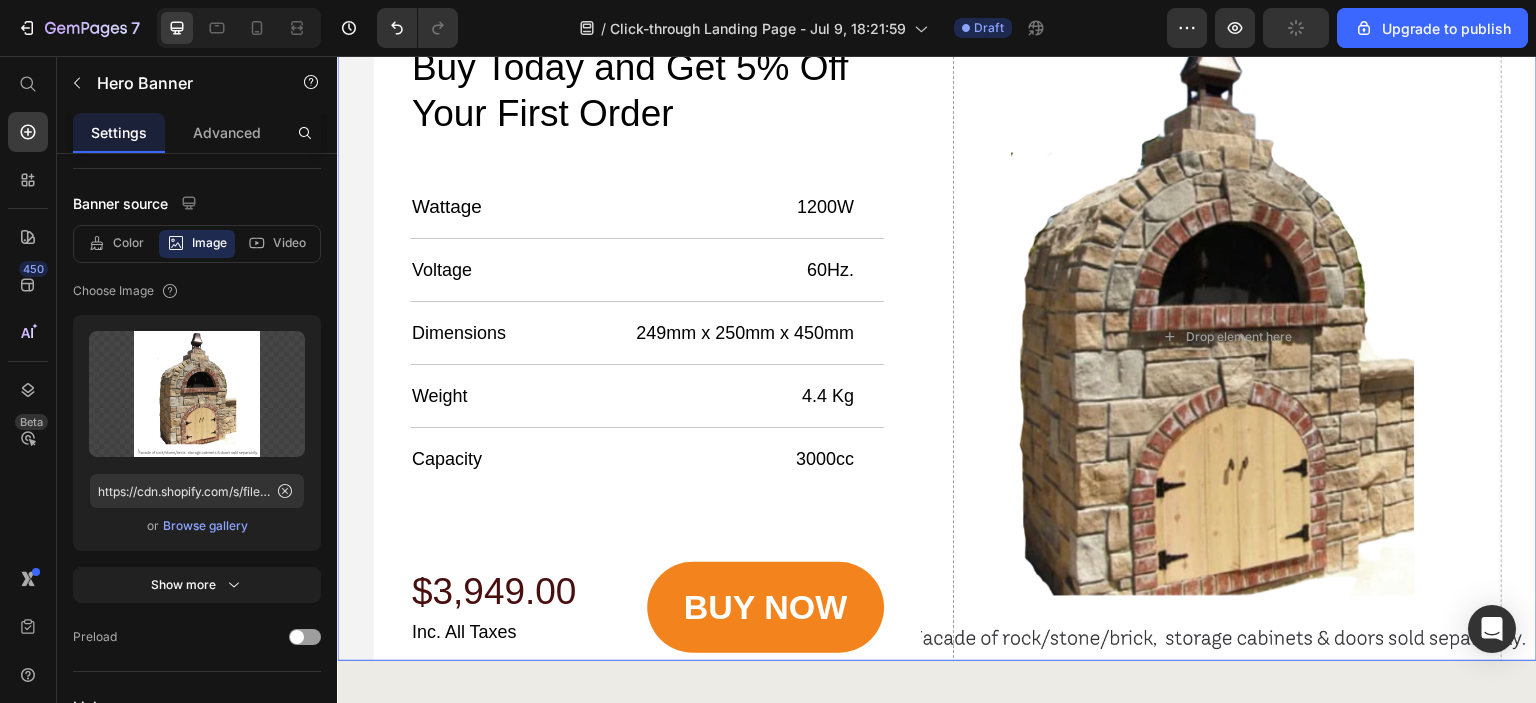 scroll, scrollTop: 0, scrollLeft: 0, axis: both 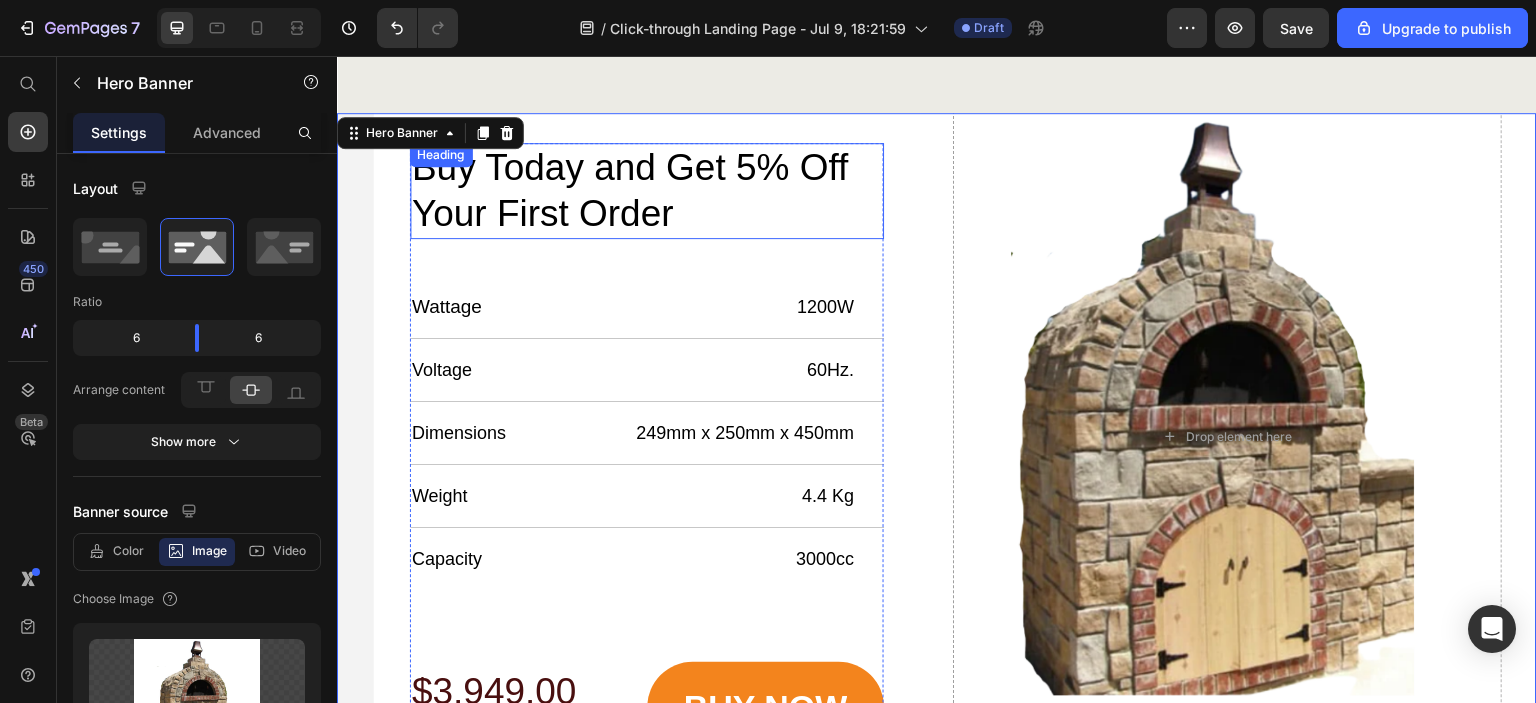 click on "Buy Today and Get
5% Off Your First Order" at bounding box center (637, 191) 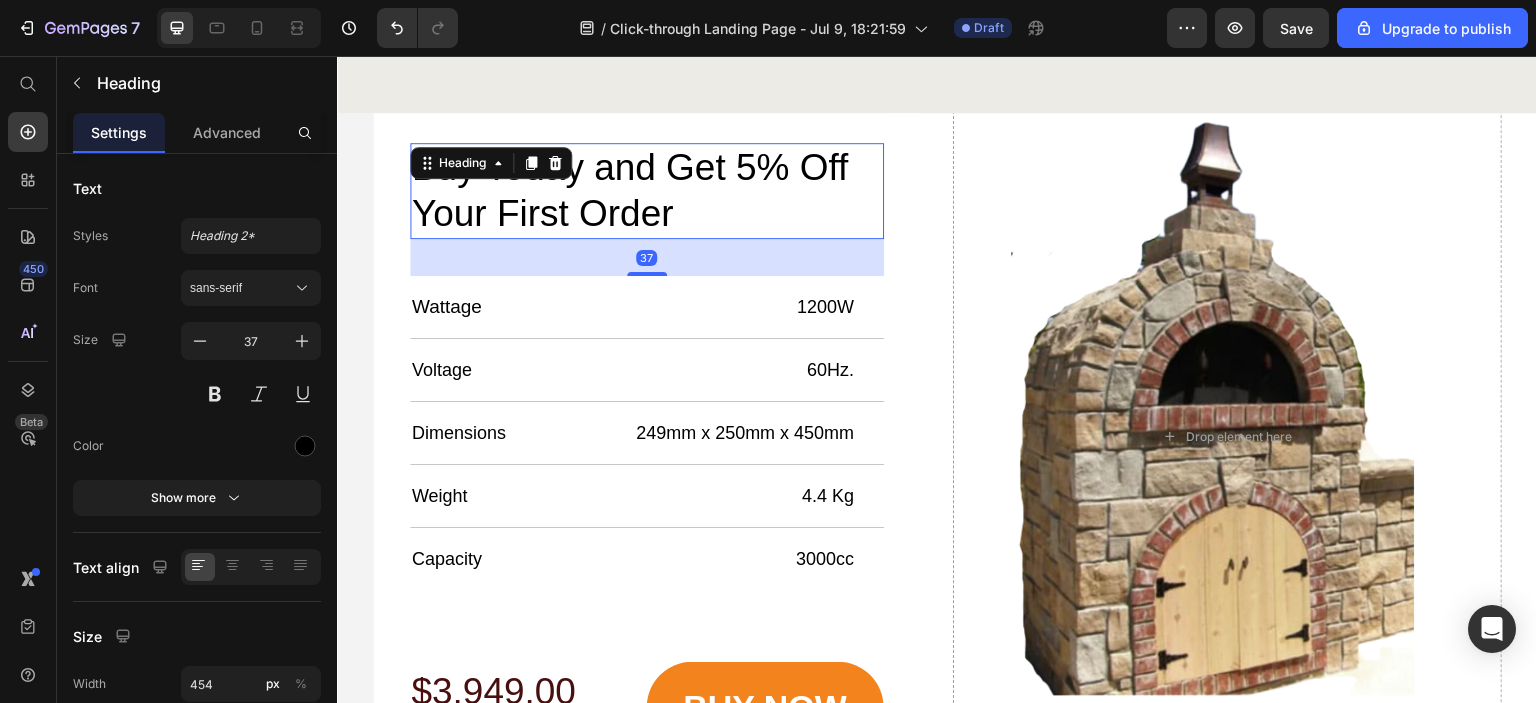 click on "Heading" at bounding box center (491, 163) 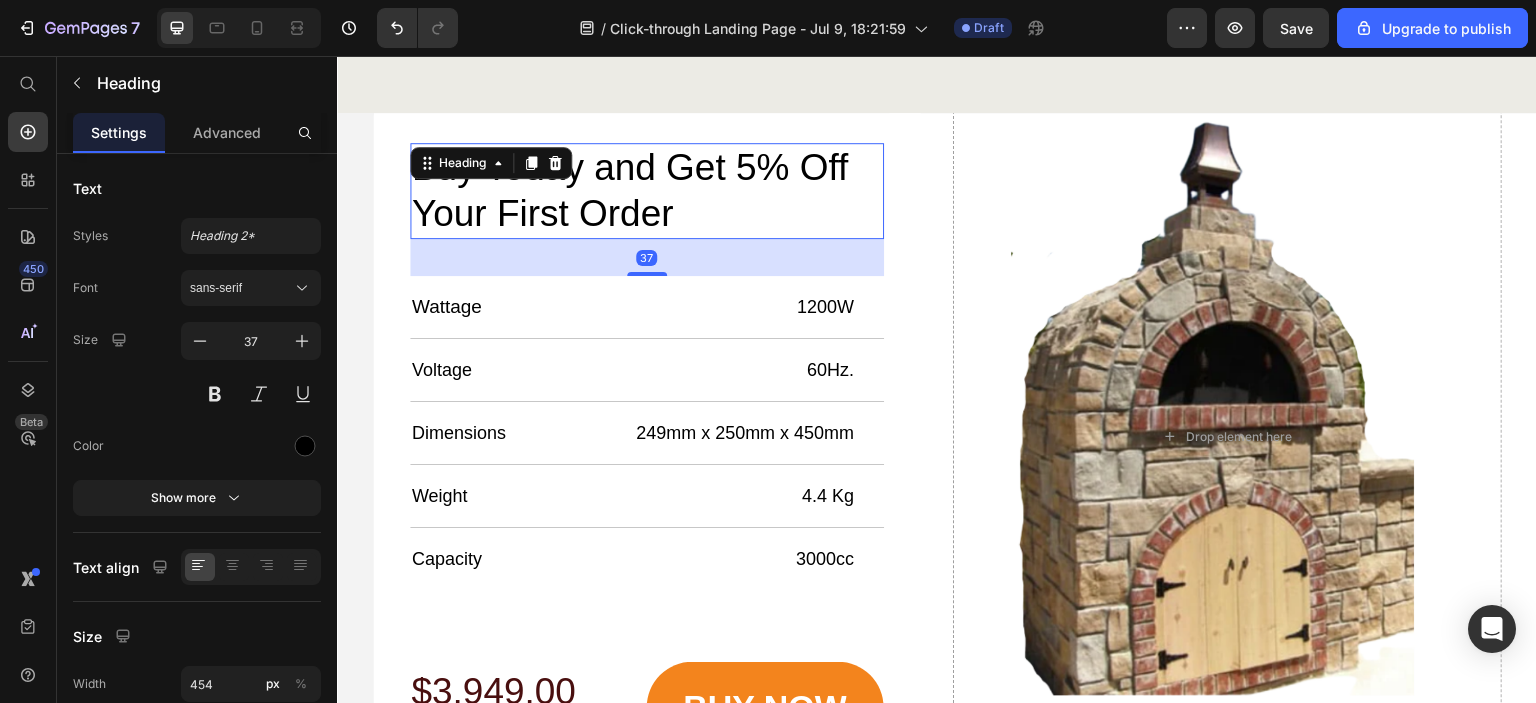 click on "Buy Today and Get
5% Off Your First Order" at bounding box center [637, 191] 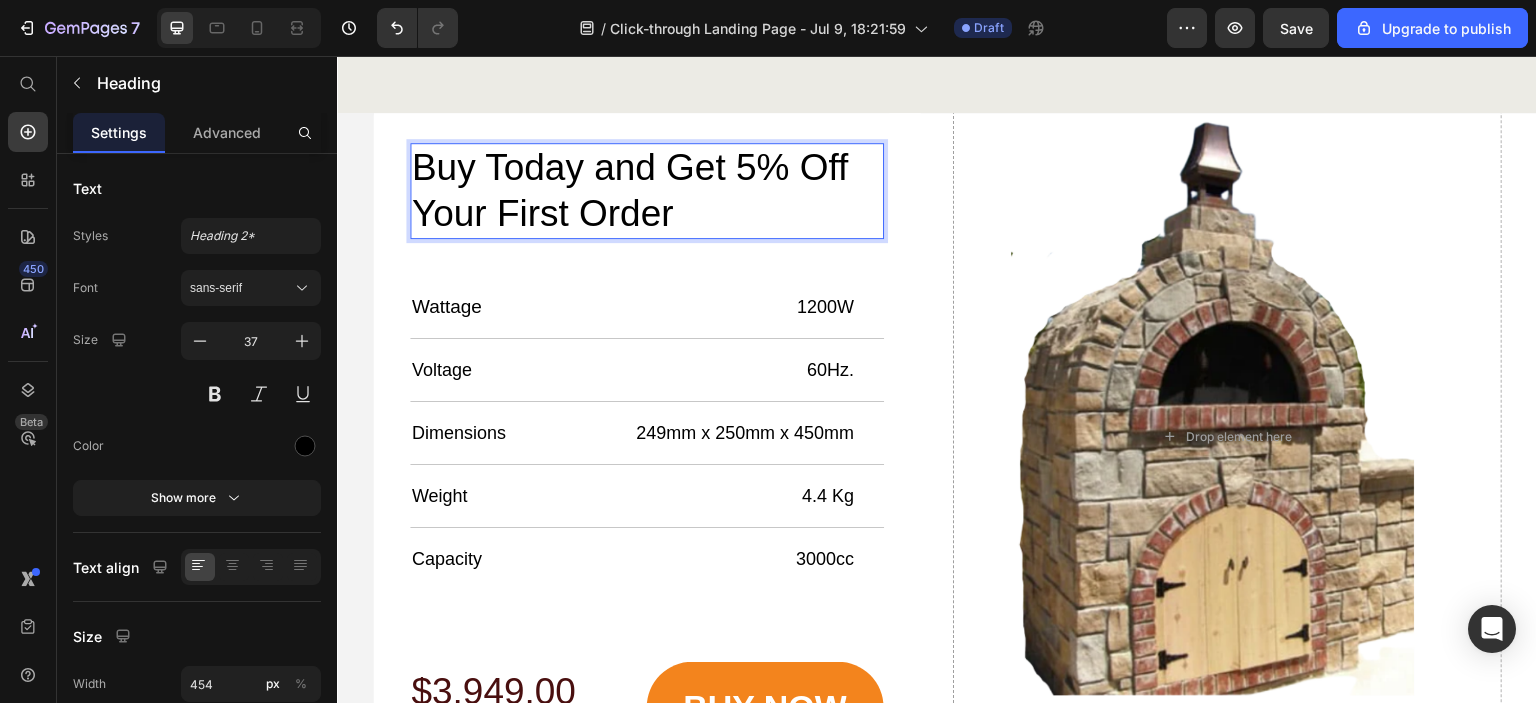 click on "Buy Today and Get
5% Off Your First Order" at bounding box center [637, 191] 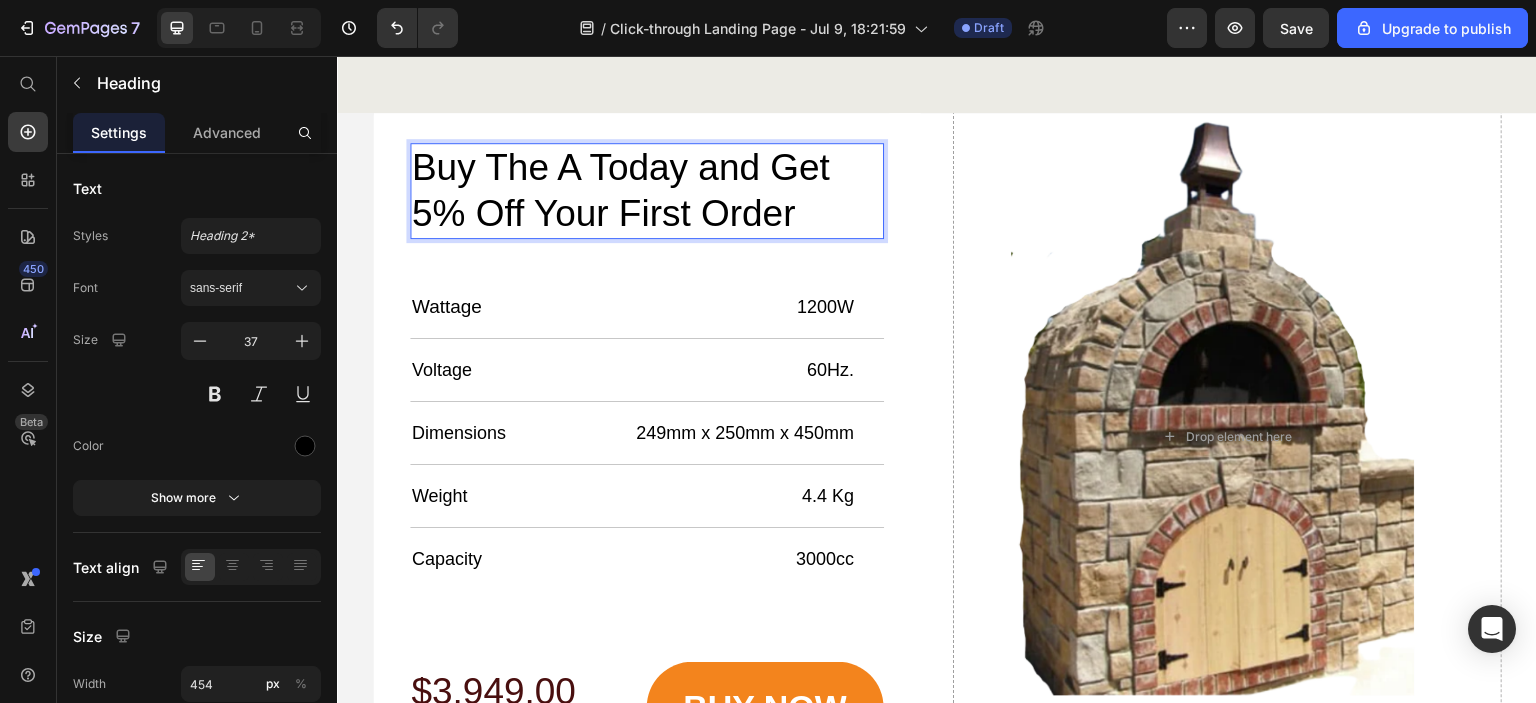 scroll, scrollTop: 5704, scrollLeft: 0, axis: vertical 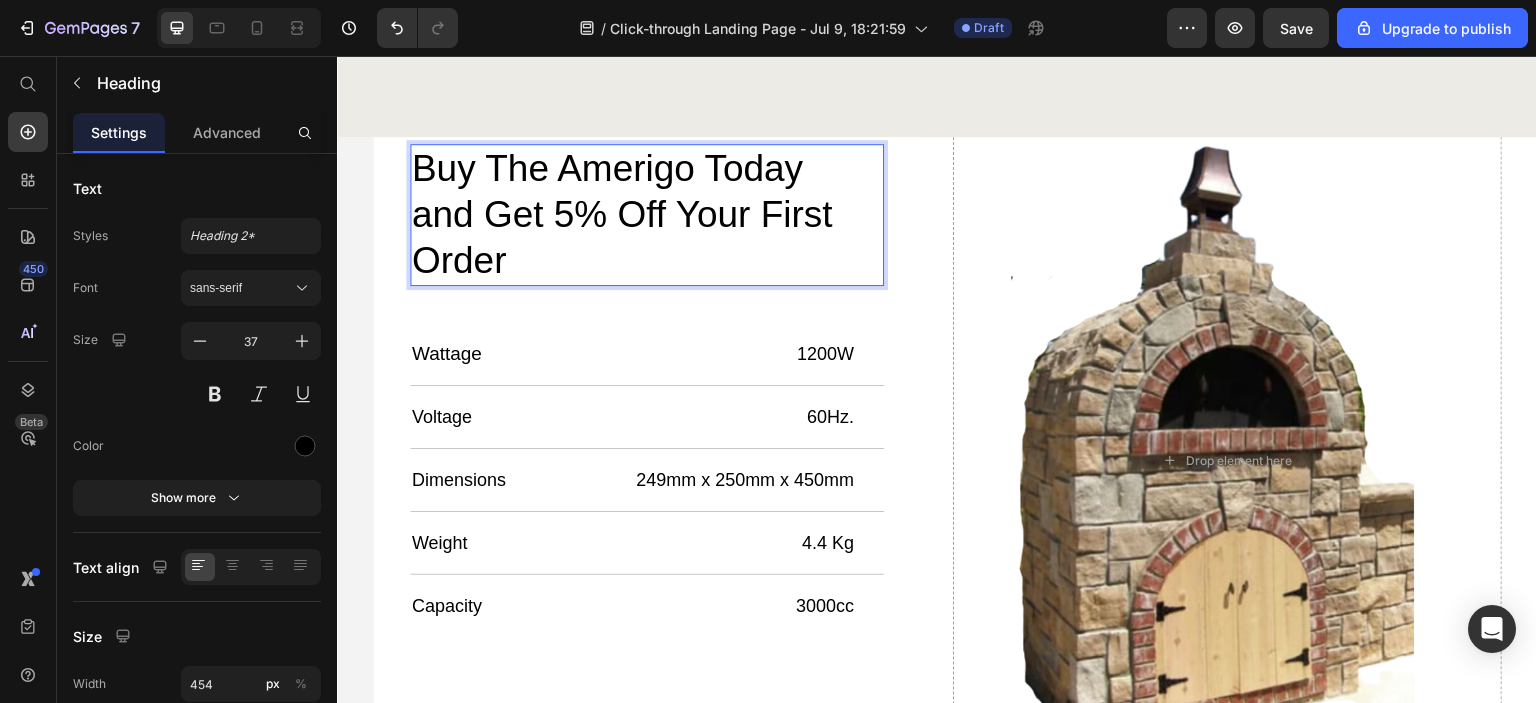 click on "Buy The Amerigo Today and Get
5% Off Your First Order" at bounding box center [637, 215] 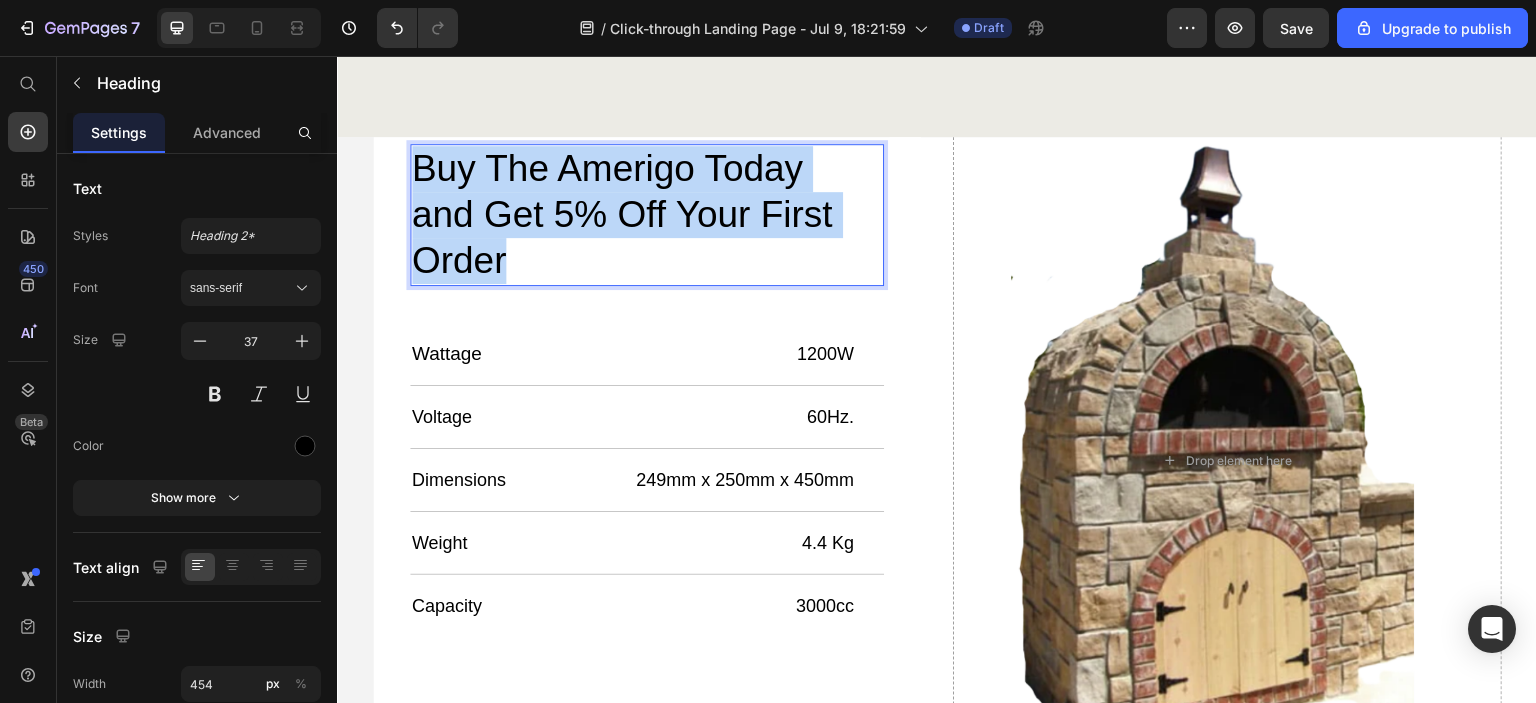 drag, startPoint x: 526, startPoint y: 260, endPoint x: 397, endPoint y: 174, distance: 155.03871 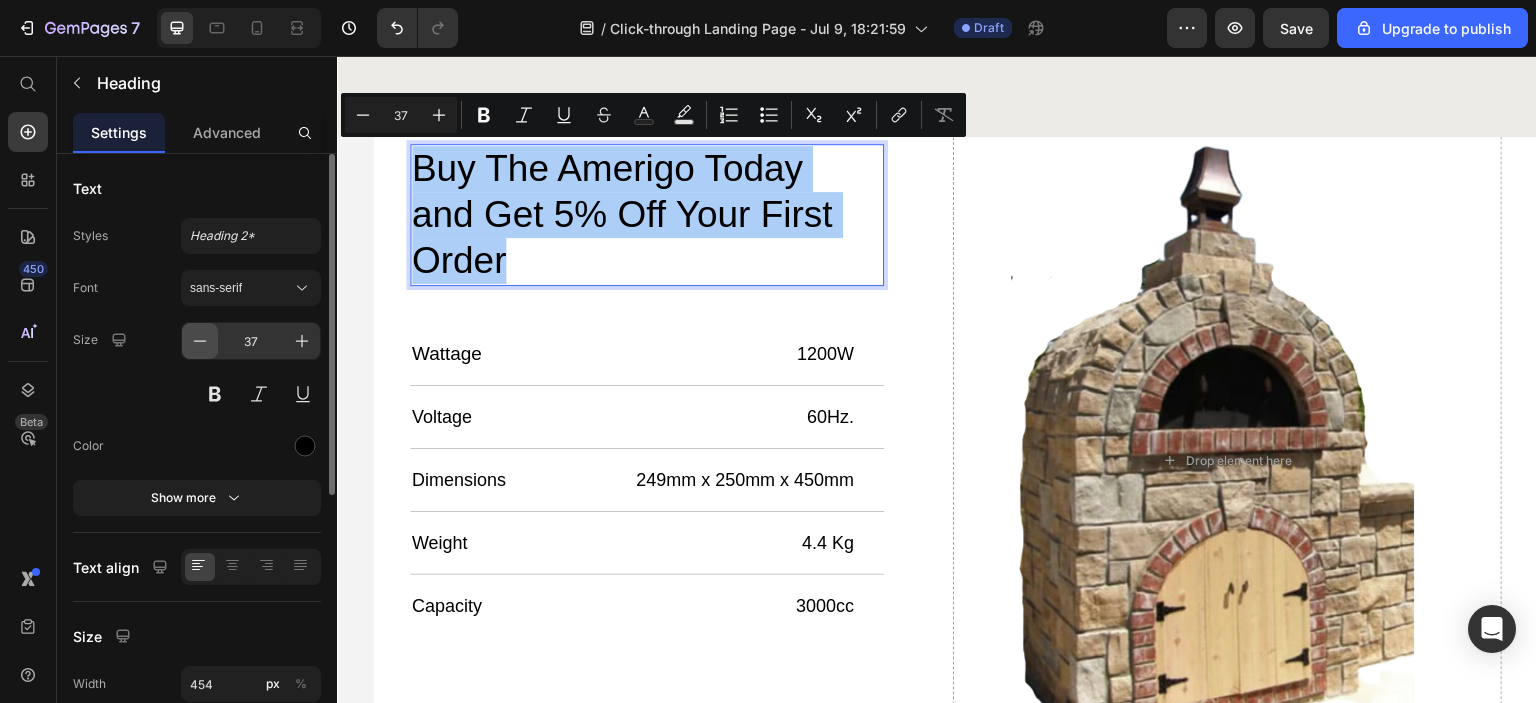 click at bounding box center (200, 341) 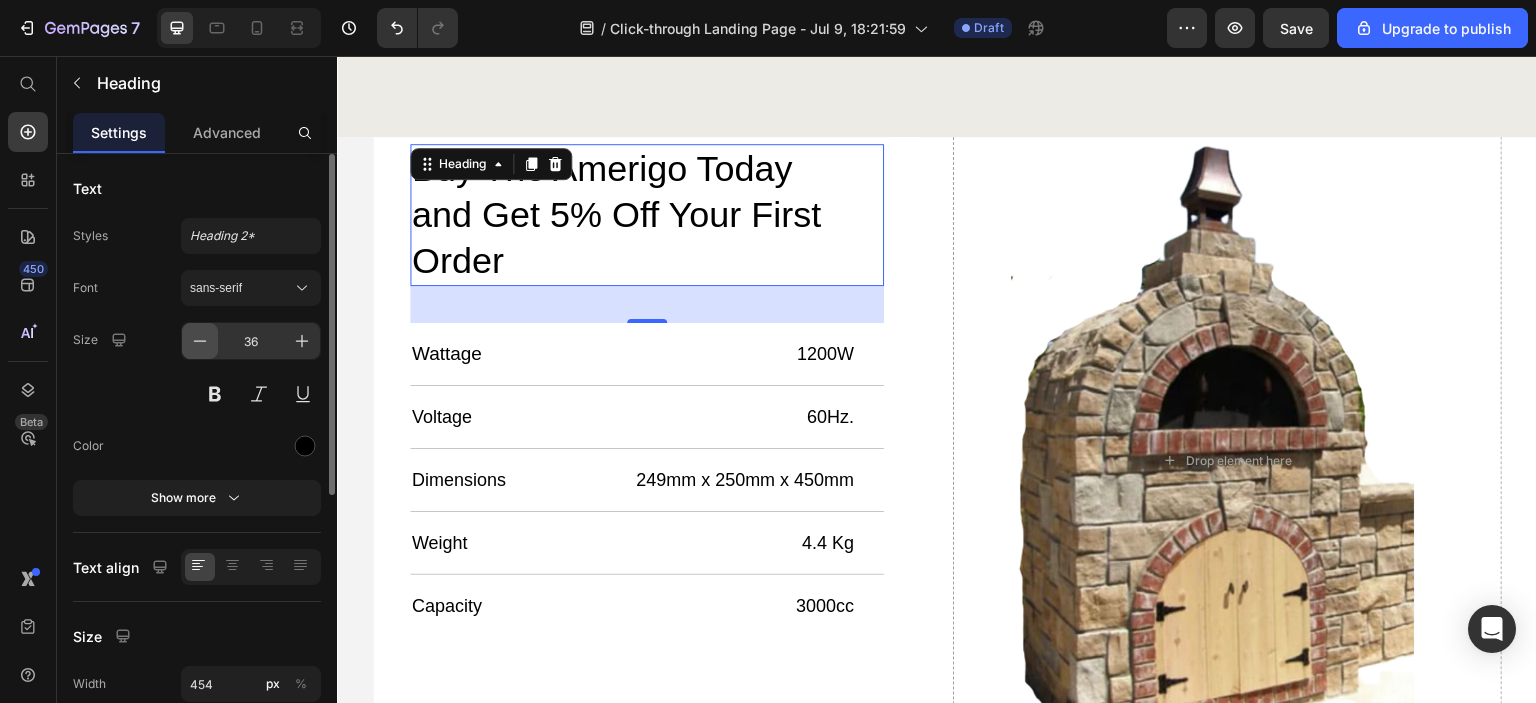 click at bounding box center (200, 341) 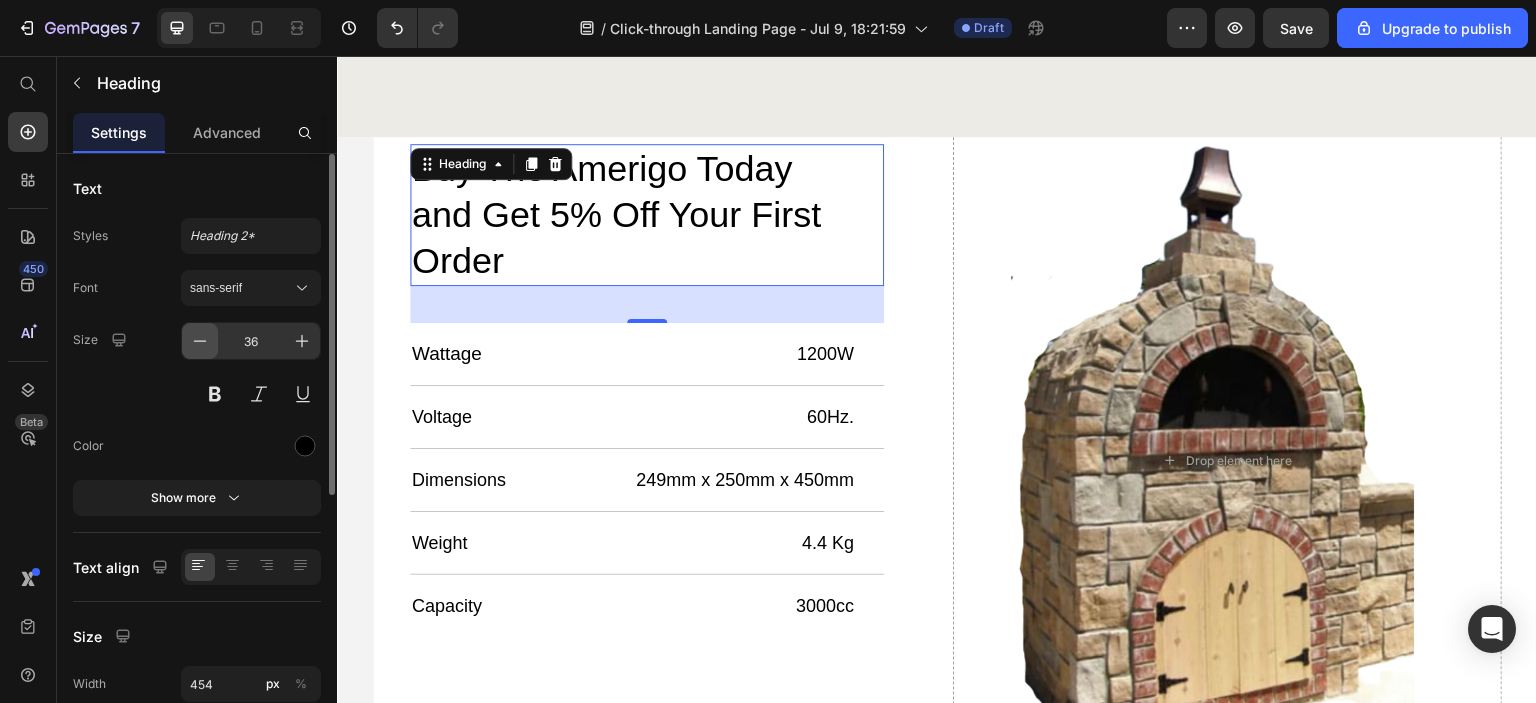 type on "35" 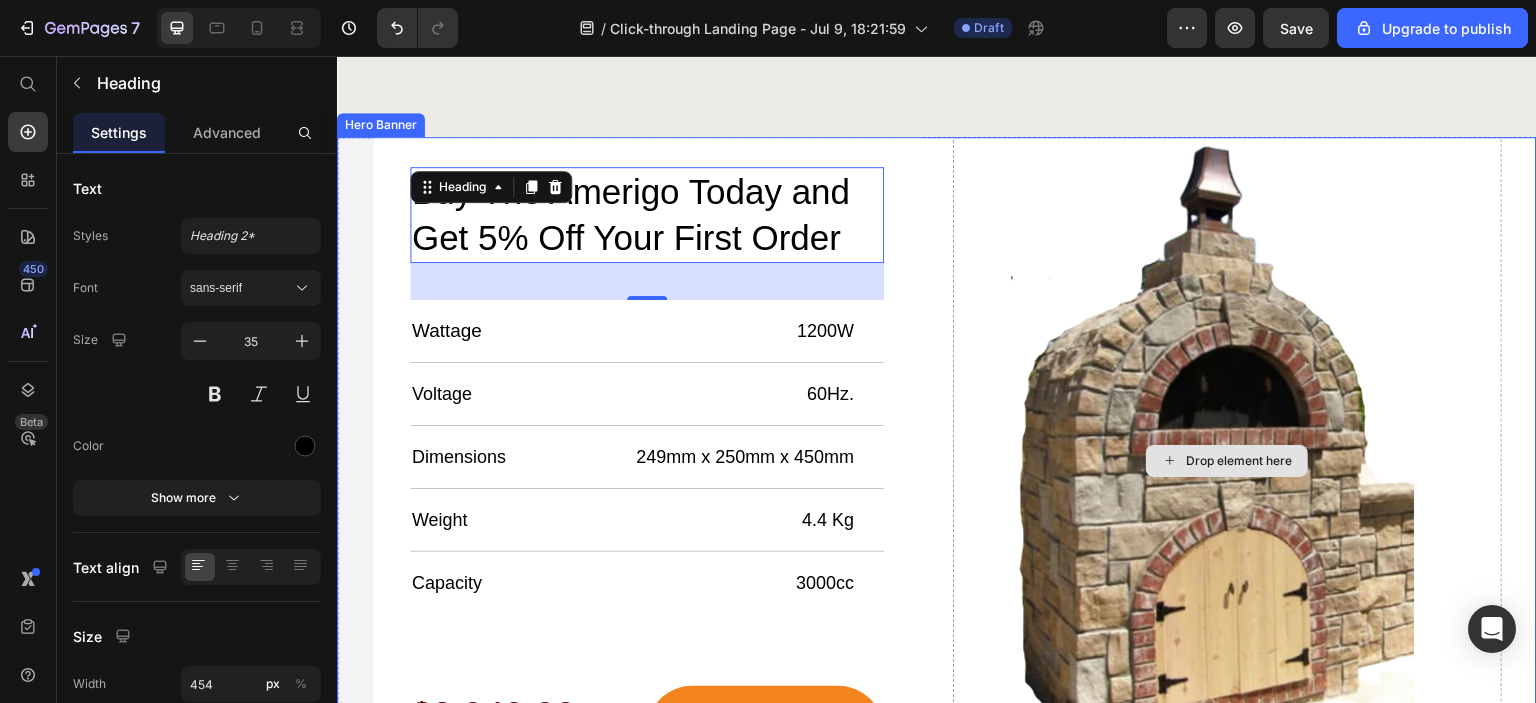 click on "Drop element here" at bounding box center [1227, 460] 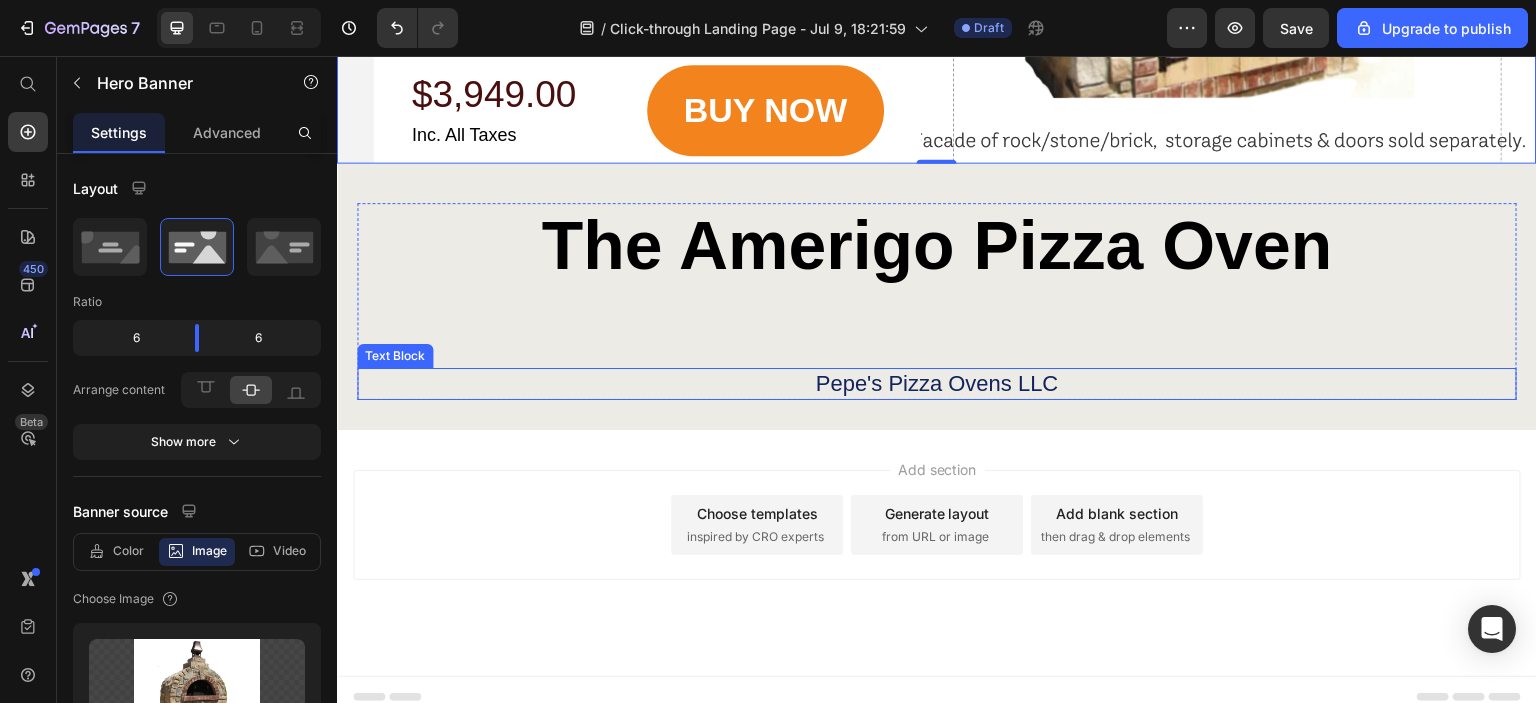 scroll, scrollTop: 6336, scrollLeft: 0, axis: vertical 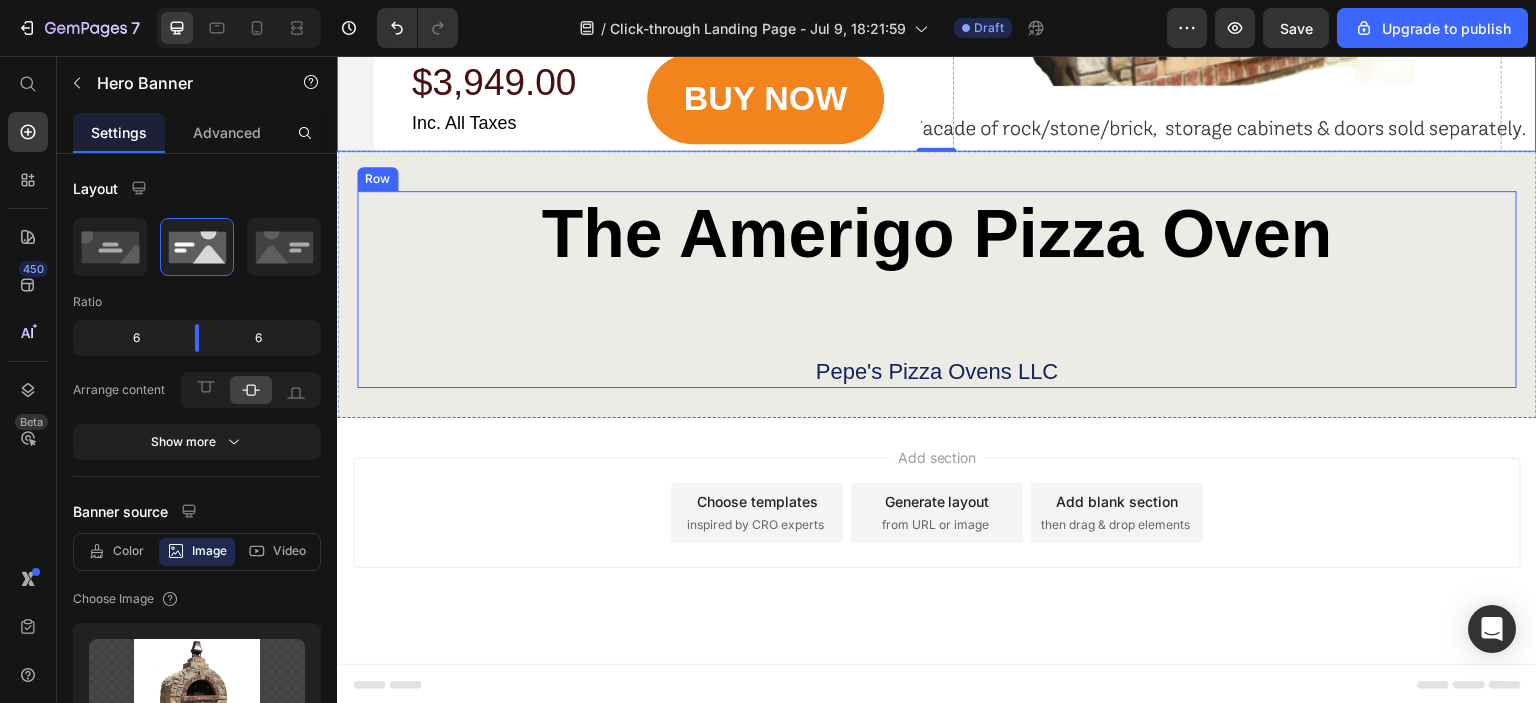 click on "The Amerigo Pizza Oven Heading Pepe's Pizza Ovens LLC Text Block" at bounding box center [937, 289] 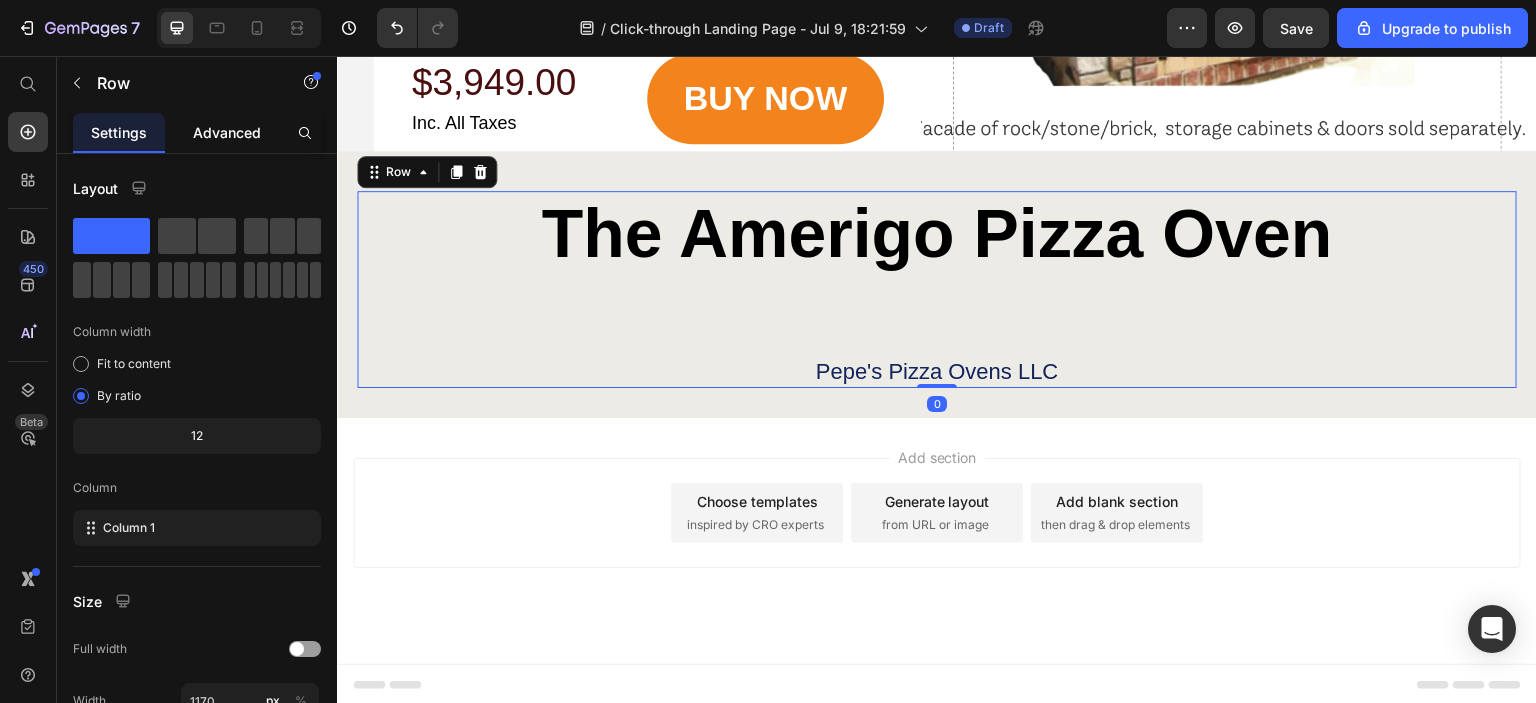 click on "Advanced" at bounding box center [227, 132] 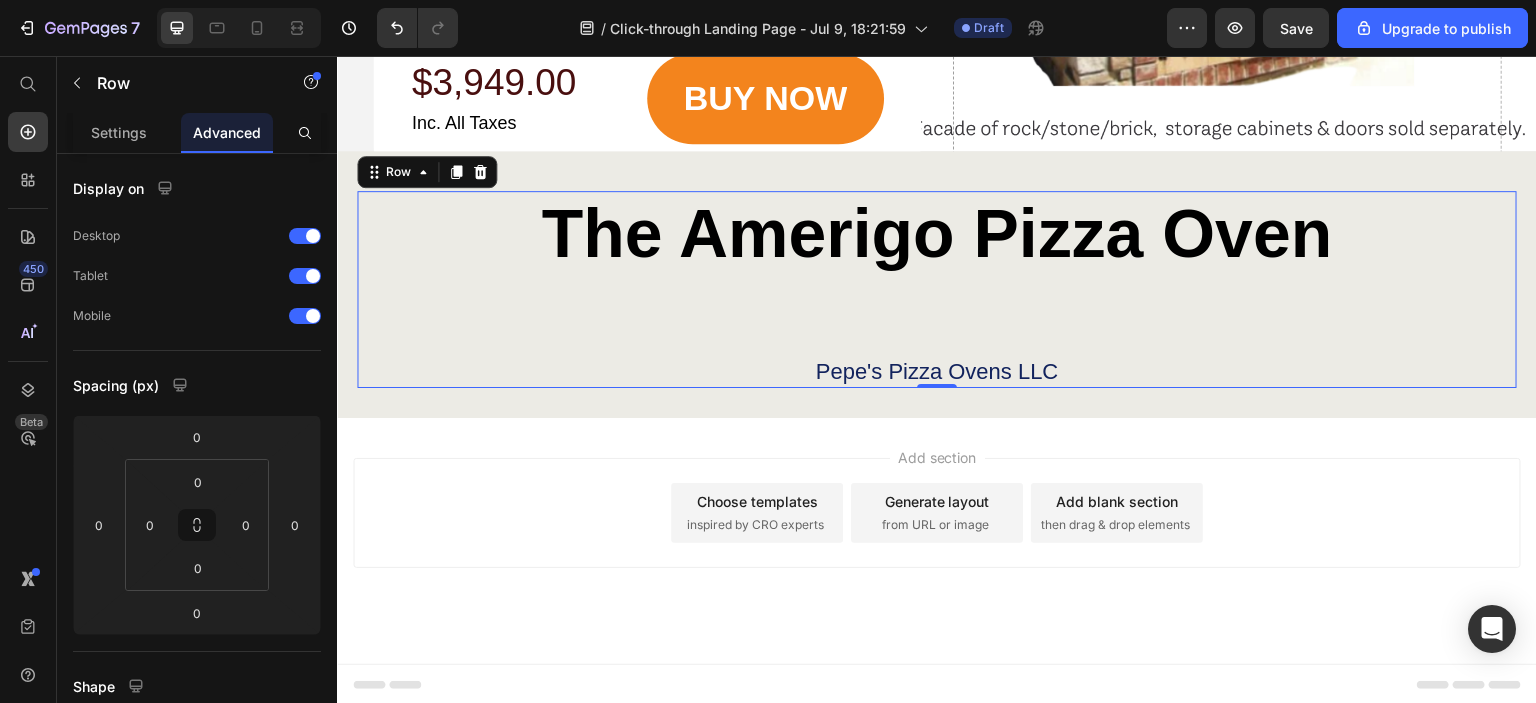 click on "The Amerigo Pizza Oven Heading Pepe's Pizza Ovens LLC Text Block" at bounding box center (937, 289) 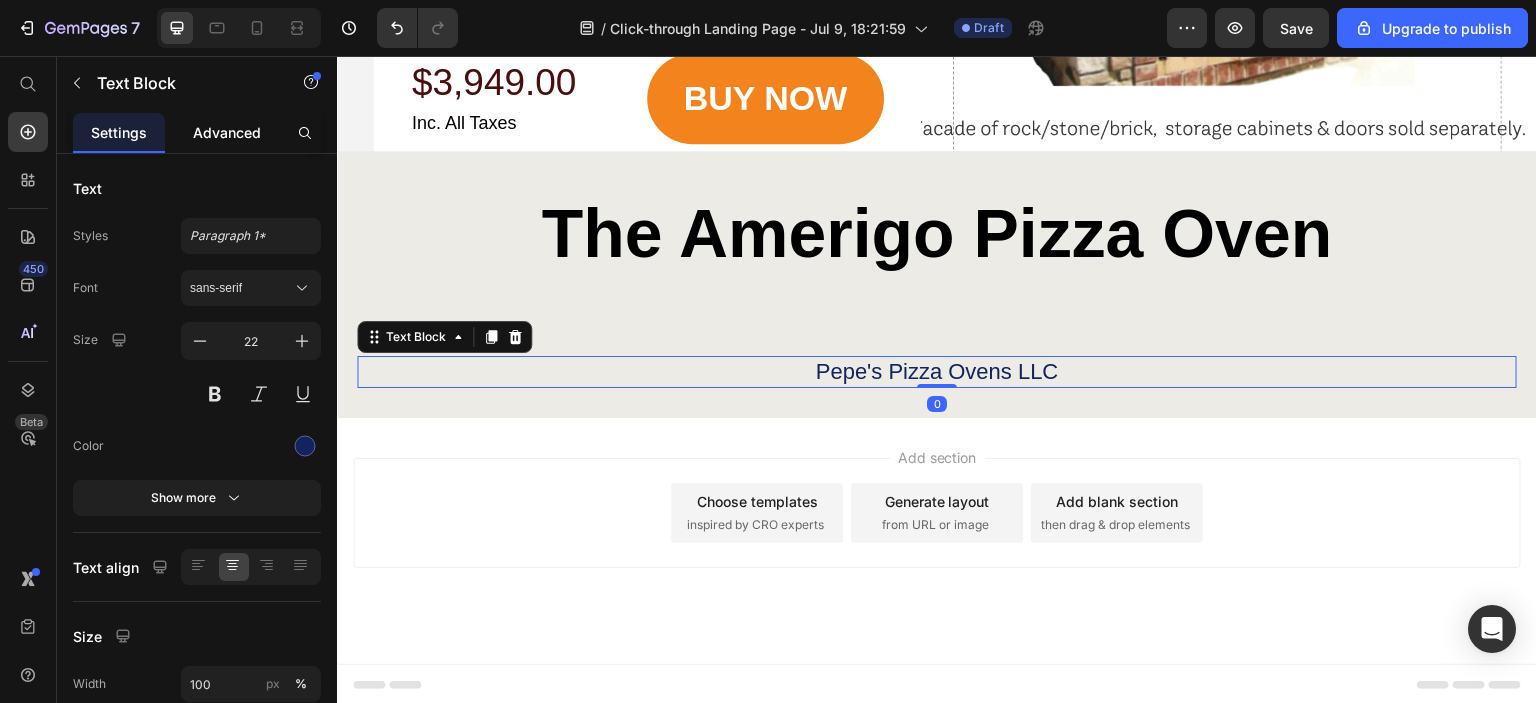 click on "Advanced" at bounding box center (227, 132) 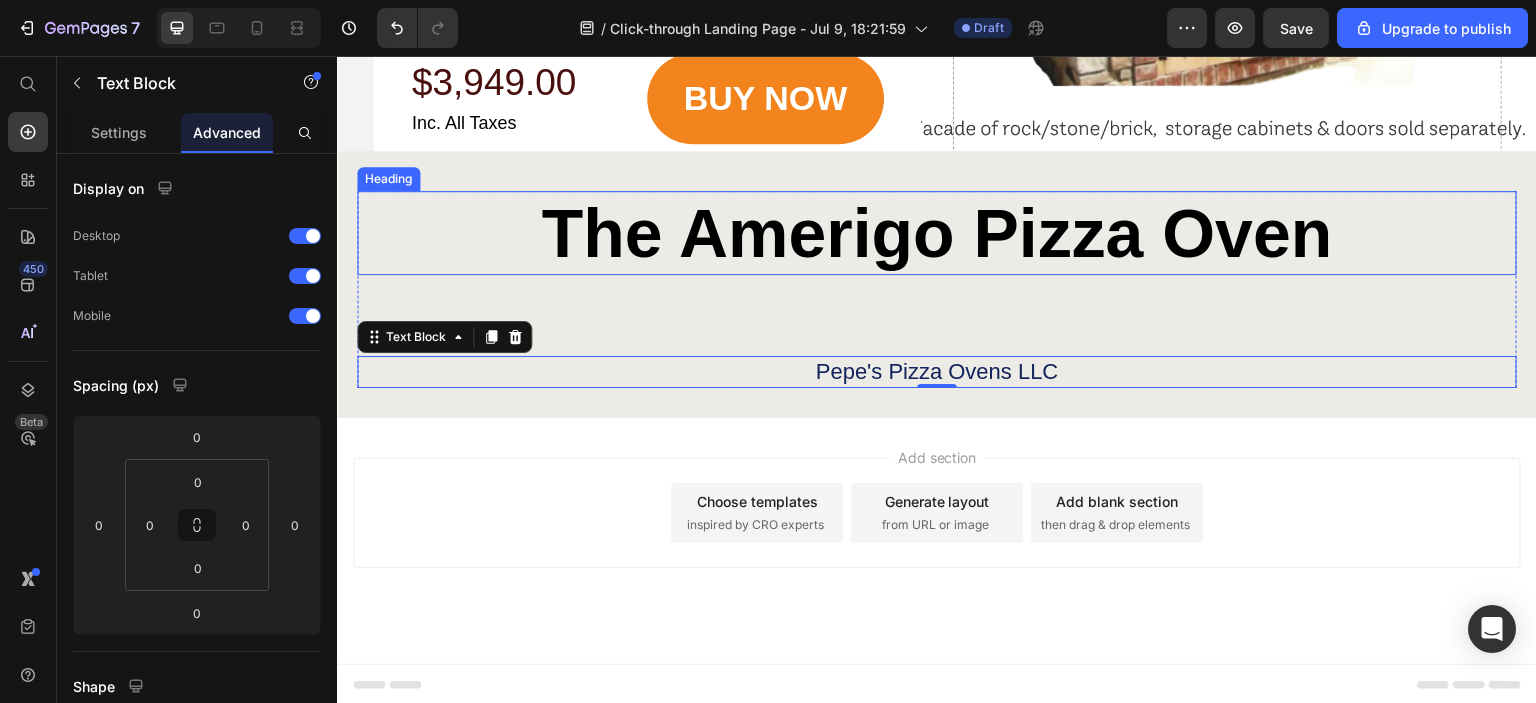 click on "The Amerigo Pizza Oven" at bounding box center [937, 233] 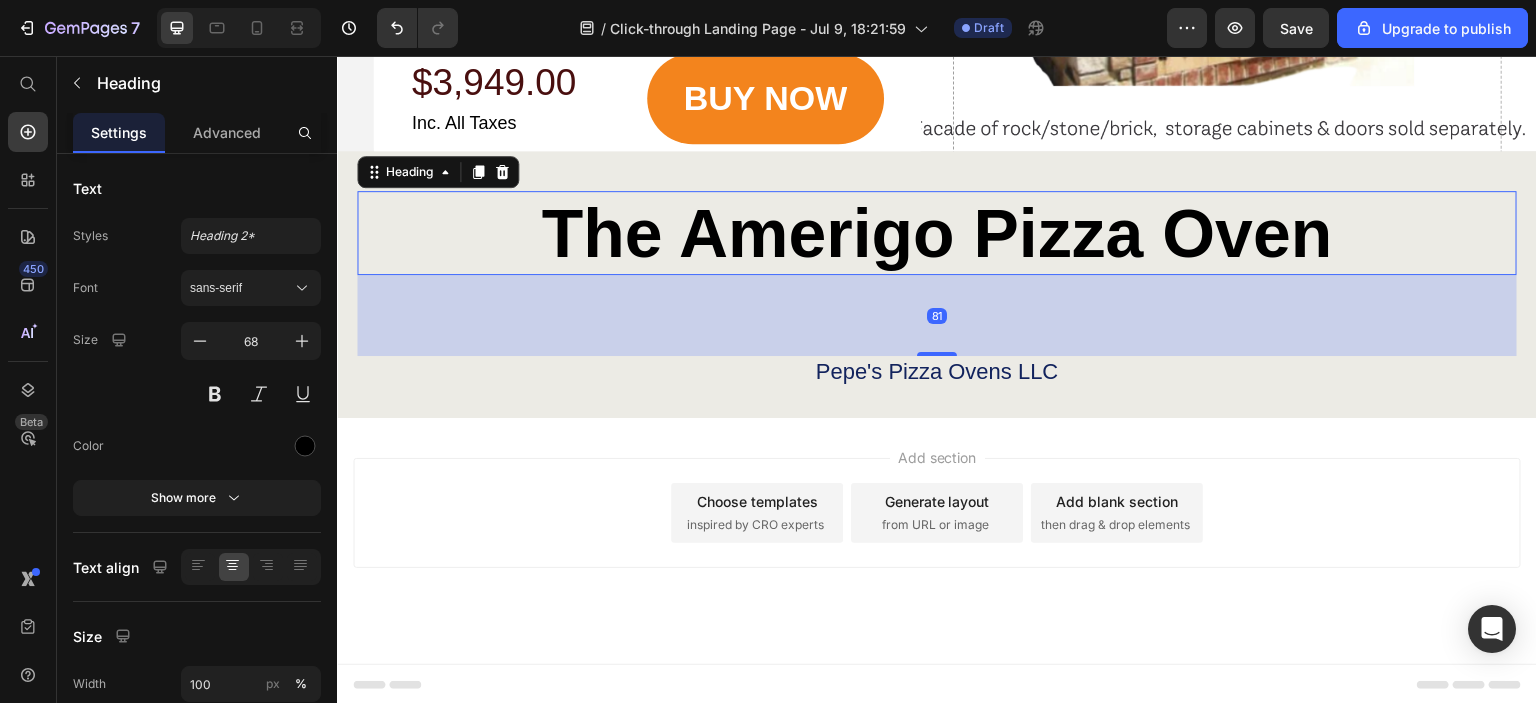 click on "81" at bounding box center (937, 315) 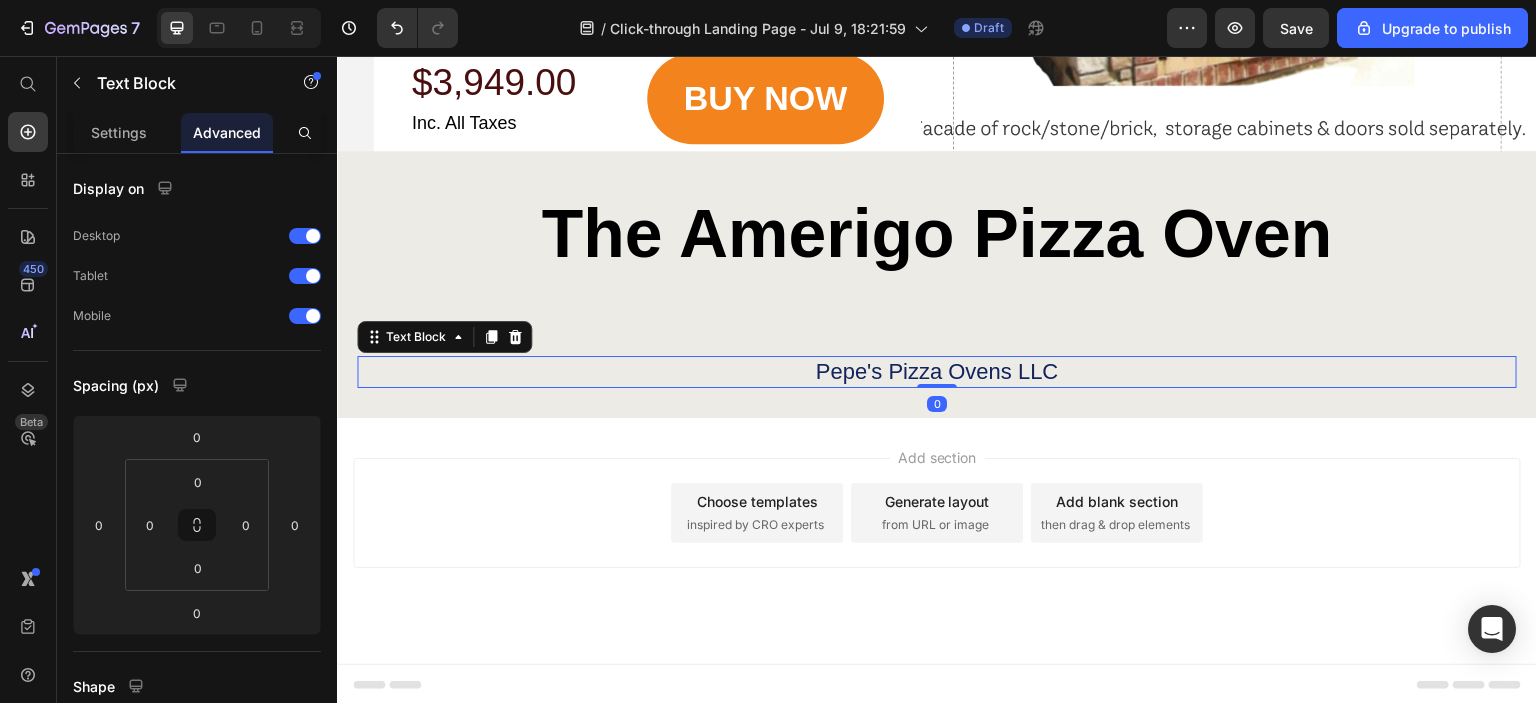 click on "Add section Choose templates inspired by CRO experts Generate layout from URL or image Add blank section then drag & drop elements" at bounding box center (937, 513) 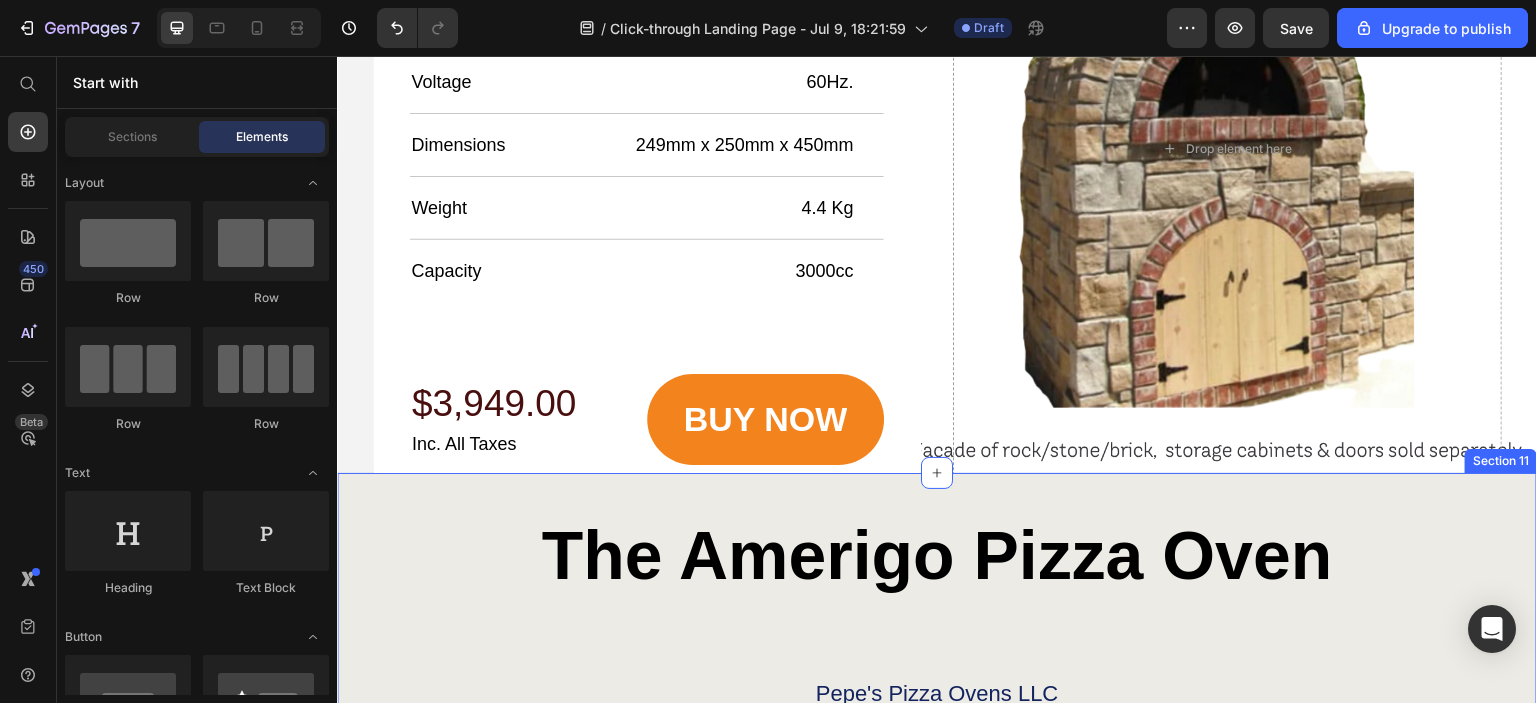 scroll, scrollTop: 6200, scrollLeft: 0, axis: vertical 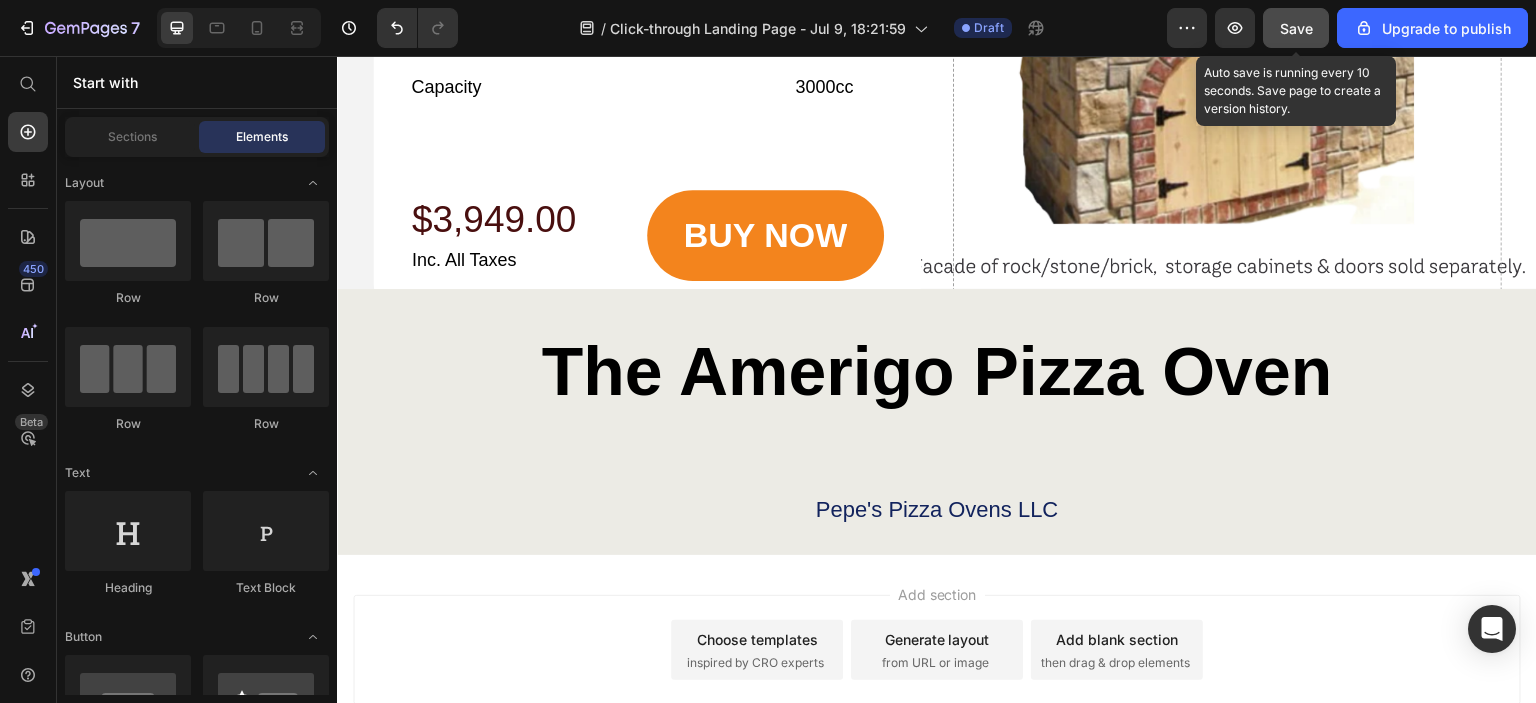 drag, startPoint x: 1306, startPoint y: 13, endPoint x: 1316, endPoint y: 11, distance: 10.198039 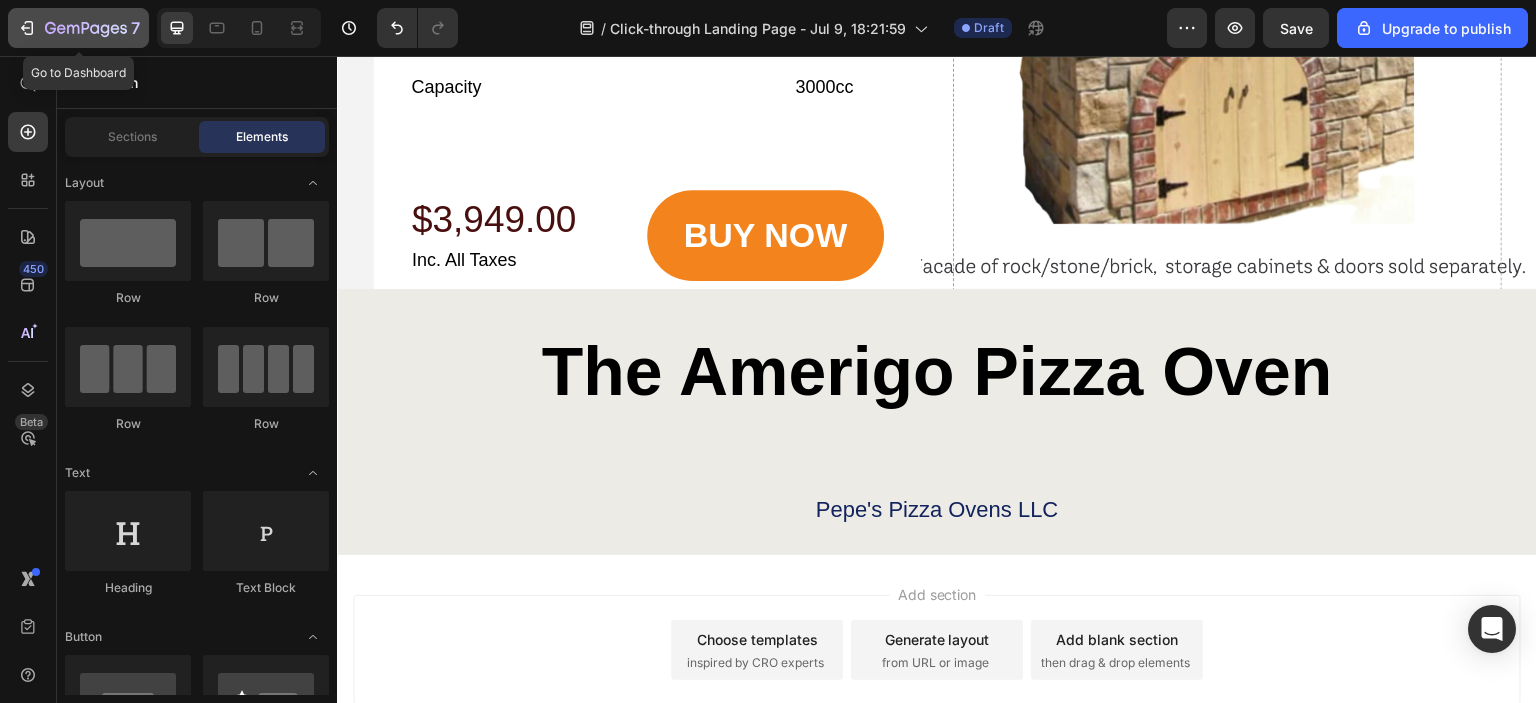 click 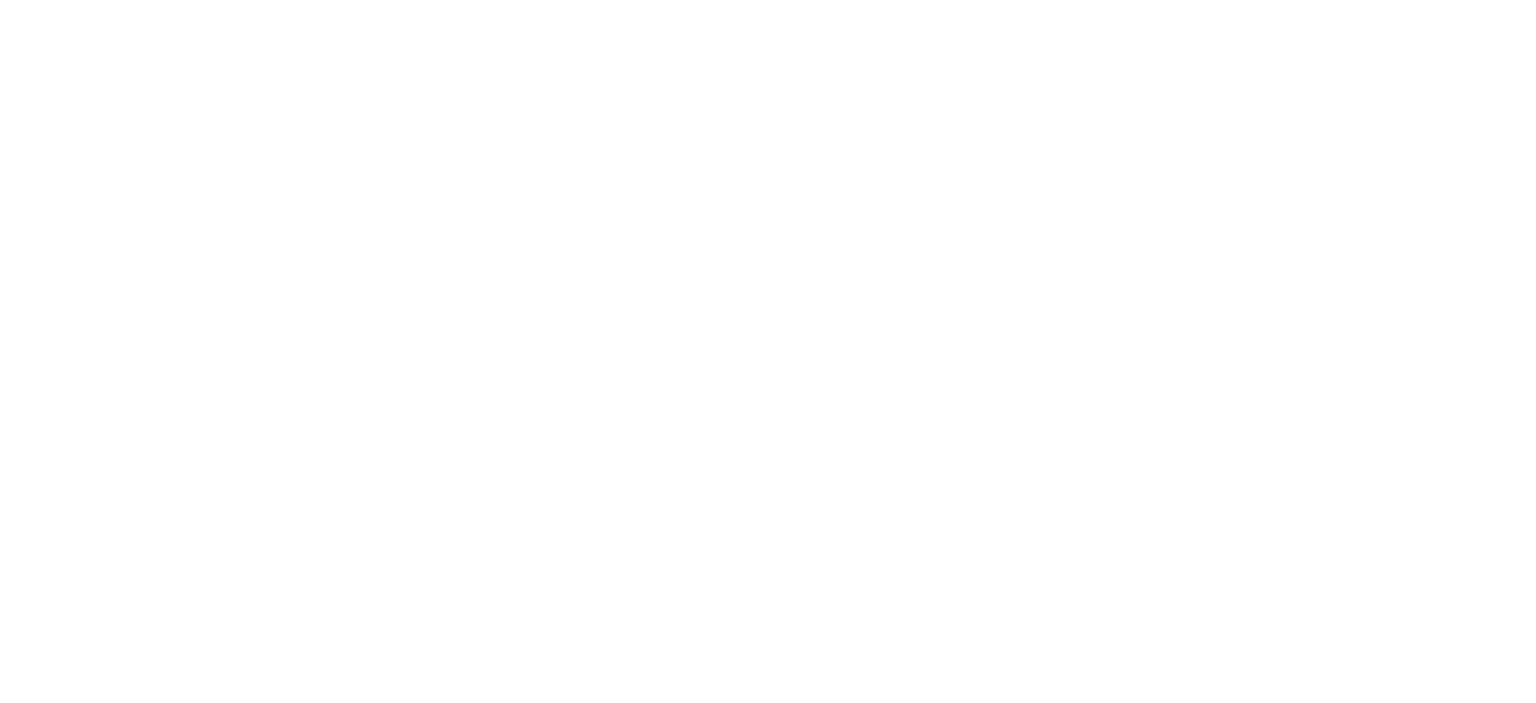 scroll, scrollTop: 0, scrollLeft: 0, axis: both 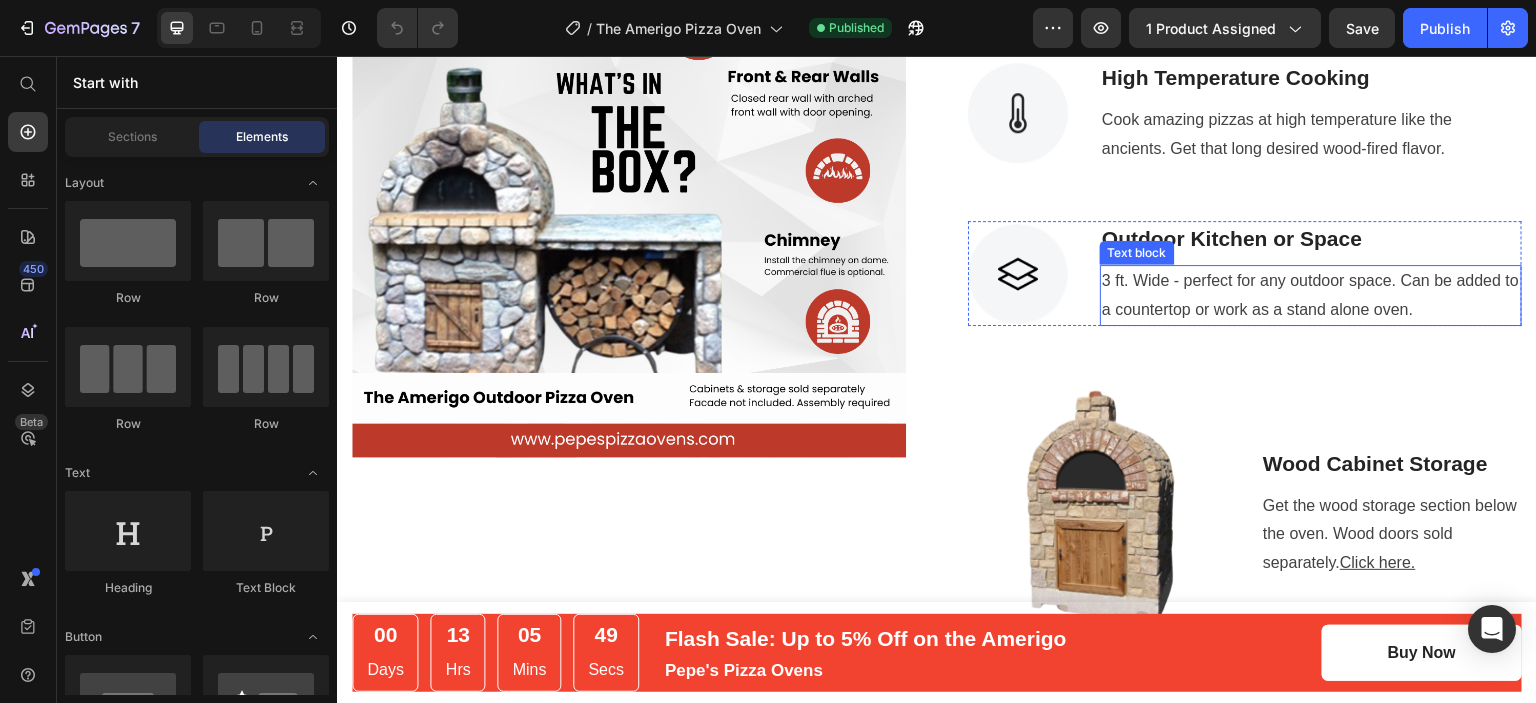 click on "3 ft. Wide - perfect for any outdoor space. Can be added to a countertop or work as a stand alone oven." at bounding box center [1311, 296] 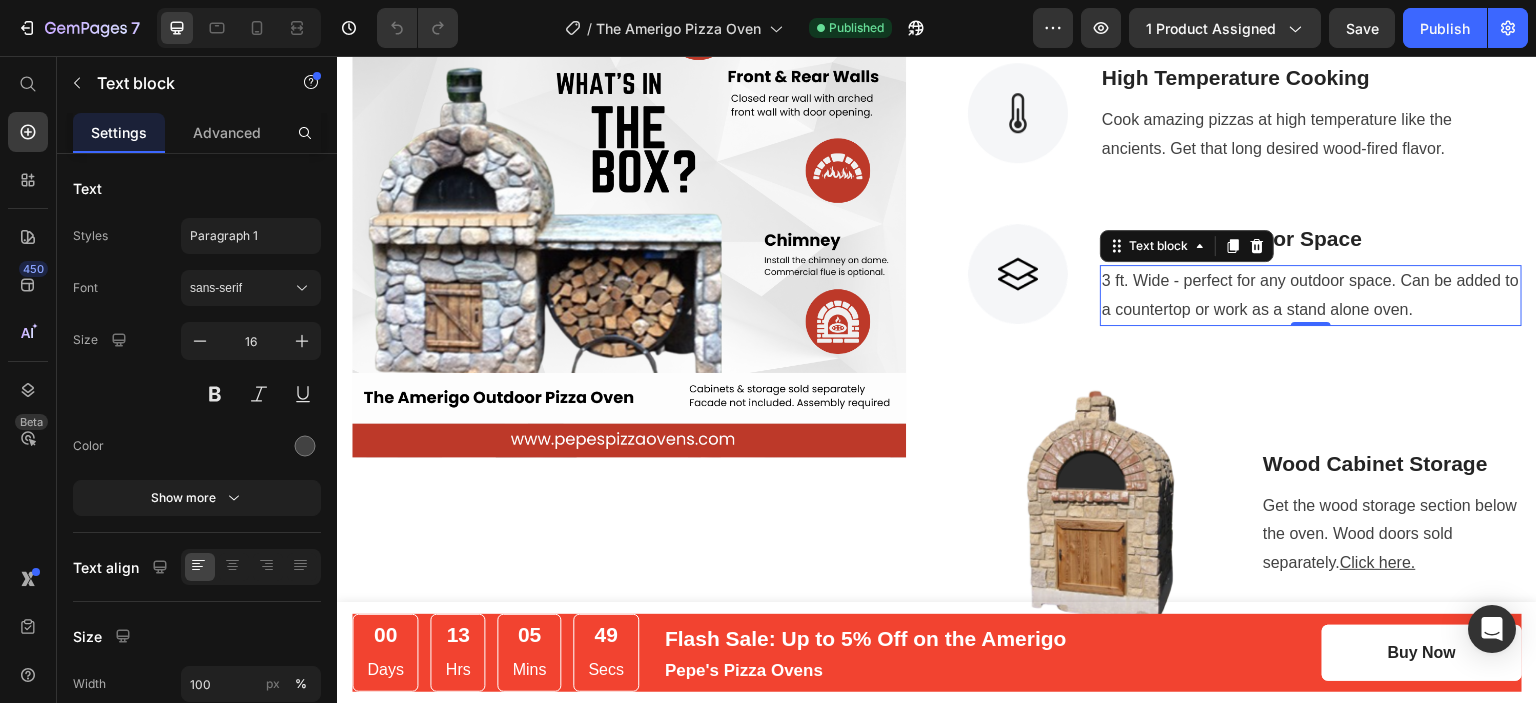 click on "3 ft. Wide - perfect for any outdoor space. Can be added to a countertop or work as a stand alone oven." at bounding box center [1311, 296] 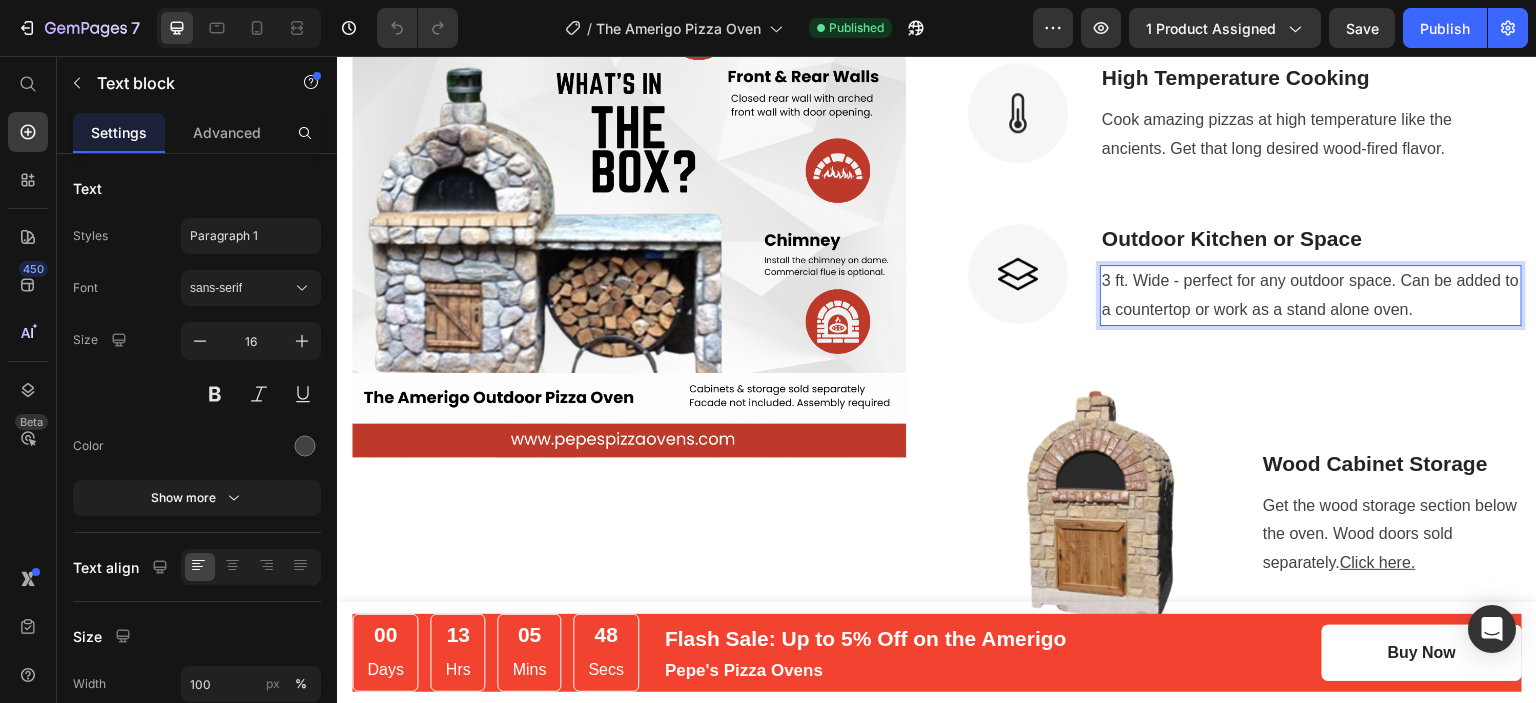 drag, startPoint x: 1103, startPoint y: 279, endPoint x: 1108, endPoint y: 297, distance: 18.681541 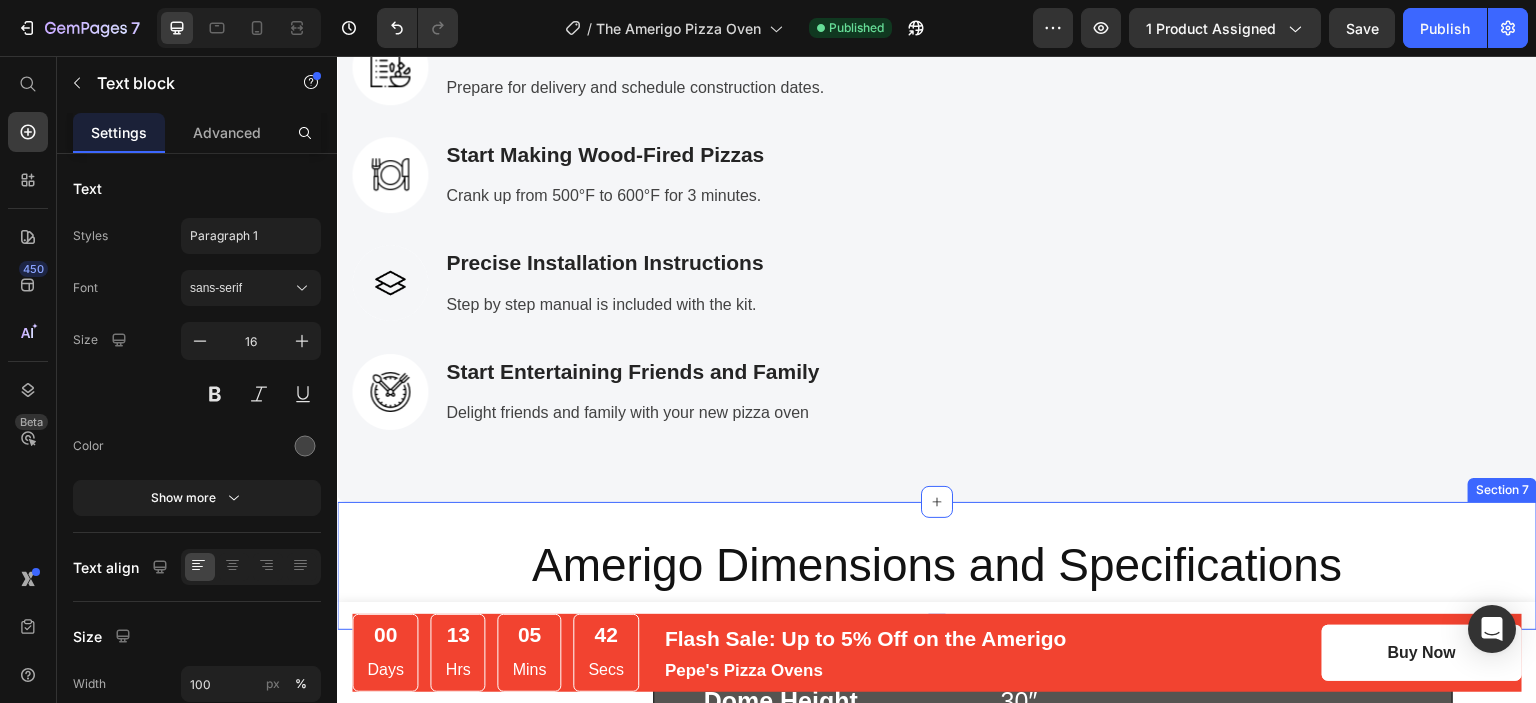 scroll, scrollTop: 3300, scrollLeft: 0, axis: vertical 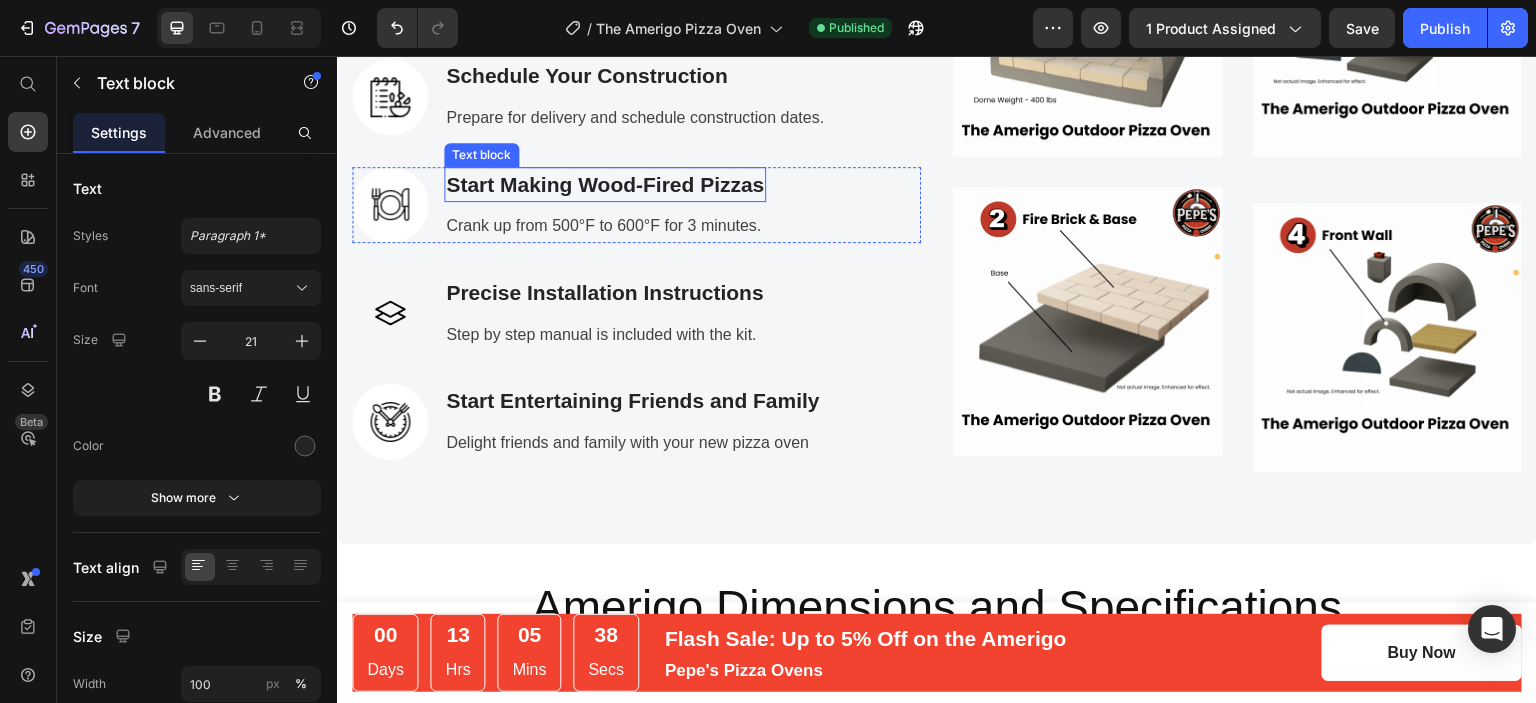 click on "Start Making Wood-Fired Pizzas" at bounding box center (605, 185) 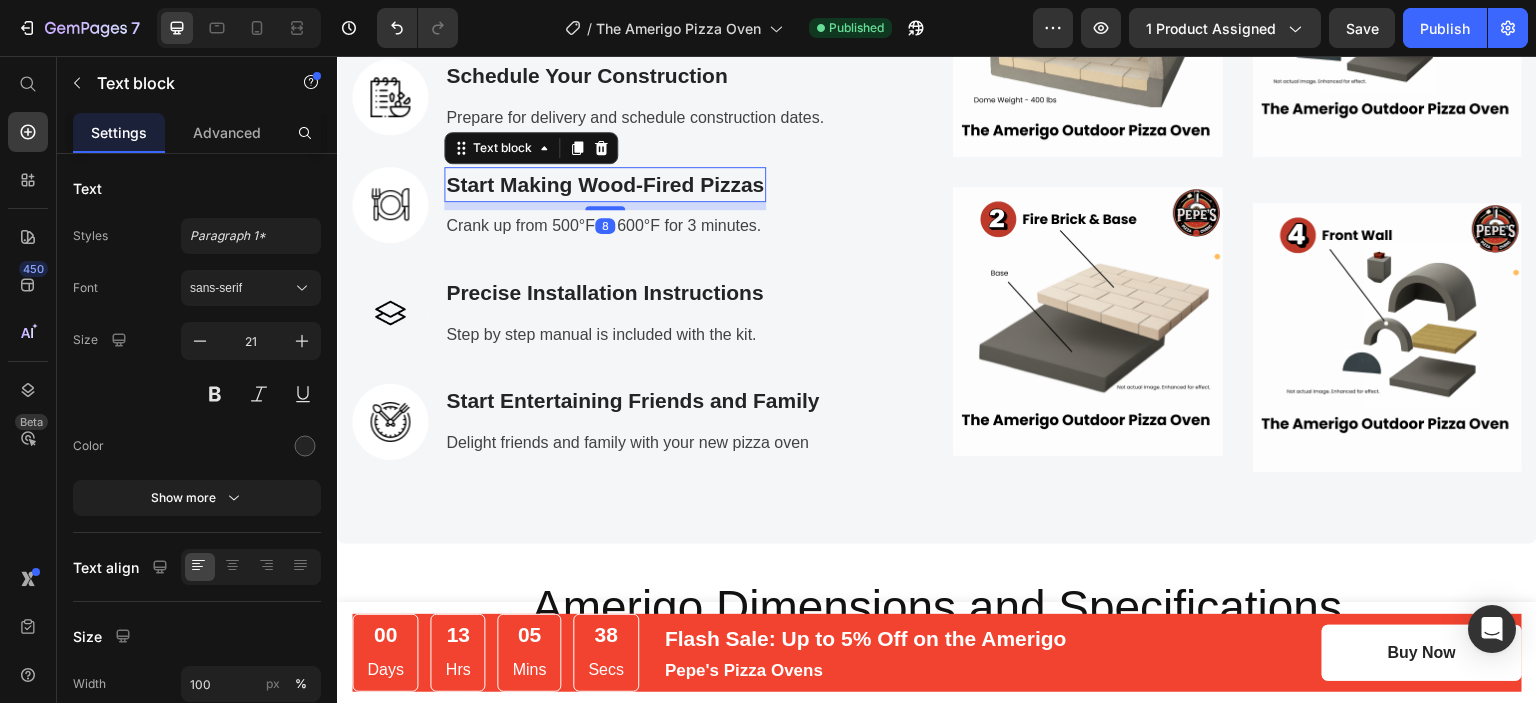 click on "Start Making Wood-Fired Pizzas" at bounding box center [605, 185] 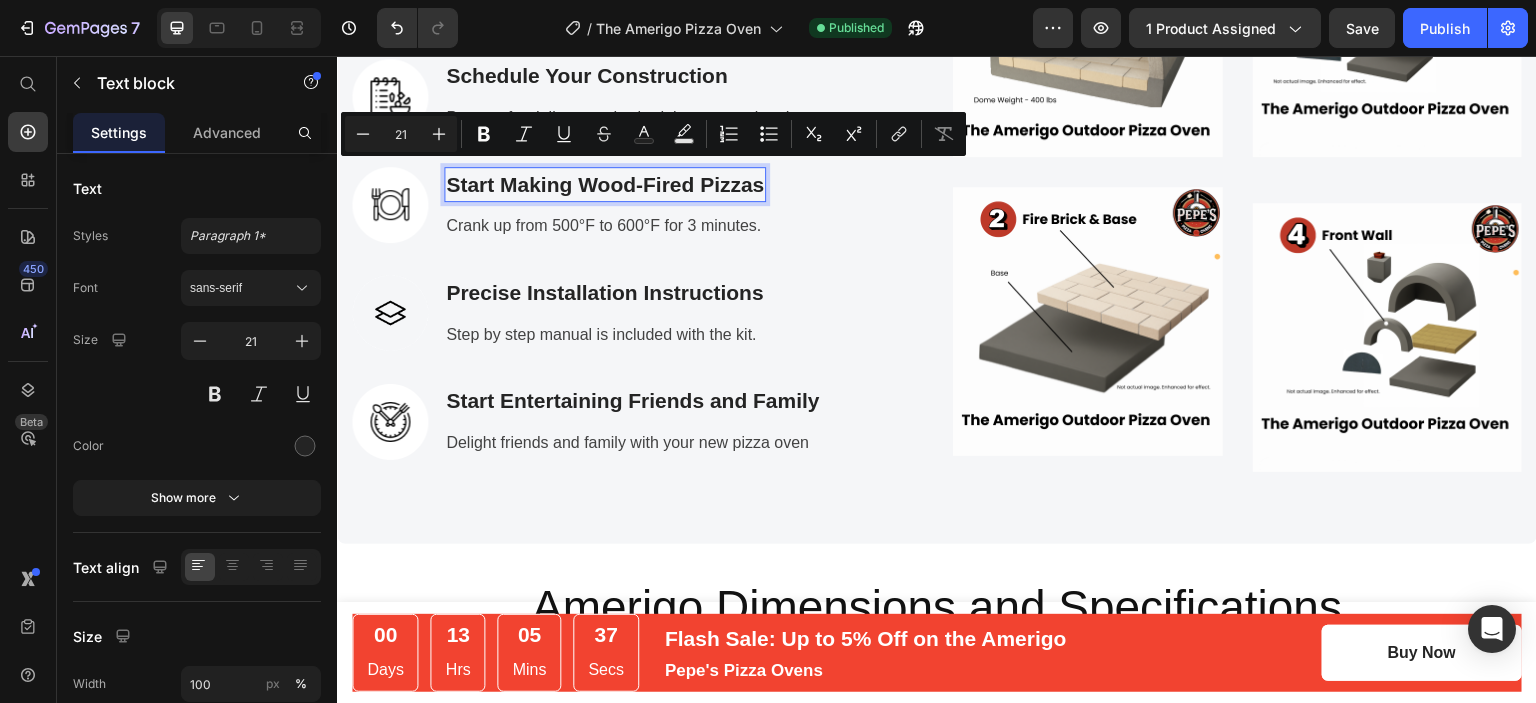 click on "Start Making Wood-Fired Pizzas" at bounding box center (605, 185) 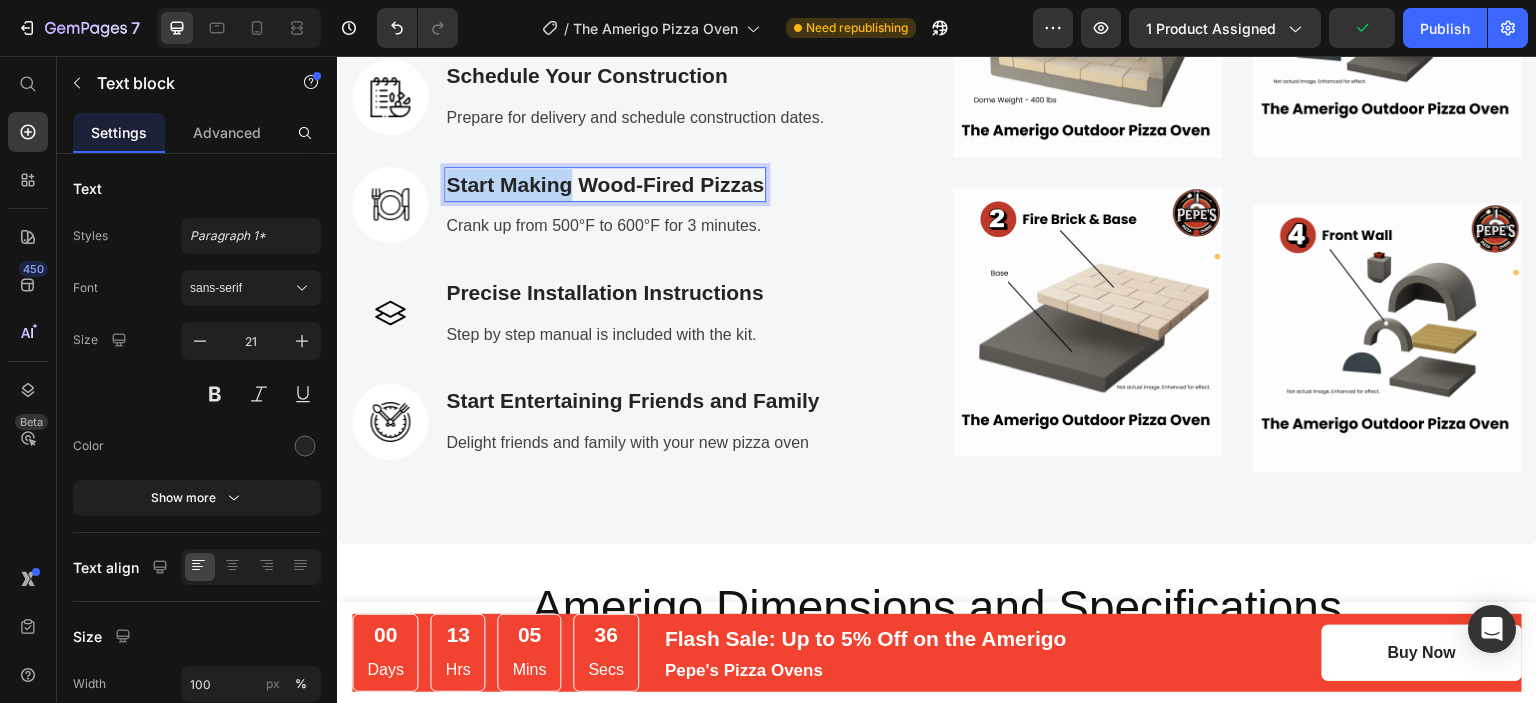 drag, startPoint x: 574, startPoint y: 179, endPoint x: 448, endPoint y: 179, distance: 126 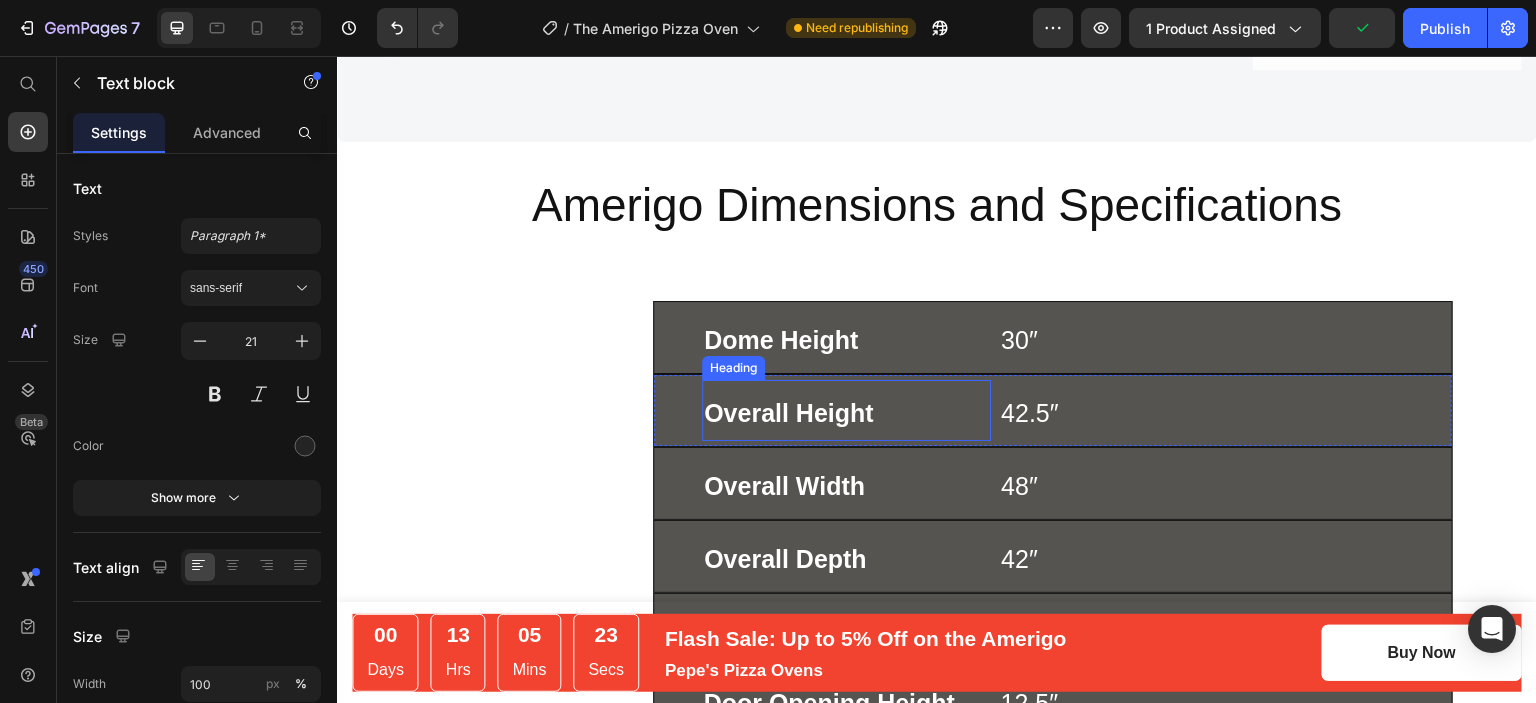 scroll, scrollTop: 3700, scrollLeft: 0, axis: vertical 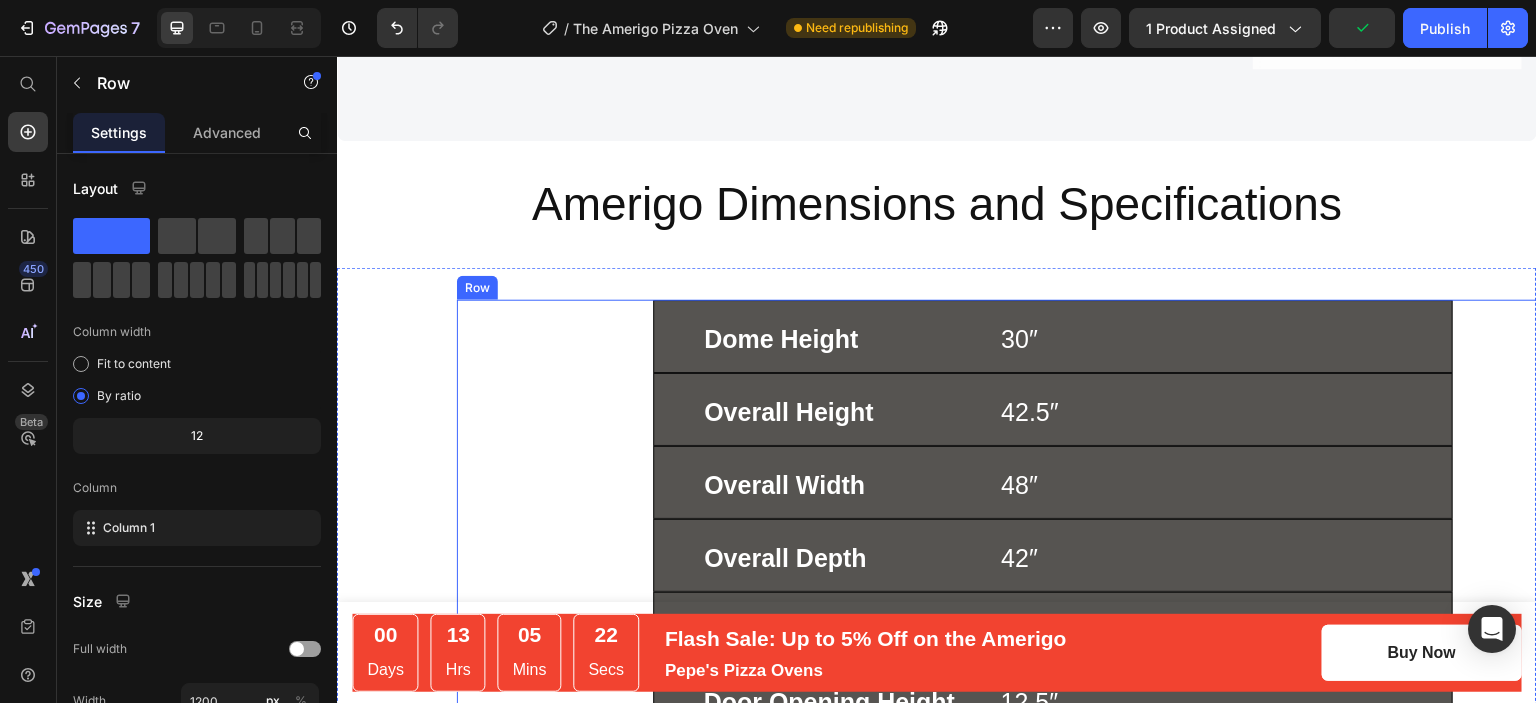 click on "Dome Height Heading 30″ Heading Row Overall Height Heading 42.5″ Heading Row Overall Width Heading 48″ Heading Row Overall Depth Heading 42″ Heading Row Door Opening Width Heading 25.5″ Heading Row Door Opening Height Heading 12.5″ Heading Row Cooking Surface Area Heading 1512 sq. in. Heading Row Surface Area Heading 35 sq. ft, +14 LF of corners Heading Row Firebrick Heading 50 full, included Heading Row Mix for Assembly Heading 3 buckets, sold separately, required Heading Row Brick, Stone, Veneer finish sold separately Heading Heading Row" at bounding box center [1072, 697] 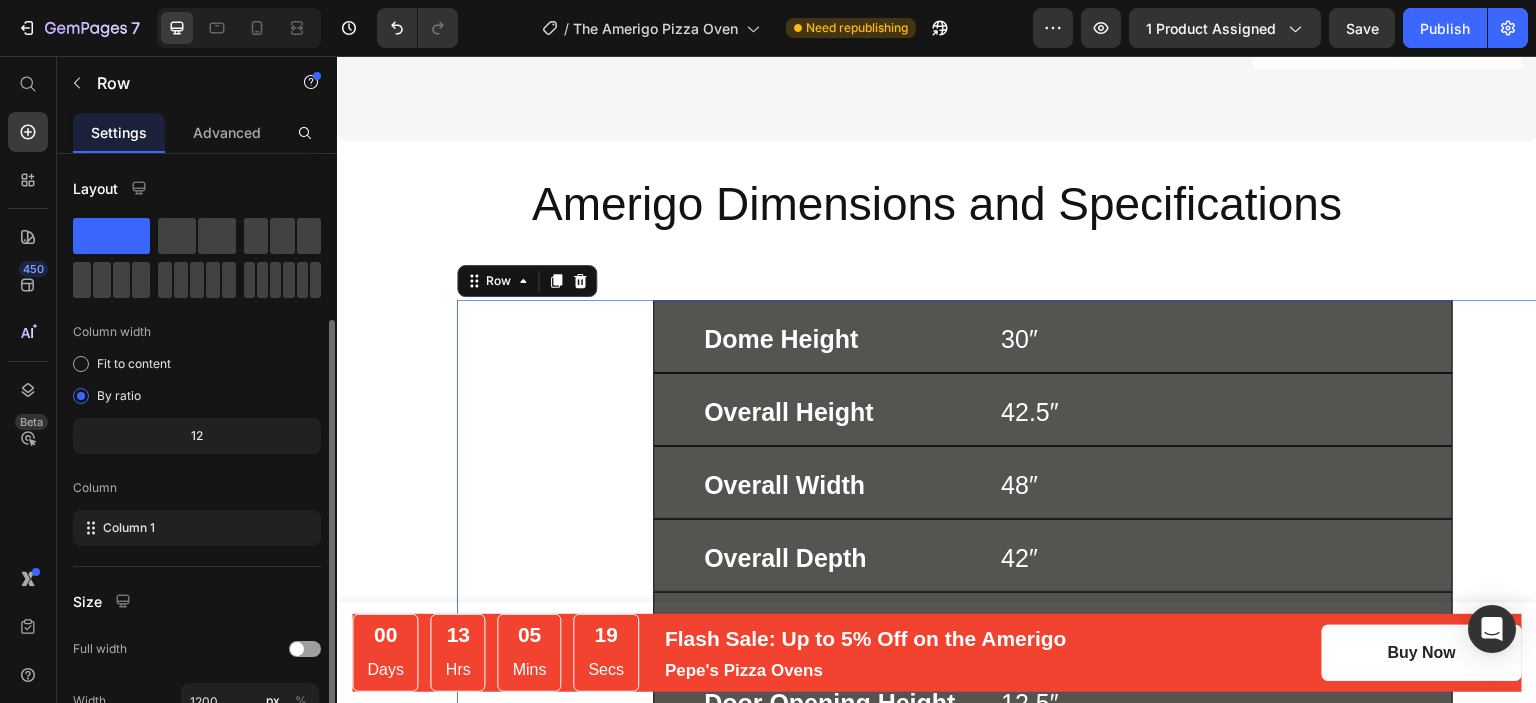 scroll, scrollTop: 100, scrollLeft: 0, axis: vertical 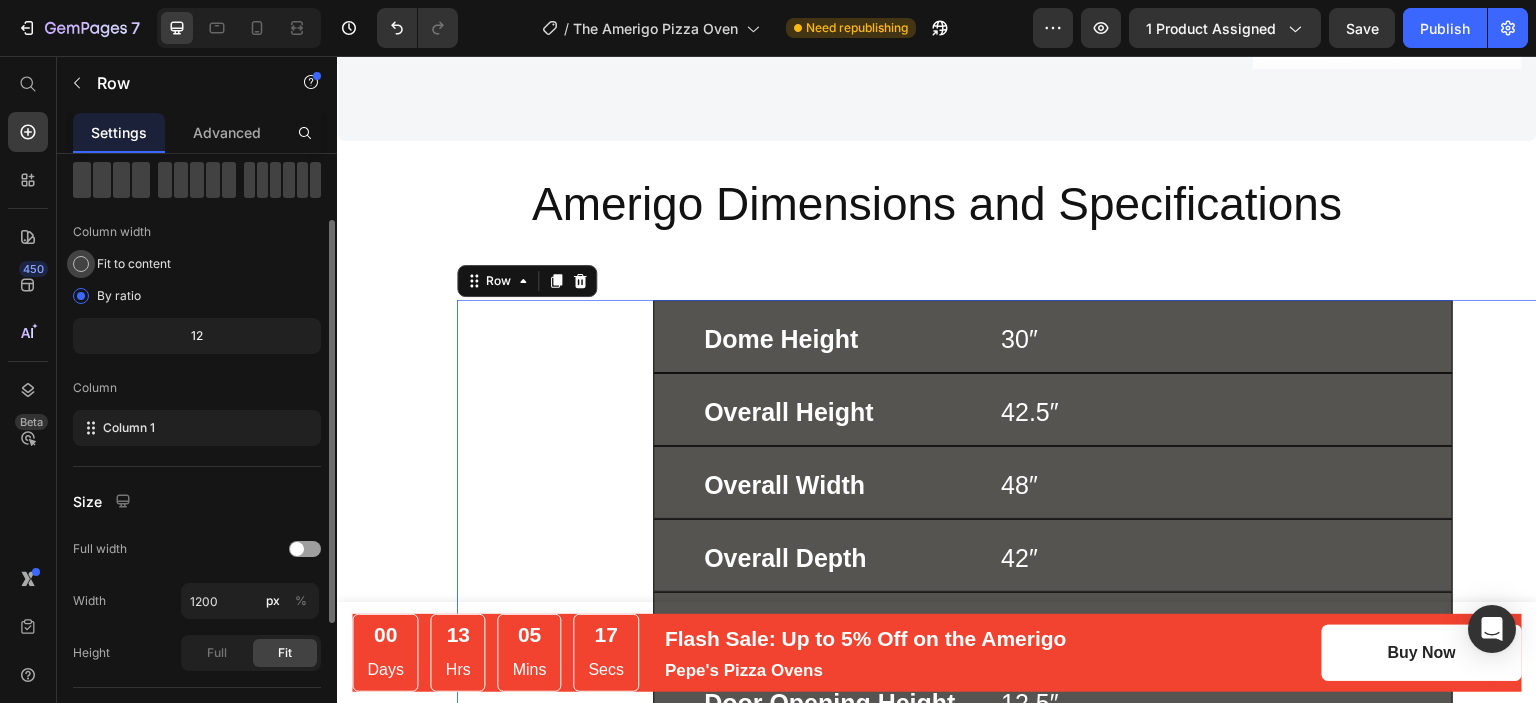 click at bounding box center (81, 264) 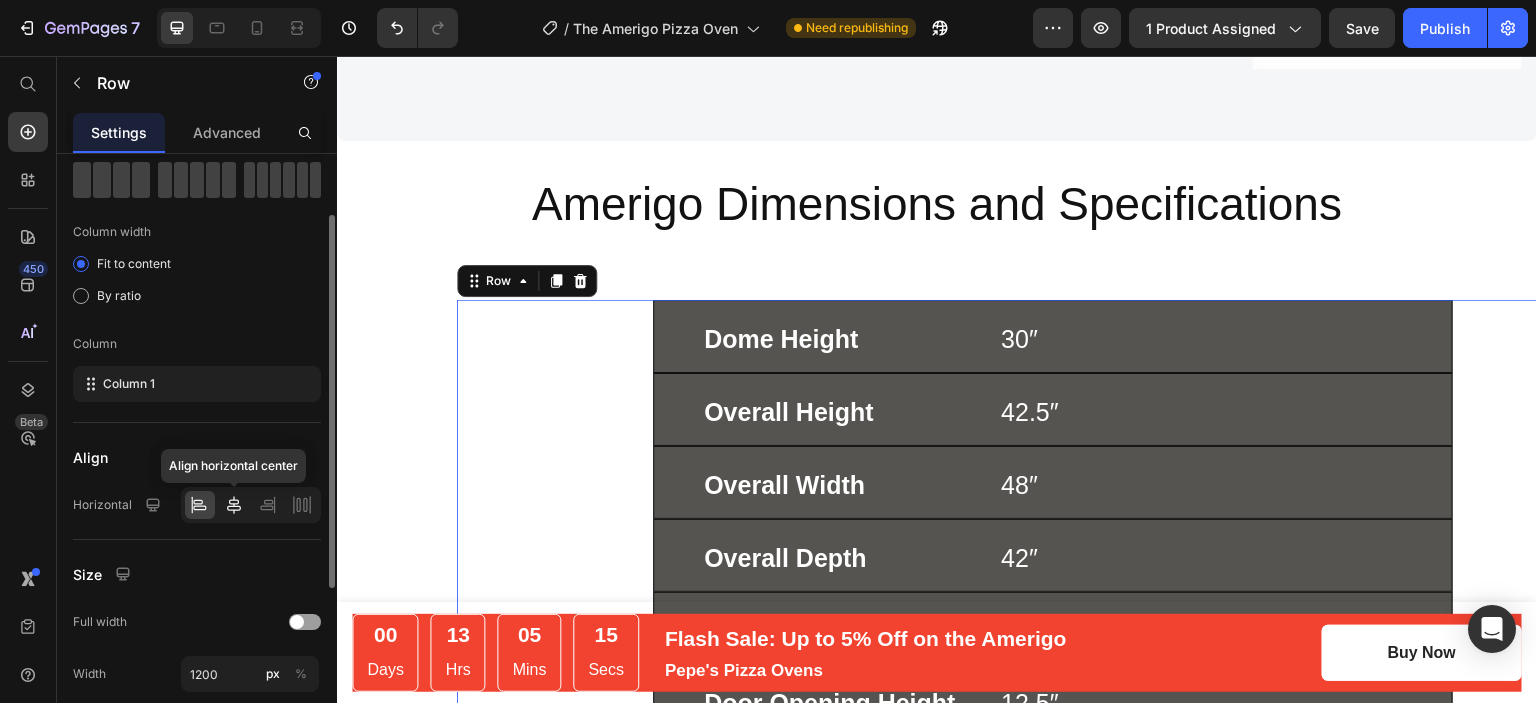 click 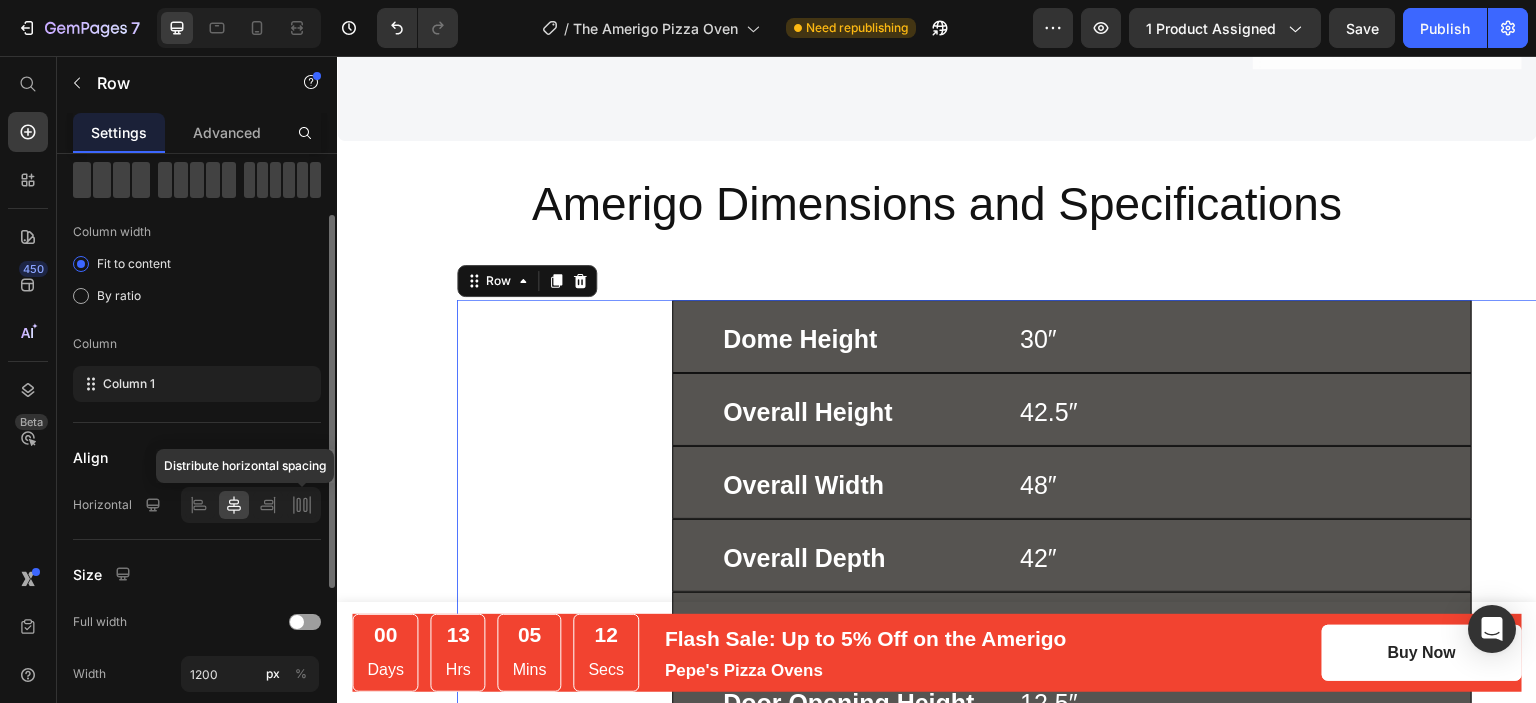 click 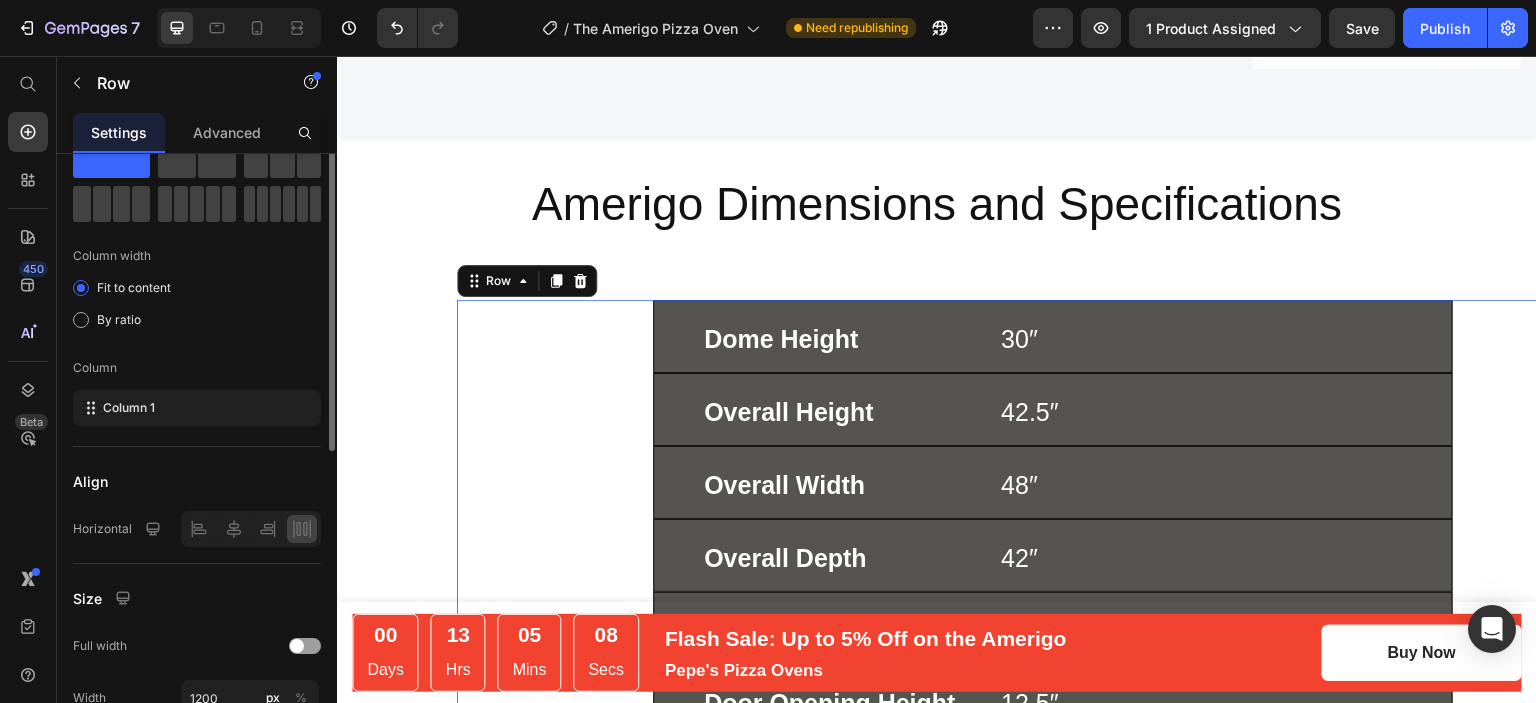 scroll, scrollTop: 0, scrollLeft: 0, axis: both 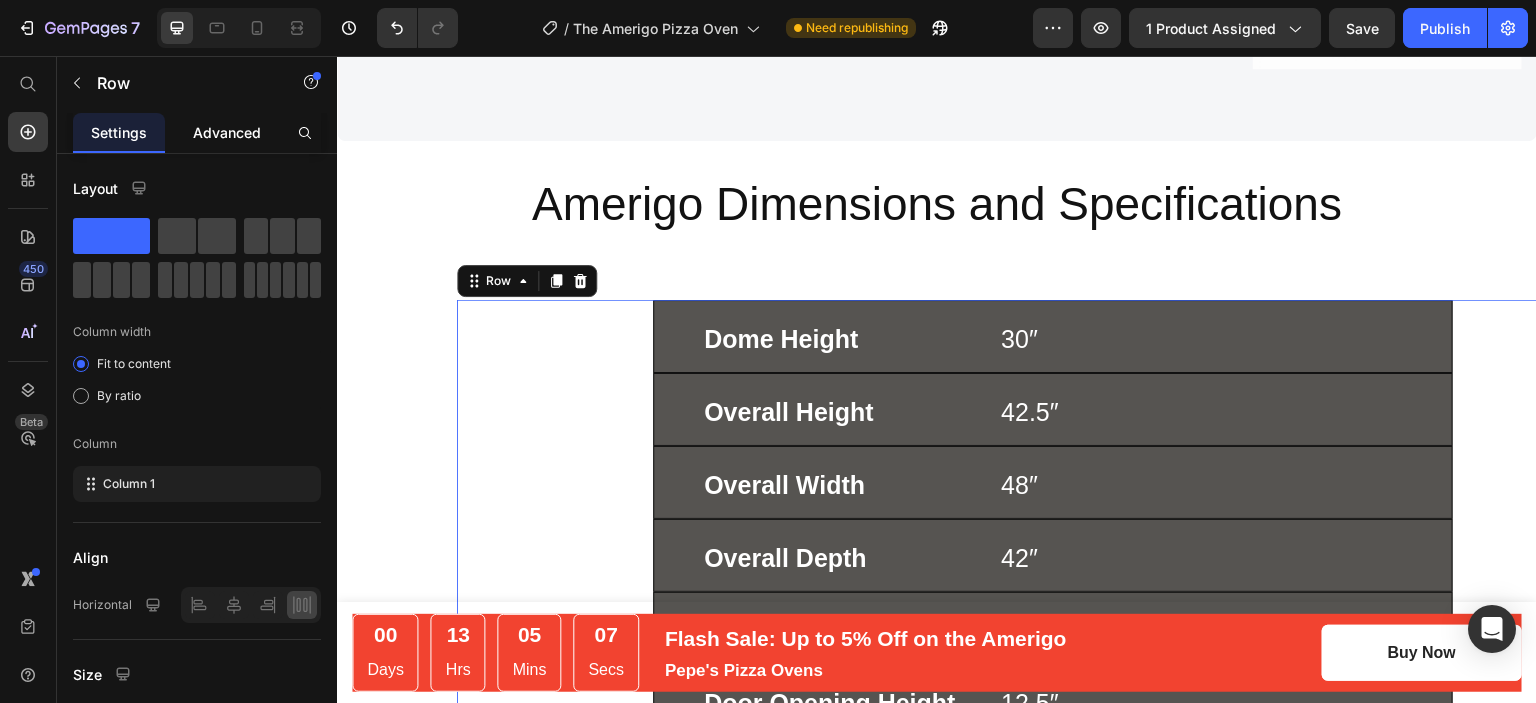 click on "Advanced" at bounding box center (227, 132) 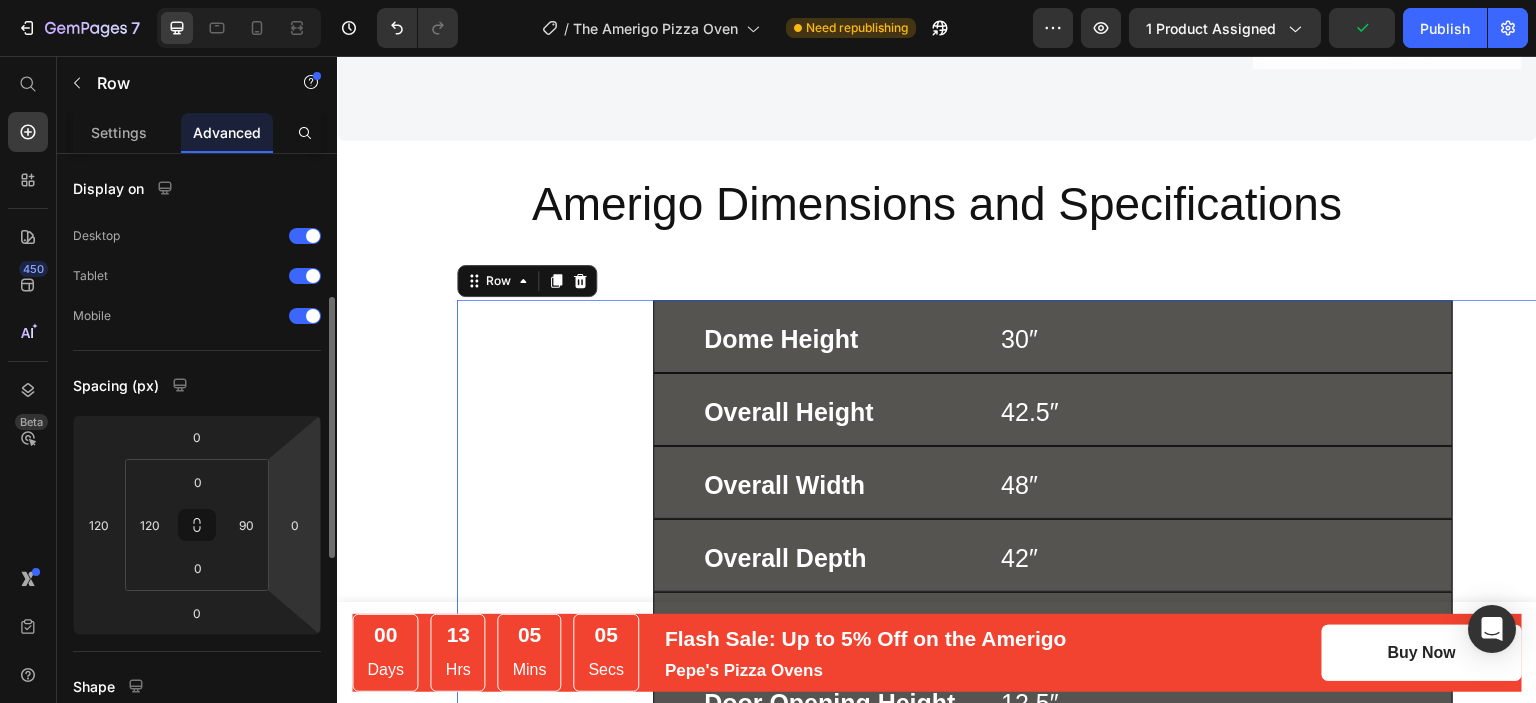 scroll, scrollTop: 100, scrollLeft: 0, axis: vertical 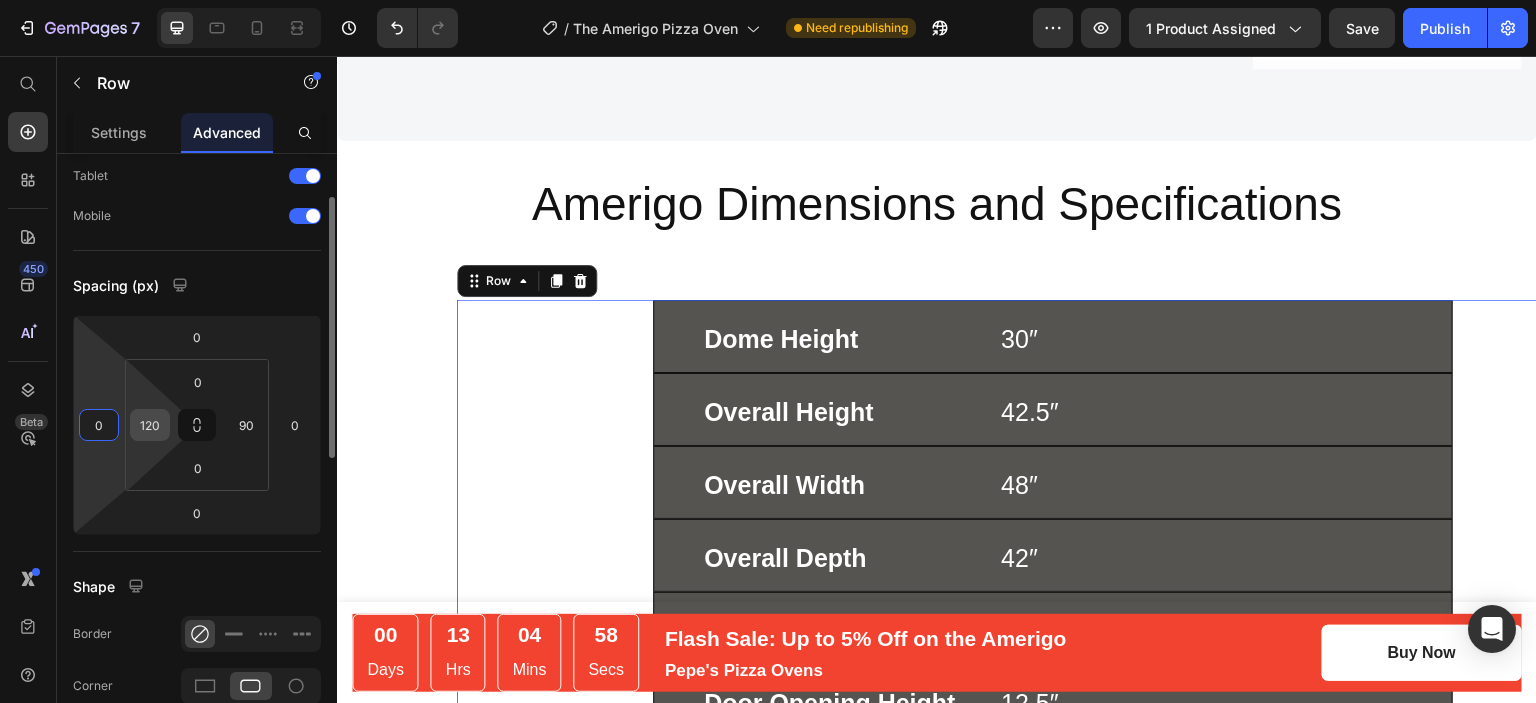 type on "0" 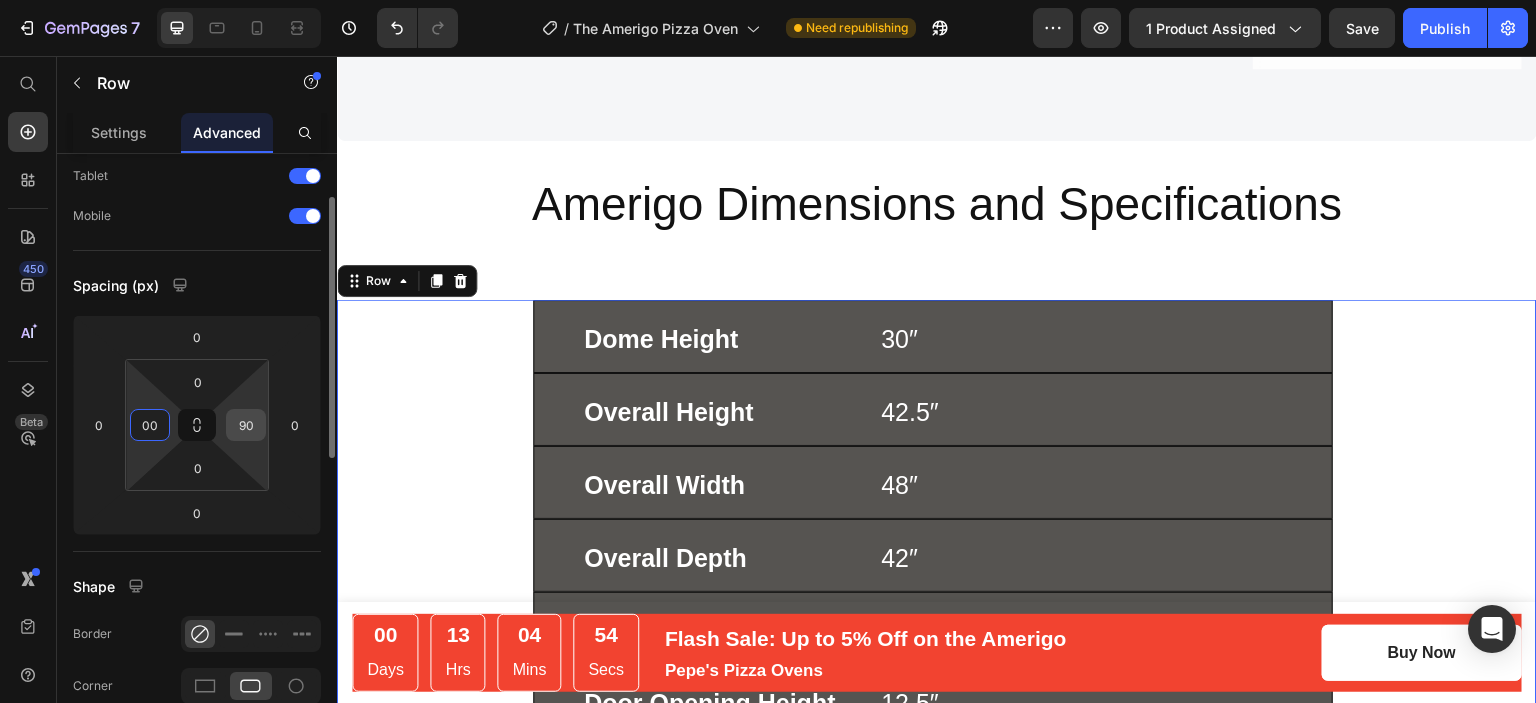 click on "90" at bounding box center (246, 425) 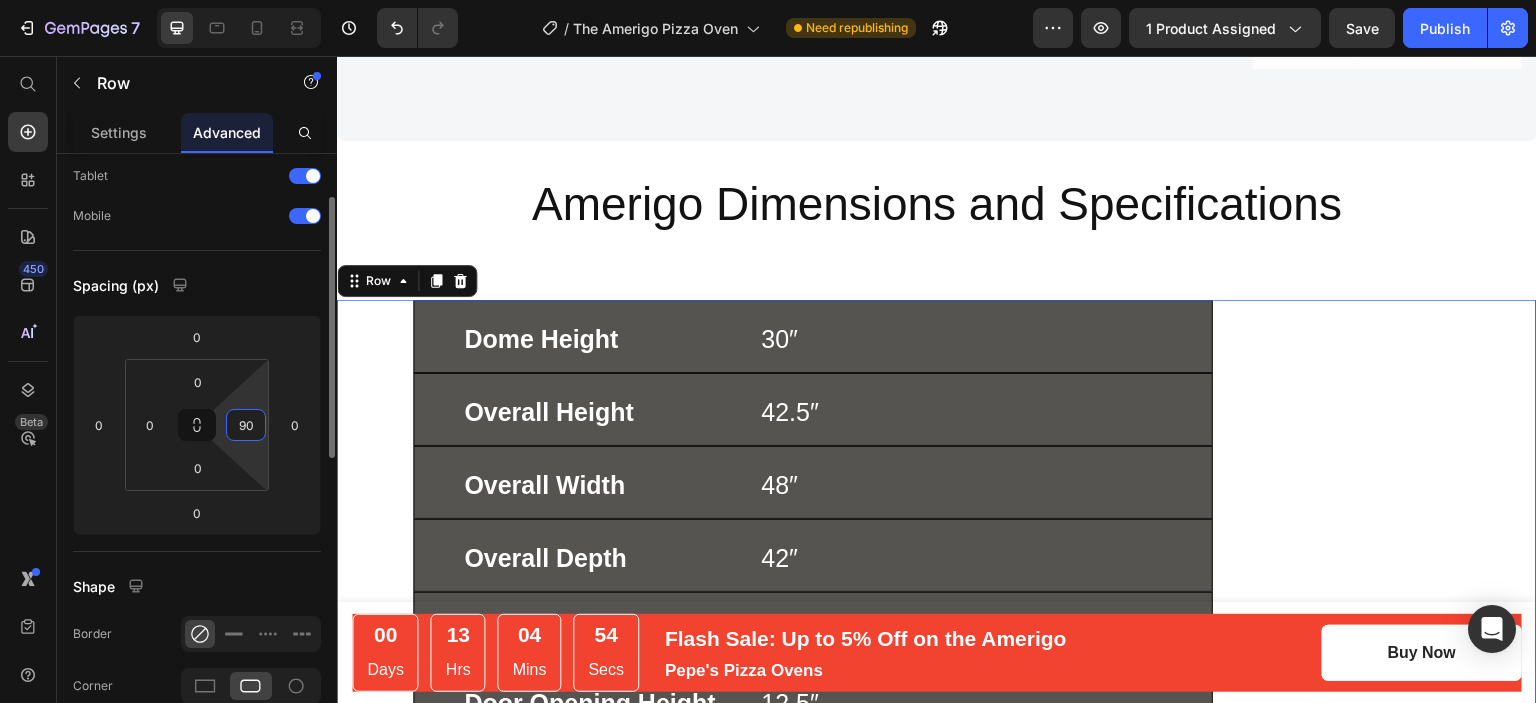 click on "90" at bounding box center (246, 425) 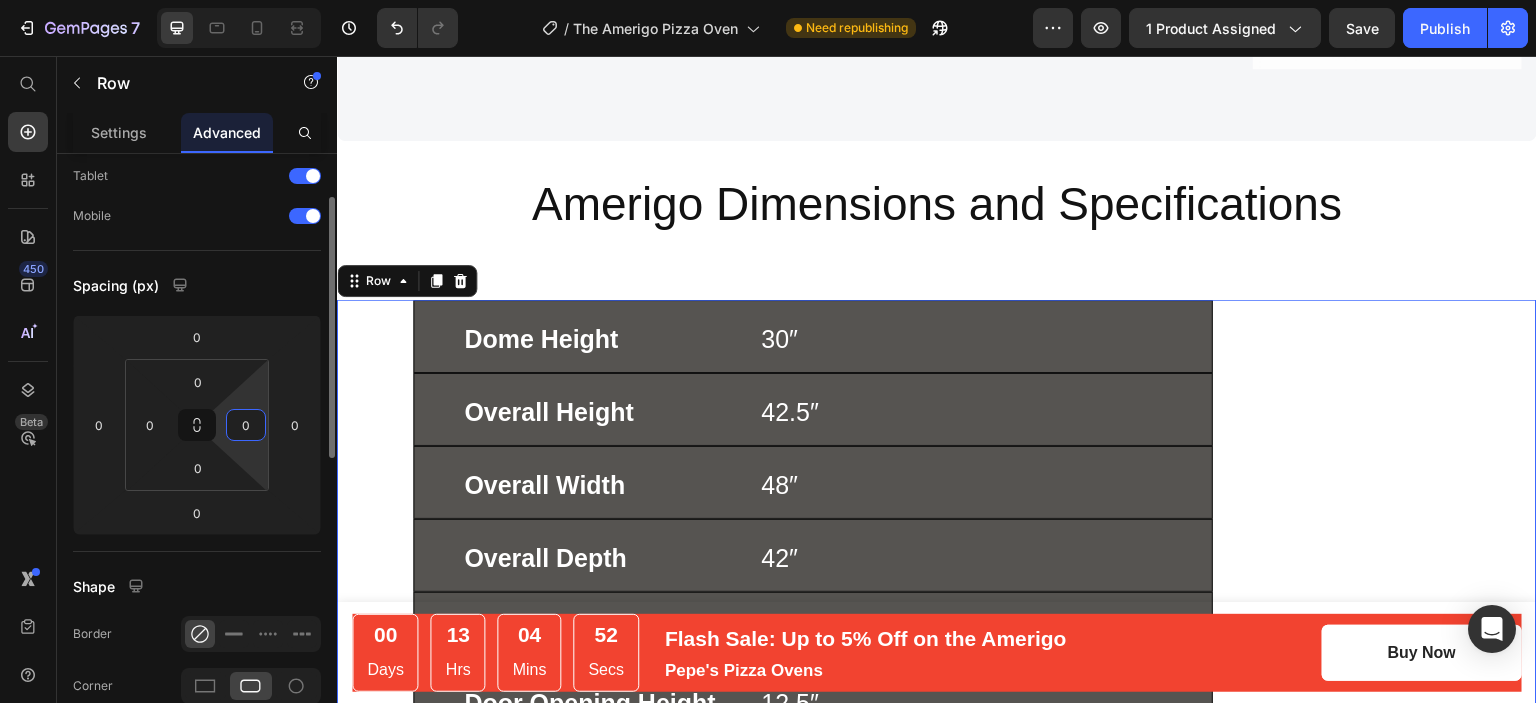type on "0" 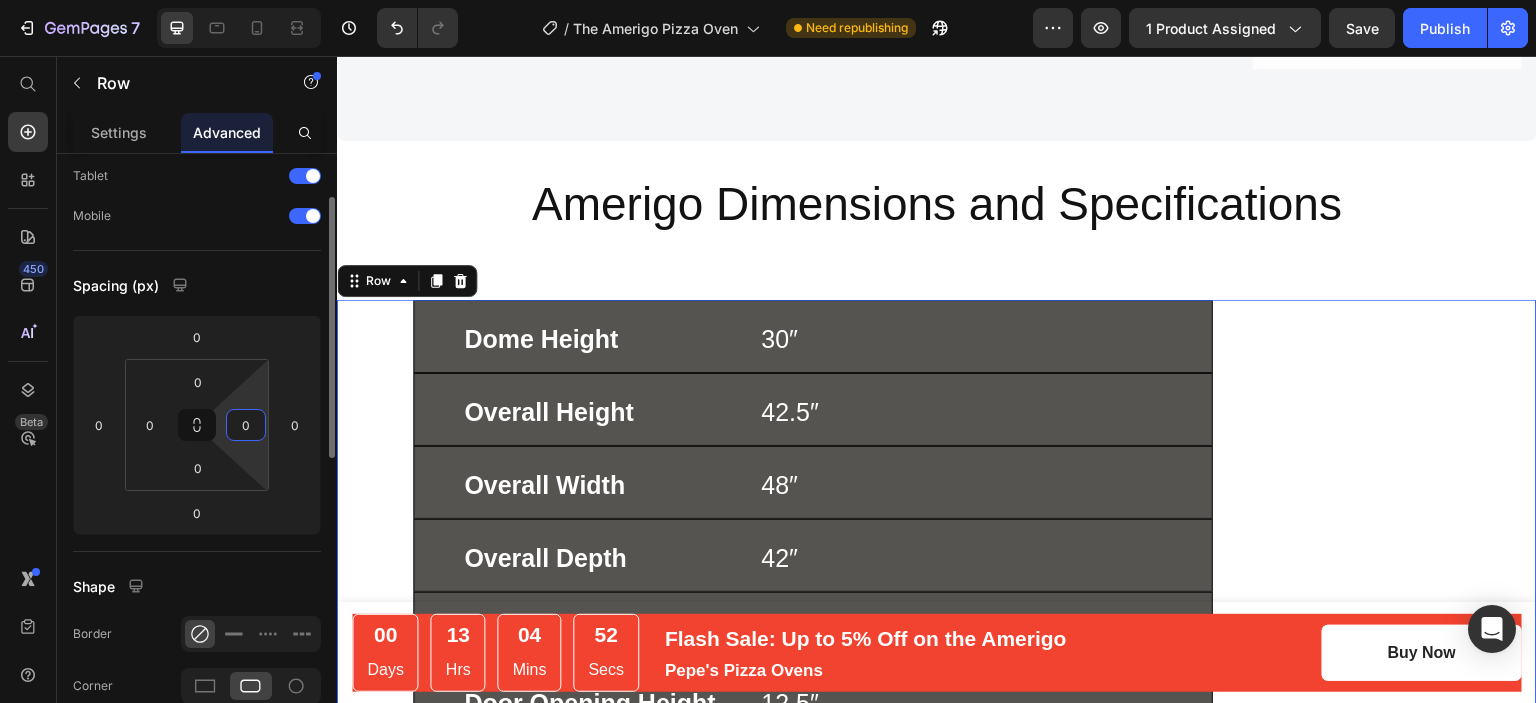 click on "Spacing (px)" at bounding box center [197, 285] 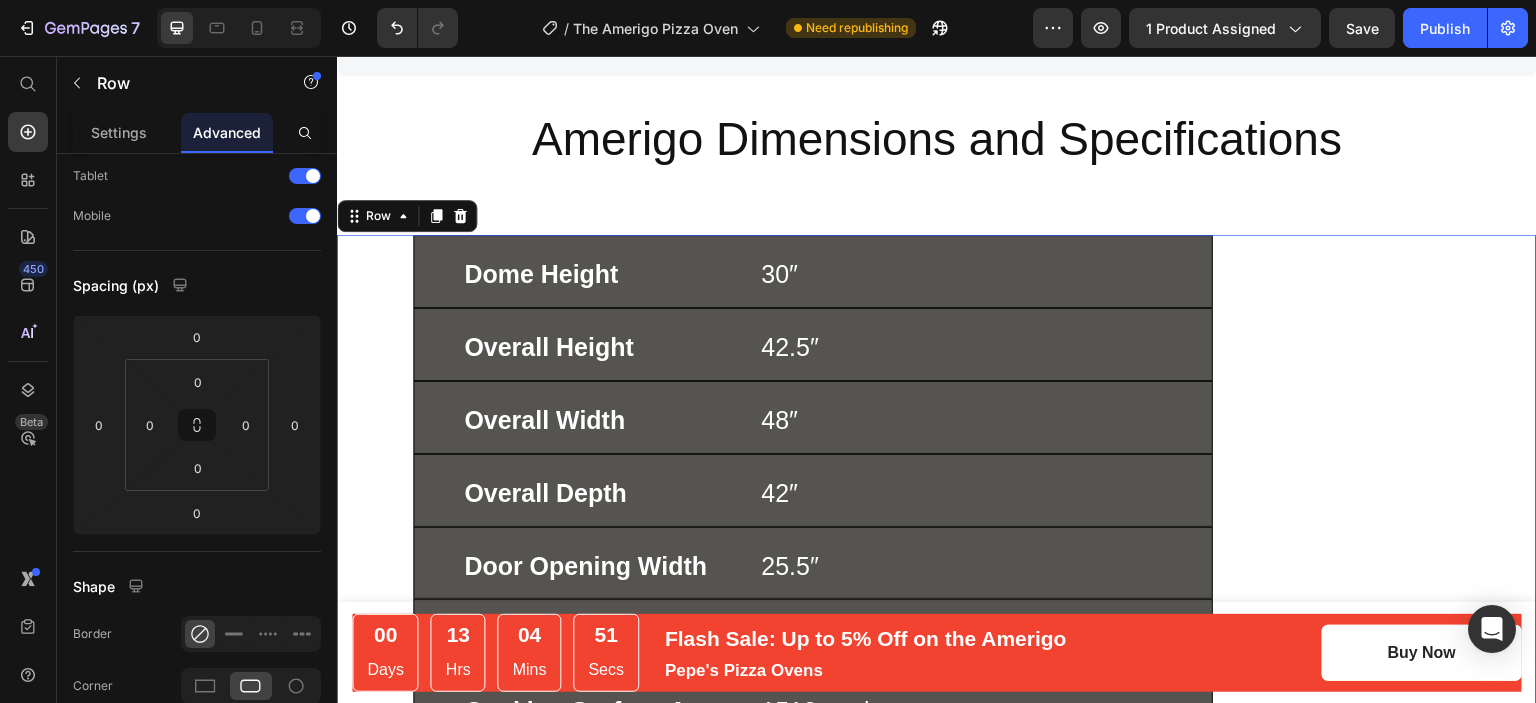 scroll, scrollTop: 3800, scrollLeft: 0, axis: vertical 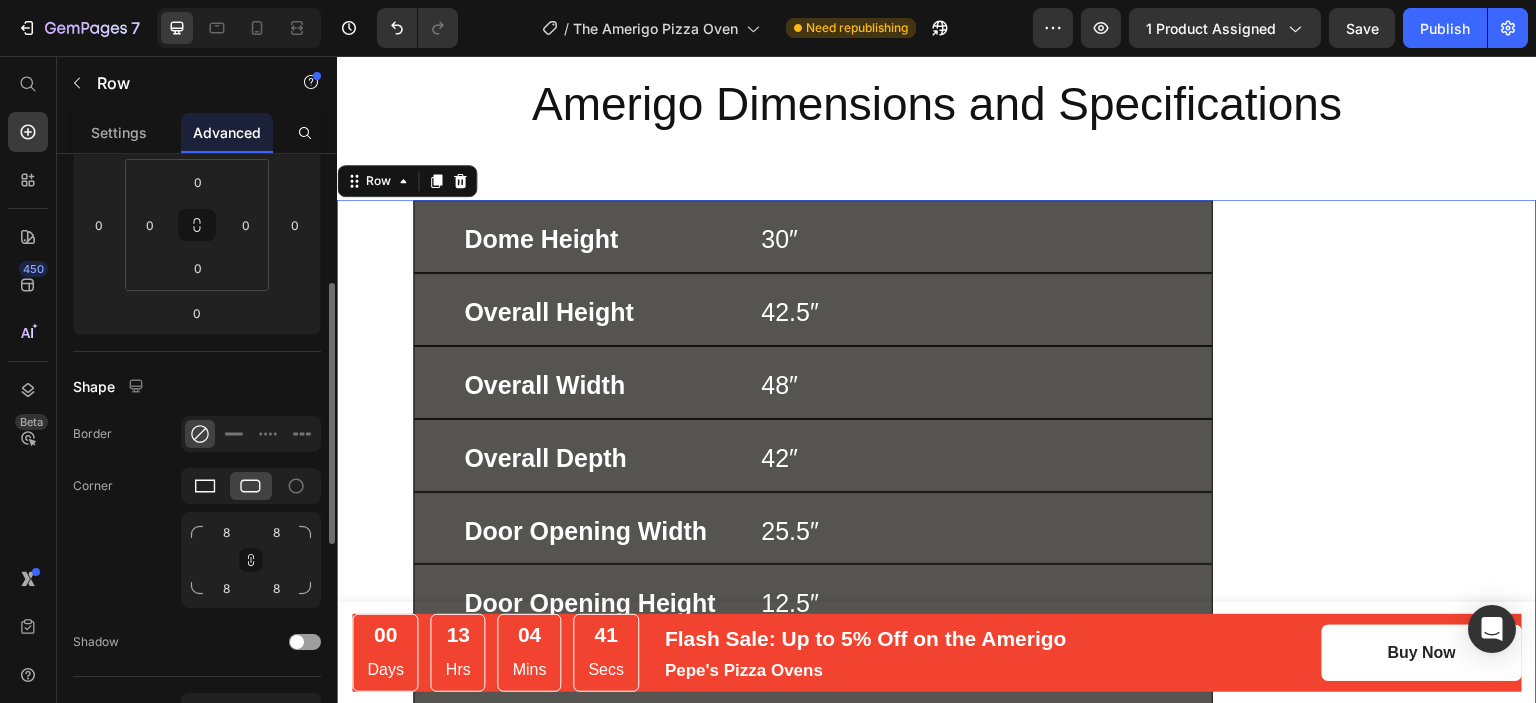click 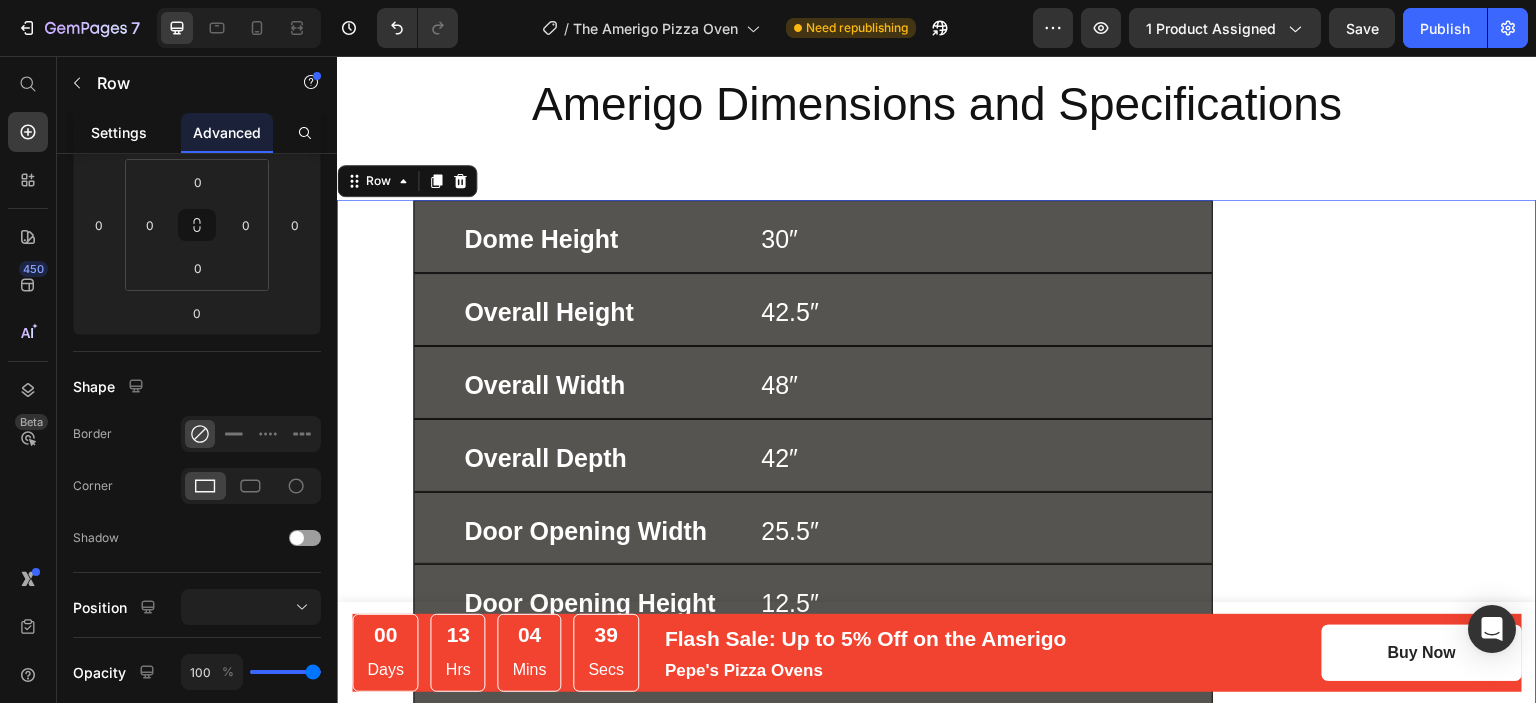 click on "Settings" 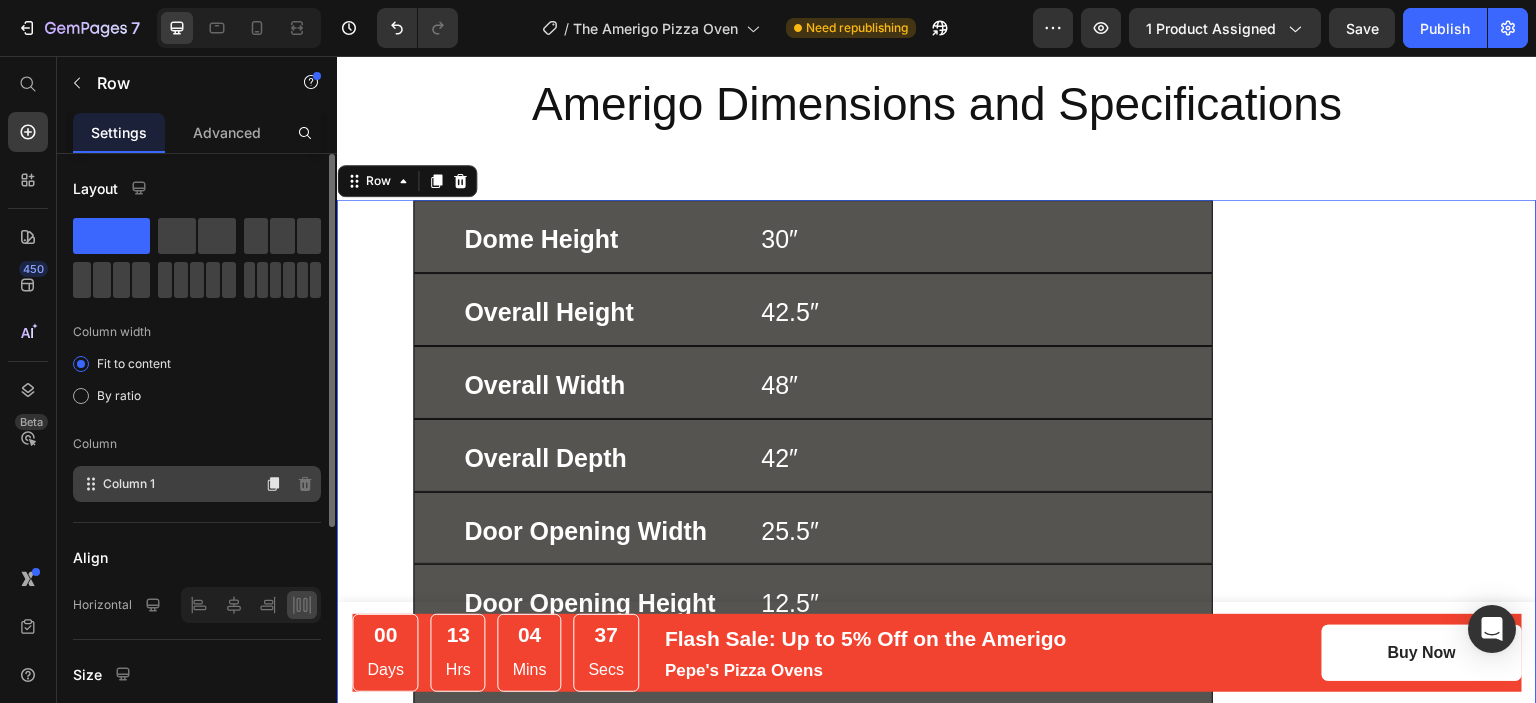 scroll, scrollTop: 200, scrollLeft: 0, axis: vertical 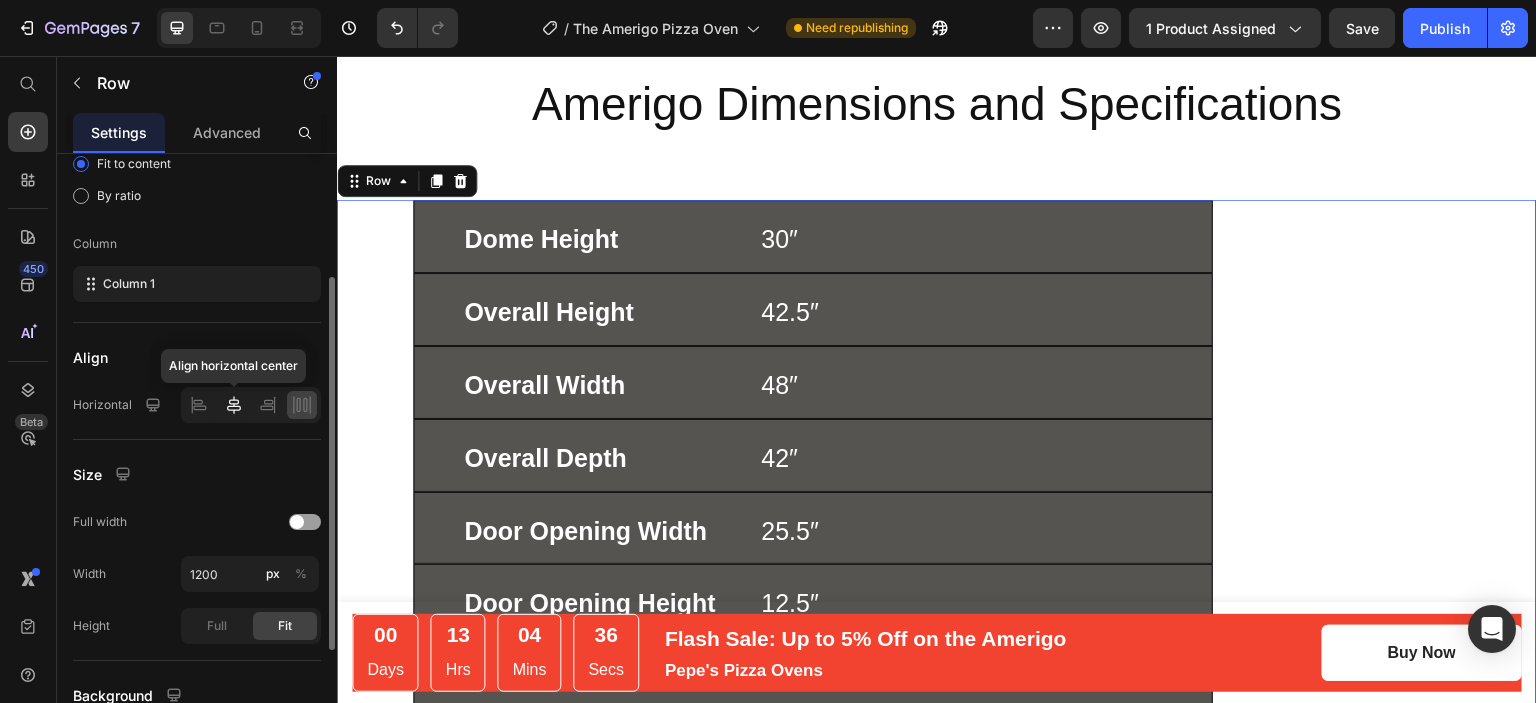 click 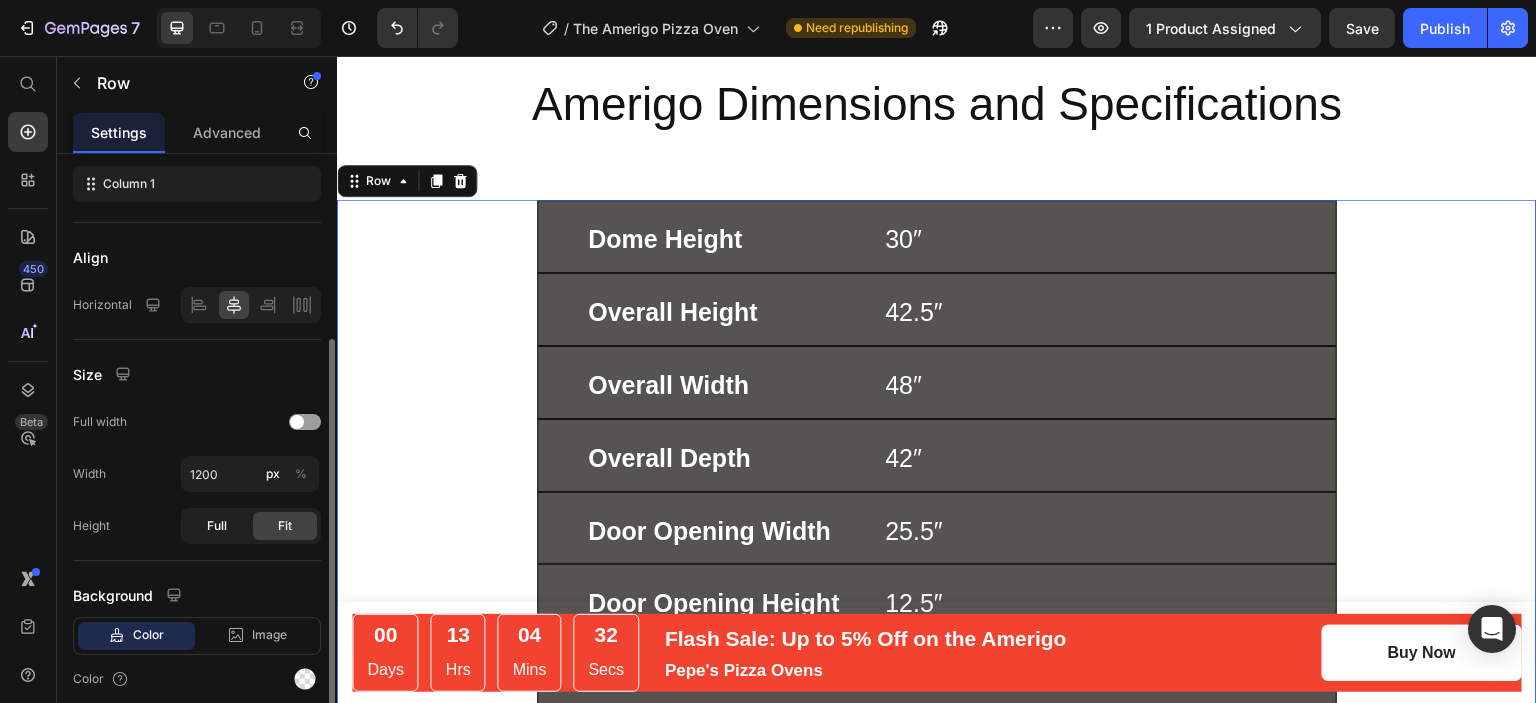 scroll, scrollTop: 376, scrollLeft: 0, axis: vertical 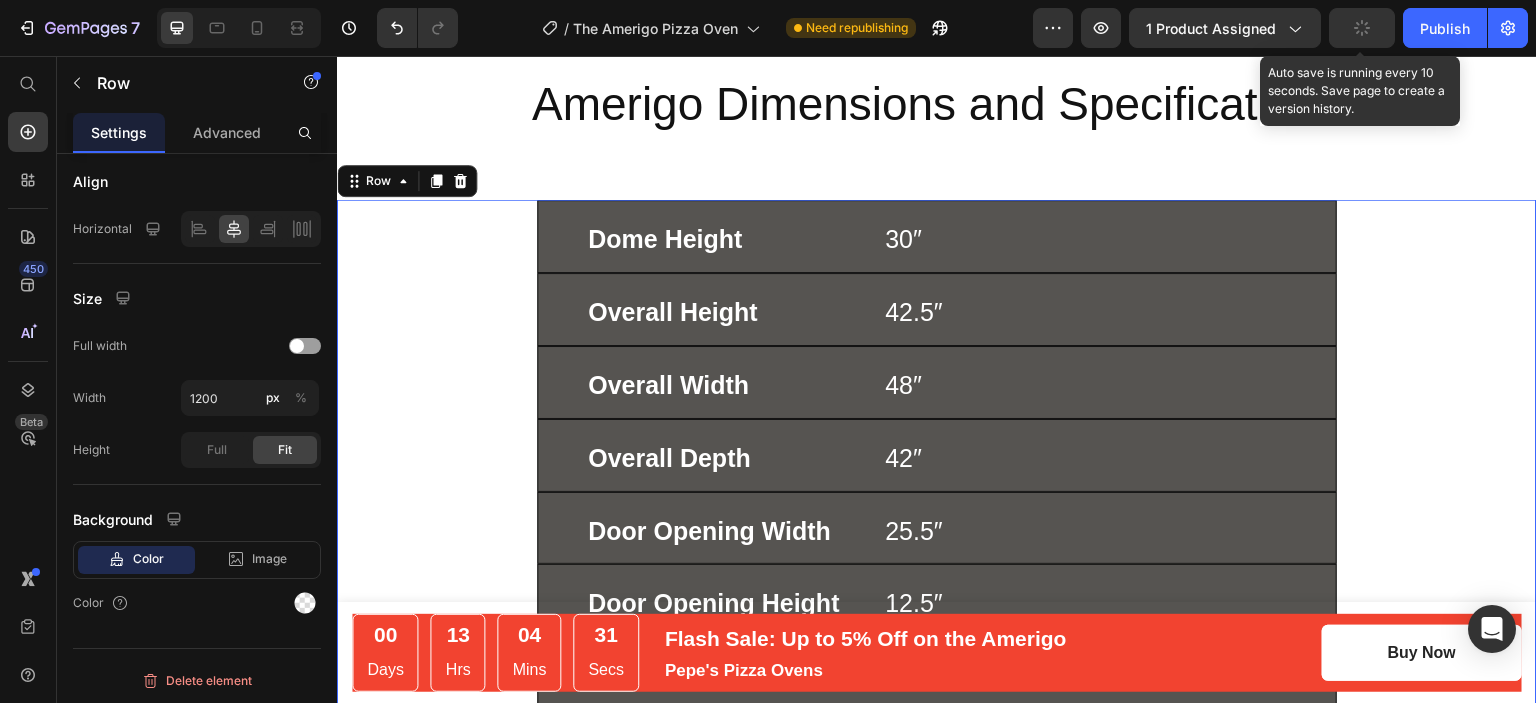 click 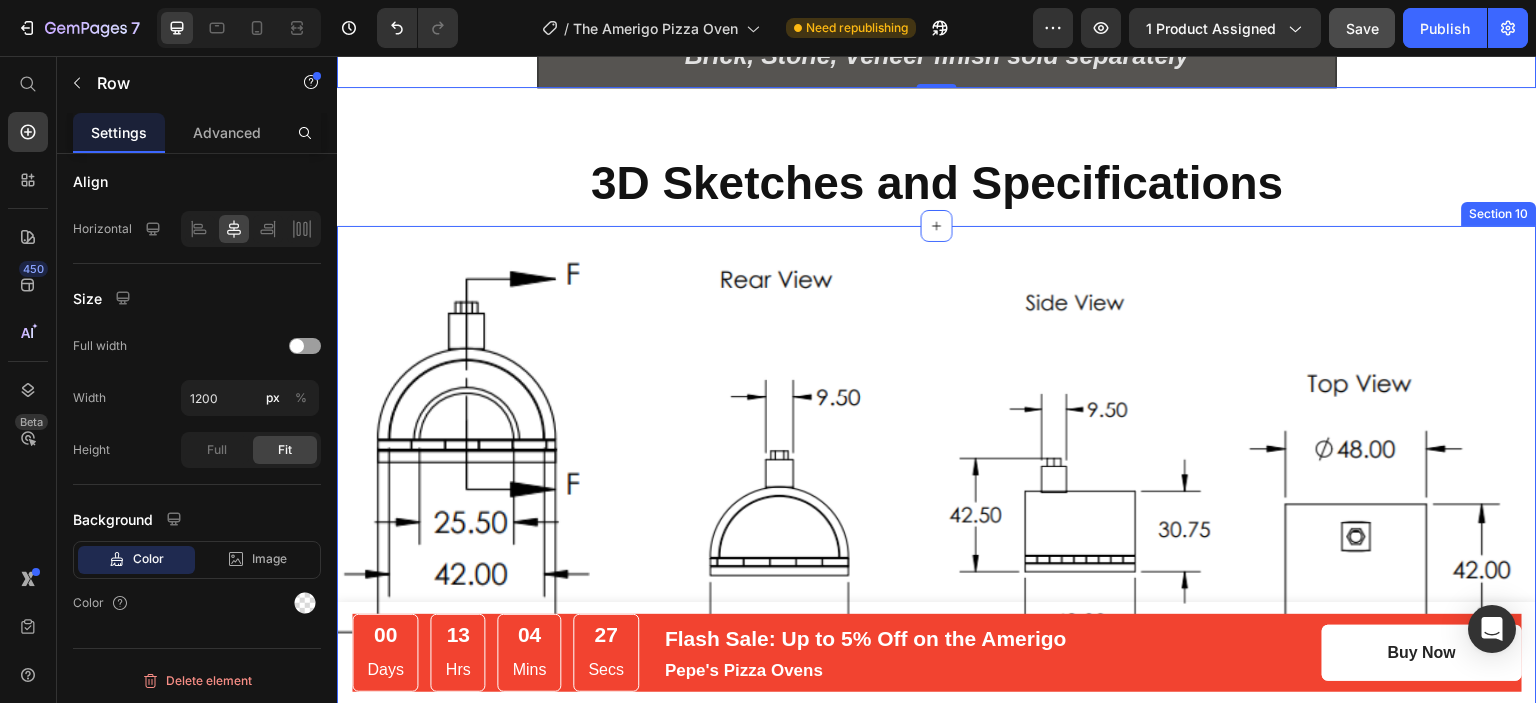 scroll, scrollTop: 4300, scrollLeft: 0, axis: vertical 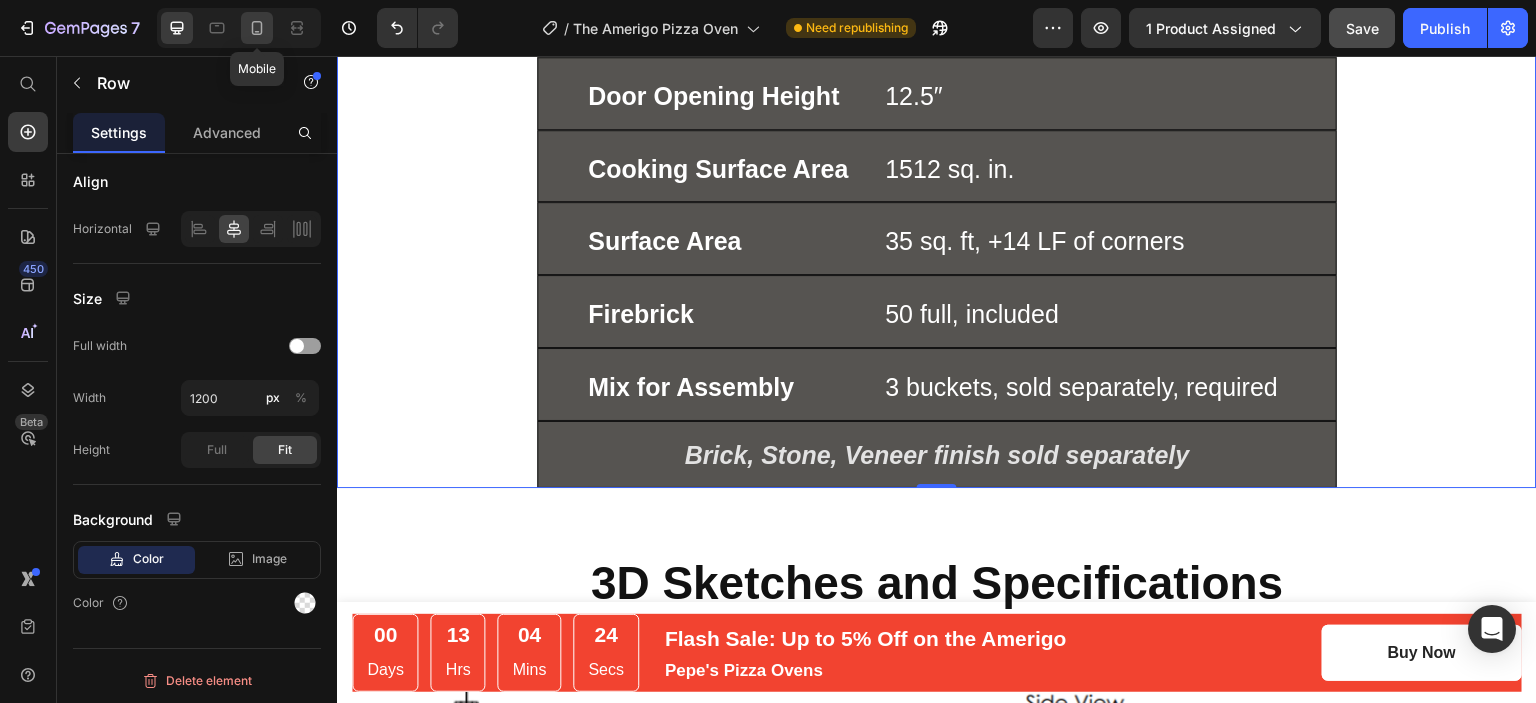 click 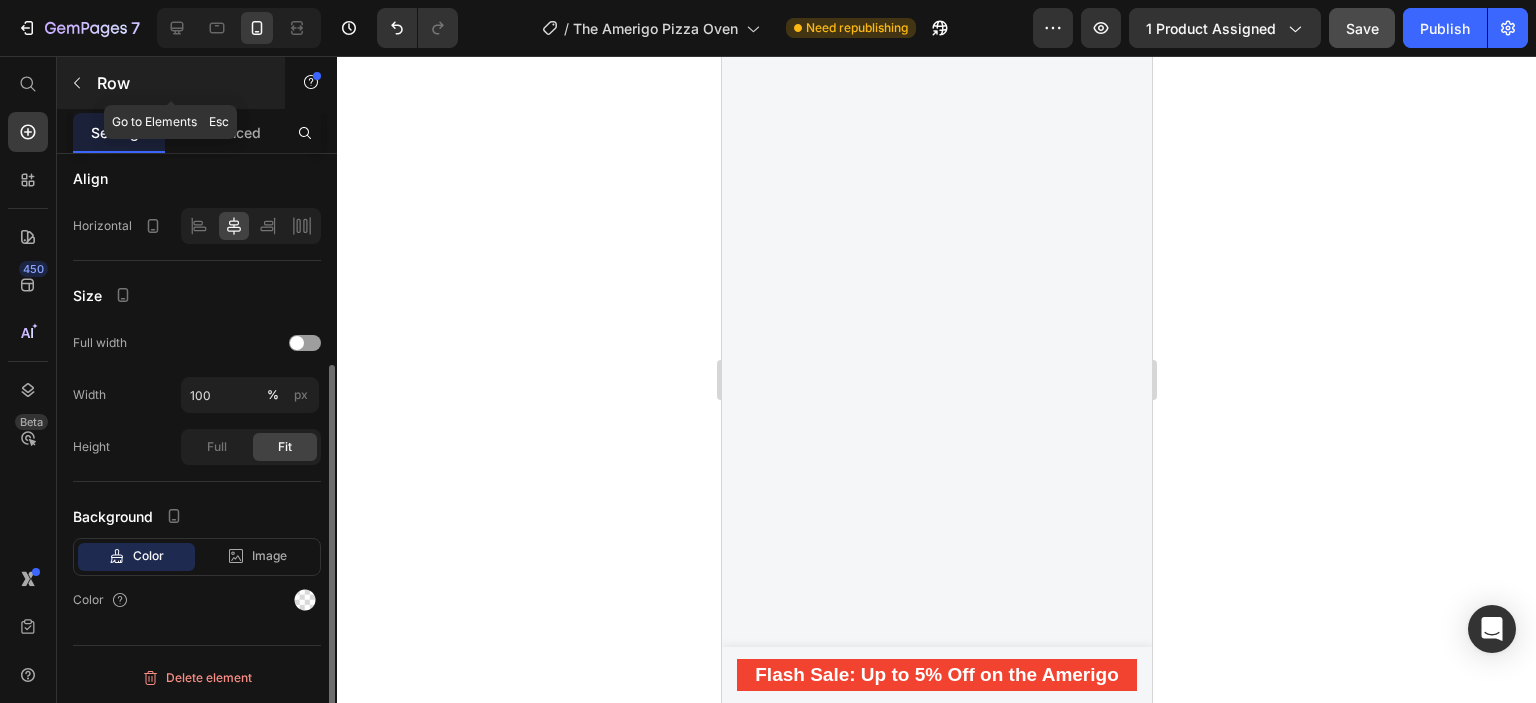 scroll, scrollTop: 332, scrollLeft: 0, axis: vertical 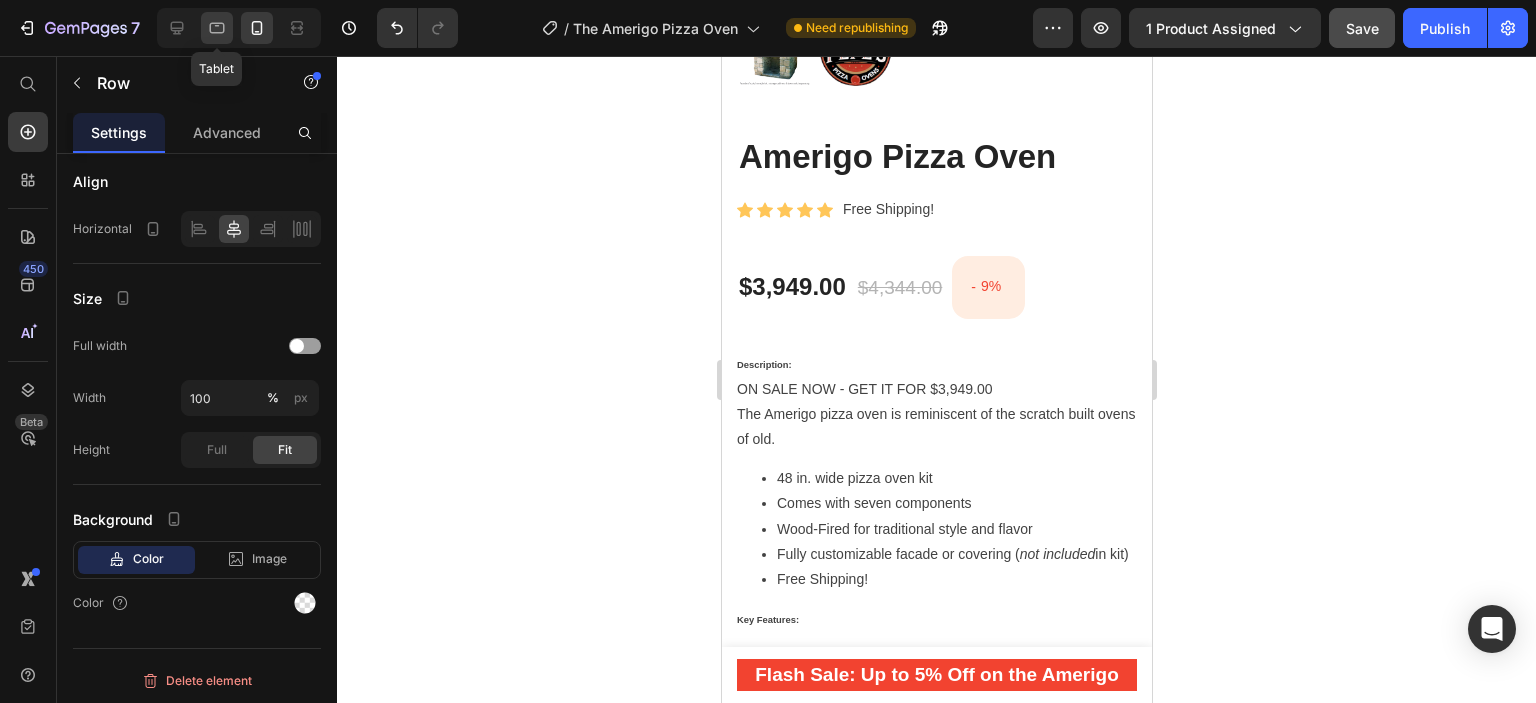 click 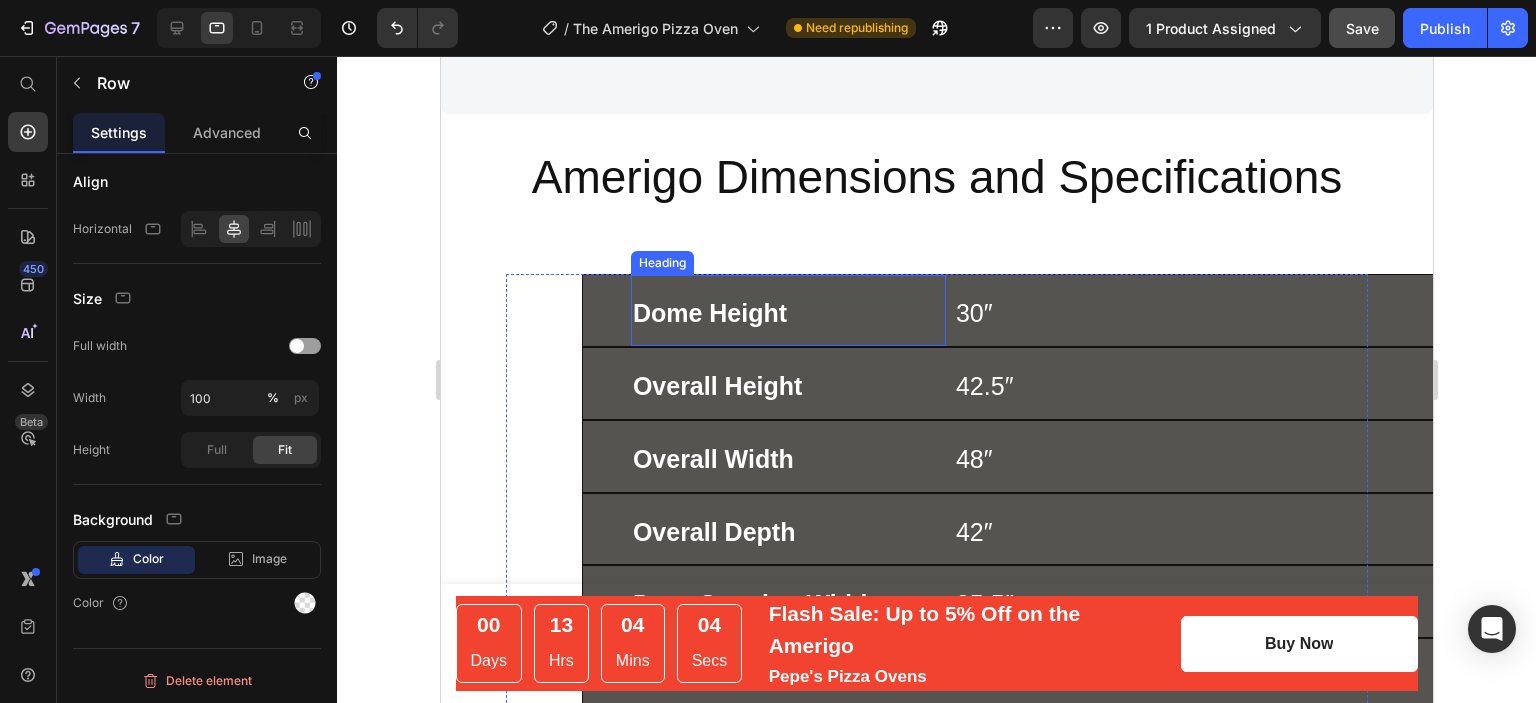scroll, scrollTop: 4094, scrollLeft: 0, axis: vertical 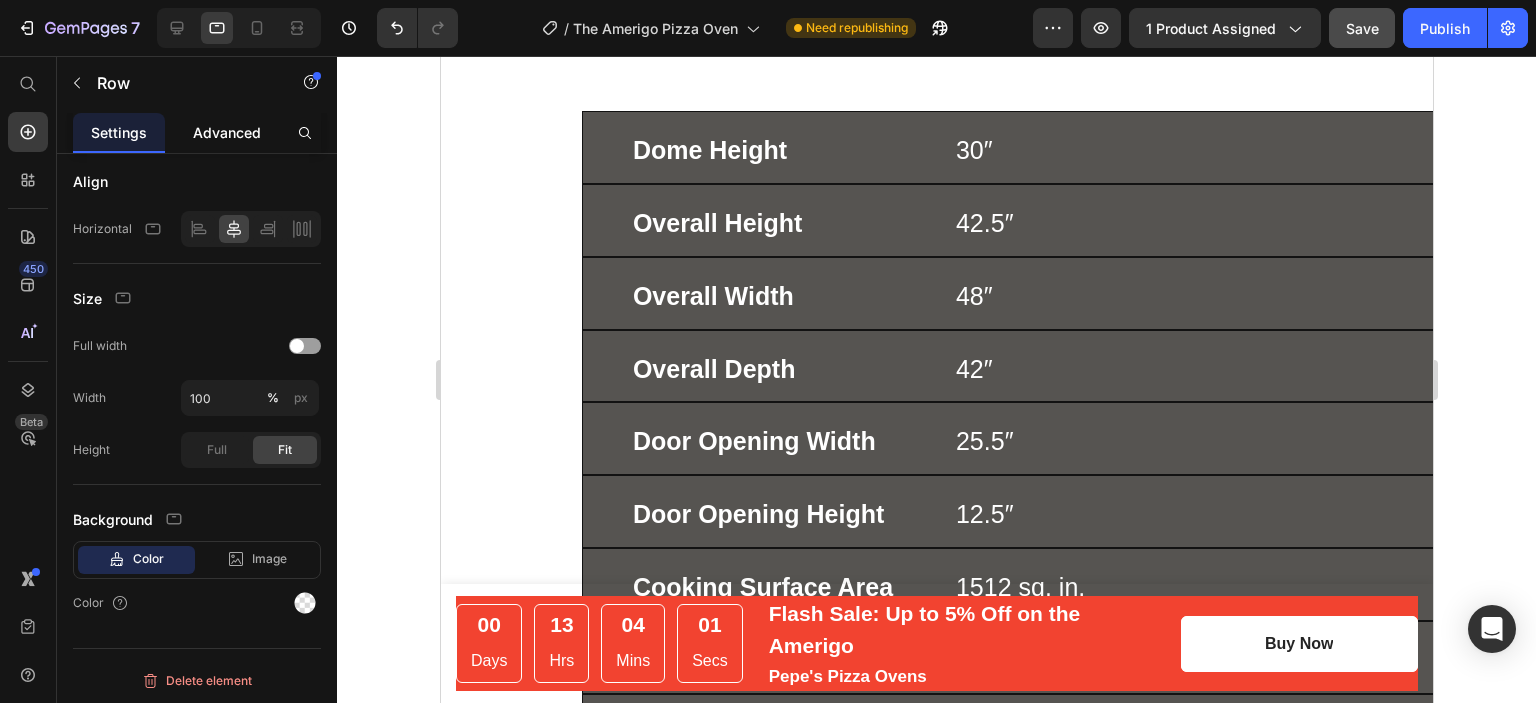 click on "Advanced" at bounding box center [227, 132] 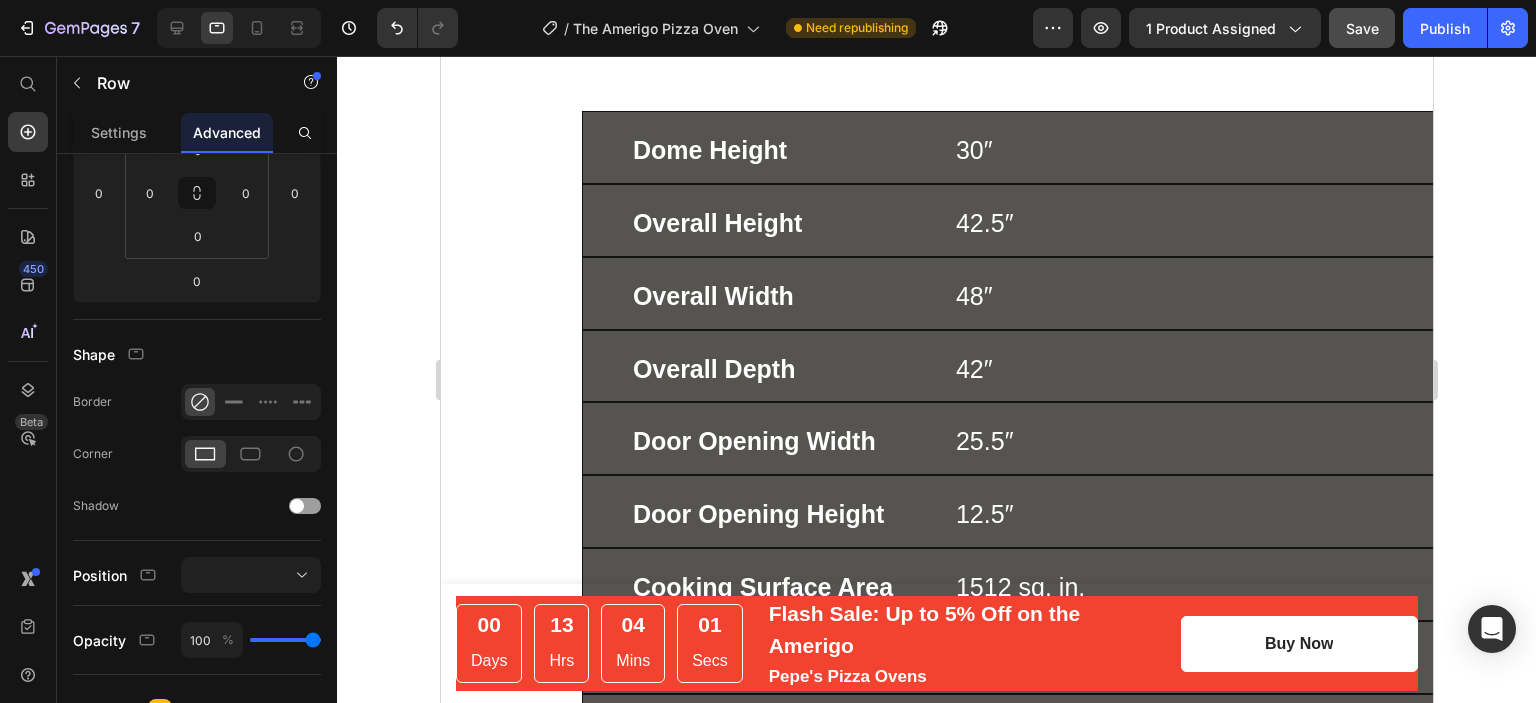 scroll, scrollTop: 0, scrollLeft: 0, axis: both 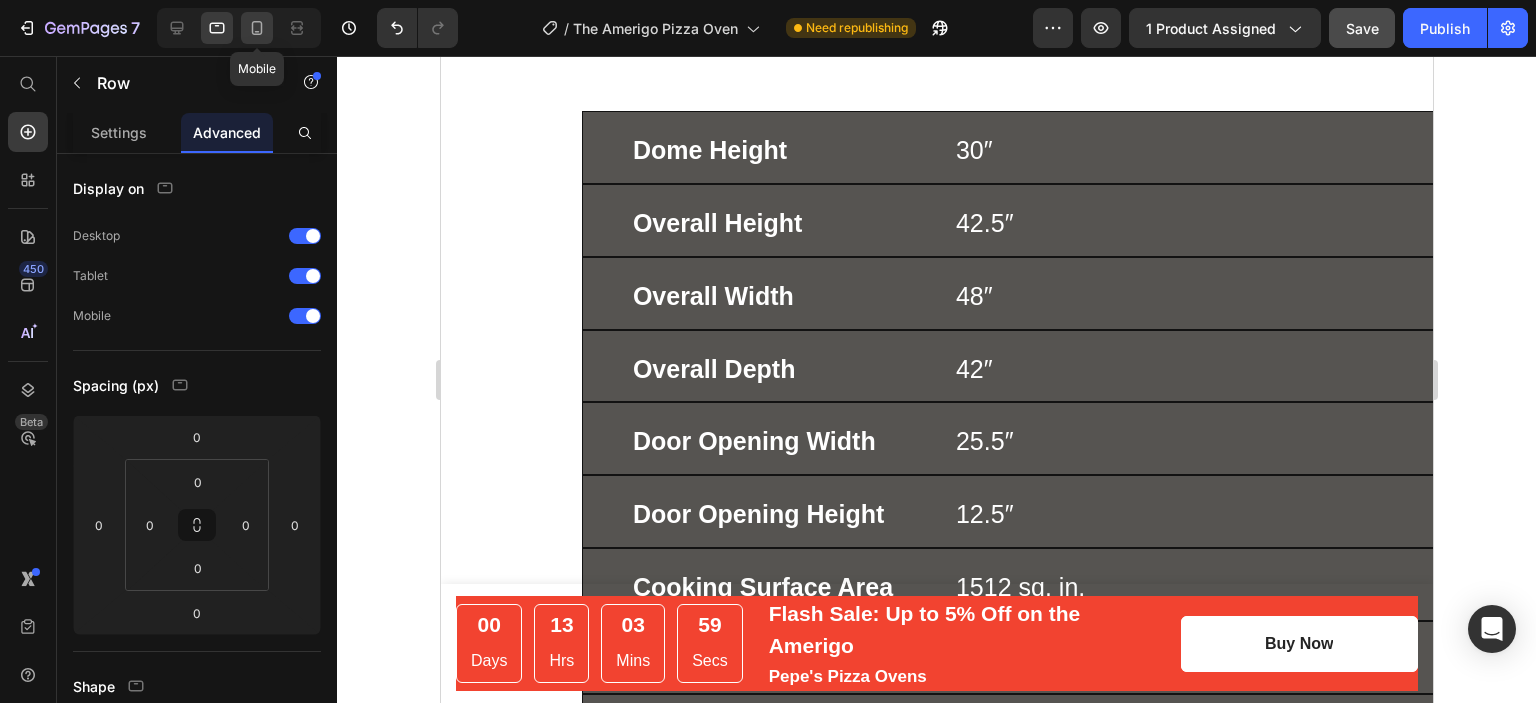 click 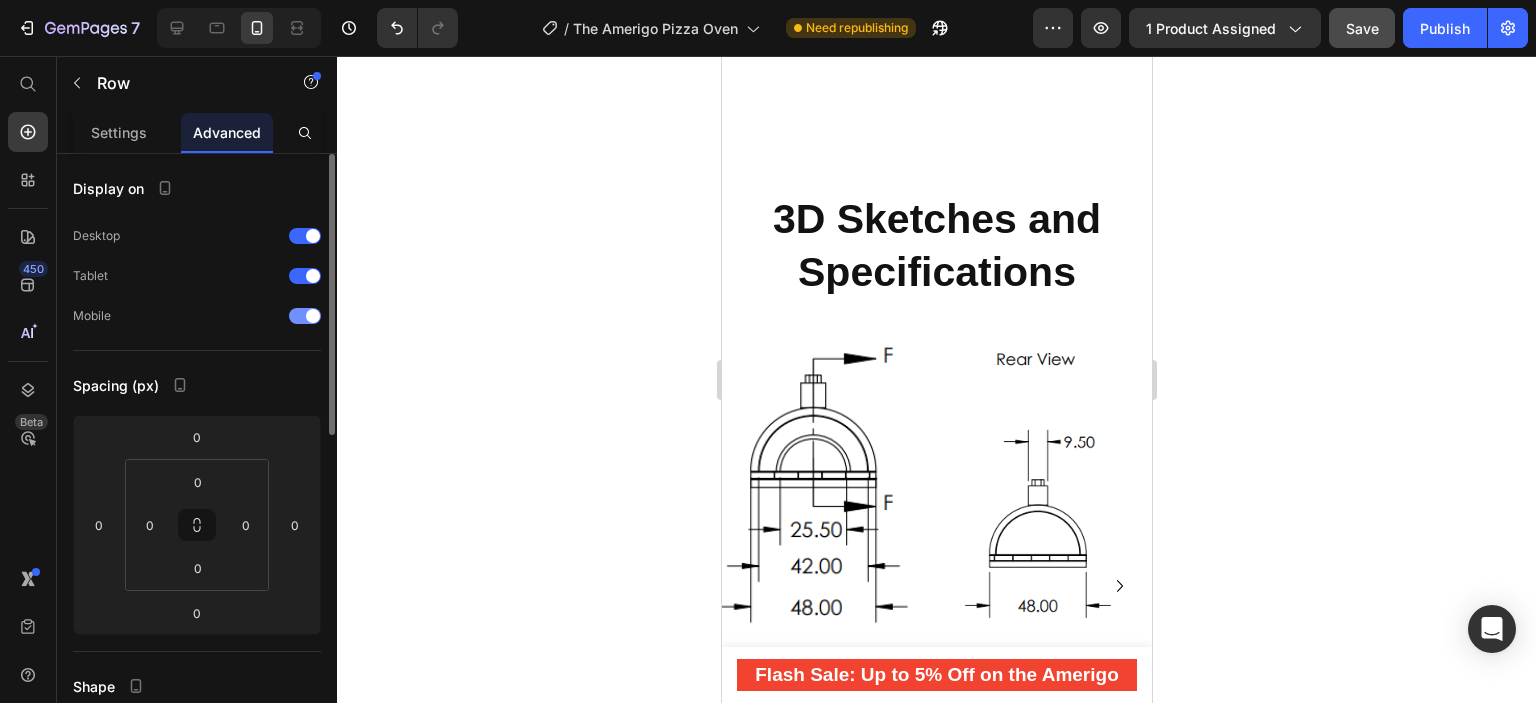 scroll, scrollTop: 5891, scrollLeft: 0, axis: vertical 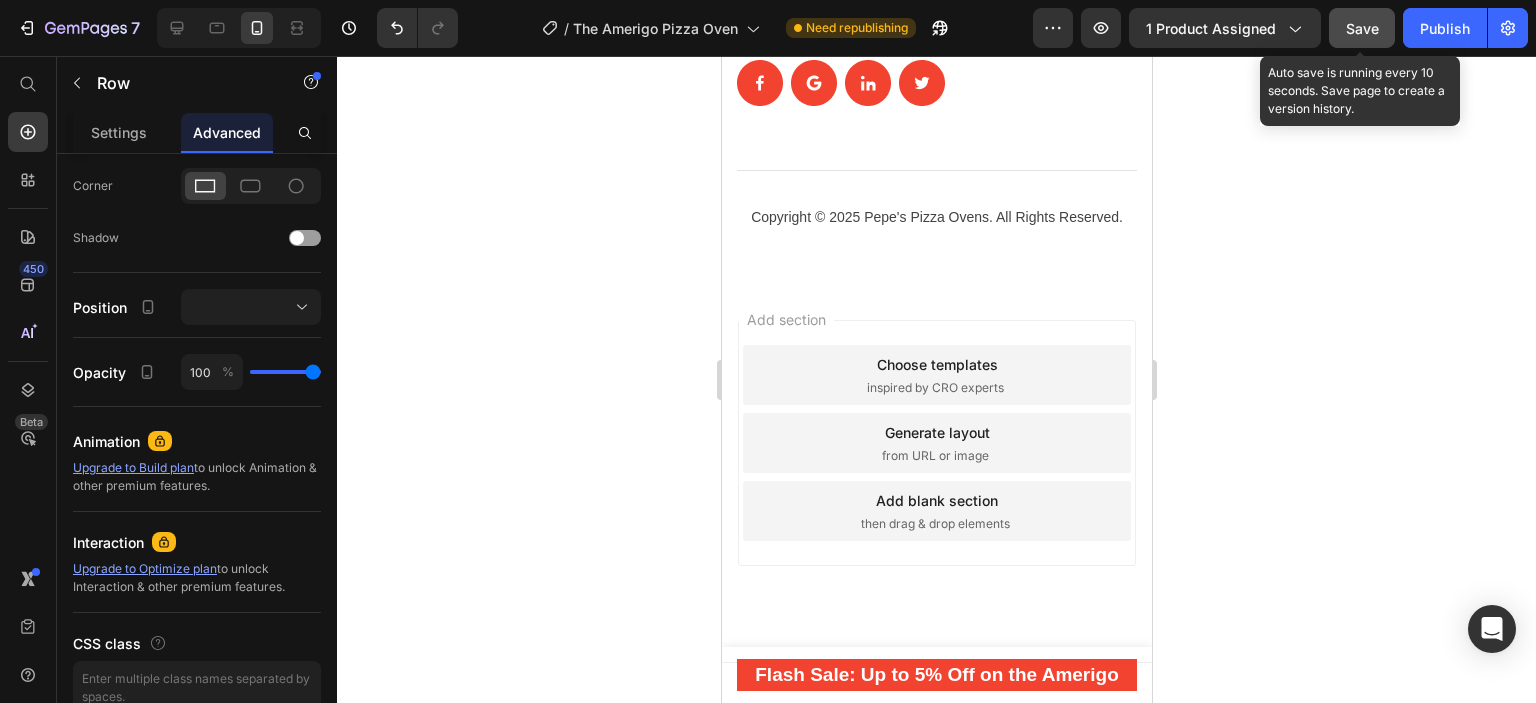 drag, startPoint x: 1364, startPoint y: 22, endPoint x: 1381, endPoint y: 33, distance: 20.248457 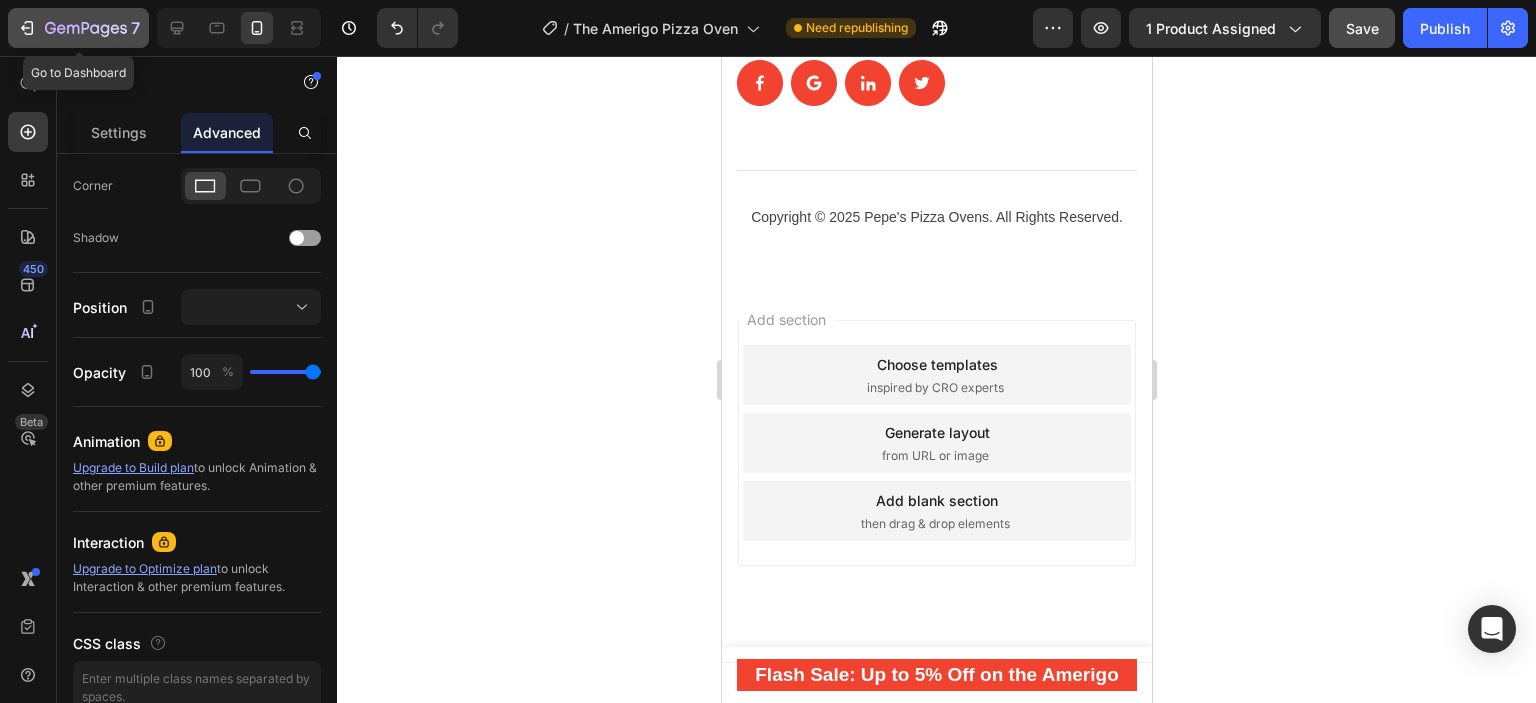 click 